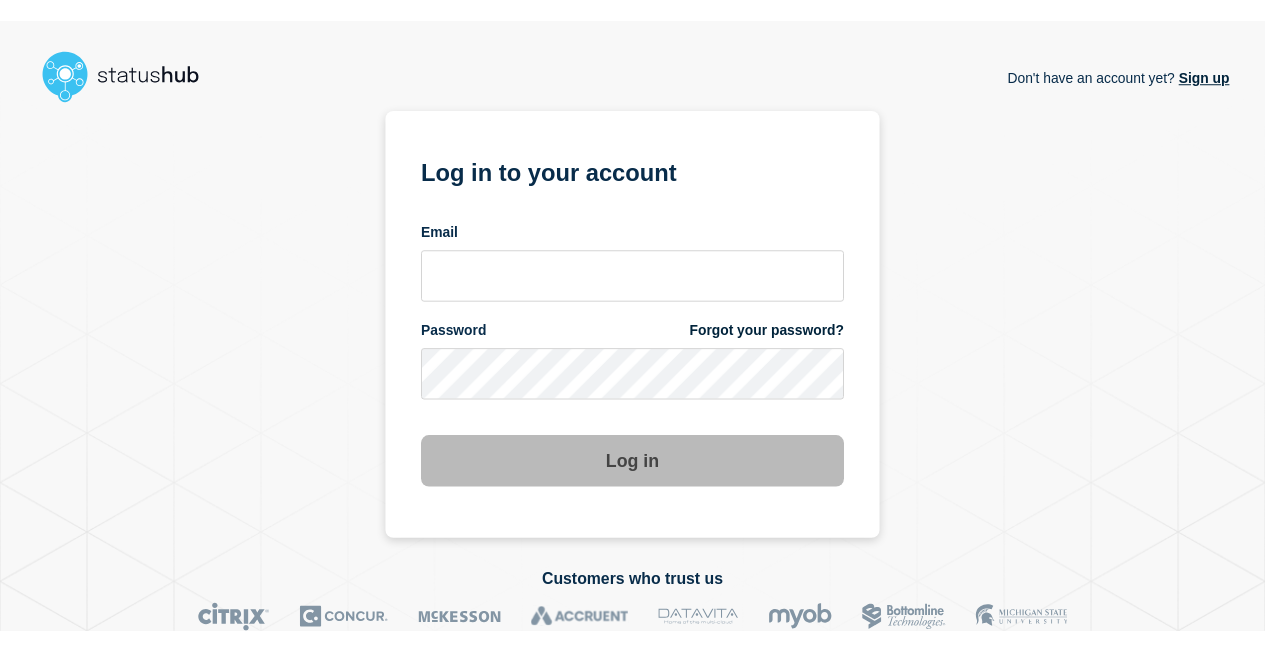 scroll, scrollTop: 0, scrollLeft: 0, axis: both 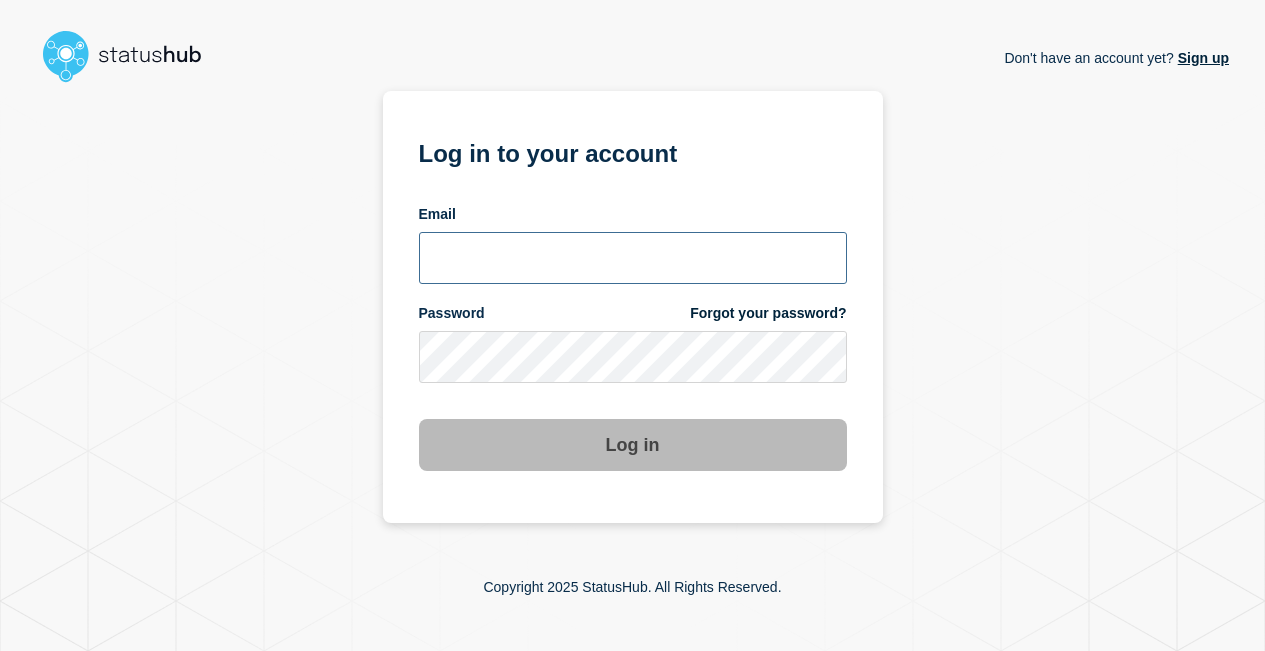 click at bounding box center (633, 258) 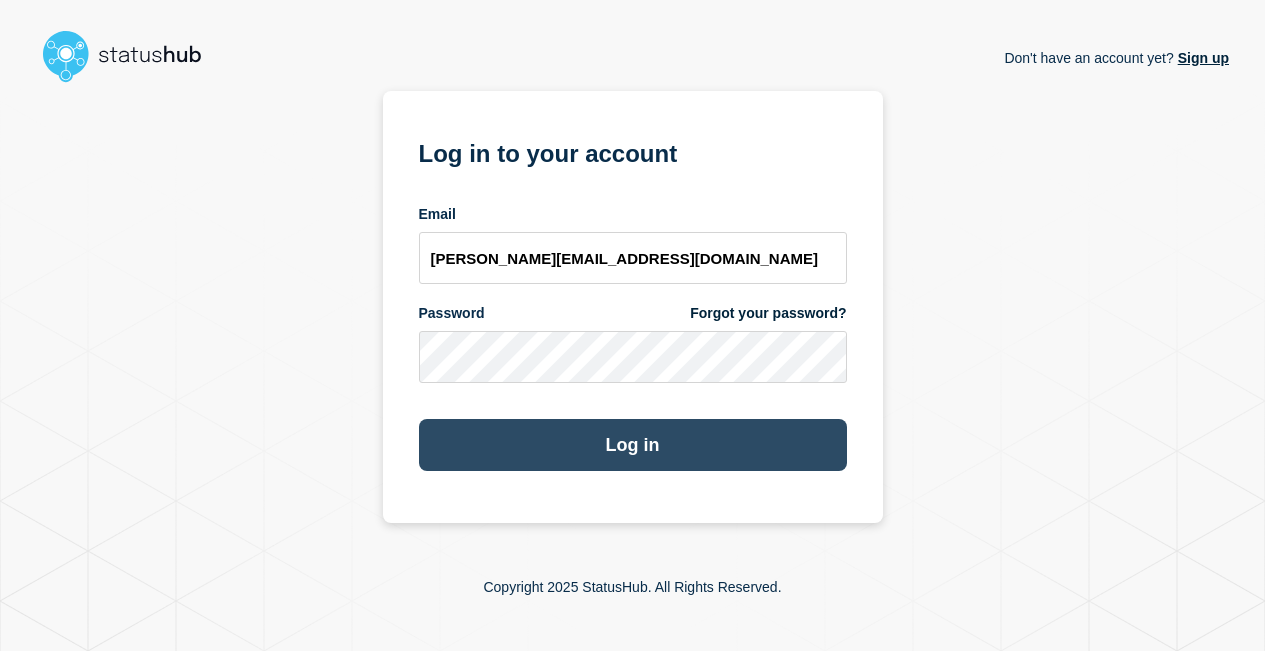 click on "Log in" at bounding box center (633, 445) 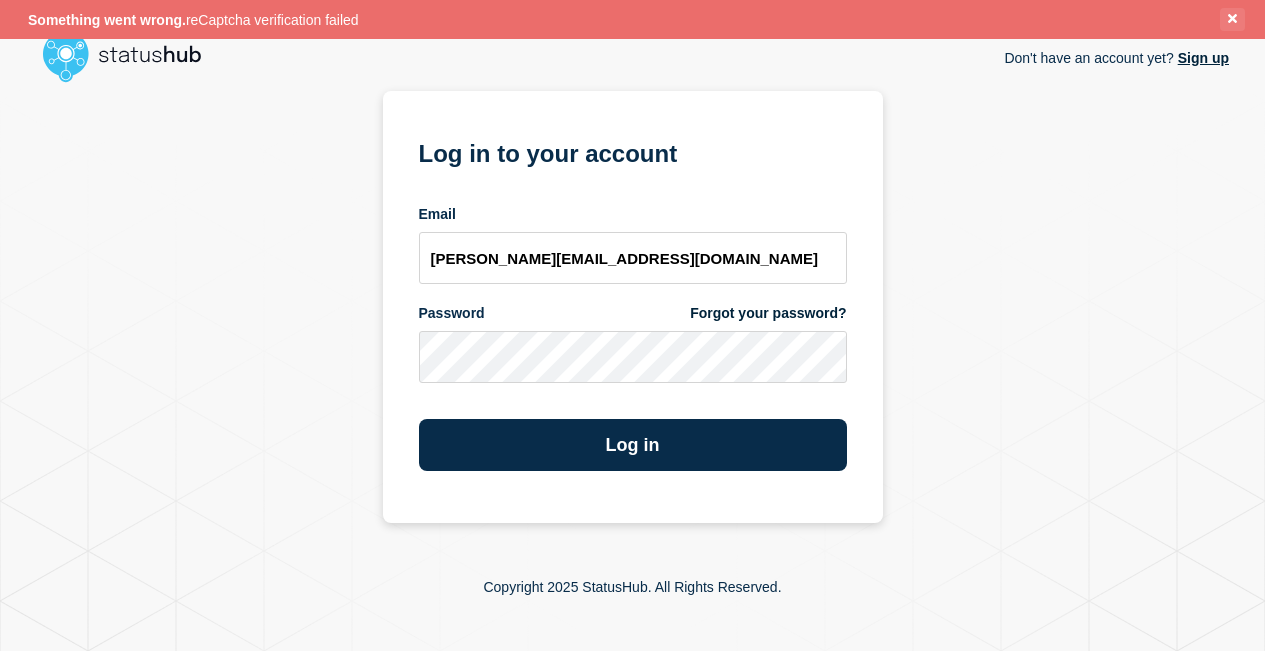 click 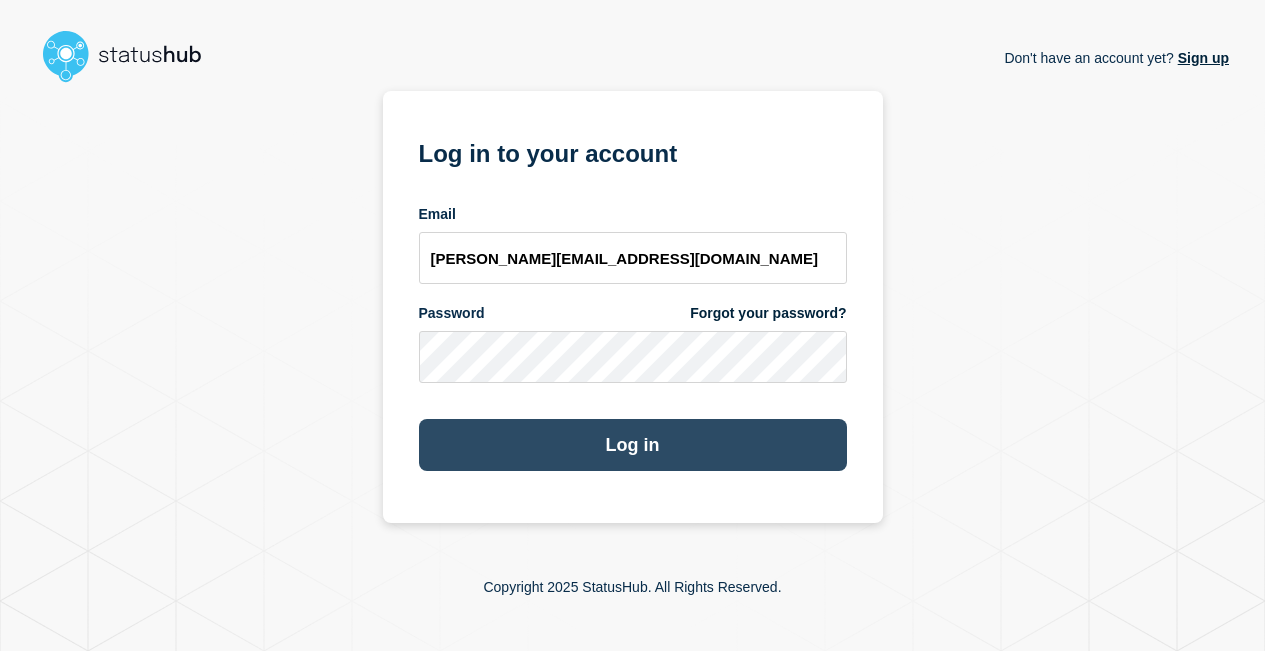 click on "Log in" at bounding box center (633, 445) 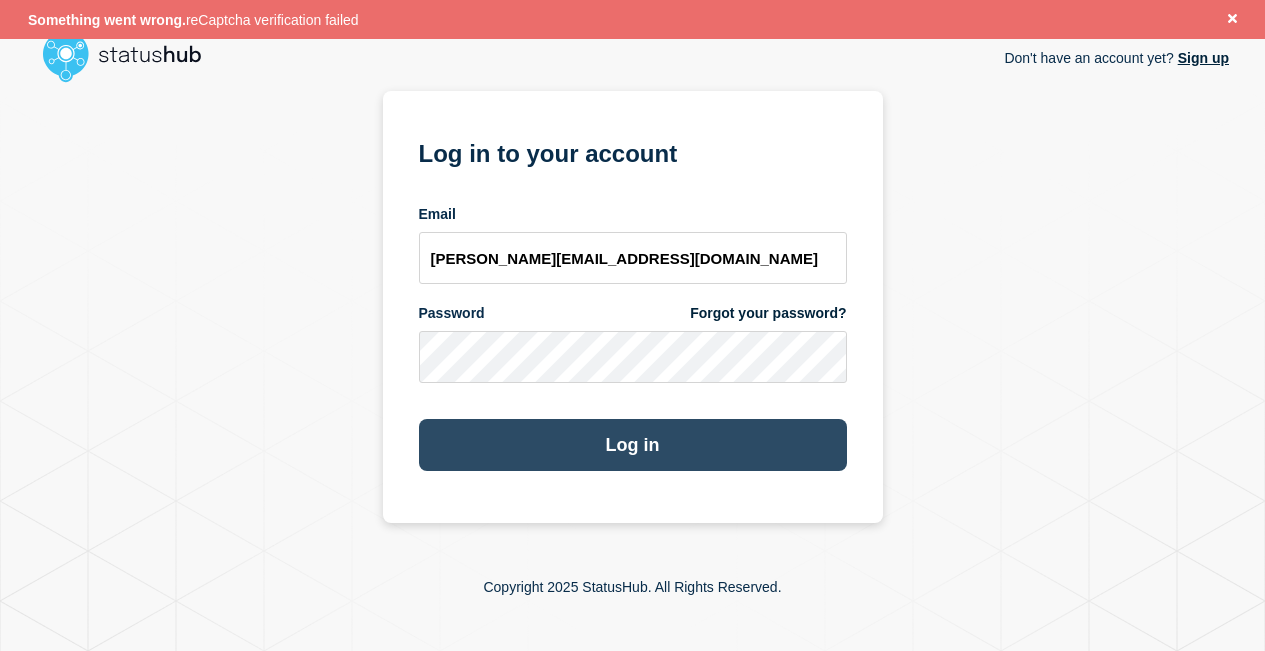 click on "Log in" at bounding box center [633, 445] 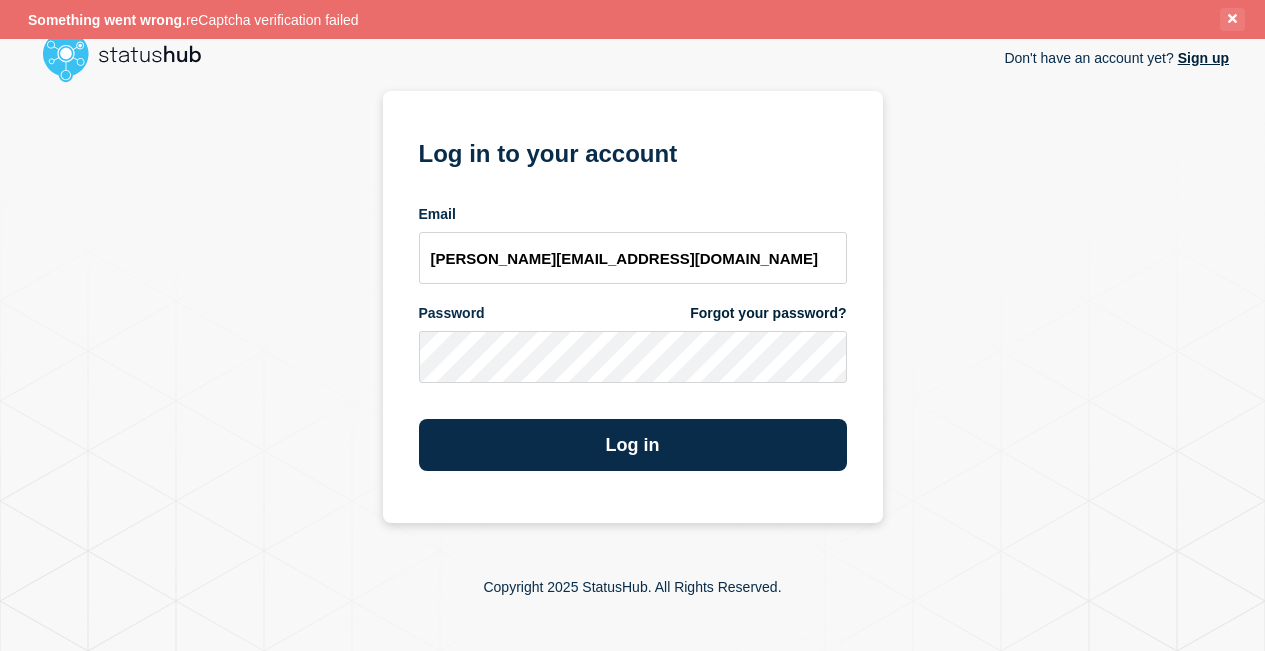 click 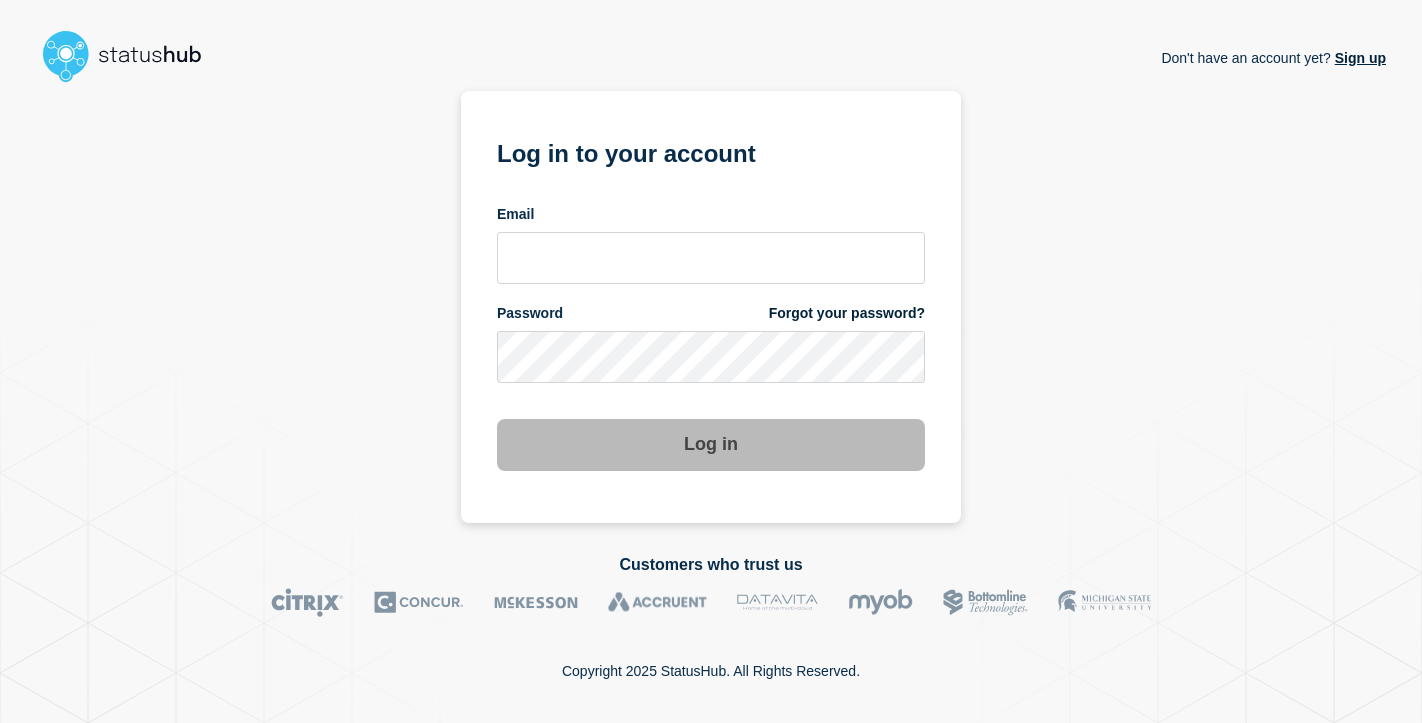 scroll, scrollTop: 0, scrollLeft: 0, axis: both 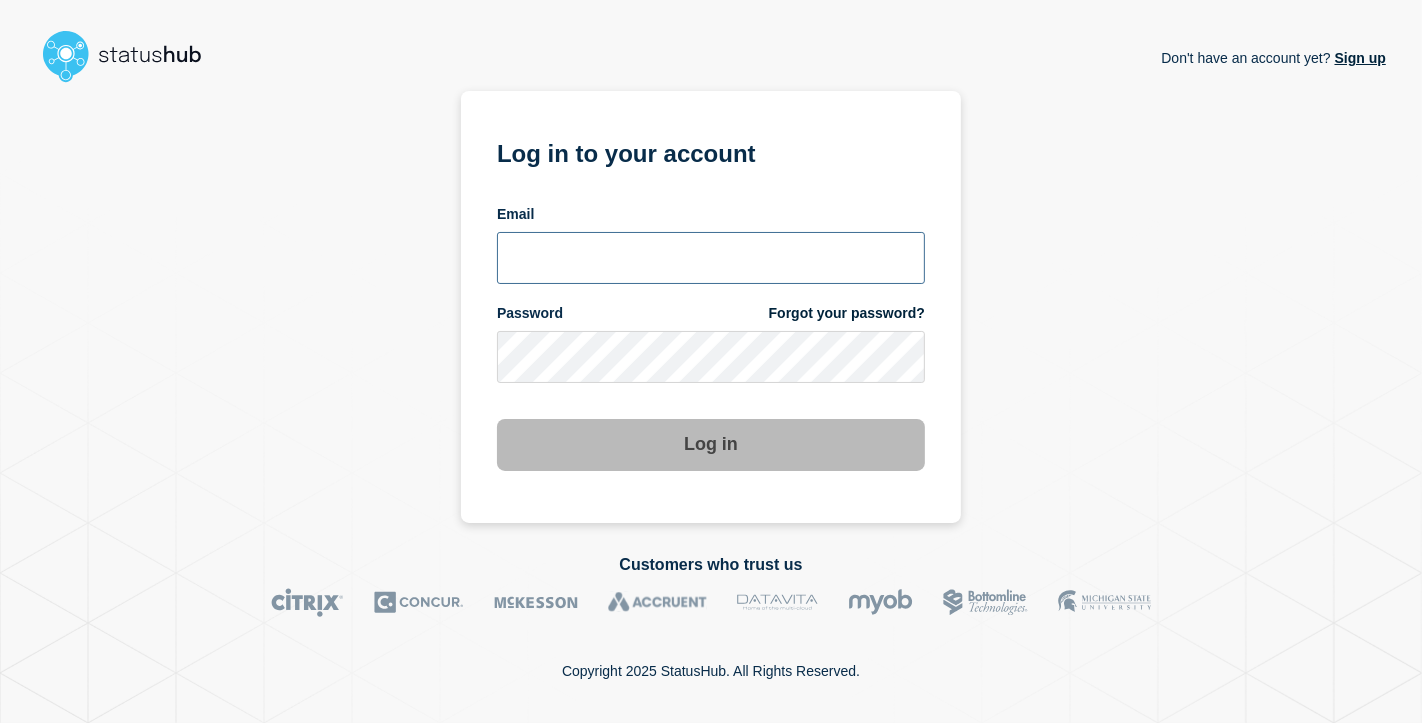 click at bounding box center (711, 258) 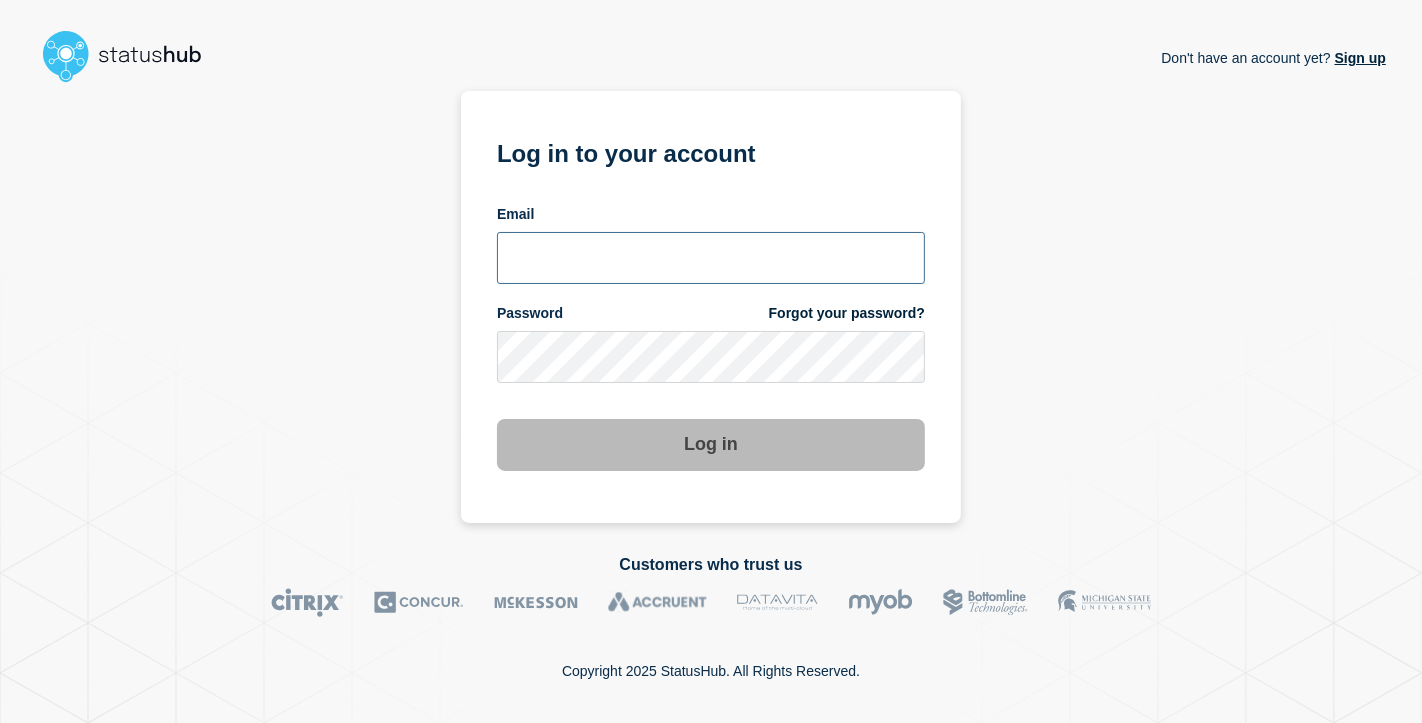 type on "[PERSON_NAME][EMAIL_ADDRESS][DOMAIN_NAME]" 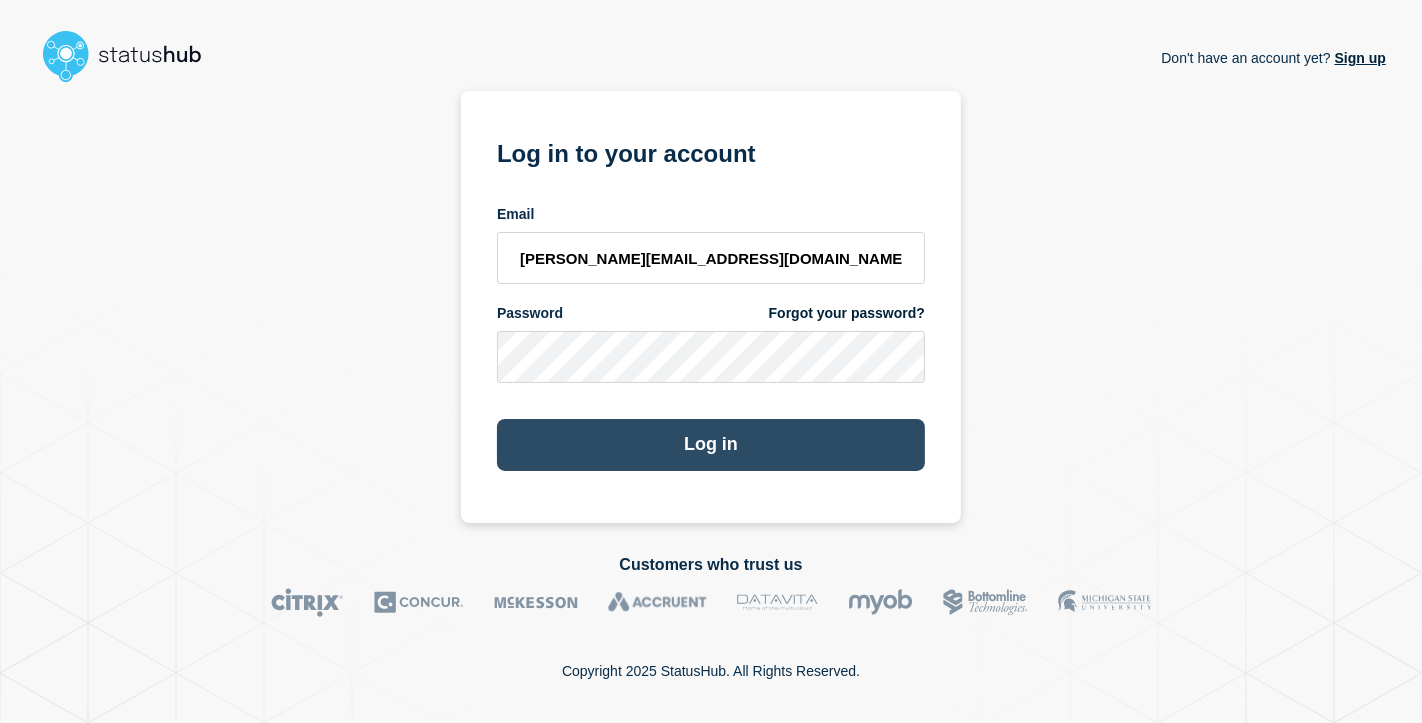 click on "Log in" at bounding box center (711, 445) 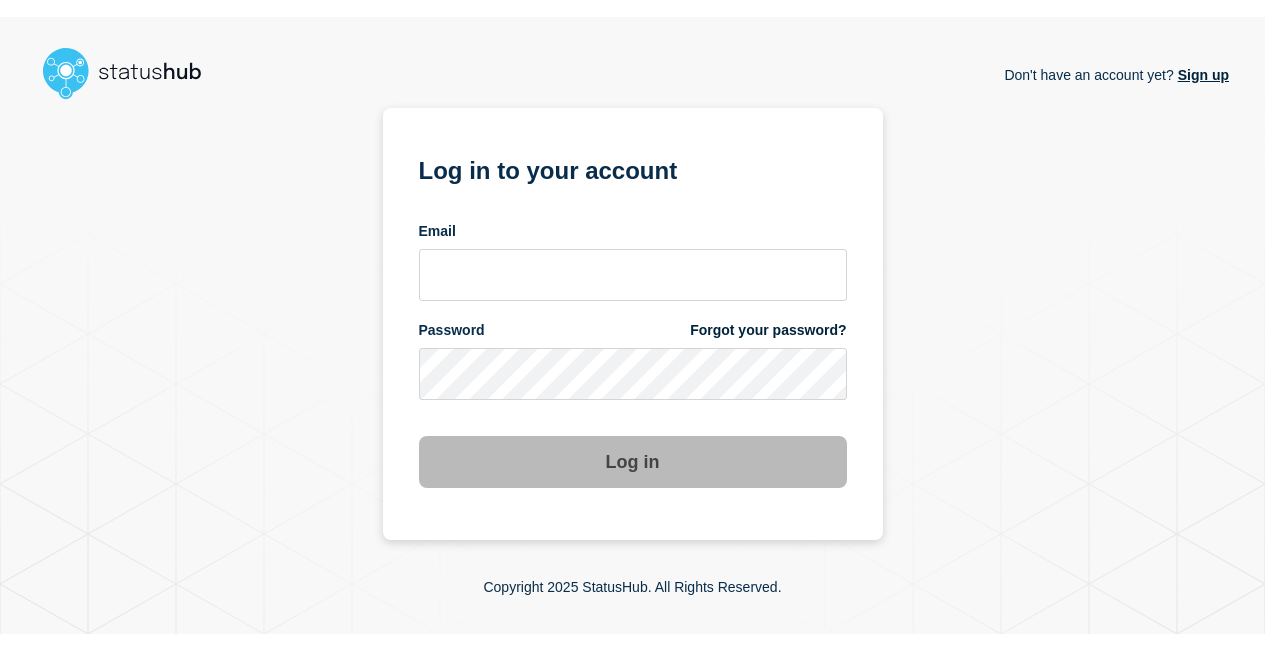 scroll, scrollTop: 0, scrollLeft: 0, axis: both 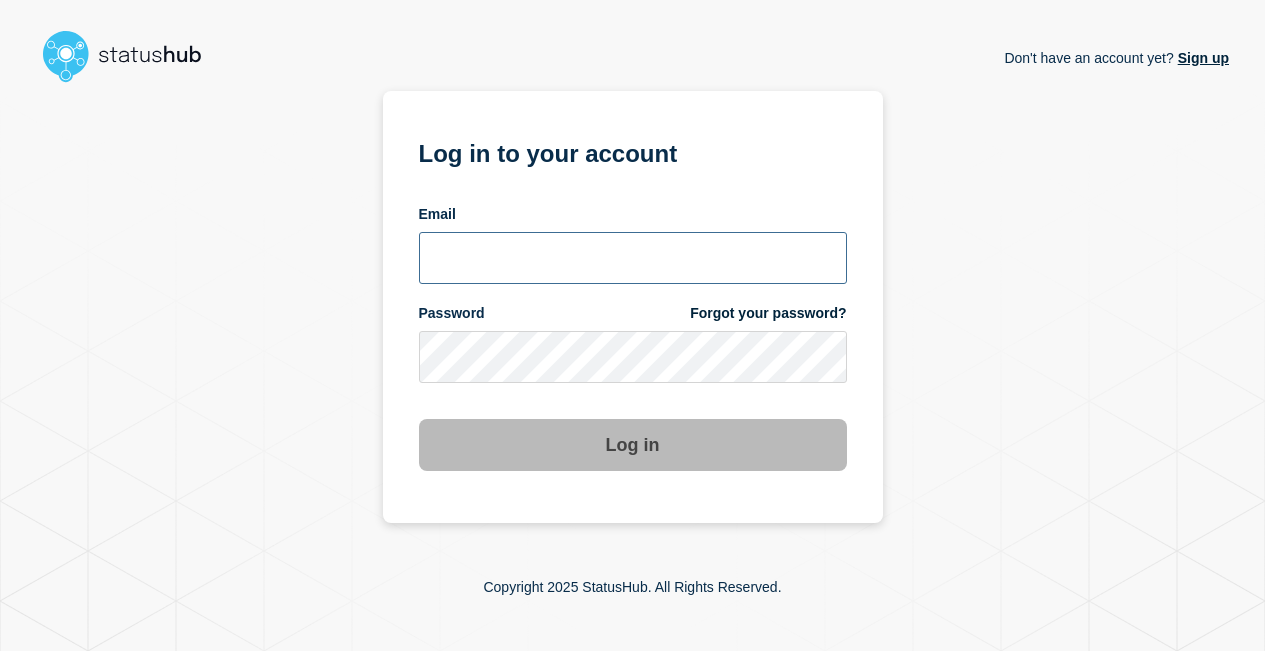 click at bounding box center [633, 258] 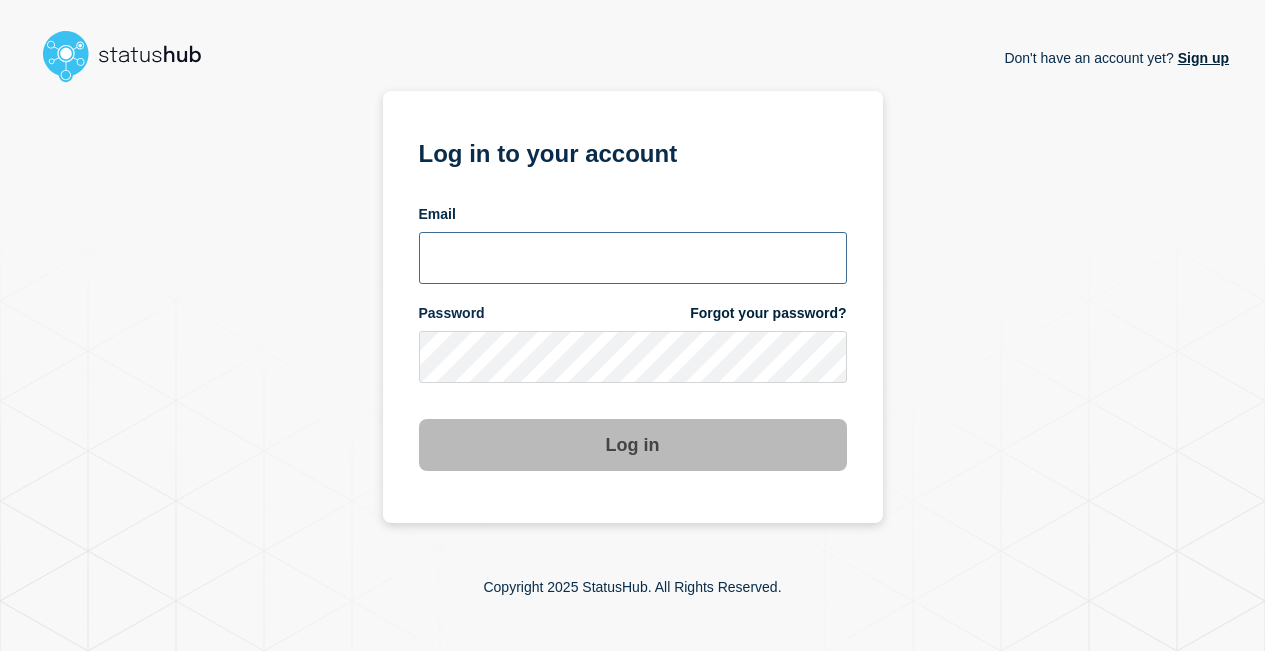 type on "krzysztof@statushub.com" 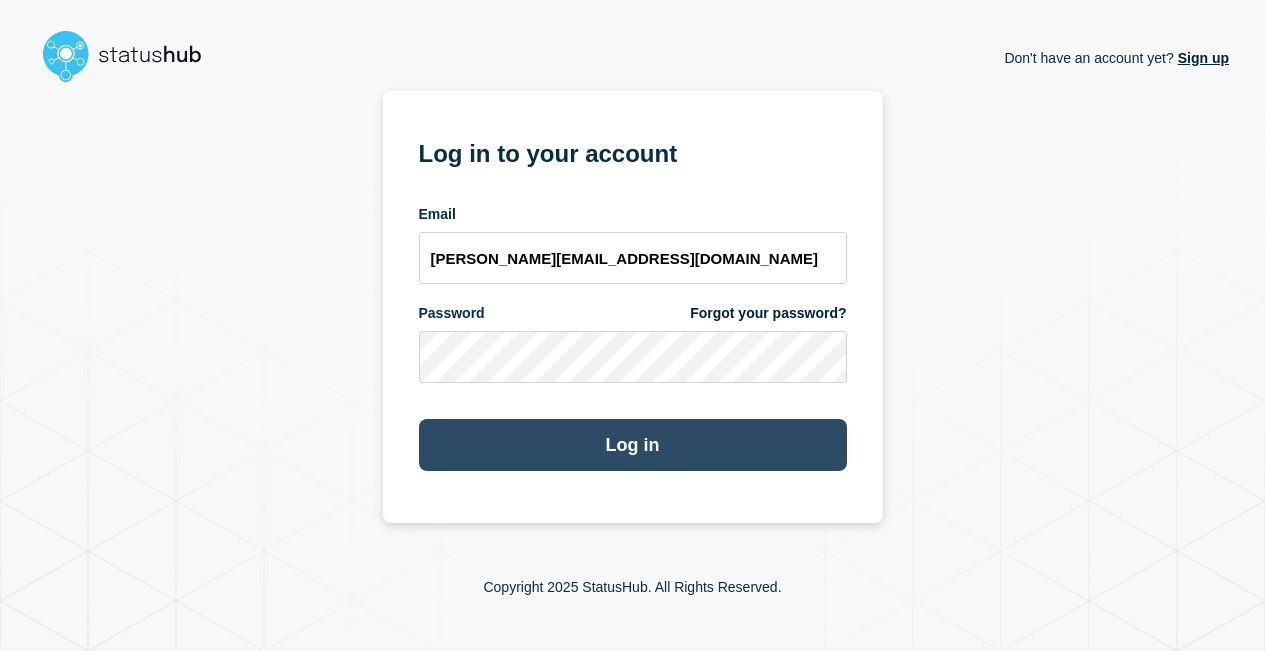 click on "Log in" at bounding box center [633, 445] 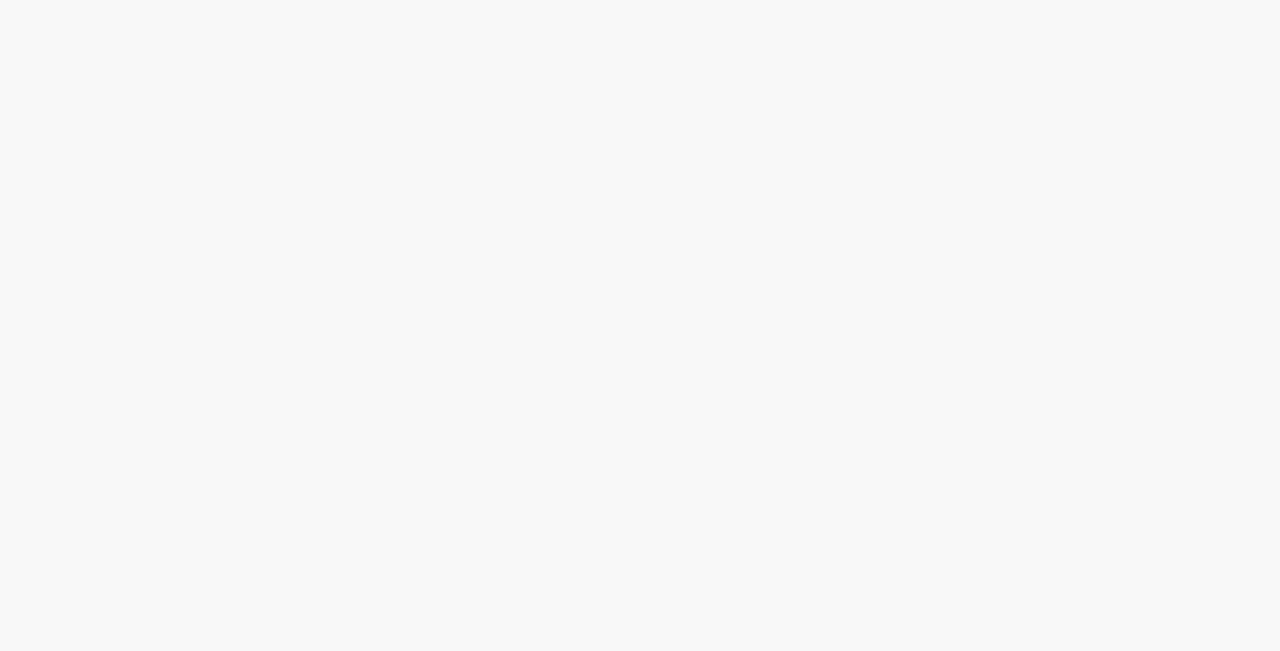 scroll, scrollTop: 0, scrollLeft: 0, axis: both 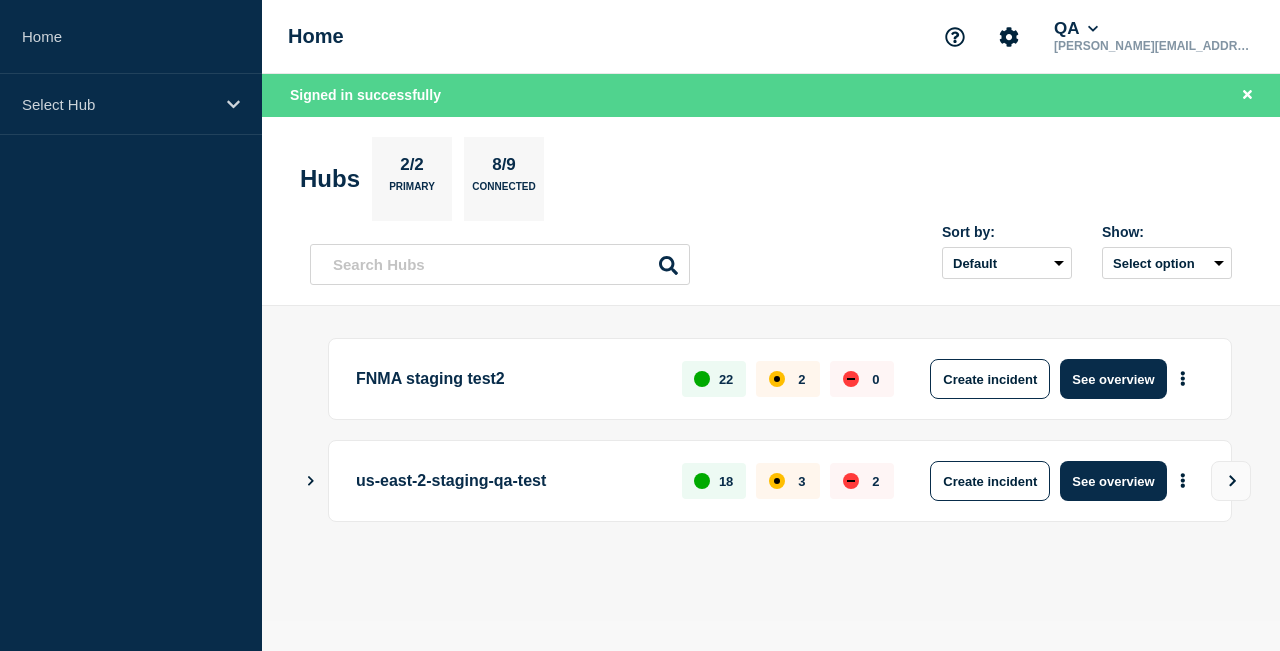 drag, startPoint x: 1152, startPoint y: 31, endPoint x: 1159, endPoint y: 44, distance: 14.764823 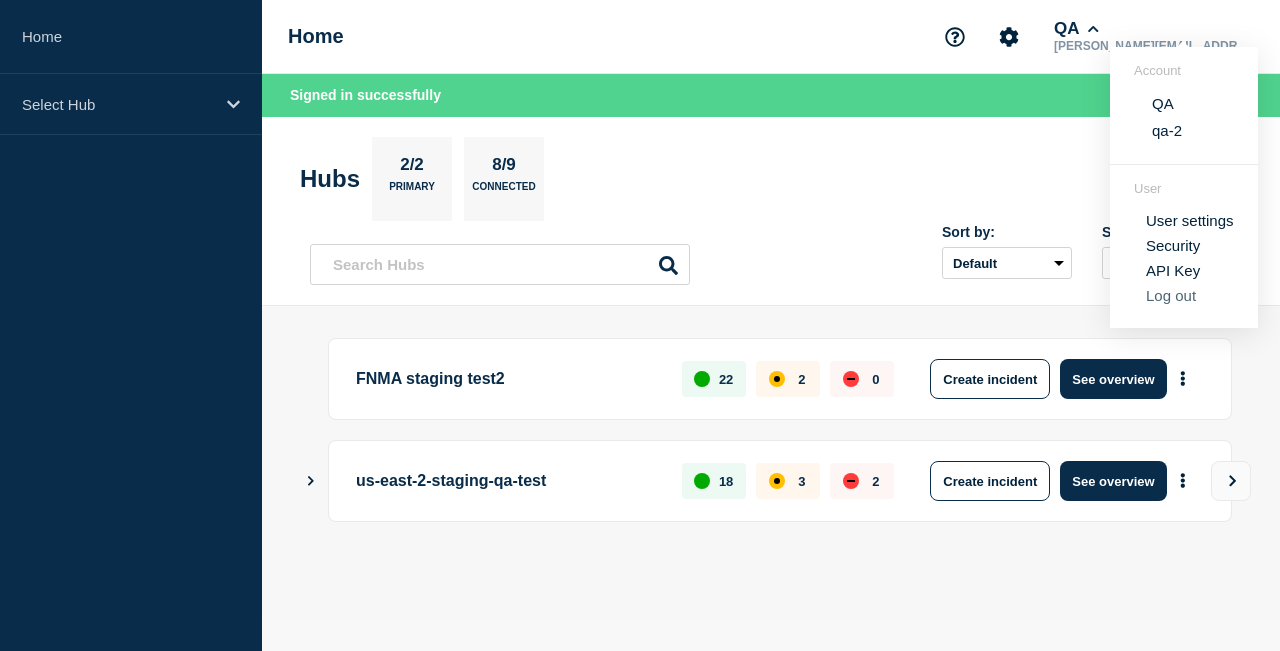 click on "Log out" at bounding box center [1171, 295] 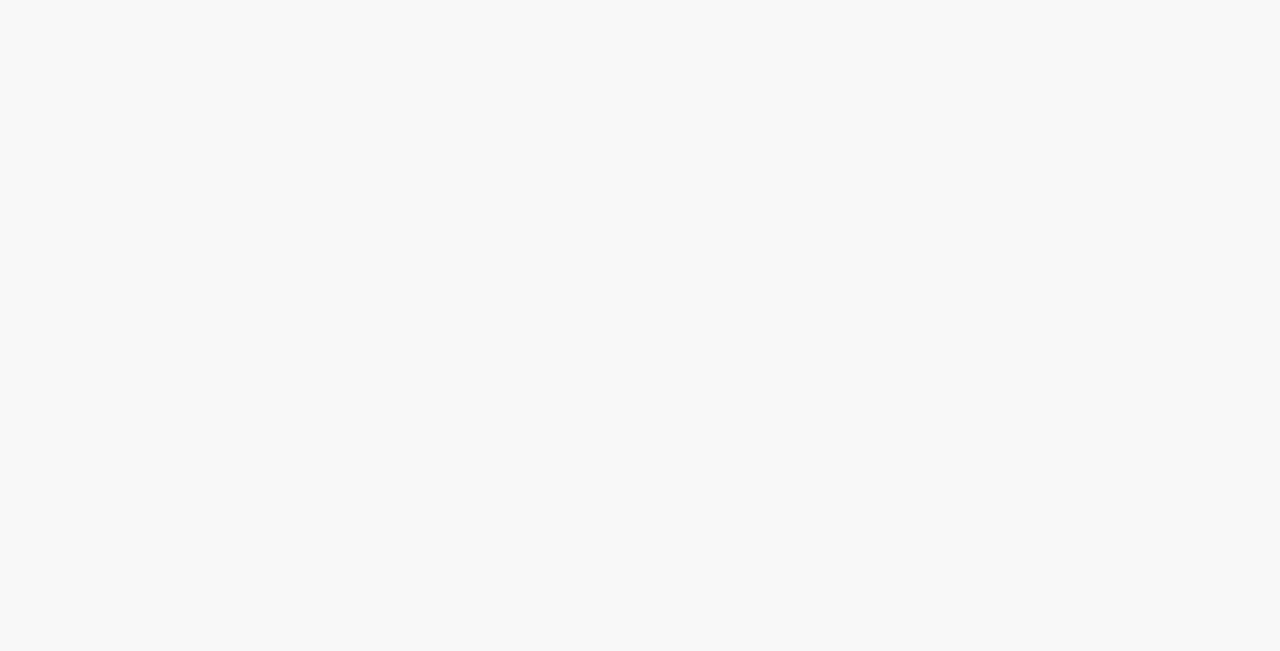 scroll, scrollTop: 0, scrollLeft: 0, axis: both 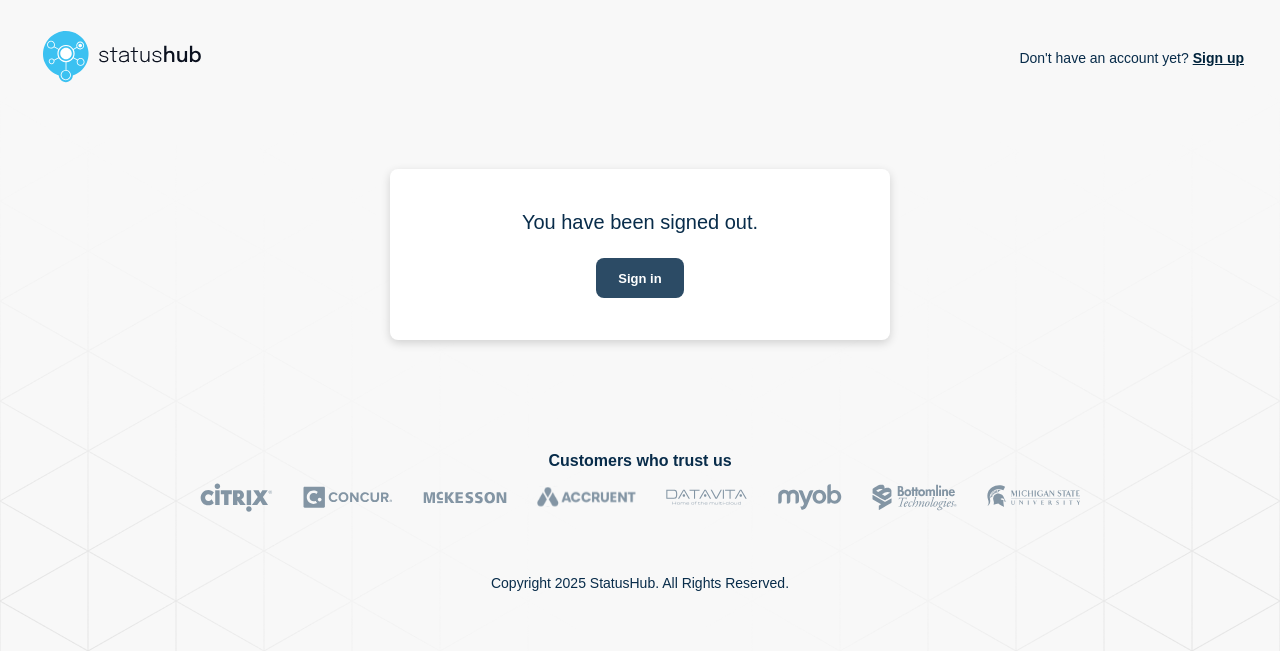 click on "Sign in" at bounding box center (639, 278) 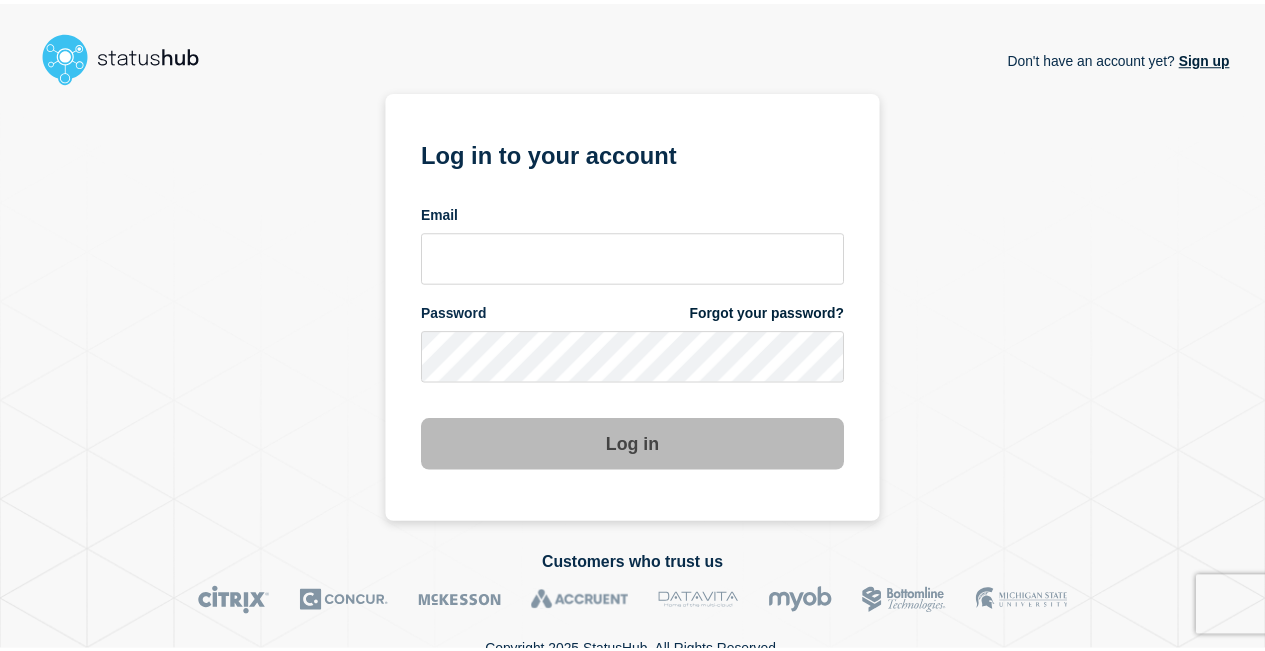 scroll, scrollTop: 0, scrollLeft: 0, axis: both 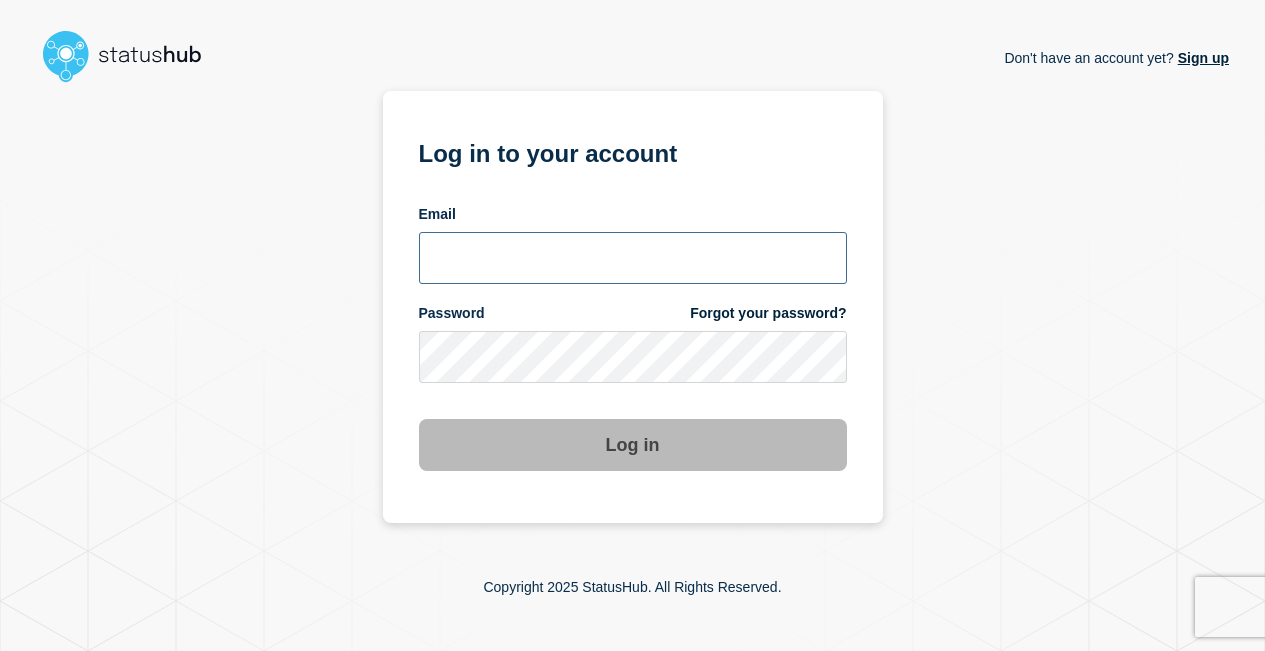 click at bounding box center [633, 258] 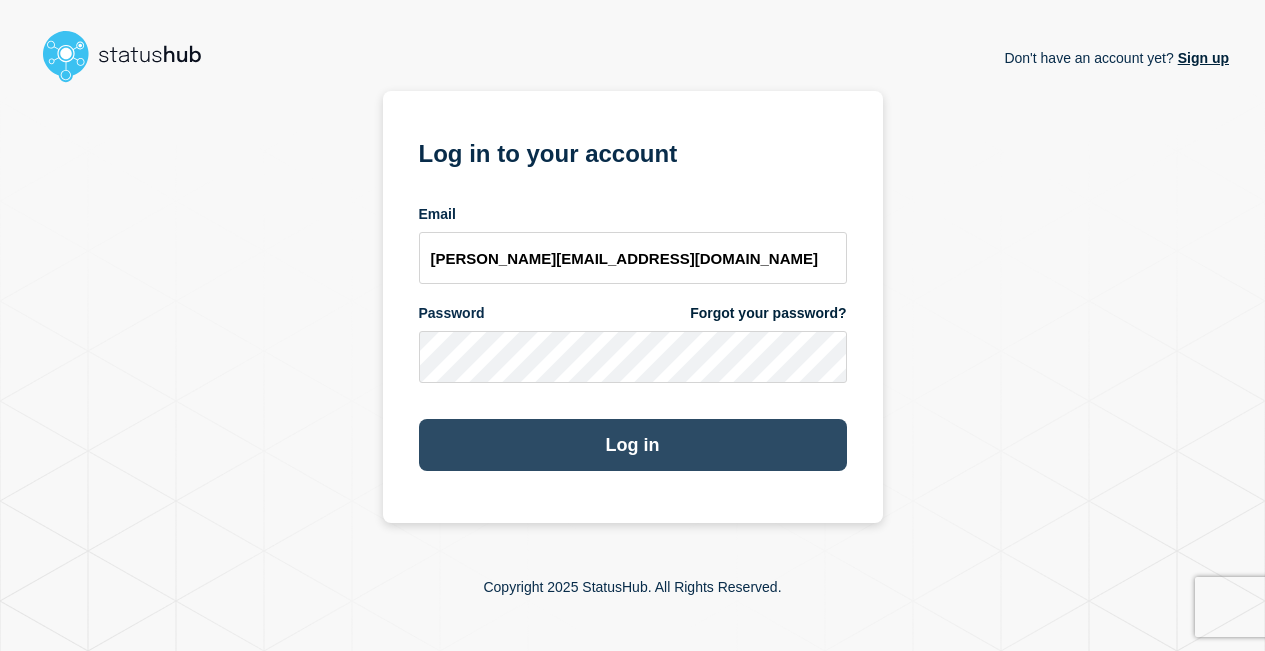 click on "Log in" at bounding box center [633, 445] 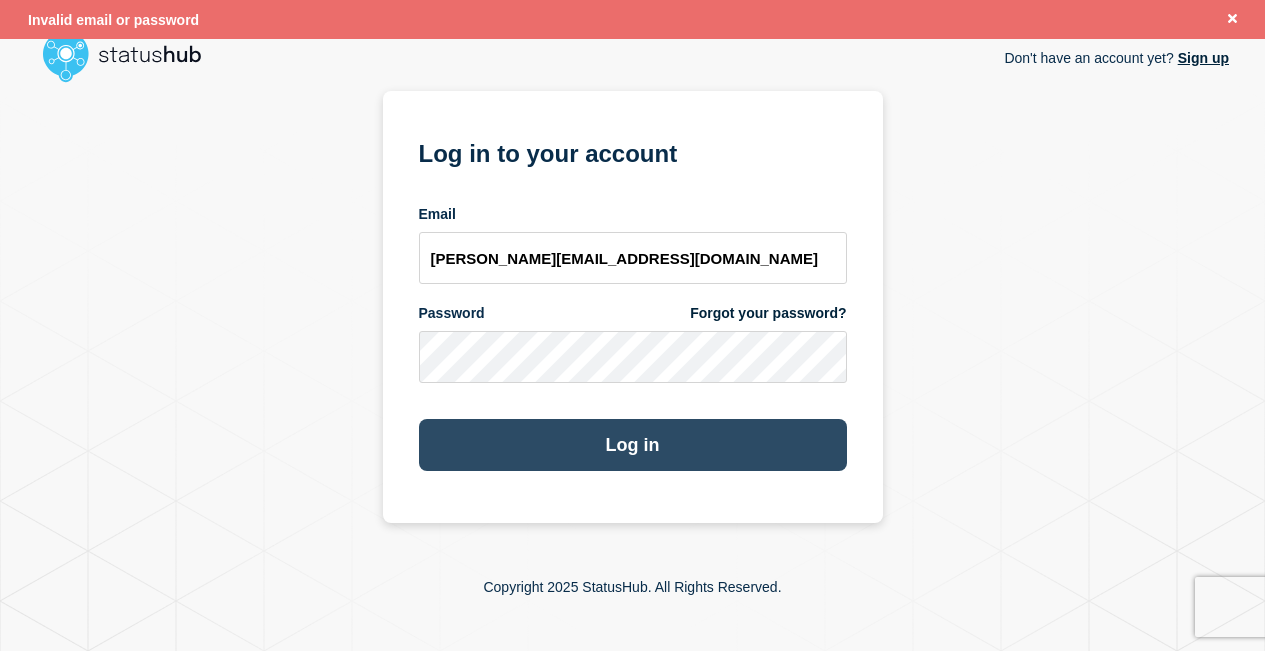 click on "Log in" at bounding box center (633, 445) 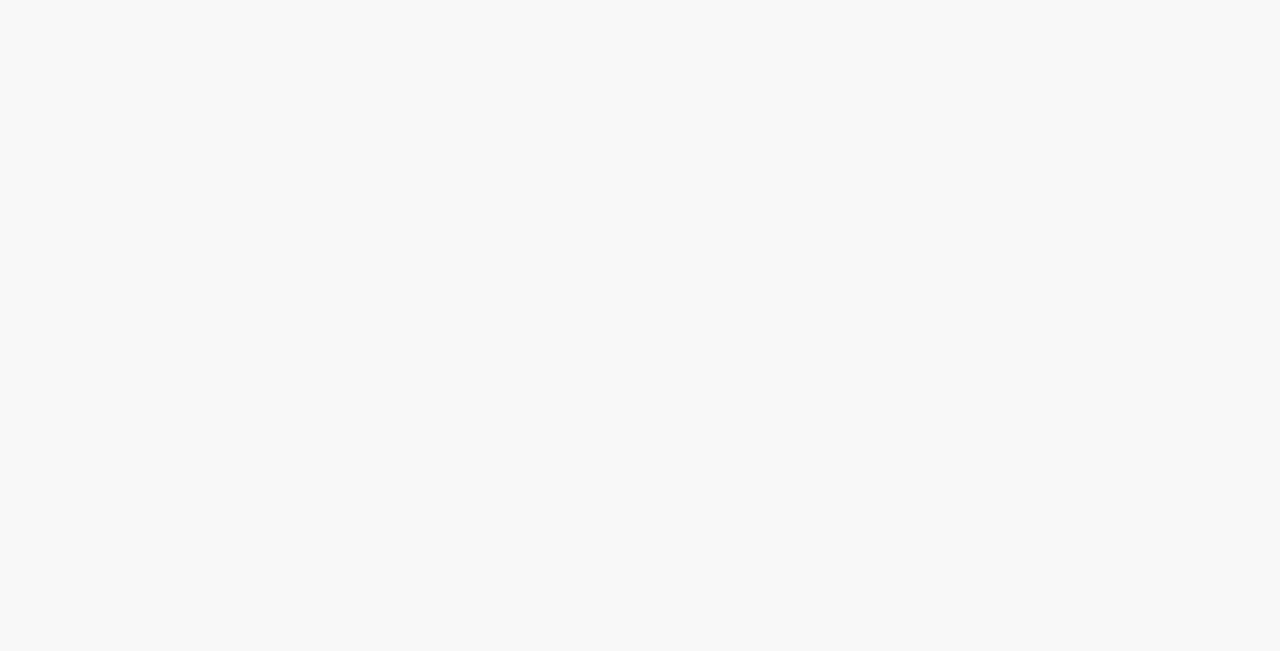 scroll, scrollTop: 0, scrollLeft: 0, axis: both 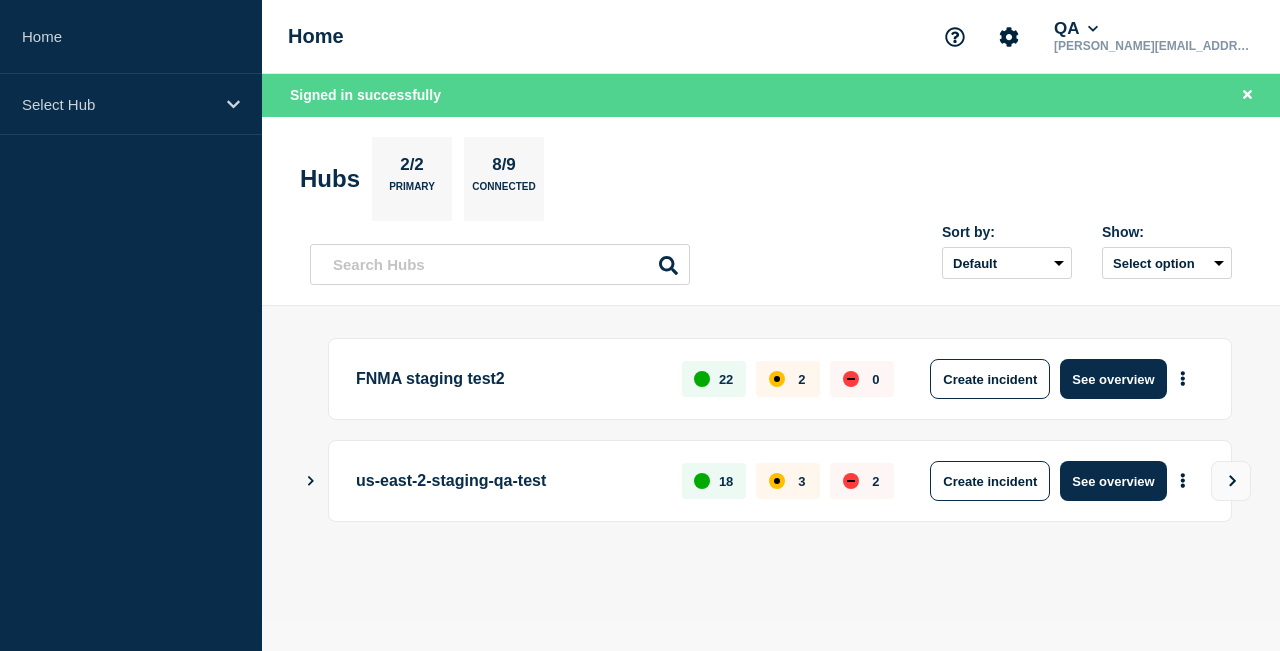 click 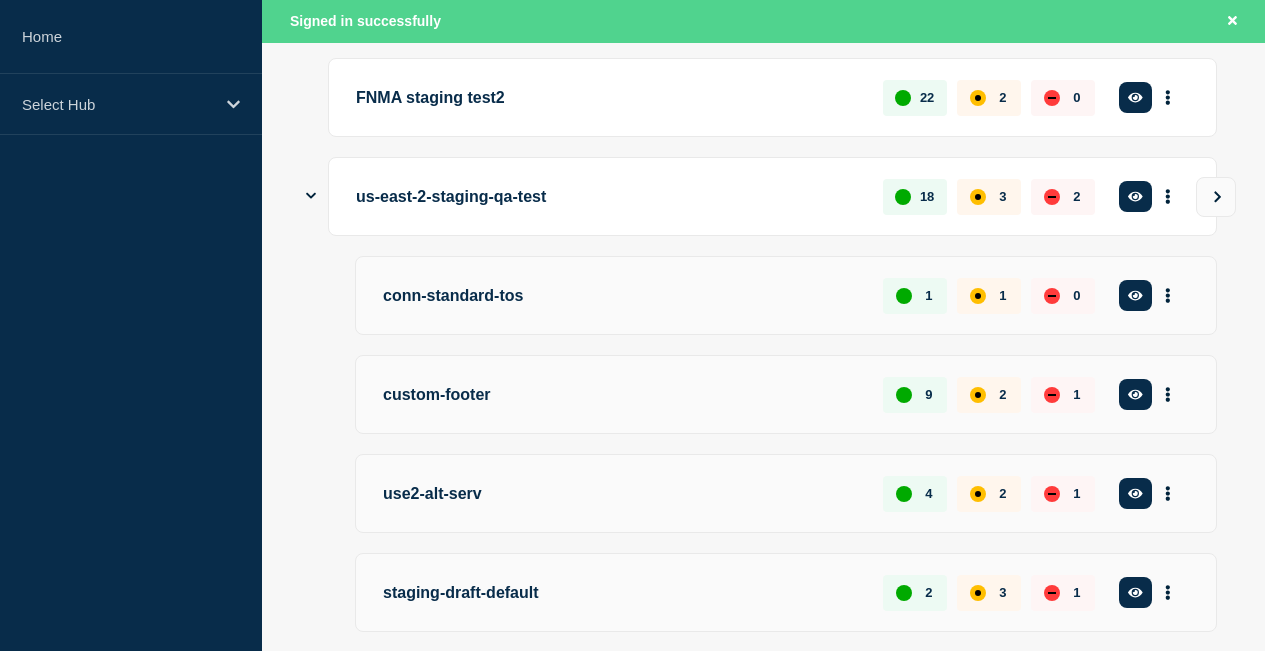 scroll, scrollTop: 135, scrollLeft: 0, axis: vertical 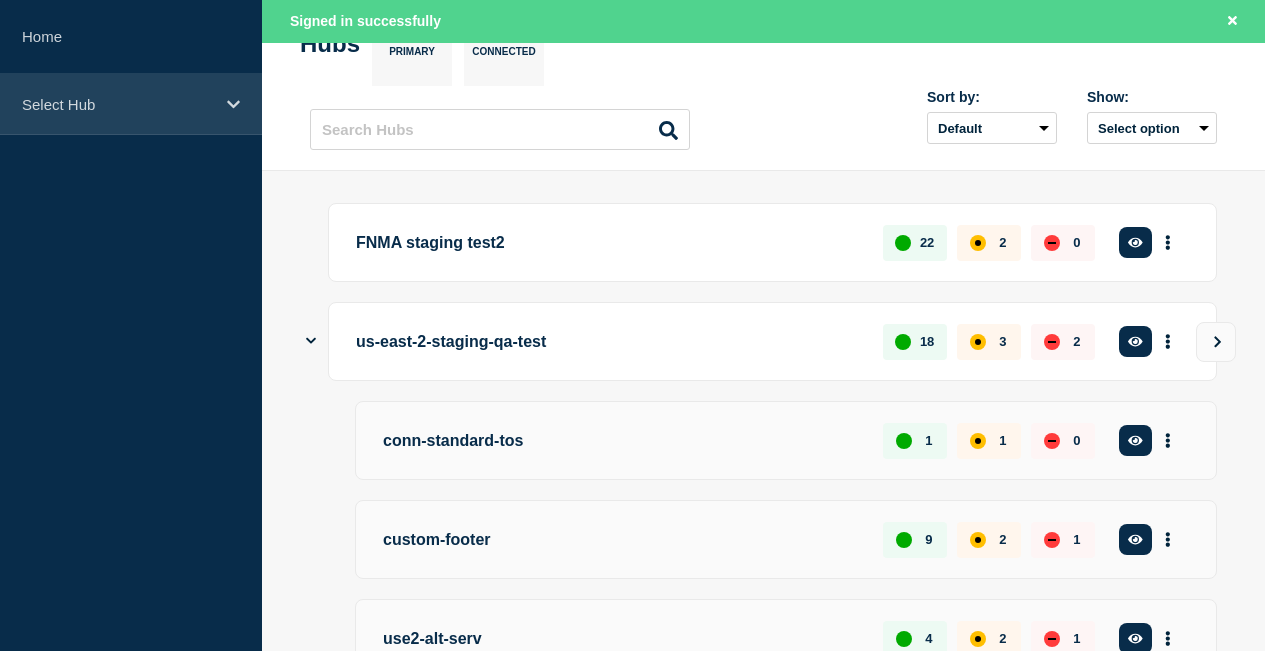click on "Select Hub" at bounding box center [131, 104] 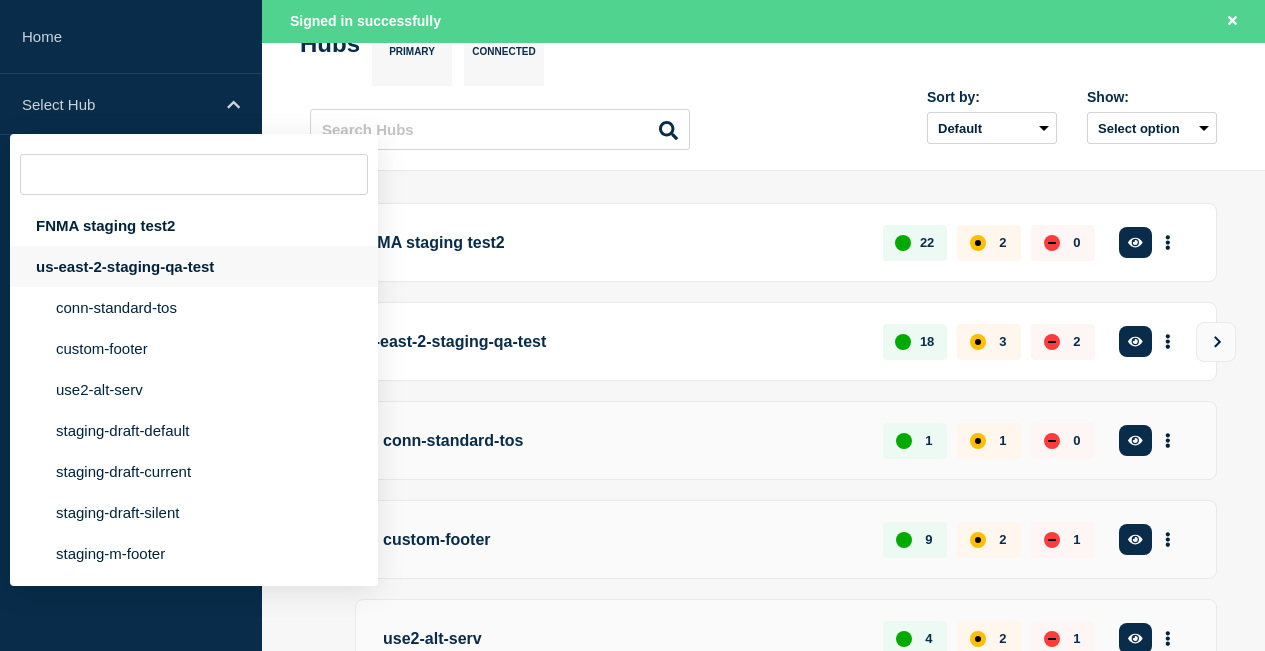 click on "us-east-2-staging-qa-test" at bounding box center (194, 266) 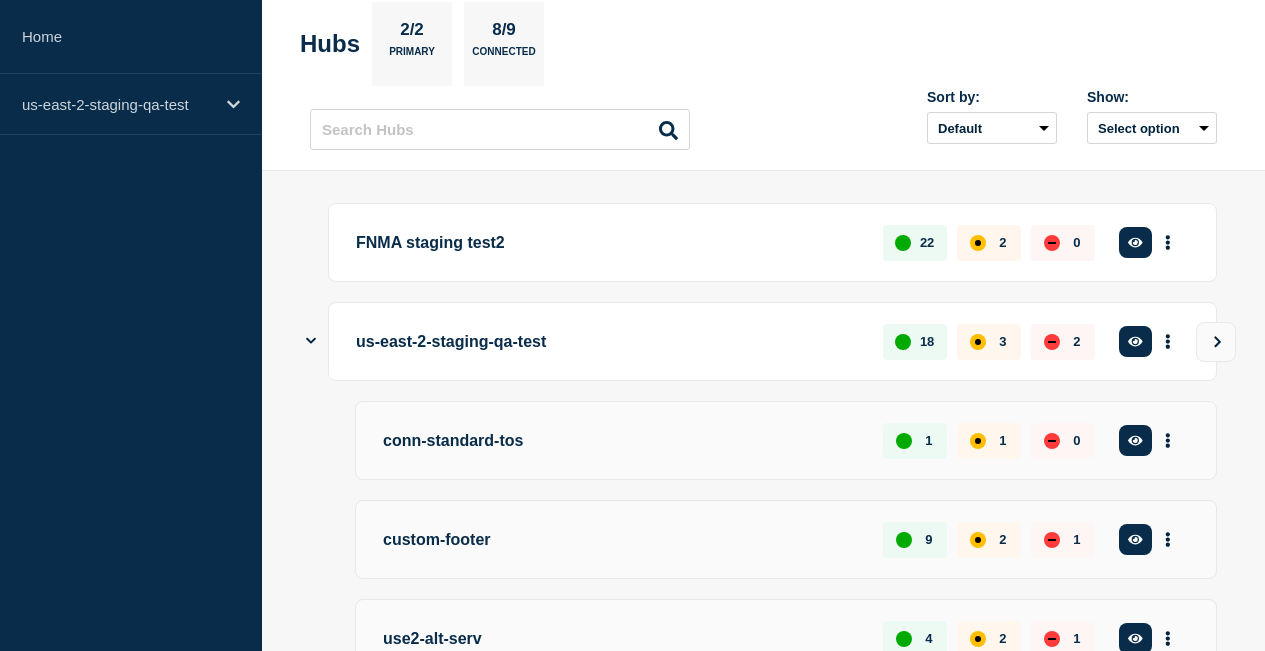 scroll, scrollTop: 92, scrollLeft: 0, axis: vertical 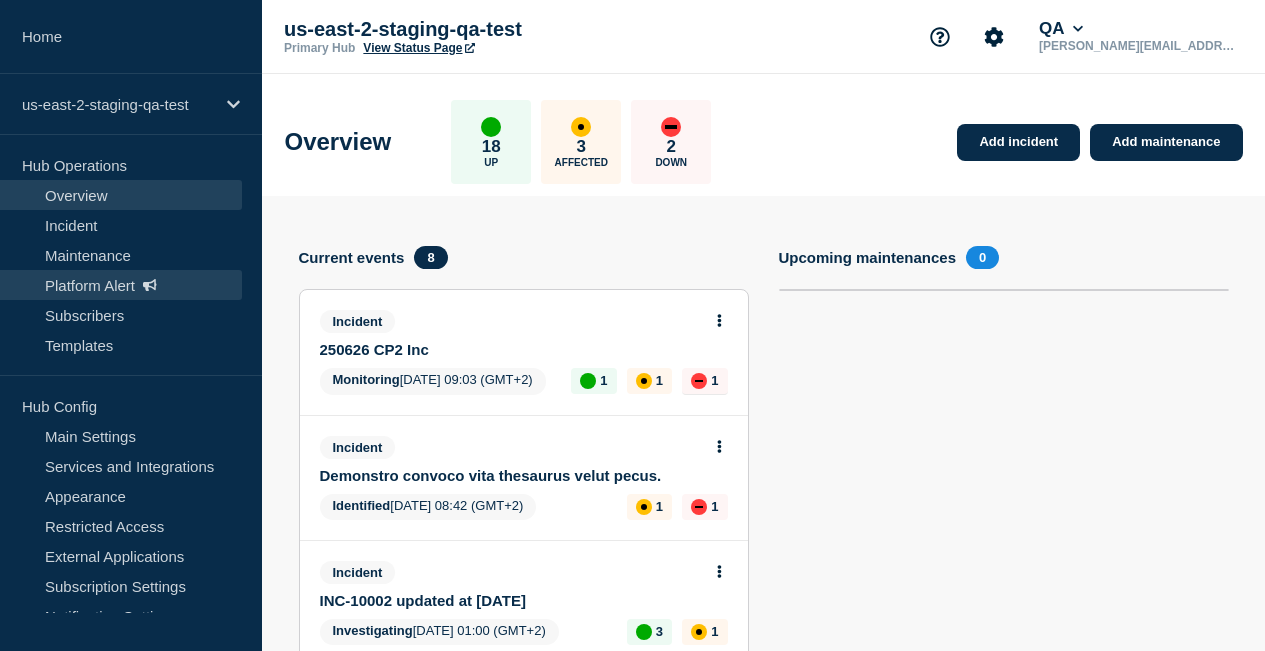 click on "Platform Alert" at bounding box center [121, 285] 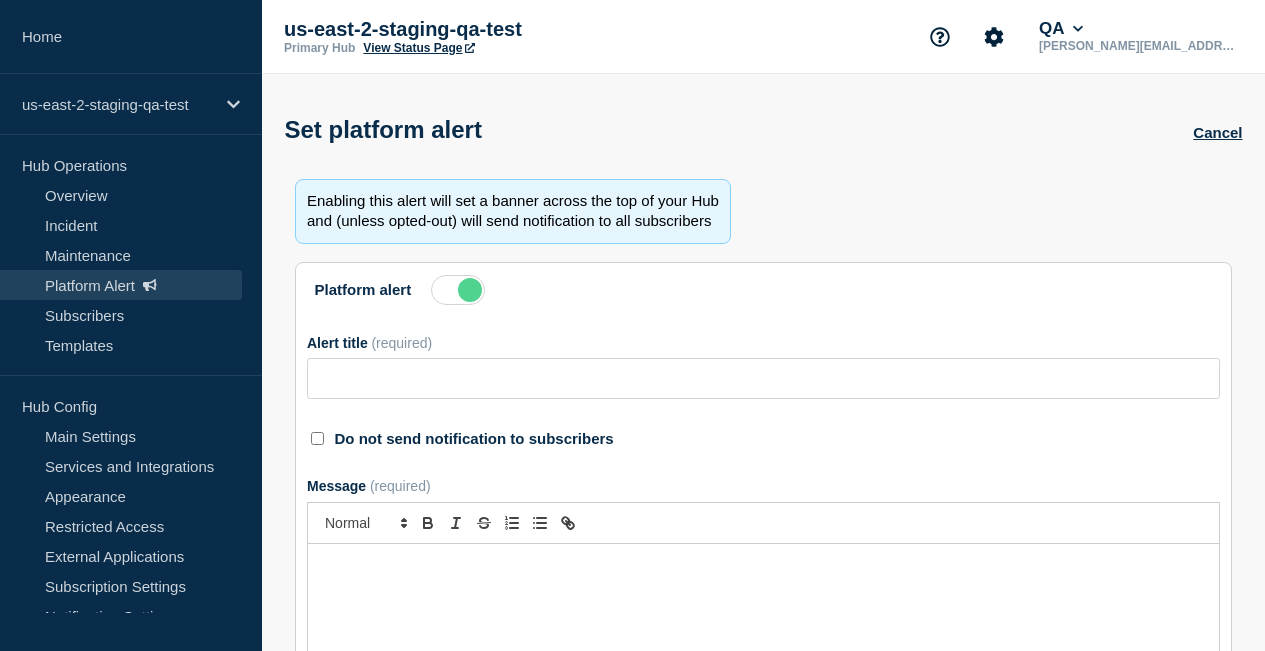 type on "Claro volup cruentus nam assentator." 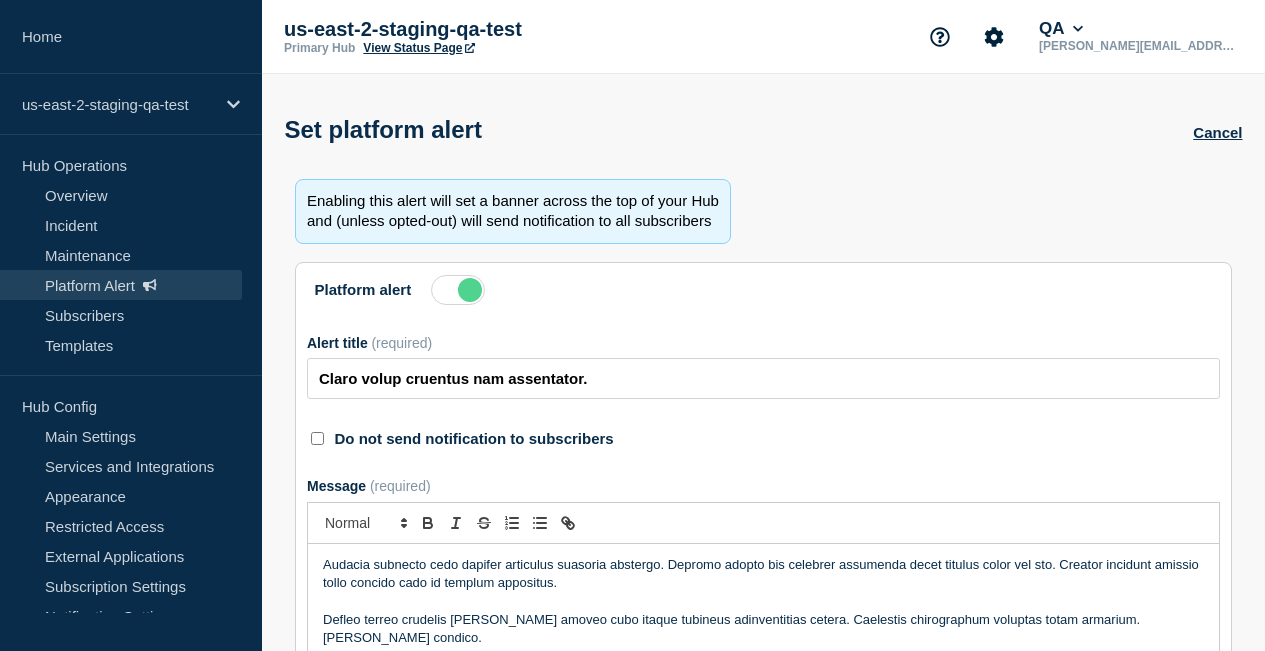 click at bounding box center (458, 290) 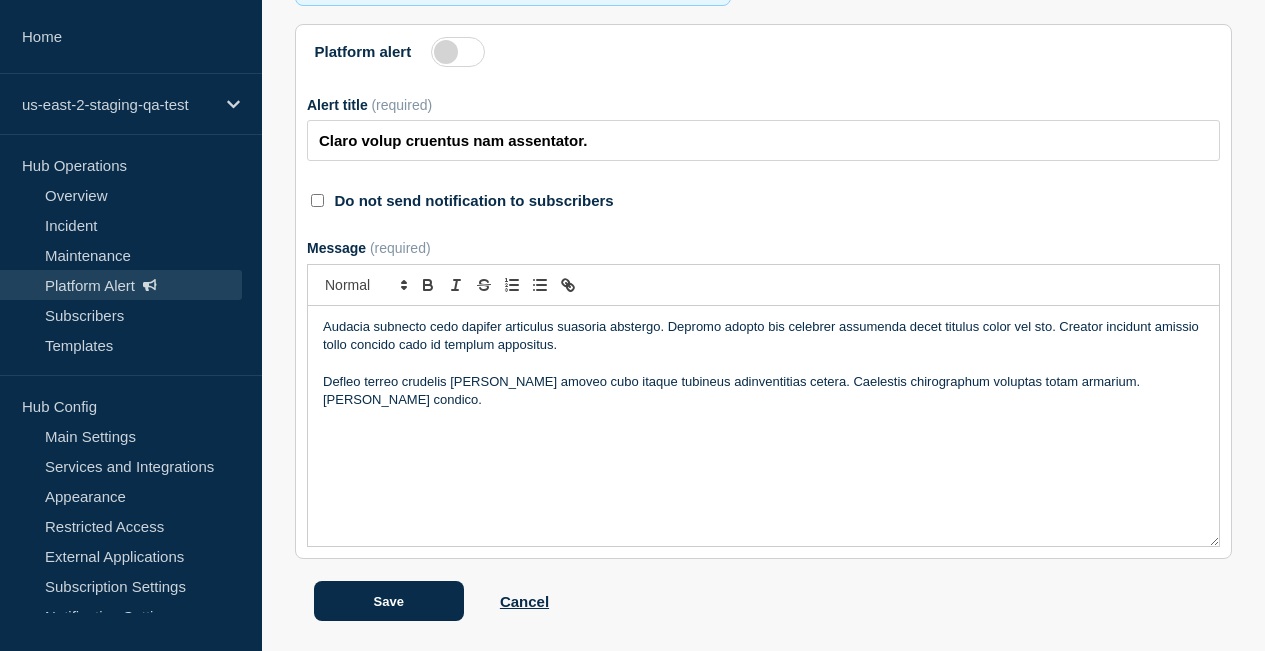 scroll, scrollTop: 340, scrollLeft: 0, axis: vertical 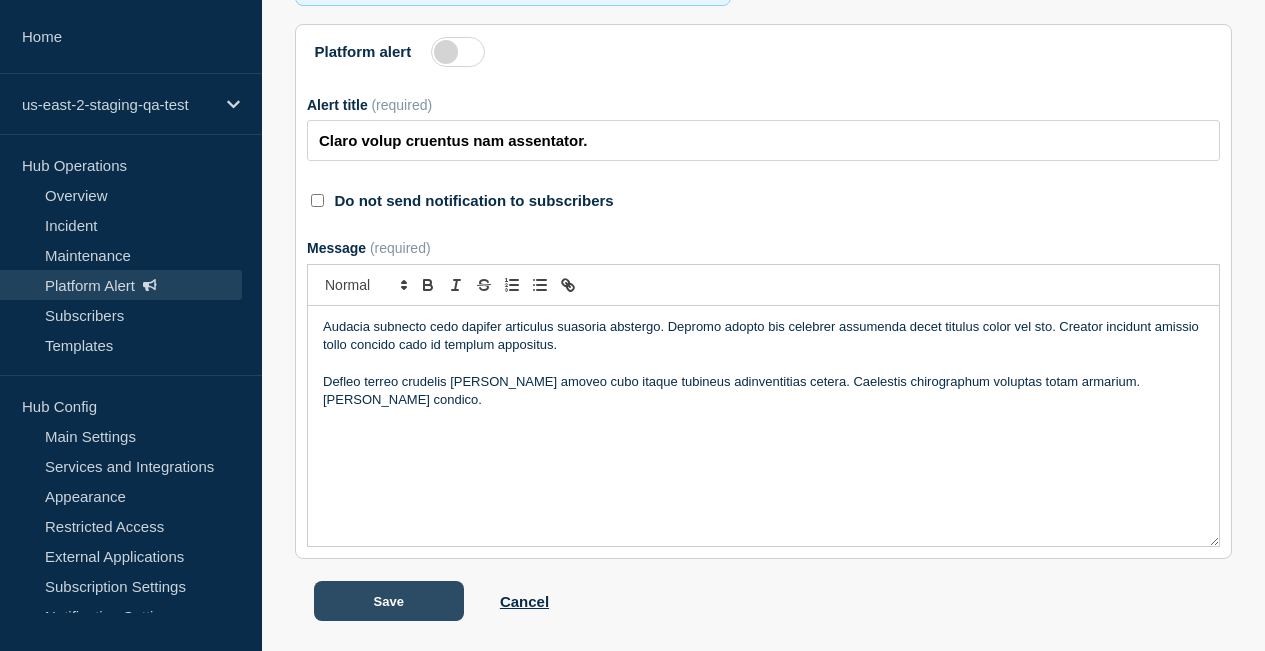 click on "Save" at bounding box center (389, 601) 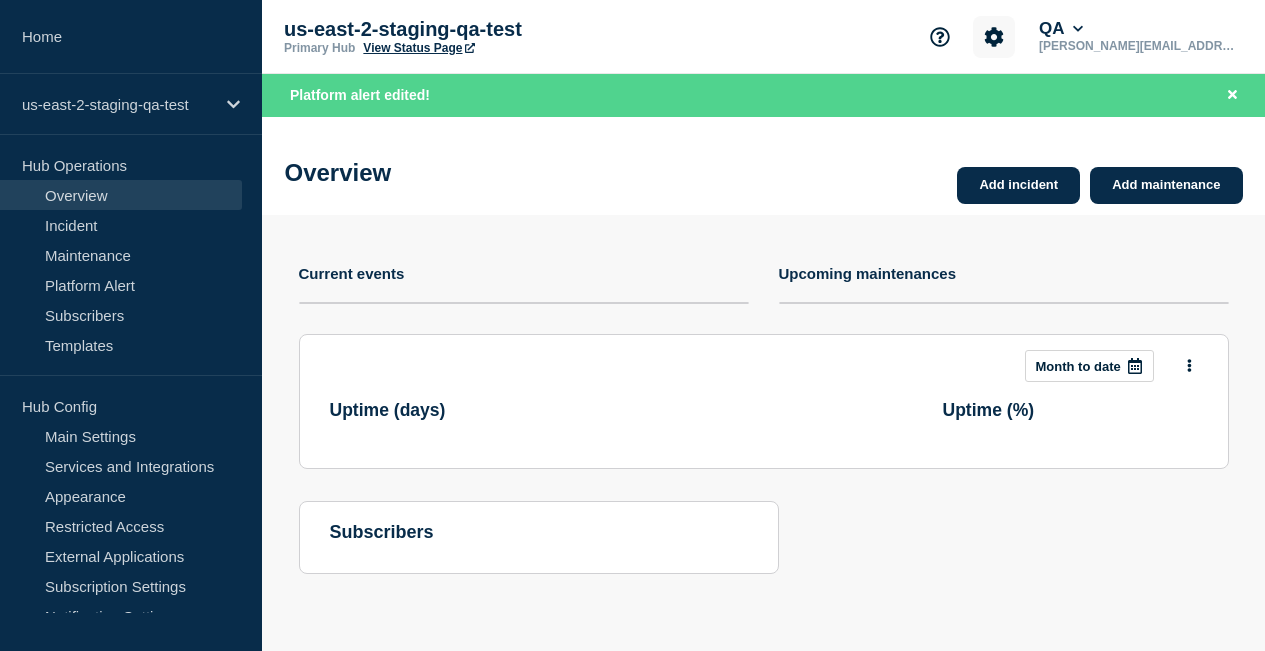 scroll, scrollTop: 0, scrollLeft: 0, axis: both 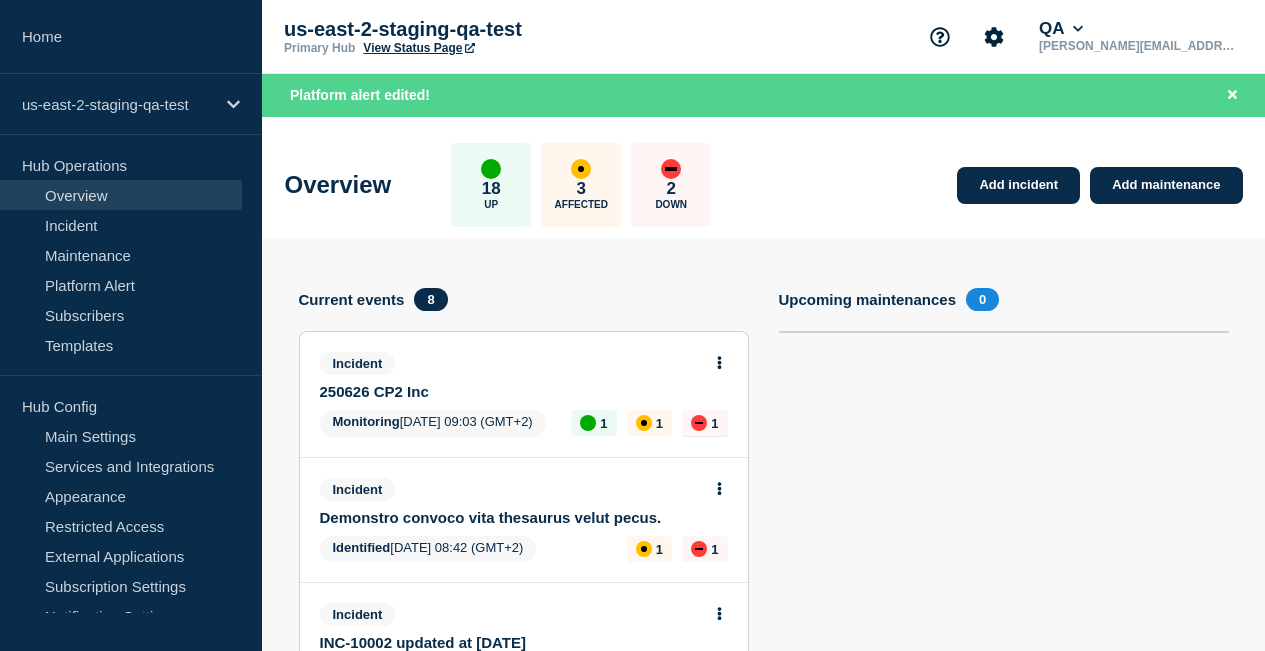 click on "View Status Page" at bounding box center [418, 48] 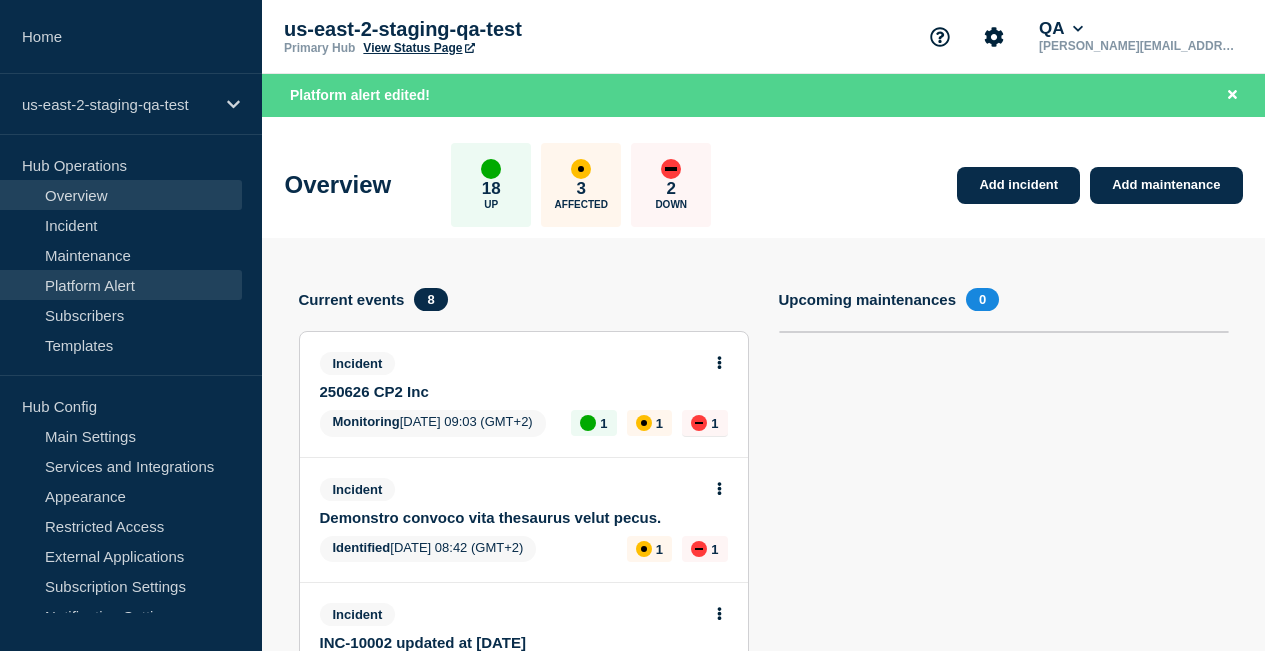 click on "Platform Alert" at bounding box center (121, 285) 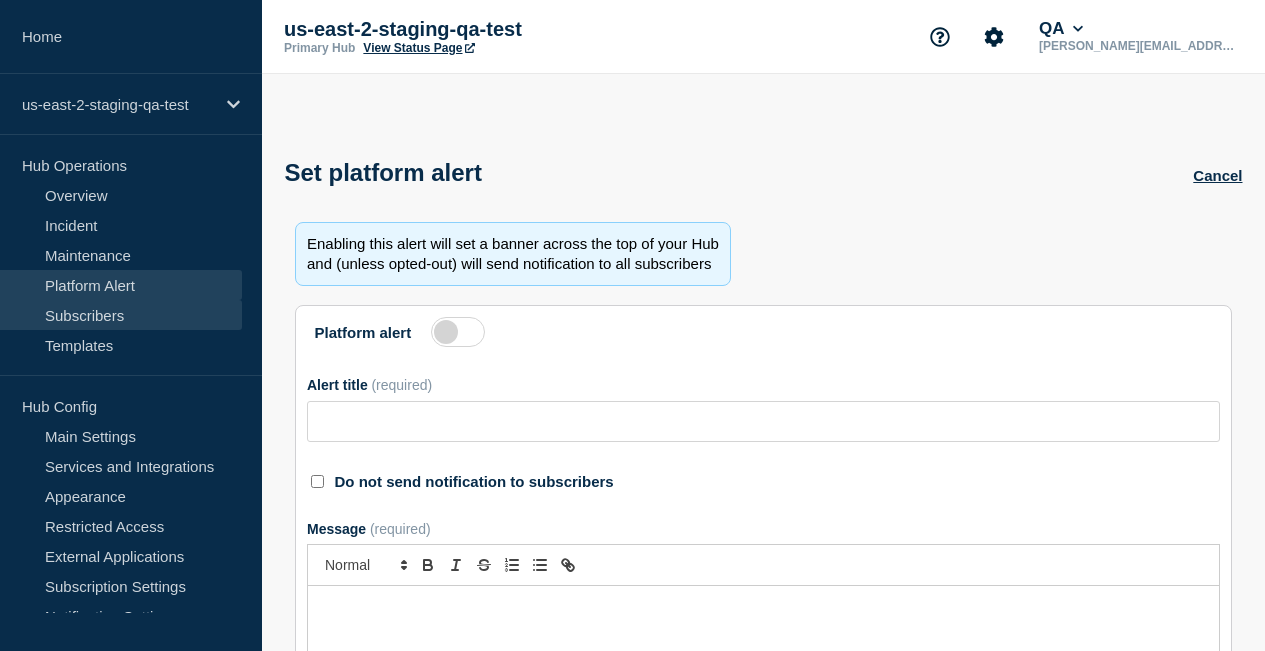 type on "Claro volup cruentus nam assentator." 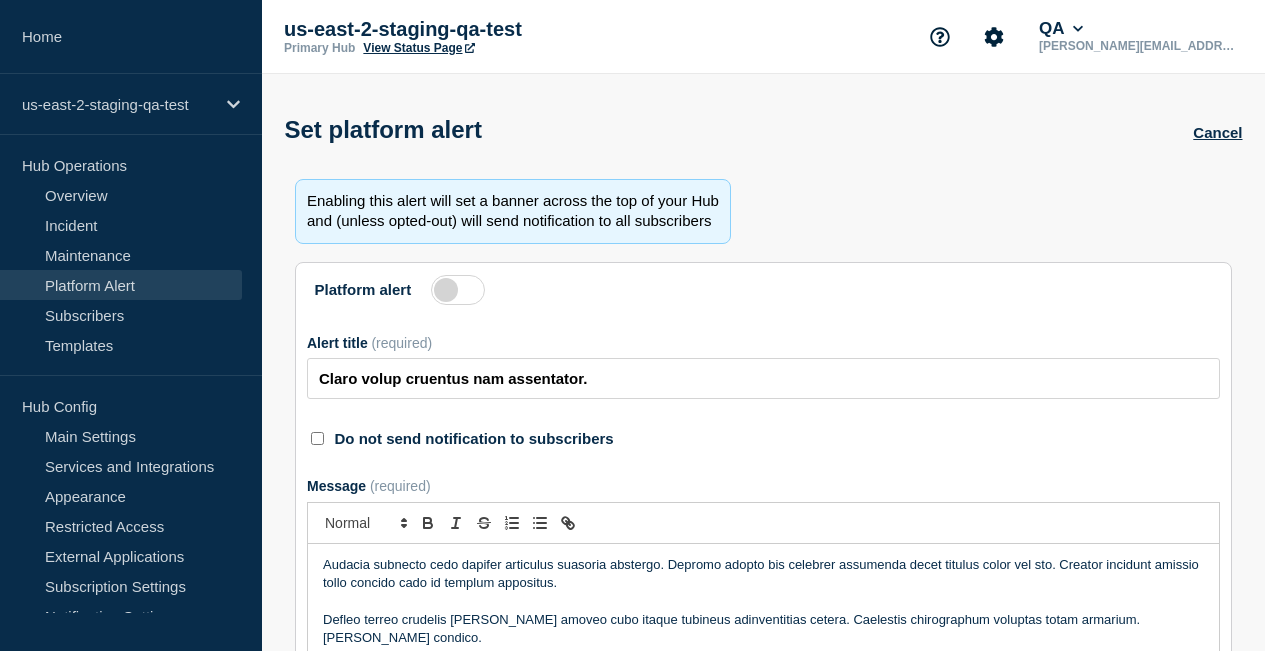 click at bounding box center (458, 290) 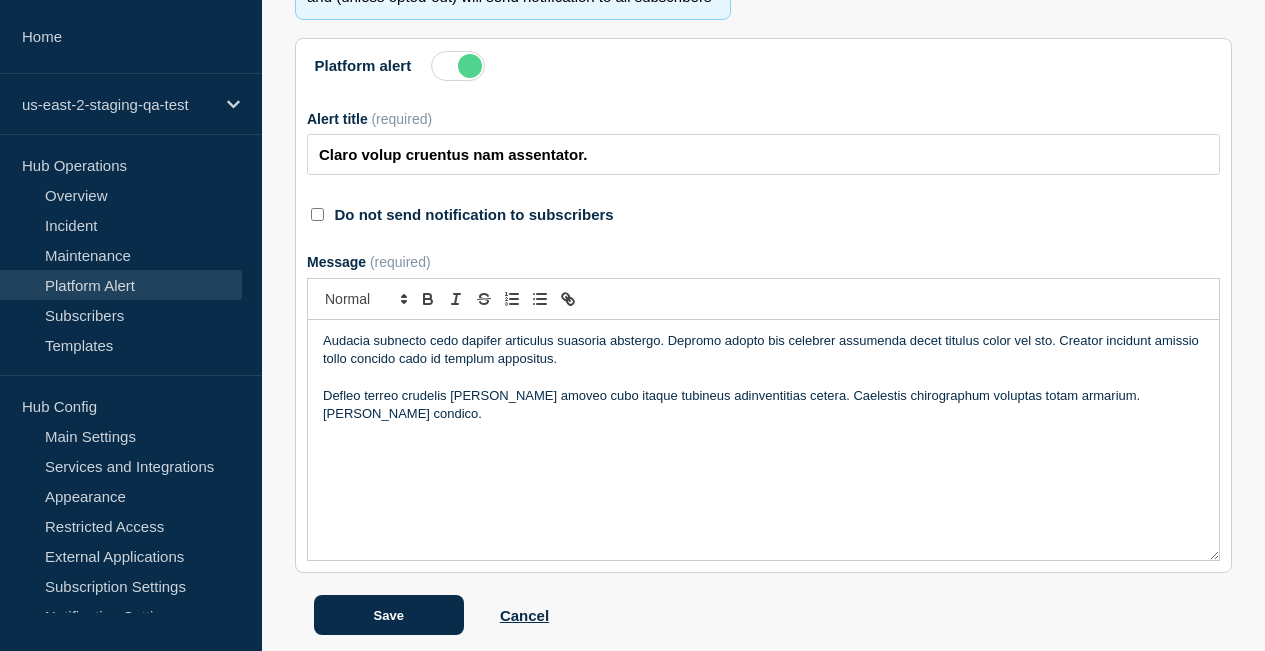 scroll, scrollTop: 340, scrollLeft: 0, axis: vertical 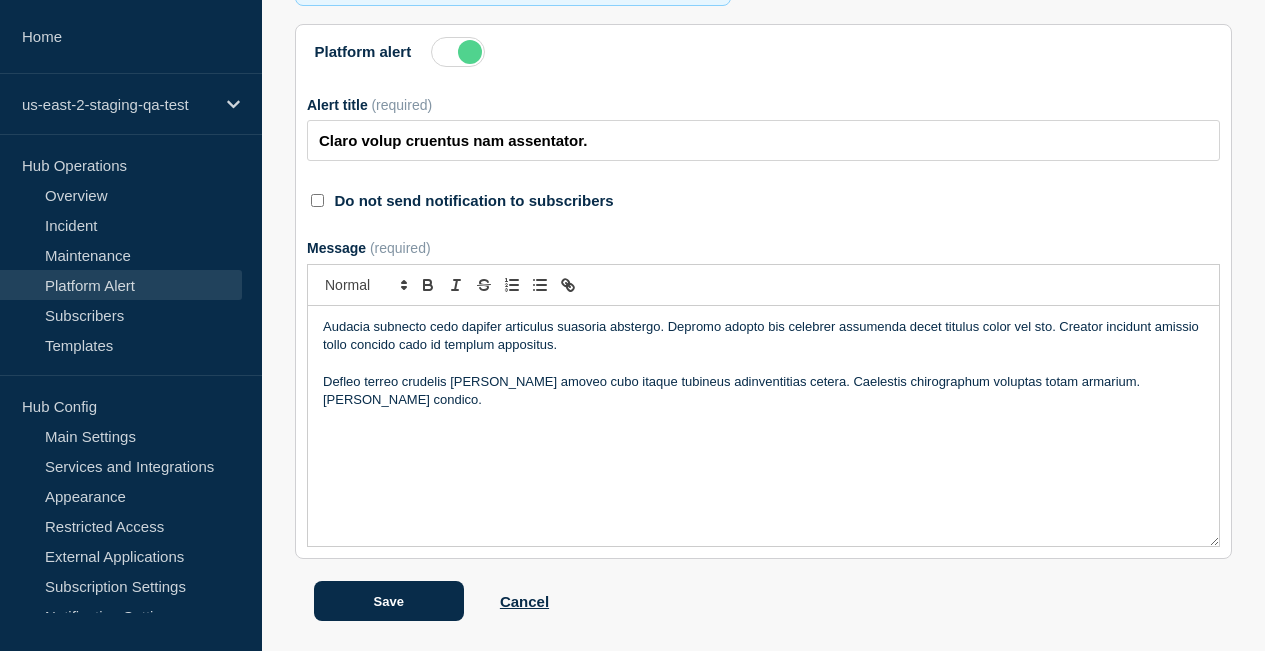 drag, startPoint x: 391, startPoint y: 592, endPoint x: 553, endPoint y: 647, distance: 171.08185 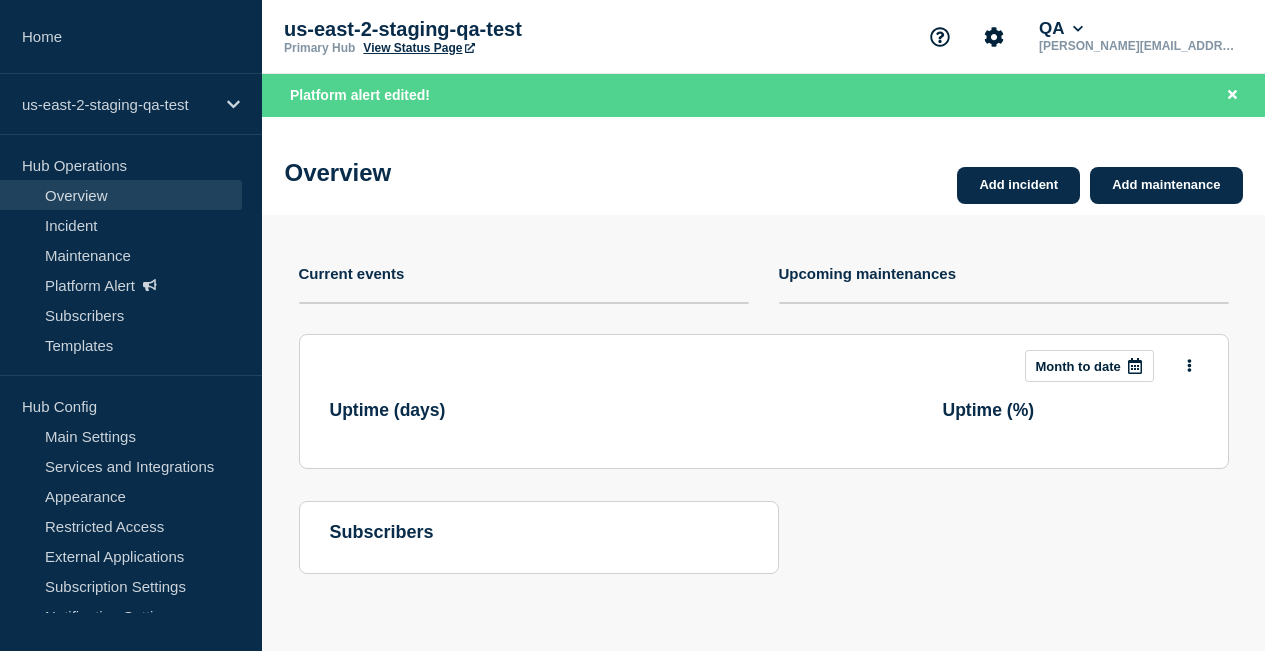 scroll, scrollTop: 0, scrollLeft: 0, axis: both 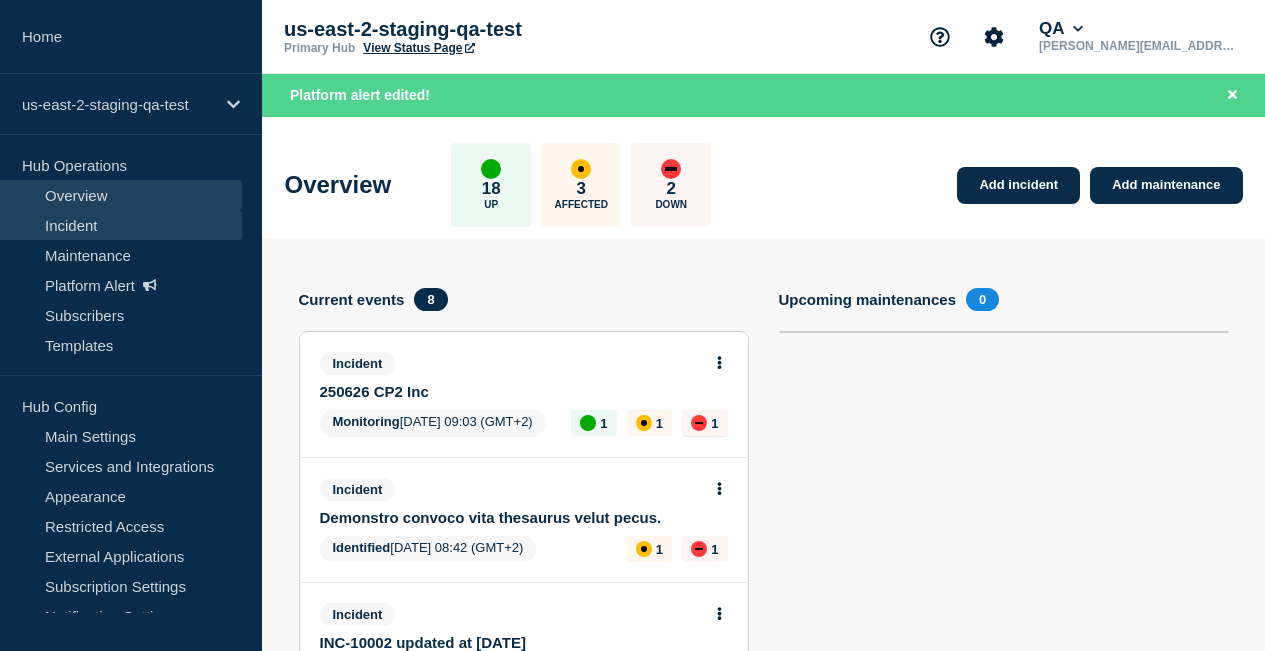 click on "Incident" at bounding box center [121, 225] 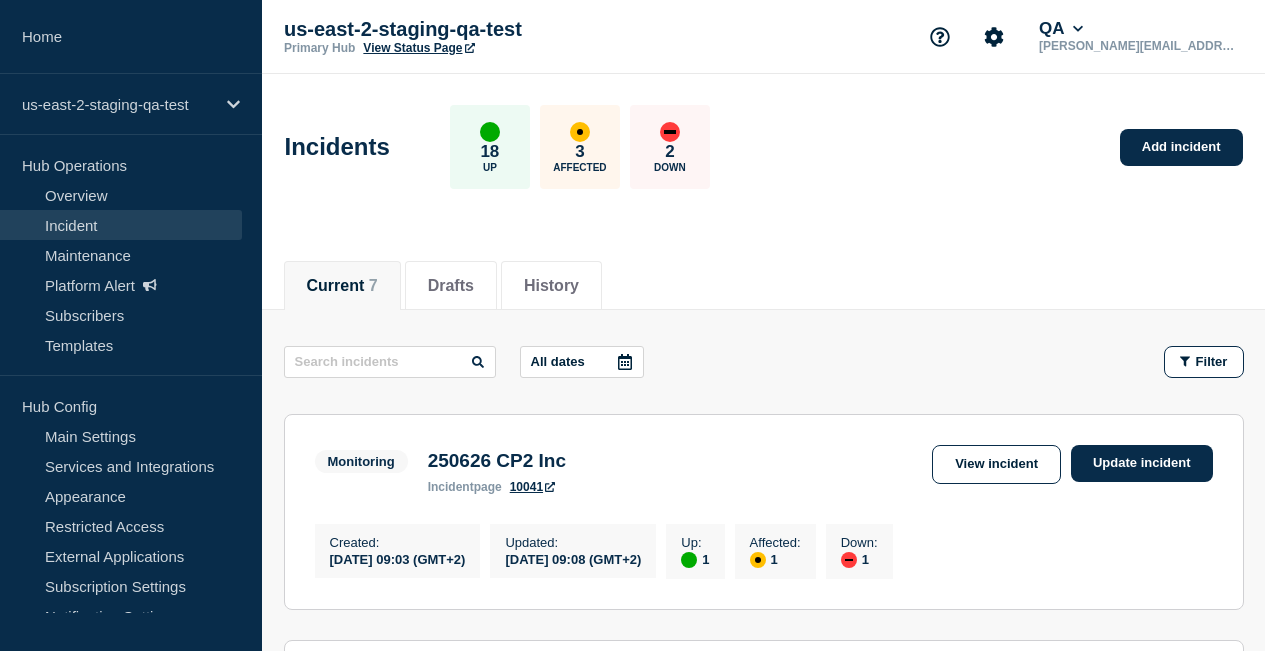scroll, scrollTop: 330, scrollLeft: 0, axis: vertical 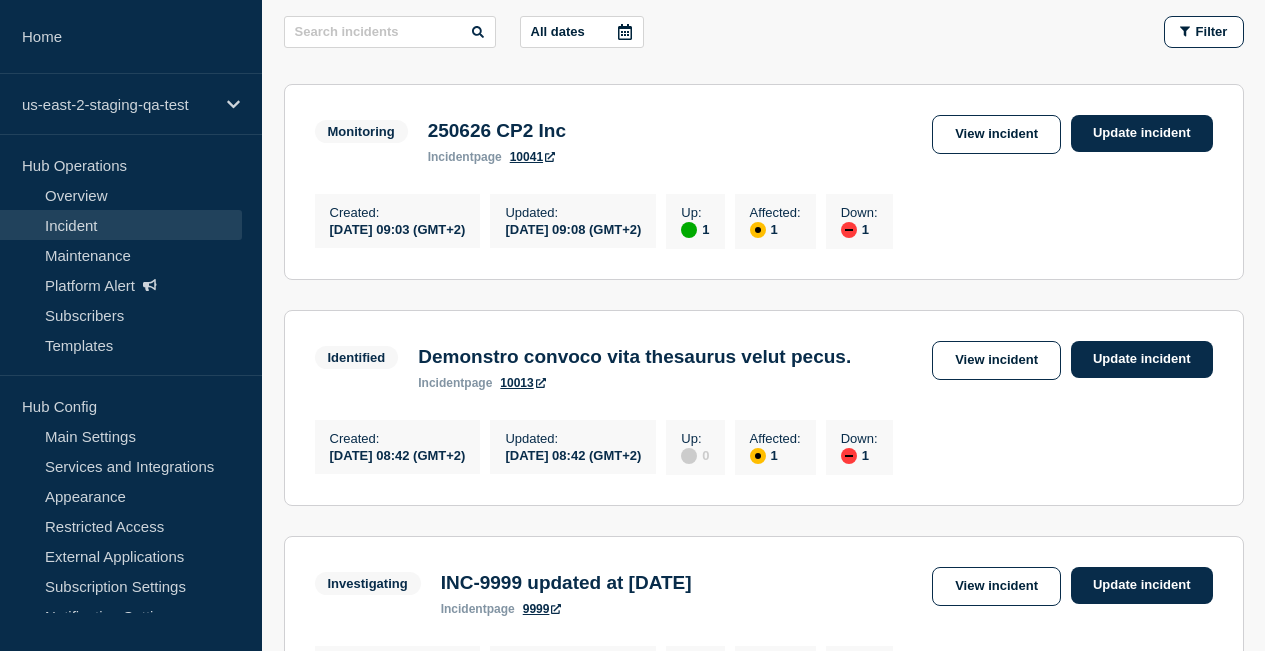 click on "10041" at bounding box center (532, 157) 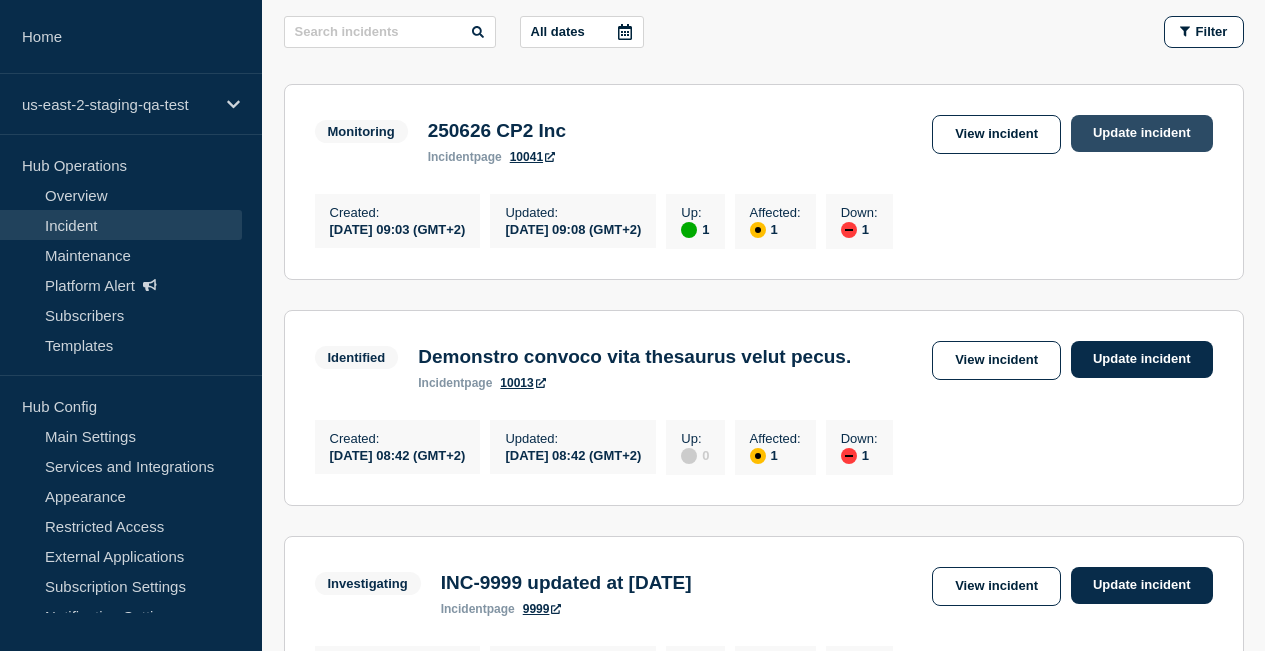 click on "Update incident" at bounding box center [1142, 133] 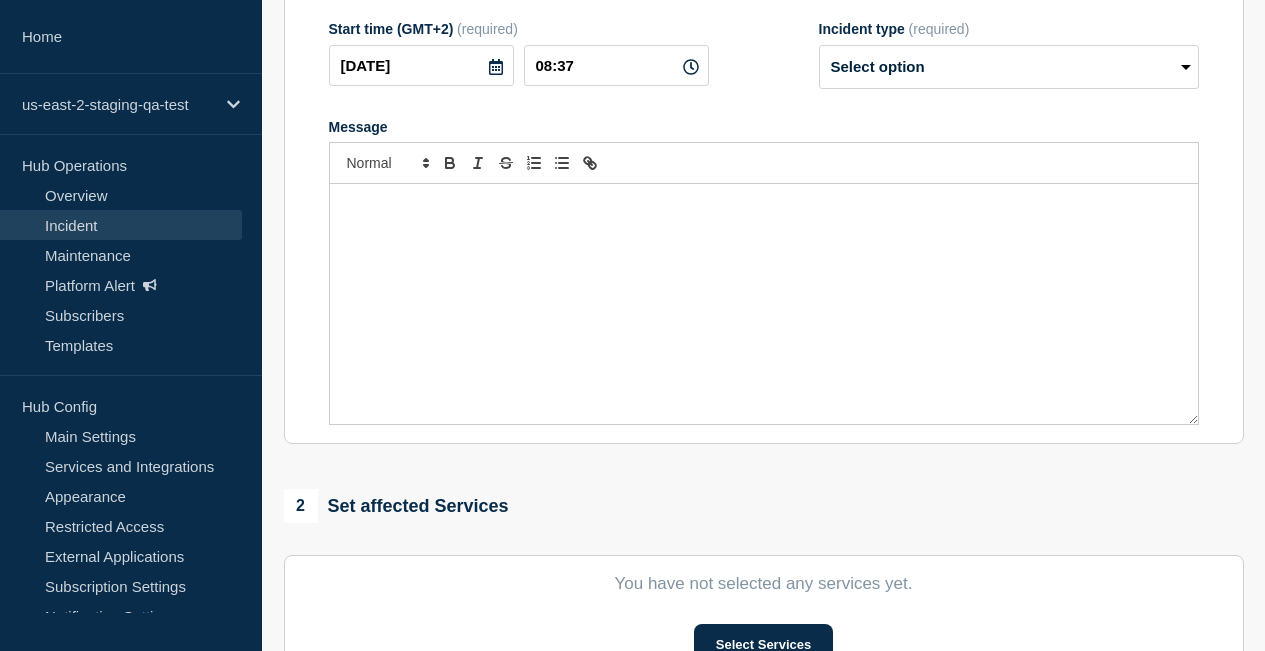 type on "250626 CP2 Inc" 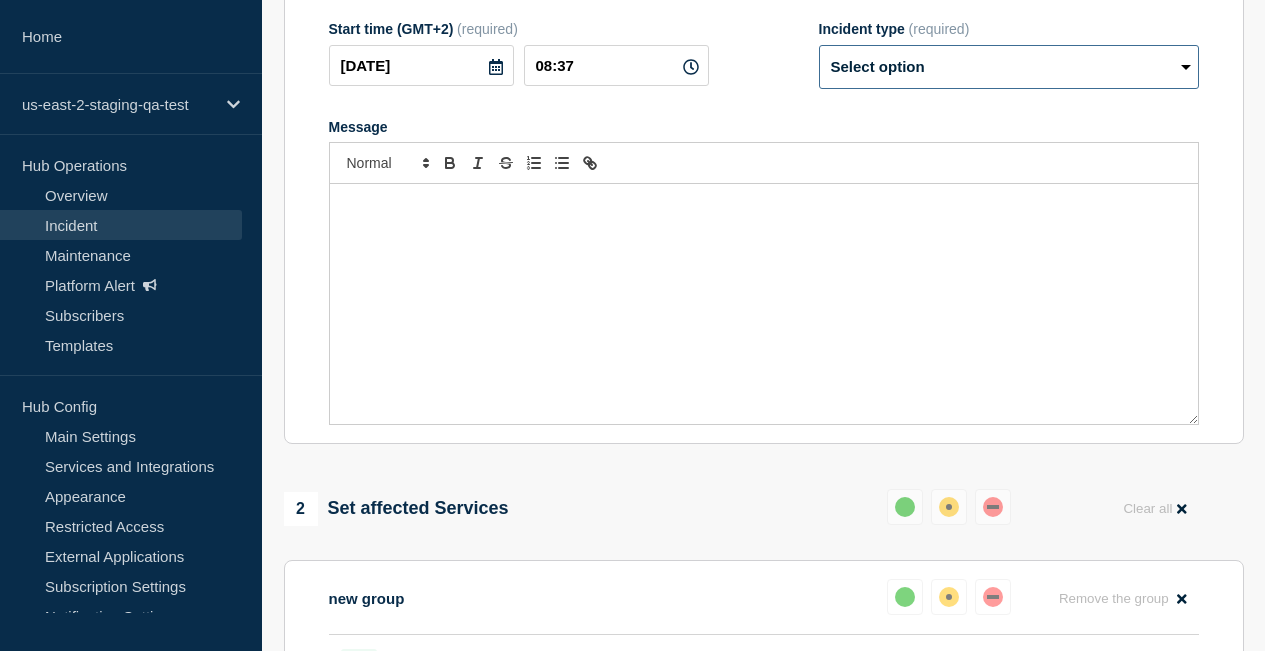 click on "Select option Investigating Identified Monitoring Resolved" at bounding box center (1009, 67) 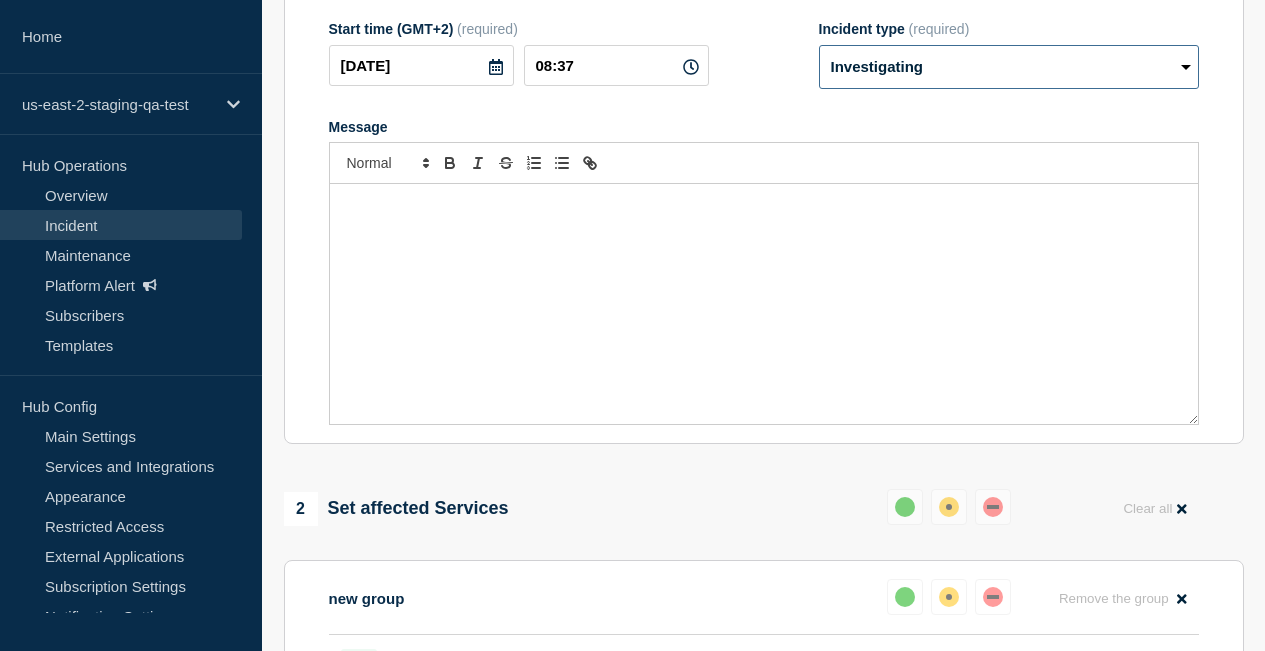 click on "Select option Investigating Identified Monitoring Resolved" at bounding box center [1009, 67] 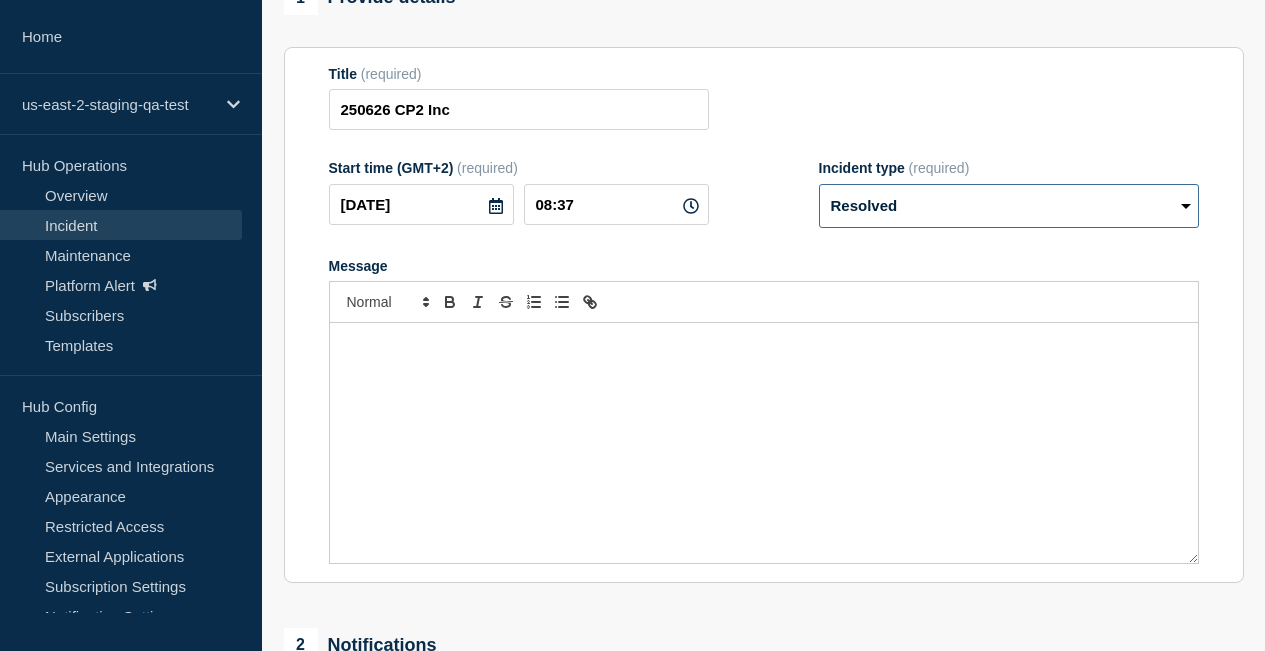 scroll, scrollTop: 90, scrollLeft: 0, axis: vertical 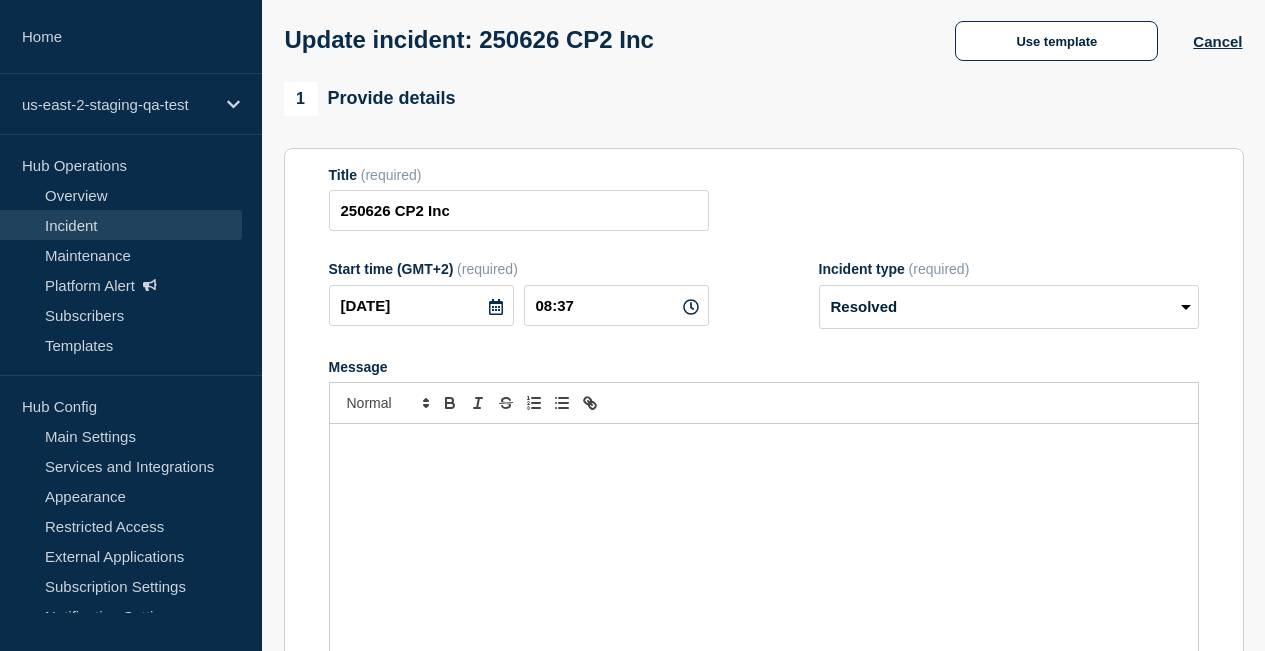 click 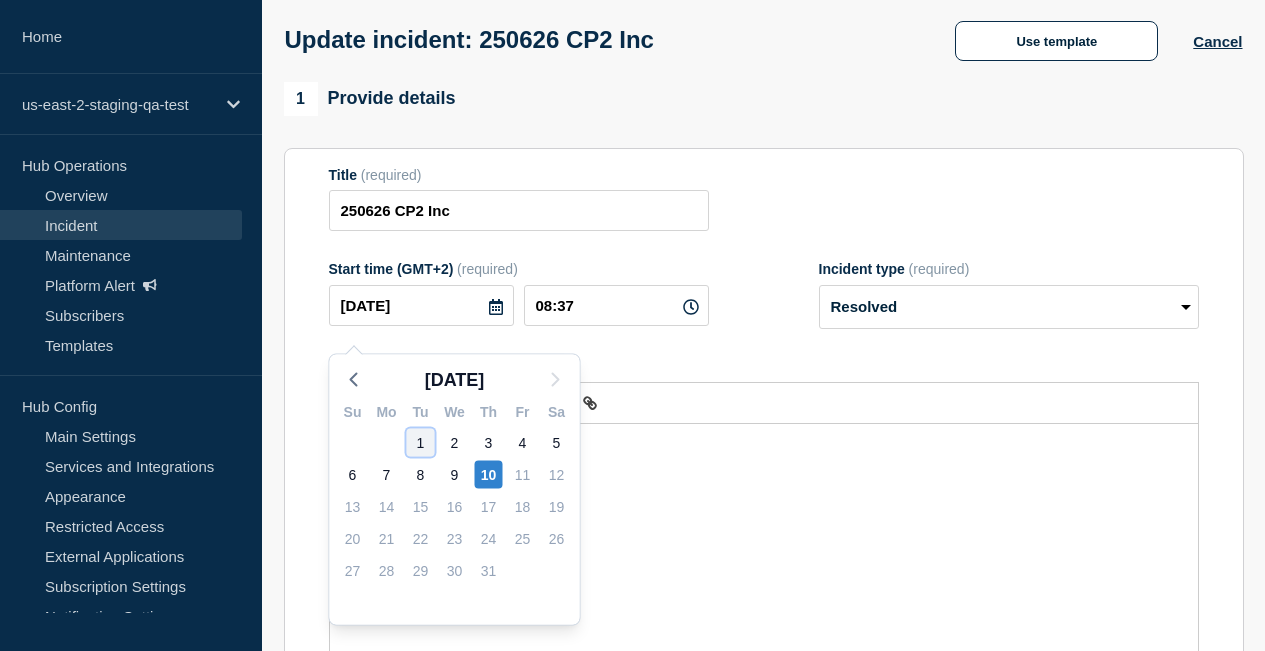 click on "1" 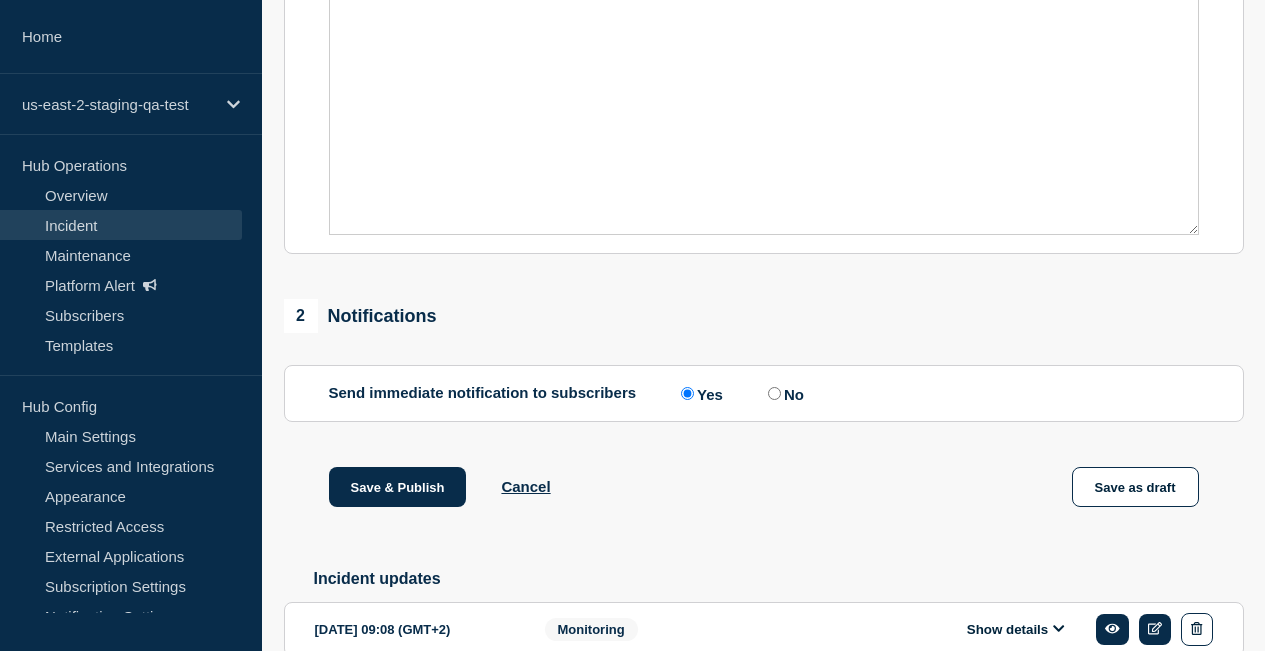 scroll, scrollTop: 714, scrollLeft: 0, axis: vertical 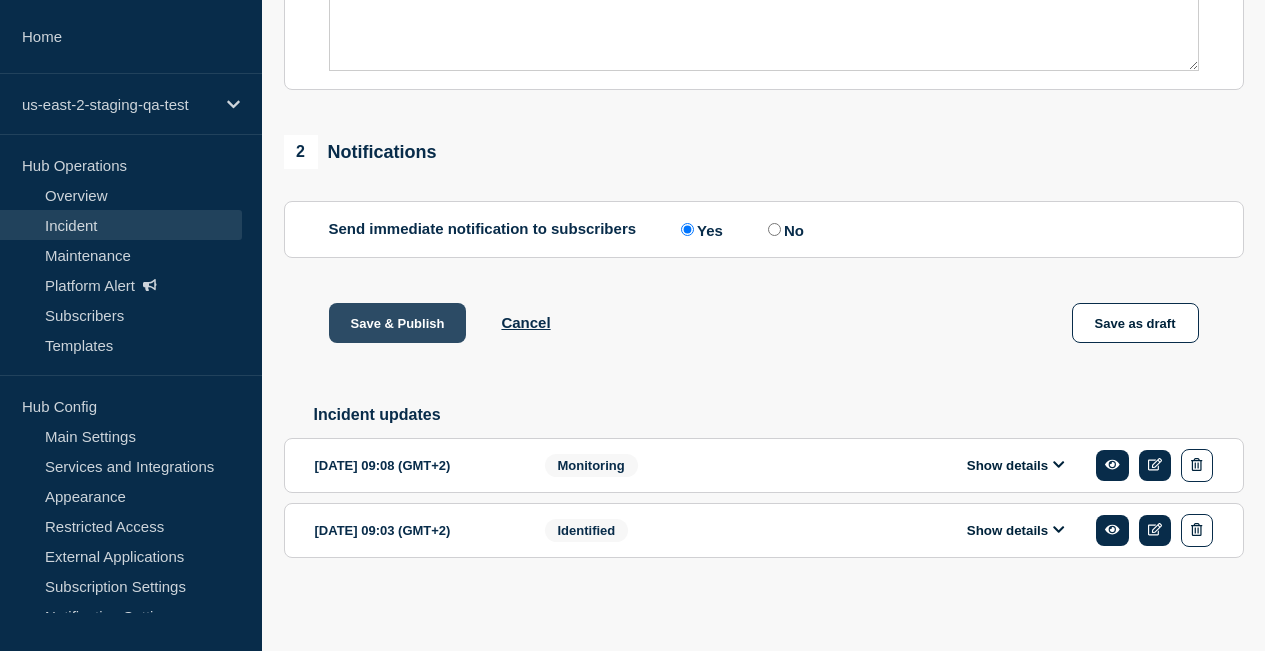 click on "Save & Publish" at bounding box center [398, 323] 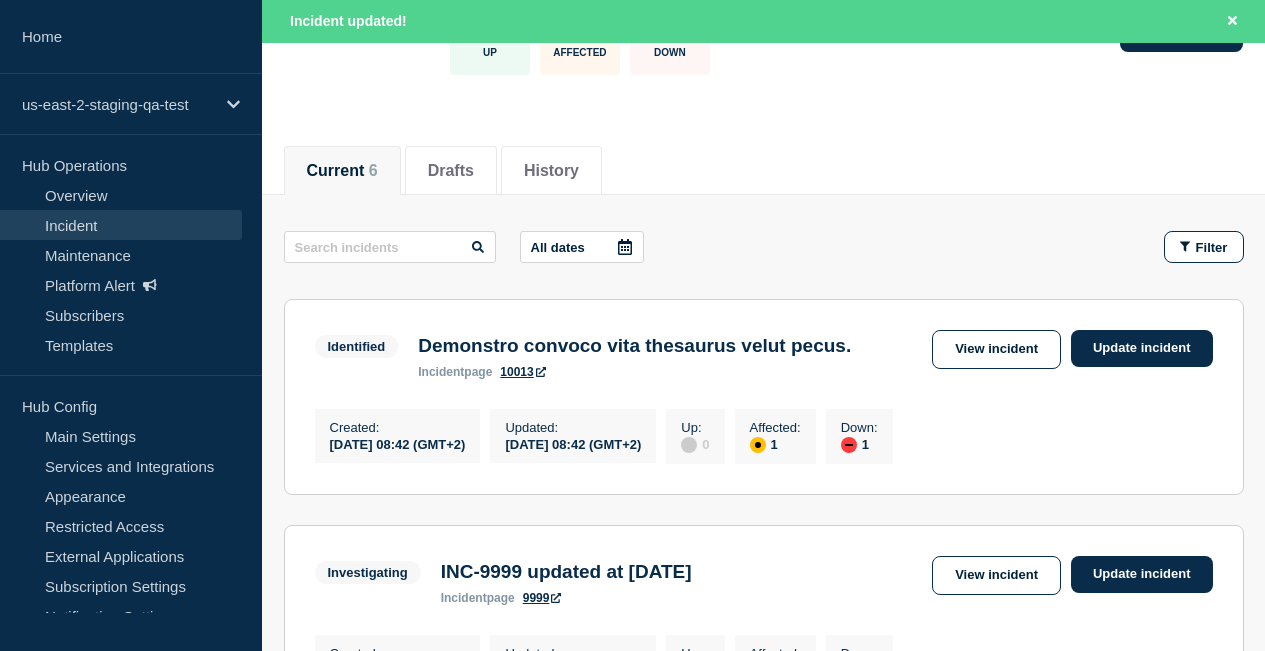 scroll, scrollTop: 240, scrollLeft: 0, axis: vertical 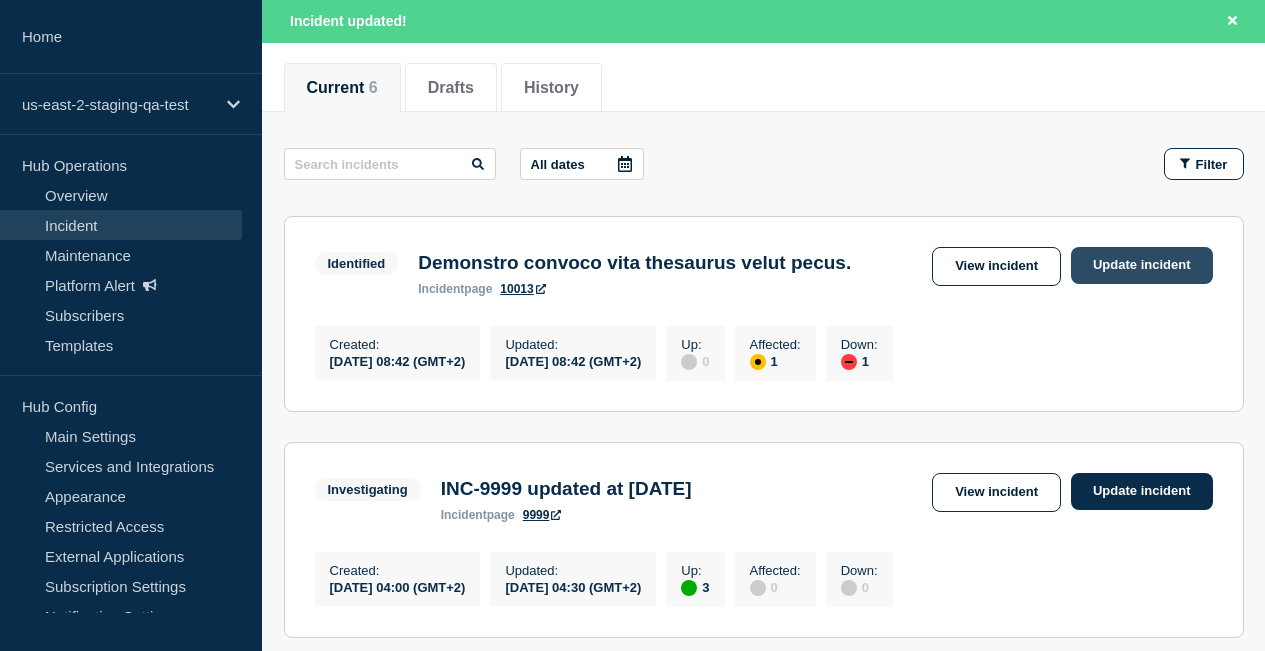 click on "Update incident" at bounding box center [1142, 265] 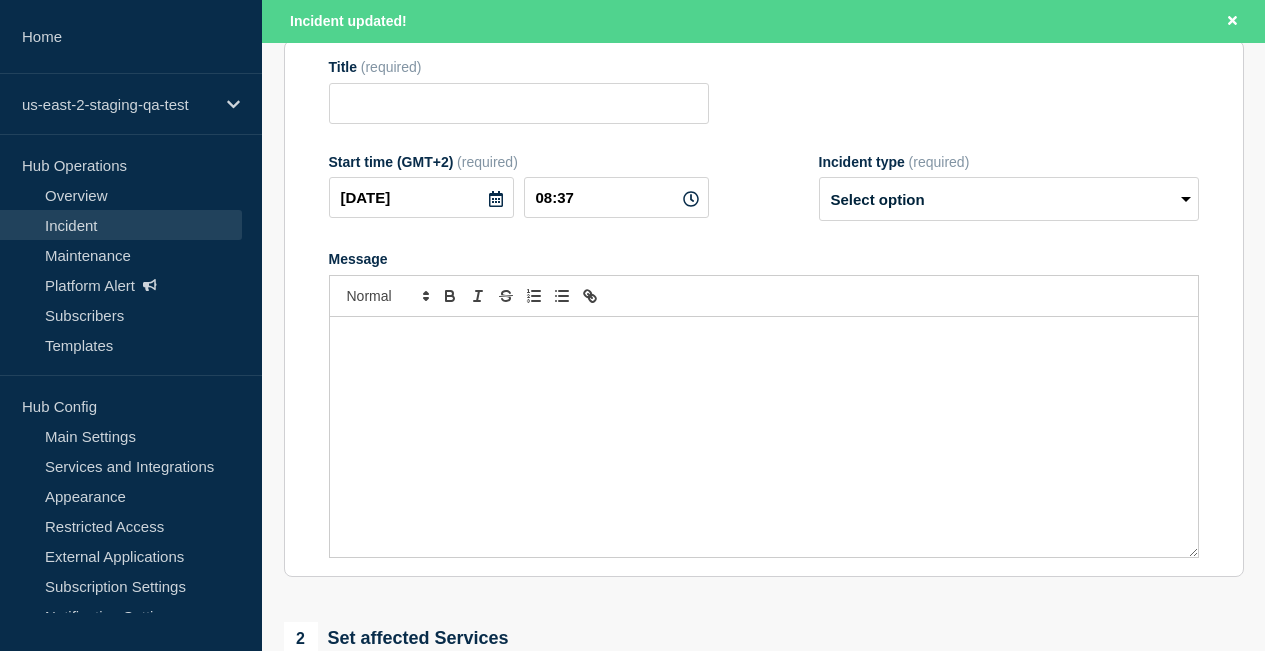 type on "Demonstro convoco vita thesaurus velut pecus." 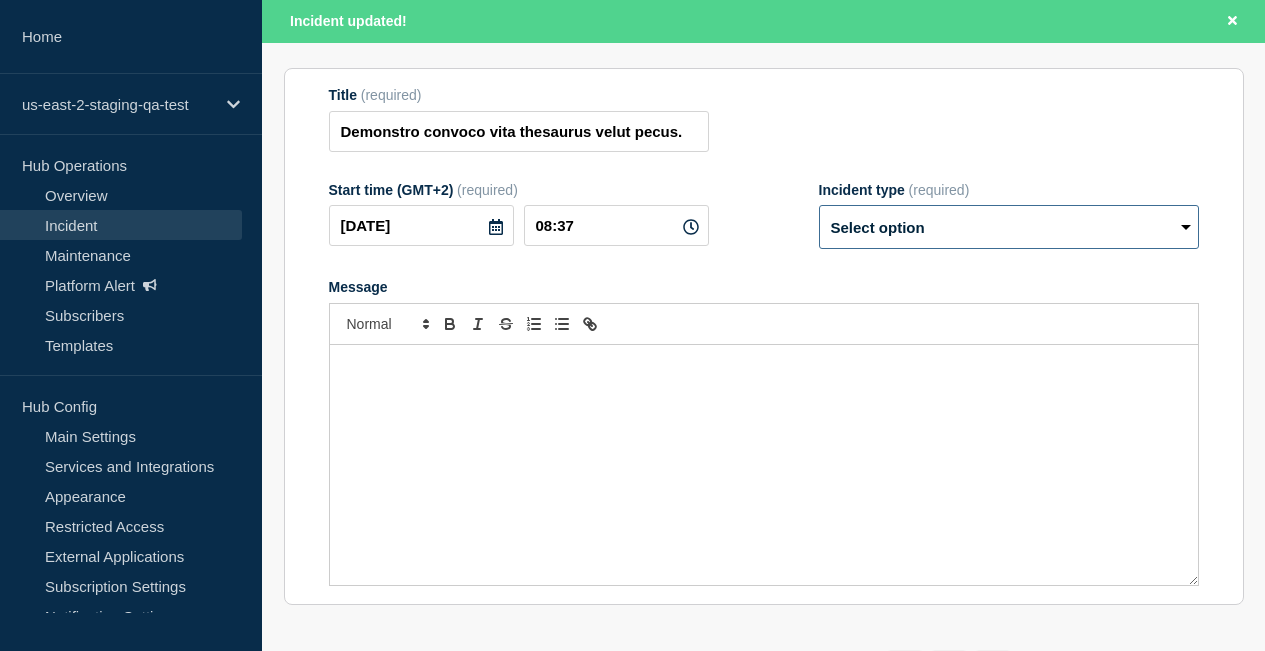 click on "Select option Investigating Identified Monitoring Resolved" at bounding box center [1009, 227] 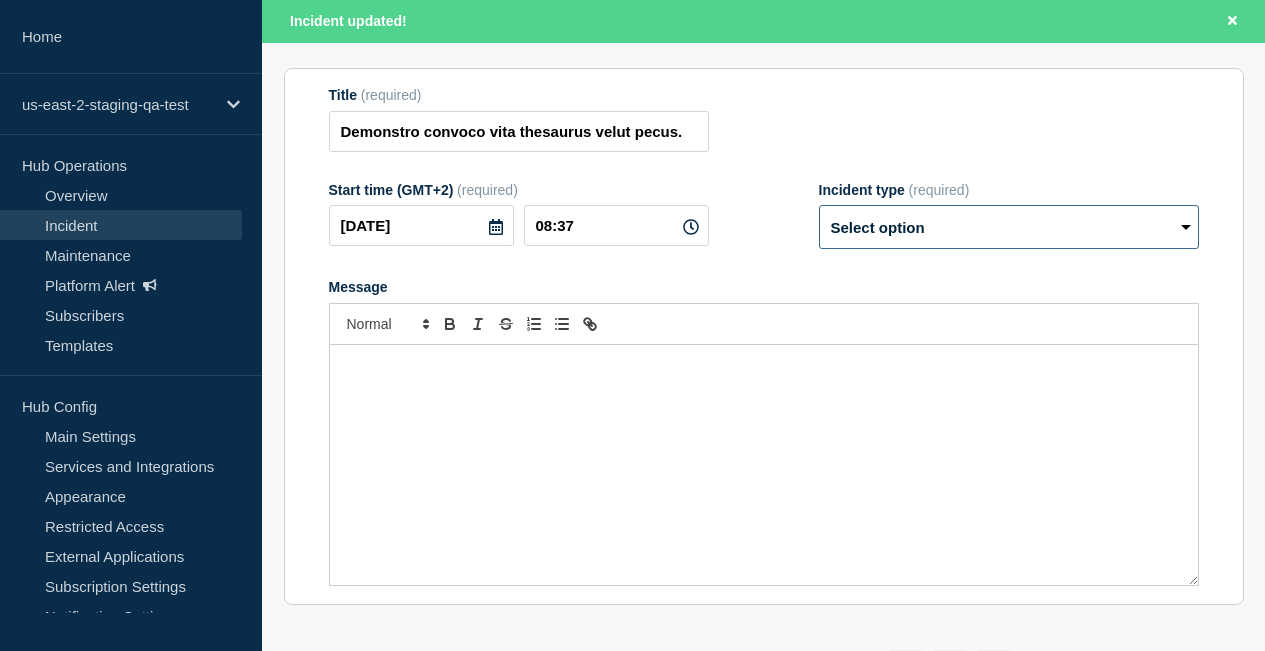 select on "resolved" 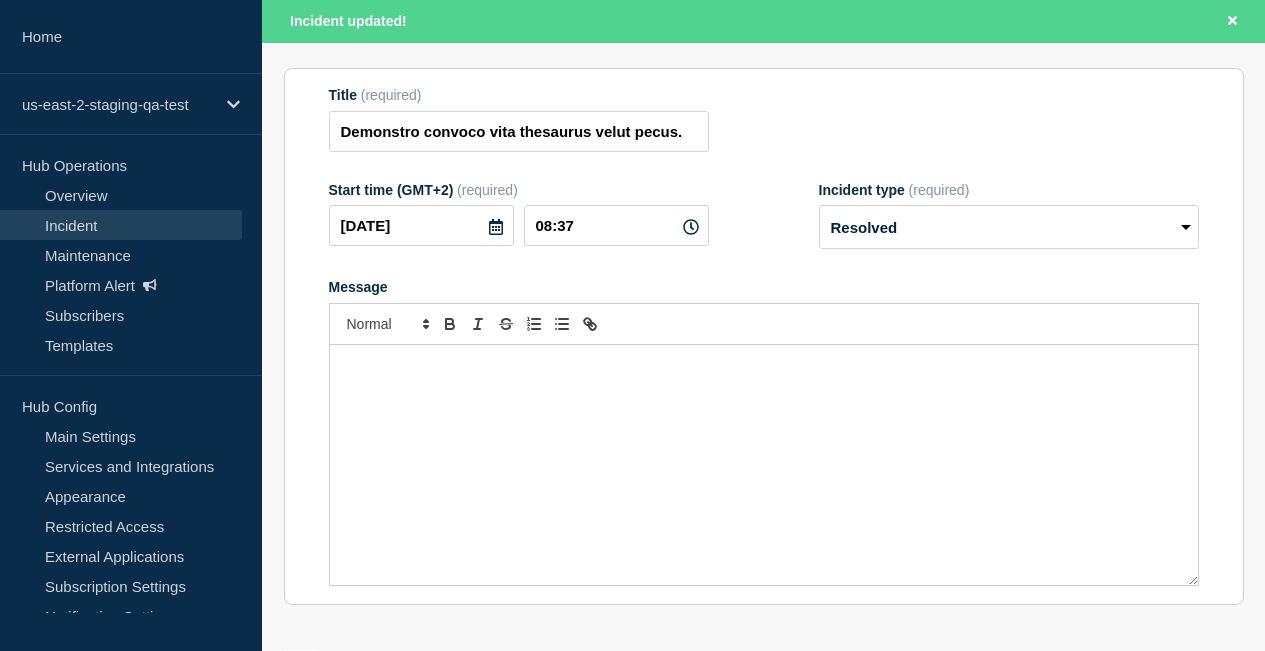 click 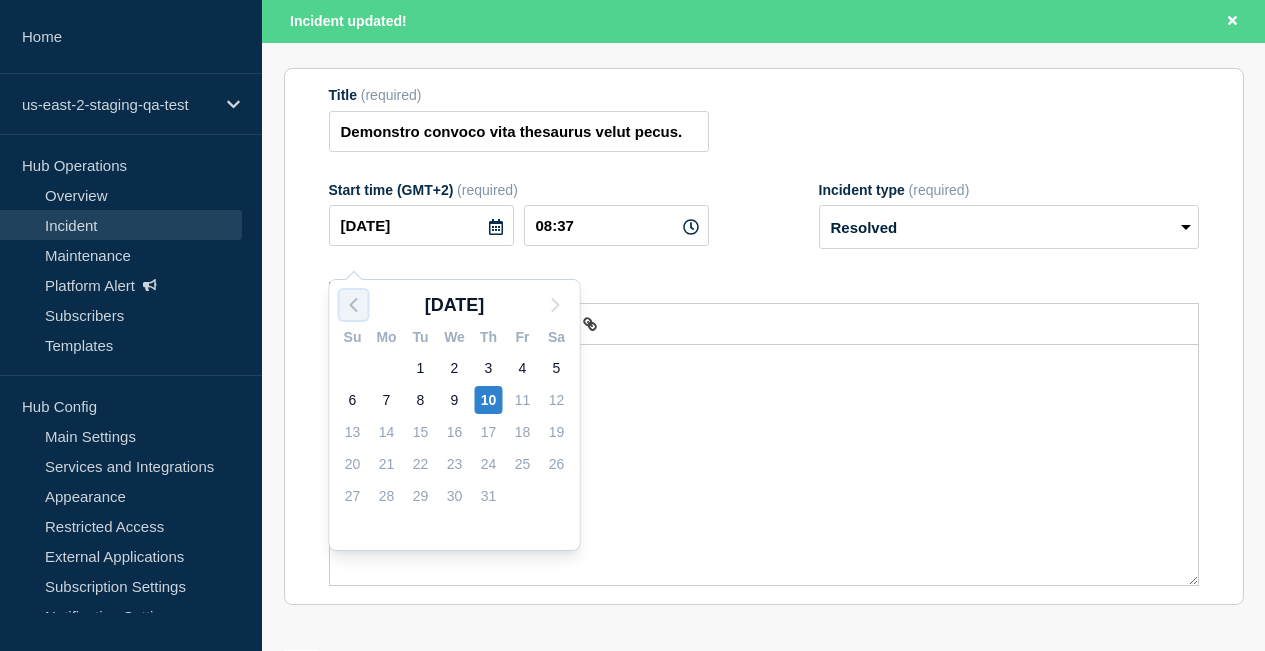click 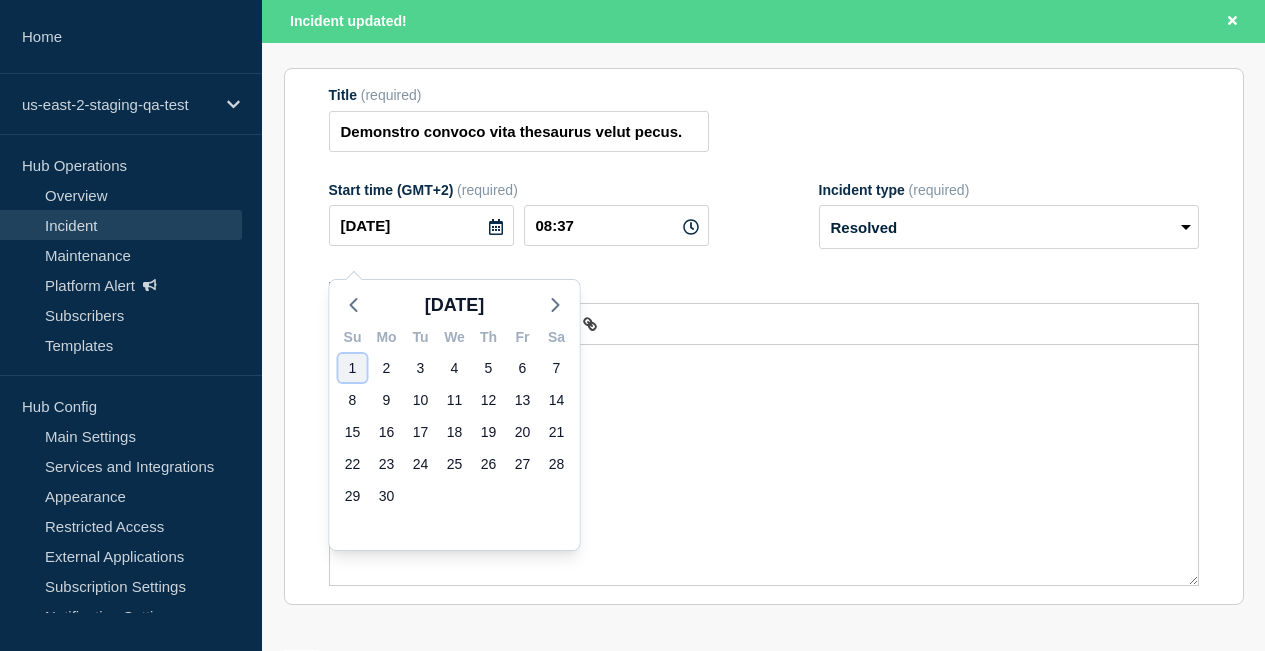 click on "1" 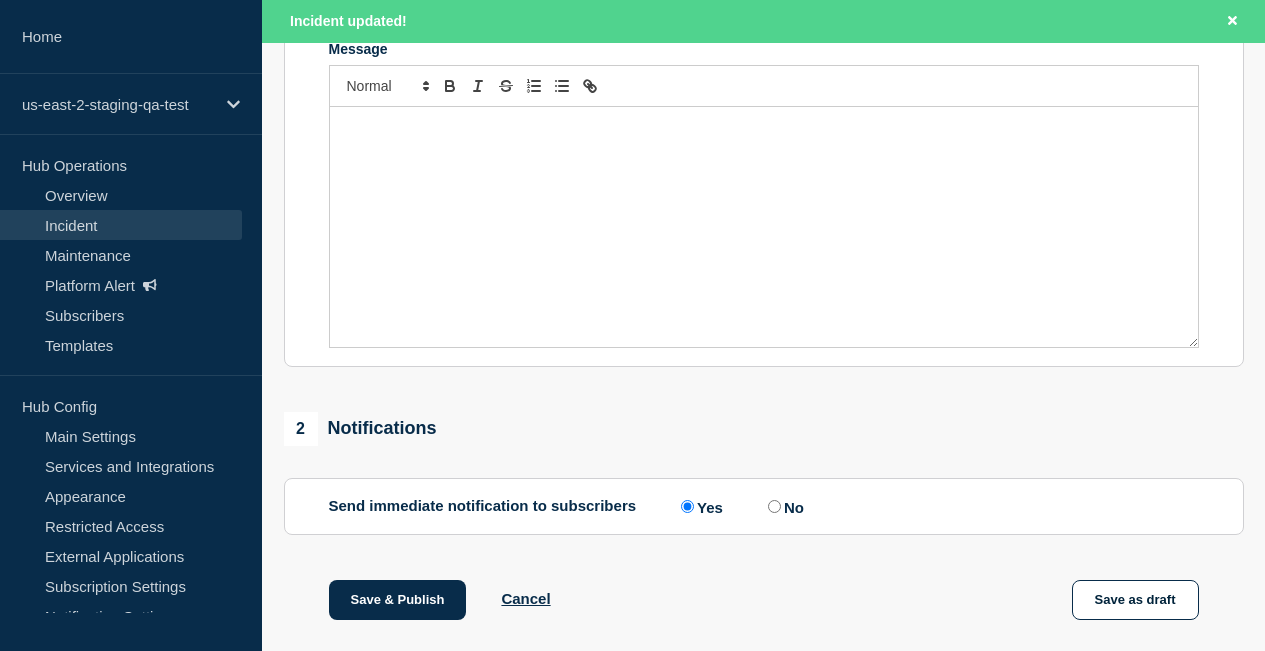 scroll, scrollTop: 721, scrollLeft: 0, axis: vertical 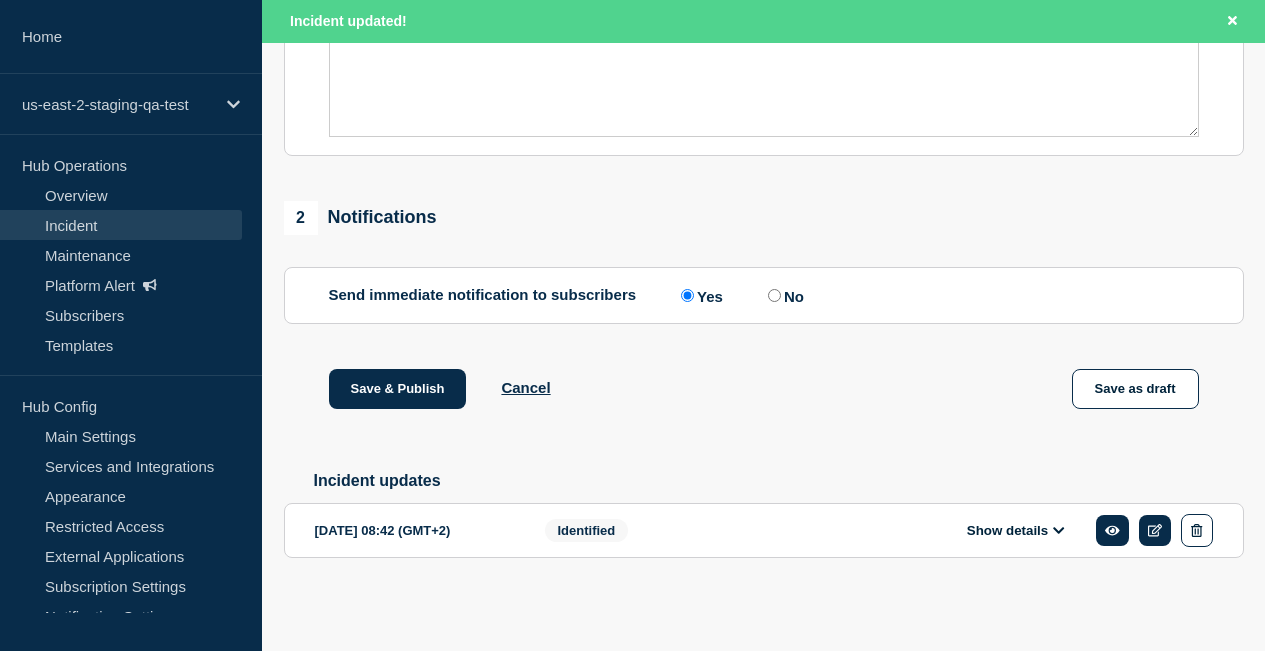 drag, startPoint x: 769, startPoint y: 283, endPoint x: 550, endPoint y: 344, distance: 227.33676 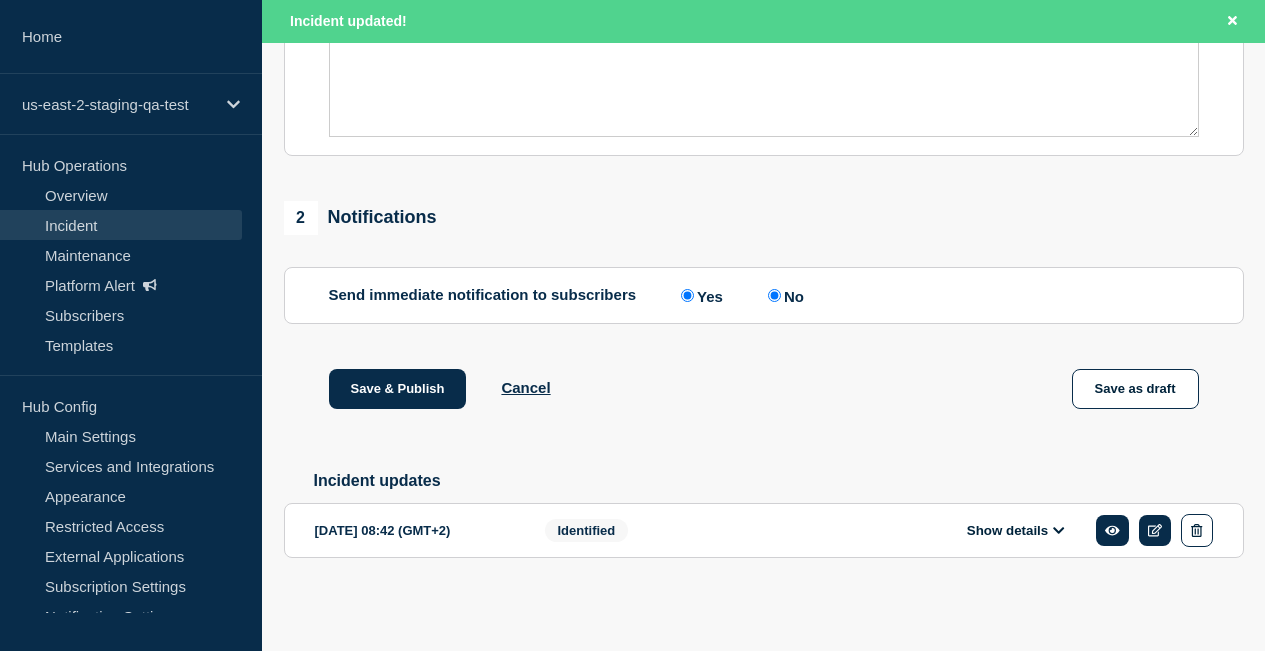 radio on "false" 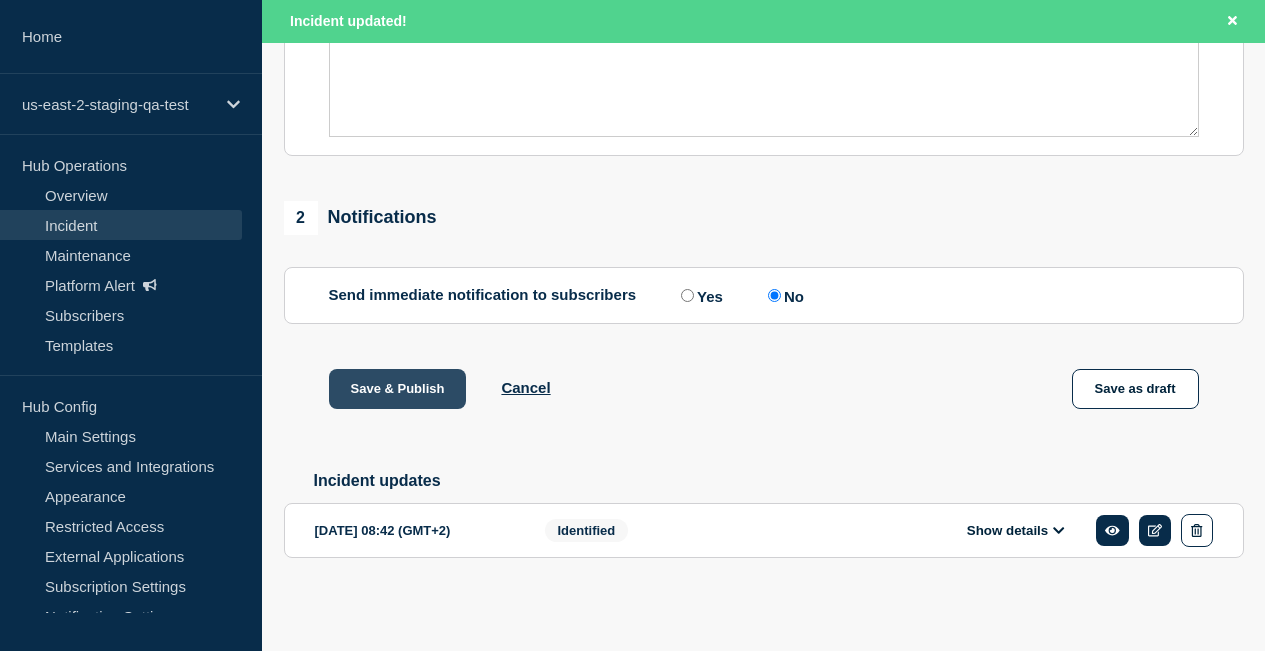 click on "Save & Publish" at bounding box center [398, 389] 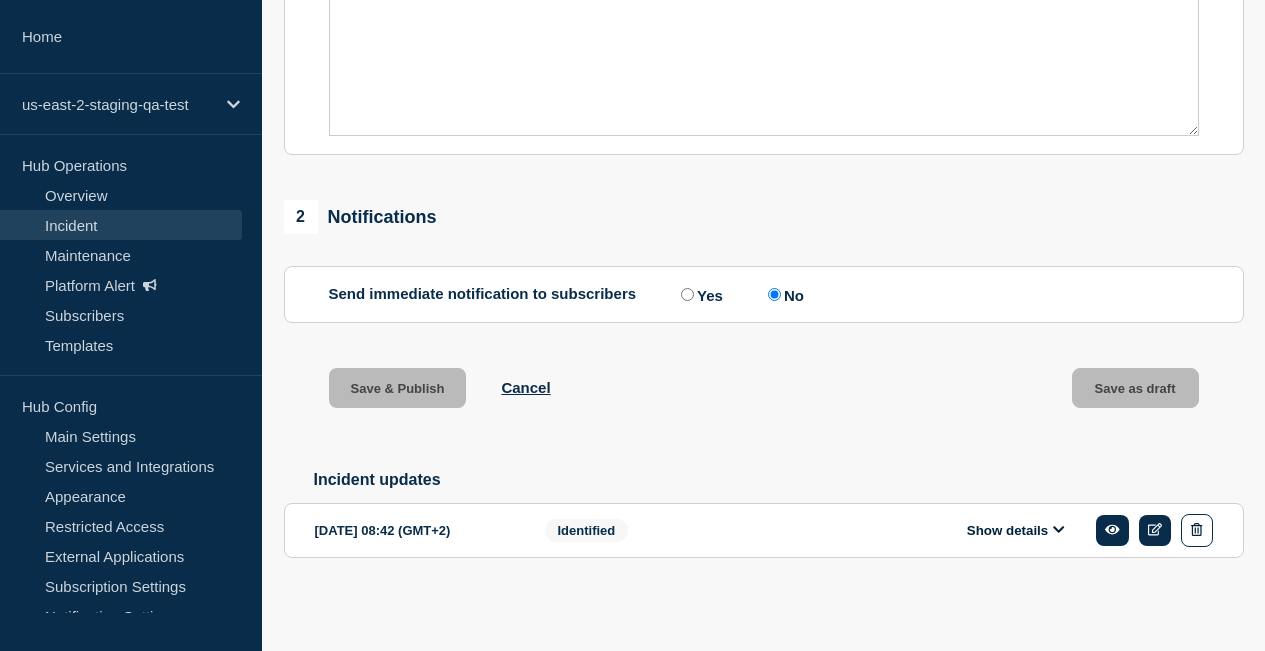 scroll, scrollTop: 679, scrollLeft: 0, axis: vertical 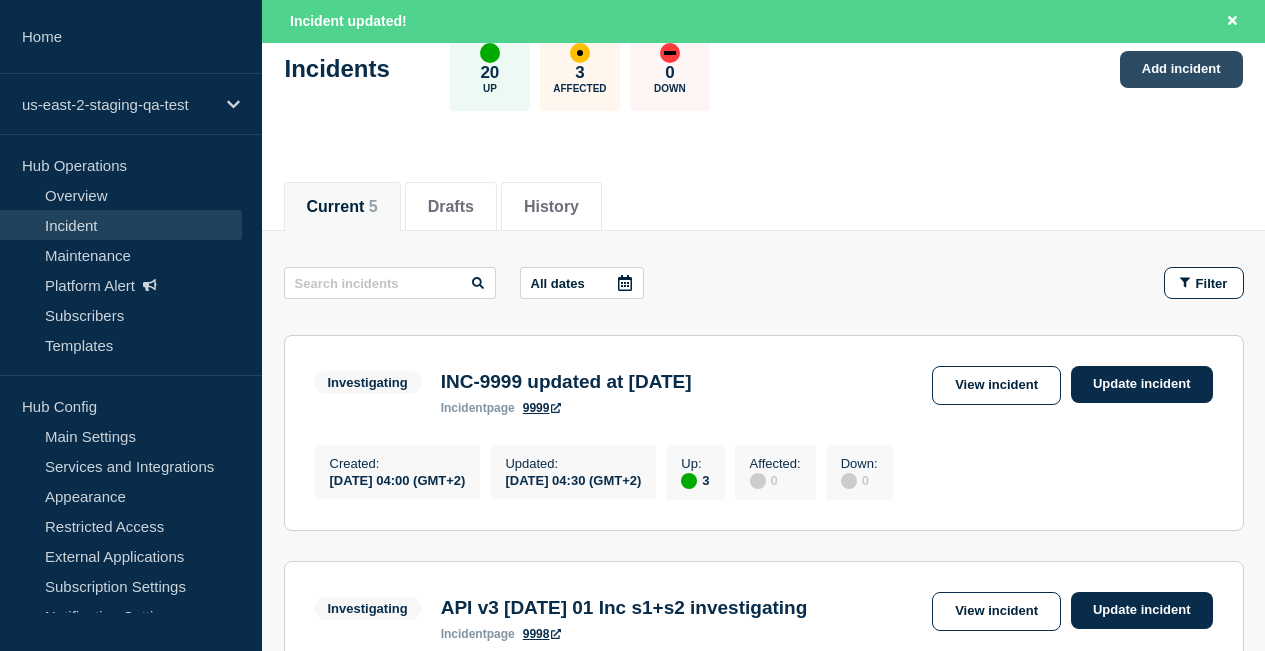 click on "Add incident" 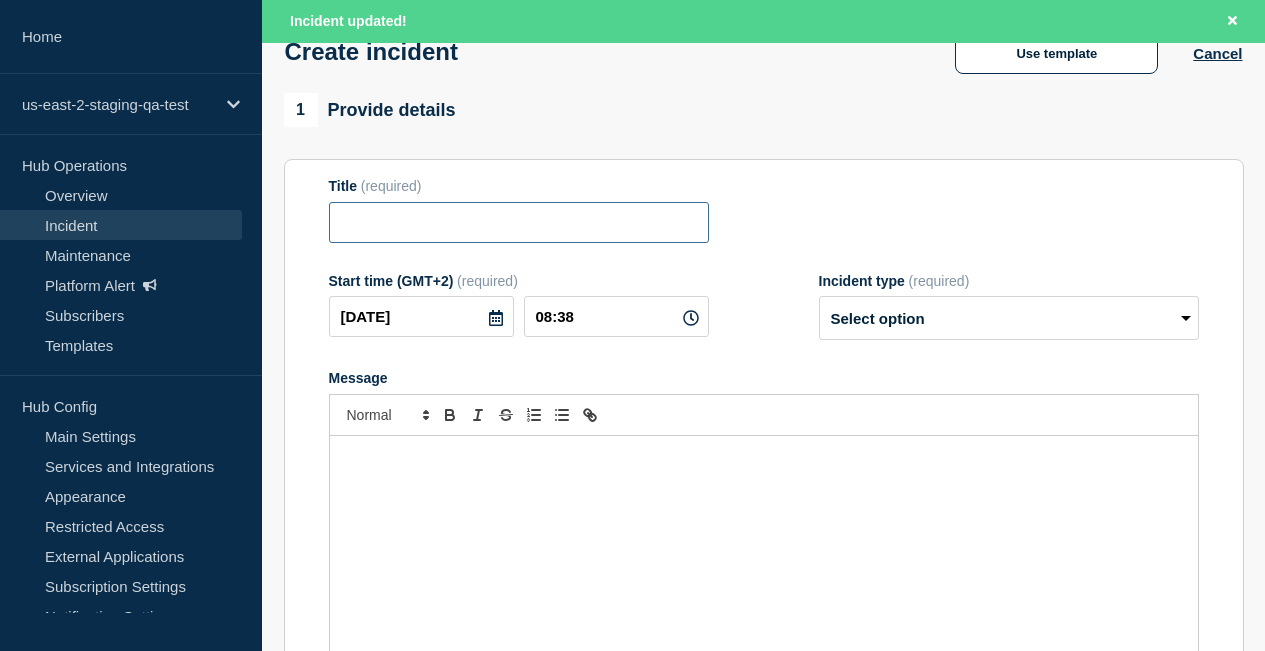 click at bounding box center (519, 222) 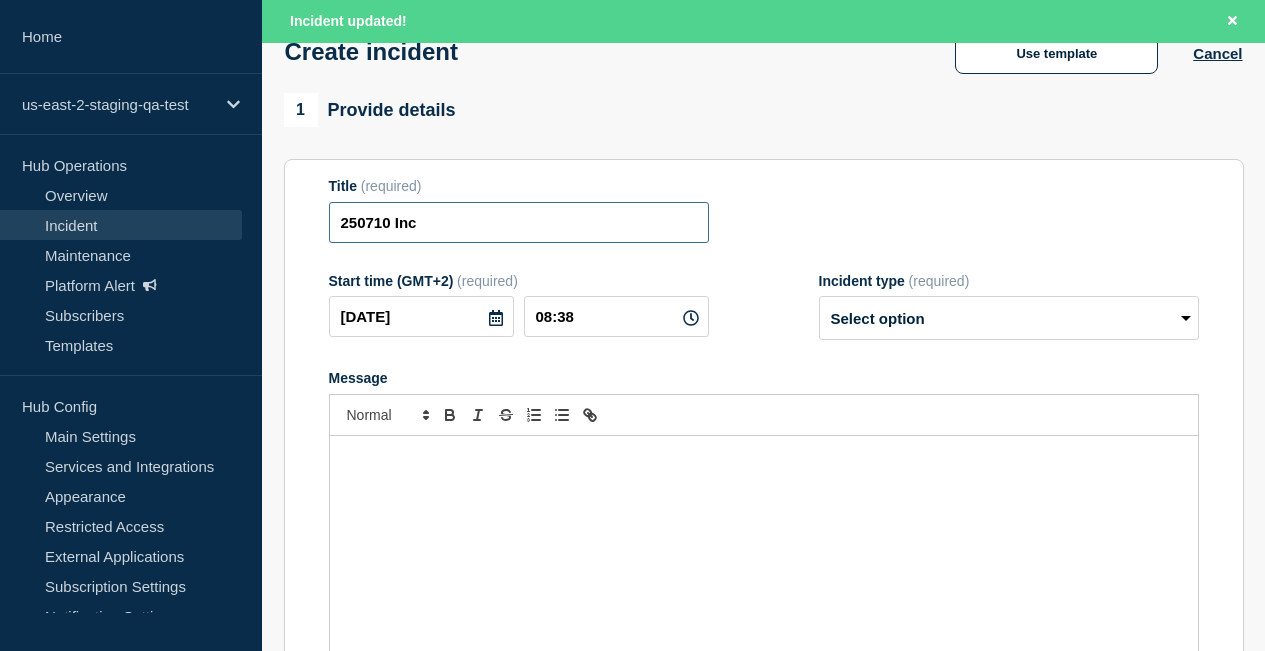 type on "250710 Inc" 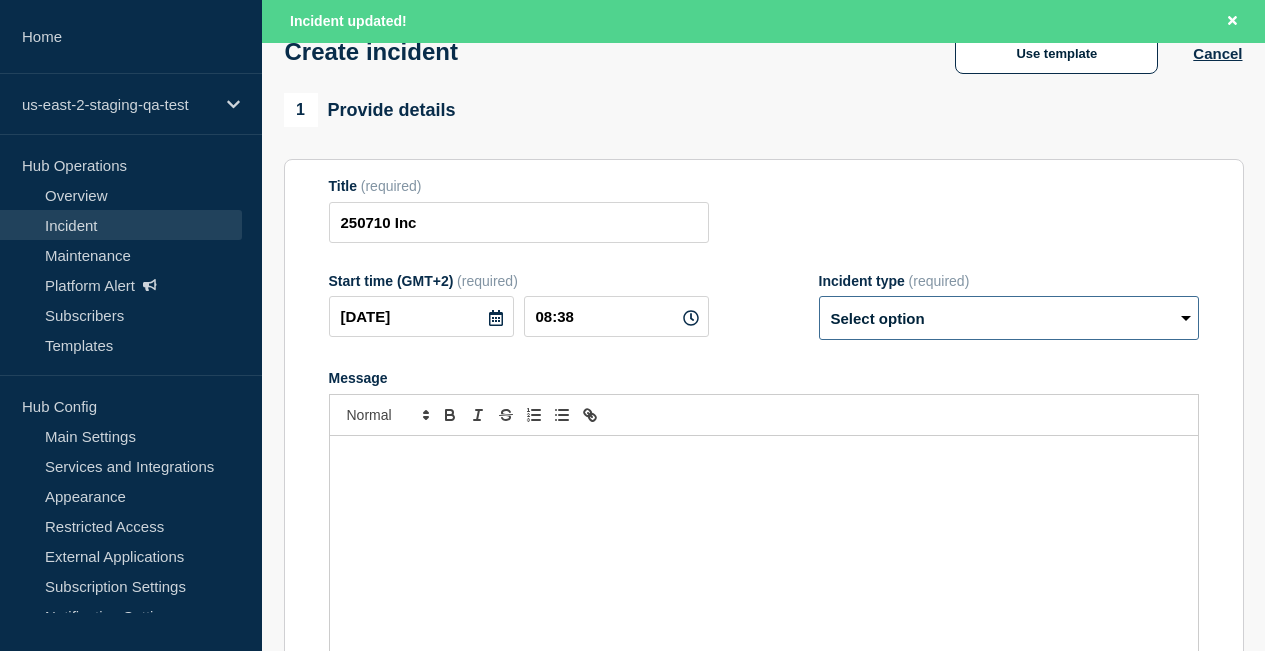 click on "Select option Investigating Identified Monitoring" at bounding box center [1009, 318] 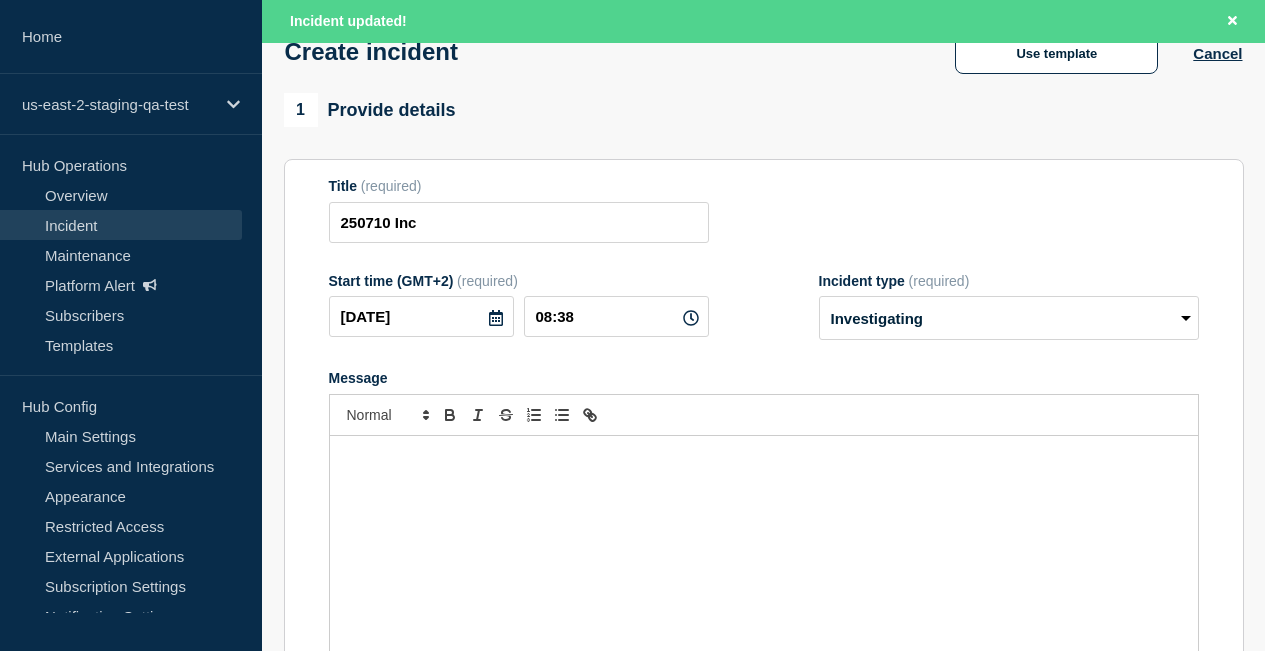 click at bounding box center (764, 556) 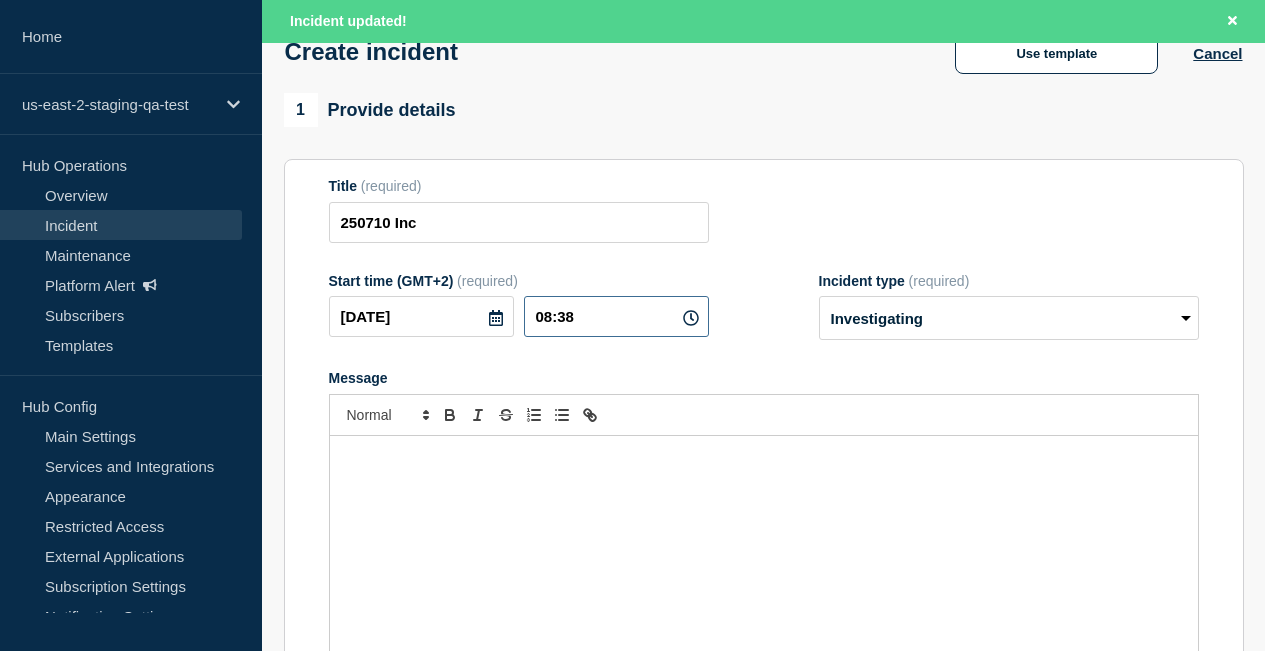 drag, startPoint x: 600, startPoint y: 340, endPoint x: 536, endPoint y: 337, distance: 64.070274 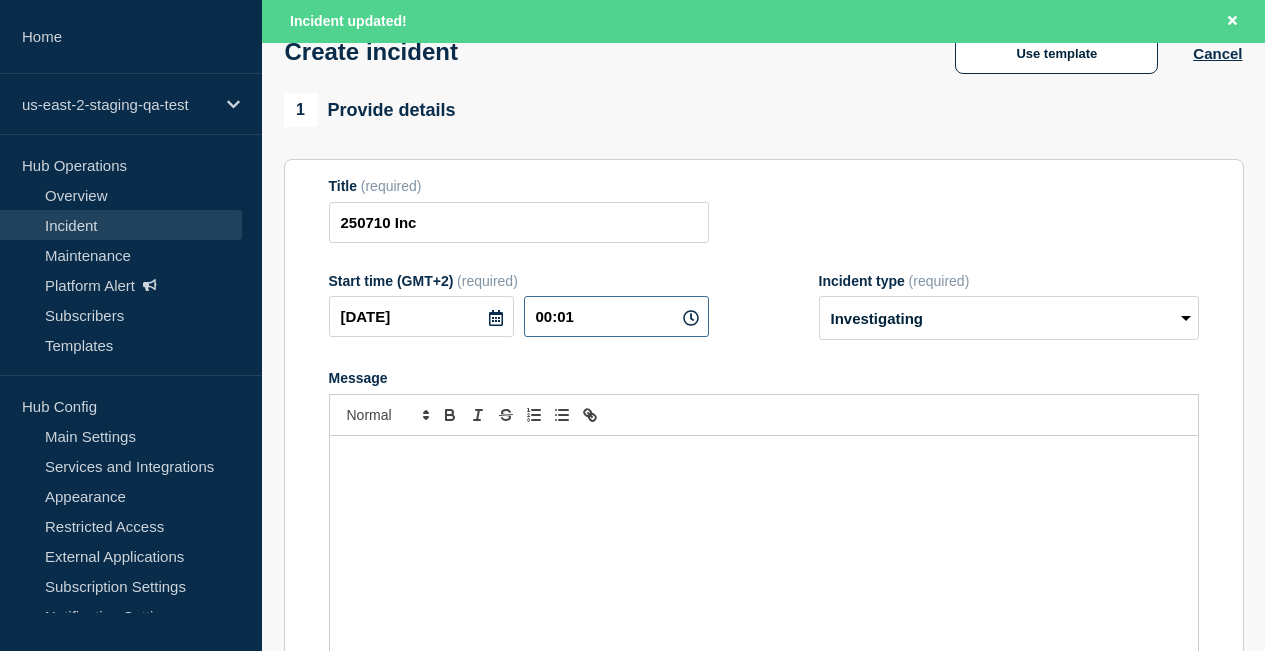 click on "00:01" at bounding box center (616, 316) 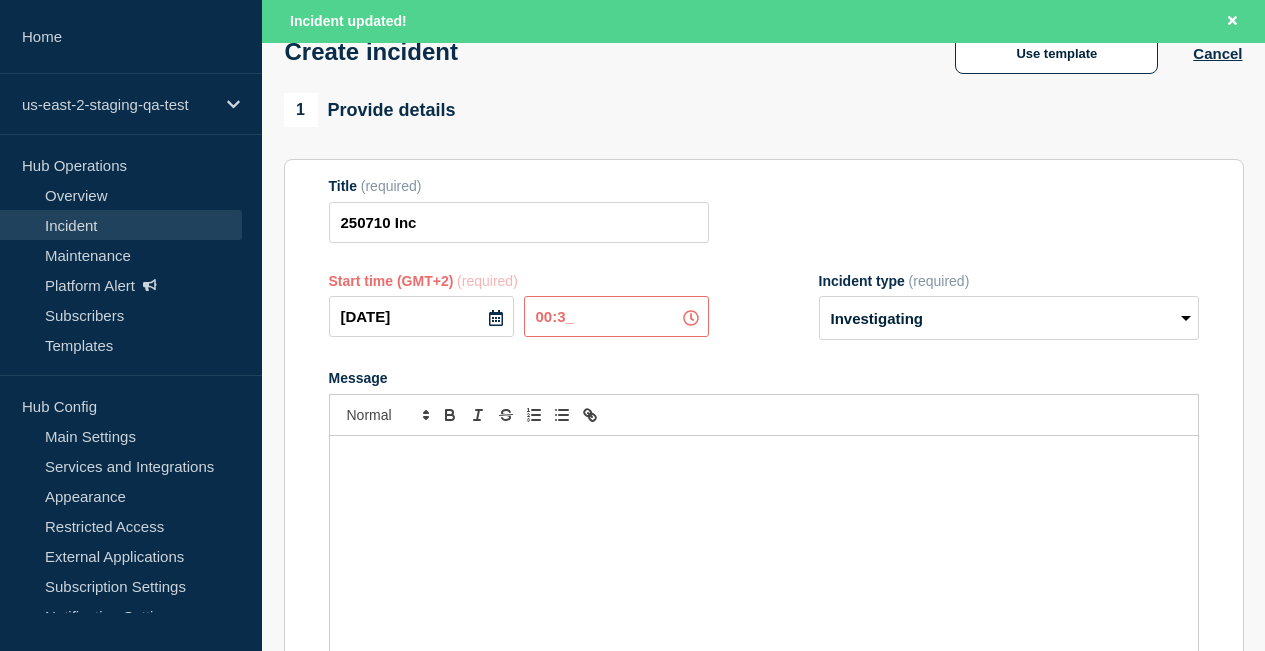 type on "00:30" 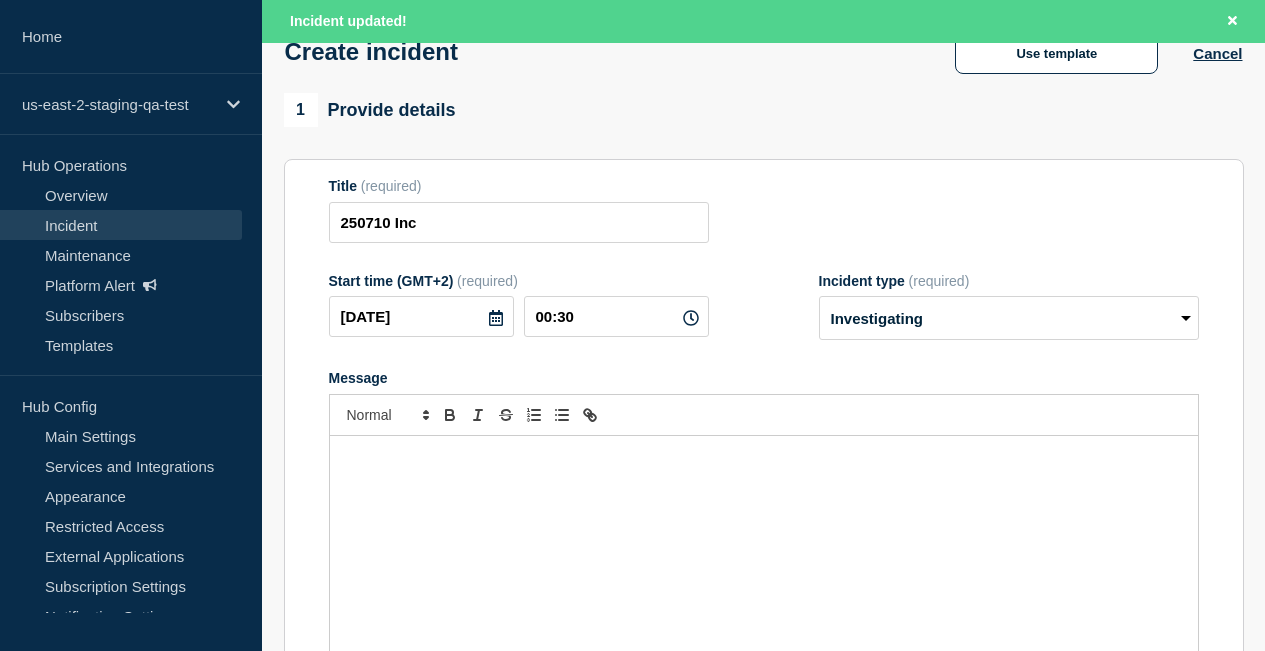 click at bounding box center [764, 556] 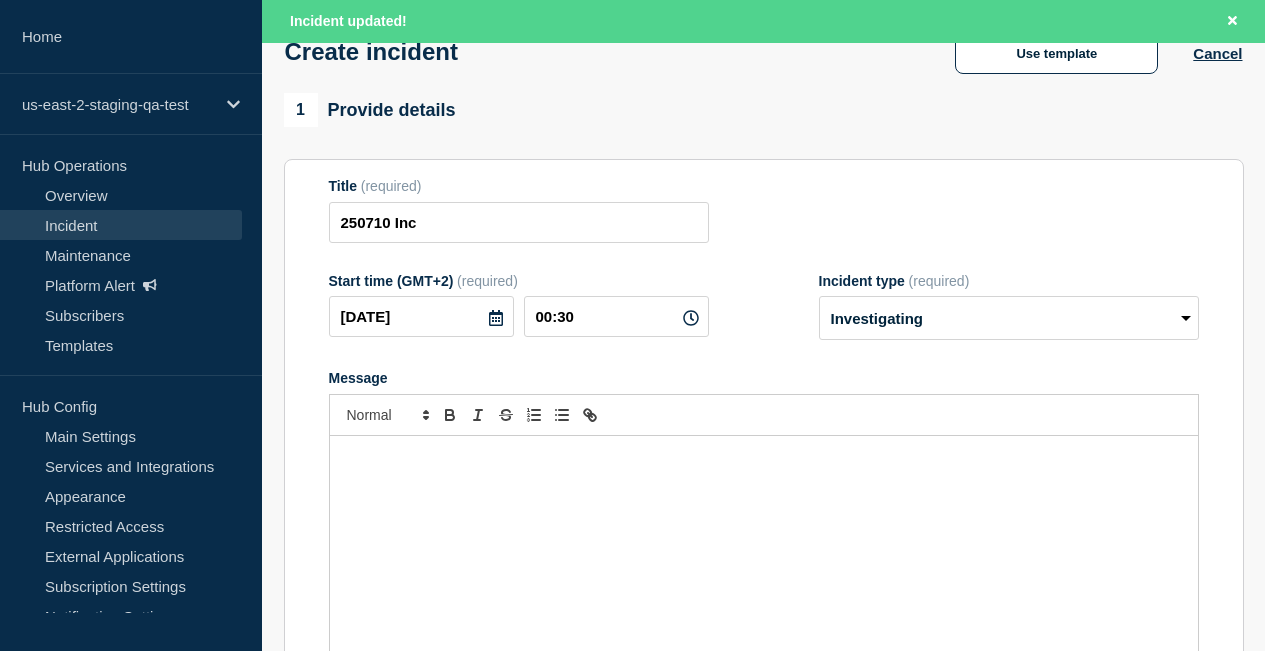 click at bounding box center [764, 556] 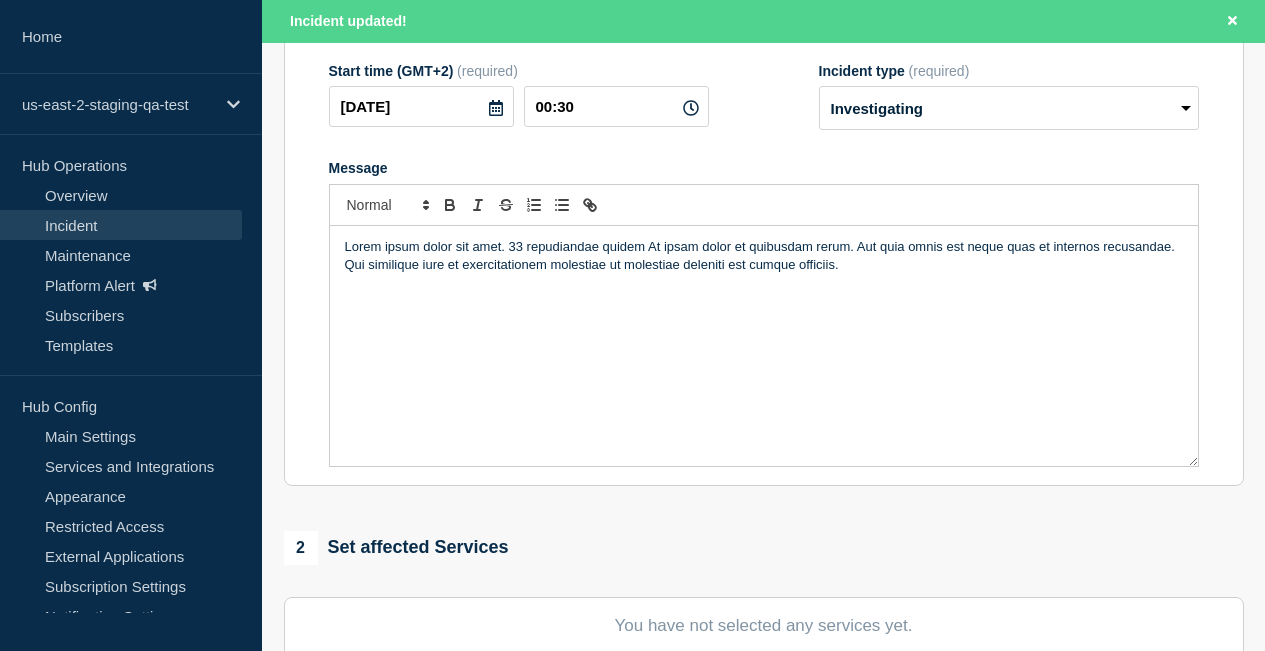 scroll, scrollTop: 718, scrollLeft: 0, axis: vertical 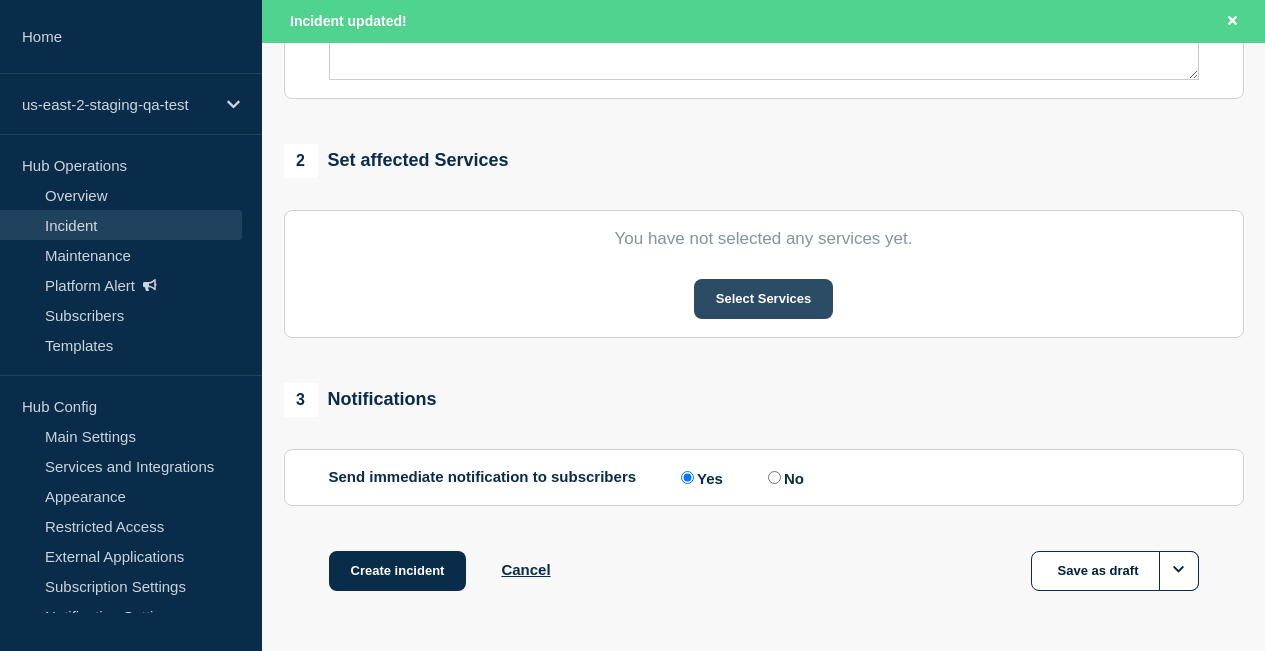 click on "Select Services" at bounding box center (763, 299) 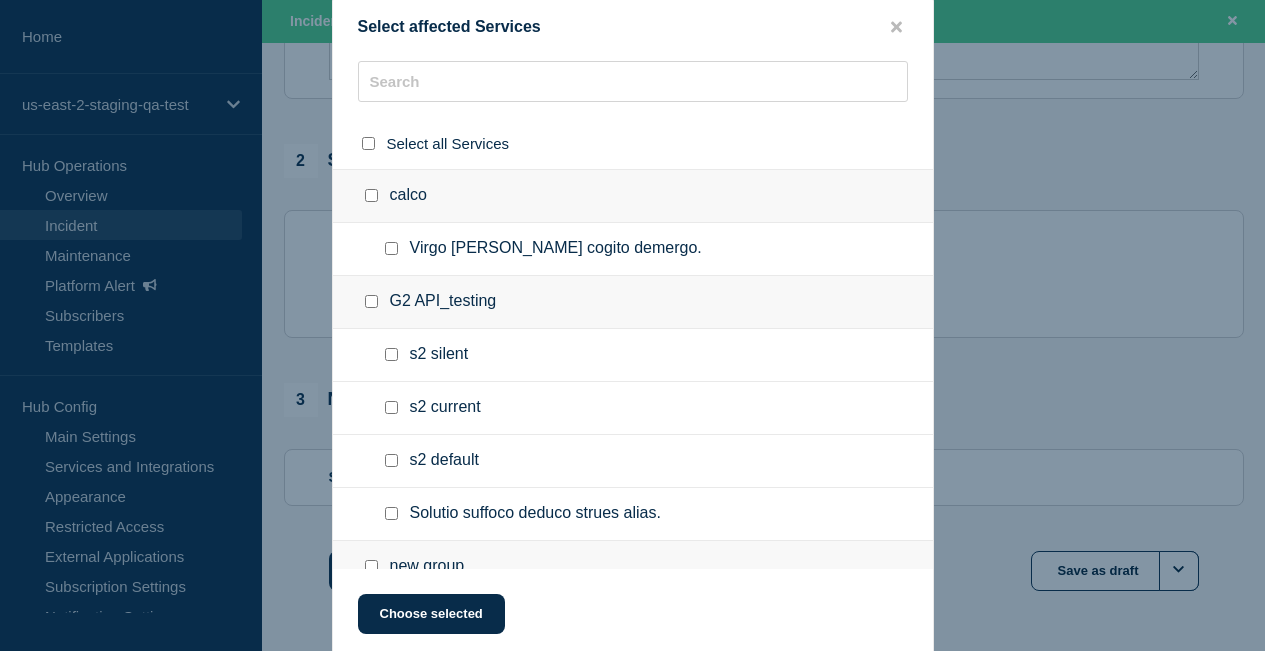 click at bounding box center (391, 248) 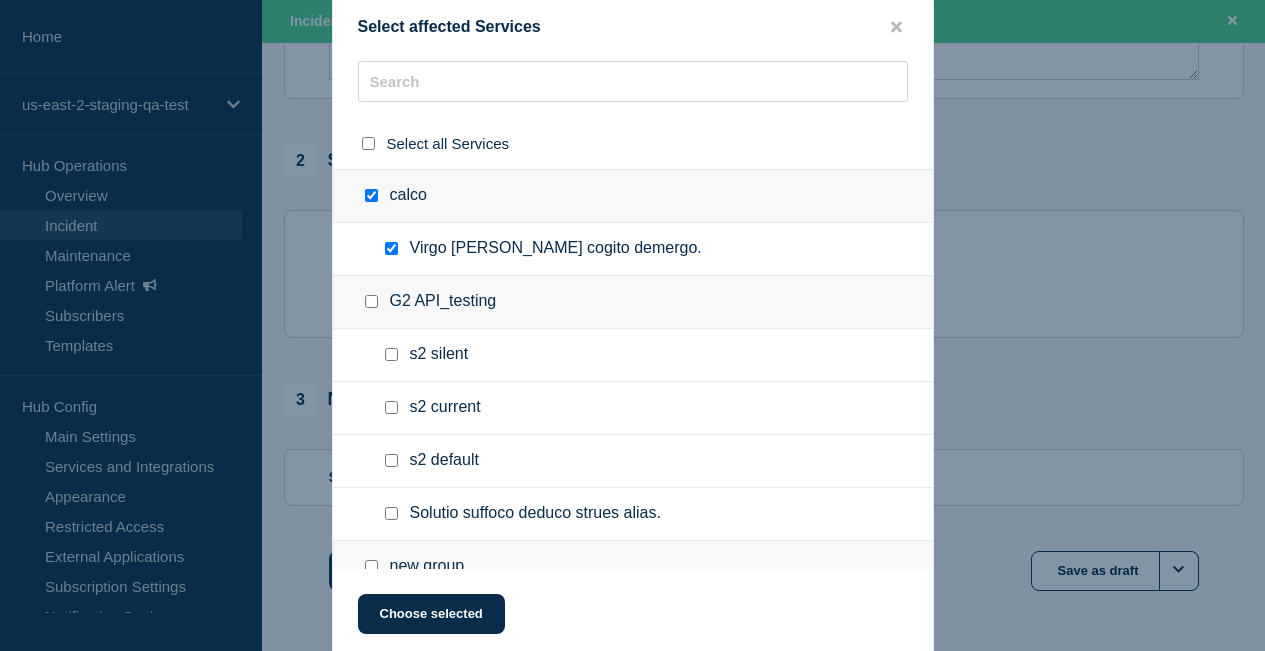 checkbox on "true" 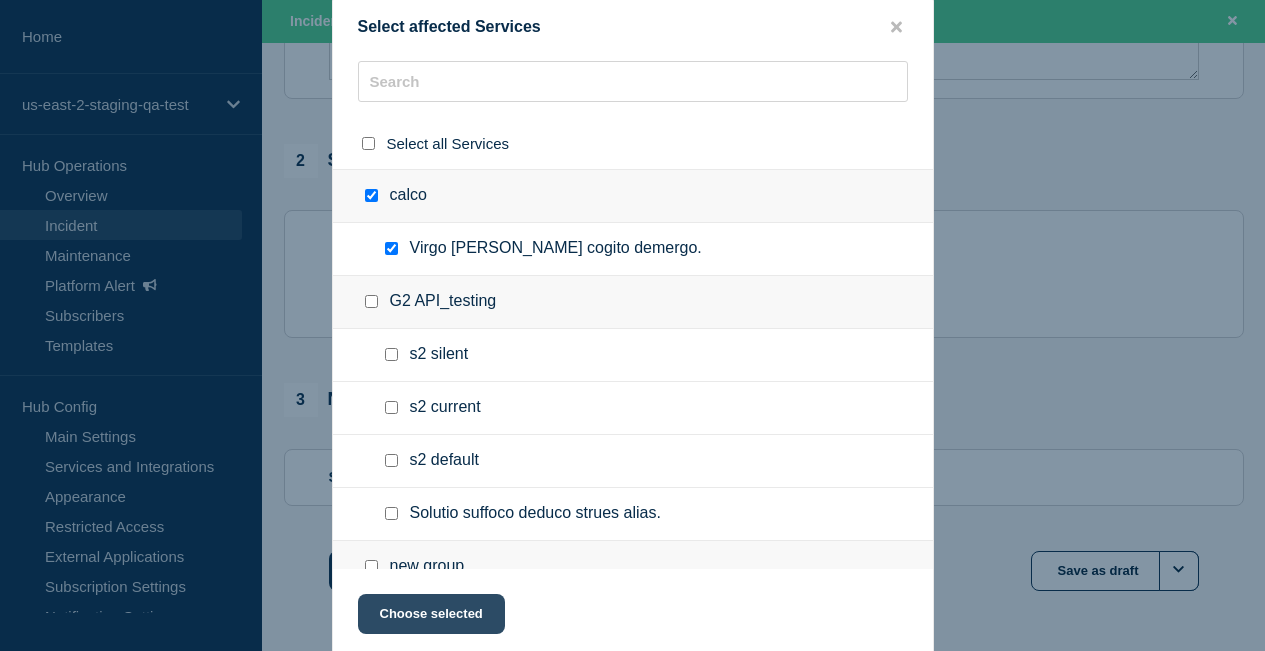 click on "Choose selected" 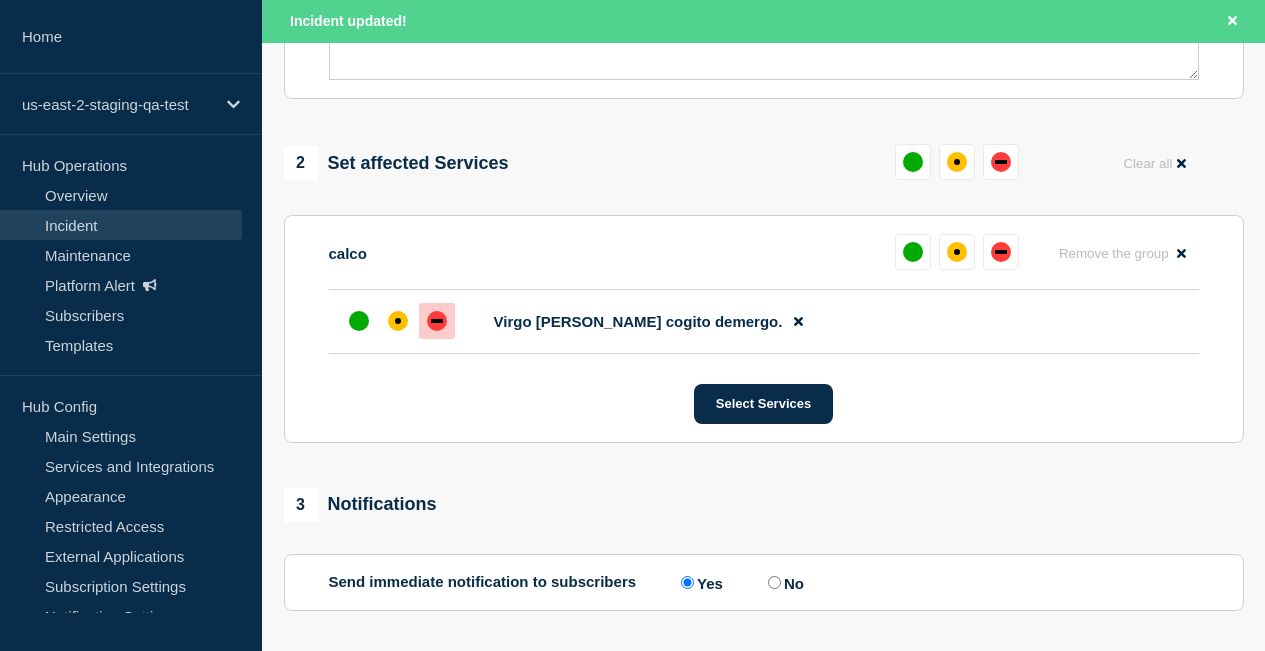click at bounding box center [437, 321] 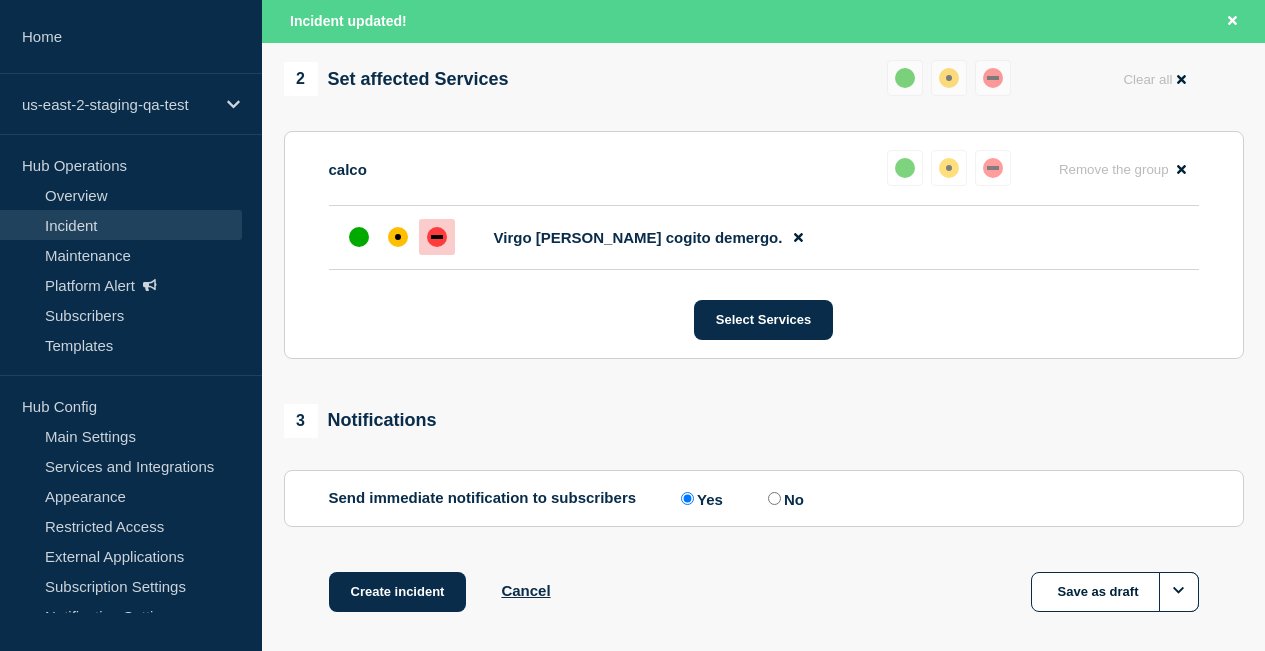 scroll, scrollTop: 923, scrollLeft: 0, axis: vertical 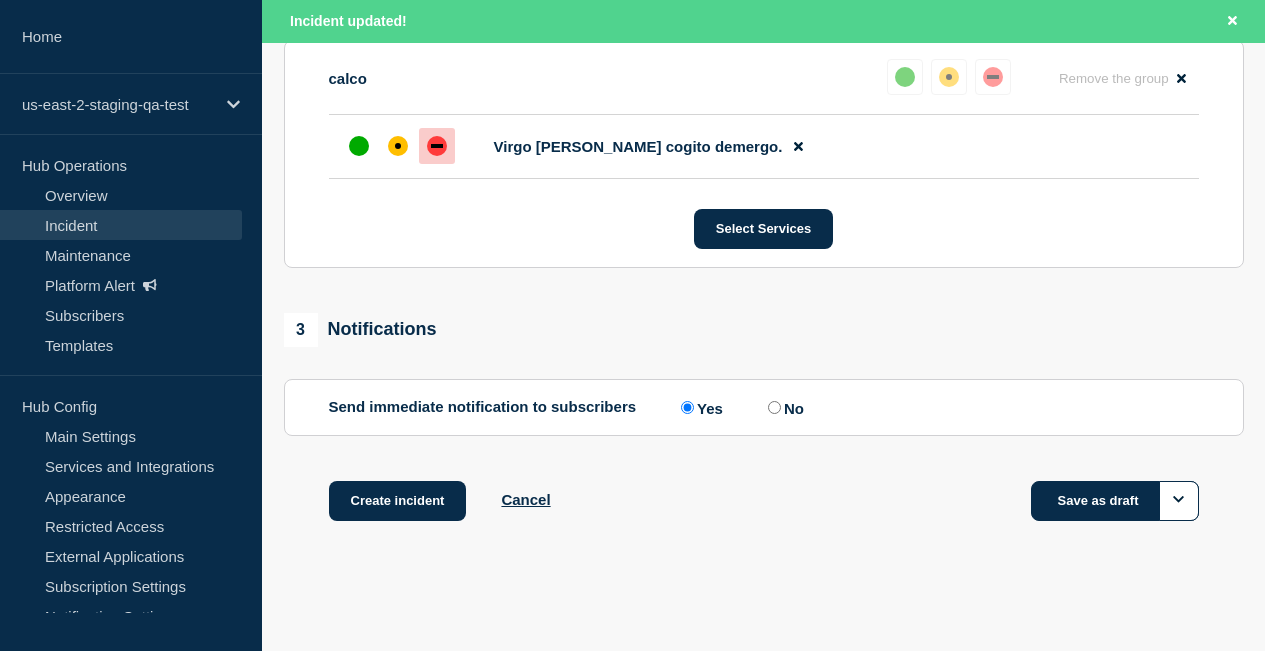 click on "Save as draft" at bounding box center [1115, 501] 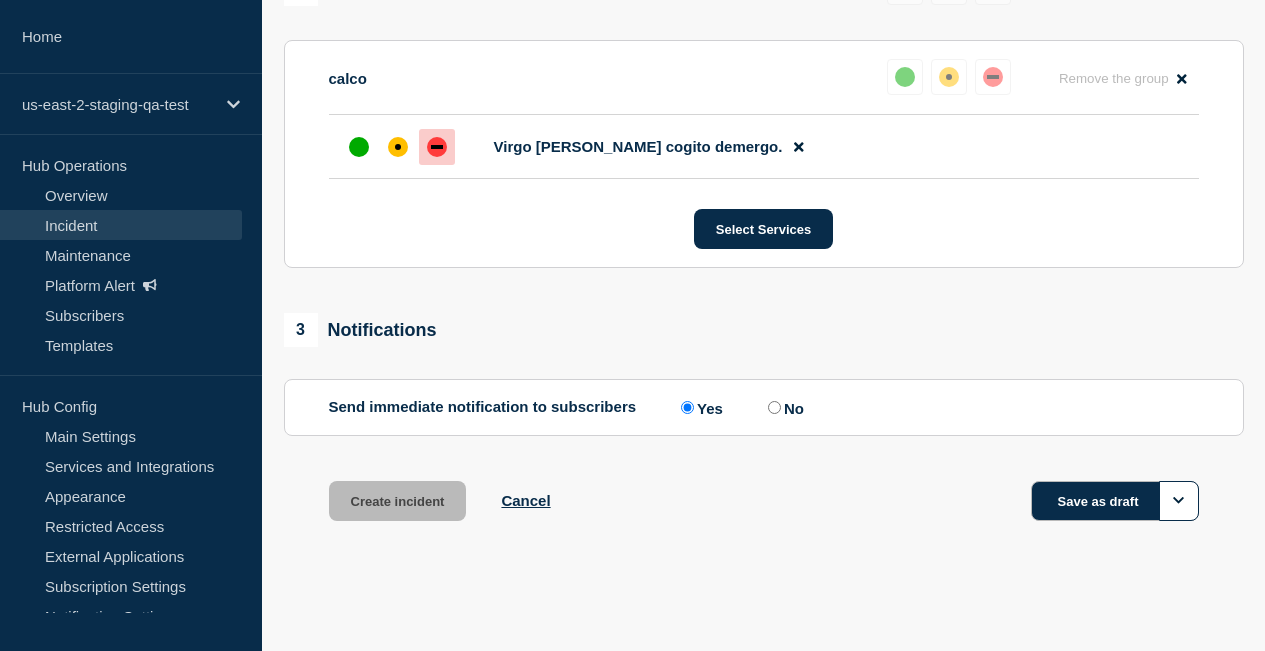 scroll, scrollTop: 881, scrollLeft: 0, axis: vertical 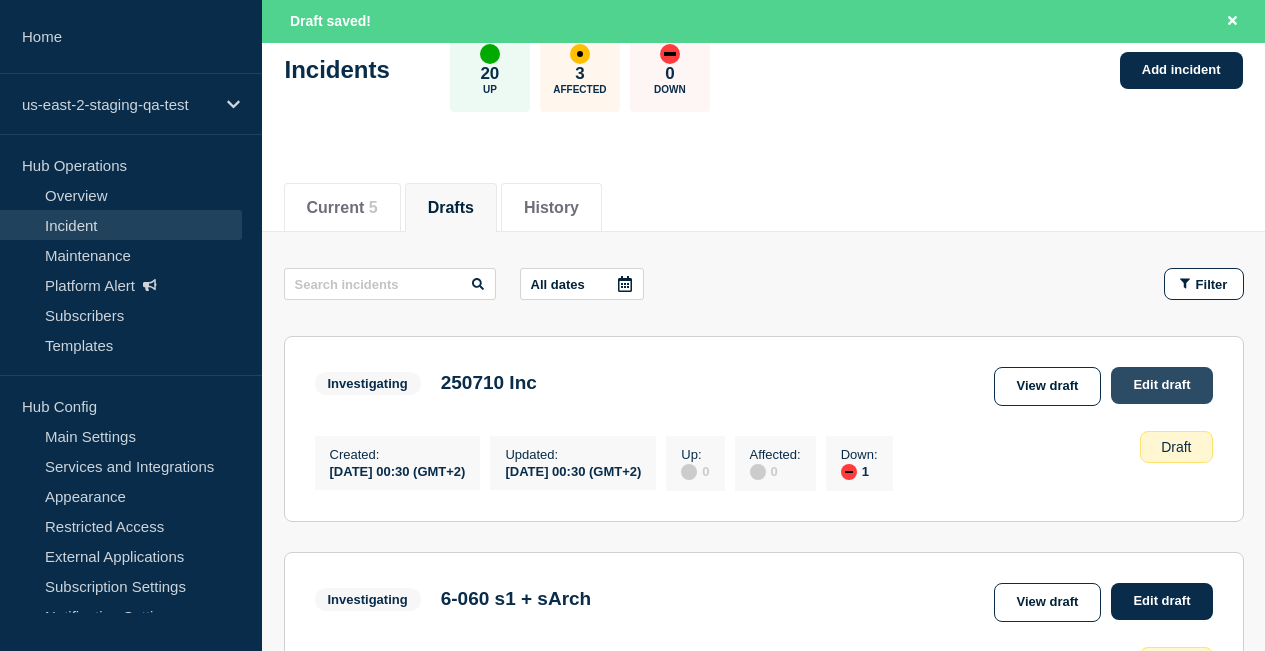 click on "Edit draft" at bounding box center [1161, 385] 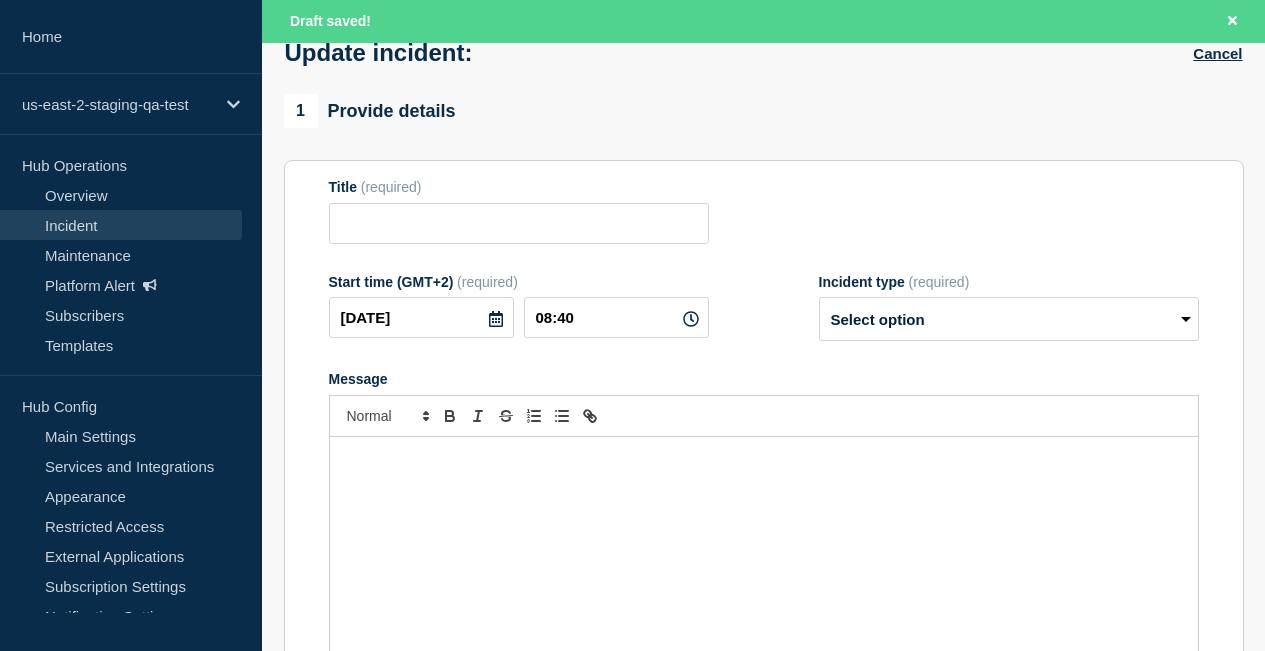 type on "250710 Inc" 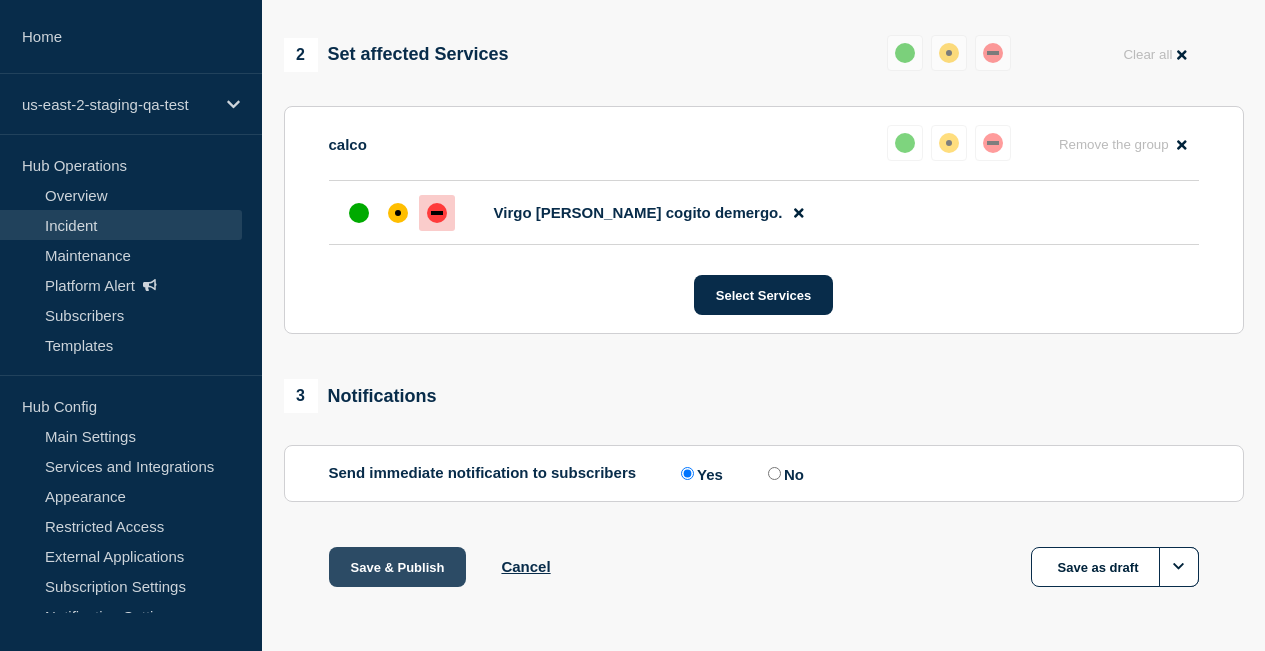 scroll, scrollTop: 831, scrollLeft: 0, axis: vertical 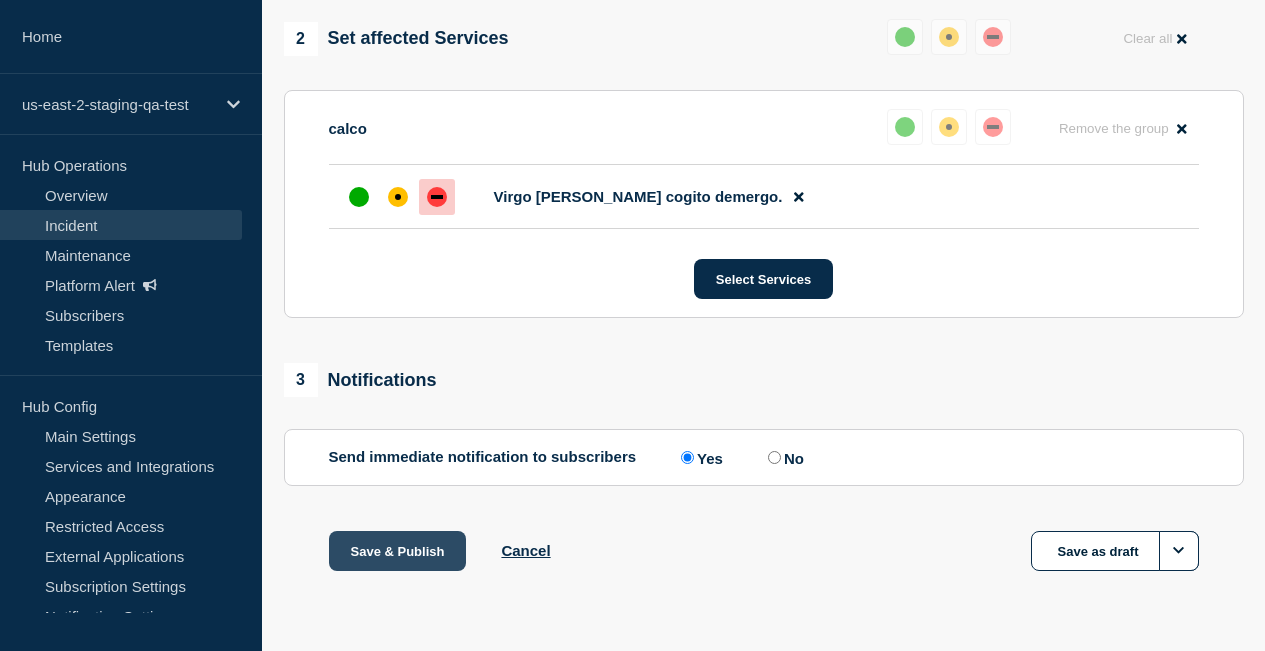 click on "Save & Publish" at bounding box center (398, 551) 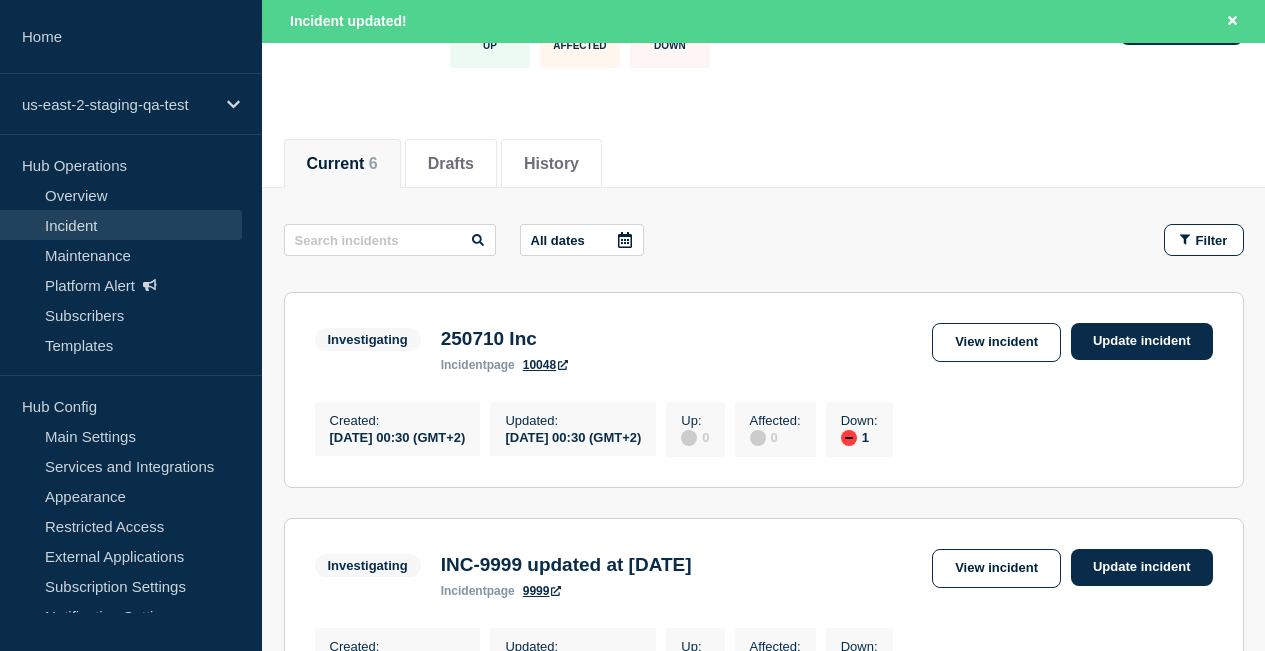 scroll, scrollTop: 240, scrollLeft: 0, axis: vertical 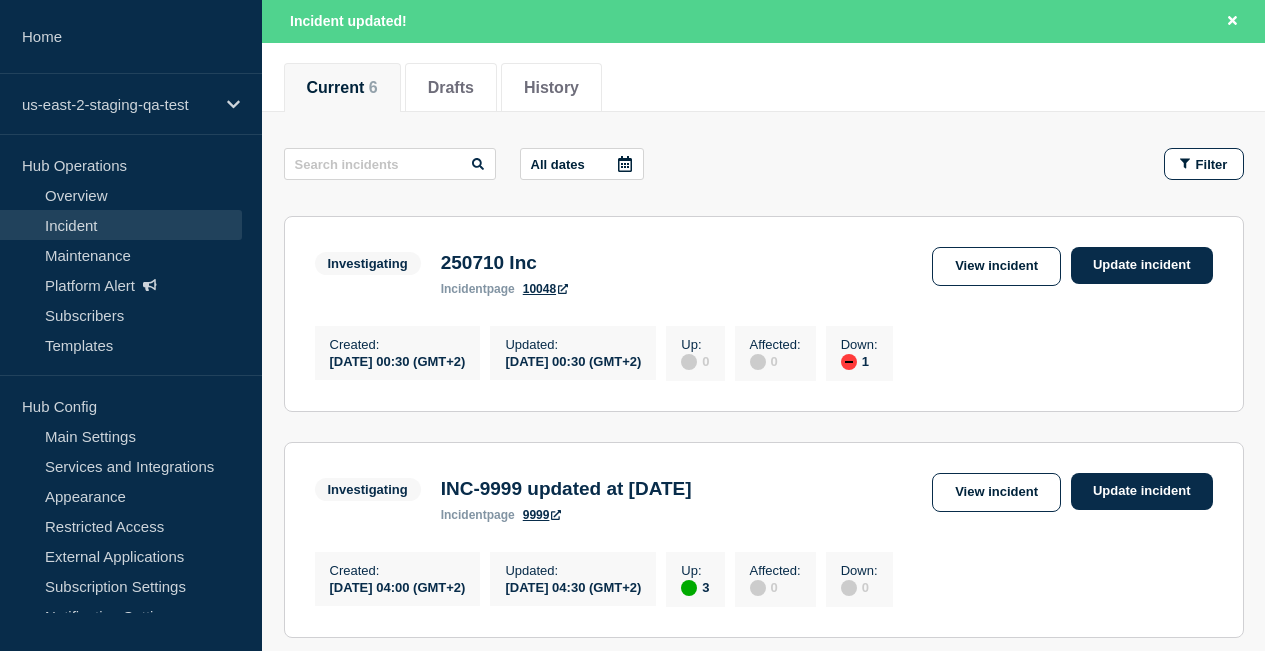 click on "10048" at bounding box center [545, 289] 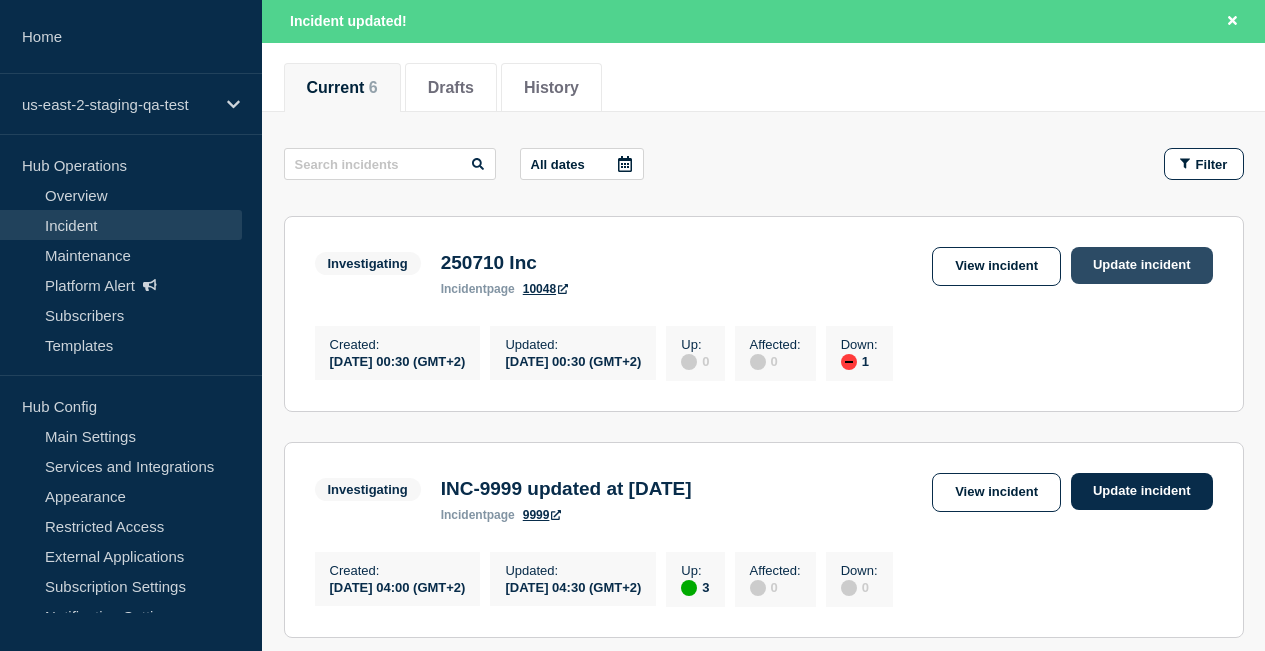 click on "Update incident" at bounding box center (1142, 265) 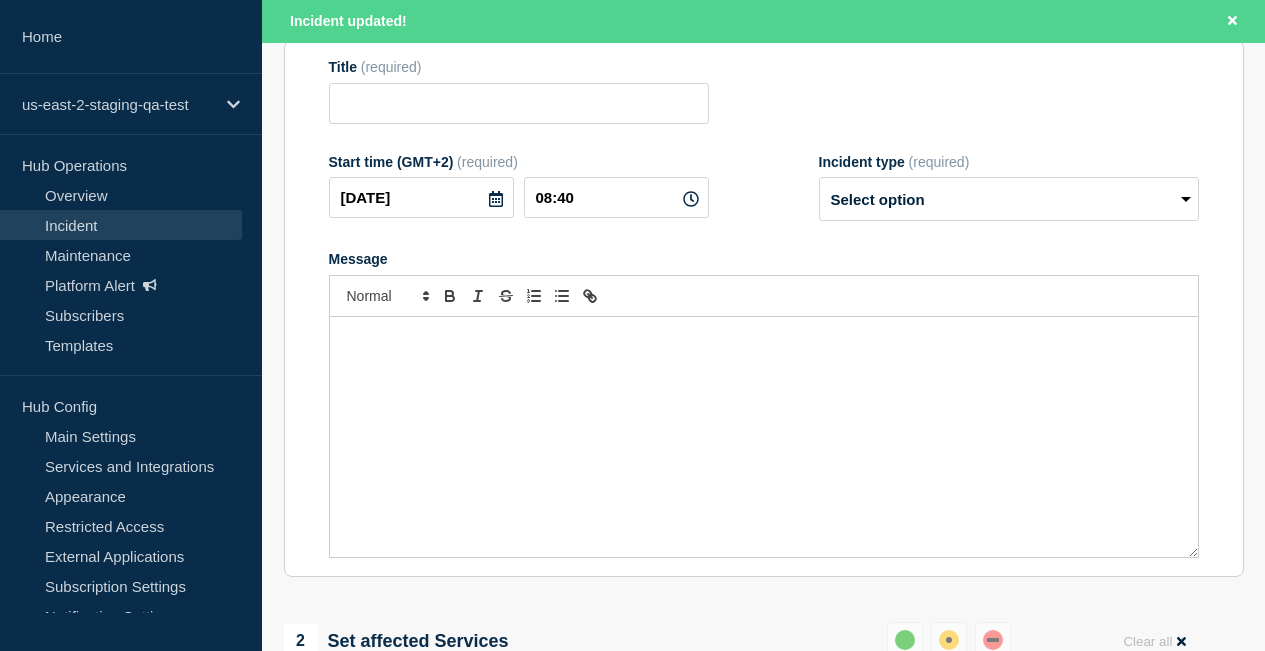 type on "250710 Inc" 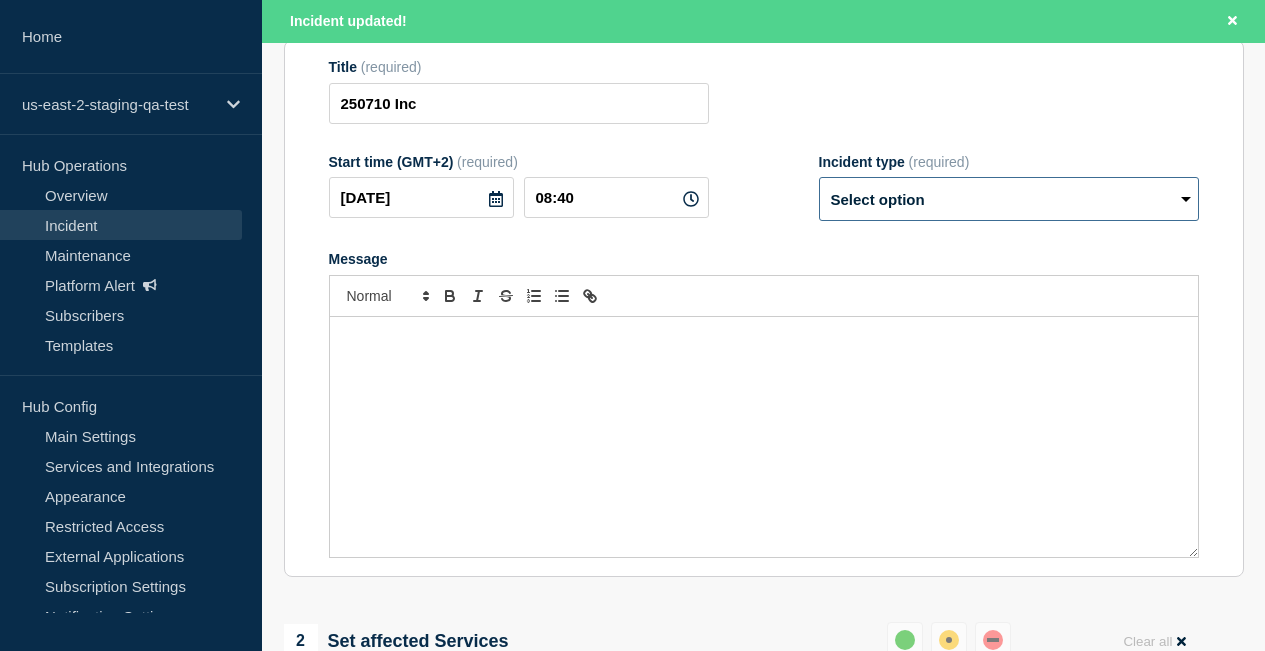 click on "Select option Investigating Identified Monitoring Resolved" at bounding box center (1009, 199) 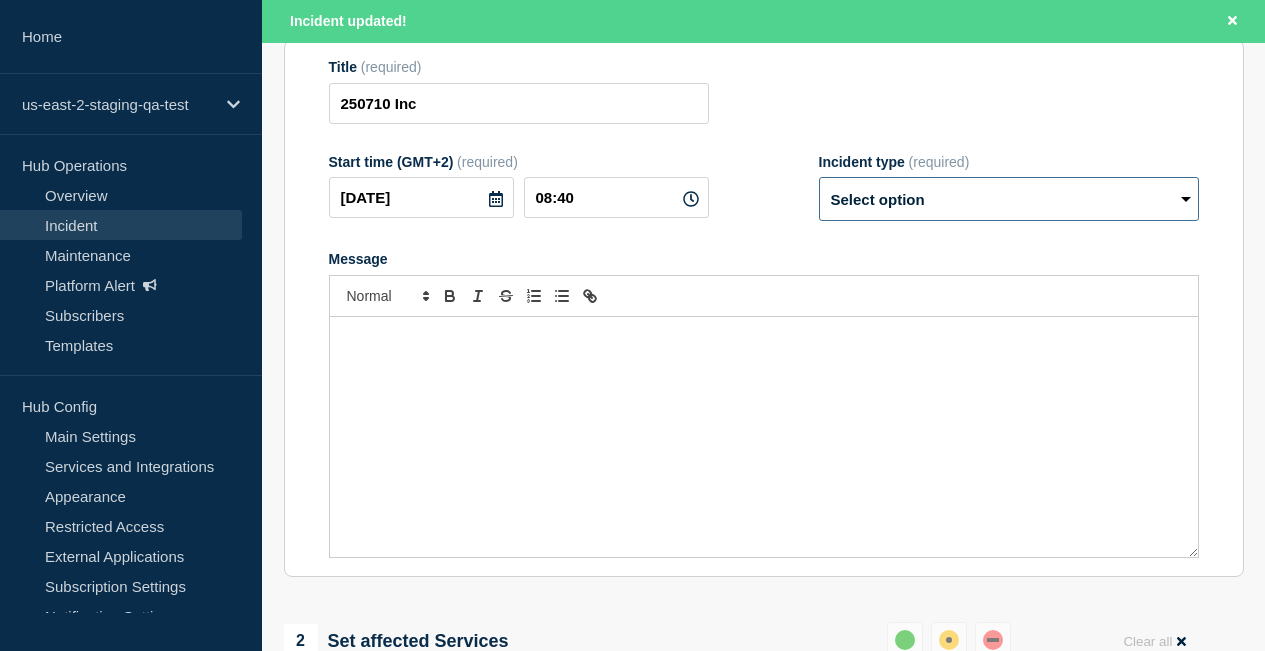 select on "resolved" 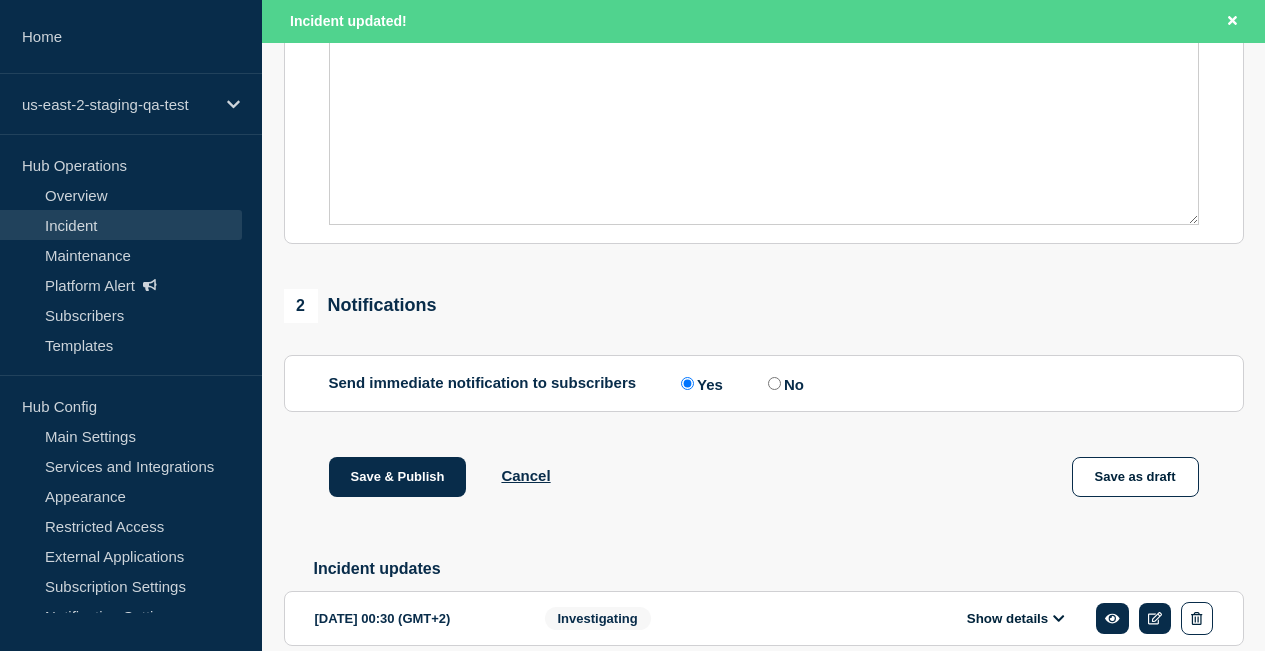 scroll, scrollTop: 688, scrollLeft: 0, axis: vertical 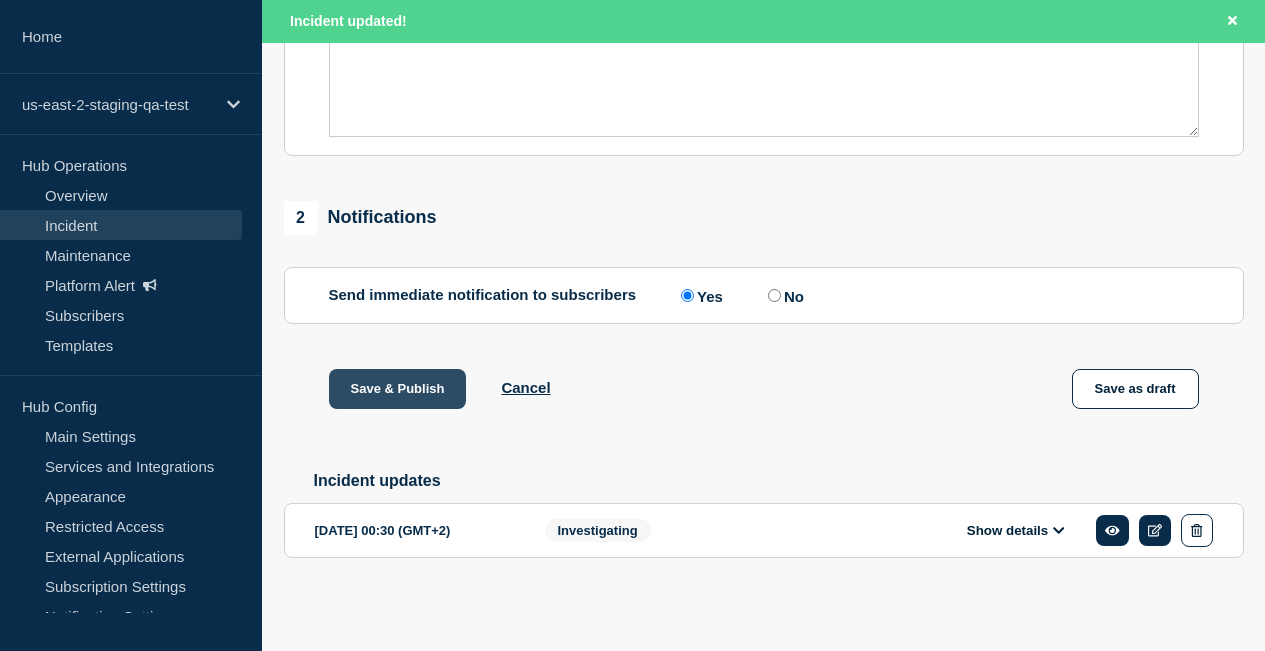 click on "Save & Publish" at bounding box center [398, 389] 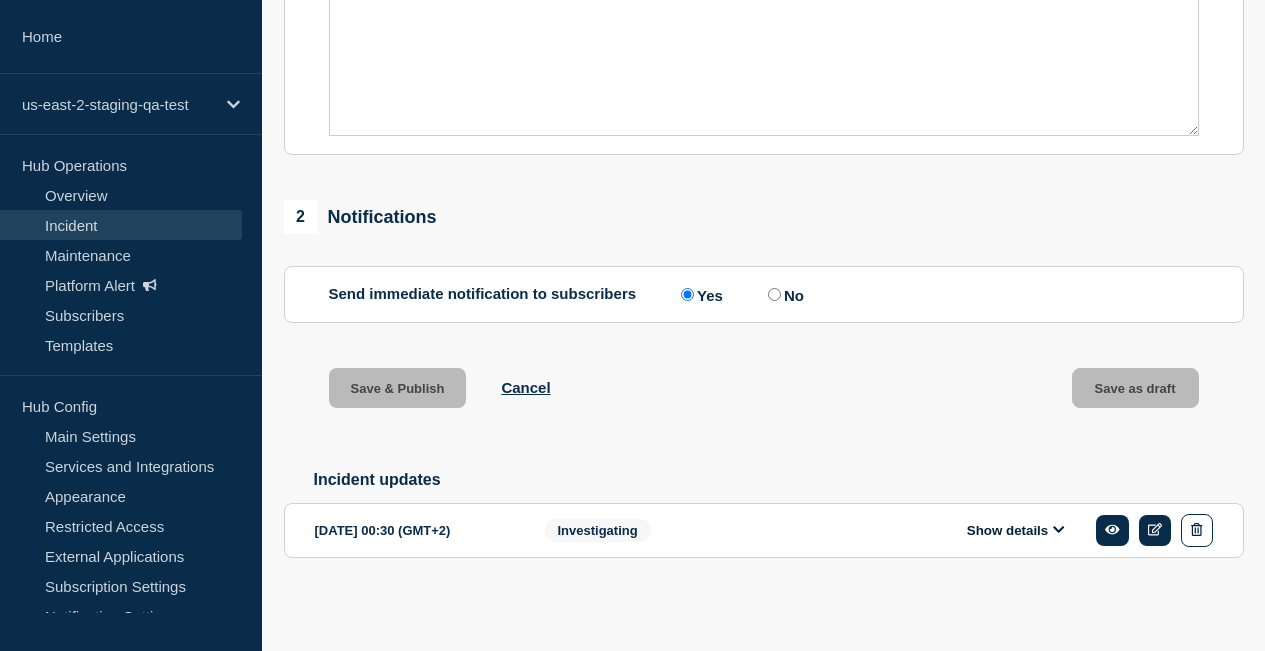 scroll, scrollTop: 646, scrollLeft: 0, axis: vertical 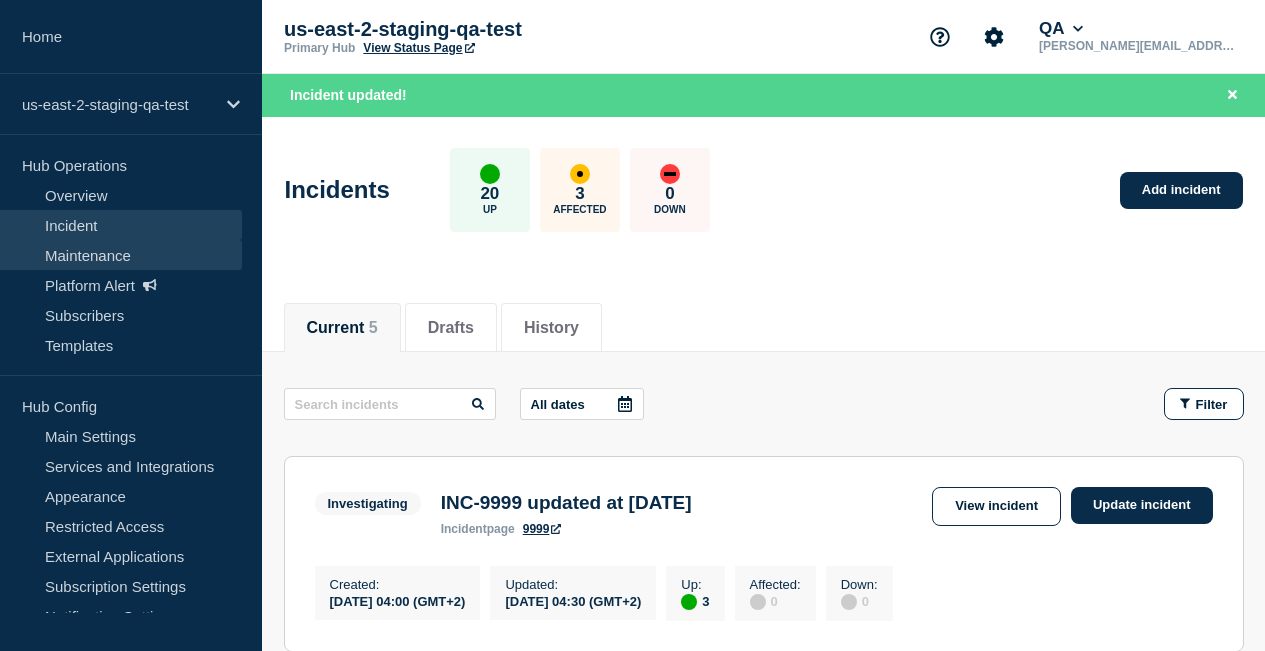 click on "Maintenance" at bounding box center [121, 255] 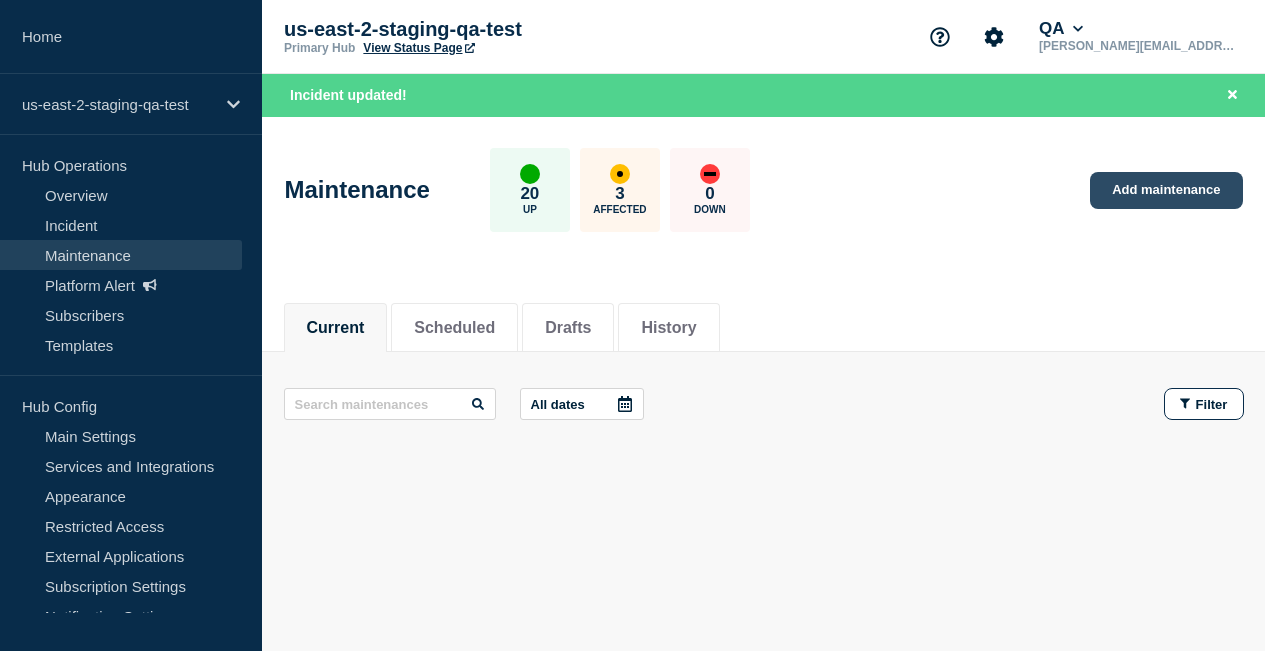 click on "Add maintenance" 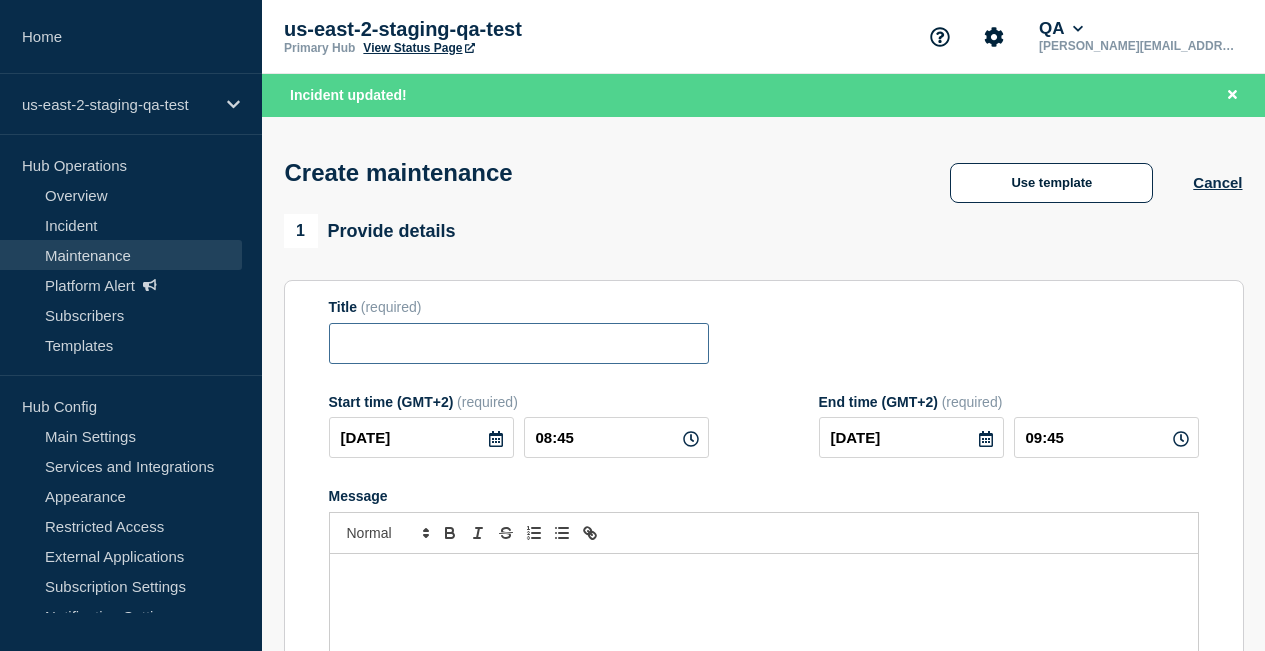 click at bounding box center [519, 343] 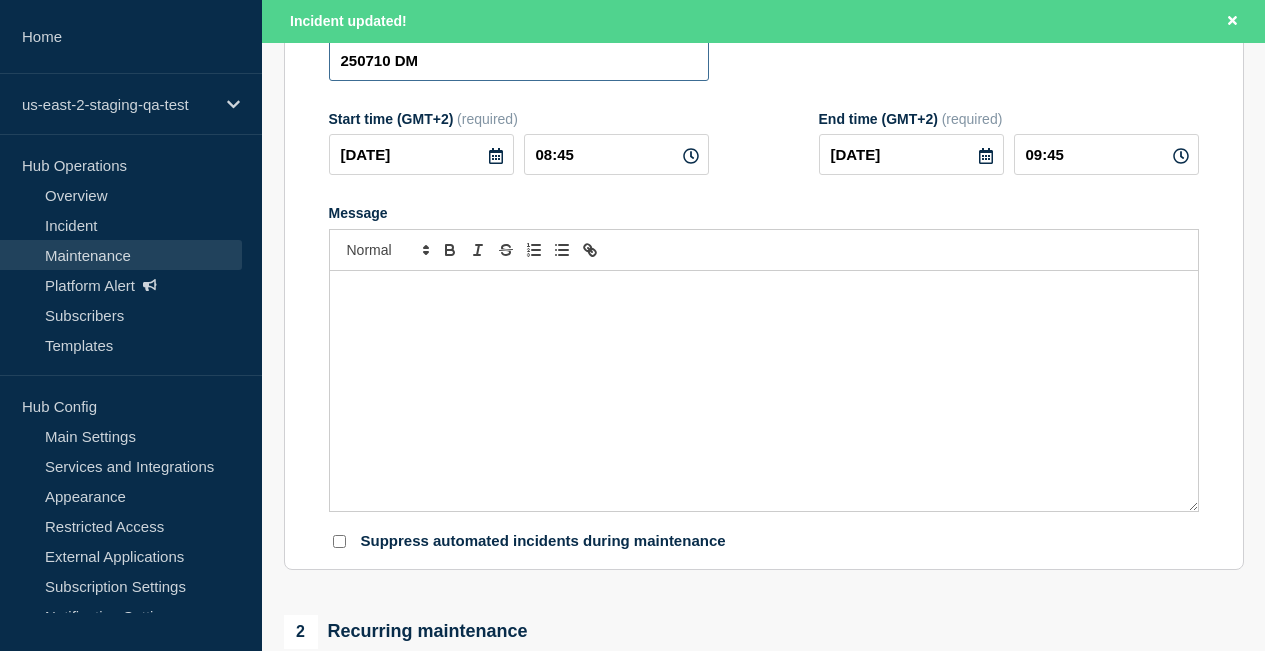 scroll, scrollTop: 378, scrollLeft: 0, axis: vertical 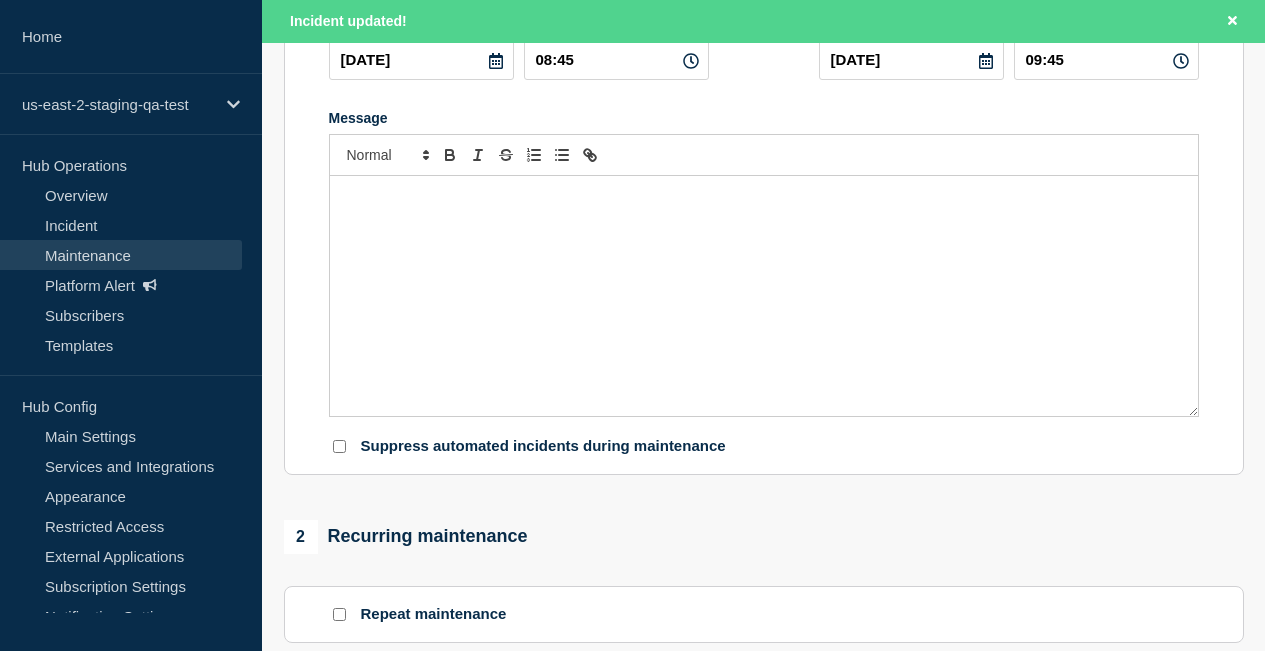 type on "250710 DM" 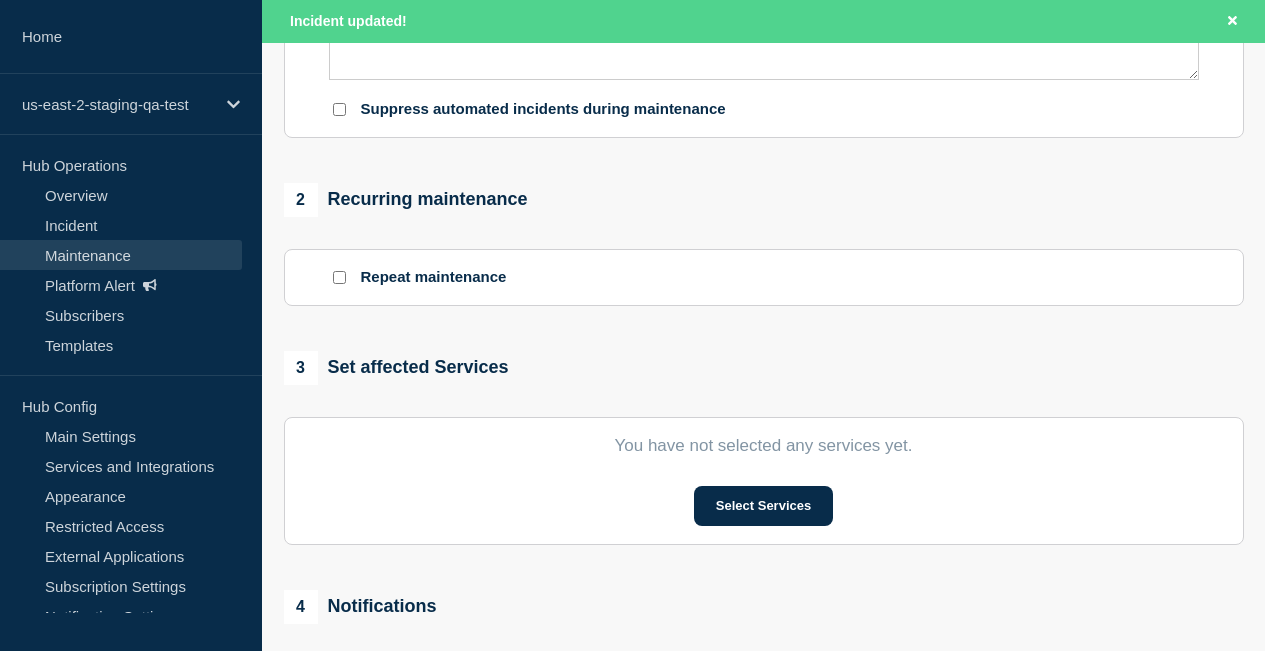 scroll, scrollTop: 738, scrollLeft: 0, axis: vertical 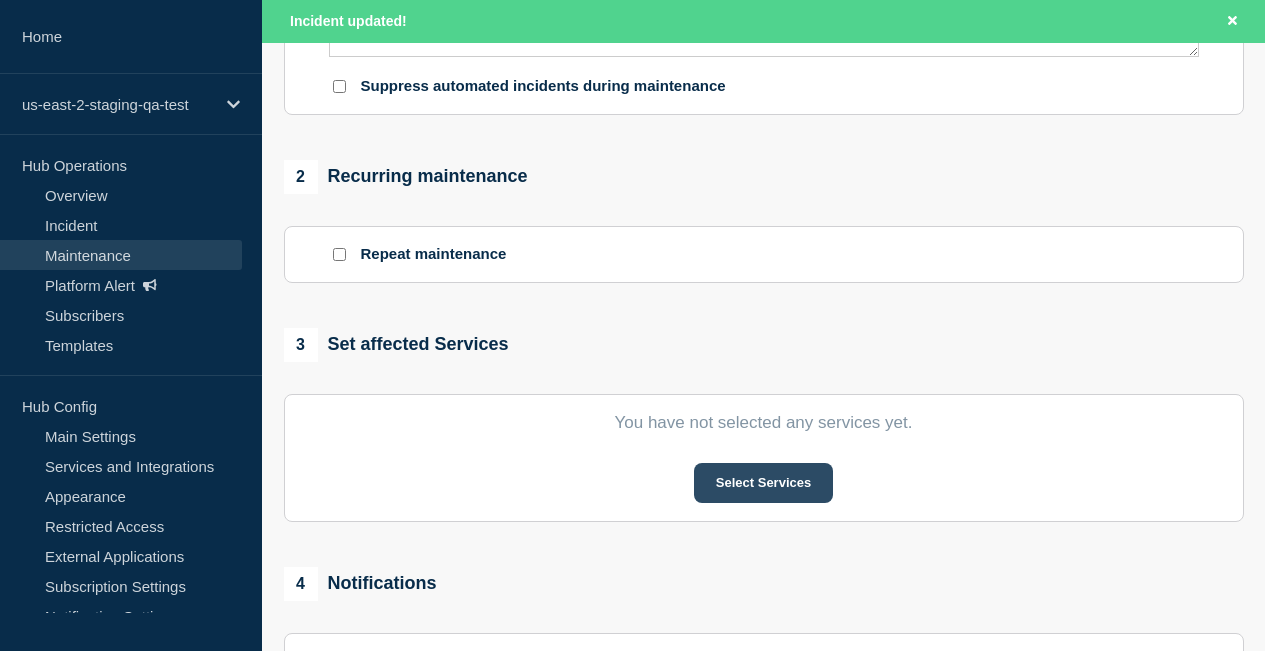 click on "Select Services" at bounding box center (763, 483) 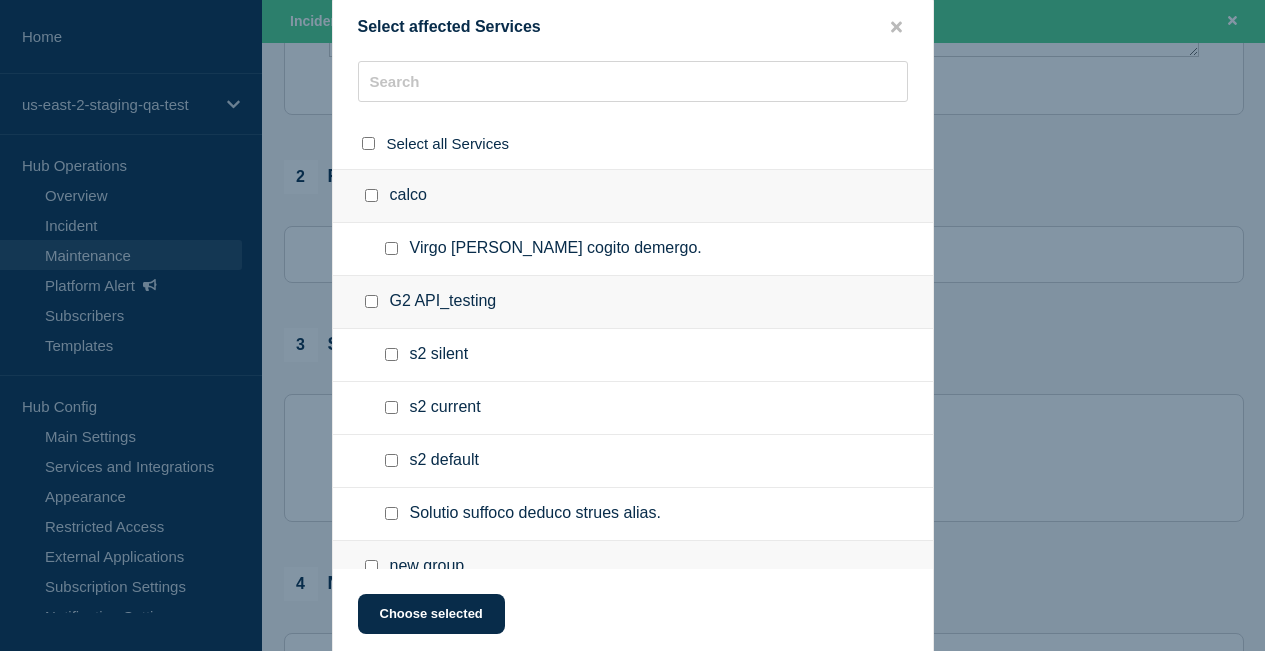 click at bounding box center (391, 248) 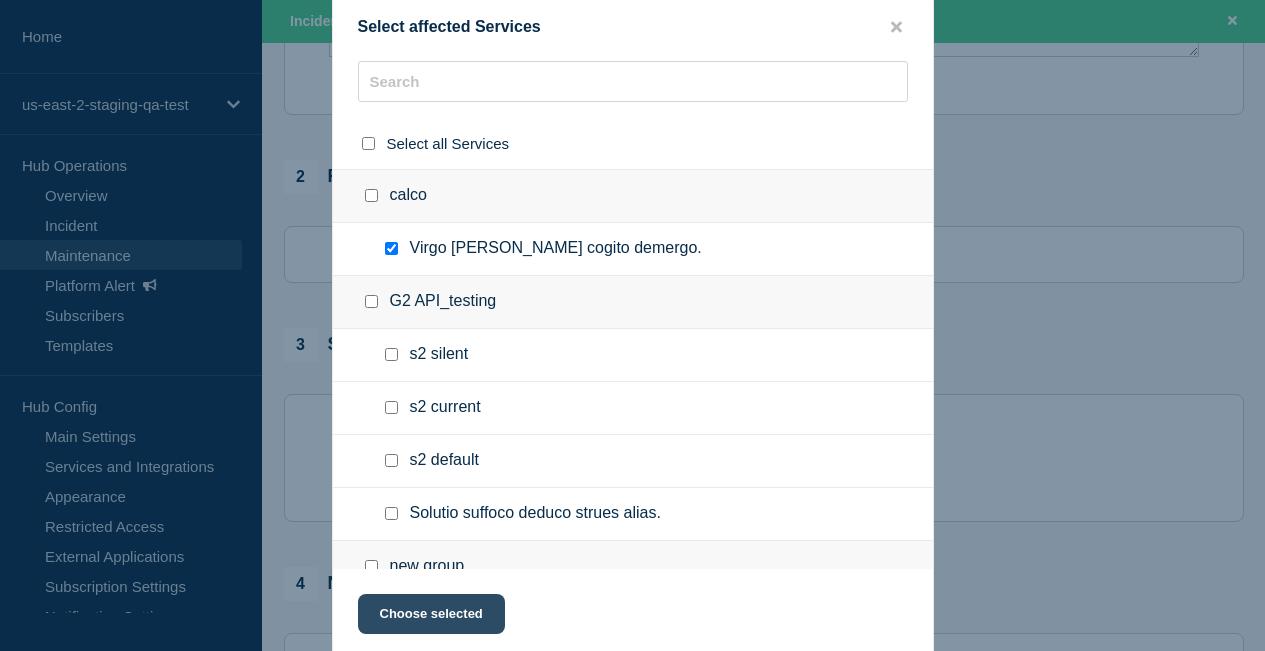 click on "Choose selected" 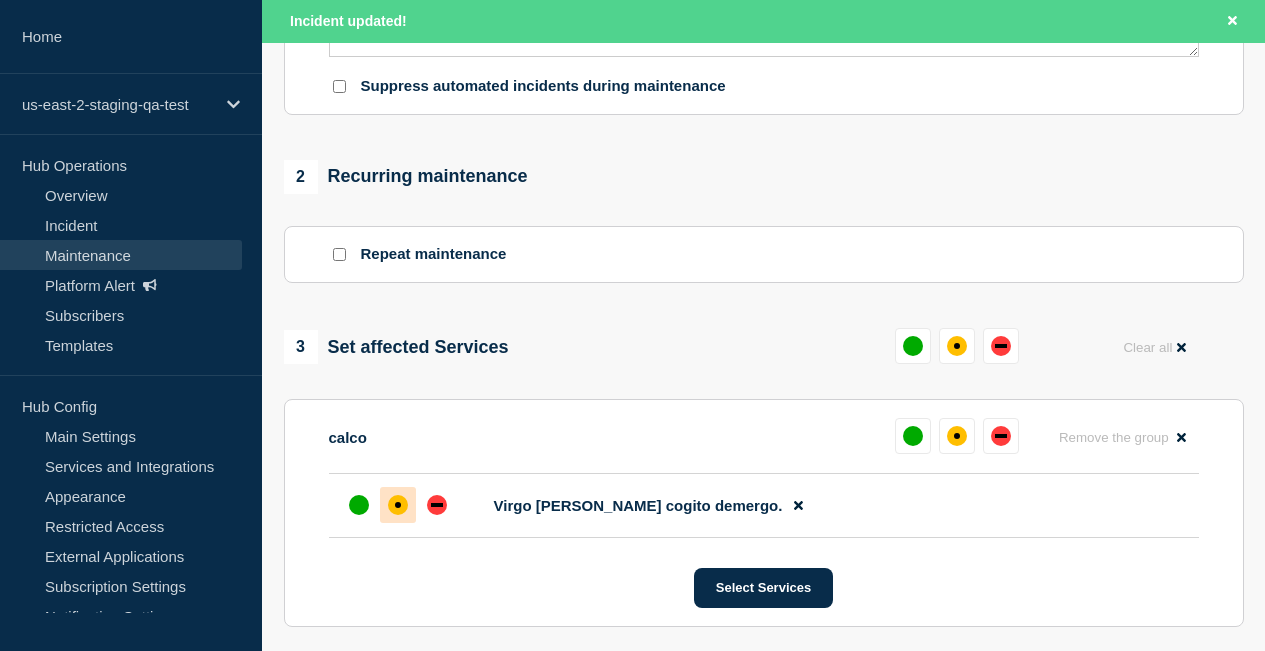 click at bounding box center (398, 505) 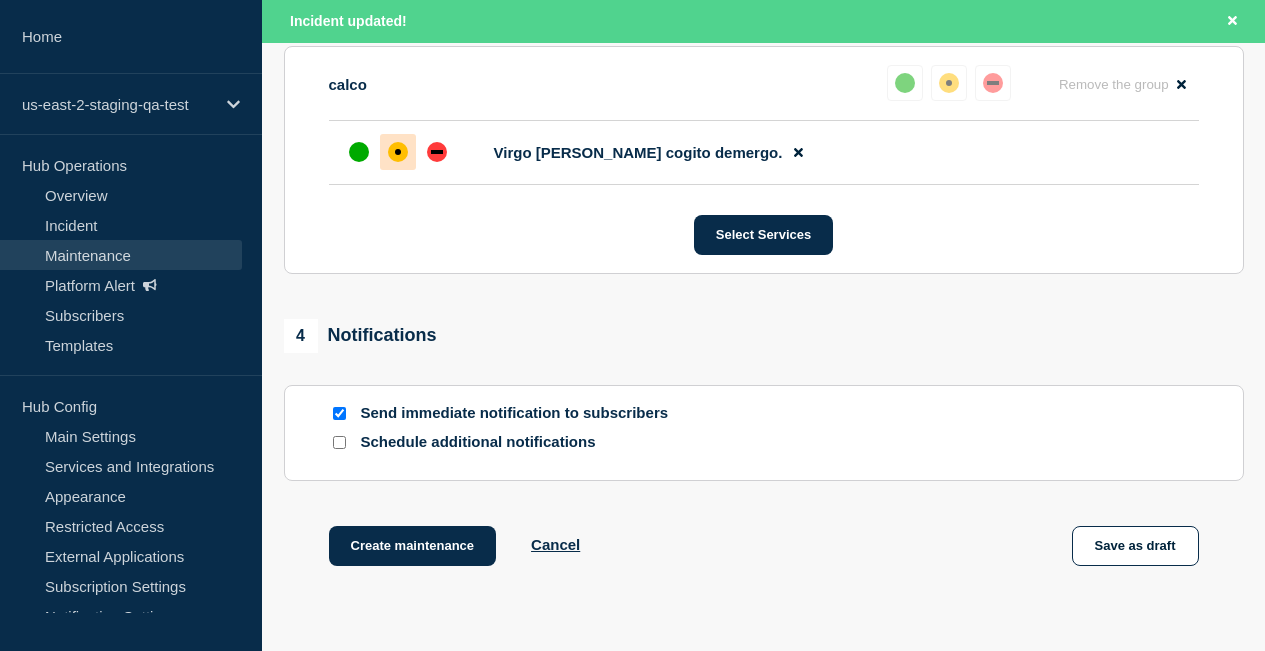 scroll, scrollTop: 1130, scrollLeft: 0, axis: vertical 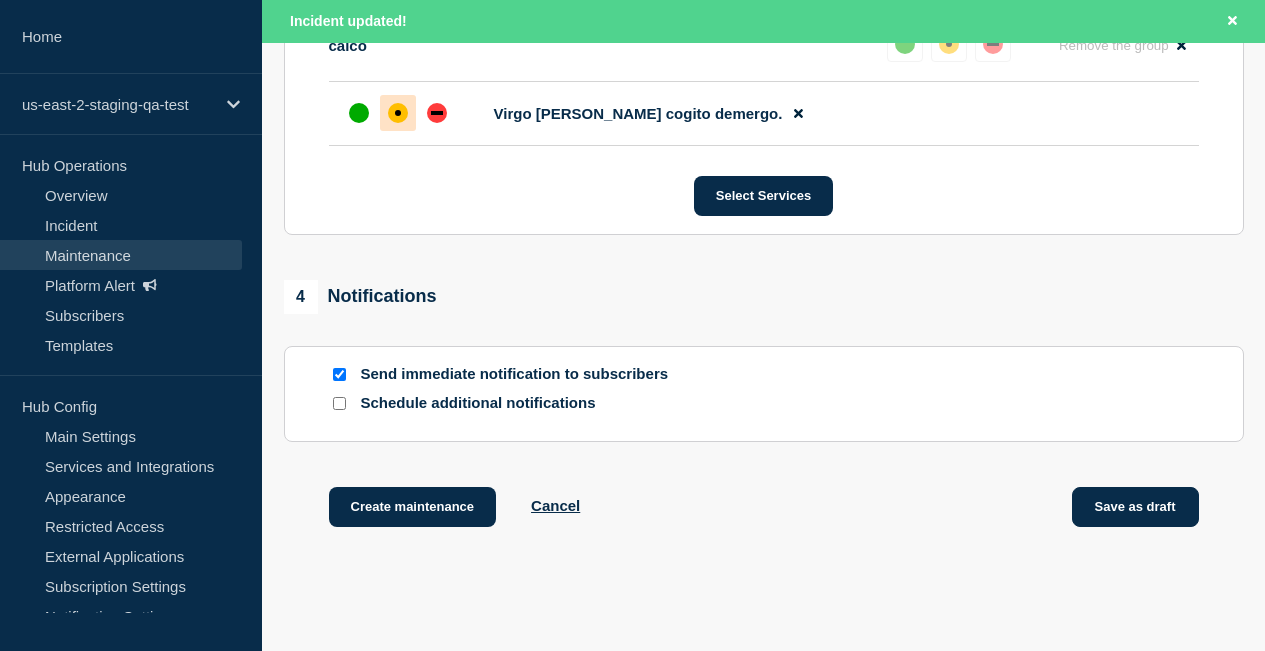 click on "Save as draft" at bounding box center (1135, 507) 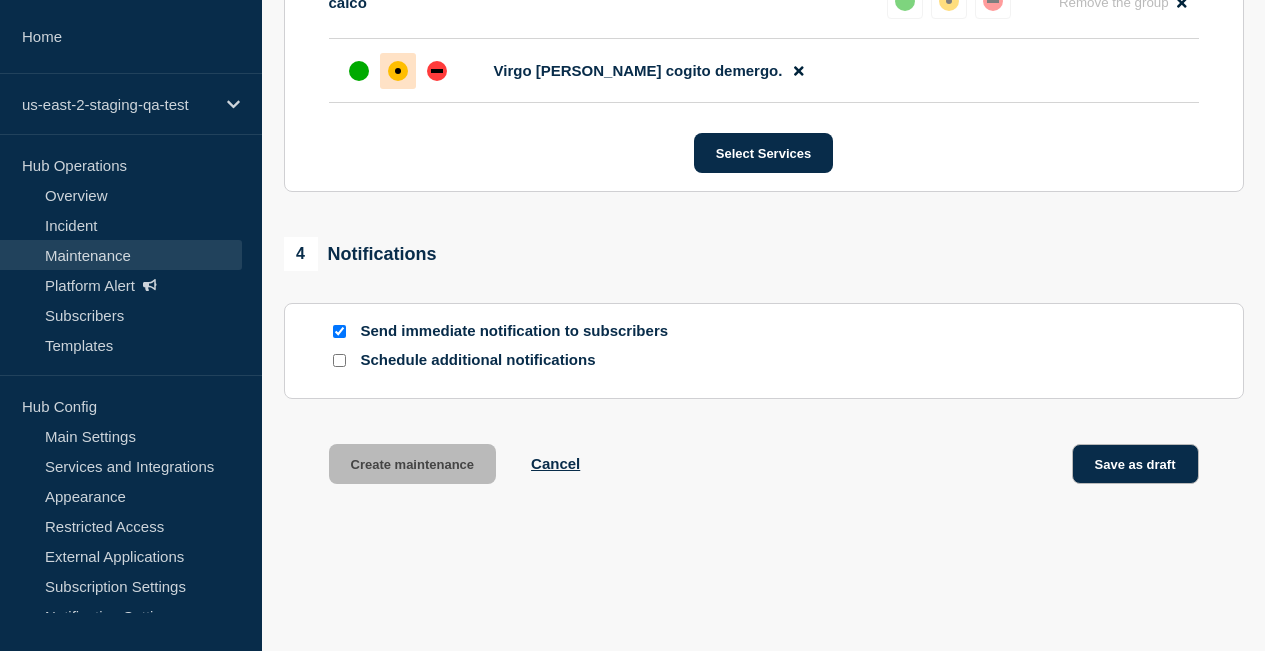 scroll, scrollTop: 1087, scrollLeft: 0, axis: vertical 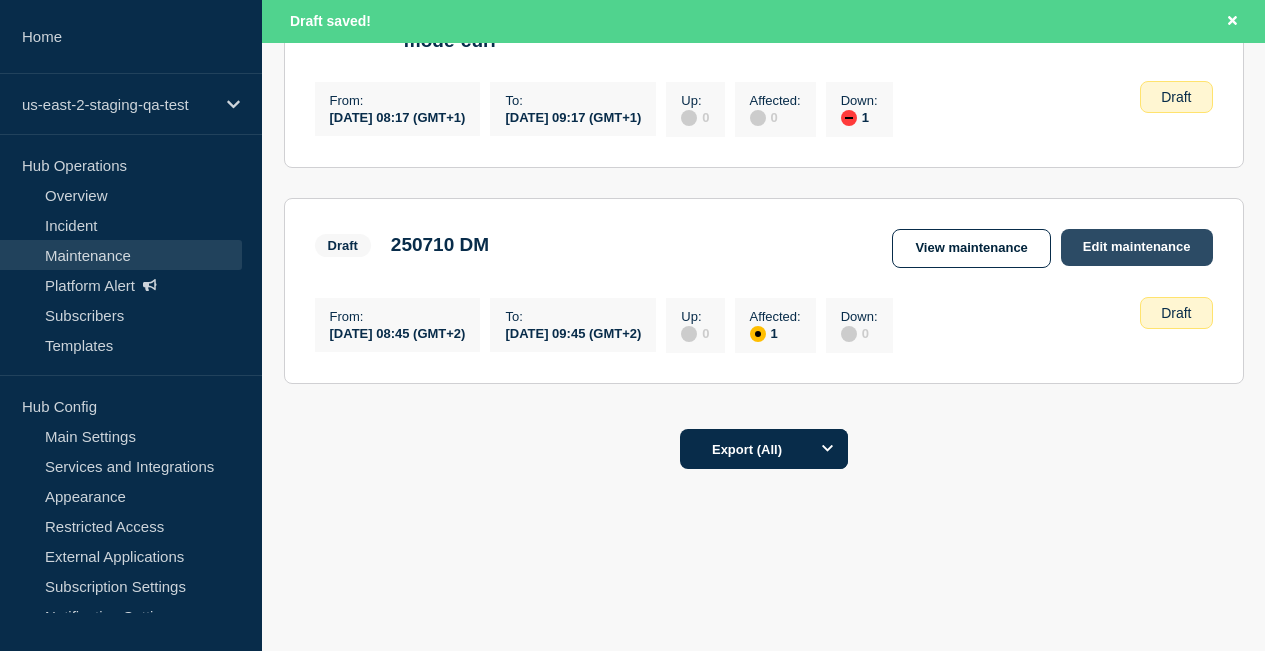 click on "Edit maintenance" at bounding box center [1137, 247] 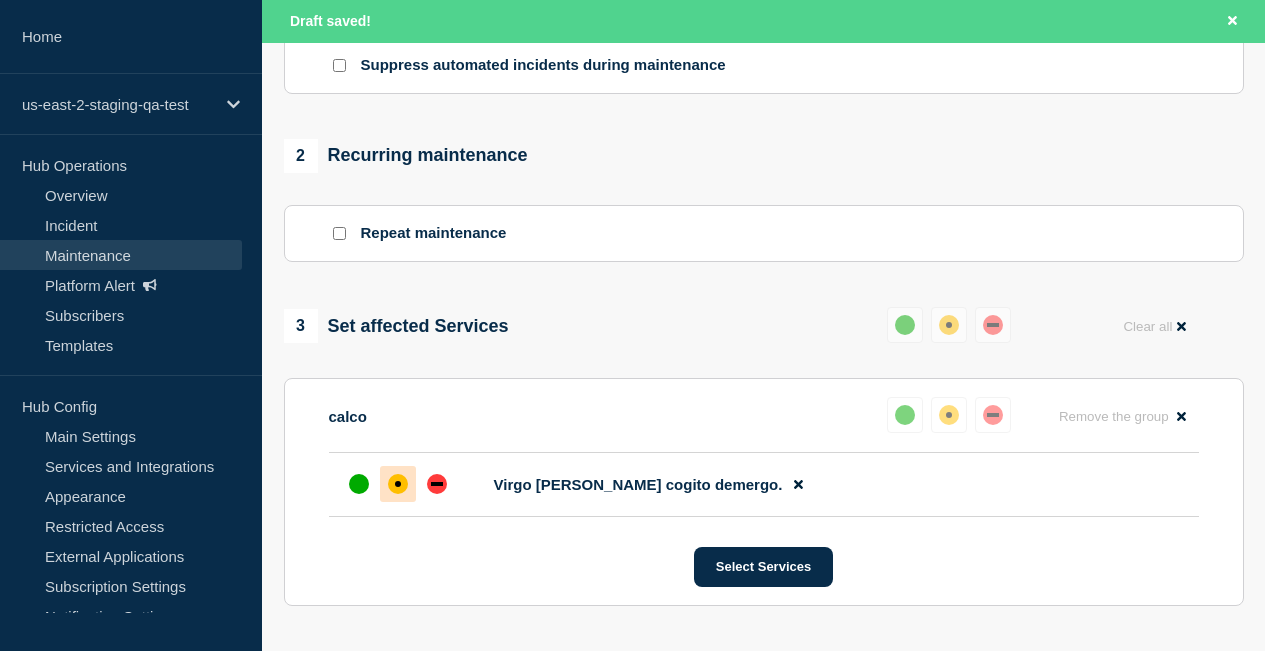 scroll, scrollTop: 1101, scrollLeft: 0, axis: vertical 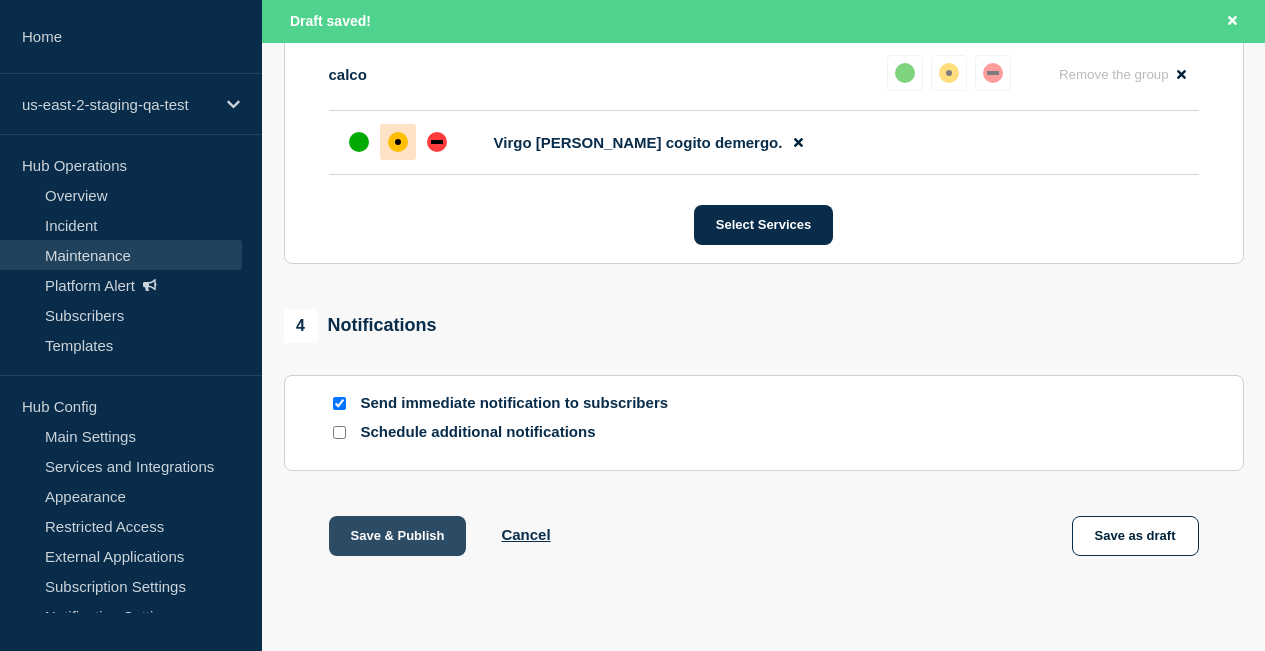 click on "Save & Publish" at bounding box center [398, 536] 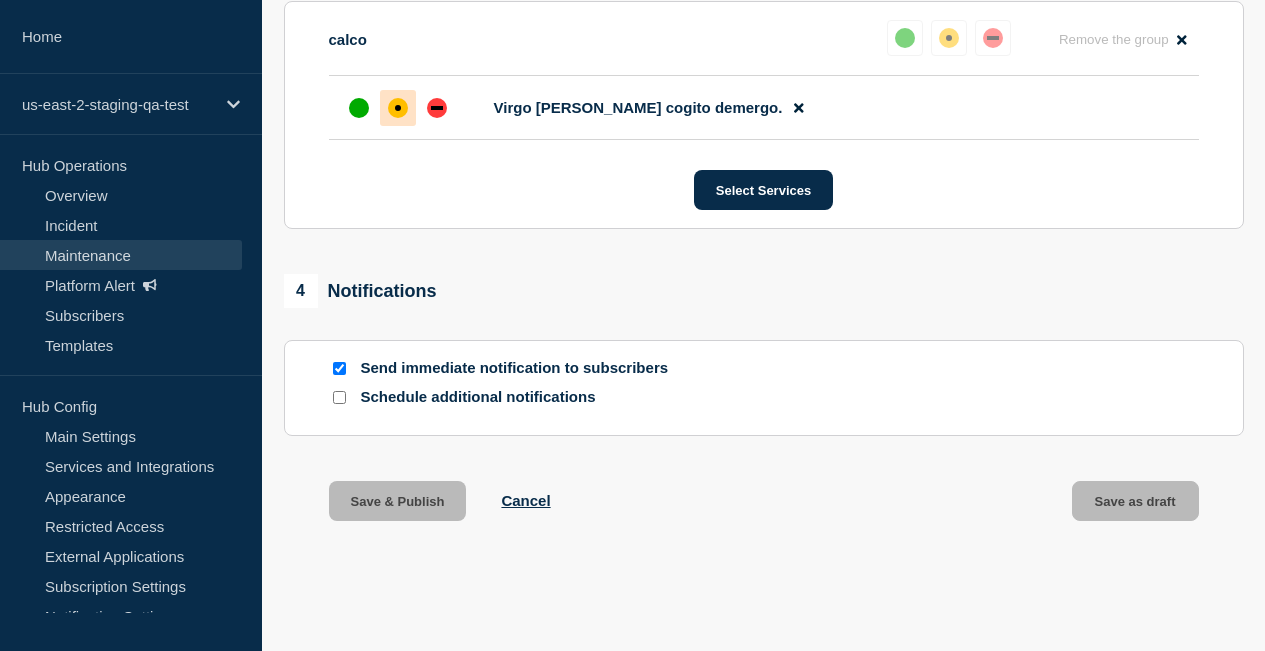 scroll, scrollTop: 1059, scrollLeft: 0, axis: vertical 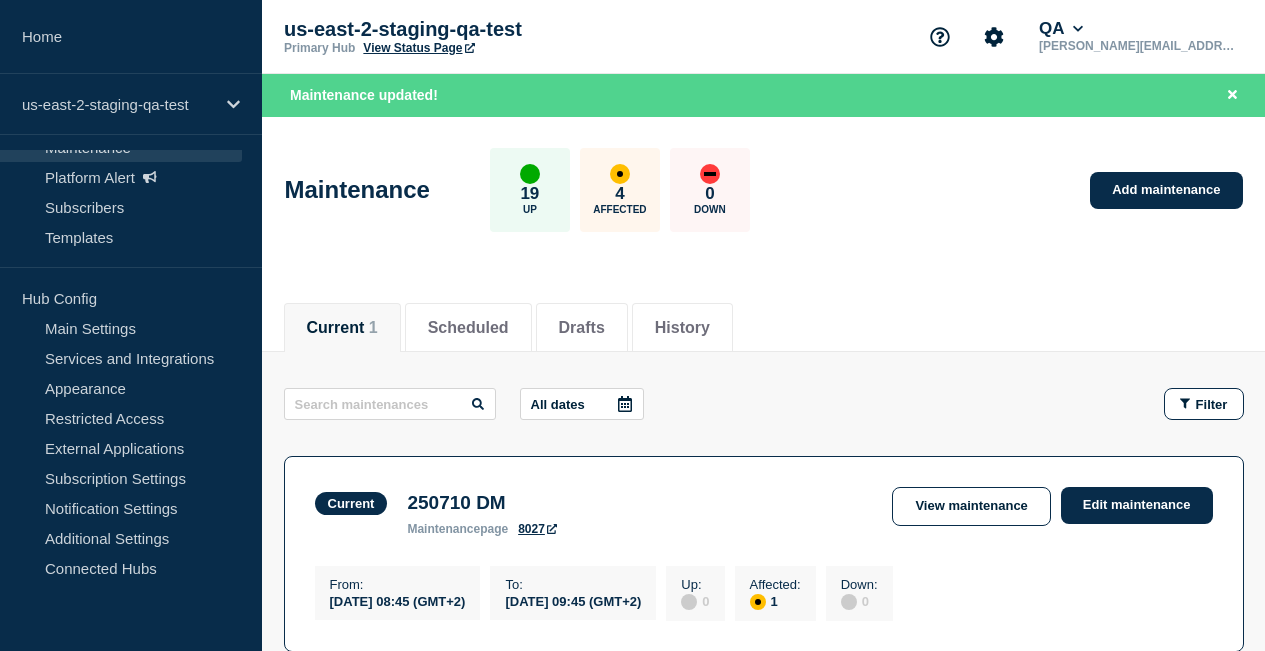 click on "8027" at bounding box center [537, 529] 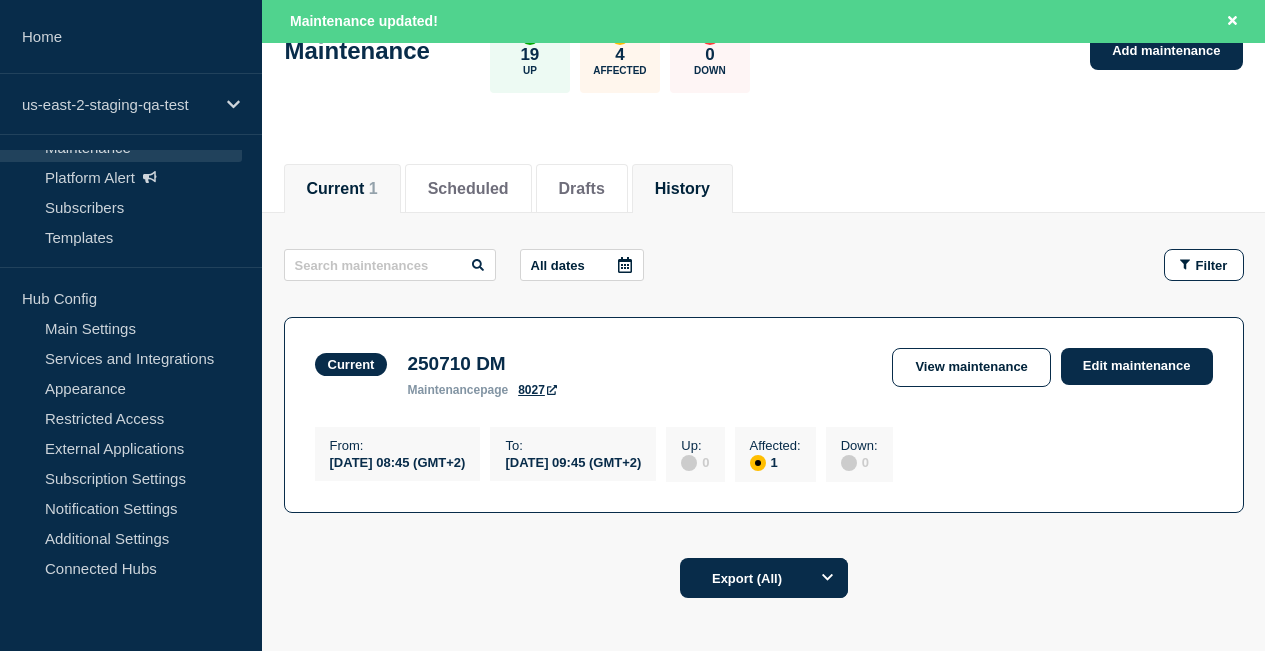 scroll, scrollTop: 240, scrollLeft: 0, axis: vertical 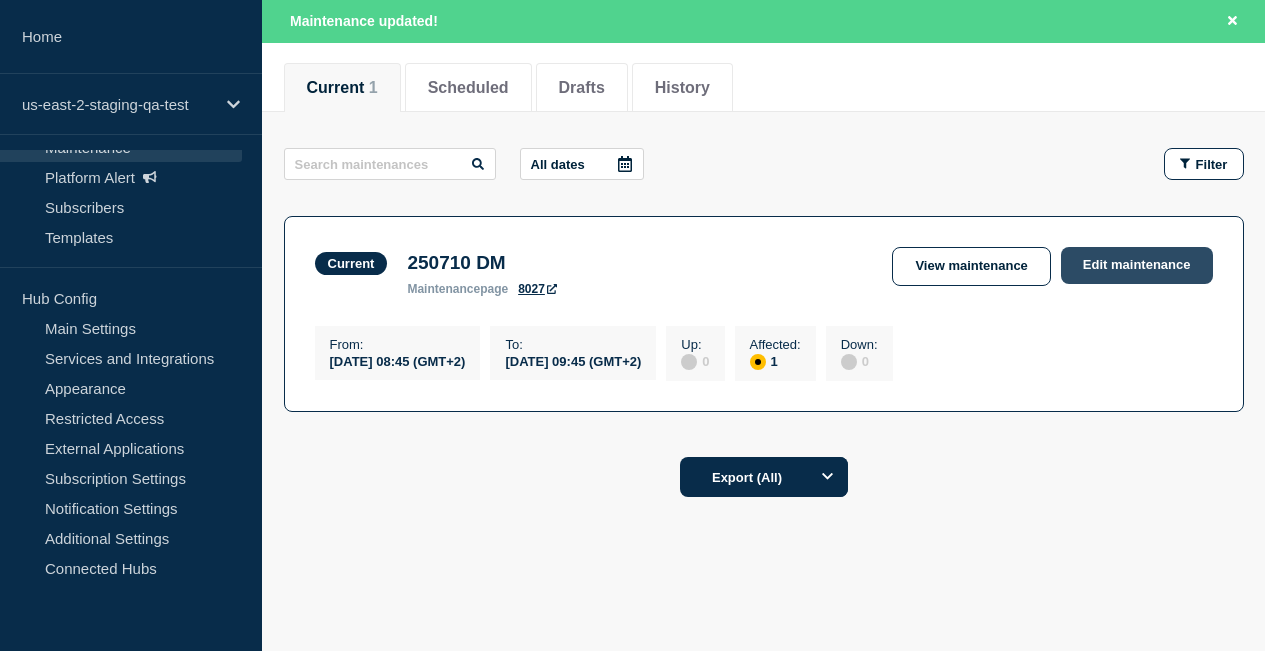 click on "Edit maintenance" at bounding box center [1137, 265] 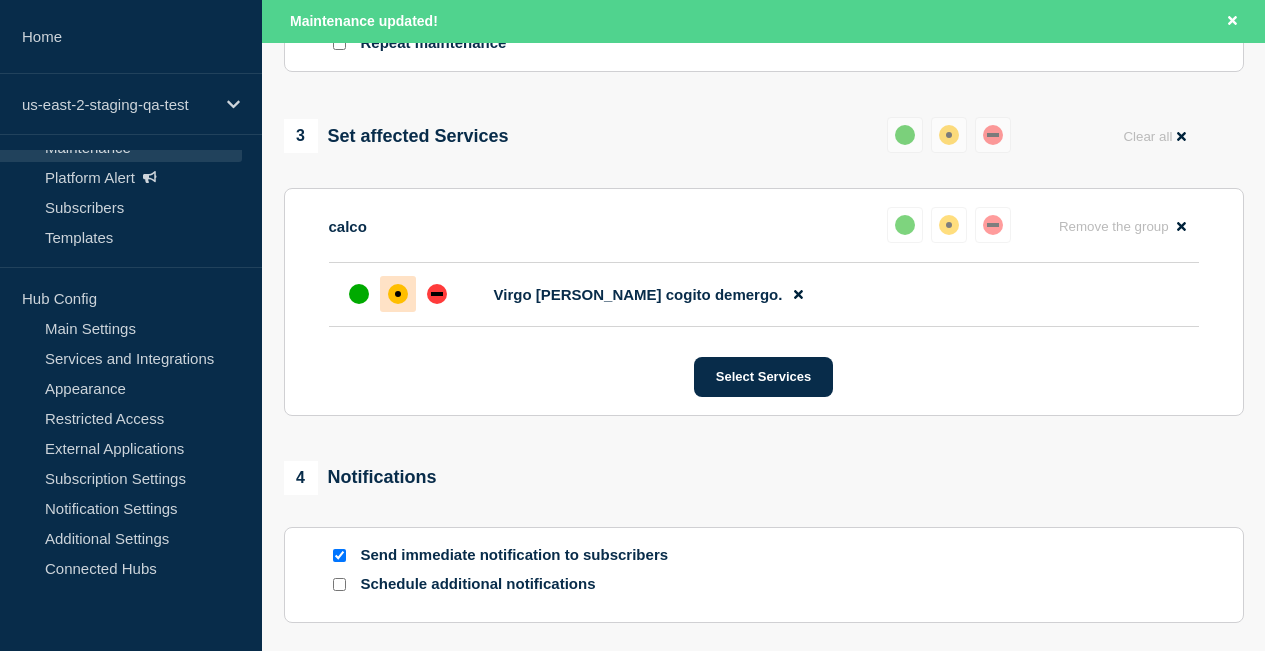 scroll, scrollTop: 955, scrollLeft: 0, axis: vertical 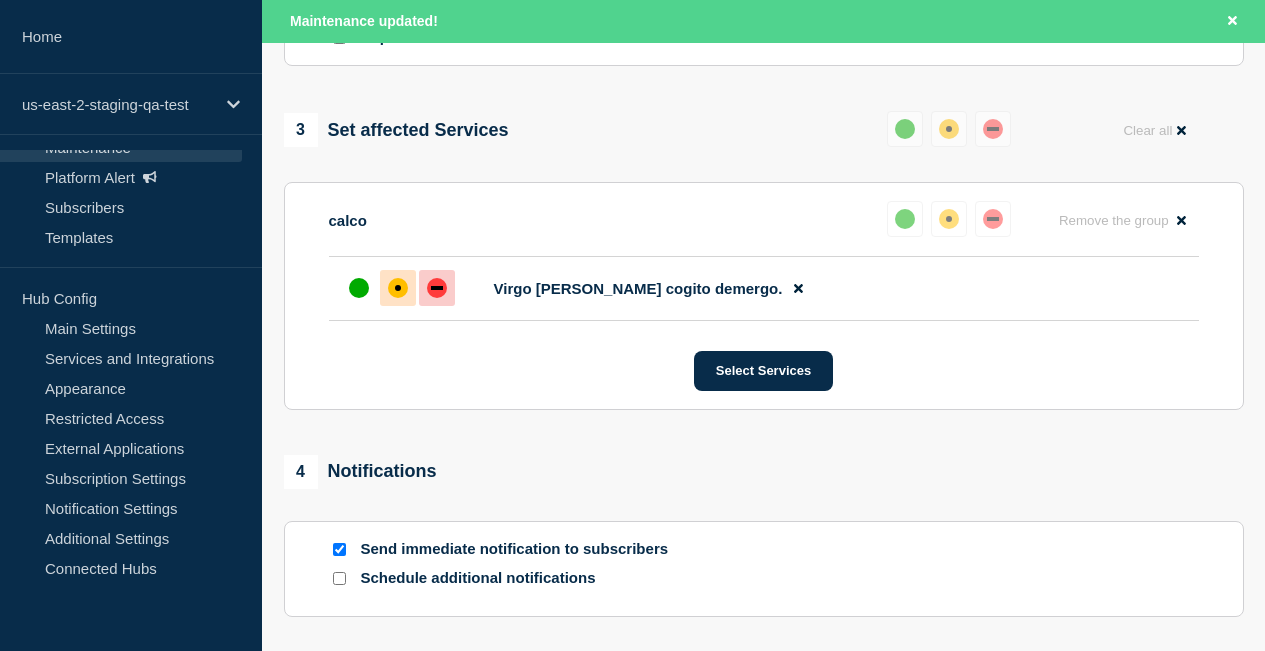 click at bounding box center (437, 288) 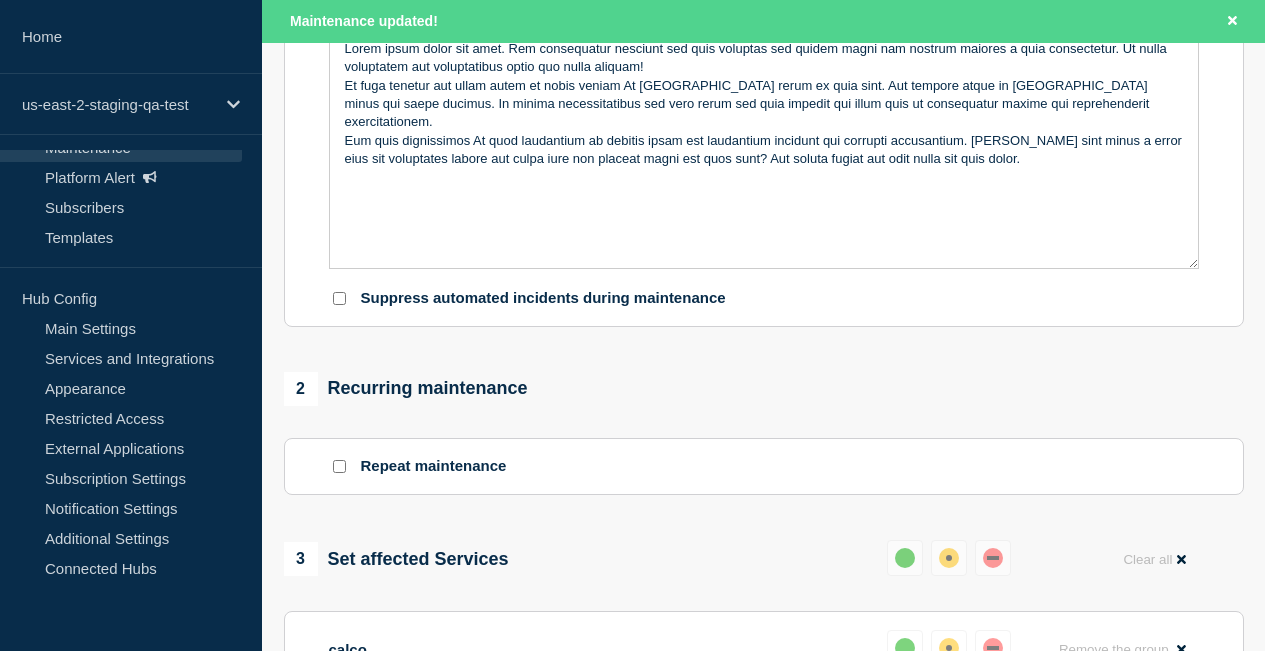 scroll, scrollTop: 0, scrollLeft: 0, axis: both 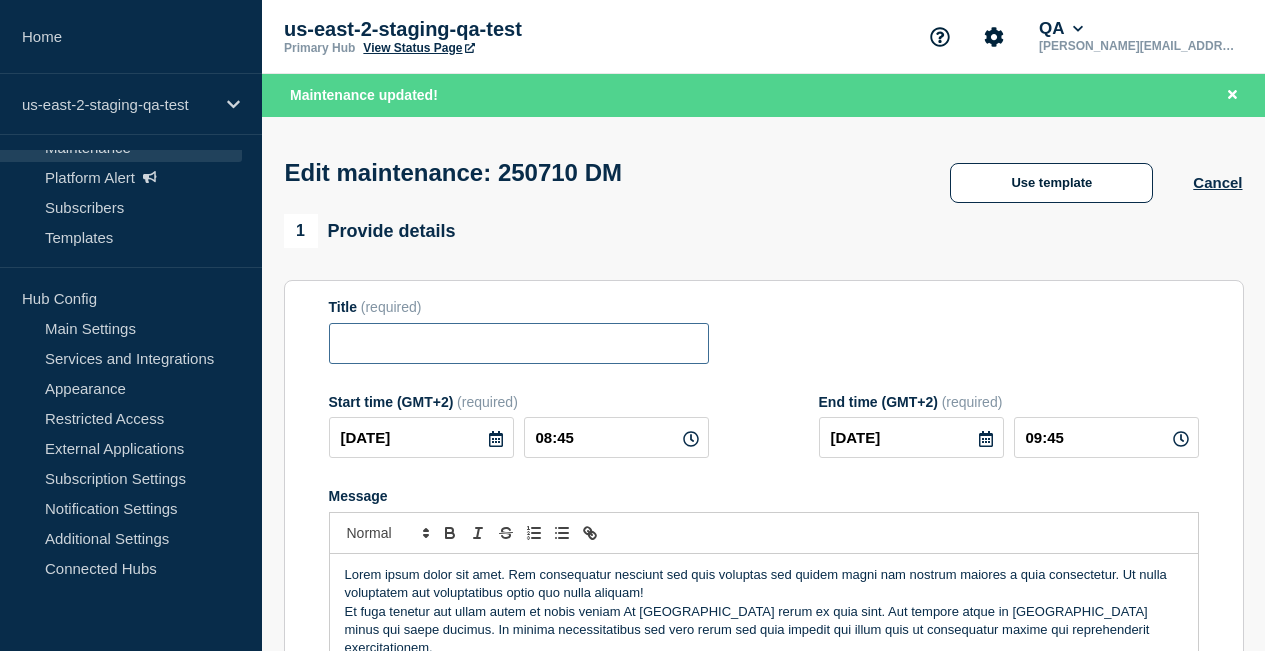 click at bounding box center [519, 343] 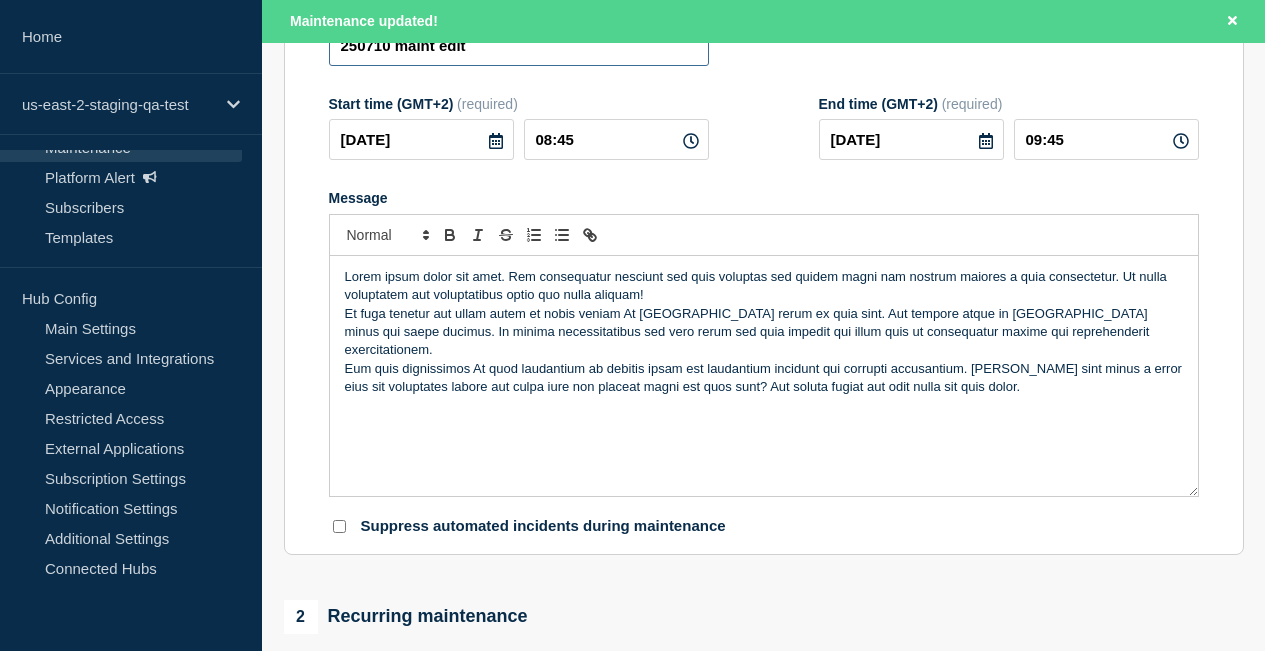 scroll, scrollTop: 384, scrollLeft: 0, axis: vertical 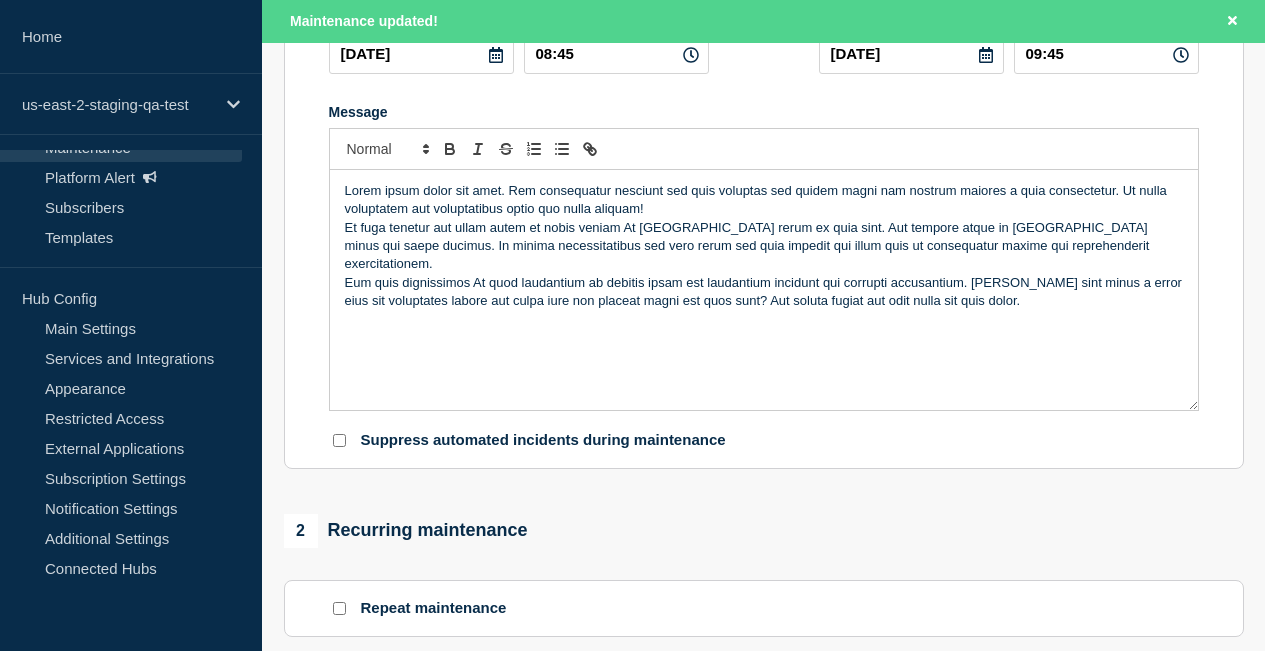 type on "250710 maint edit" 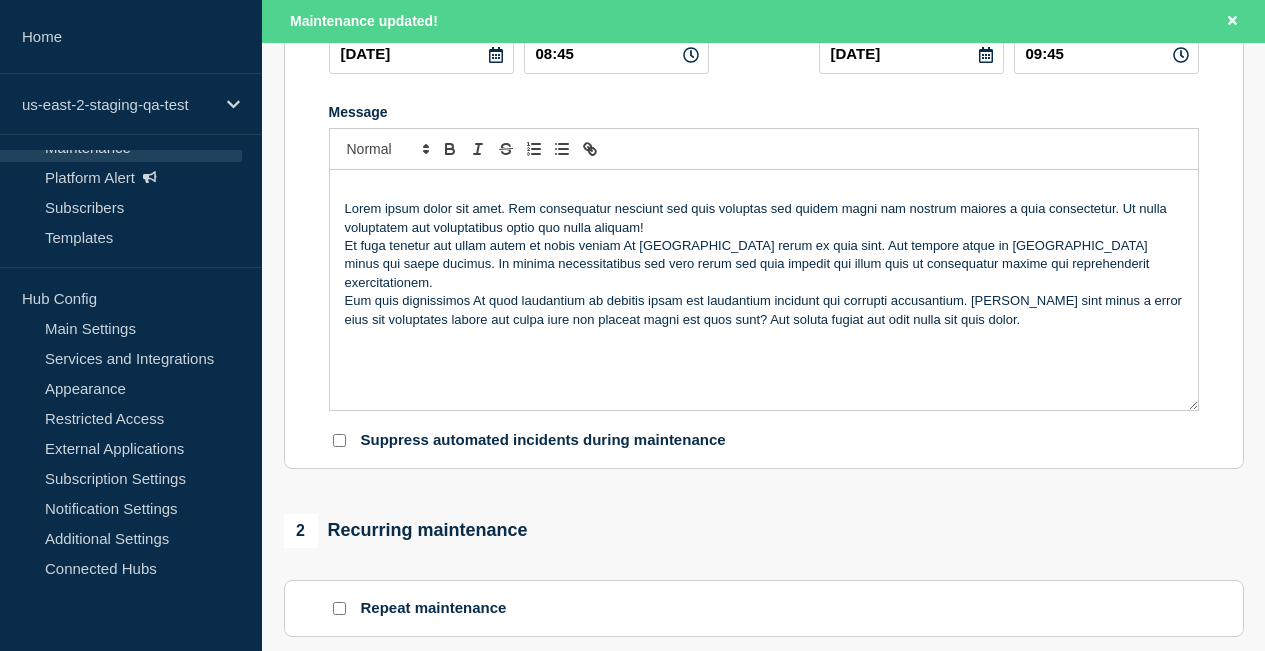 type 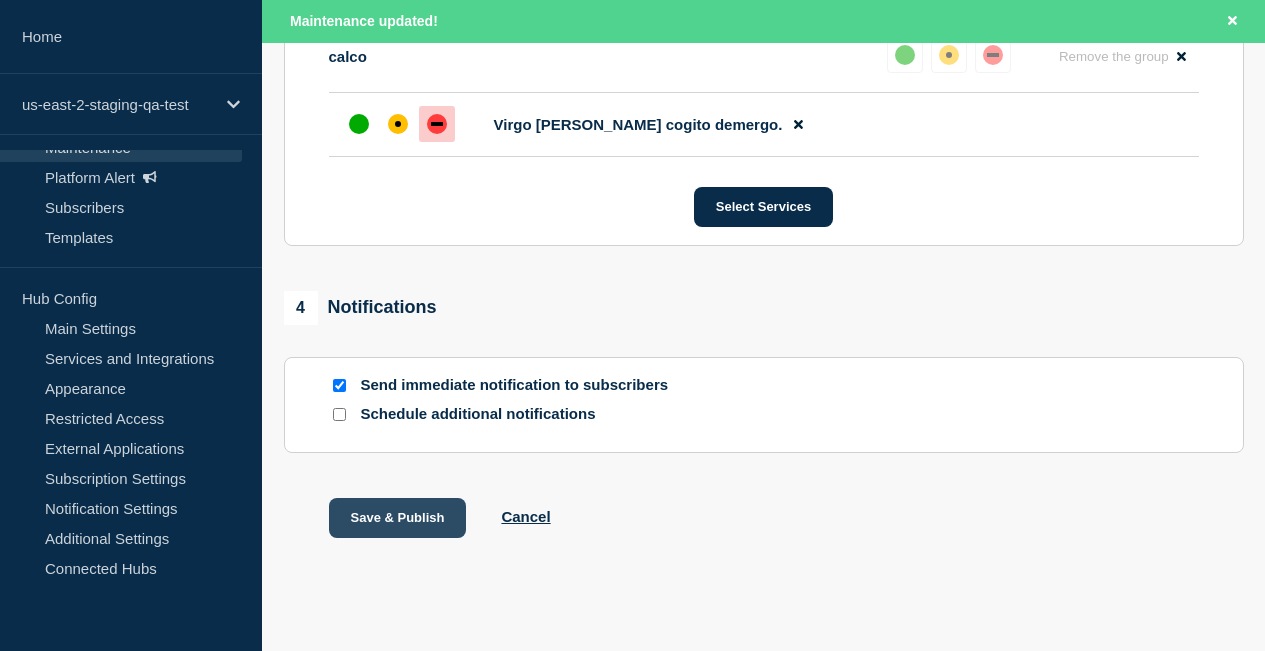 scroll, scrollTop: 1175, scrollLeft: 0, axis: vertical 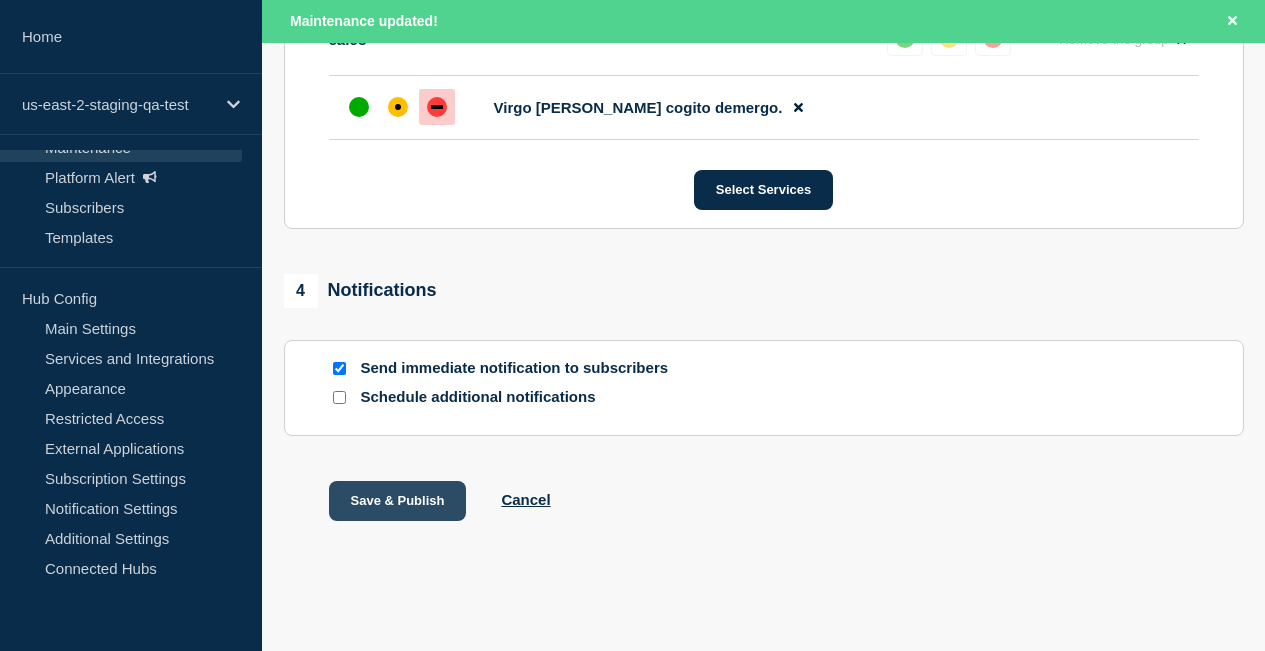 drag, startPoint x: 404, startPoint y: 478, endPoint x: 393, endPoint y: 493, distance: 18.601076 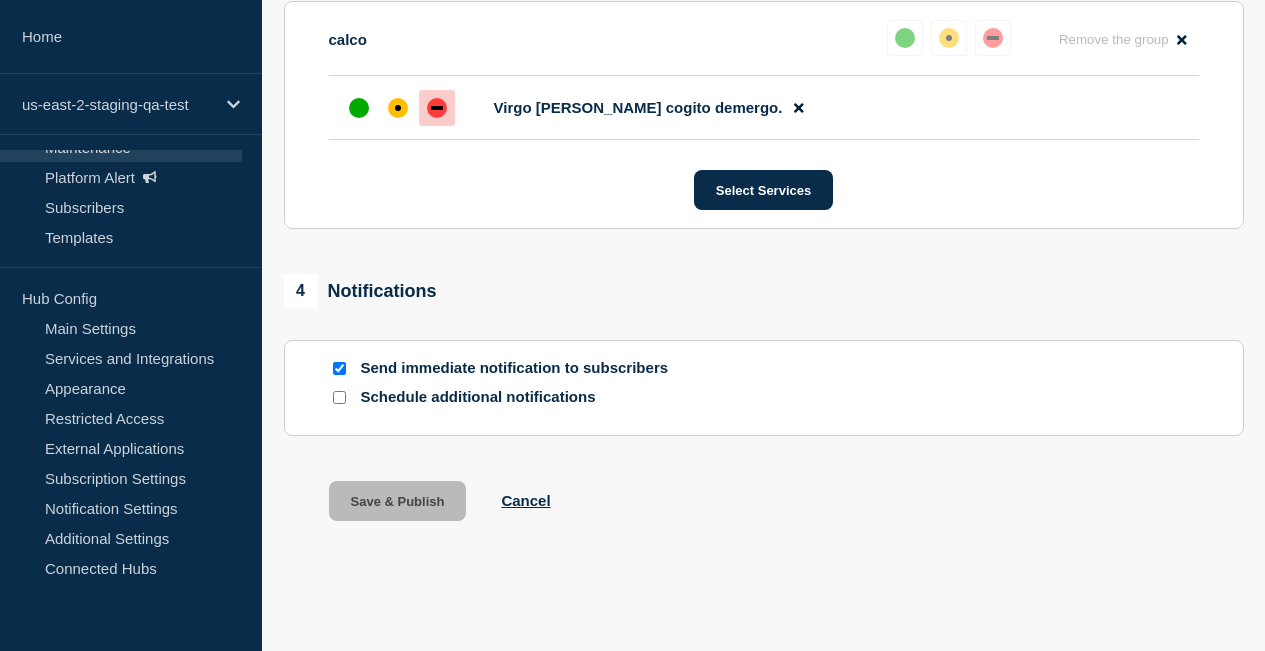 scroll, scrollTop: 1132, scrollLeft: 0, axis: vertical 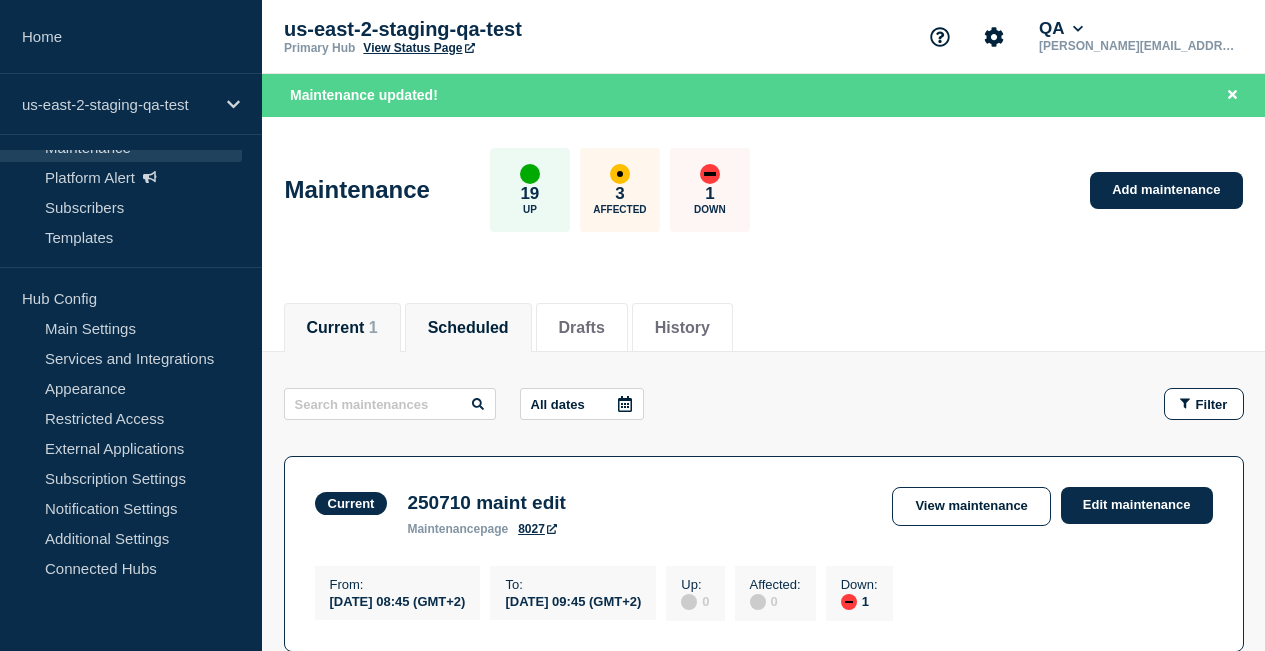 click on "Scheduled" at bounding box center (468, 328) 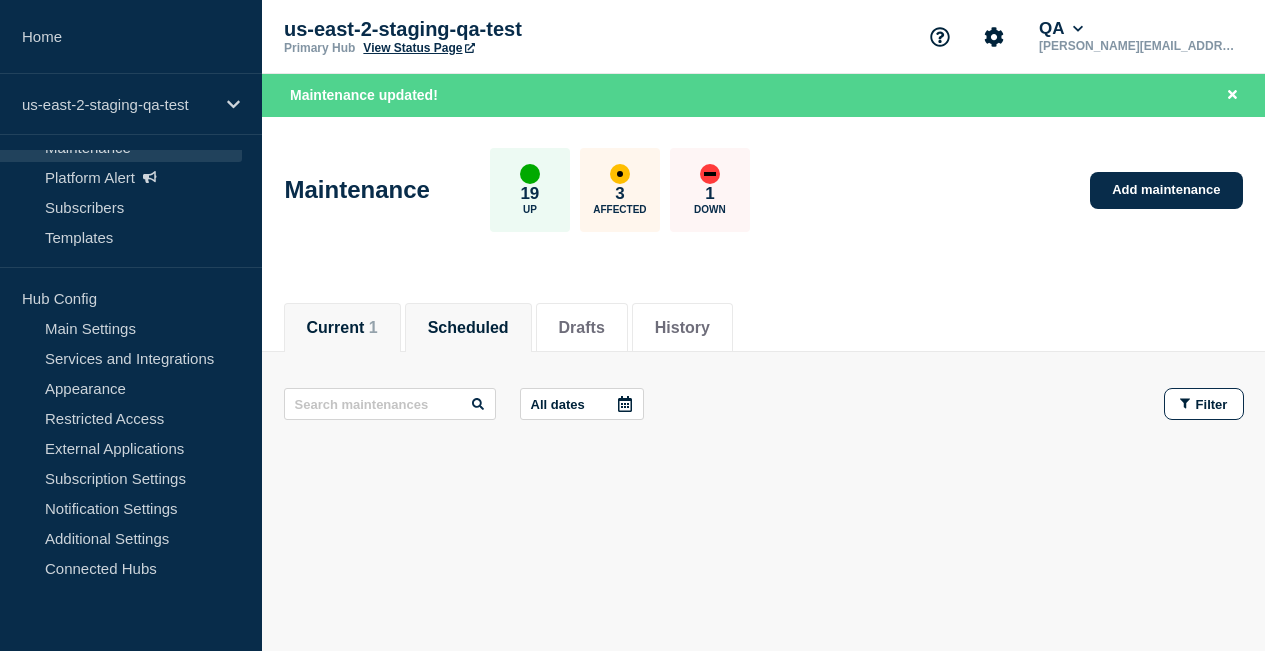 click on "Current    1" 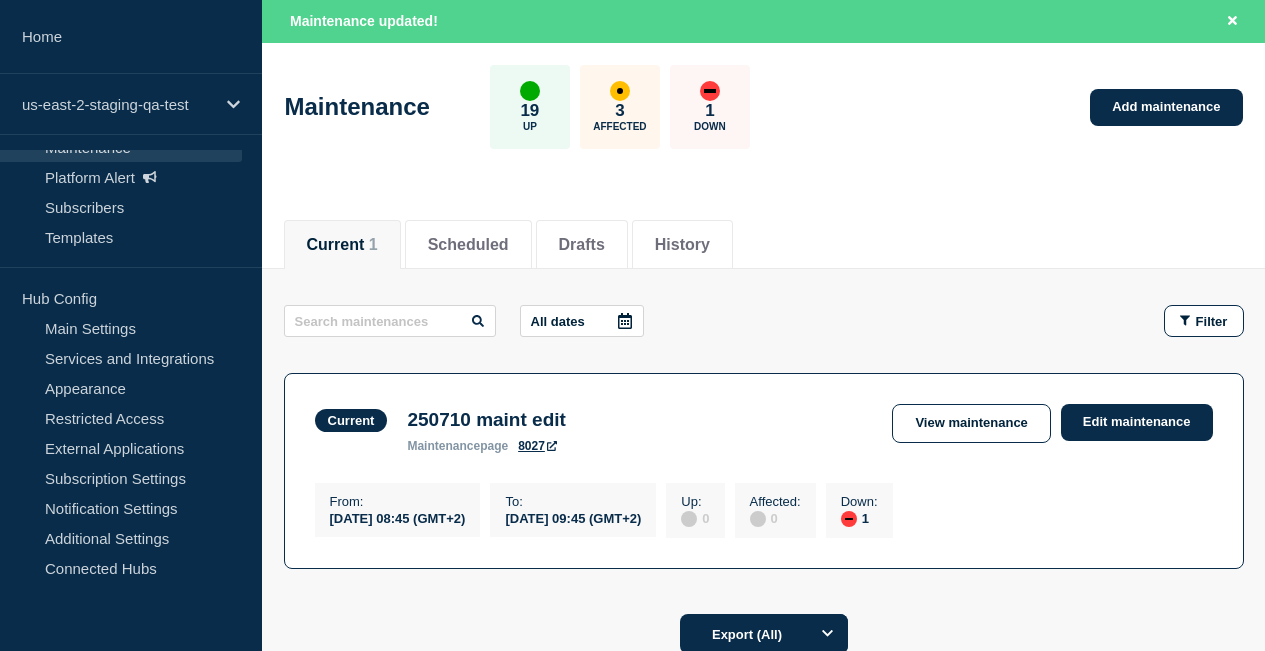 scroll, scrollTop: 39, scrollLeft: 0, axis: vertical 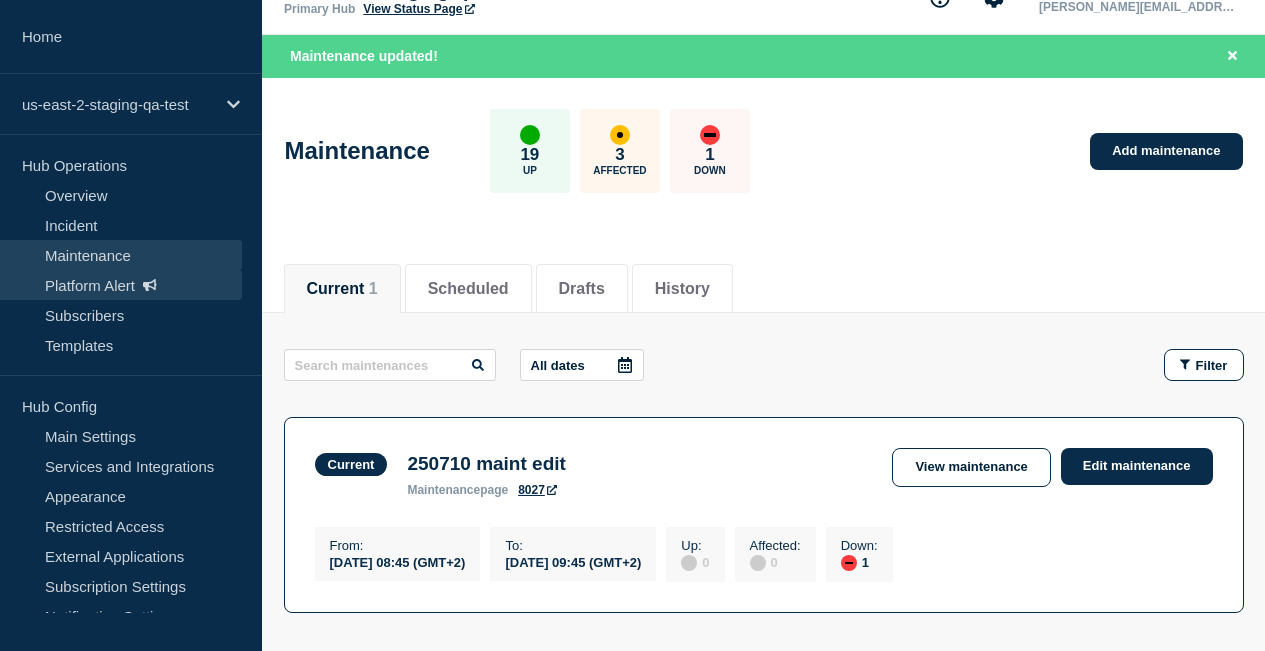 click on "Platform Alert" at bounding box center [121, 285] 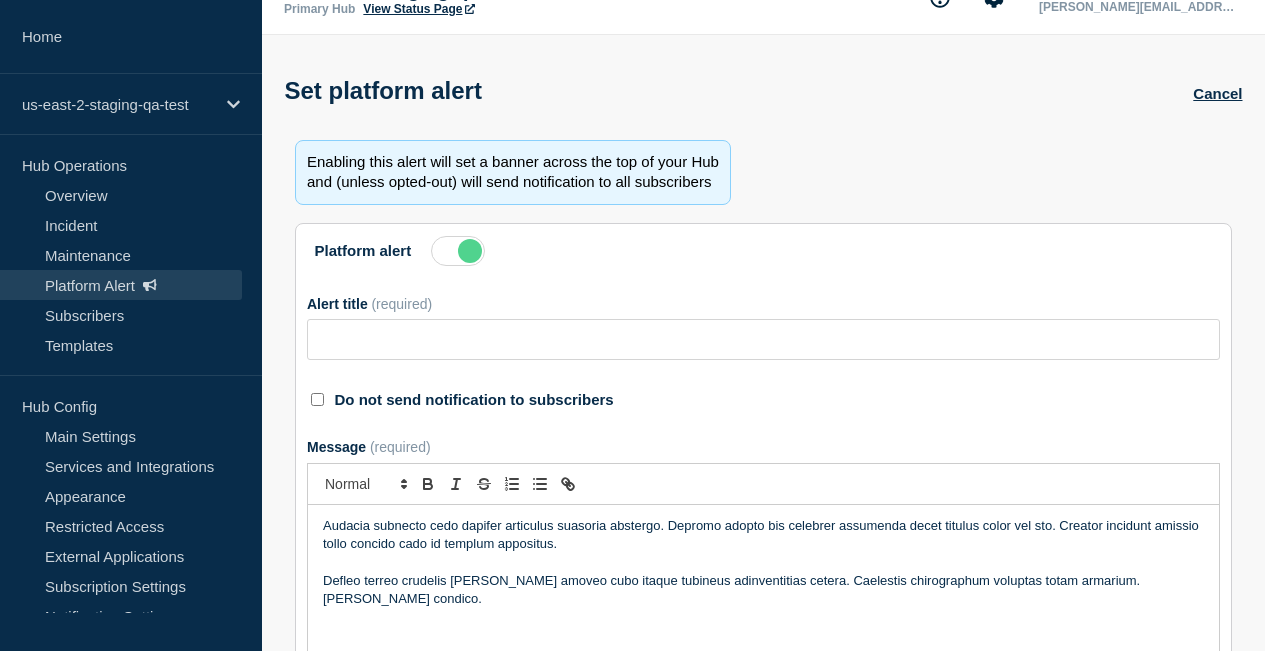 click at bounding box center (458, 251) 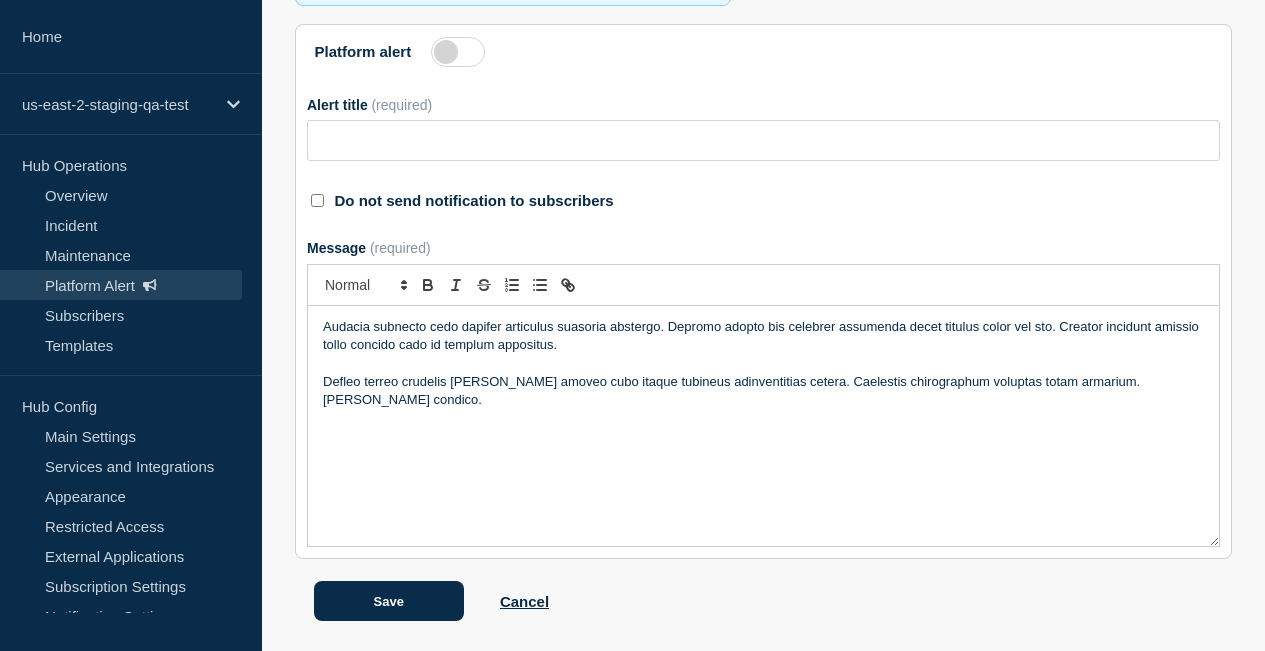 scroll, scrollTop: 340, scrollLeft: 0, axis: vertical 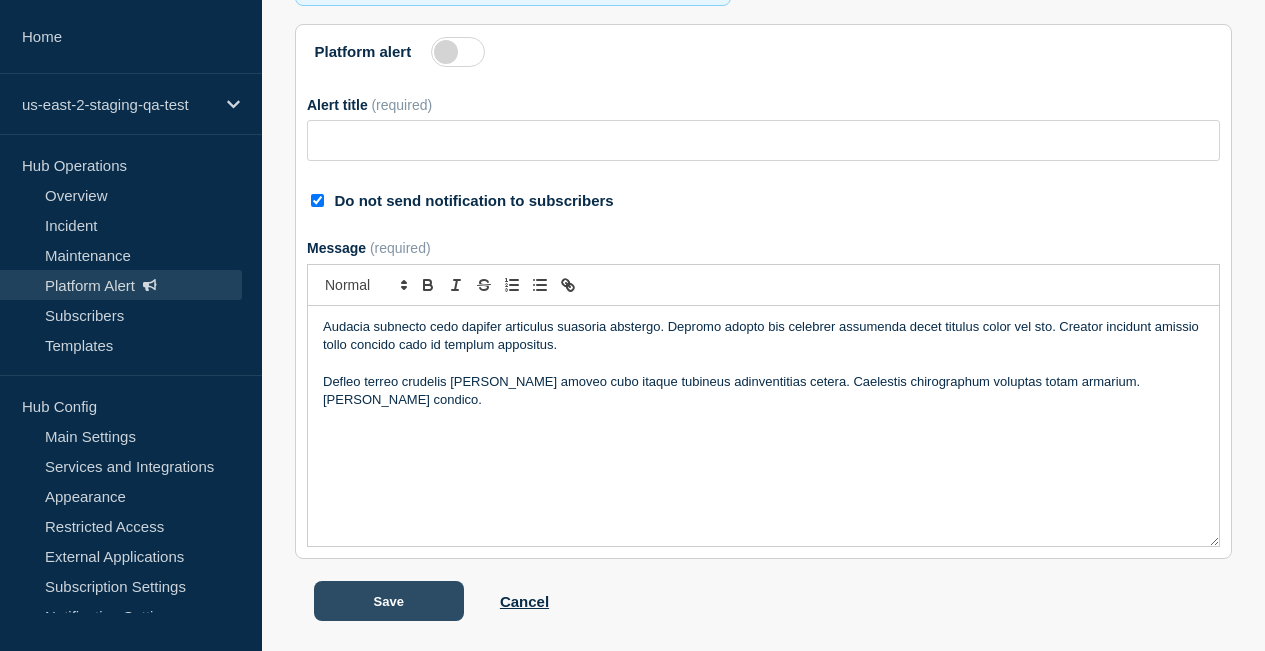click on "Save" at bounding box center [389, 601] 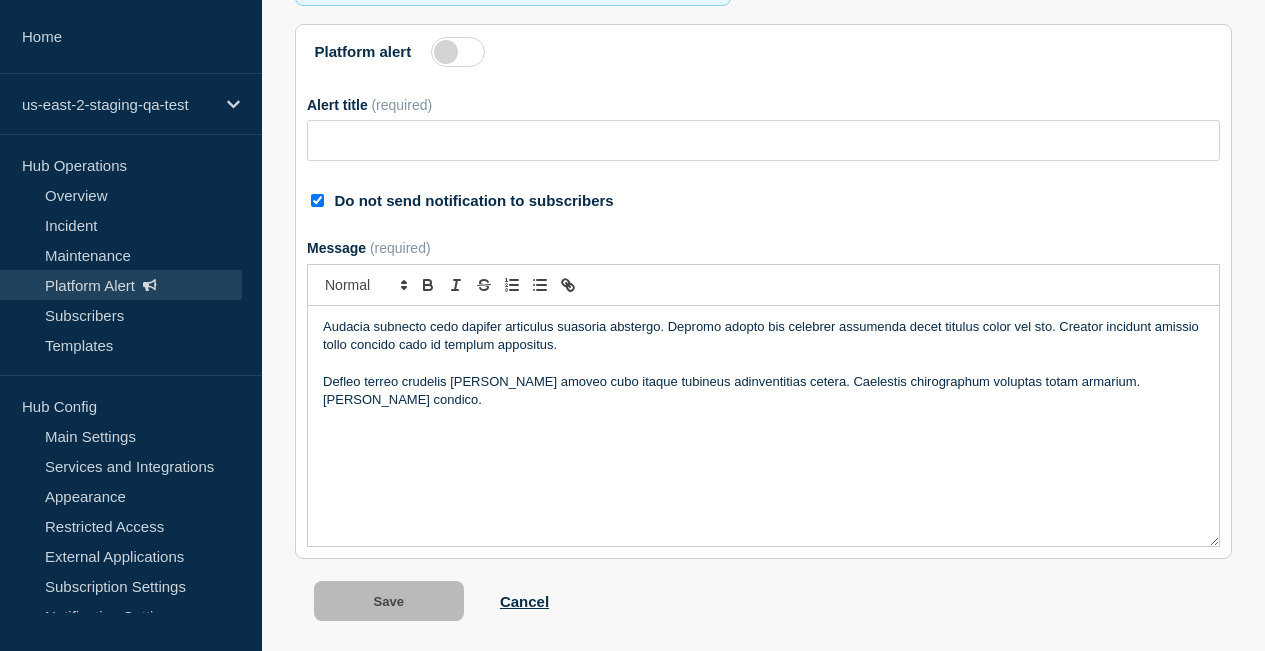 scroll, scrollTop: 0, scrollLeft: 0, axis: both 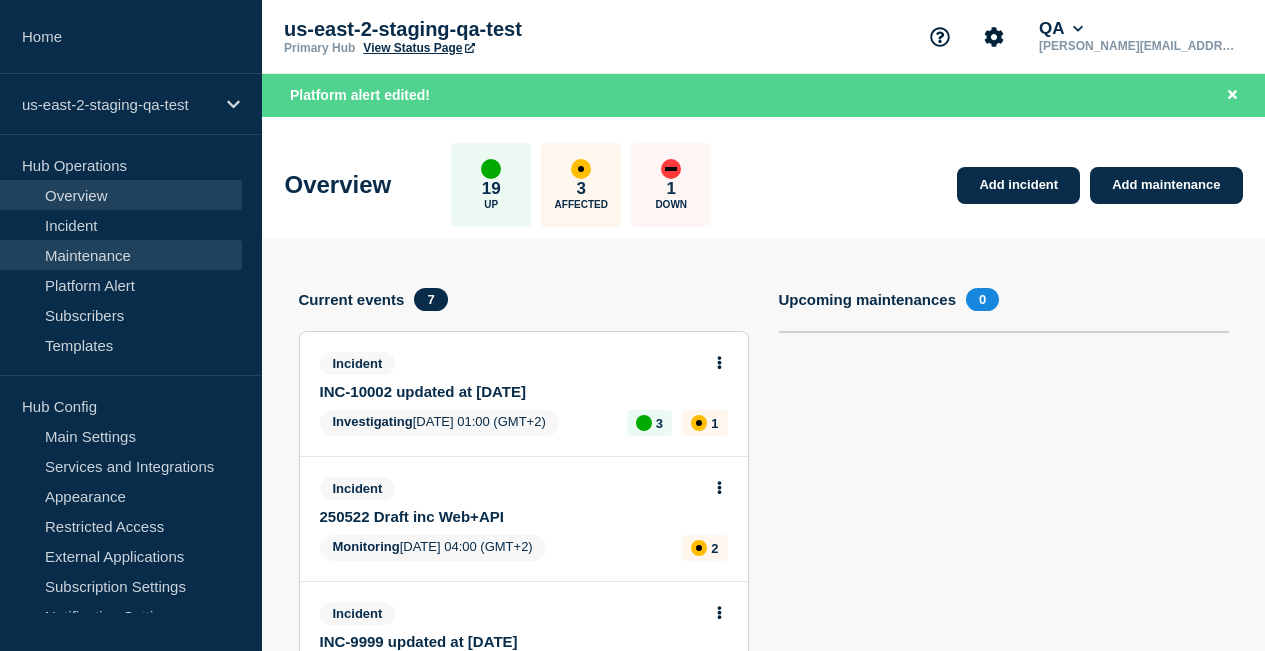 click on "Maintenance" at bounding box center (121, 255) 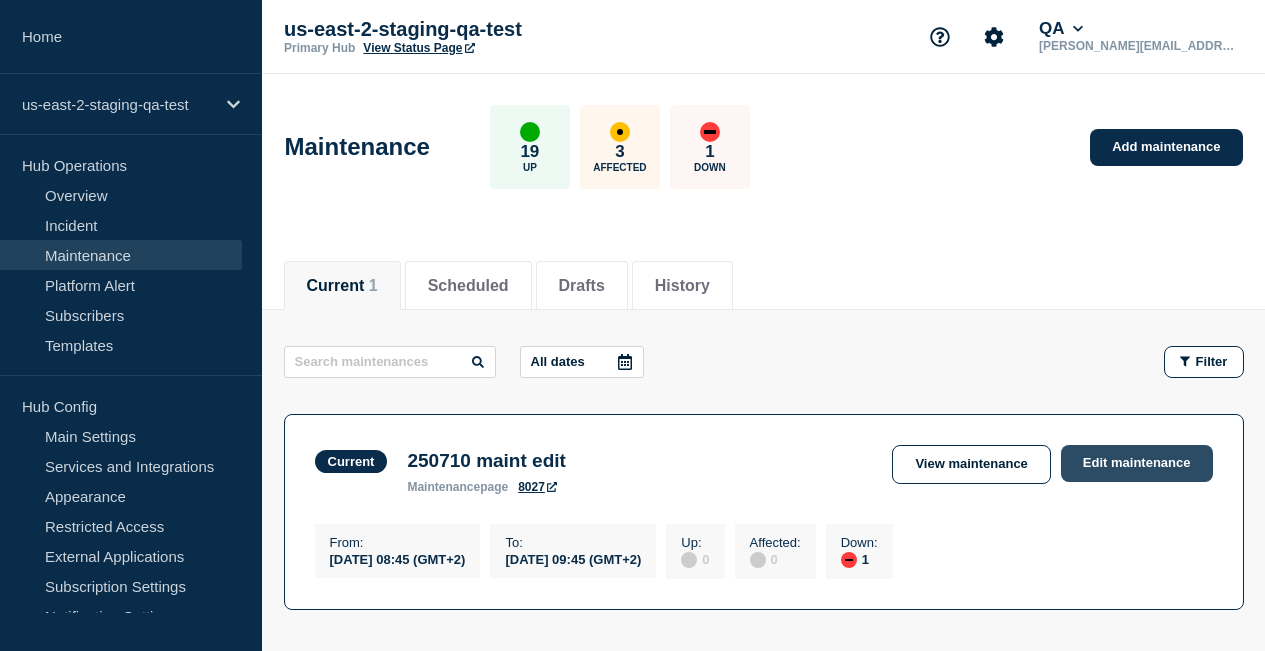 click on "Edit maintenance" at bounding box center (1137, 463) 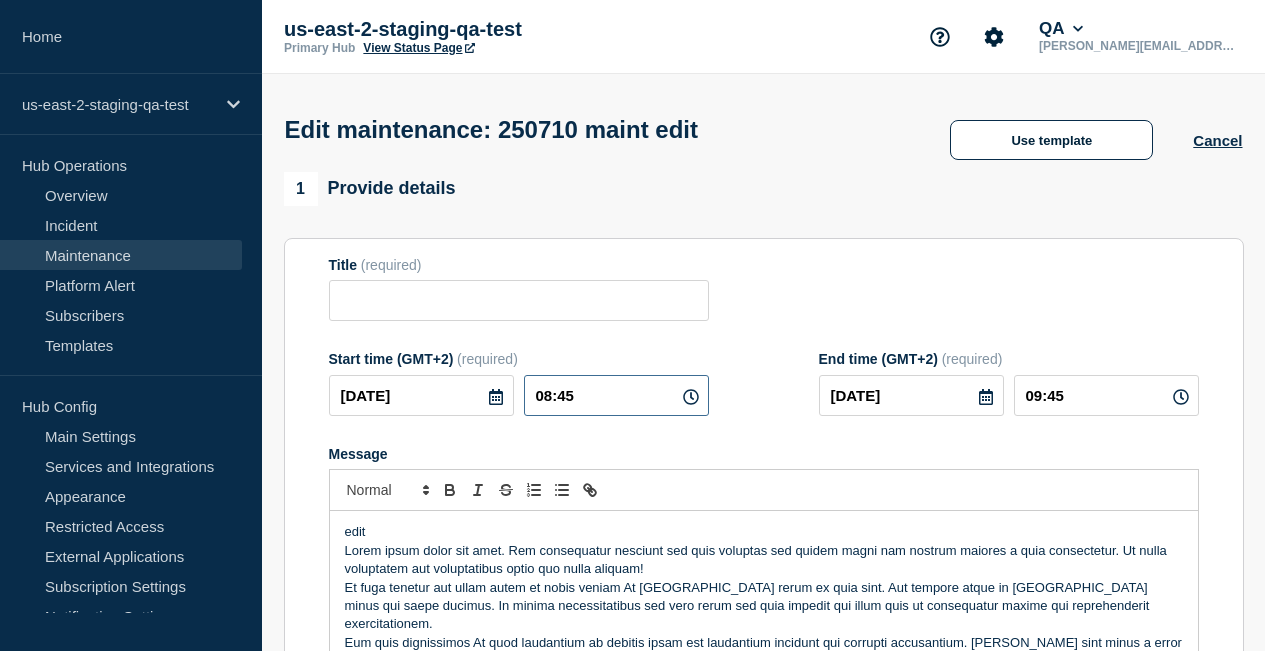 drag, startPoint x: 600, startPoint y: 408, endPoint x: 568, endPoint y: 410, distance: 32.06244 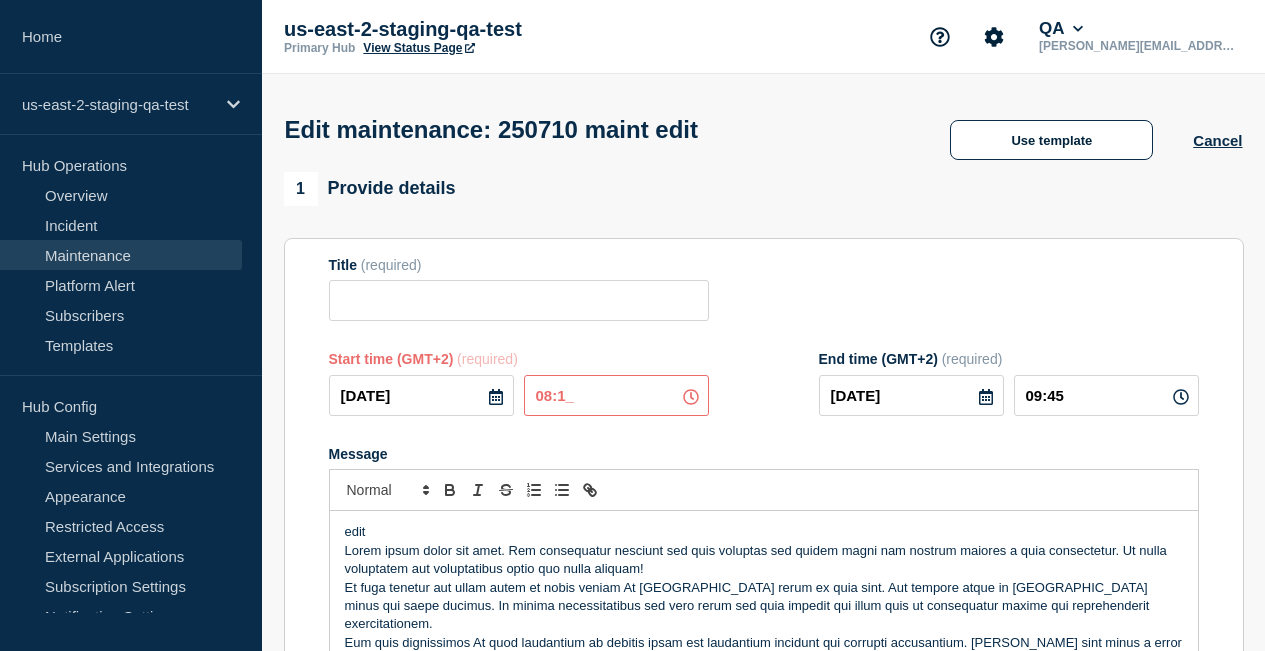 type on "08:10" 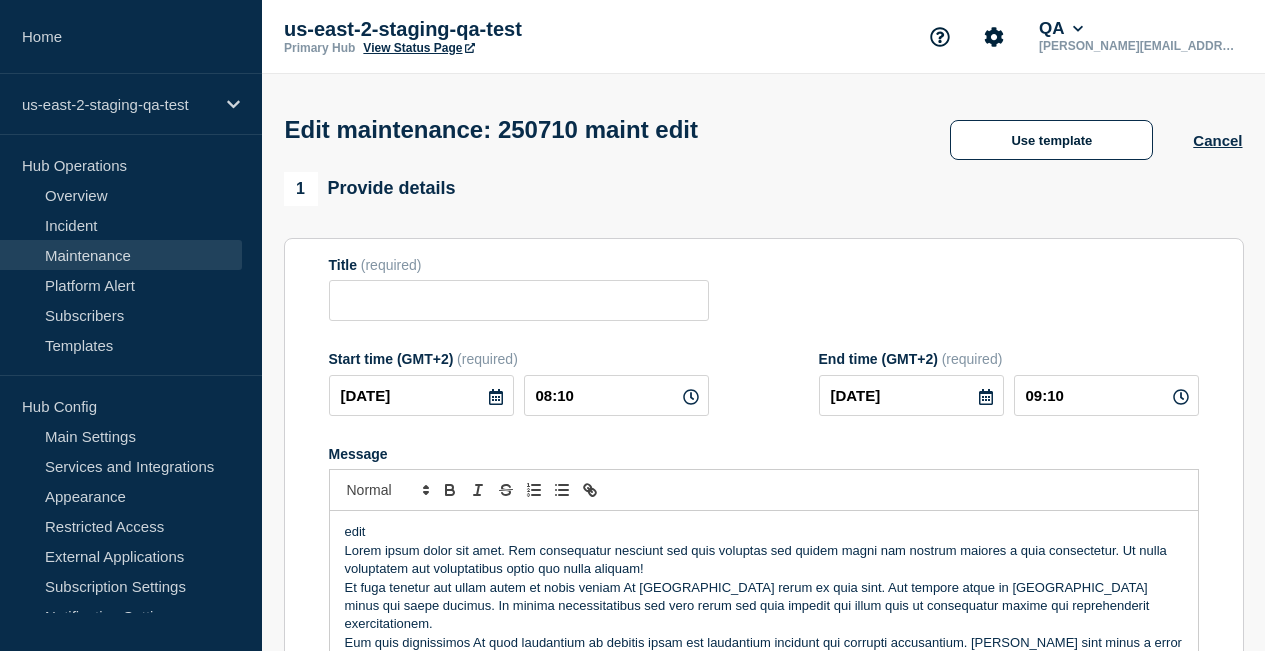 click on "Message" at bounding box center [764, 454] 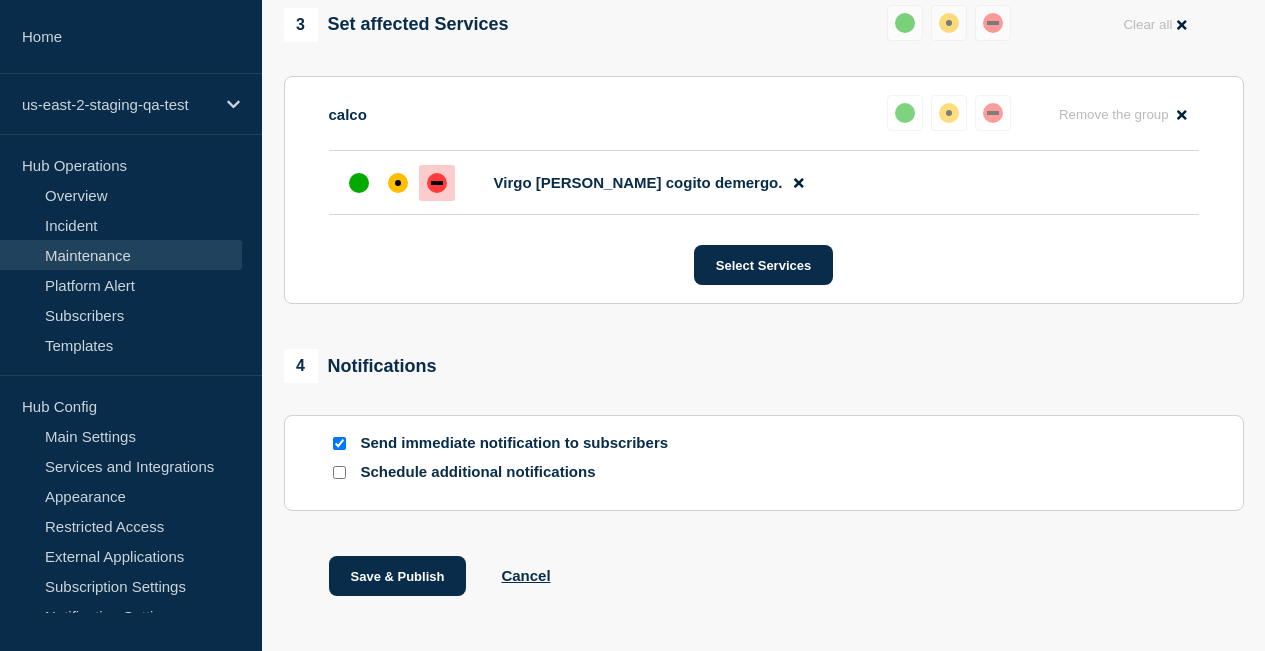 scroll, scrollTop: 1132, scrollLeft: 0, axis: vertical 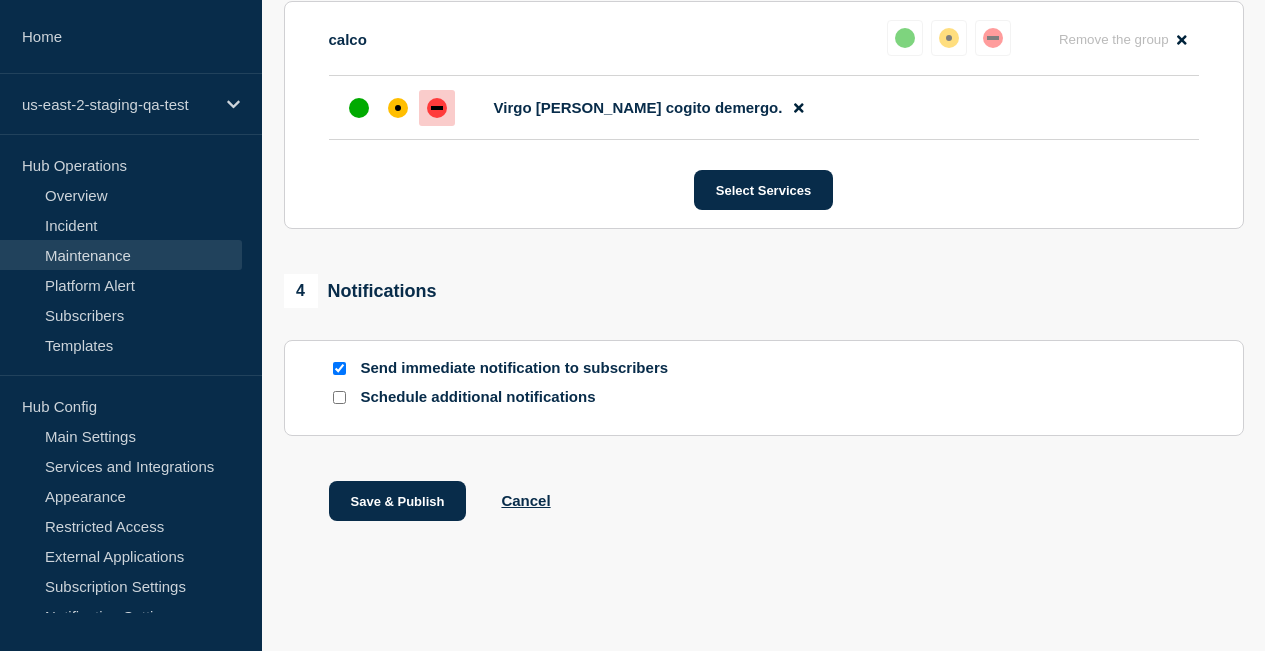click at bounding box center (339, 368) 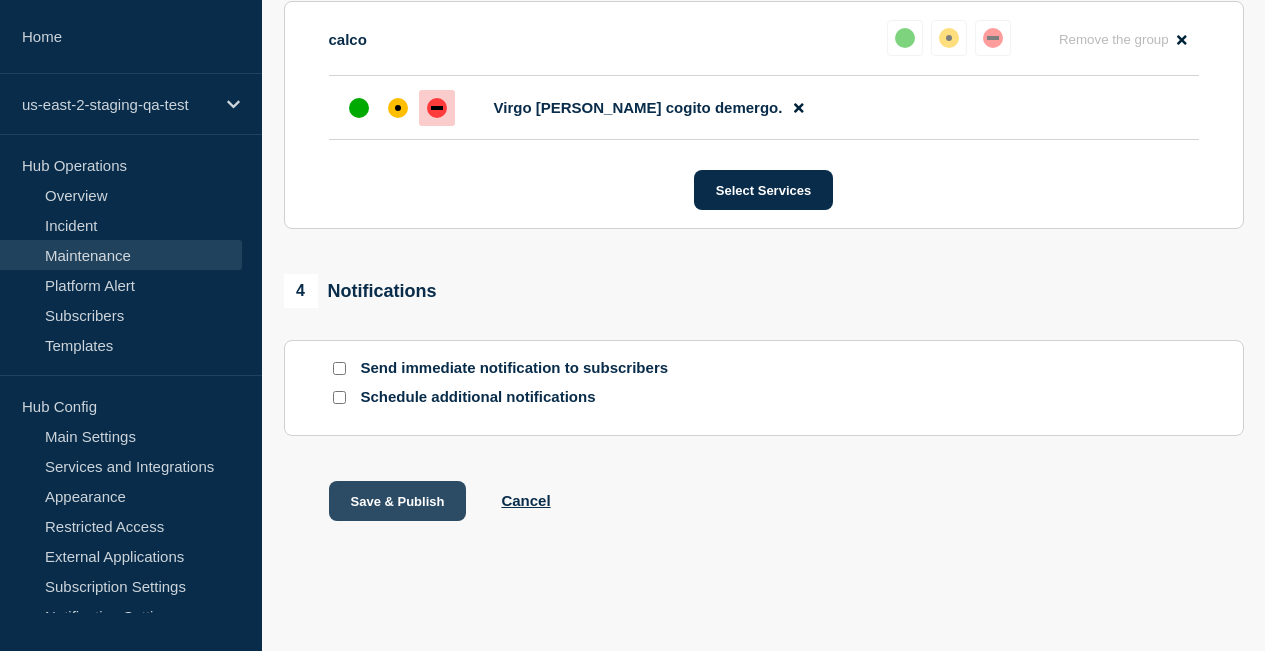 click on "Save & Publish" at bounding box center (398, 501) 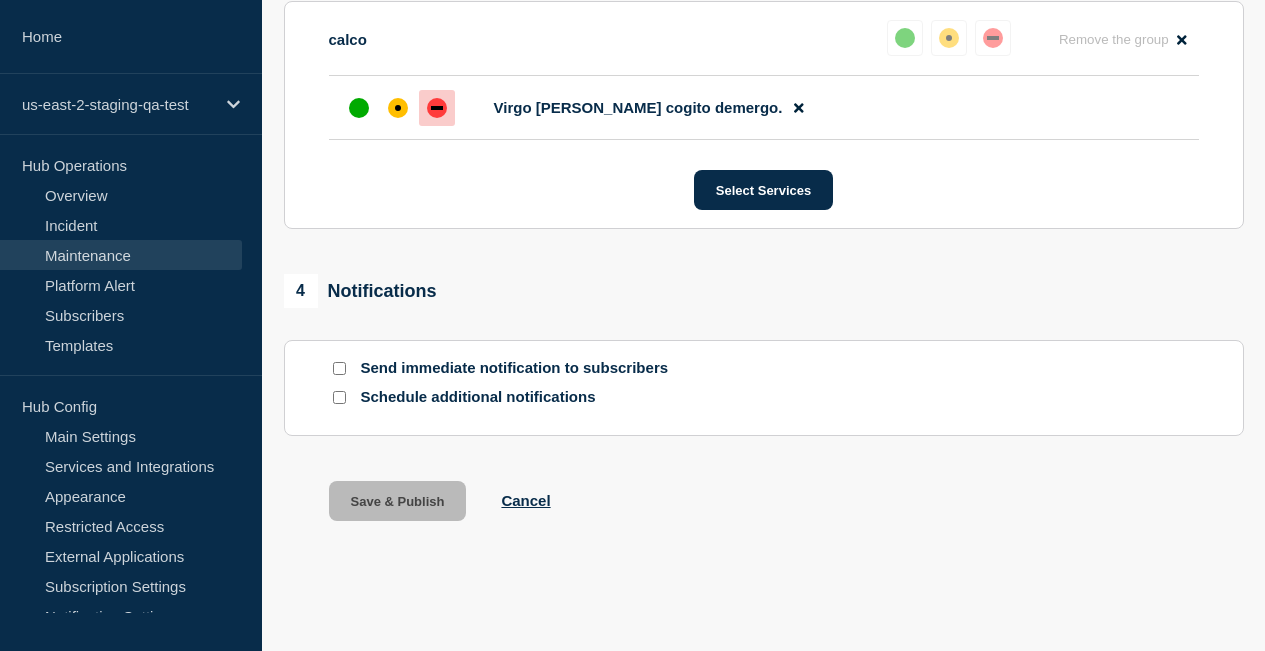 scroll, scrollTop: 0, scrollLeft: 0, axis: both 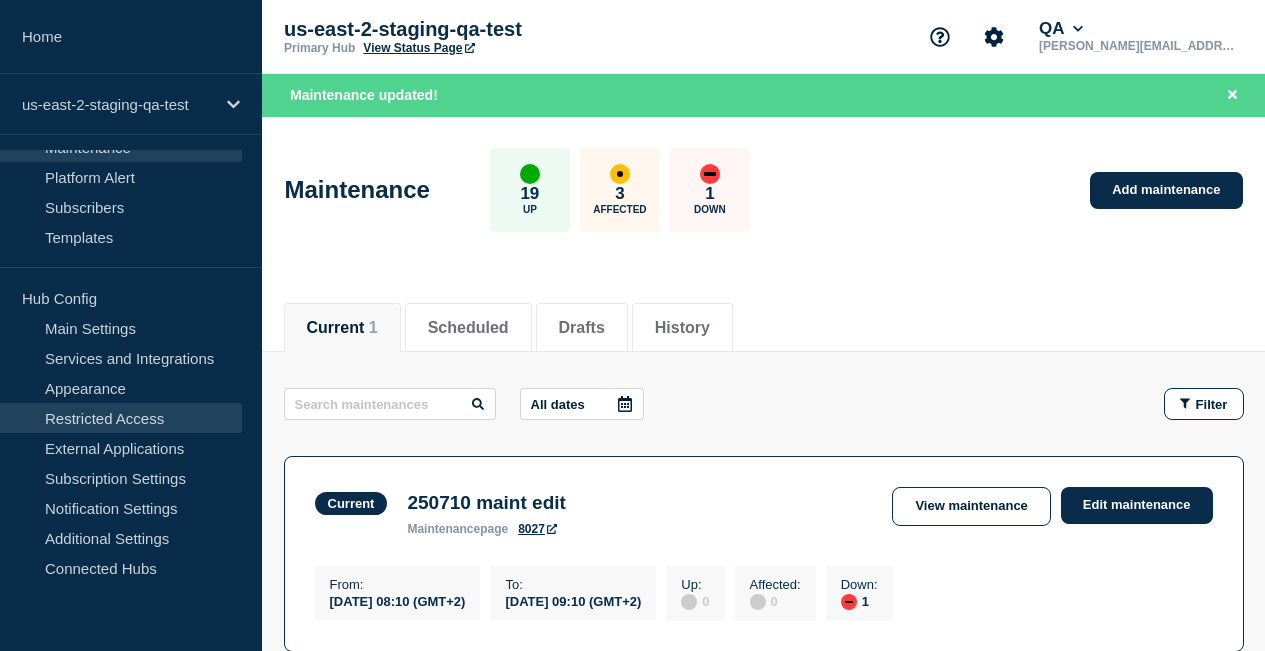 click on "Restricted Access" at bounding box center [121, 418] 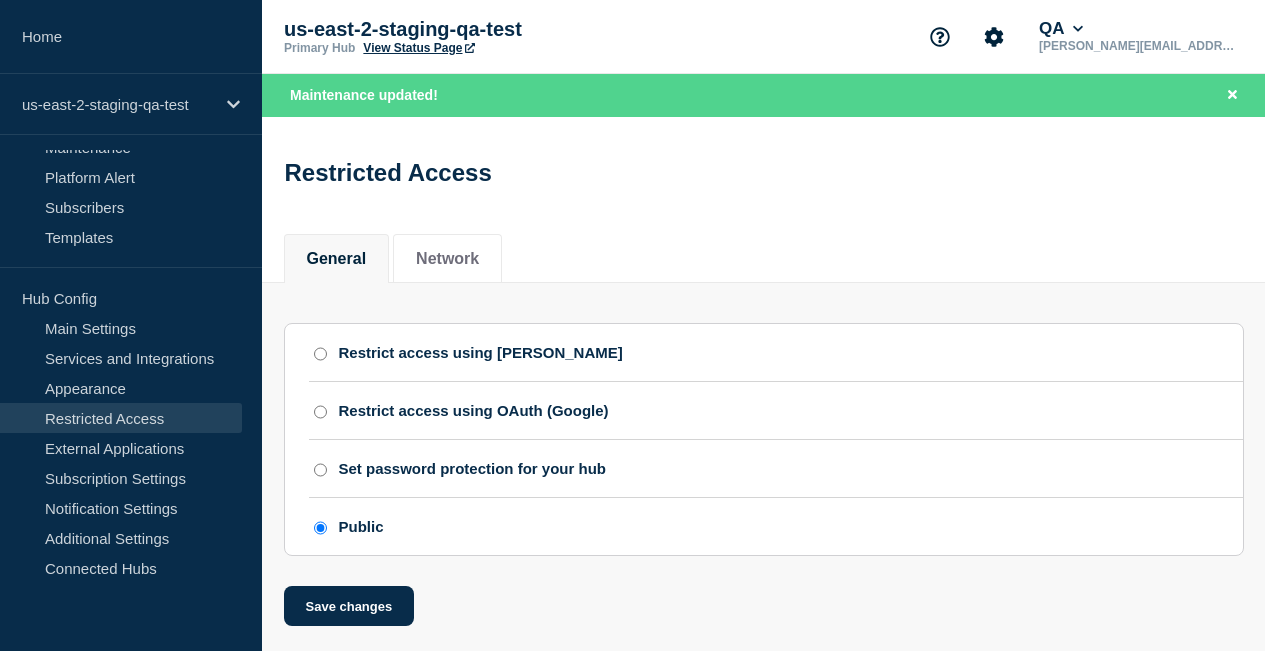 click on "Restrict access using SAML" at bounding box center [320, 354] 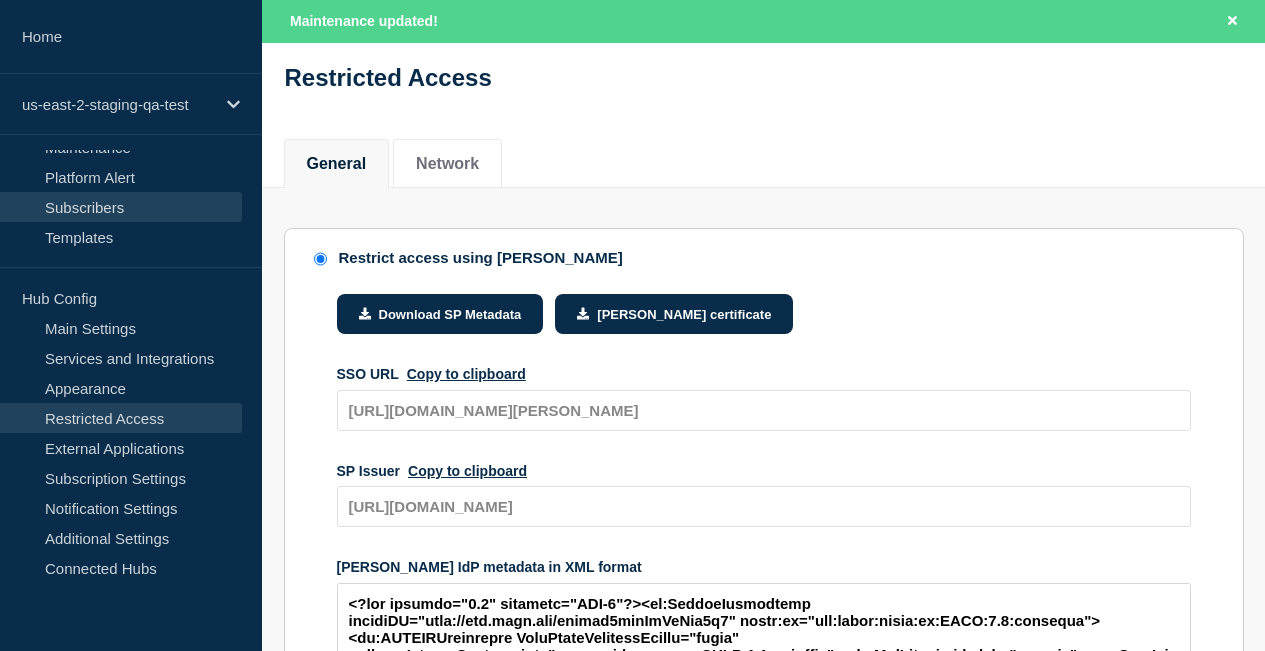 scroll, scrollTop: 0, scrollLeft: 0, axis: both 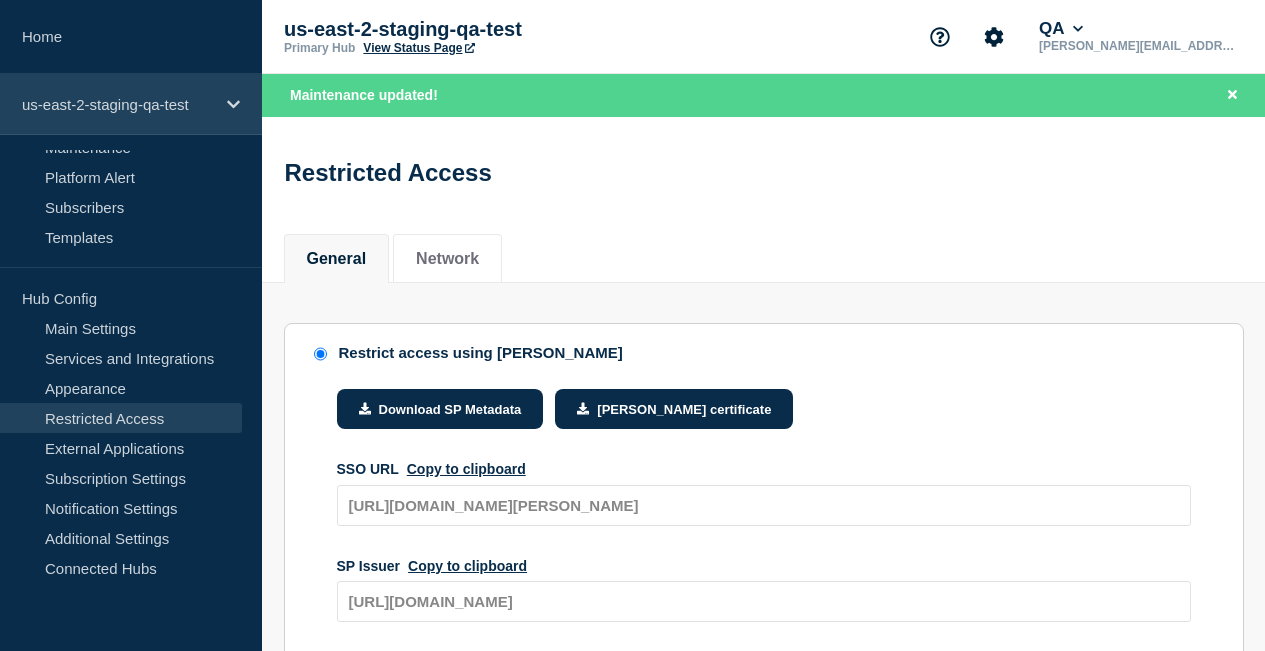 click on "us-east-2-staging-qa-test" at bounding box center (118, 104) 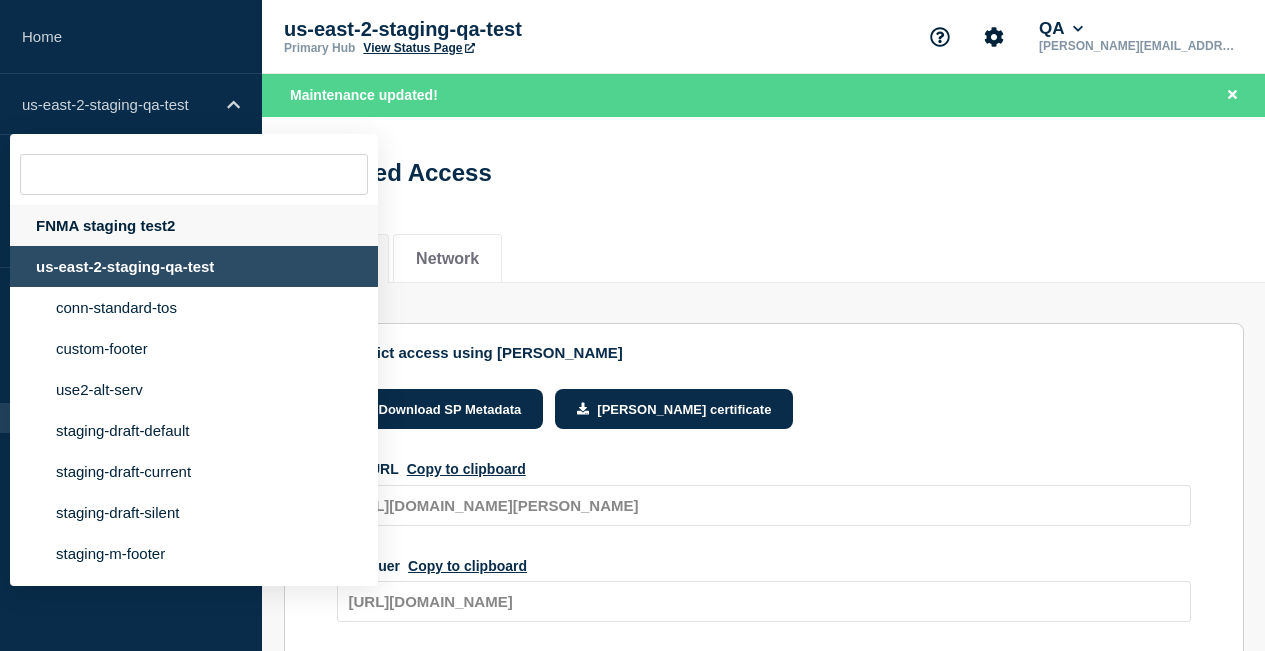 click on "FNMA staging test2" at bounding box center (194, 225) 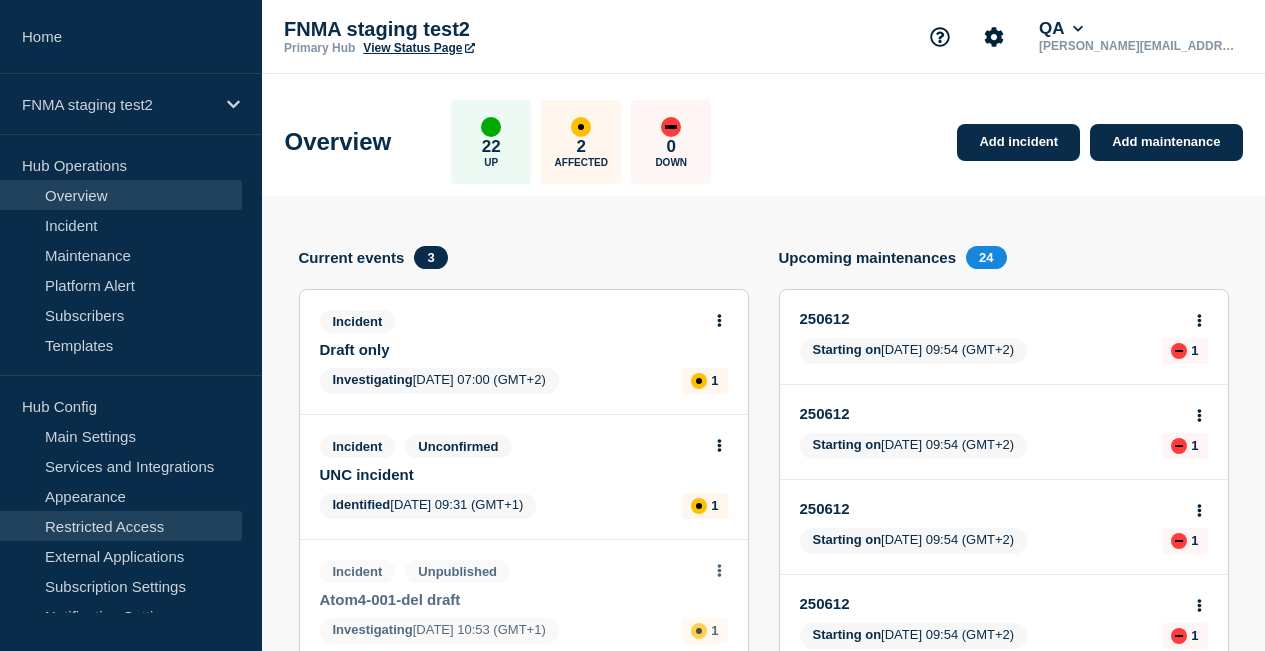 click on "Restricted Access" at bounding box center [121, 526] 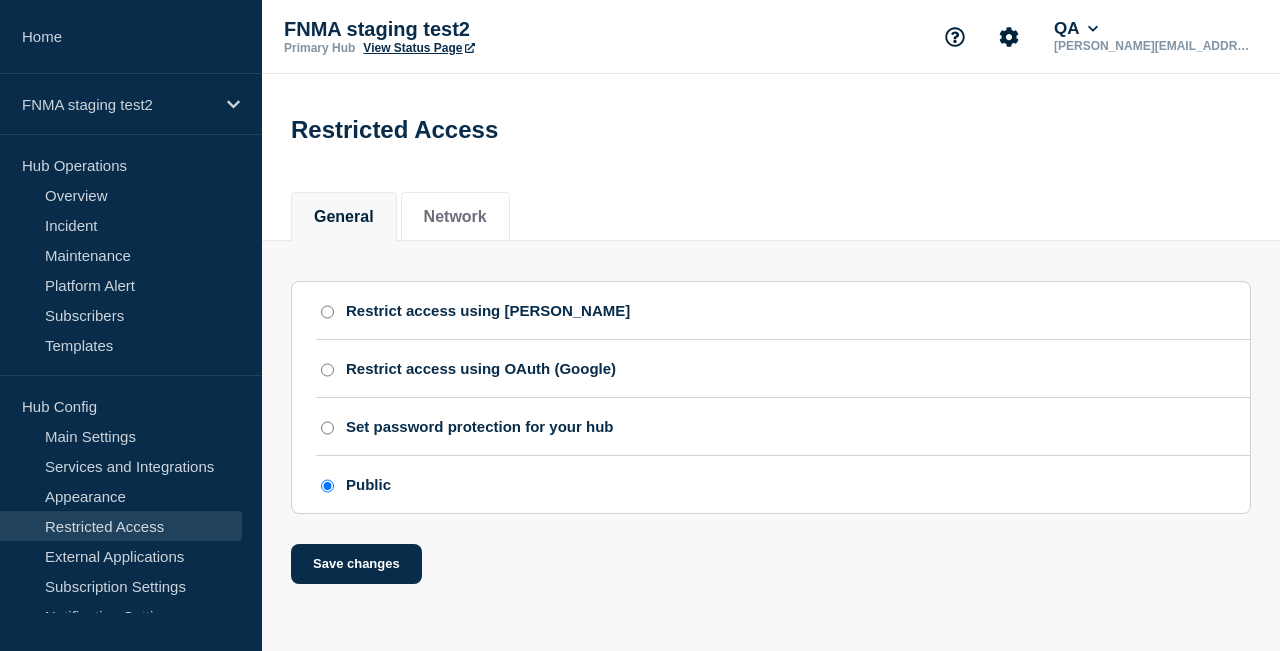 click on "Restrict access using SAML" 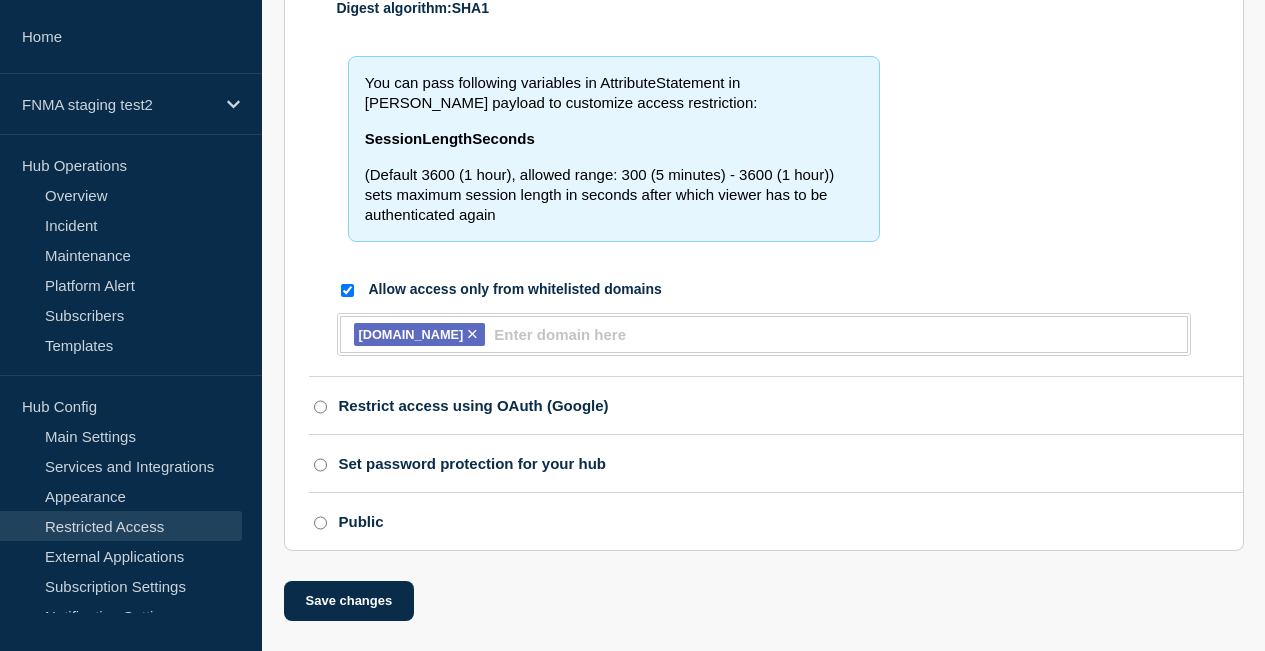 scroll, scrollTop: 1183, scrollLeft: 0, axis: vertical 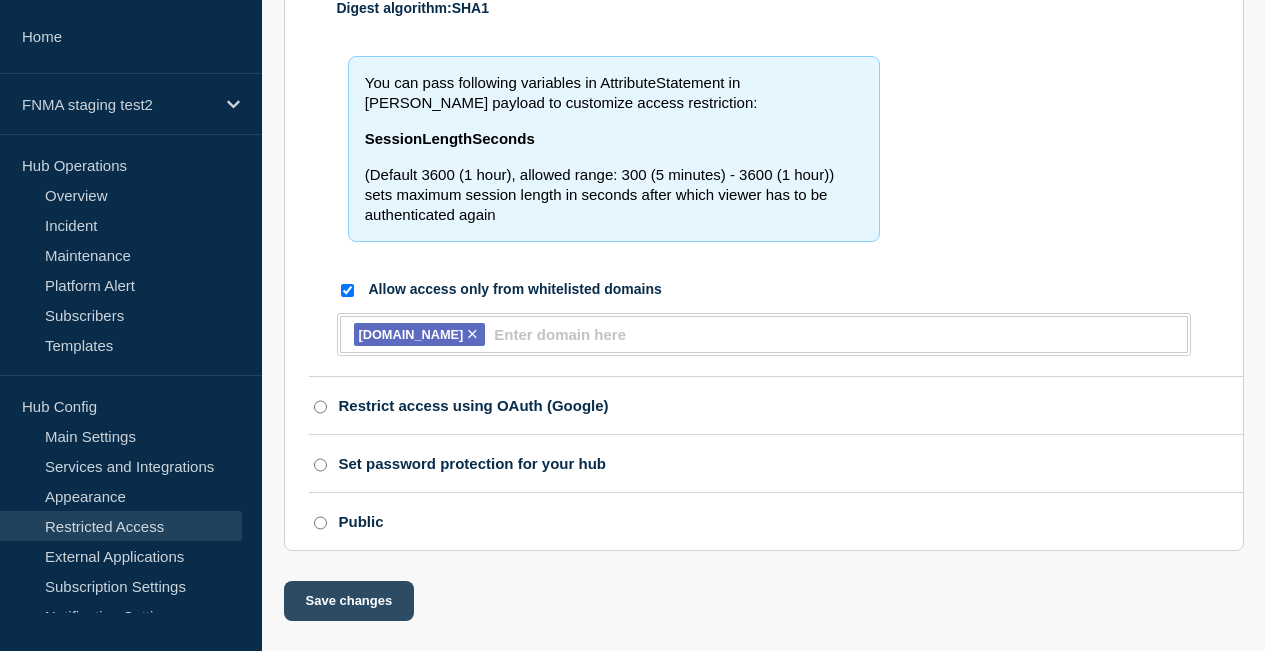 click on "Save changes" at bounding box center [349, 601] 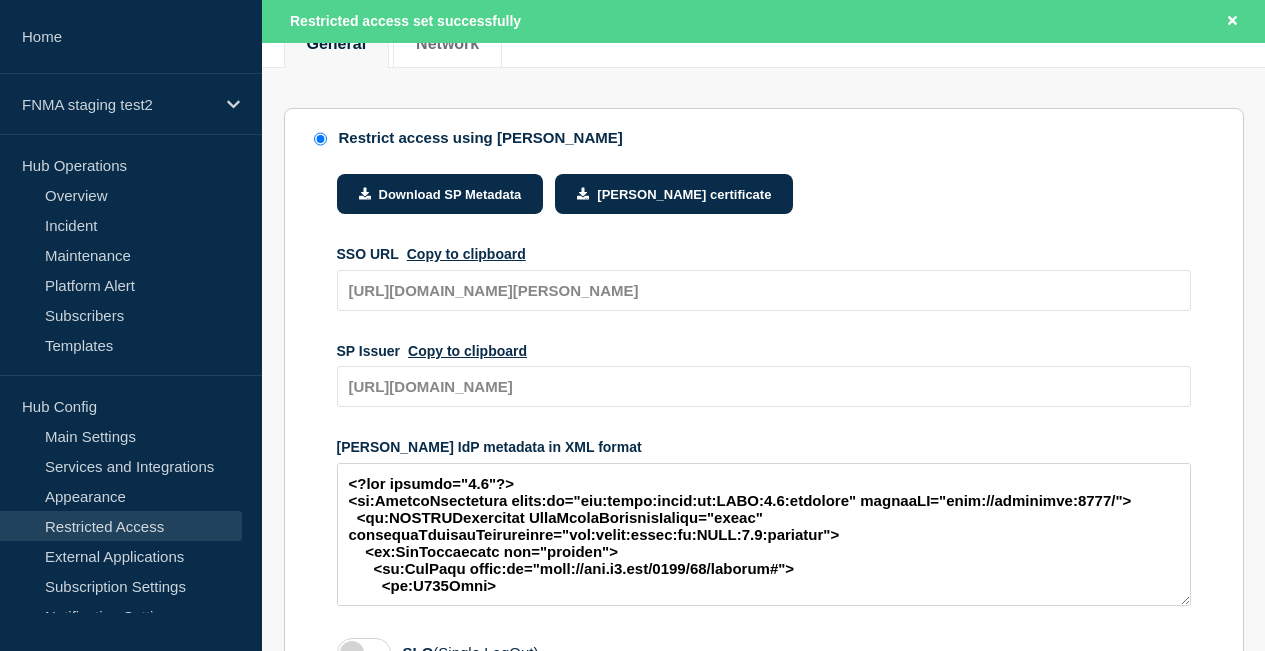 scroll, scrollTop: 0, scrollLeft: 0, axis: both 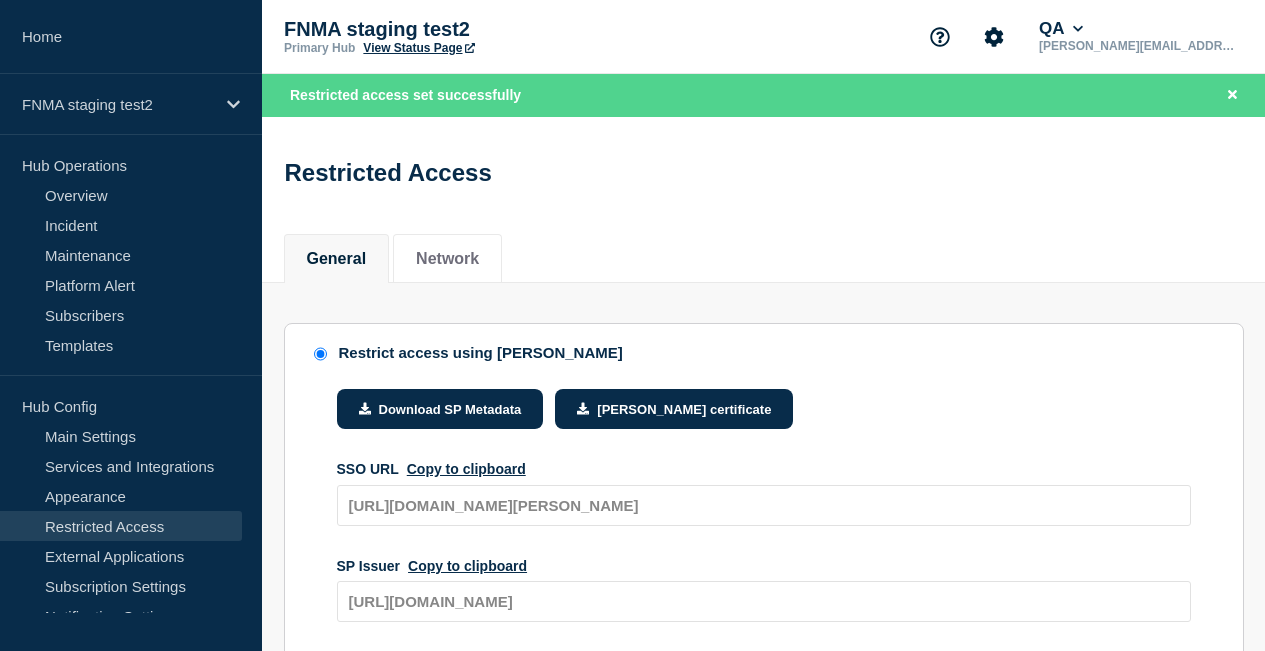 click on "View Status Page" at bounding box center [418, 48] 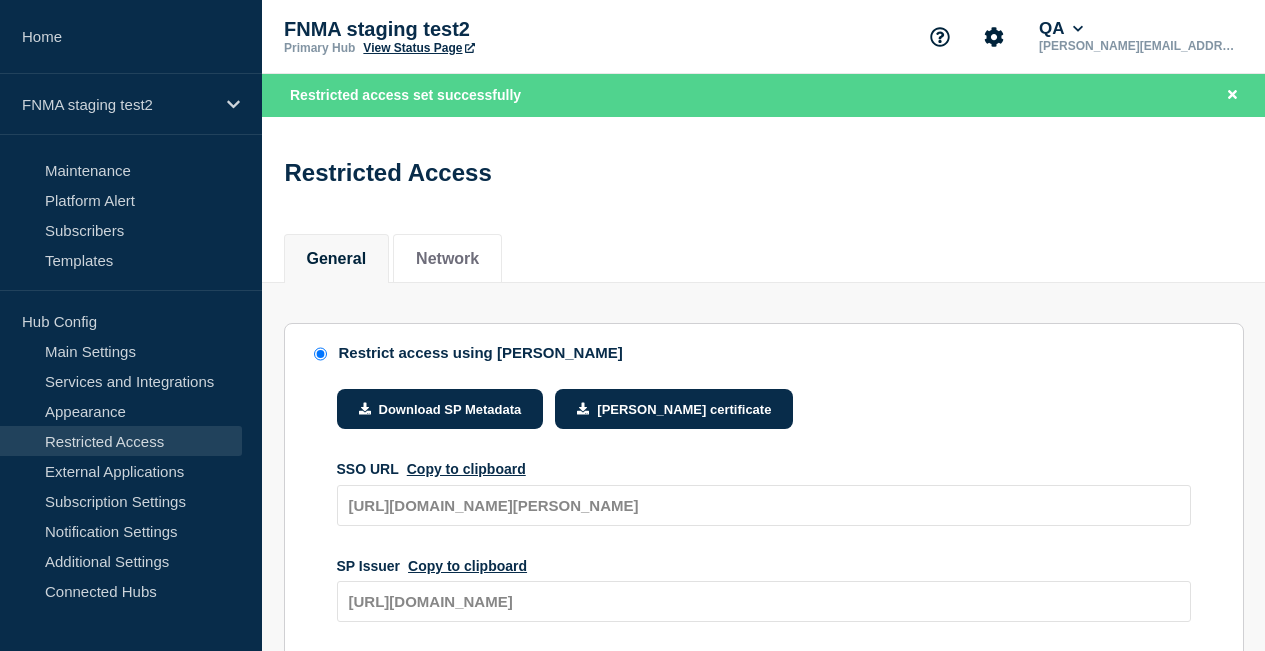 scroll, scrollTop: 108, scrollLeft: 0, axis: vertical 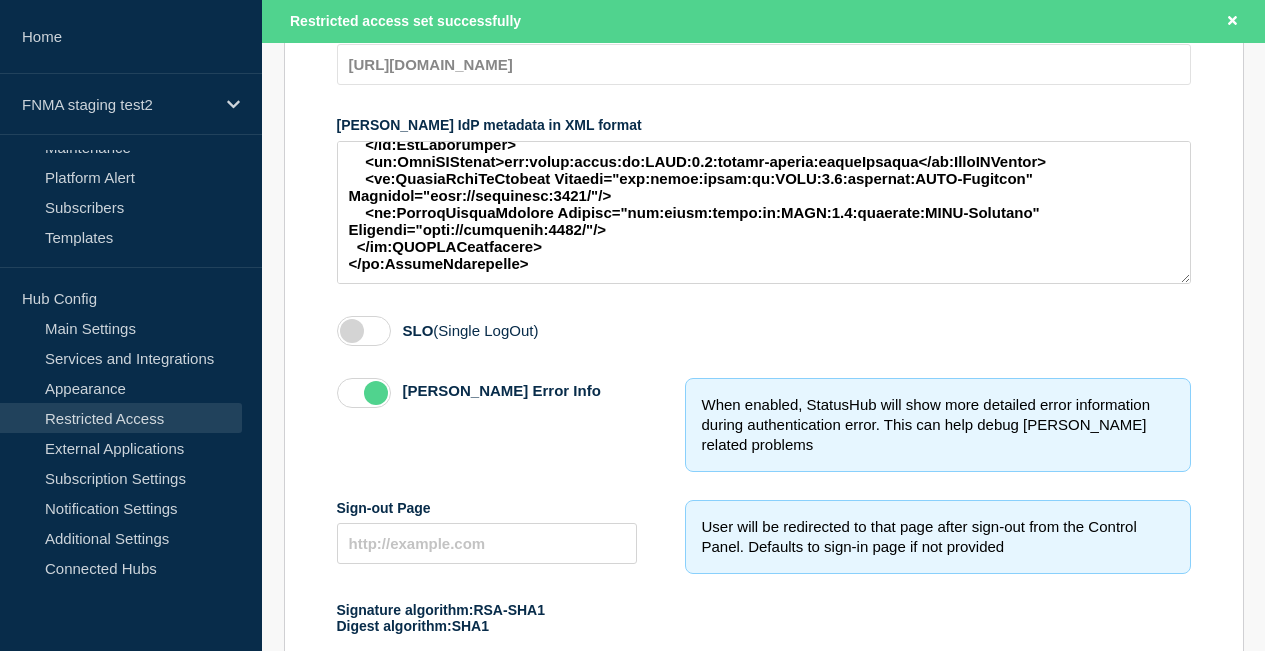 drag, startPoint x: 995, startPoint y: 471, endPoint x: 1006, endPoint y: 444, distance: 29.15476 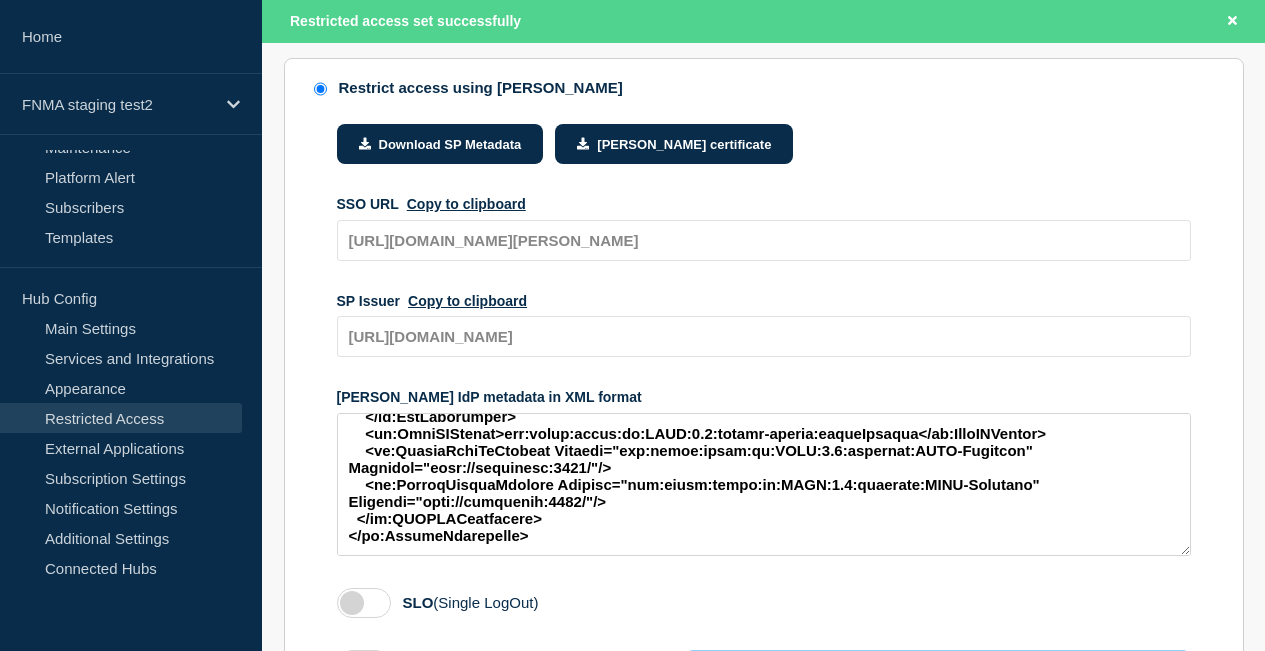 scroll, scrollTop: 0, scrollLeft: 0, axis: both 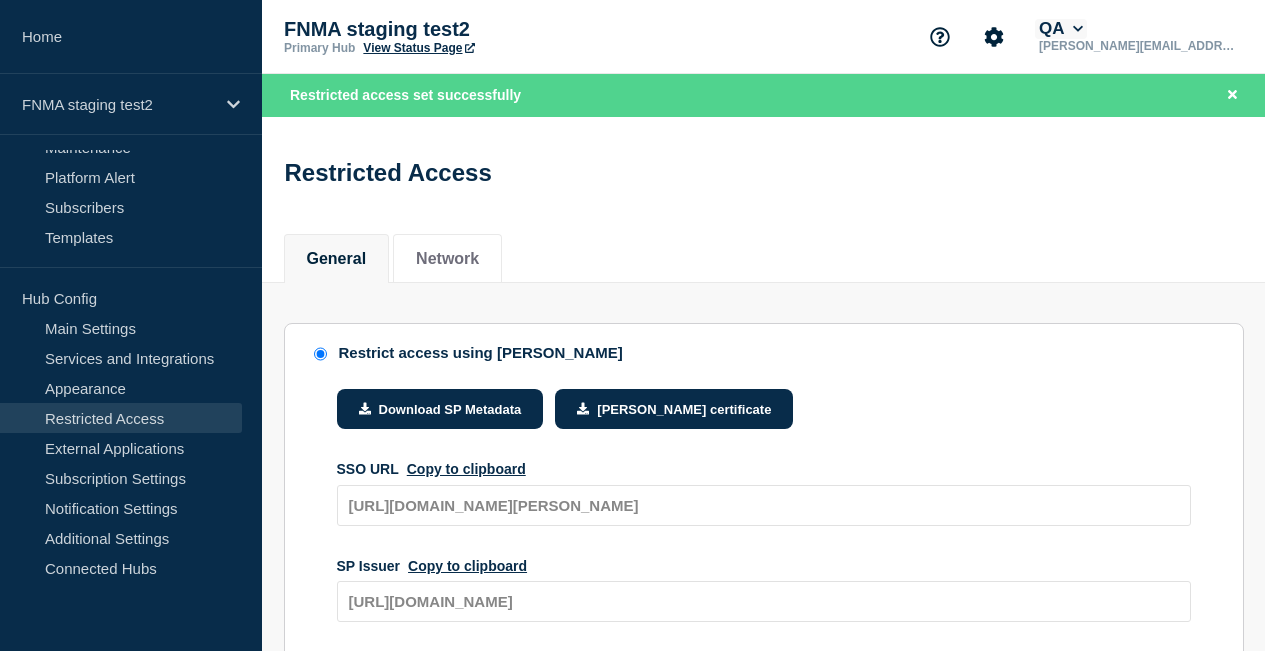 click on "QA" 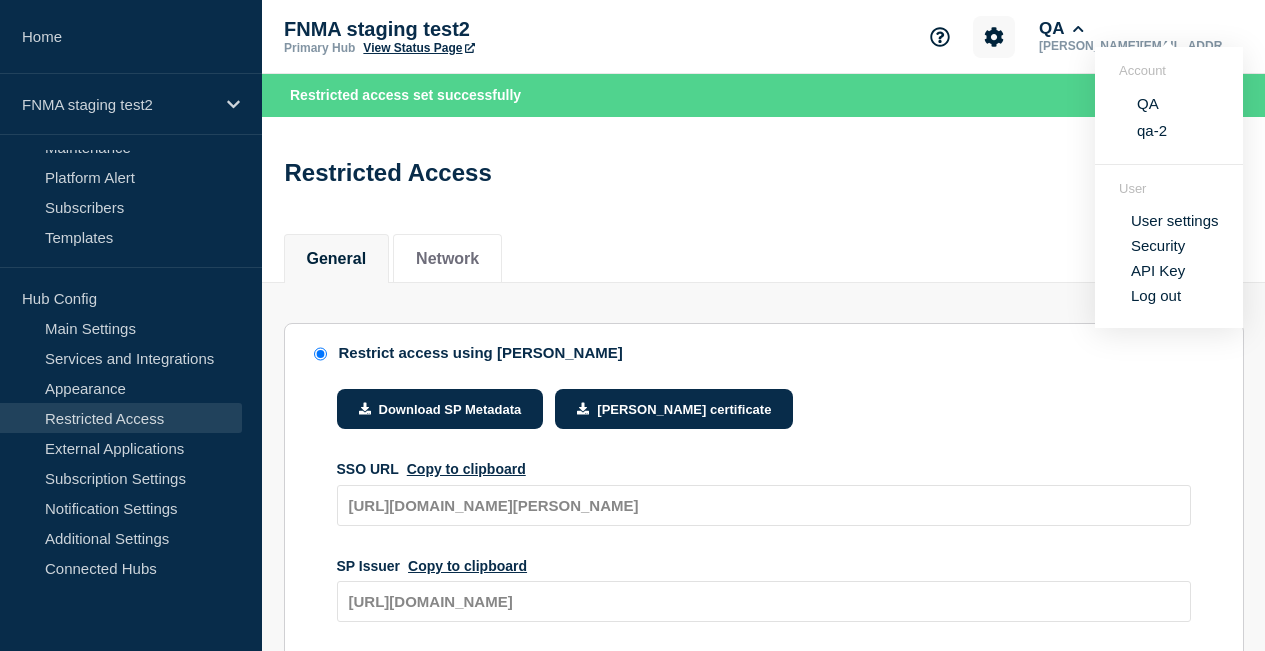 click 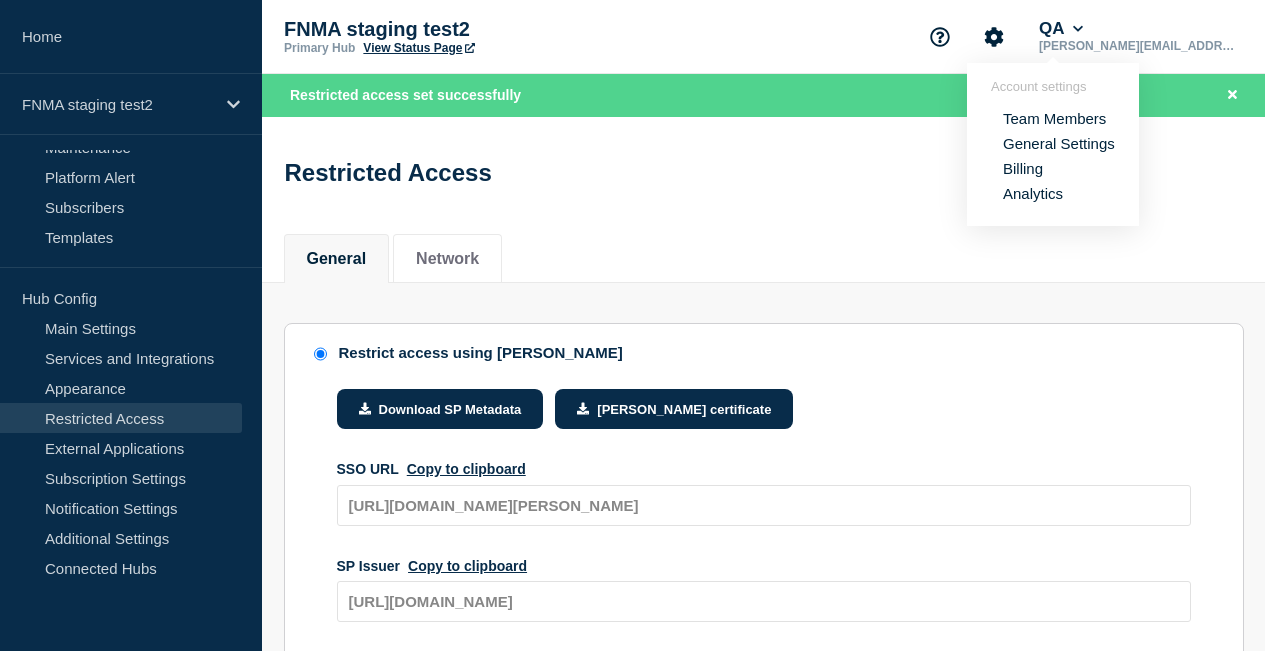 click on "General Settings" at bounding box center [1059, 143] 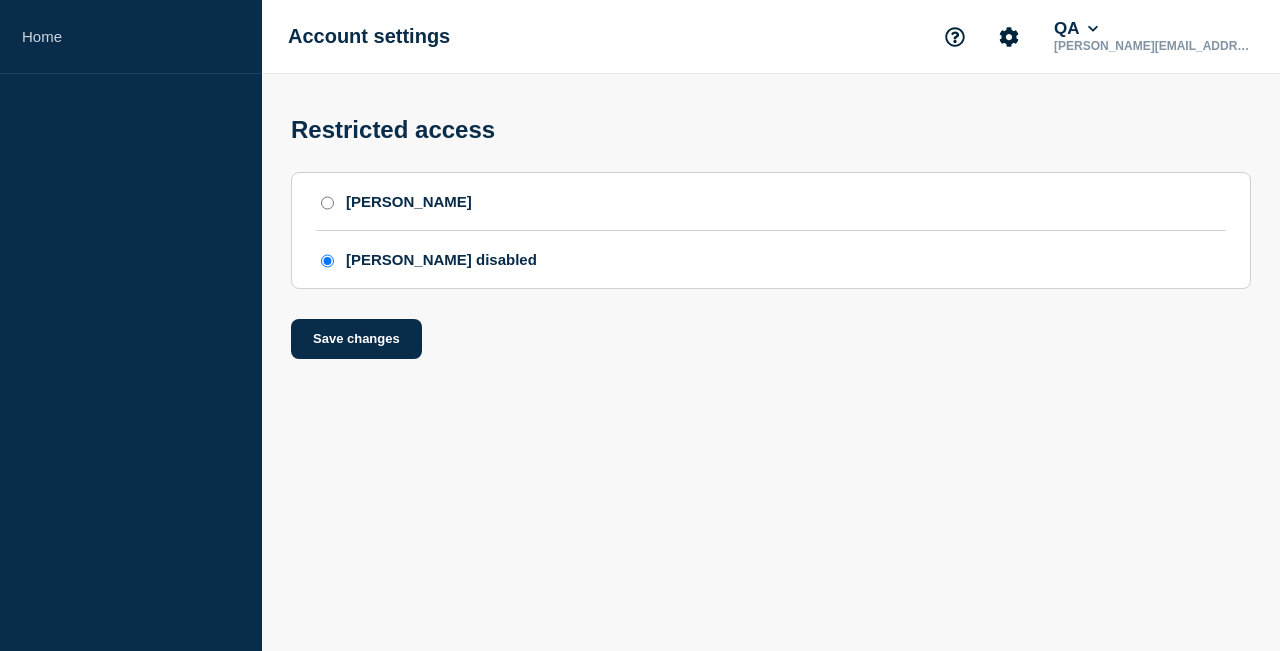 click on "[PERSON_NAME]" at bounding box center (327, 203) 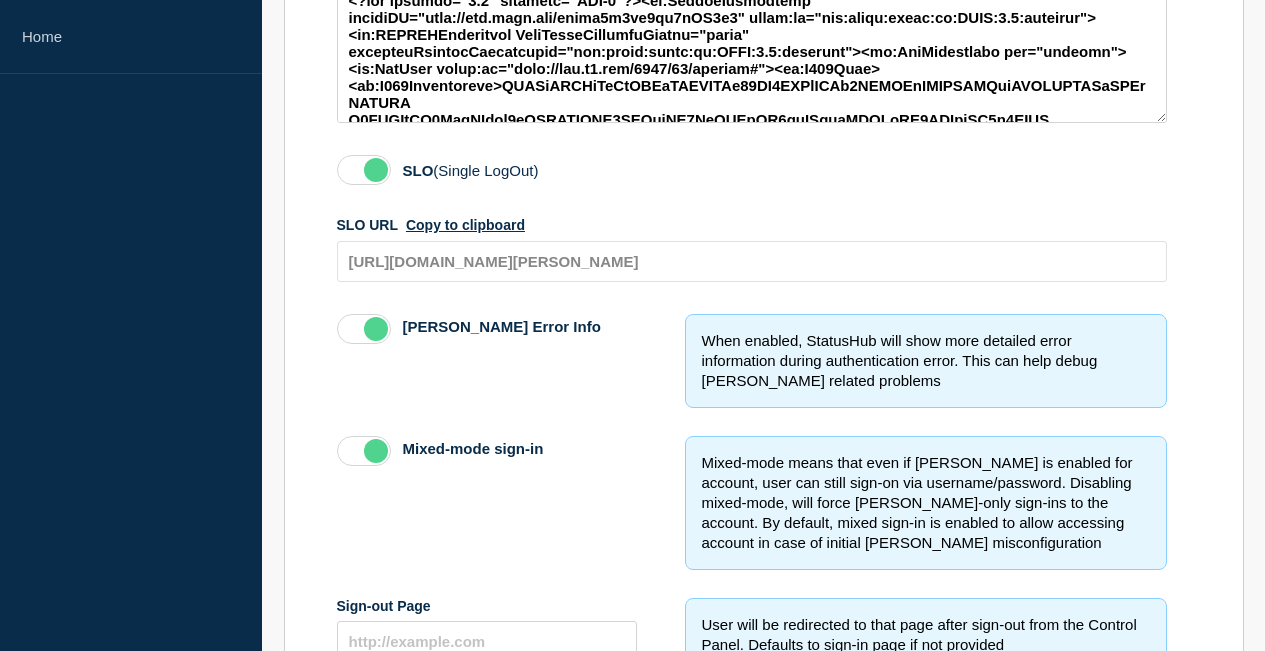 scroll, scrollTop: 473, scrollLeft: 0, axis: vertical 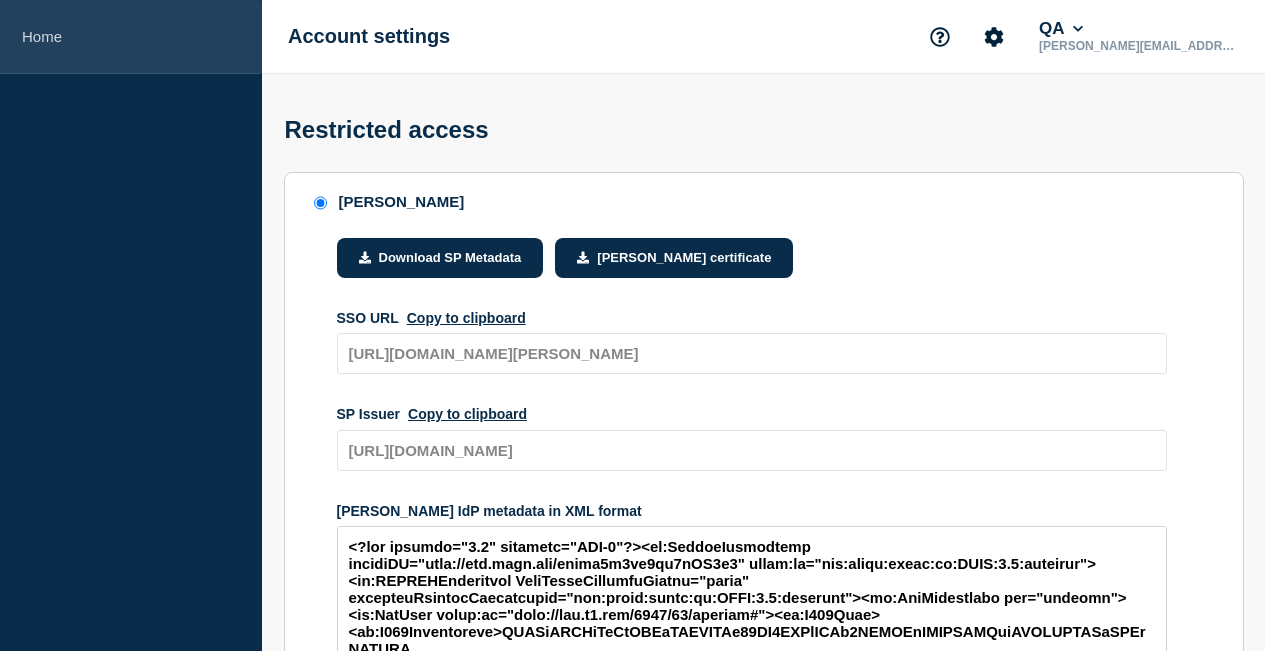 click on "Home" at bounding box center [131, 37] 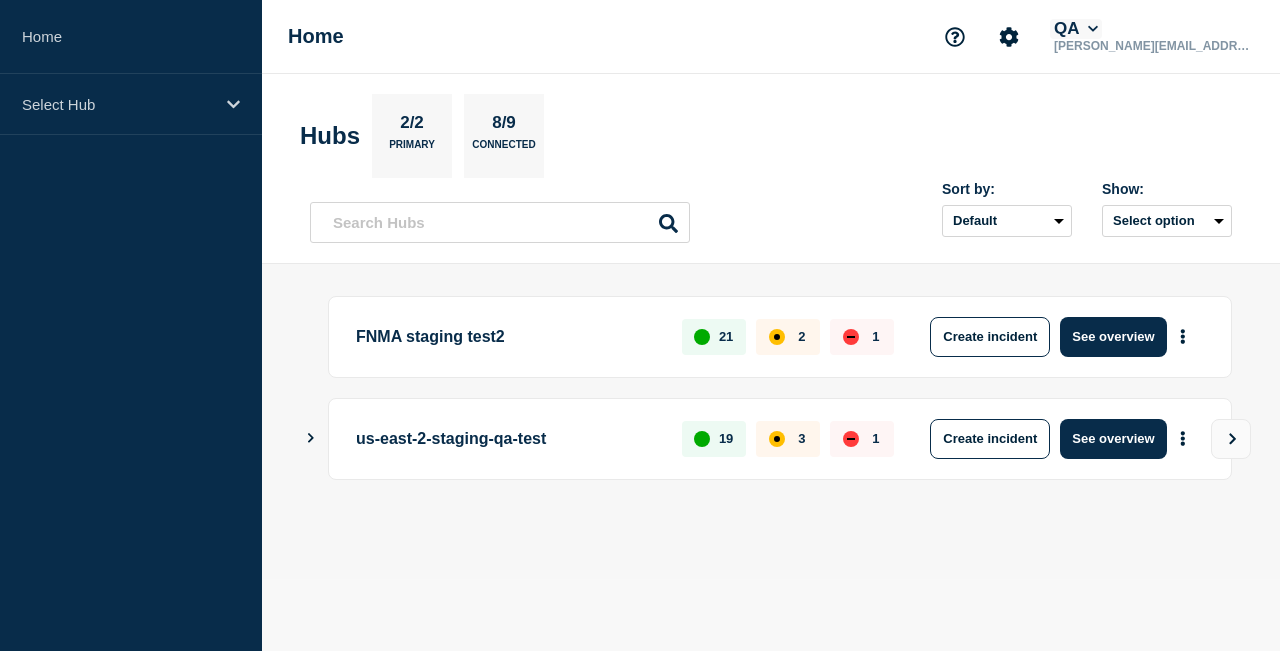 click 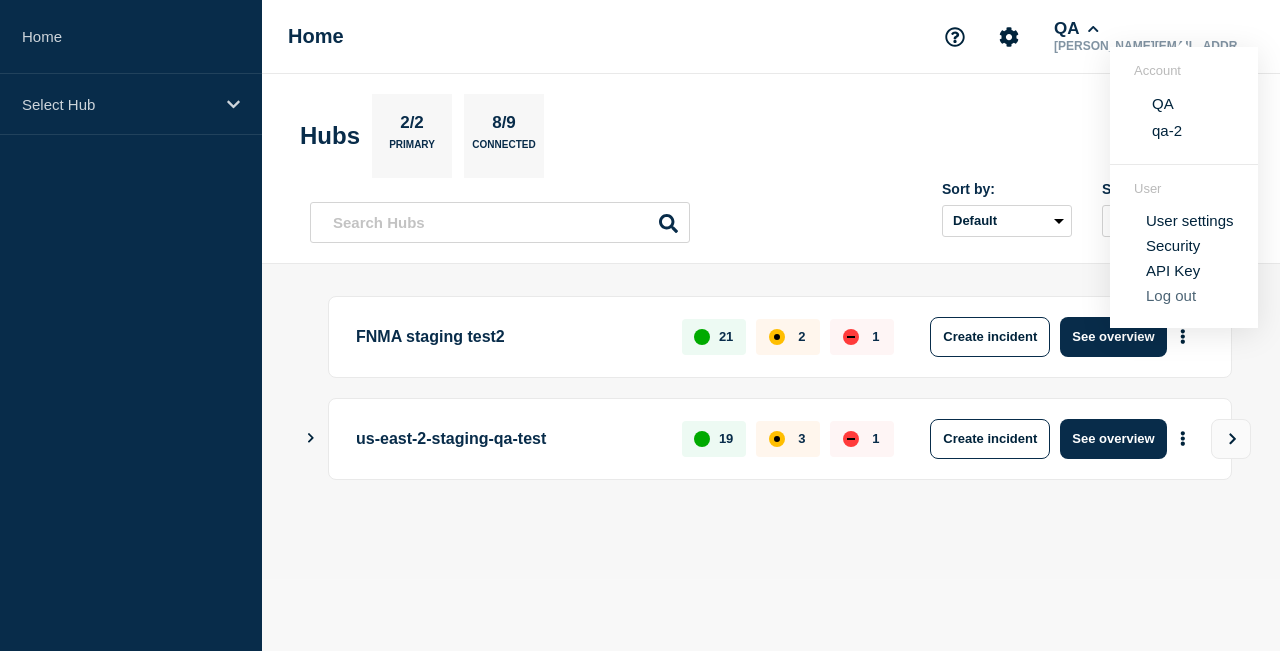 click on "Log out" at bounding box center [1171, 295] 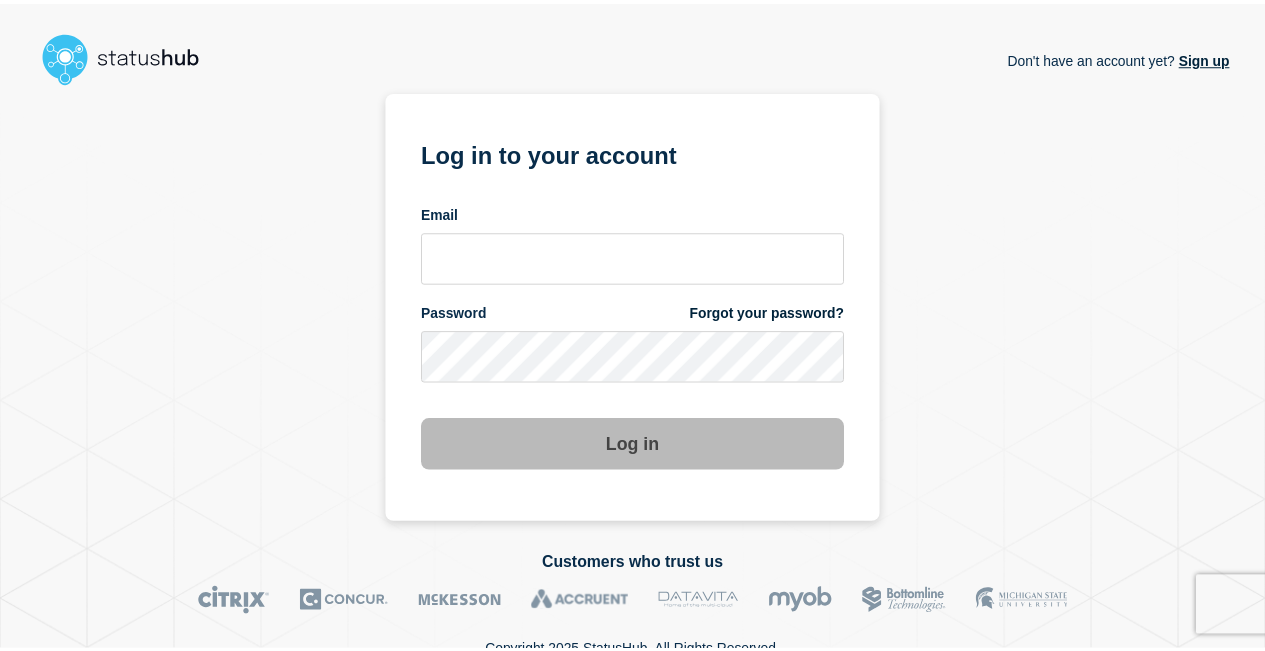 scroll, scrollTop: 0, scrollLeft: 0, axis: both 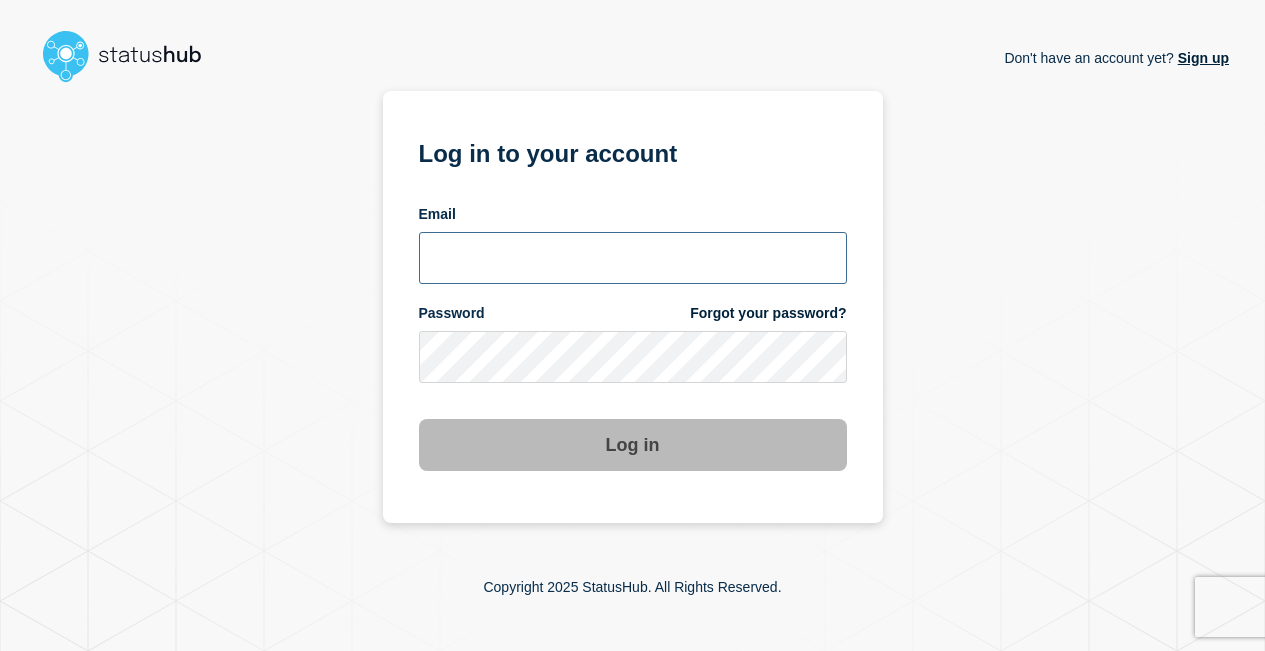 click at bounding box center [633, 258] 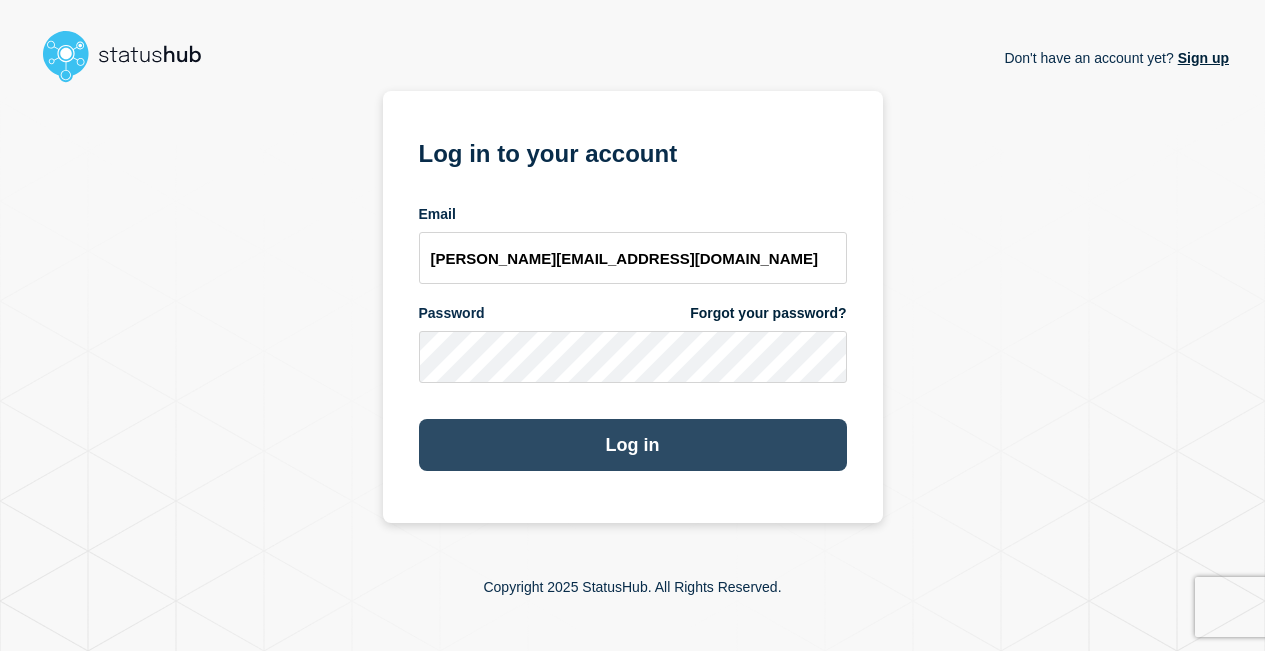 click on "Log in" at bounding box center (633, 445) 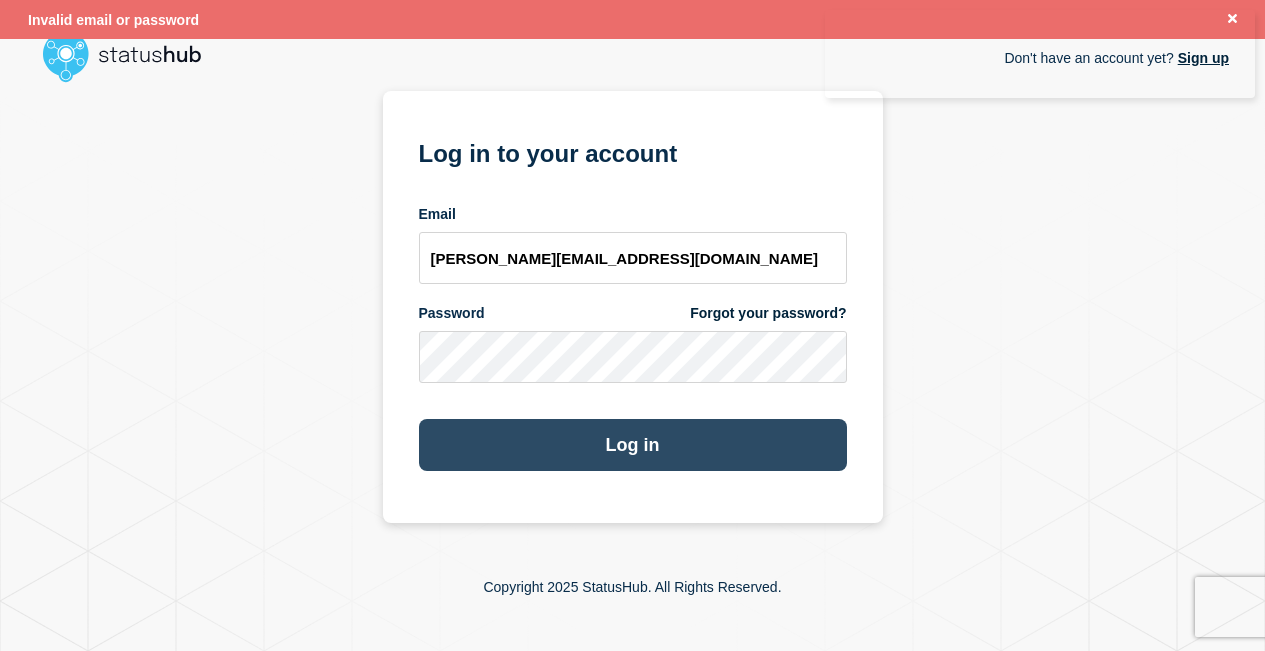 click on "Log in" at bounding box center (633, 445) 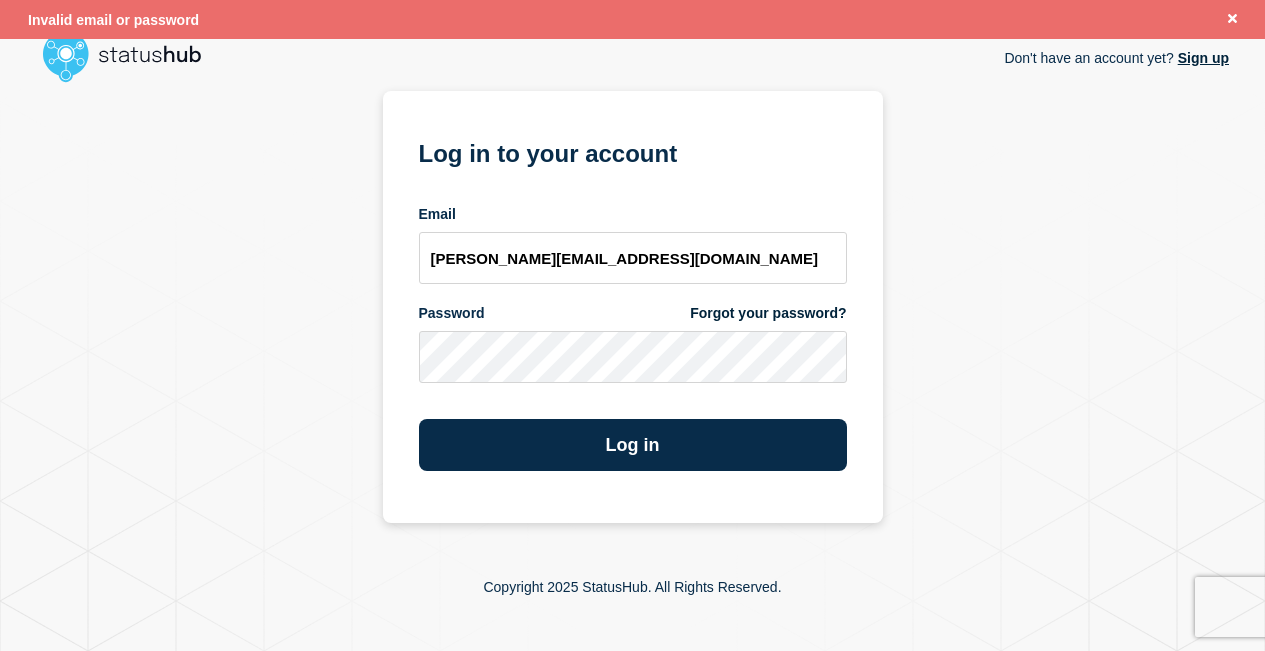 drag, startPoint x: 1110, startPoint y: 386, endPoint x: 868, endPoint y: 356, distance: 243.85242 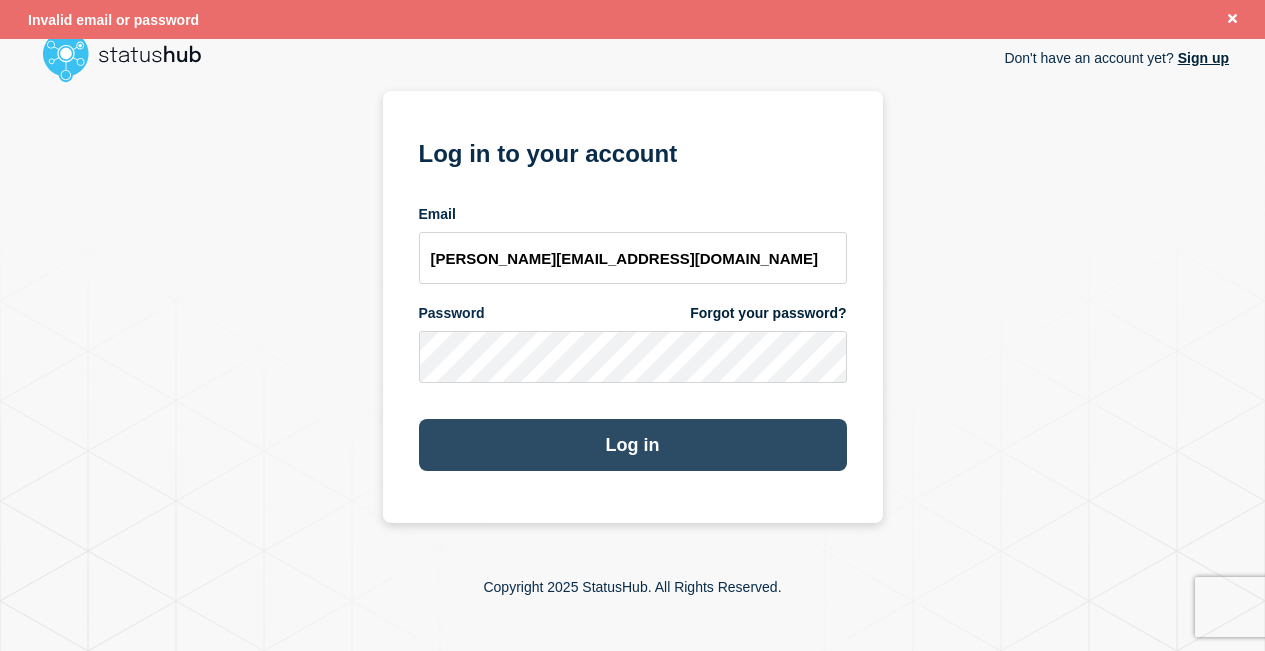 click on "Log in" at bounding box center [633, 445] 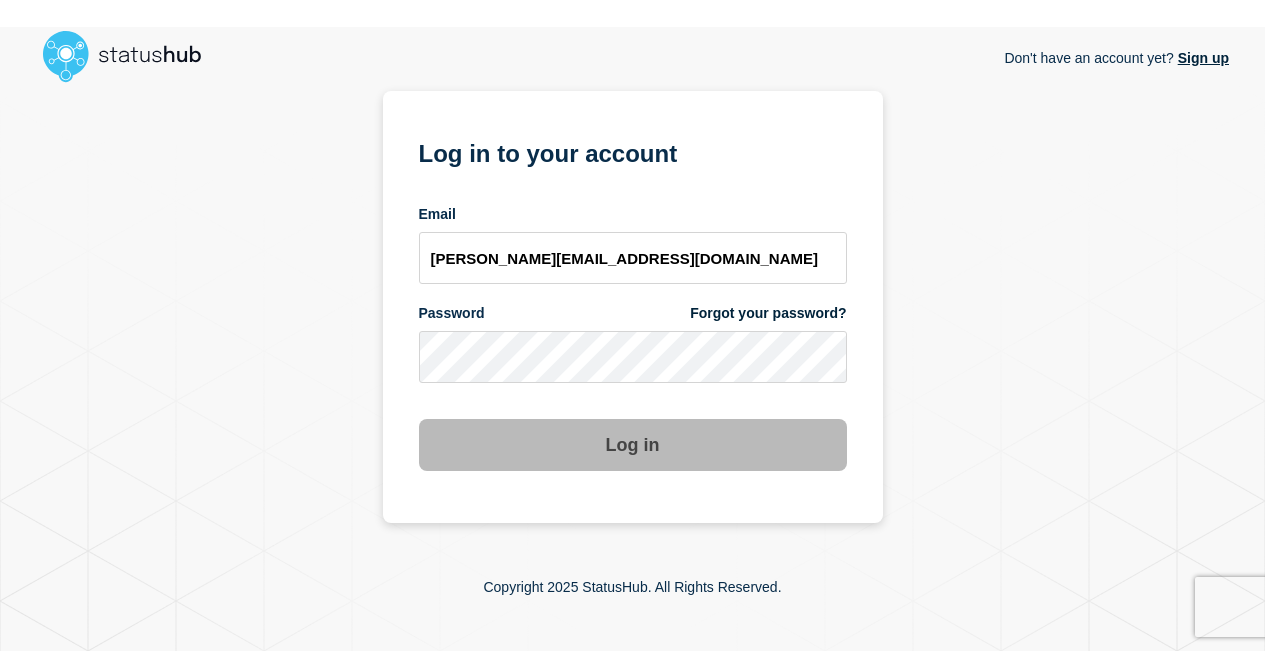 drag, startPoint x: 596, startPoint y: 448, endPoint x: 612, endPoint y: 434, distance: 21.260292 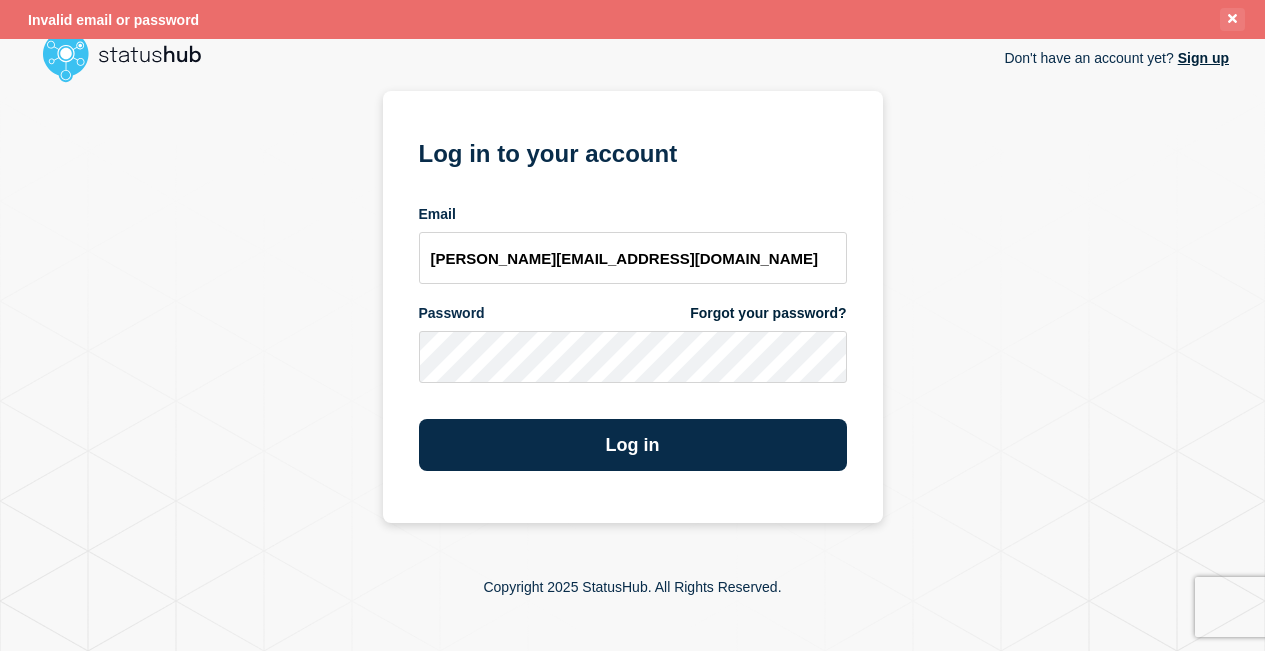 click on "Invalid email or password" at bounding box center [632, 19] 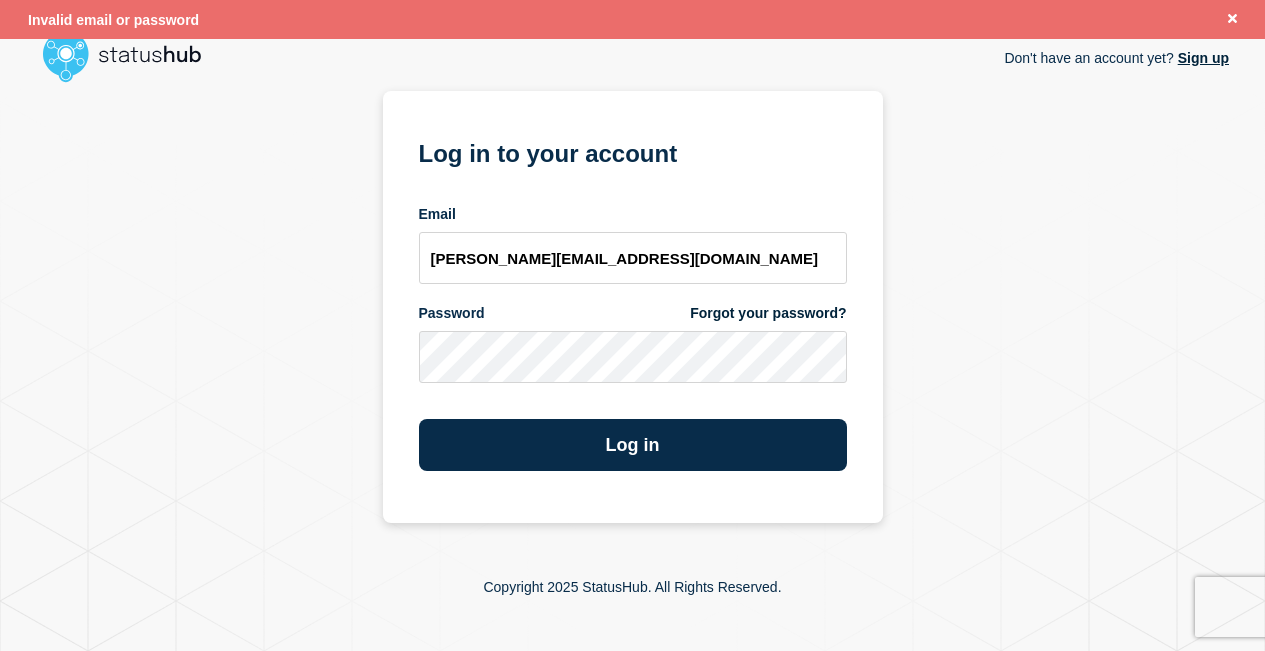 drag, startPoint x: 1236, startPoint y: 22, endPoint x: 1042, endPoint y: 79, distance: 202.2004 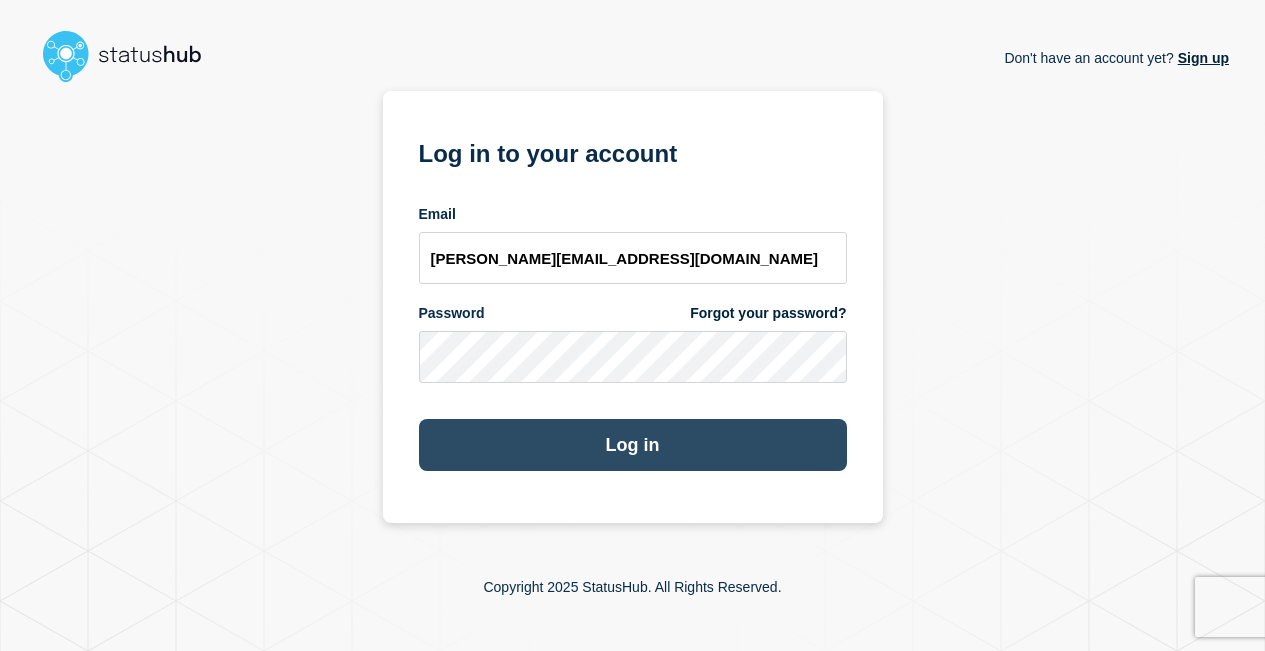 click on "Log in" at bounding box center (633, 445) 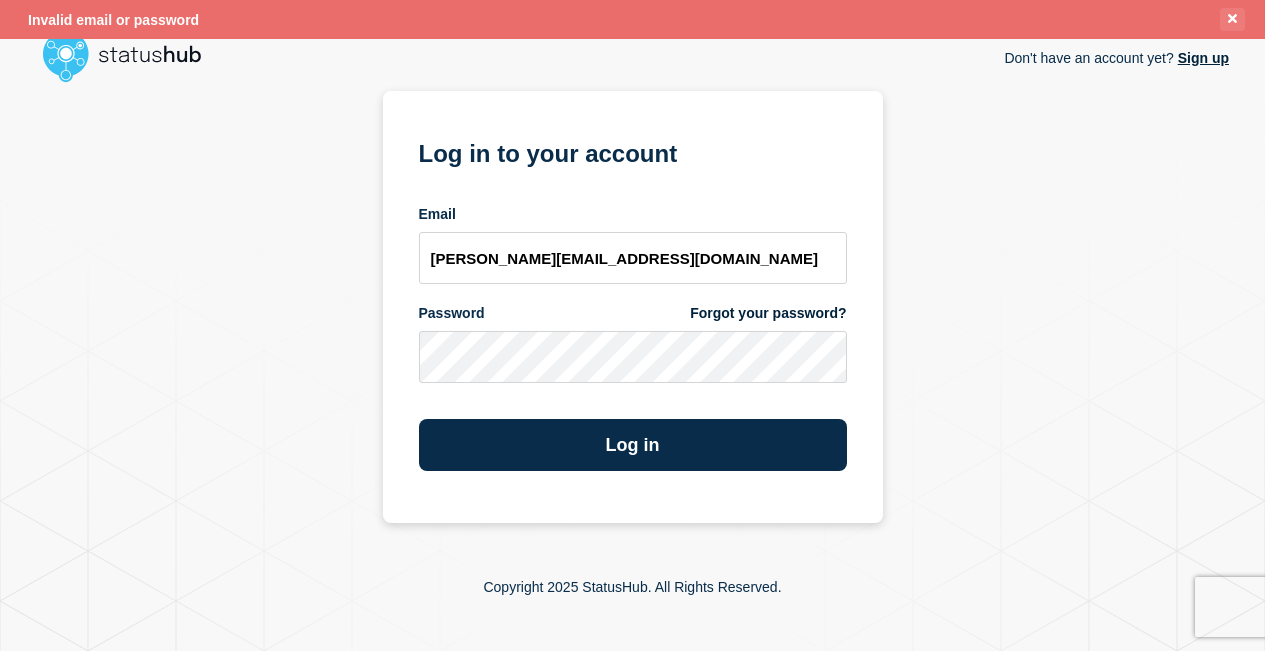 click 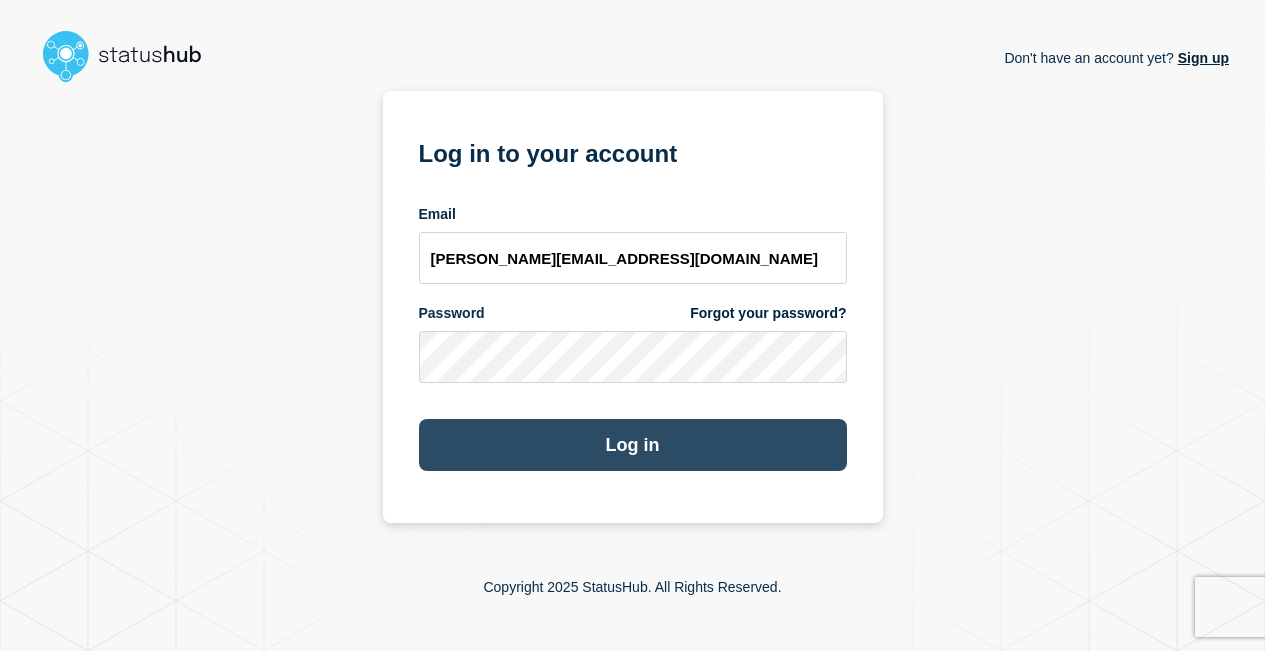 click on "Log in" at bounding box center (633, 445) 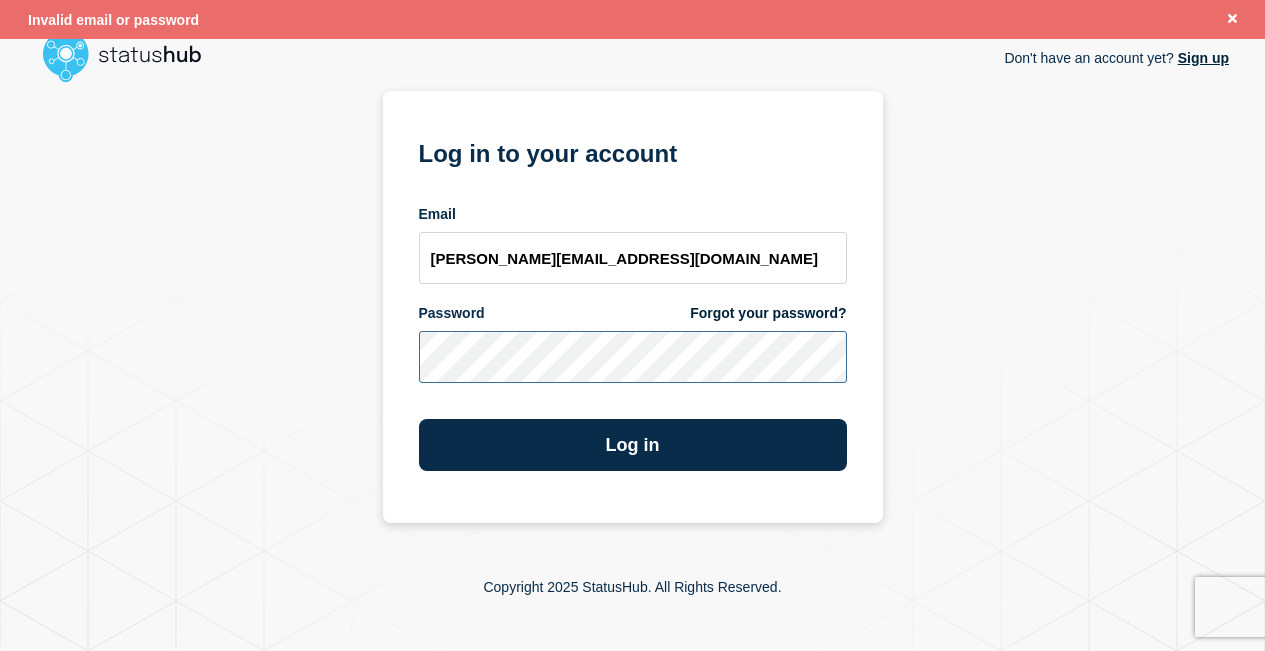click on "Don't have an account yet?  Sign up Log in to your account Email krzysztof@statushub.com Password Forgot your password? Log in" at bounding box center [632, 307] 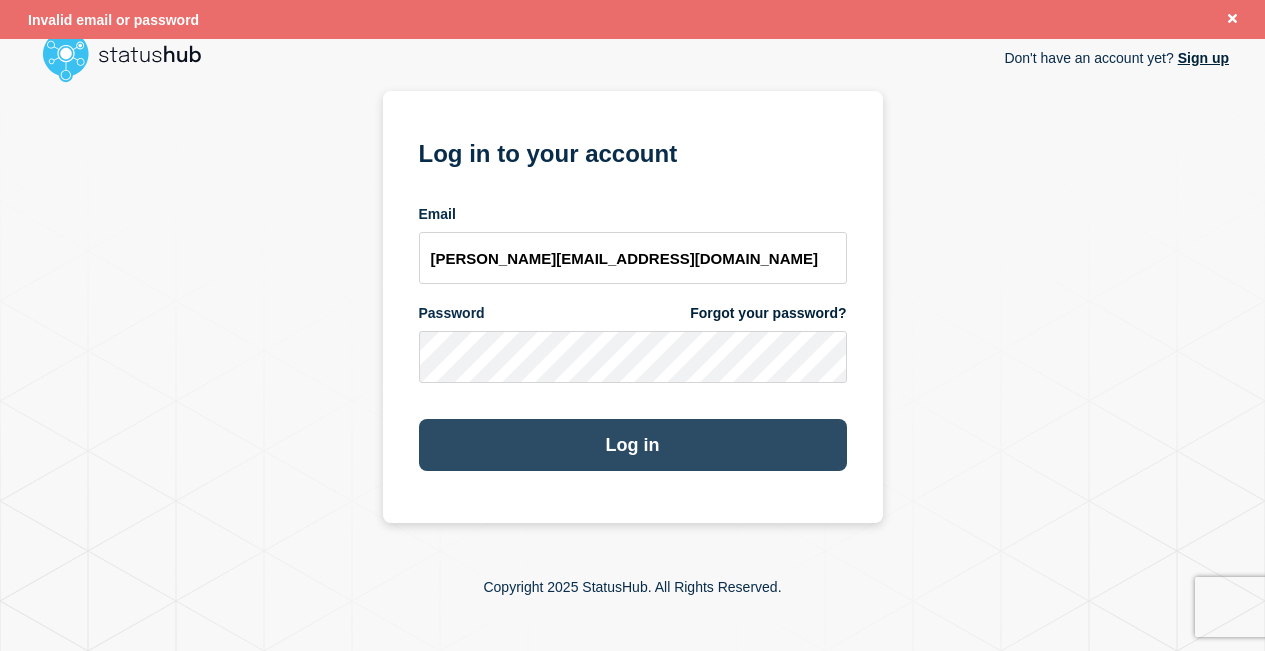 click on "Log in" at bounding box center (633, 445) 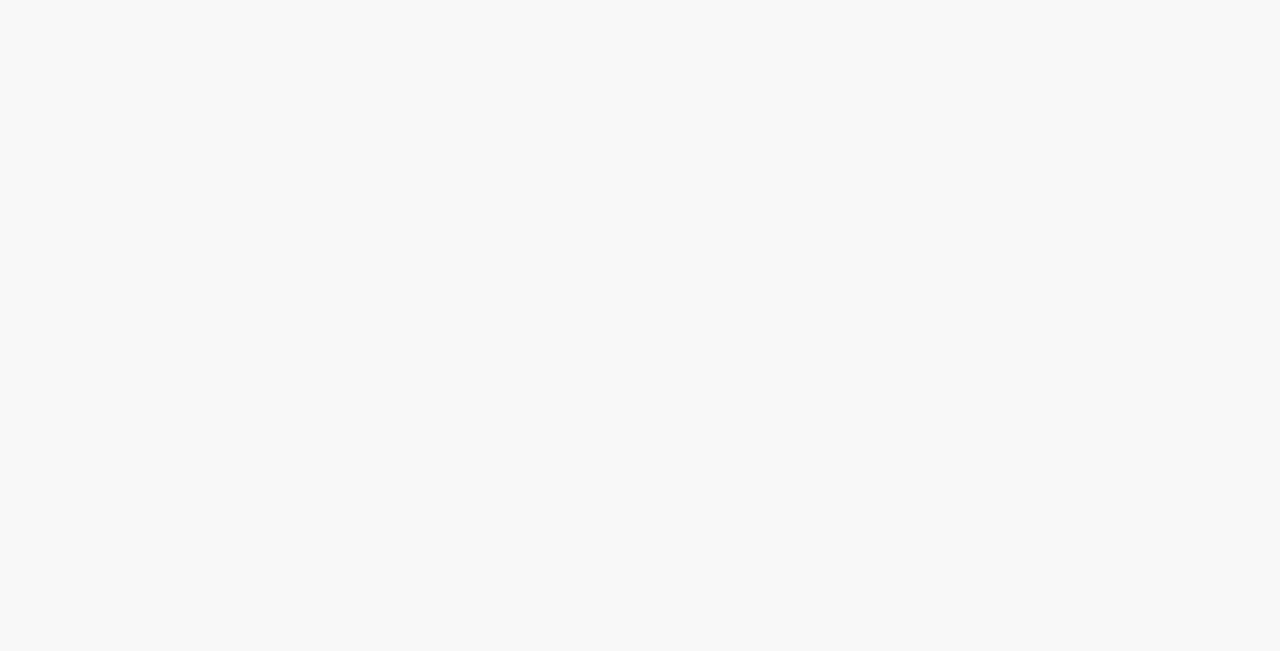 scroll, scrollTop: 0, scrollLeft: 0, axis: both 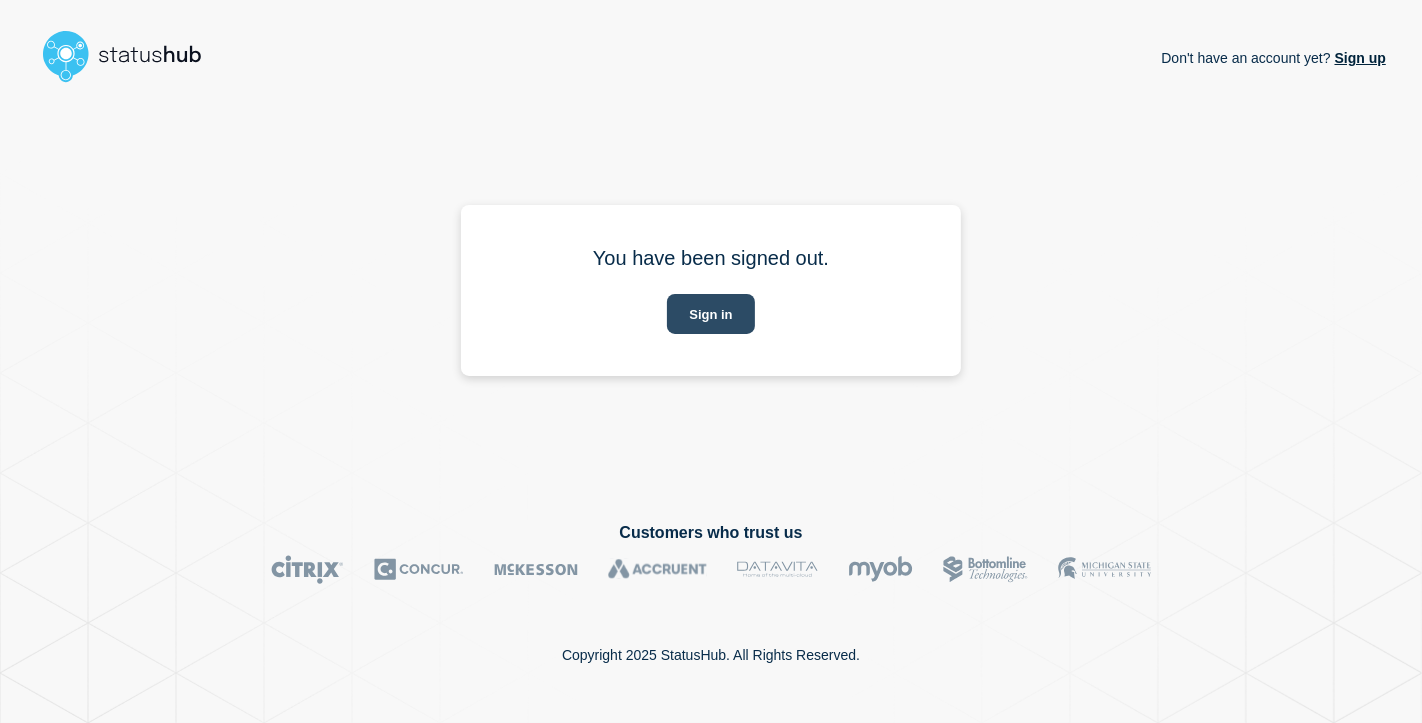 click on "Sign in" at bounding box center [710, 314] 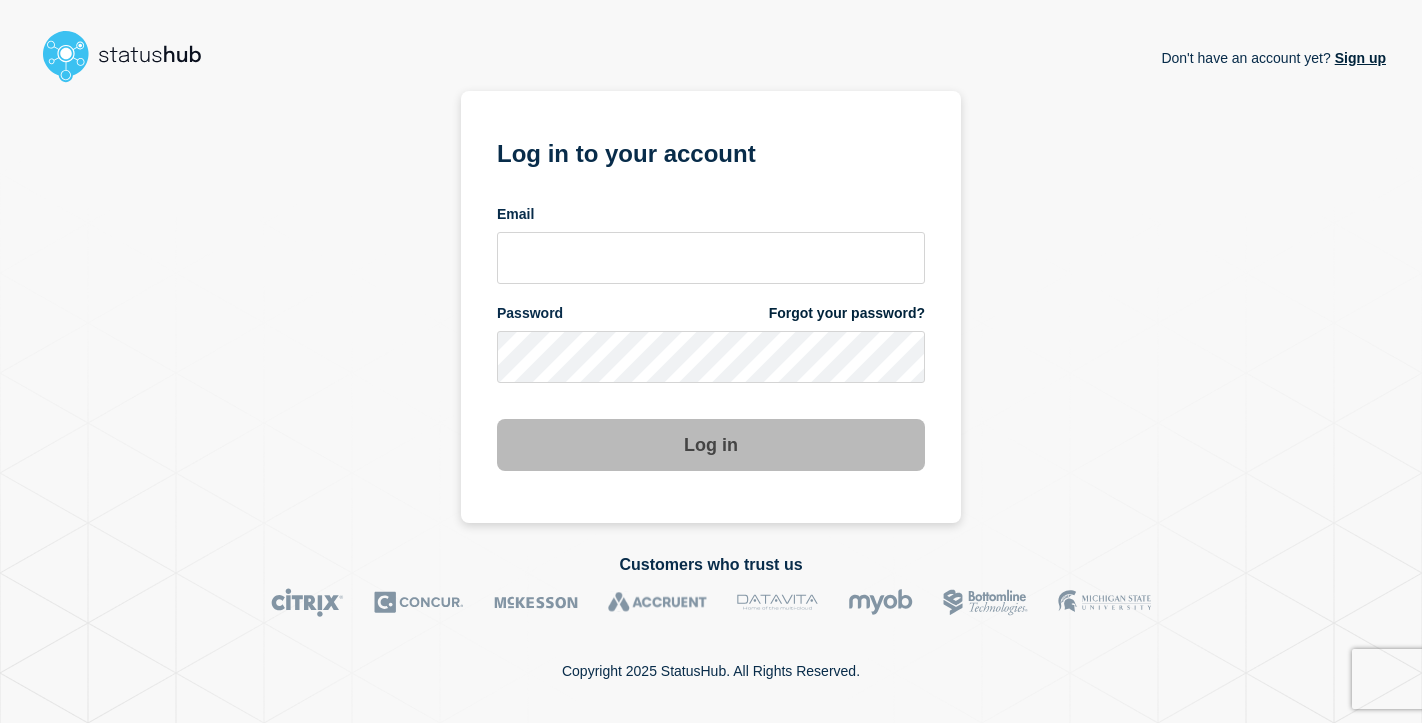 scroll, scrollTop: 0, scrollLeft: 0, axis: both 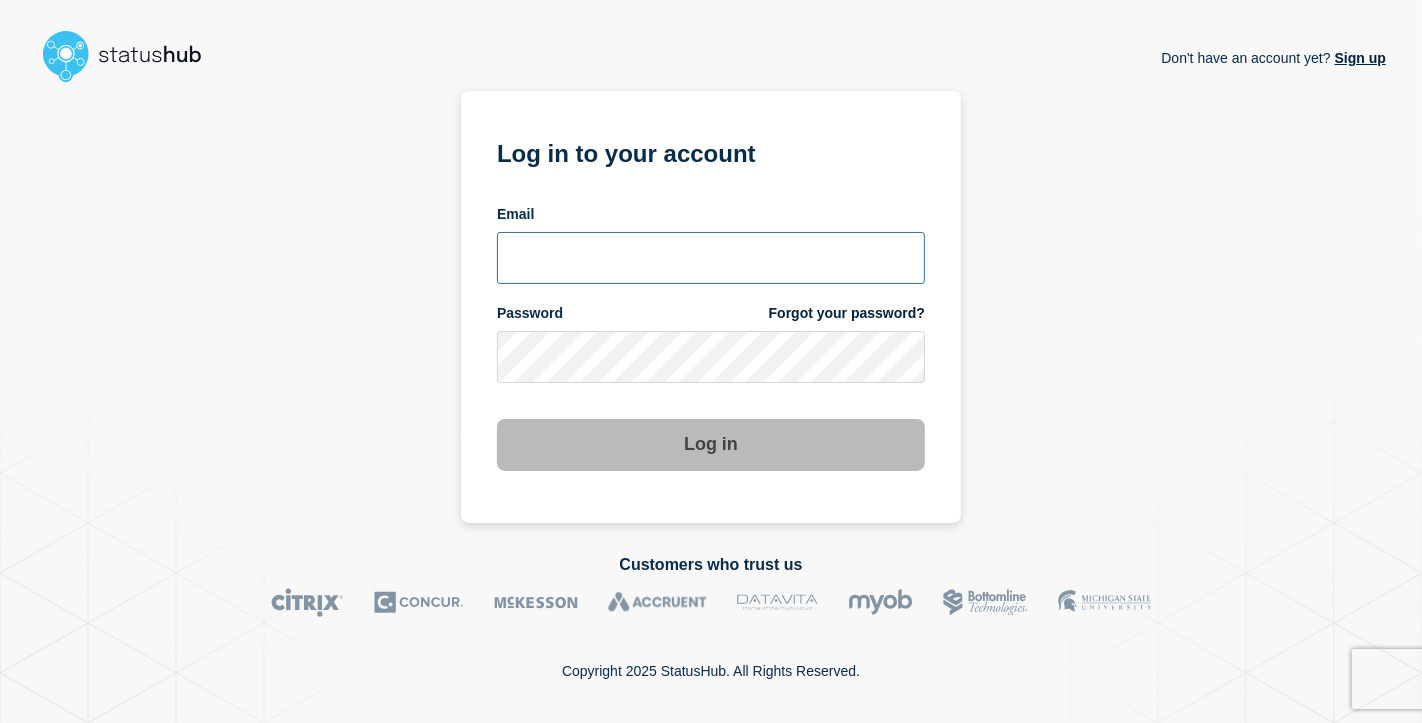 click at bounding box center (711, 258) 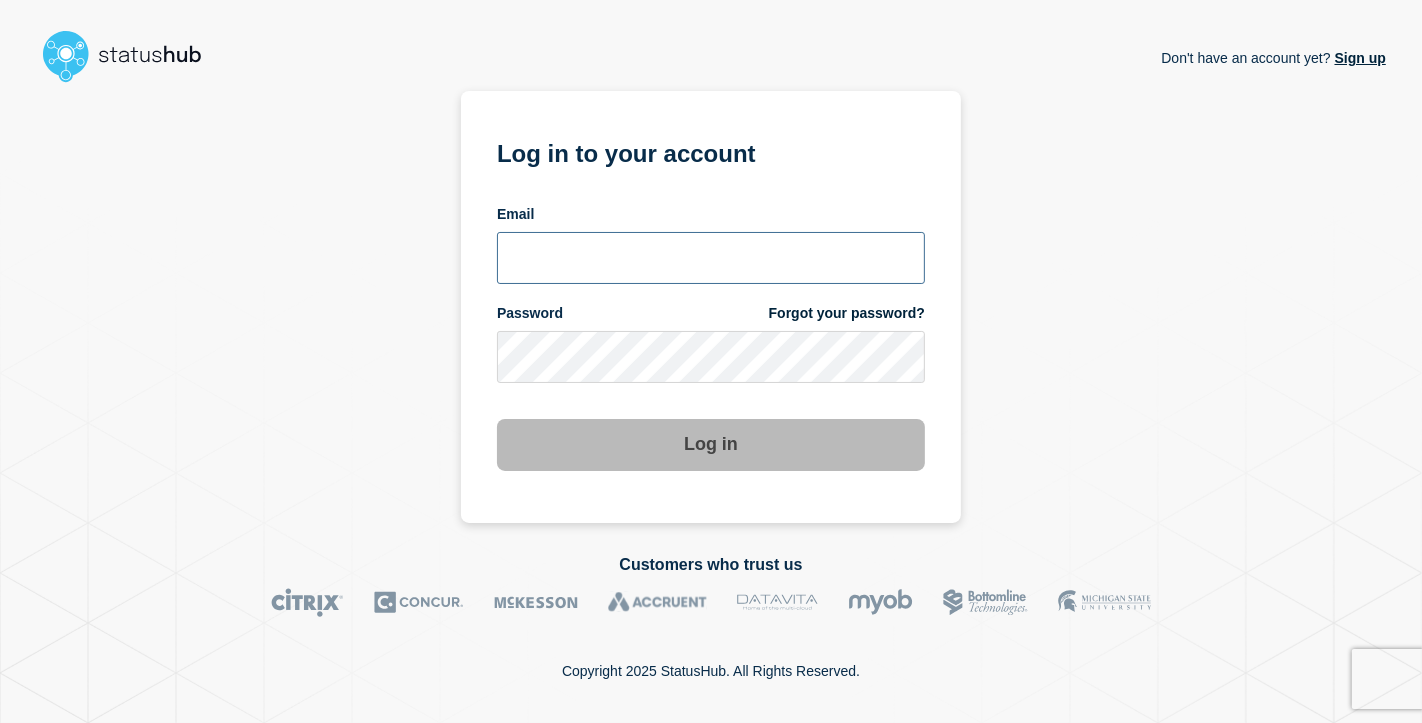 type on "[PERSON_NAME][EMAIL_ADDRESS][DOMAIN_NAME]" 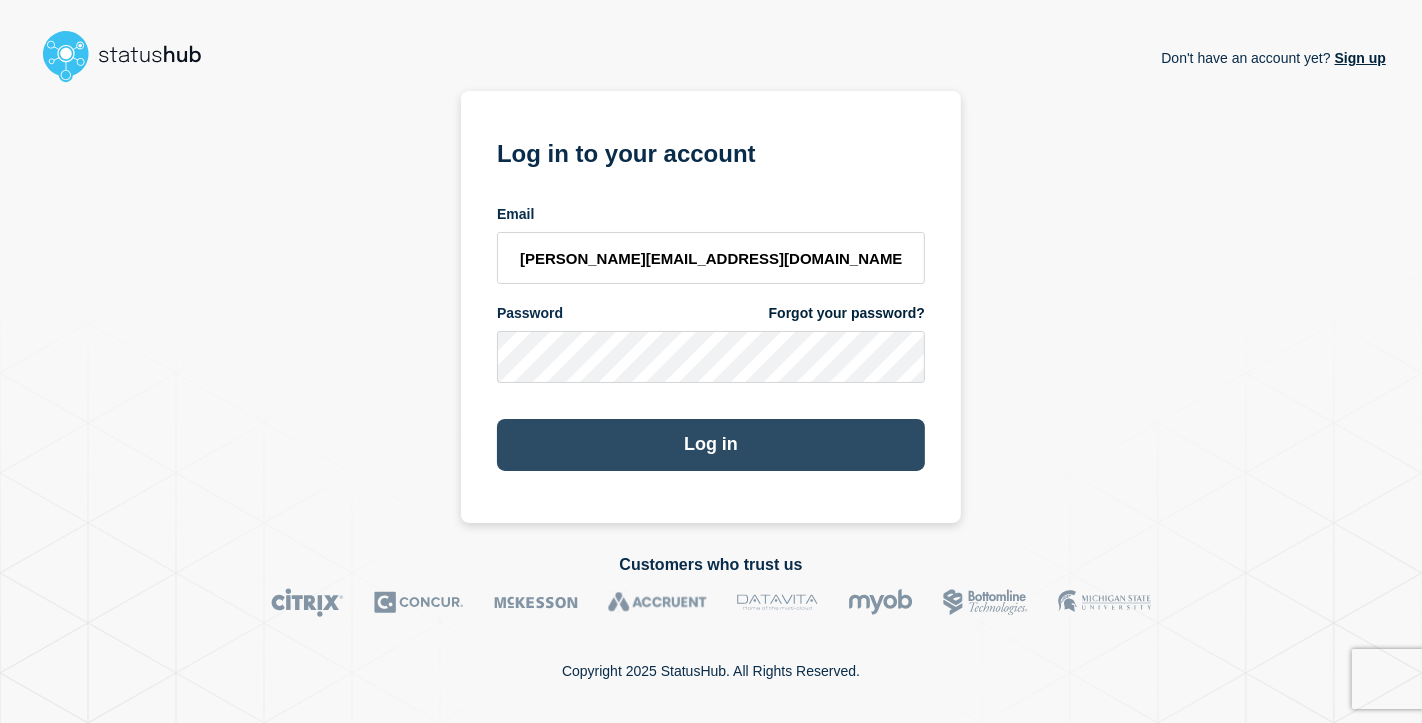 click on "Log in" at bounding box center (711, 445) 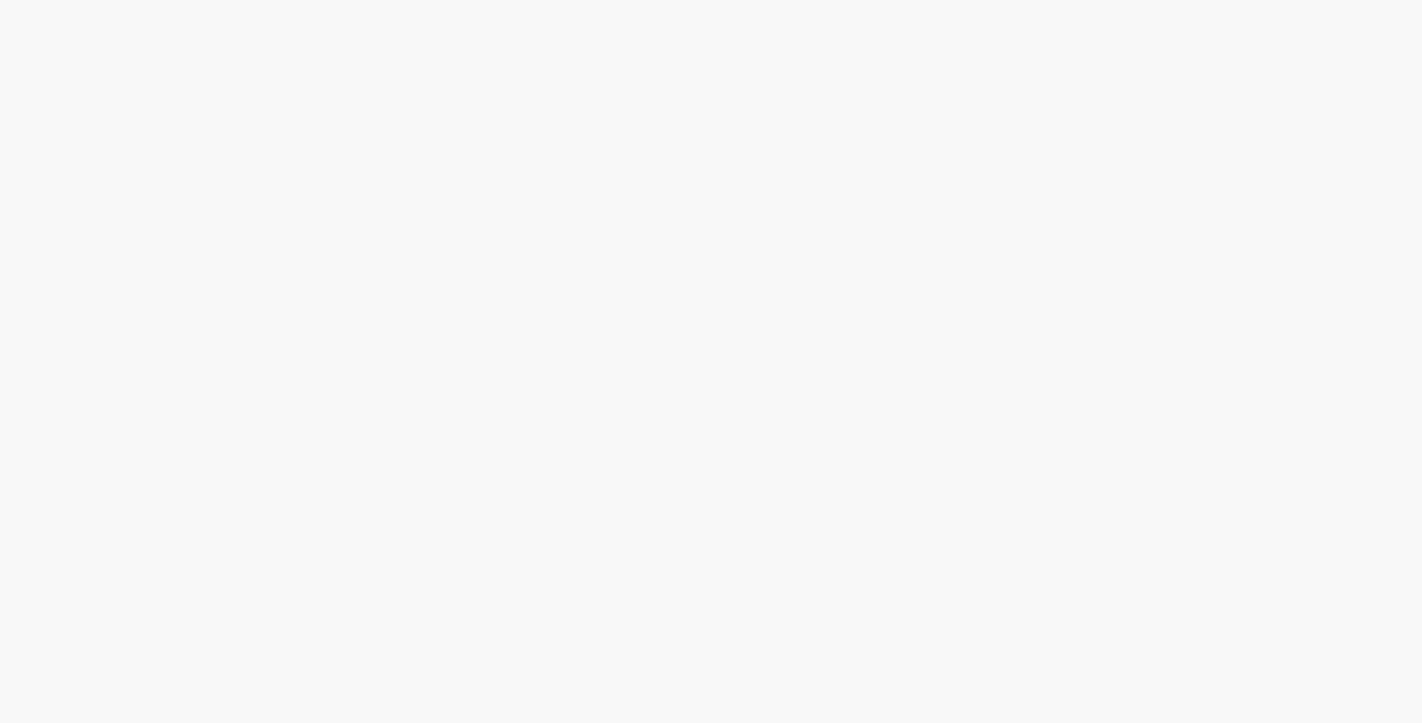 scroll, scrollTop: 0, scrollLeft: 0, axis: both 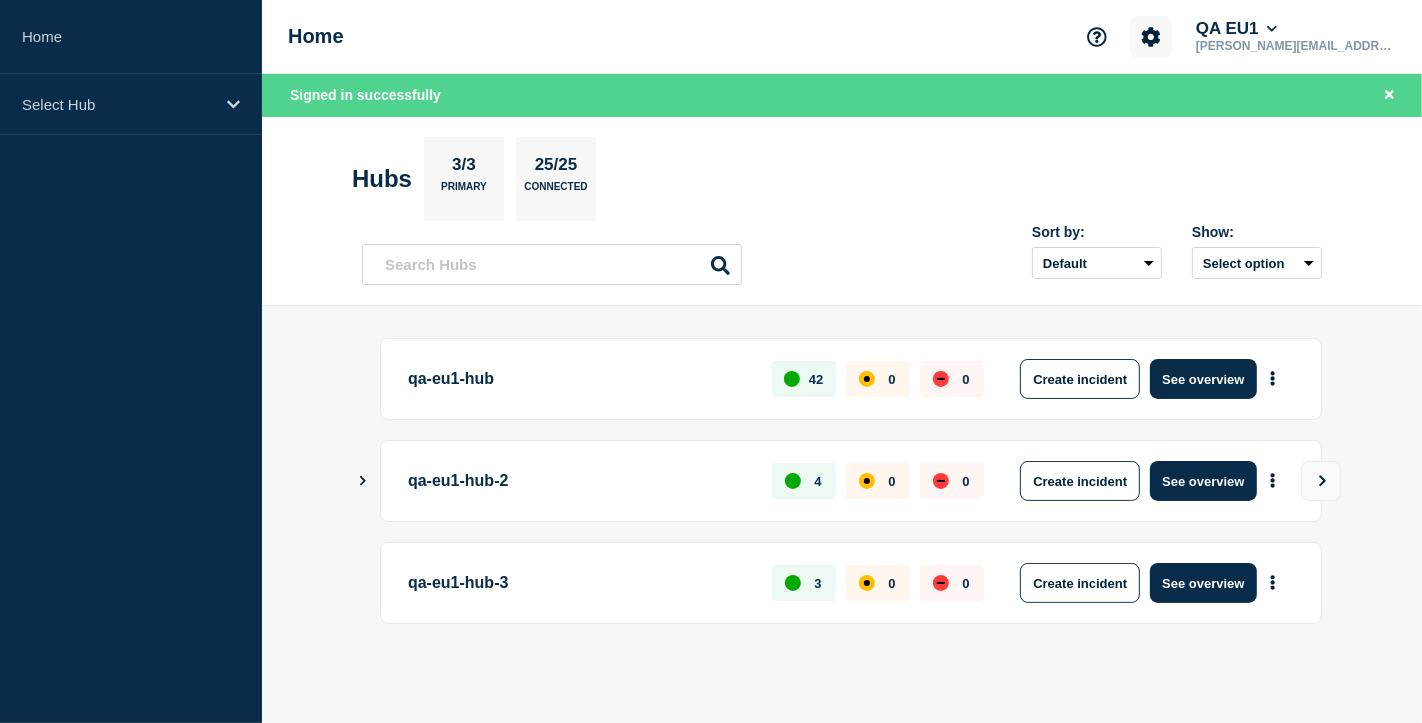 click 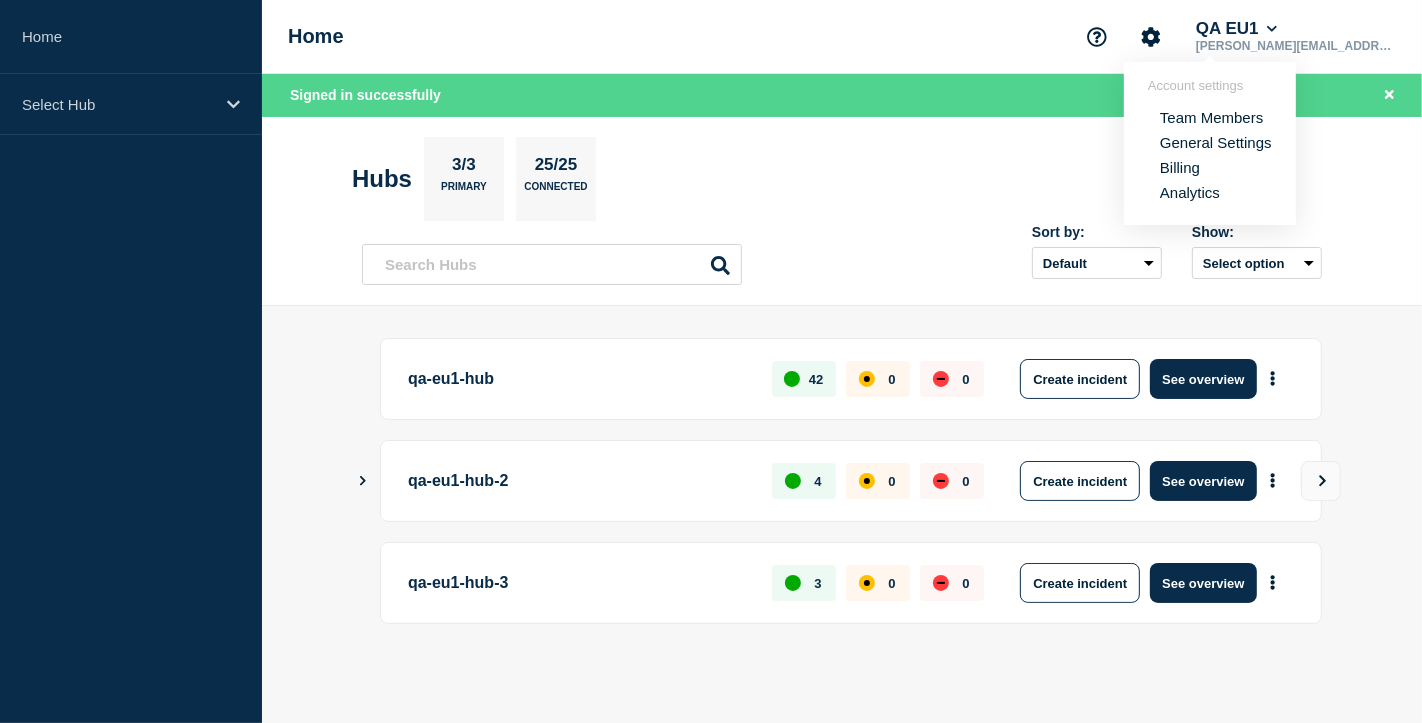 click on "Team Members" at bounding box center [1211, 117] 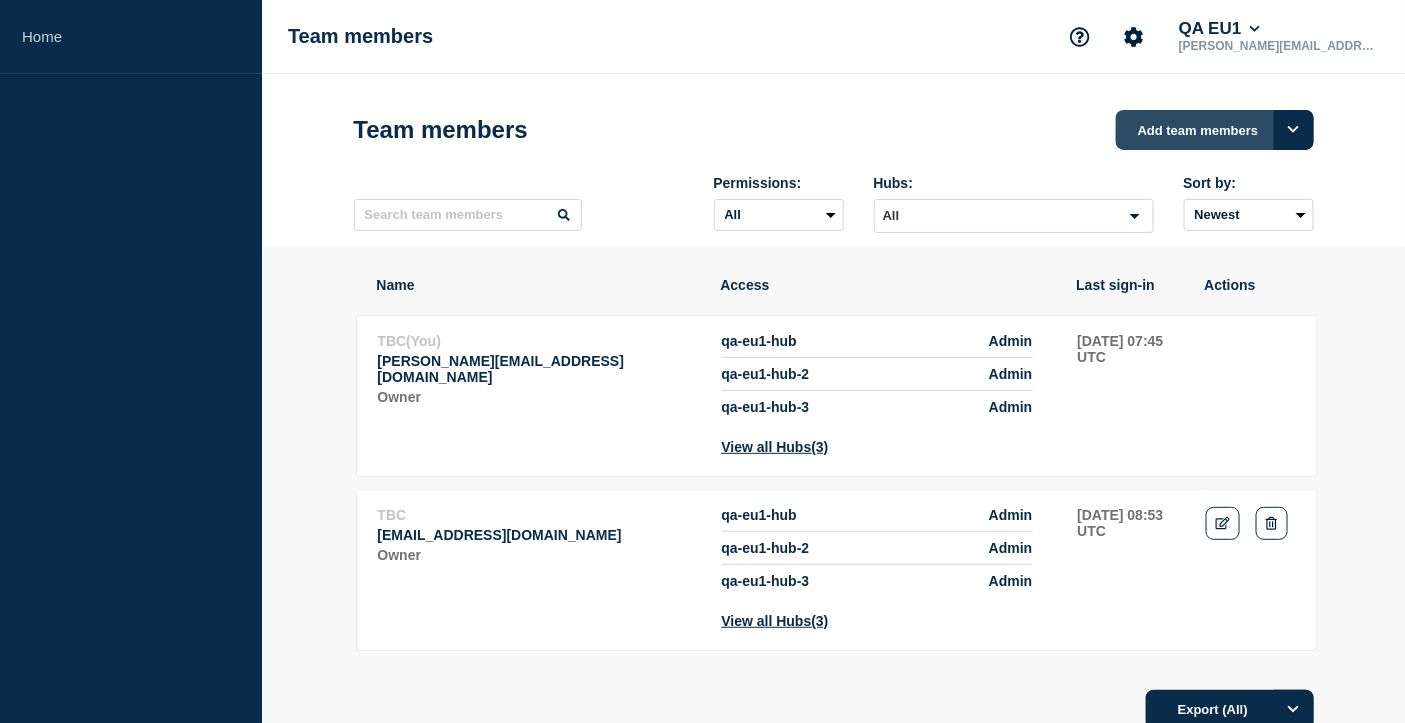 click on "Add team members" at bounding box center (1215, 130) 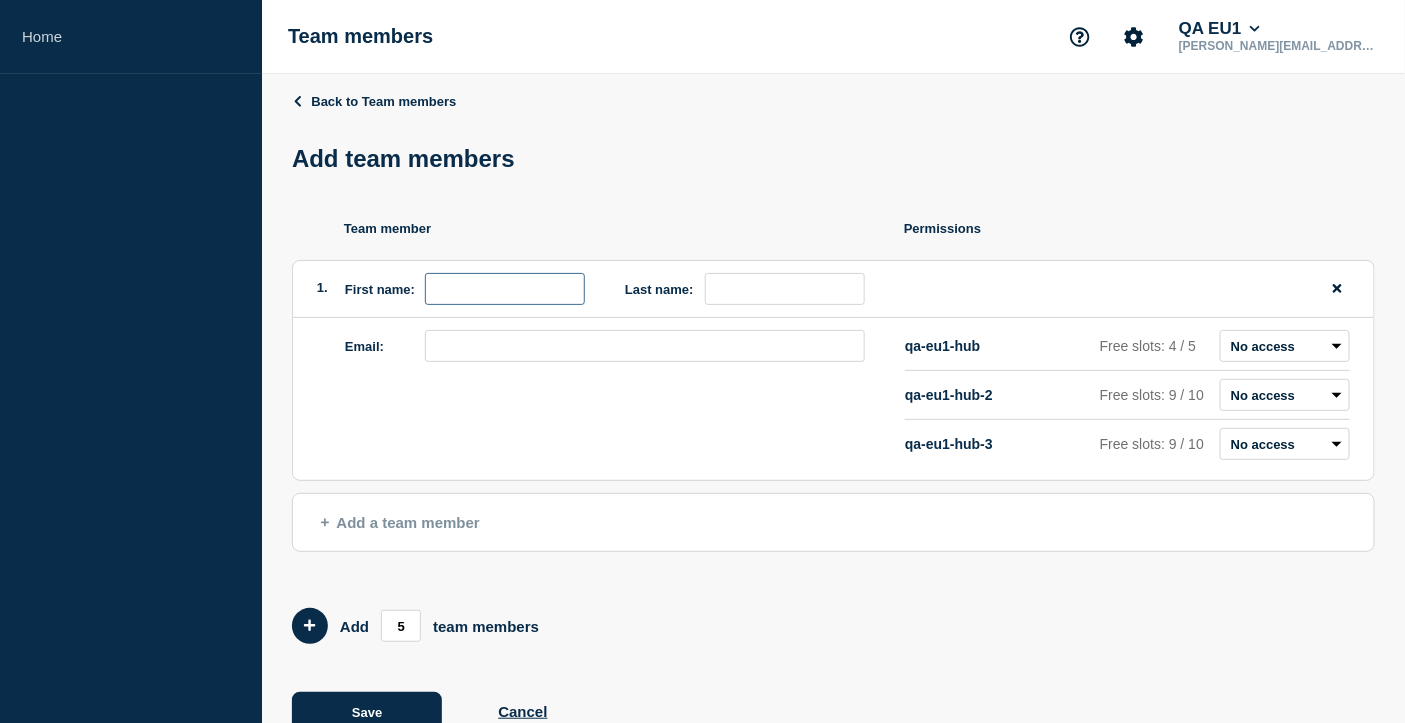click at bounding box center [505, 289] 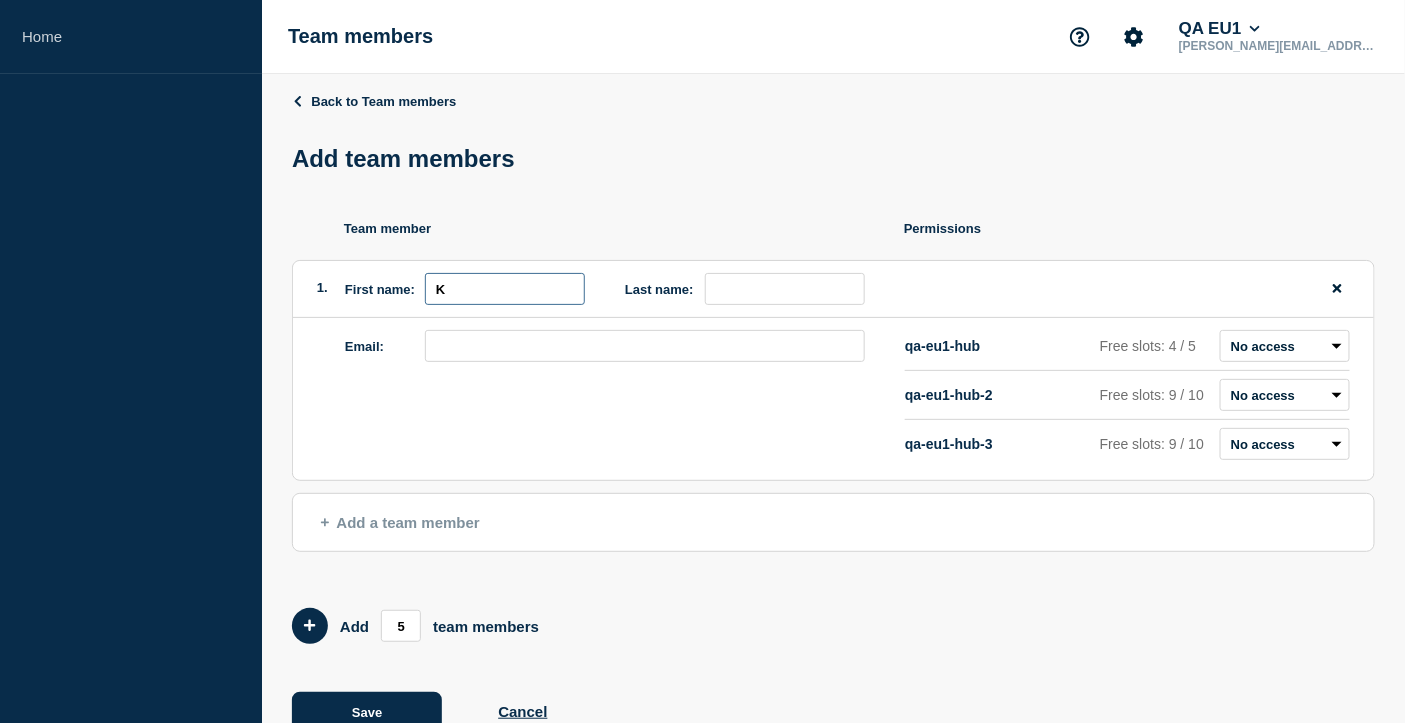 type on "K" 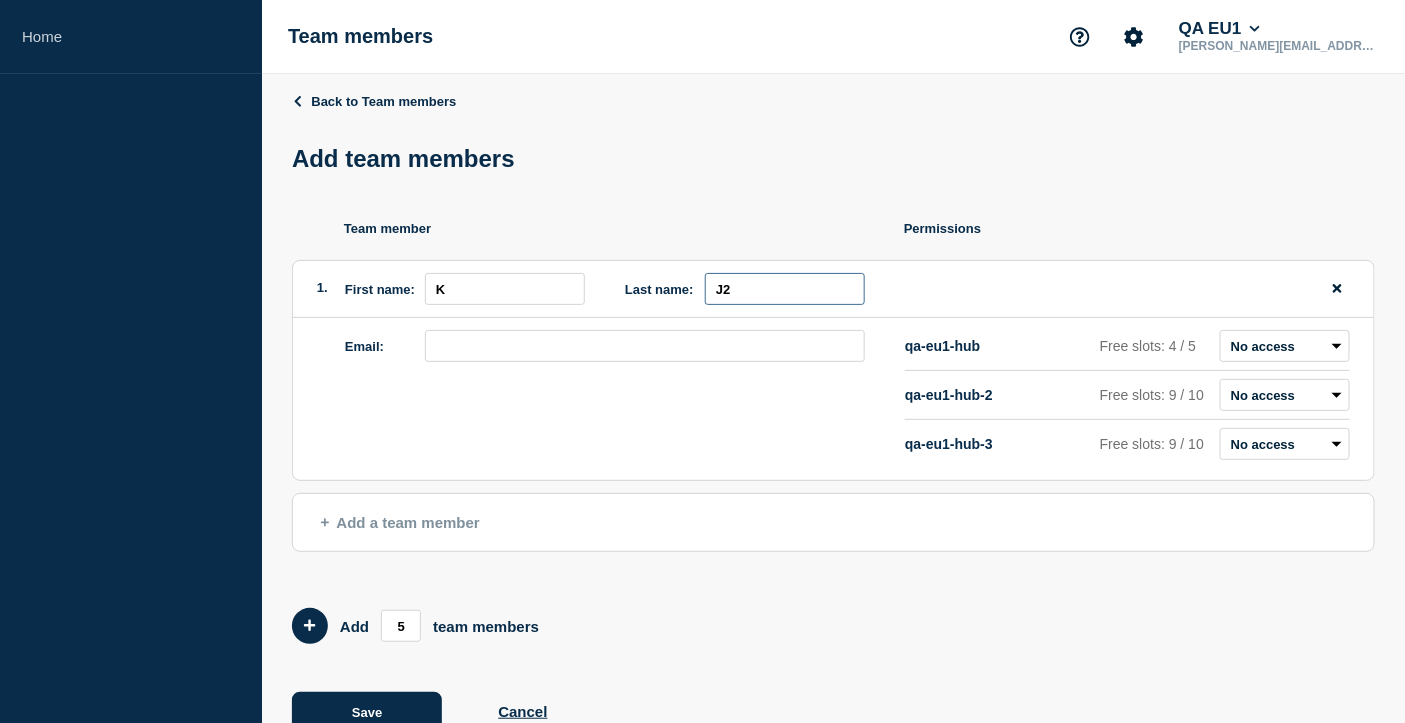 type on "J2" 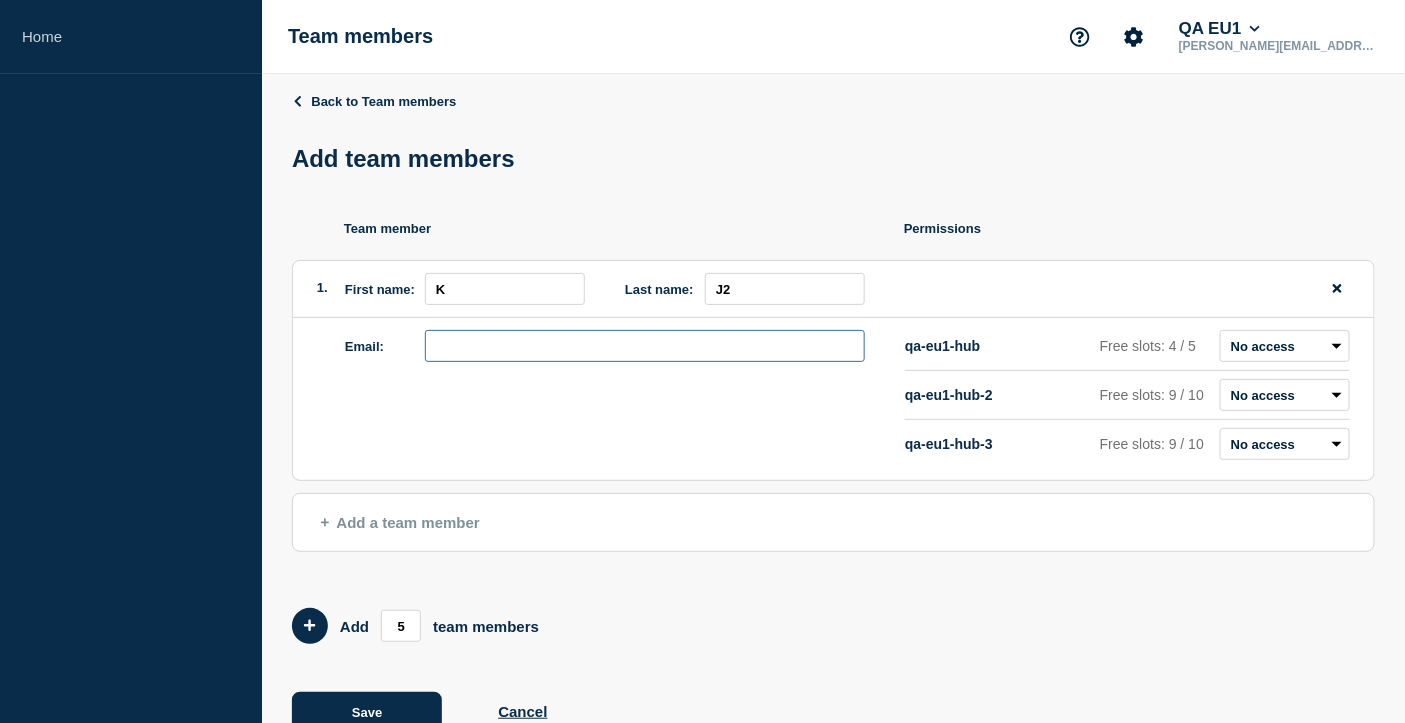 click at bounding box center [645, 346] 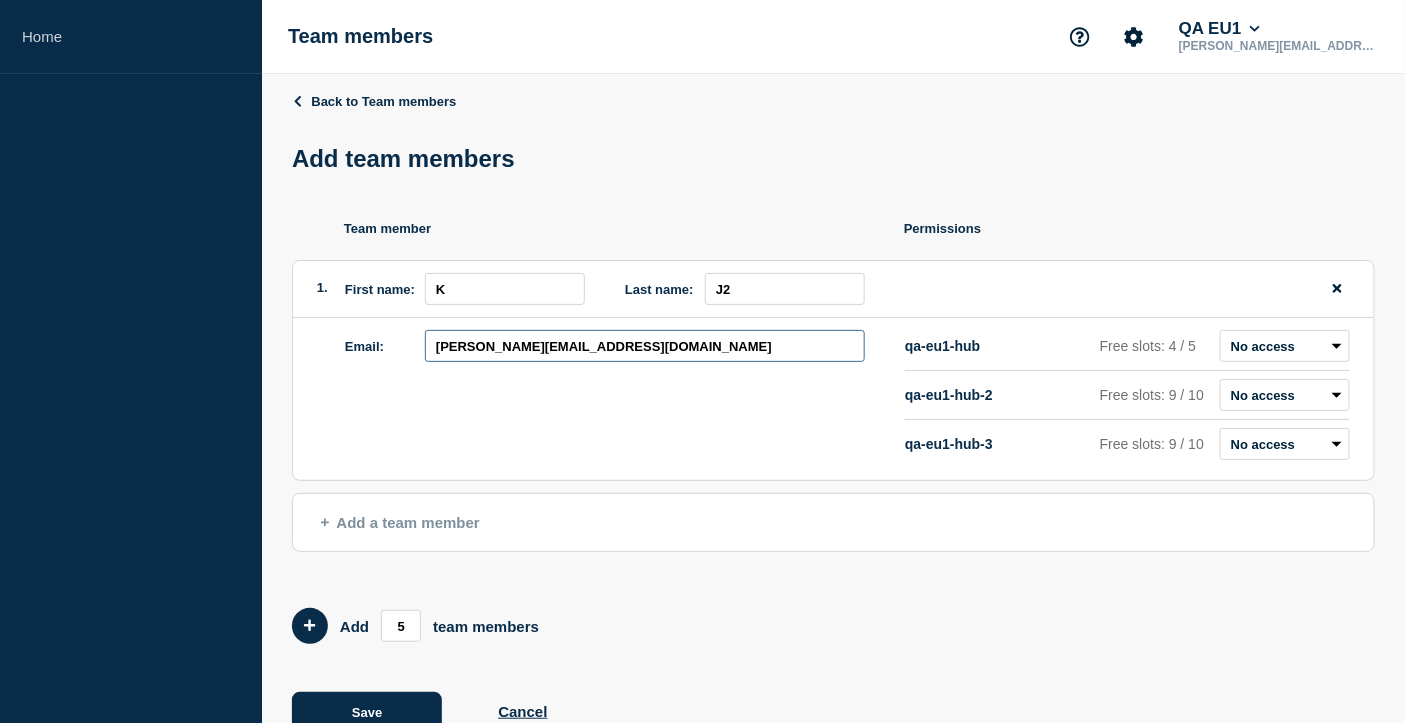 type on "[PERSON_NAME][EMAIL_ADDRESS][DOMAIN_NAME]" 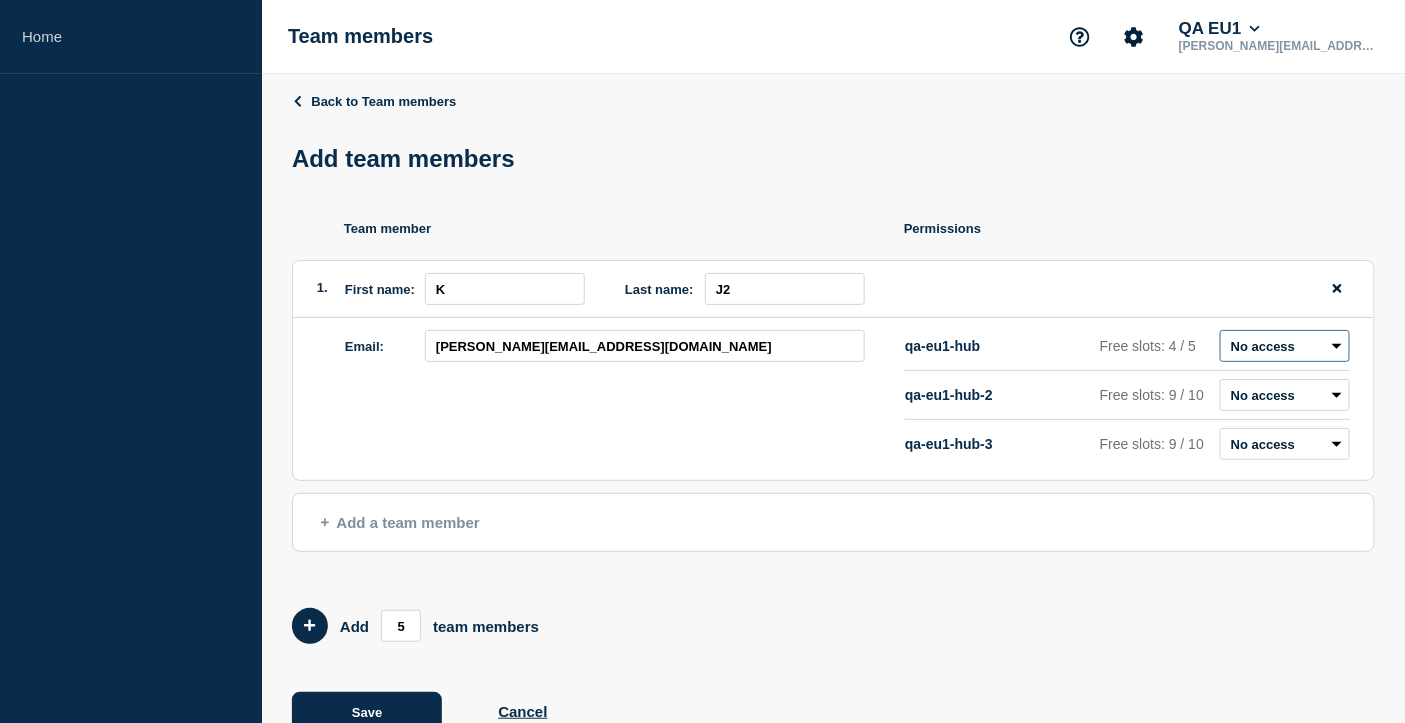 click on "Admin Manager Editor No access" at bounding box center (1285, 346) 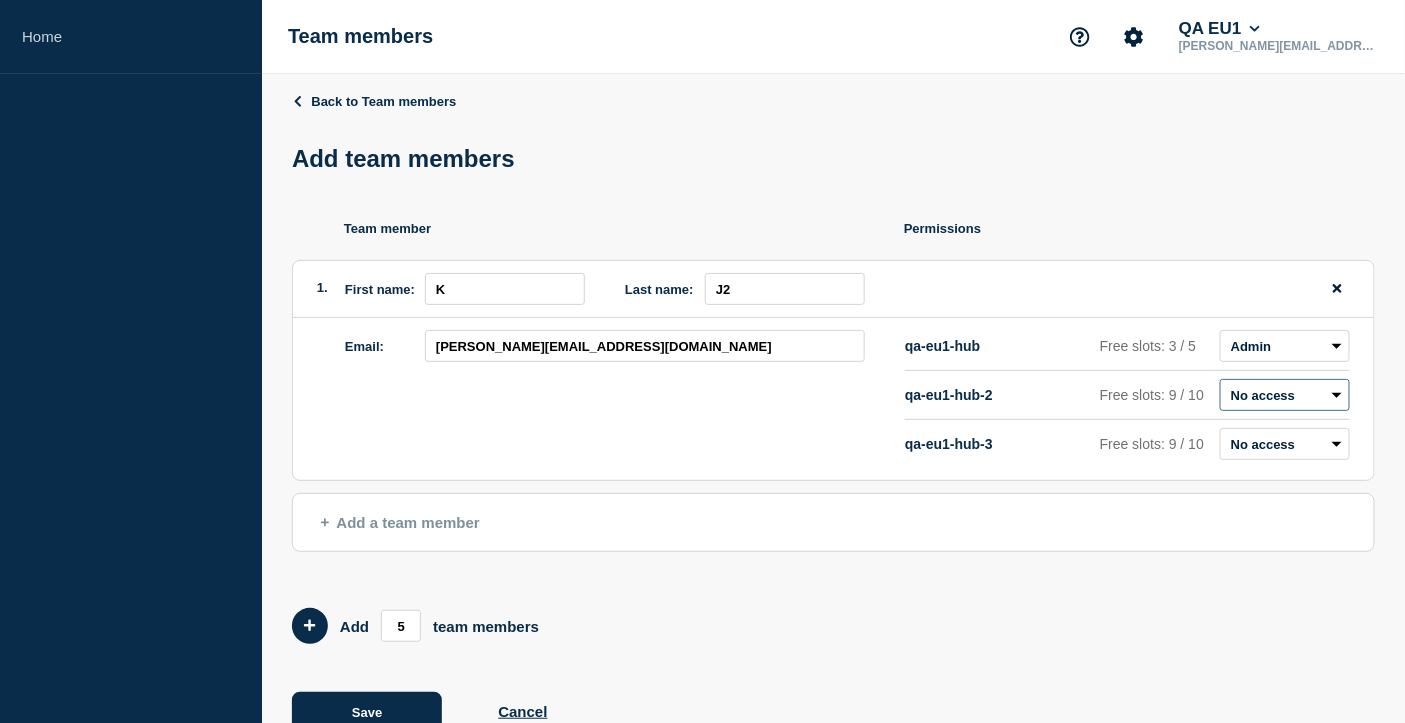 click on "Admin Manager Editor No access" at bounding box center [1285, 395] 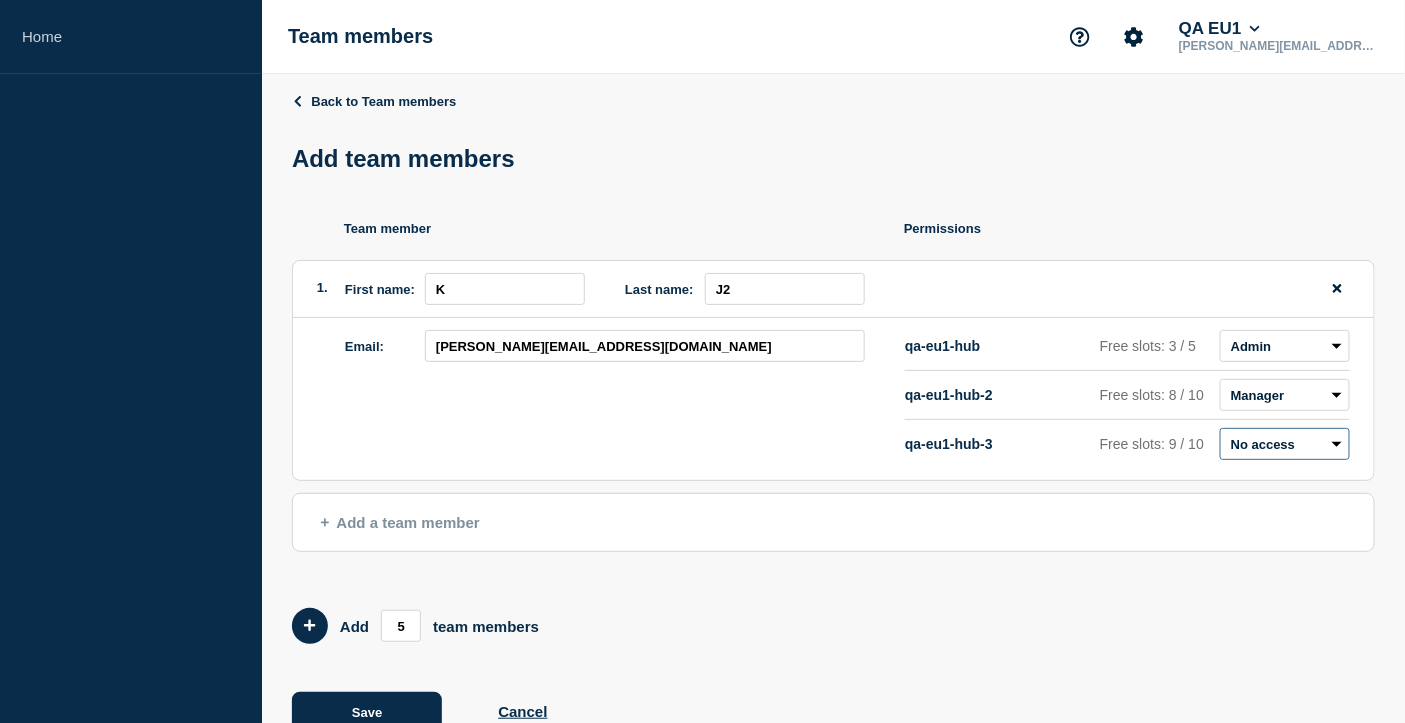 click on "Admin Manager Editor No access" at bounding box center (1285, 444) 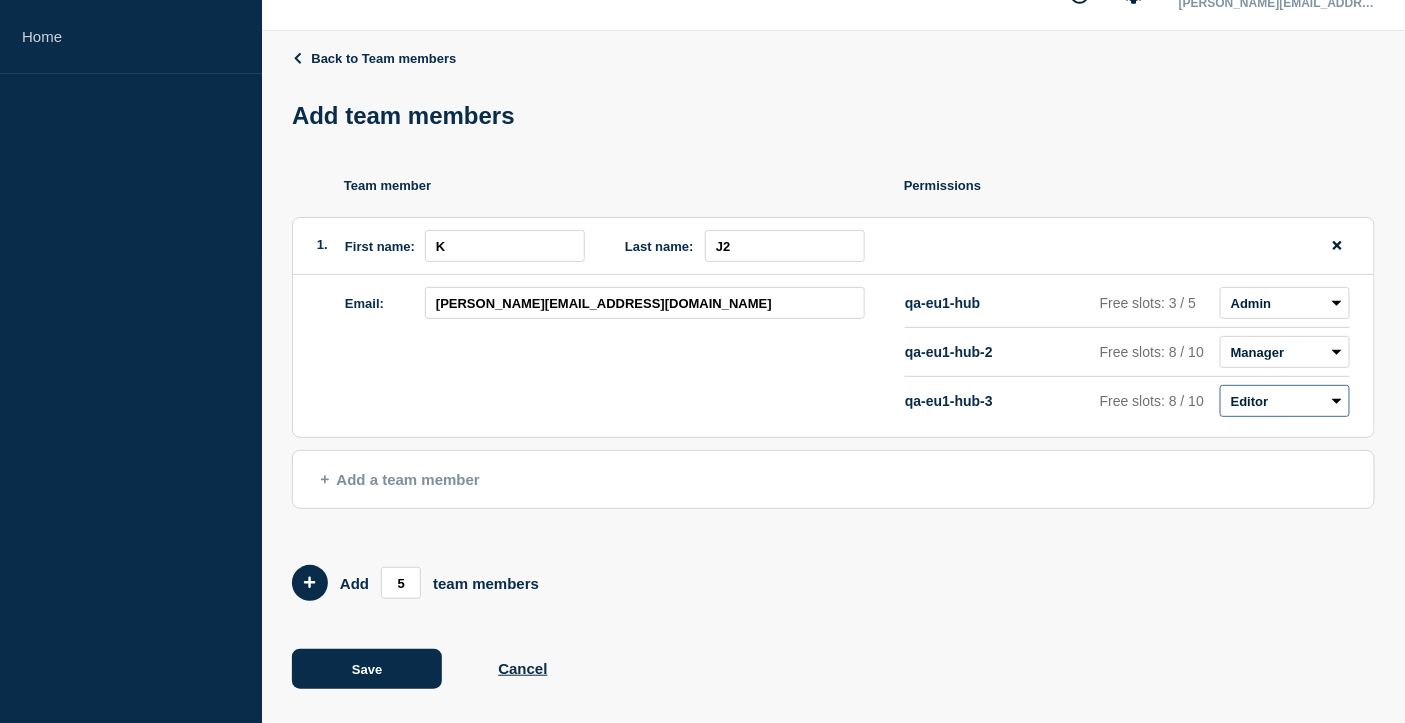 scroll, scrollTop: 67, scrollLeft: 0, axis: vertical 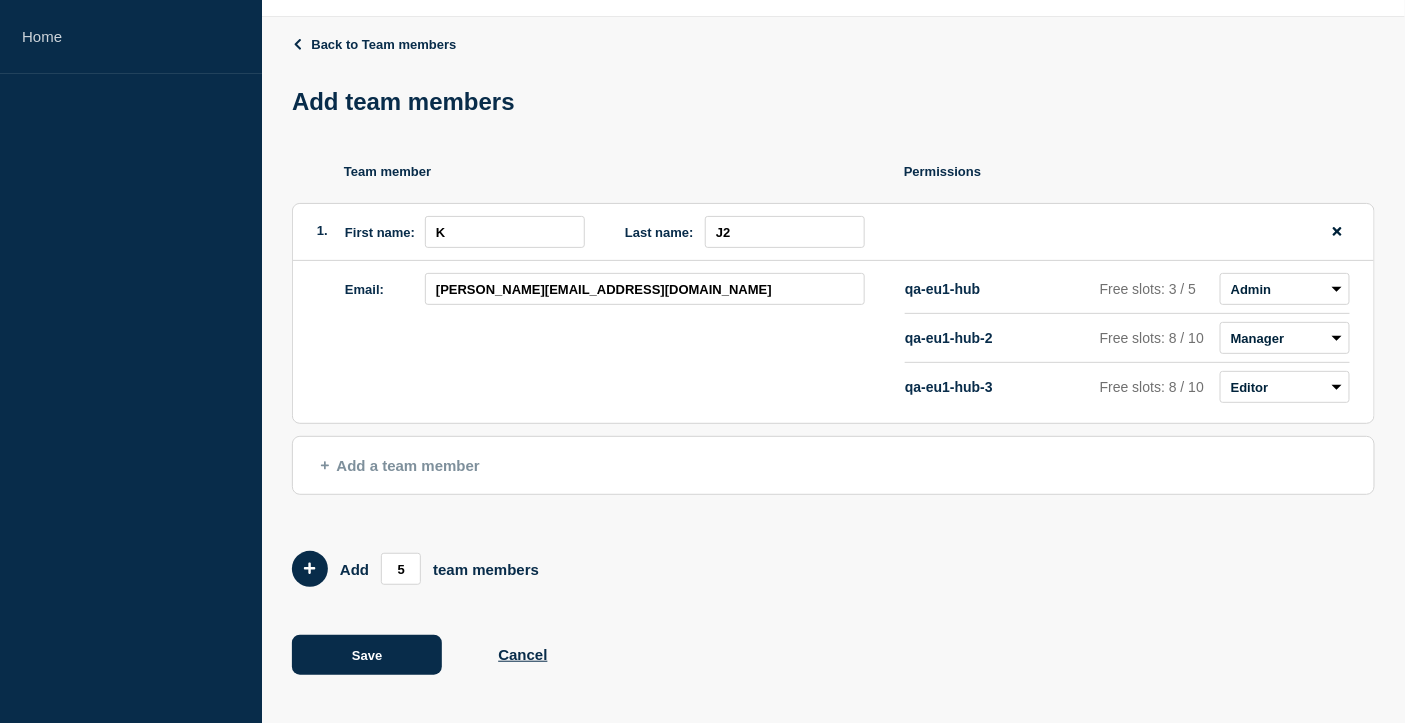 click on "Back to Team members Add team members Team member Permissions 1. First name: K Last name: J2 Email: krzysztof+2@statushub.com qa-eu1-hub Free slots: 3 / 5 Admin Manager Editor No access qa-eu1-hub-2 Free slots: 8 / 10 Admin Manager Editor No access qa-eu1-hub-3 Free slots: 8 / 10 Admin Manager Editor No access Add a team member Add 5 team members Save Cancel" at bounding box center (833, 370) 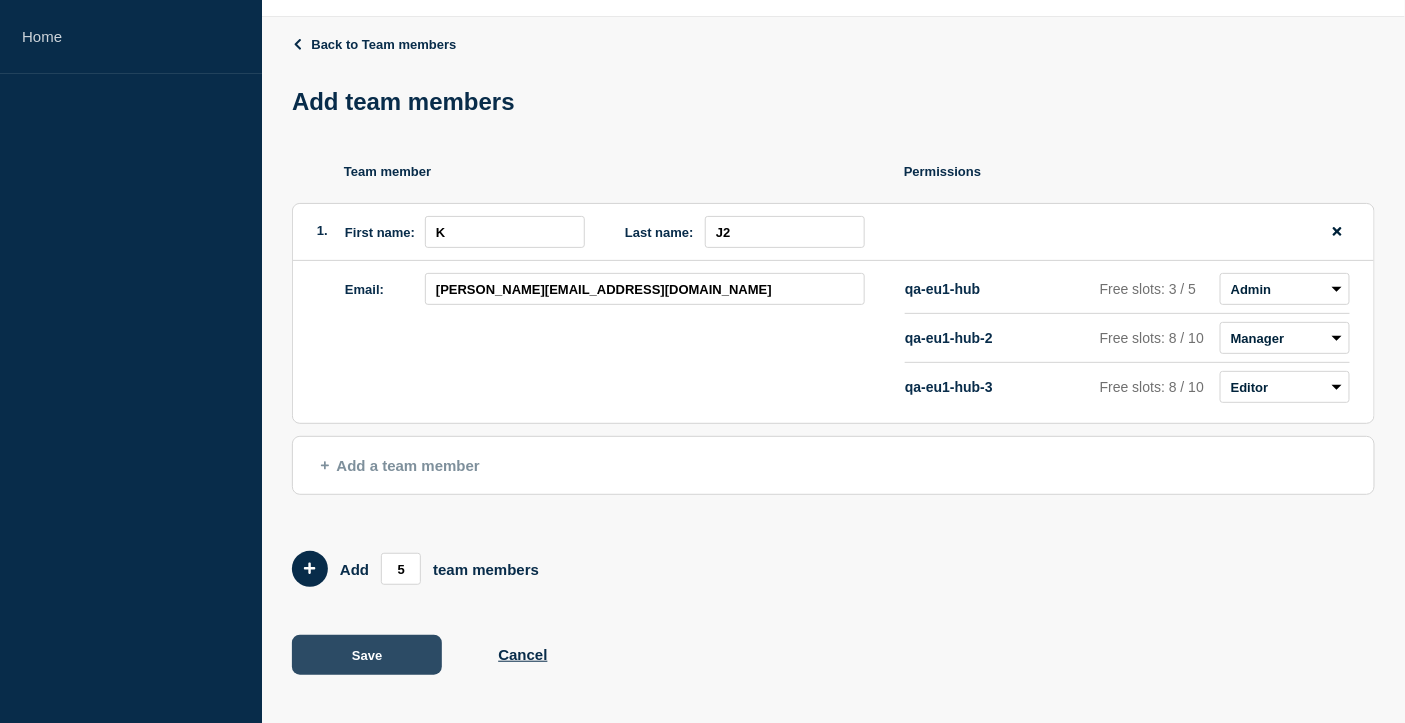 click on "Save" 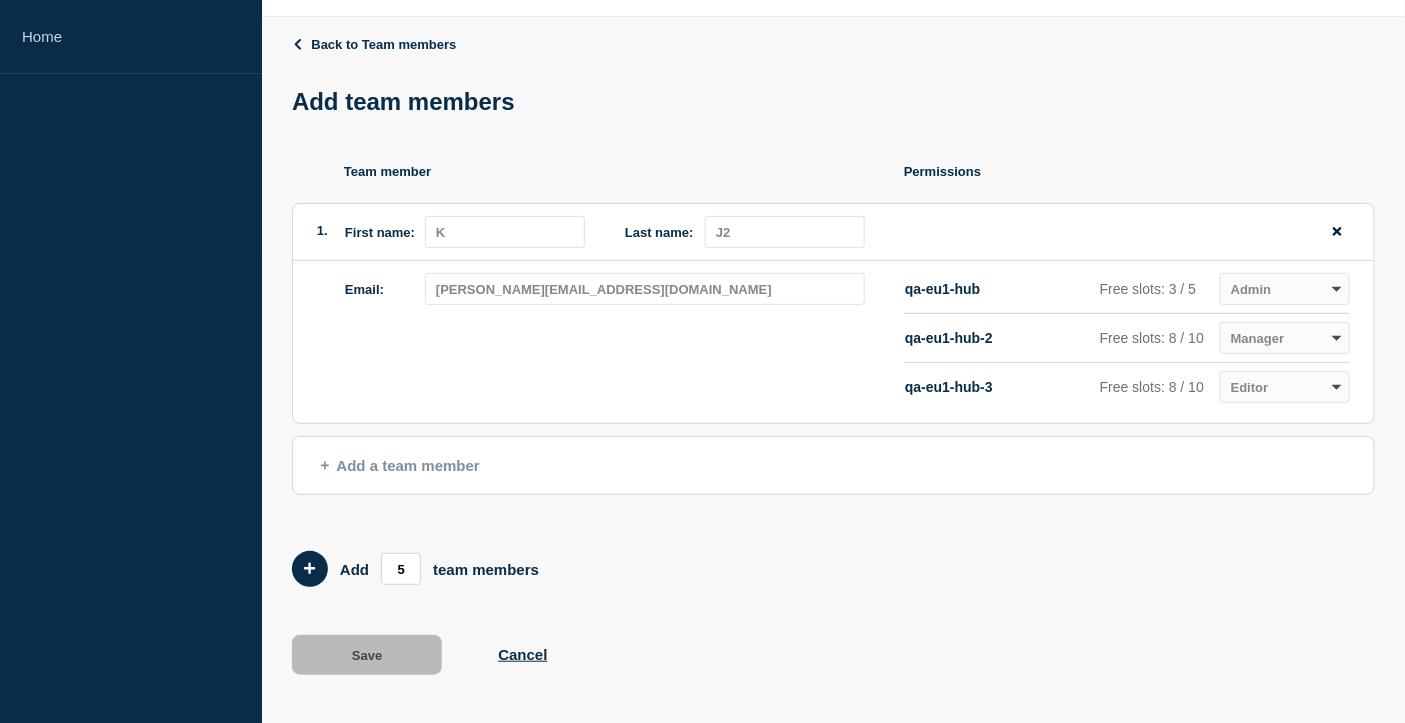 scroll, scrollTop: 0, scrollLeft: 0, axis: both 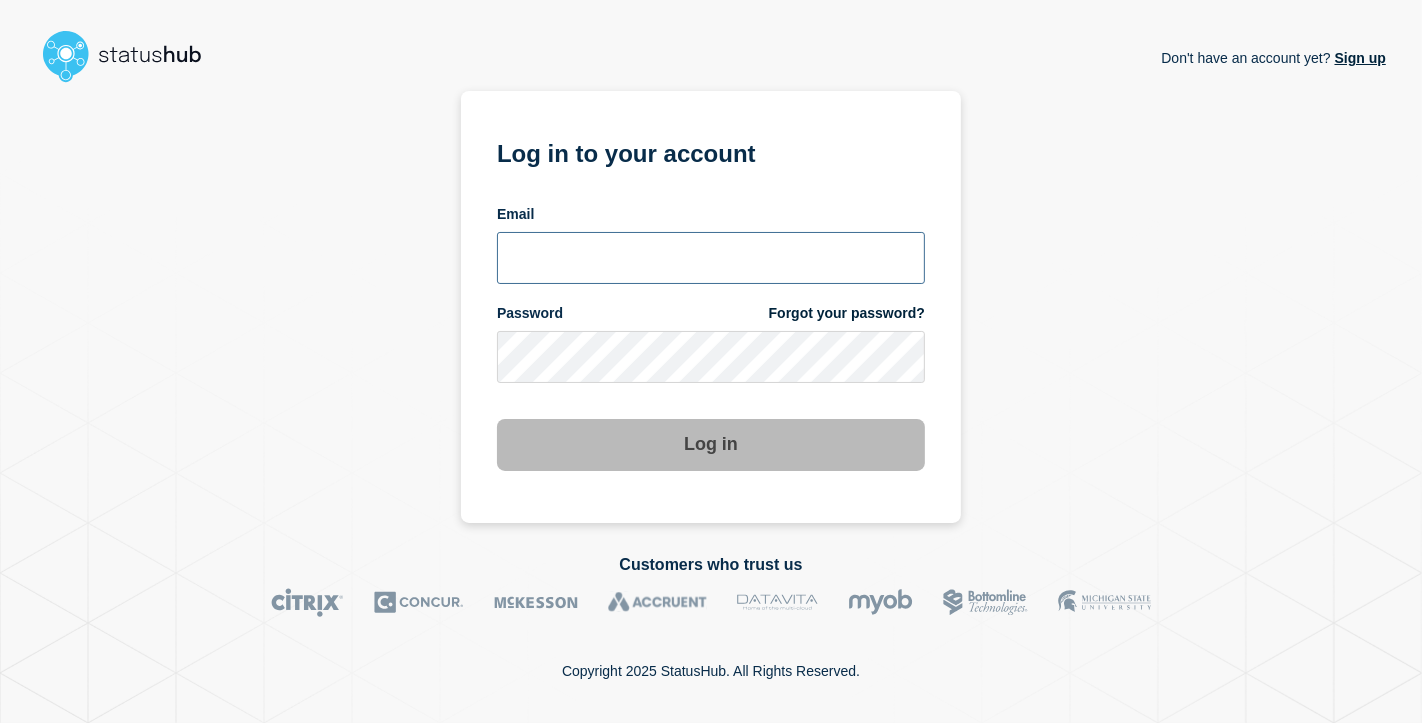 click at bounding box center (711, 258) 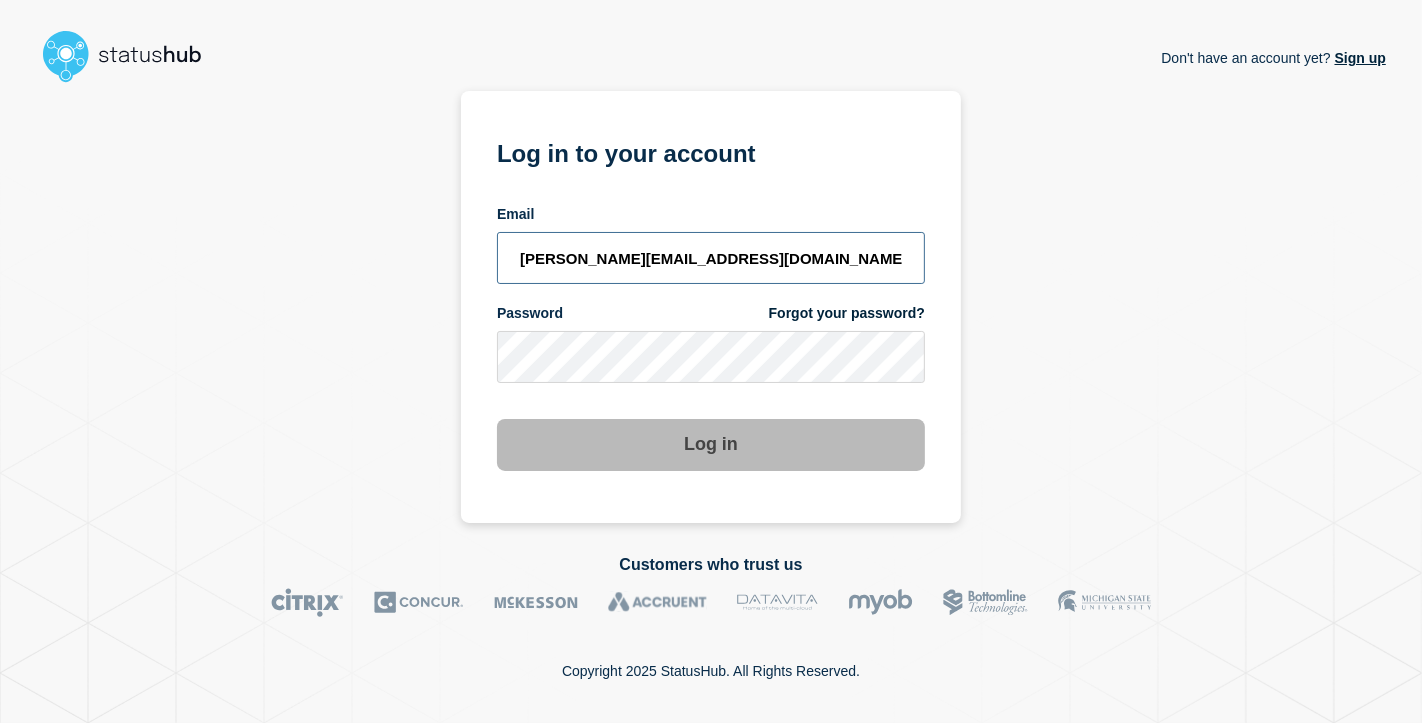 type on "[PERSON_NAME][EMAIL_ADDRESS][DOMAIN_NAME]" 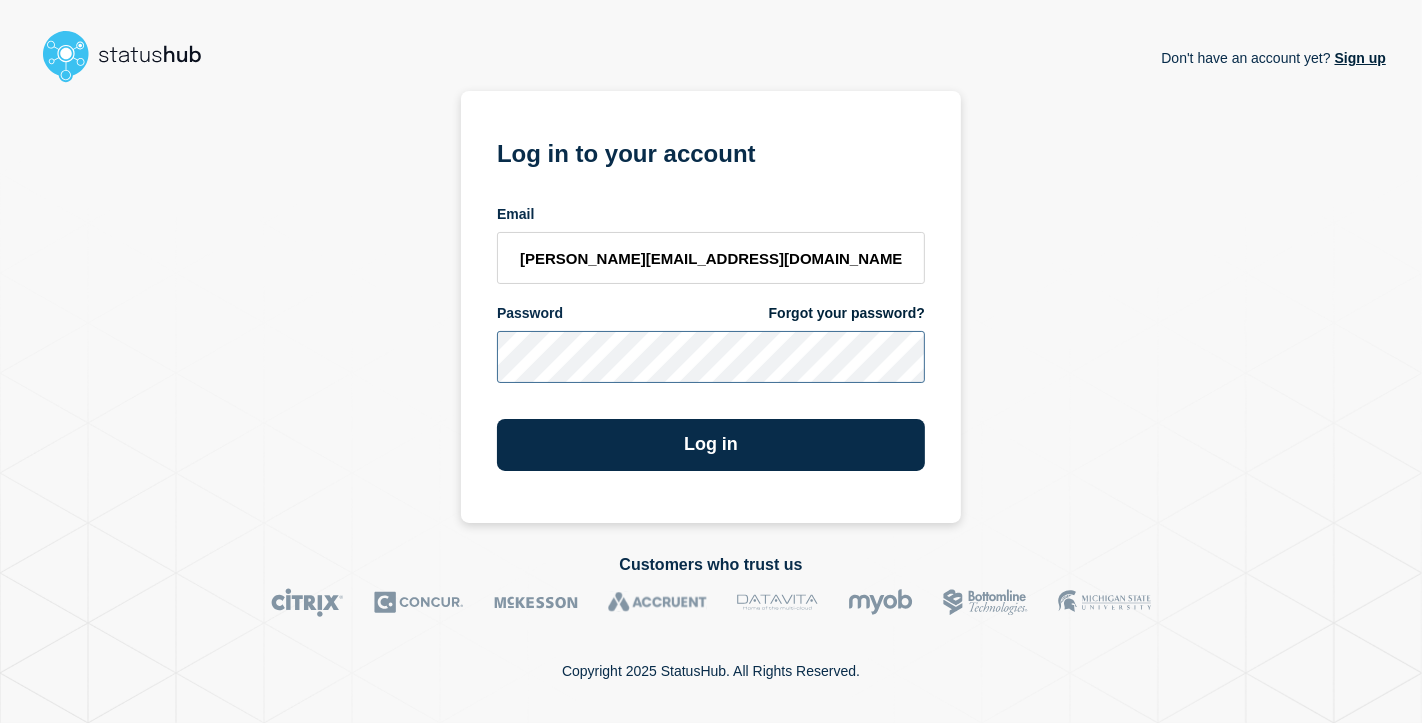 click on "Log in" at bounding box center [711, 445] 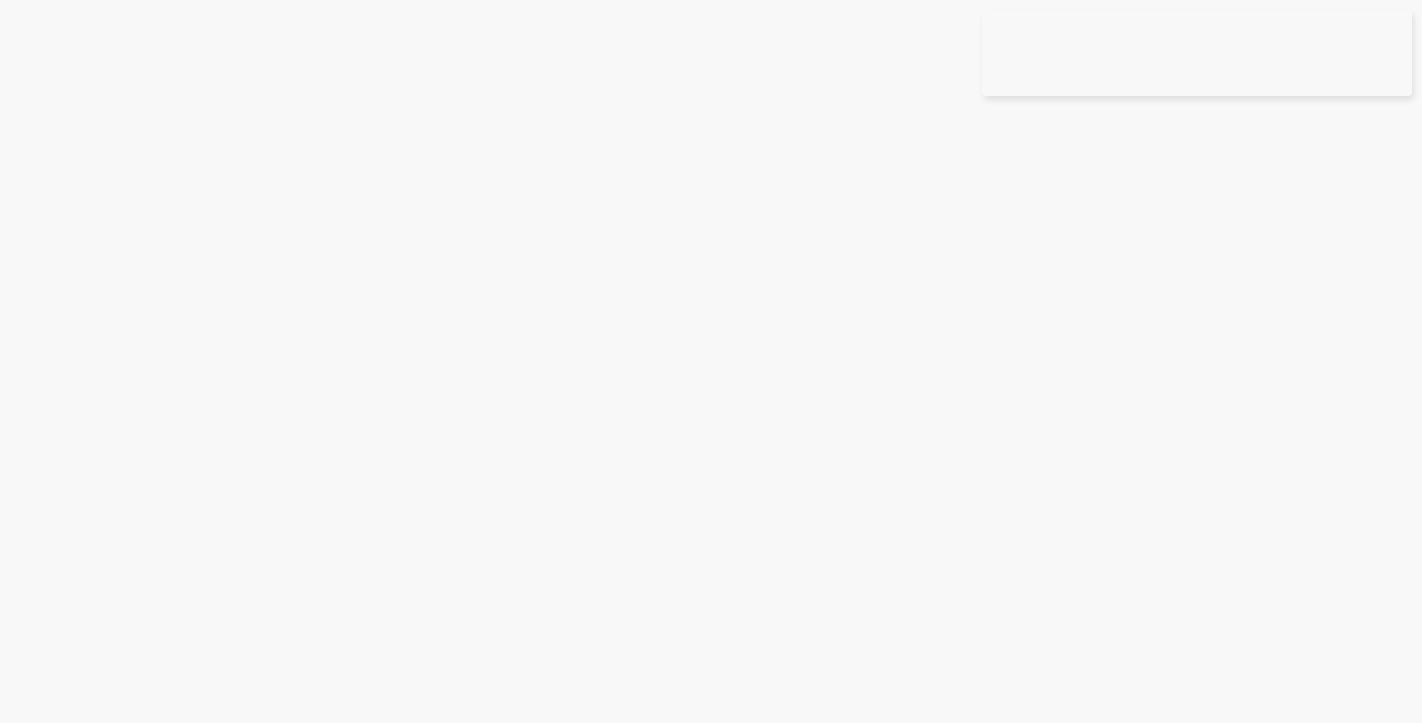 scroll, scrollTop: 0, scrollLeft: 0, axis: both 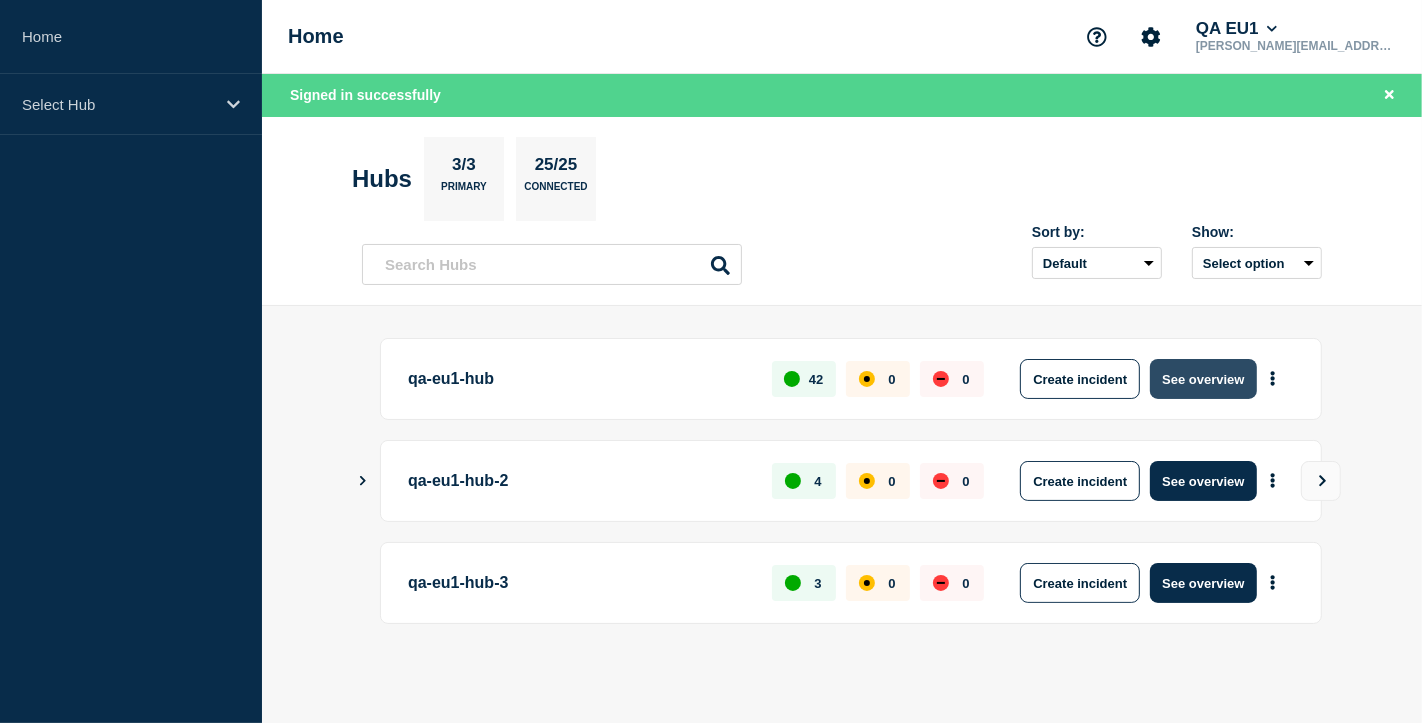 click on "See overview" at bounding box center (1203, 379) 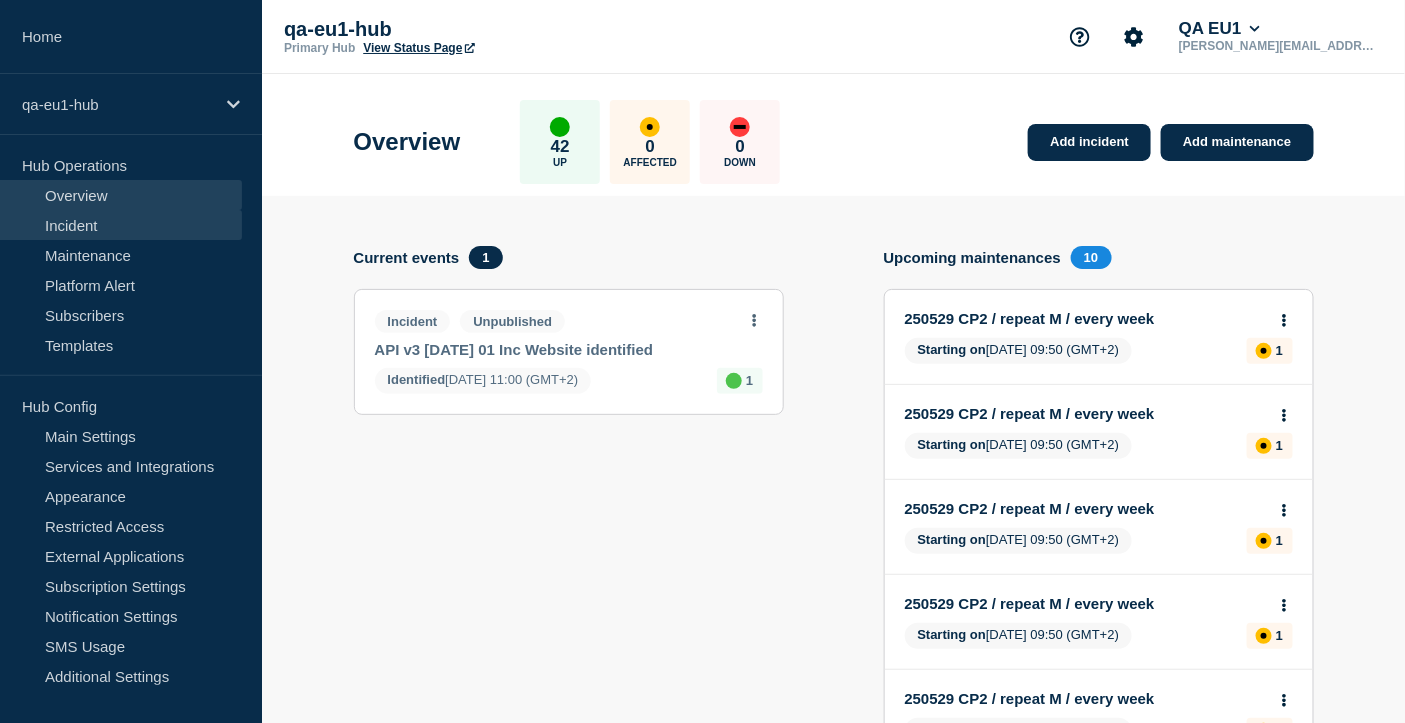 click on "Incident" at bounding box center (121, 225) 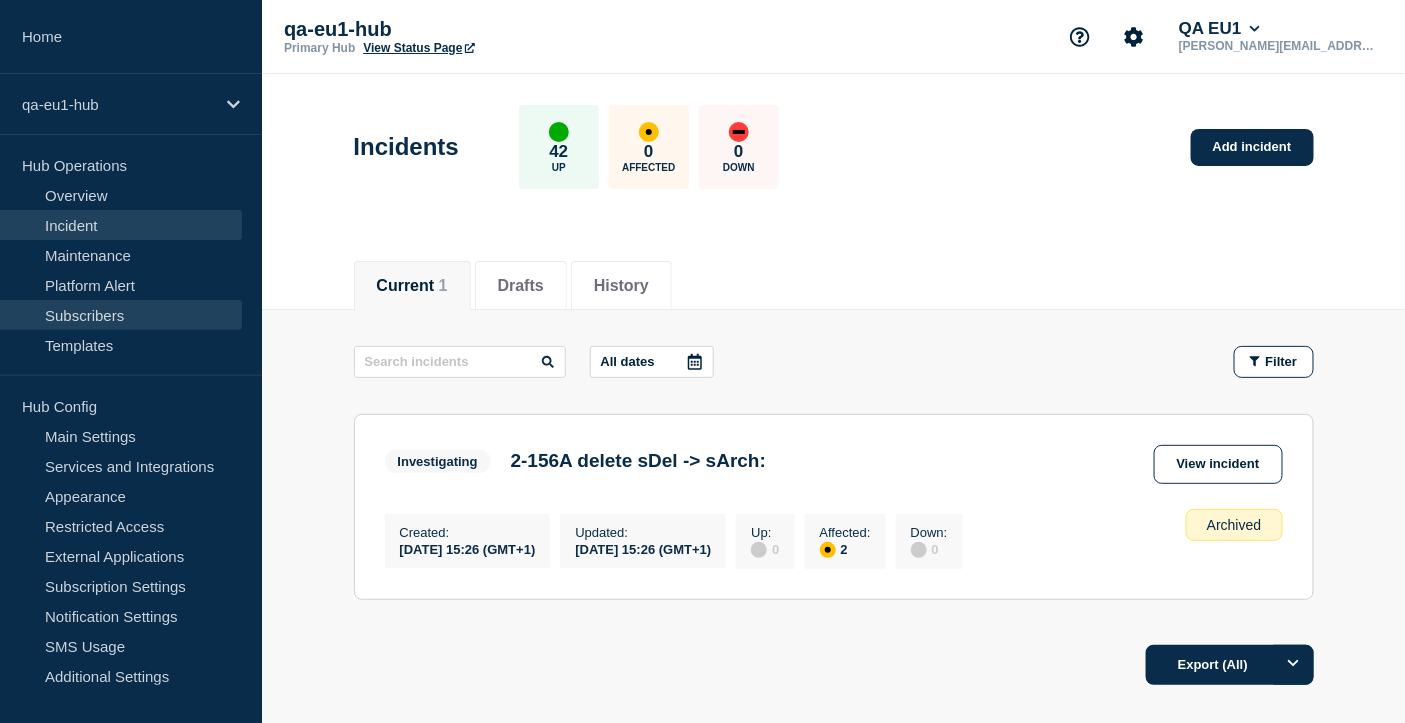 click on "Subscribers" at bounding box center [121, 315] 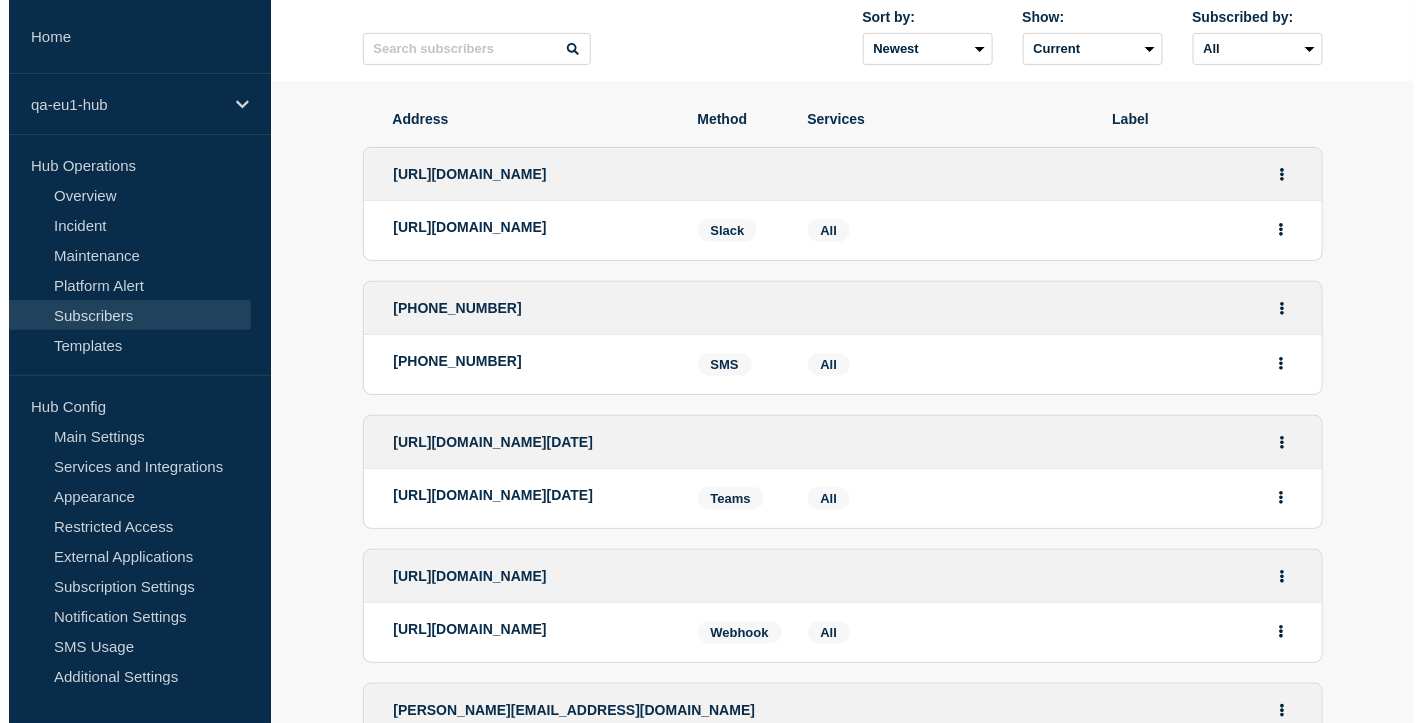 scroll, scrollTop: 0, scrollLeft: 0, axis: both 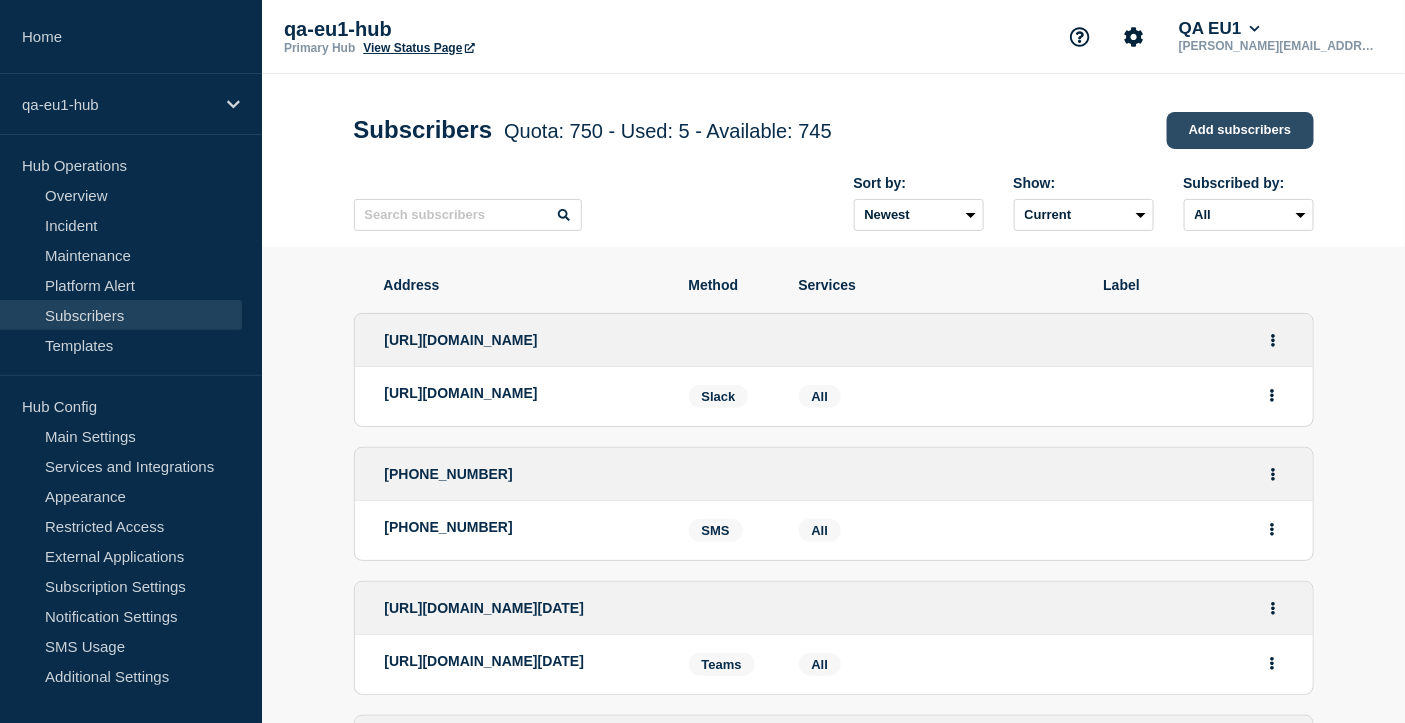 click on "Add subscribers" at bounding box center (1240, 130) 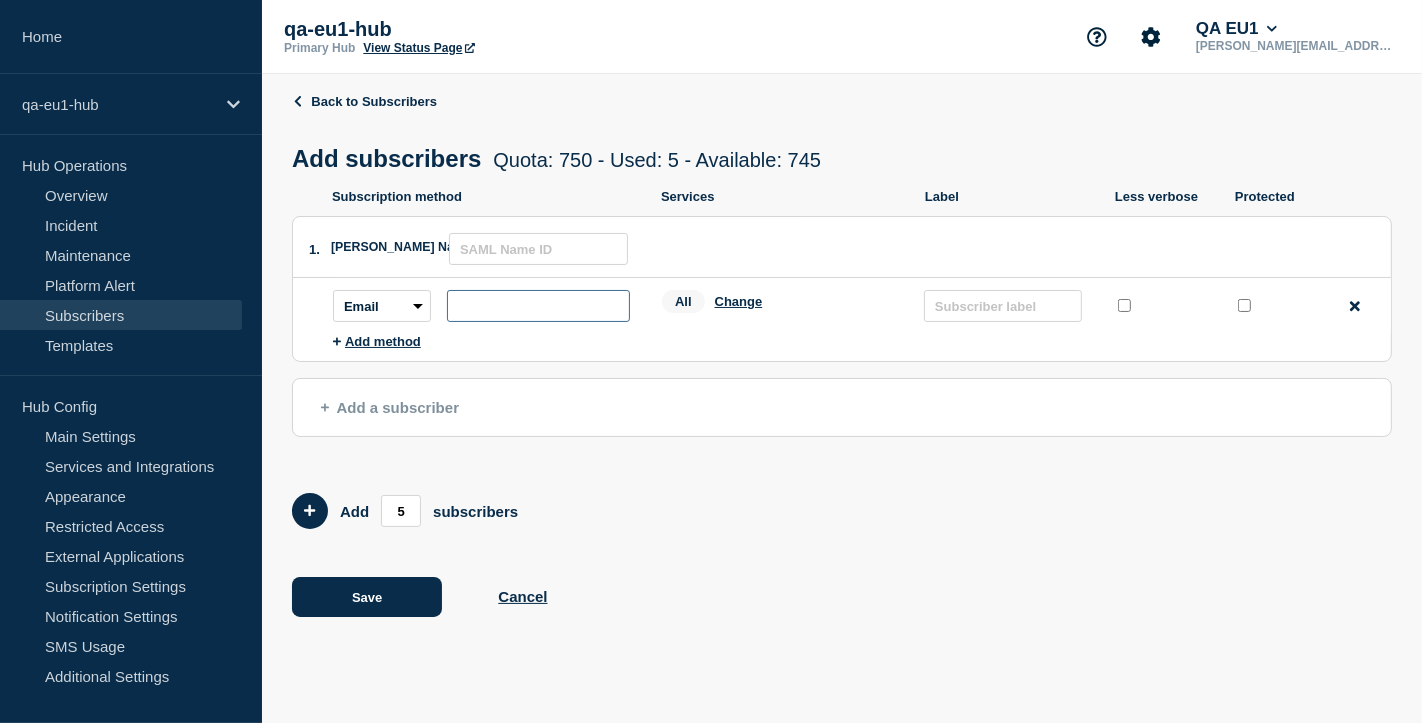 click at bounding box center (538, 306) 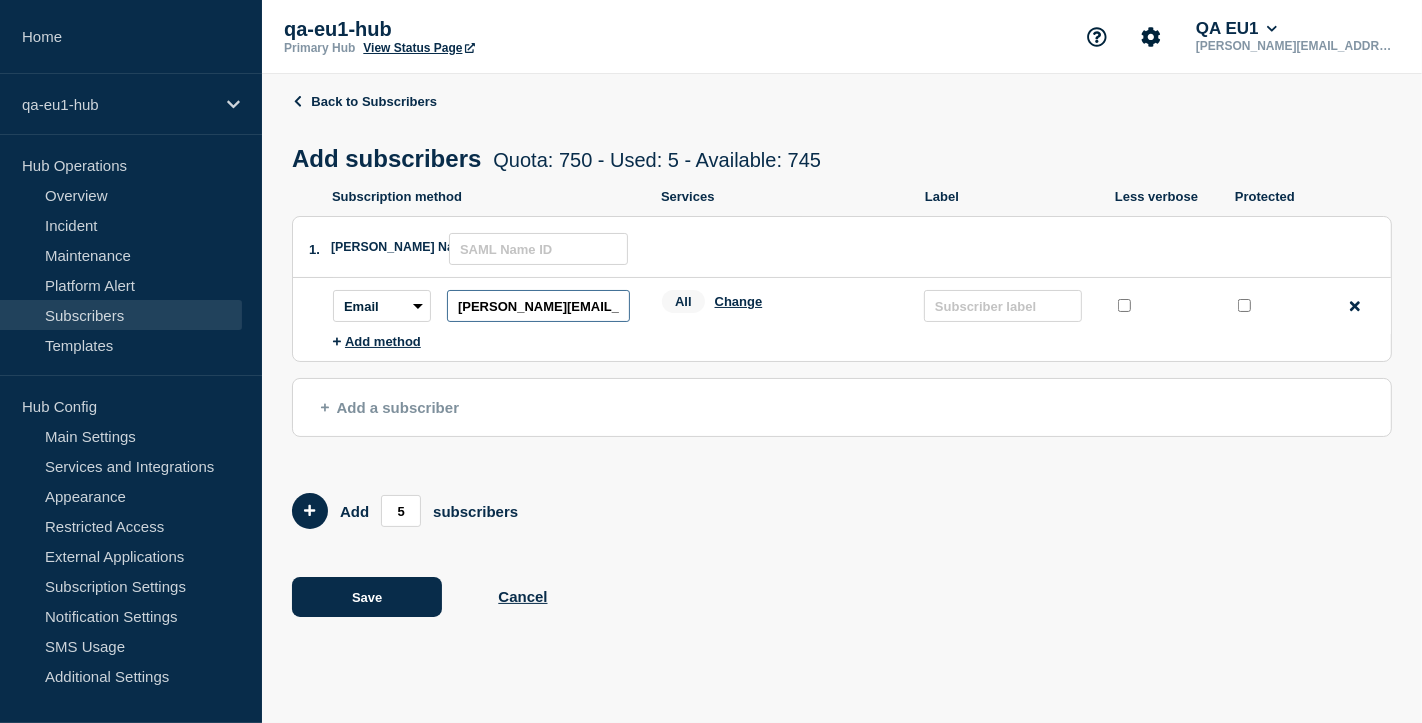 scroll, scrollTop: 0, scrollLeft: 7, axis: horizontal 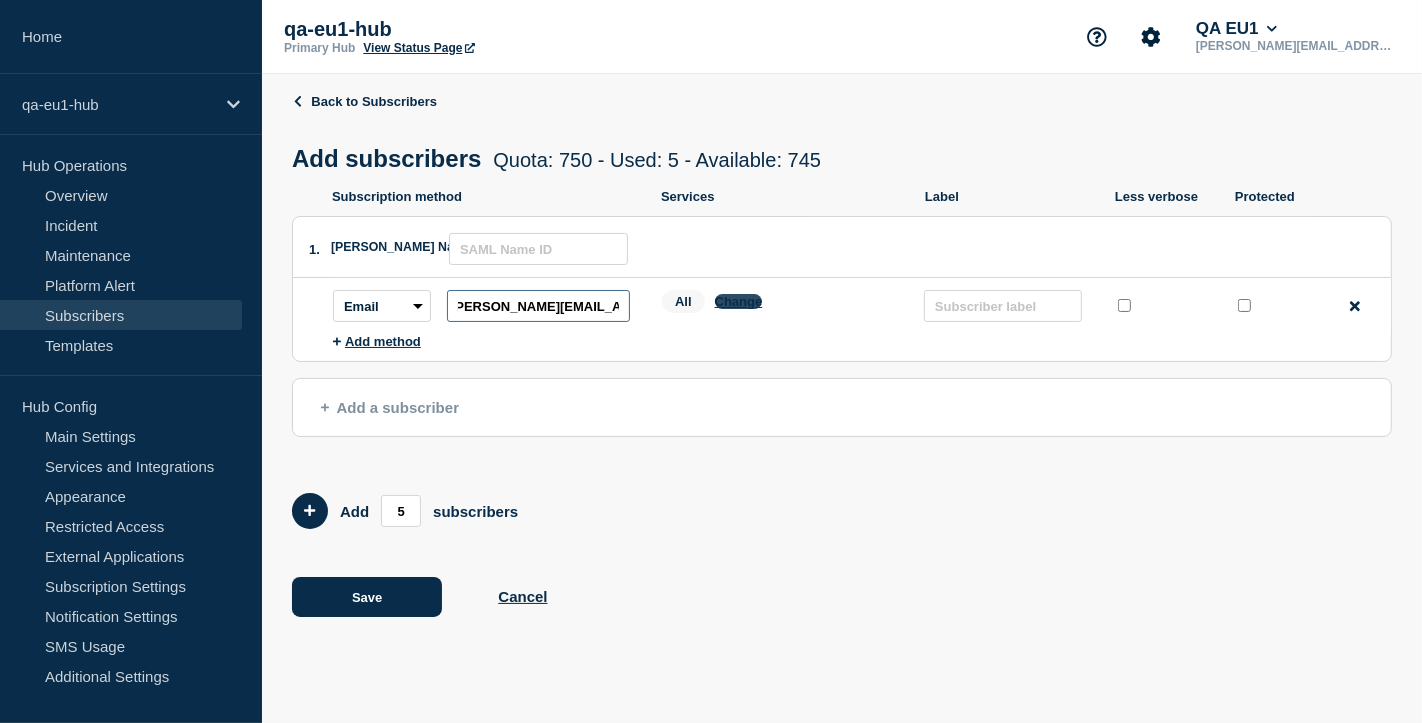 type on "[PERSON_NAME][EMAIL_ADDRESS][DOMAIN_NAME]" 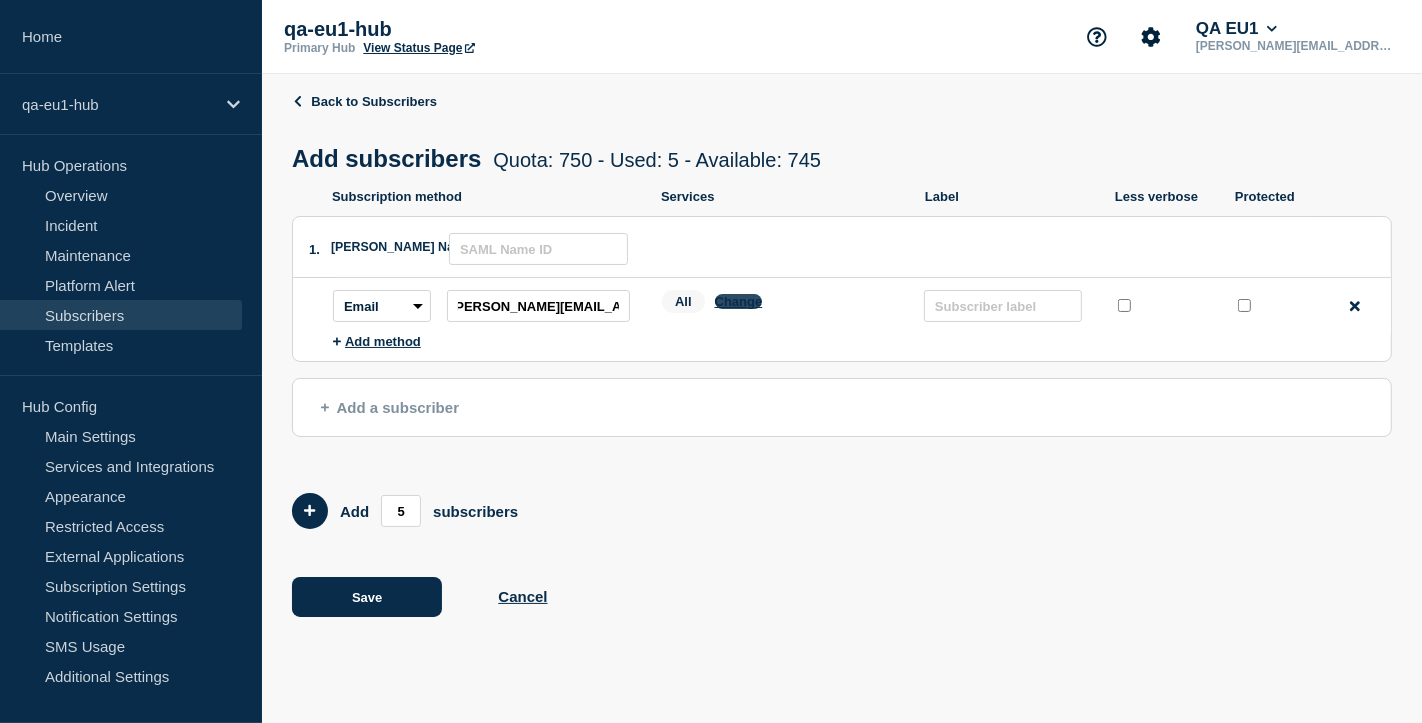 scroll, scrollTop: 0, scrollLeft: 0, axis: both 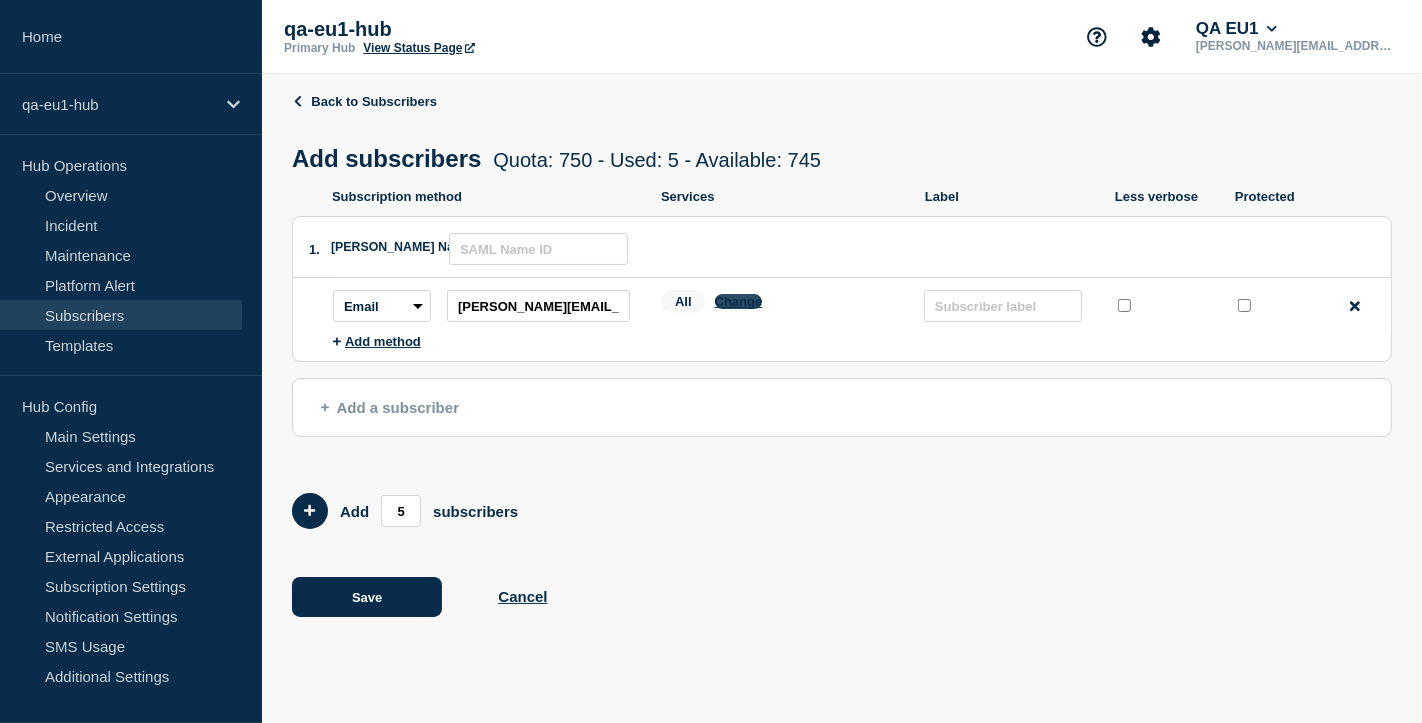 click on "Change" at bounding box center [739, 301] 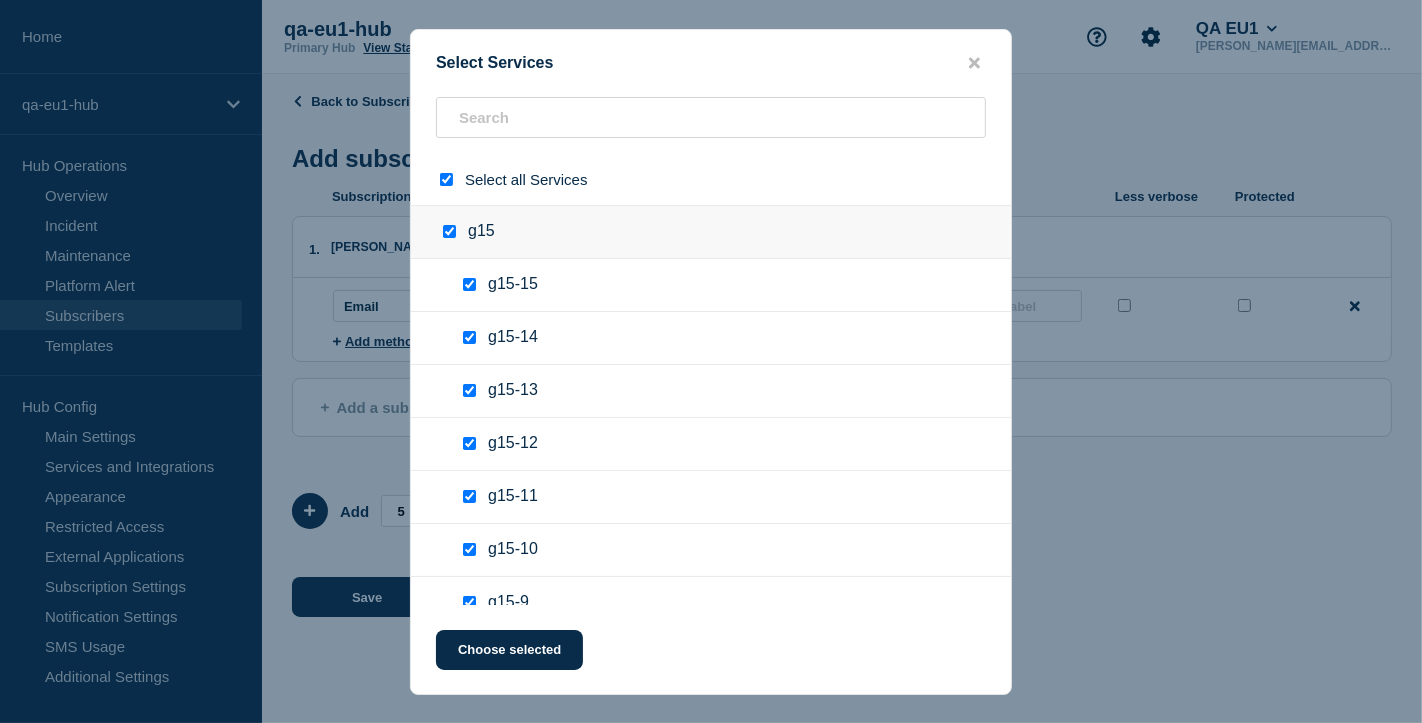 click at bounding box center [473, 285] 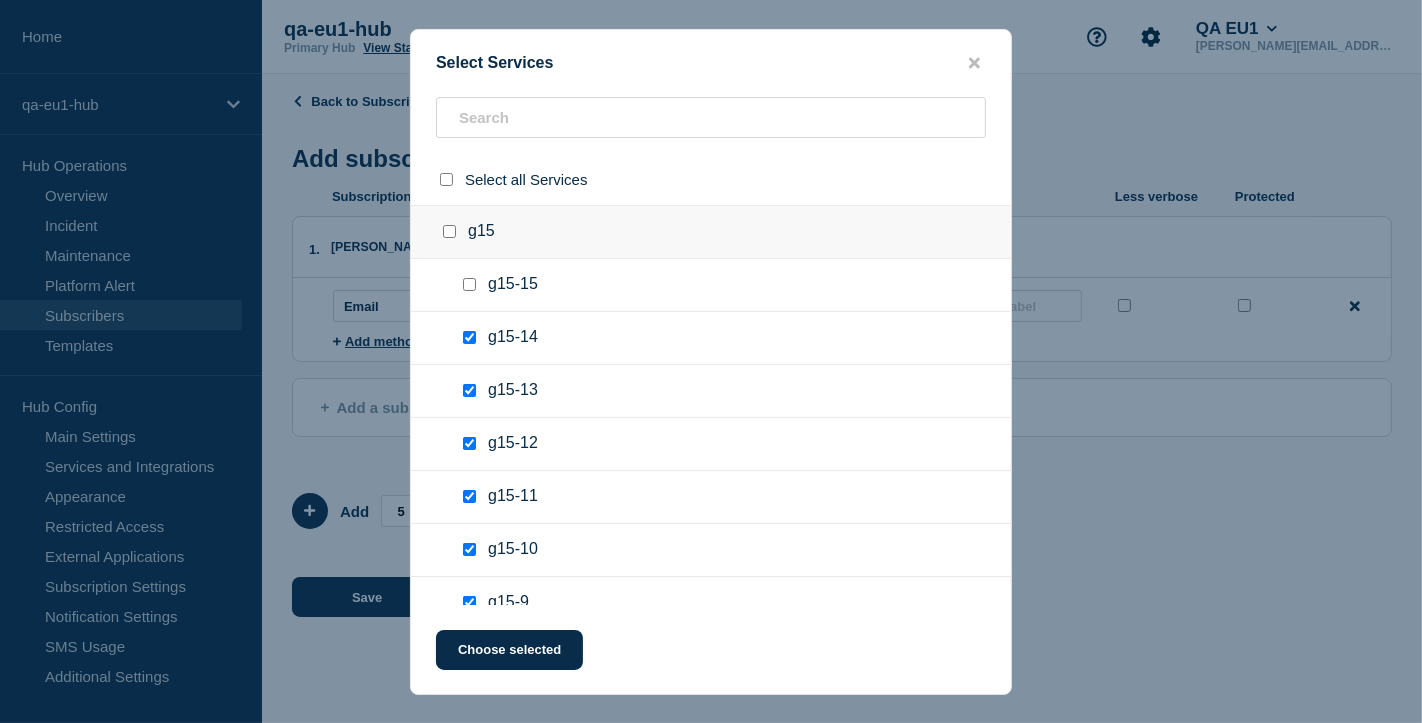 checkbox on "false" 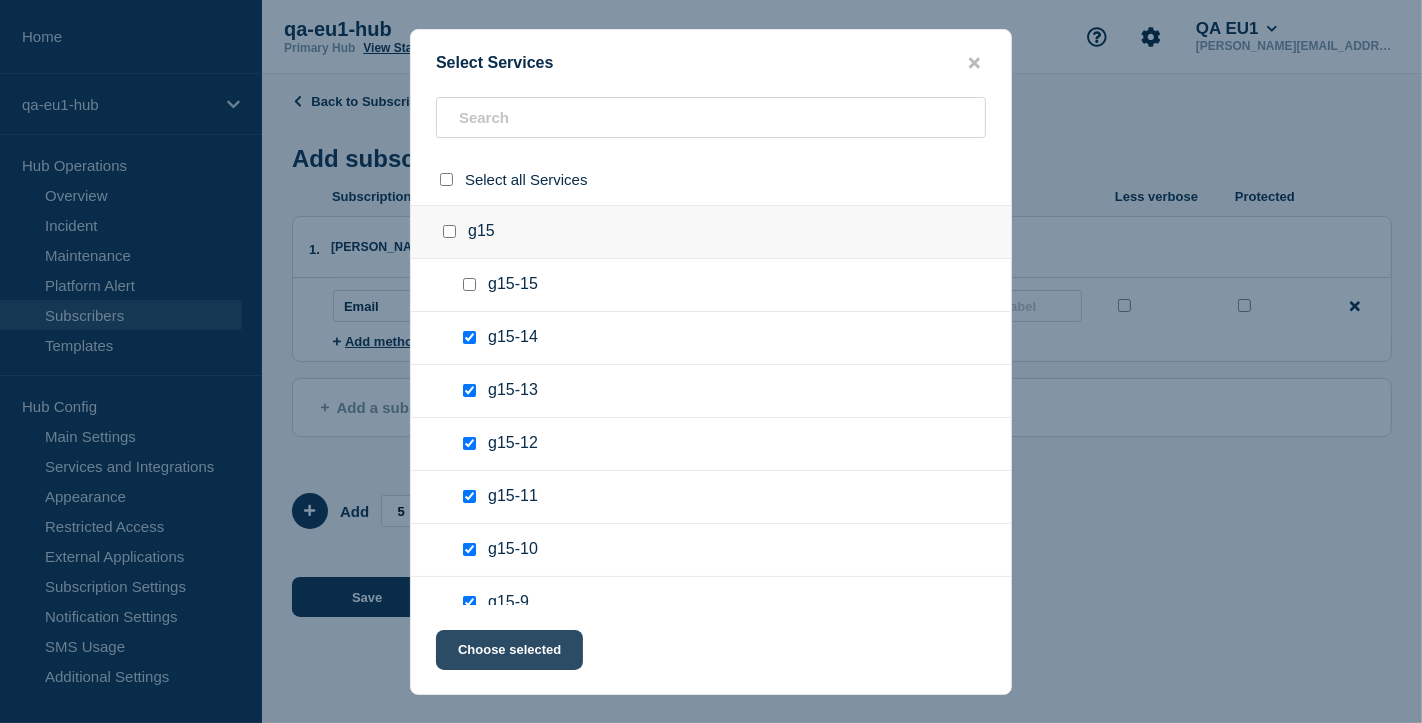 click on "Choose selected" 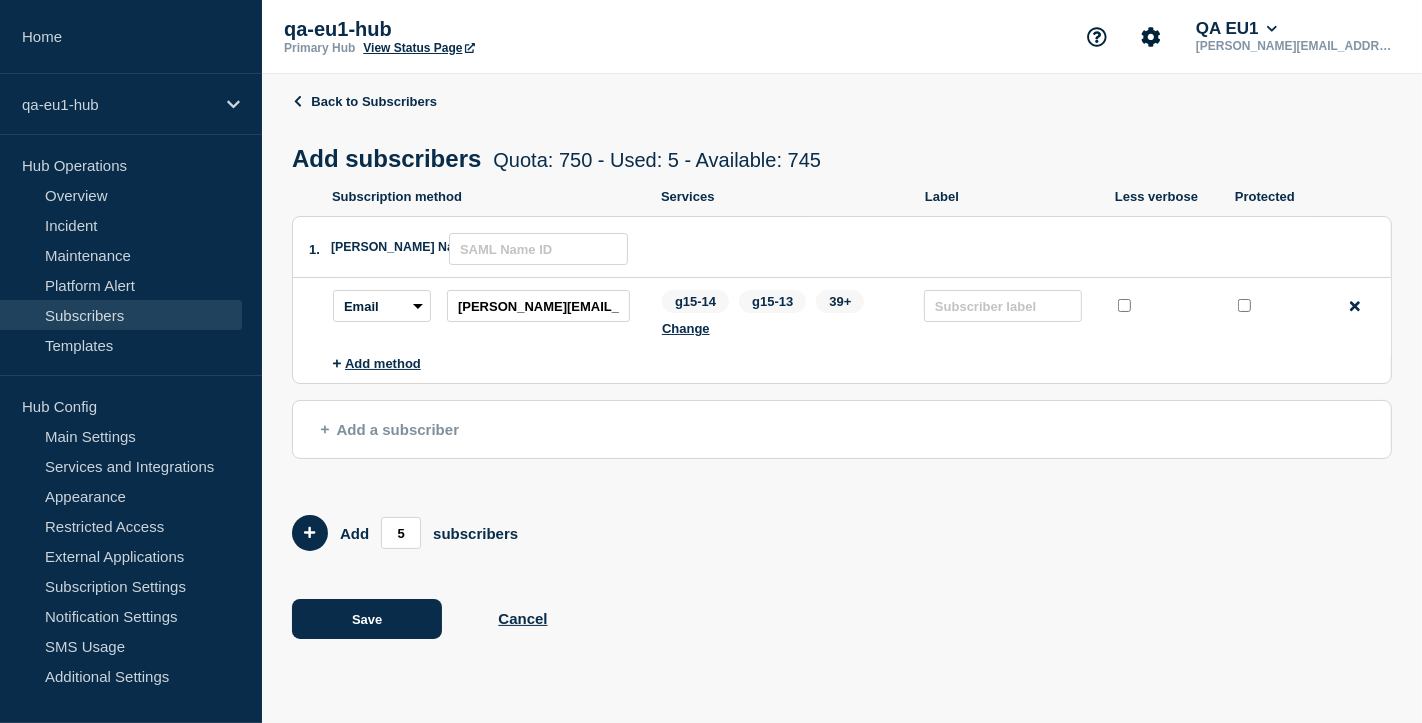 click on "39+" 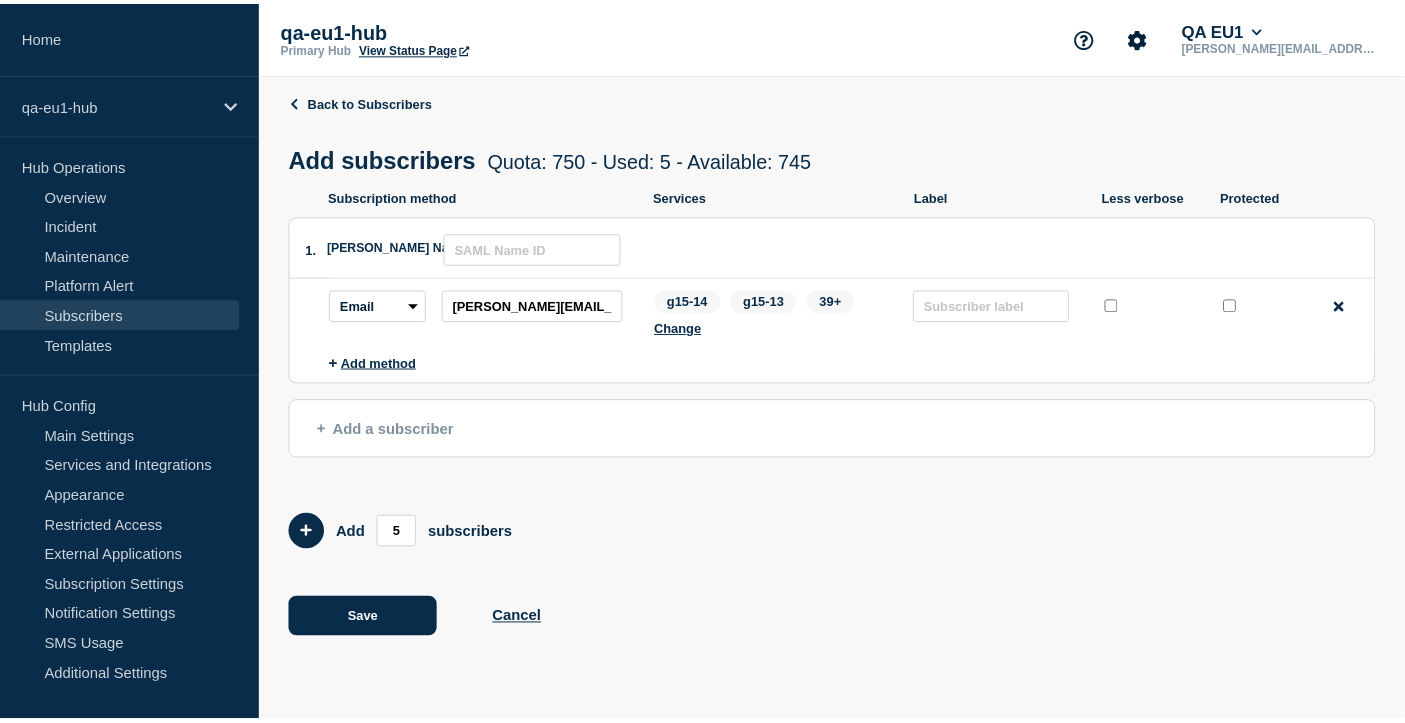 scroll, scrollTop: 22, scrollLeft: 0, axis: vertical 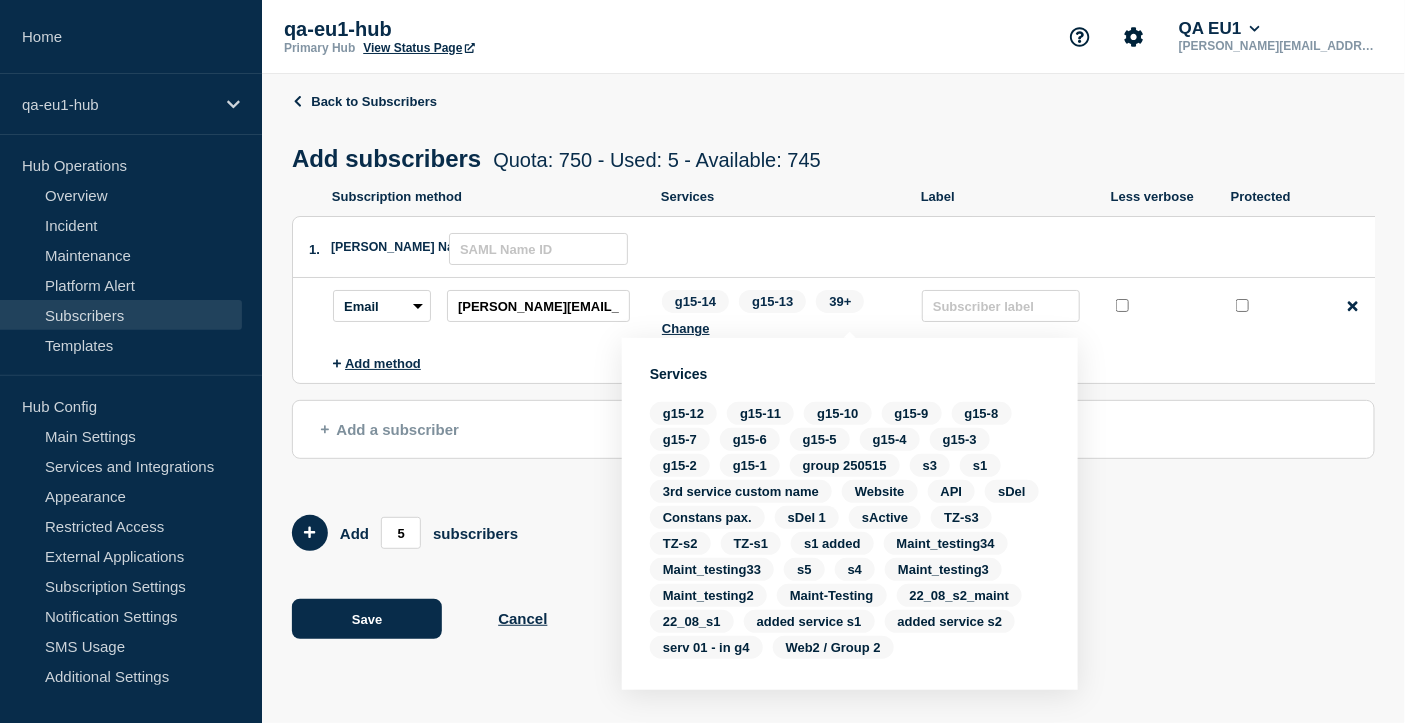 click on "Services" 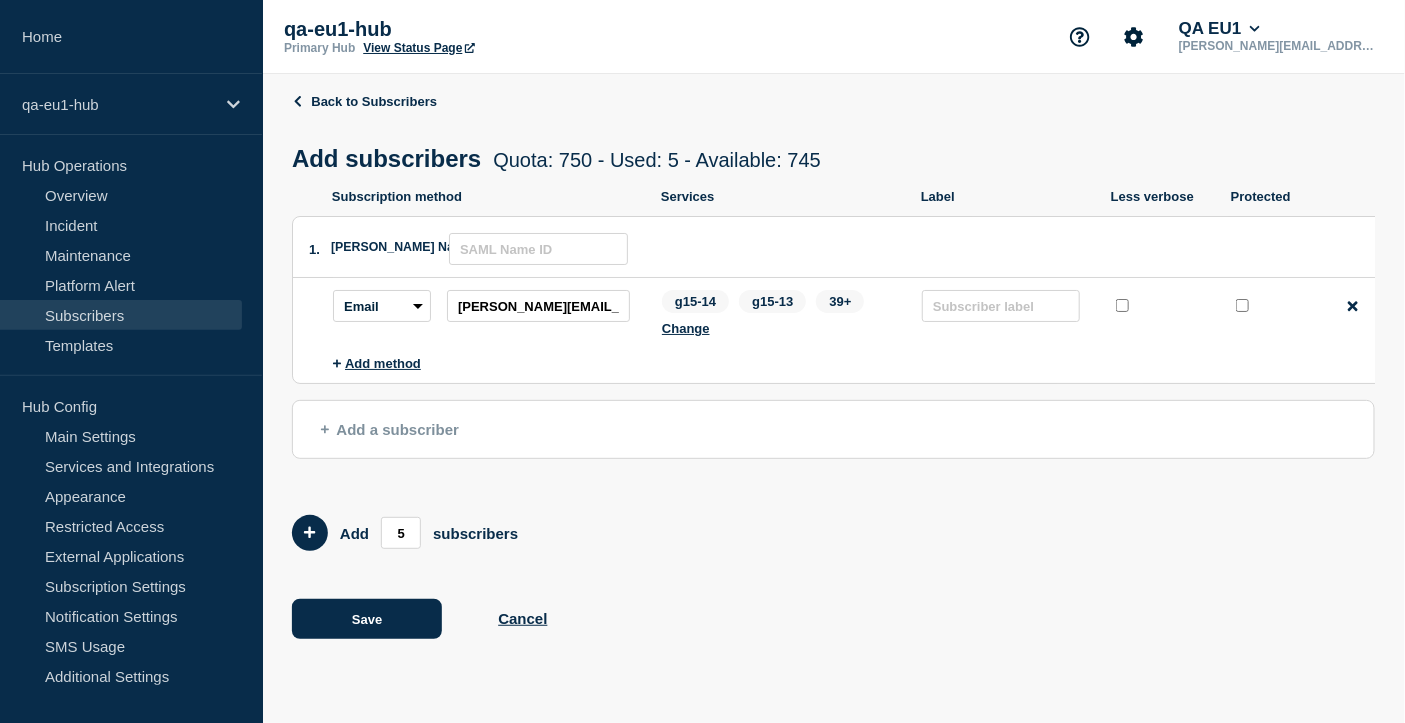 scroll, scrollTop: 0, scrollLeft: 0, axis: both 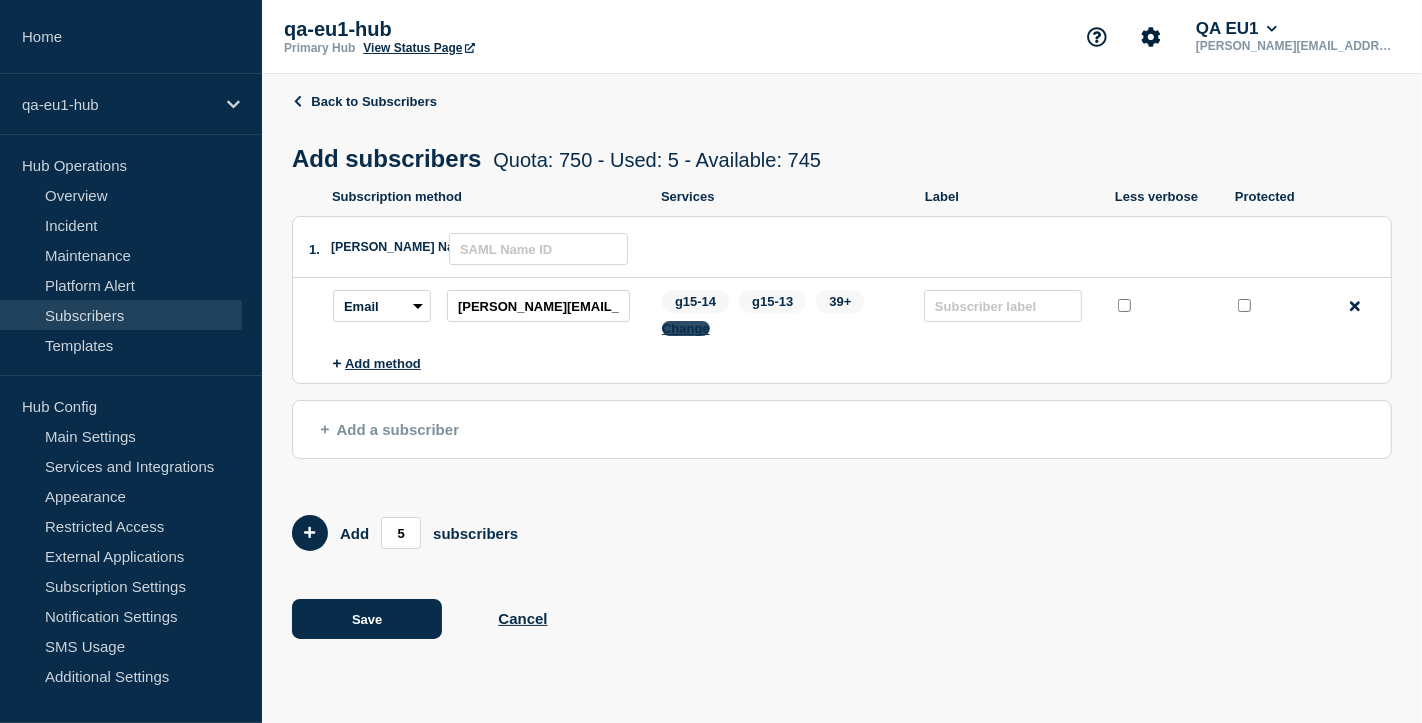 click on "Change" 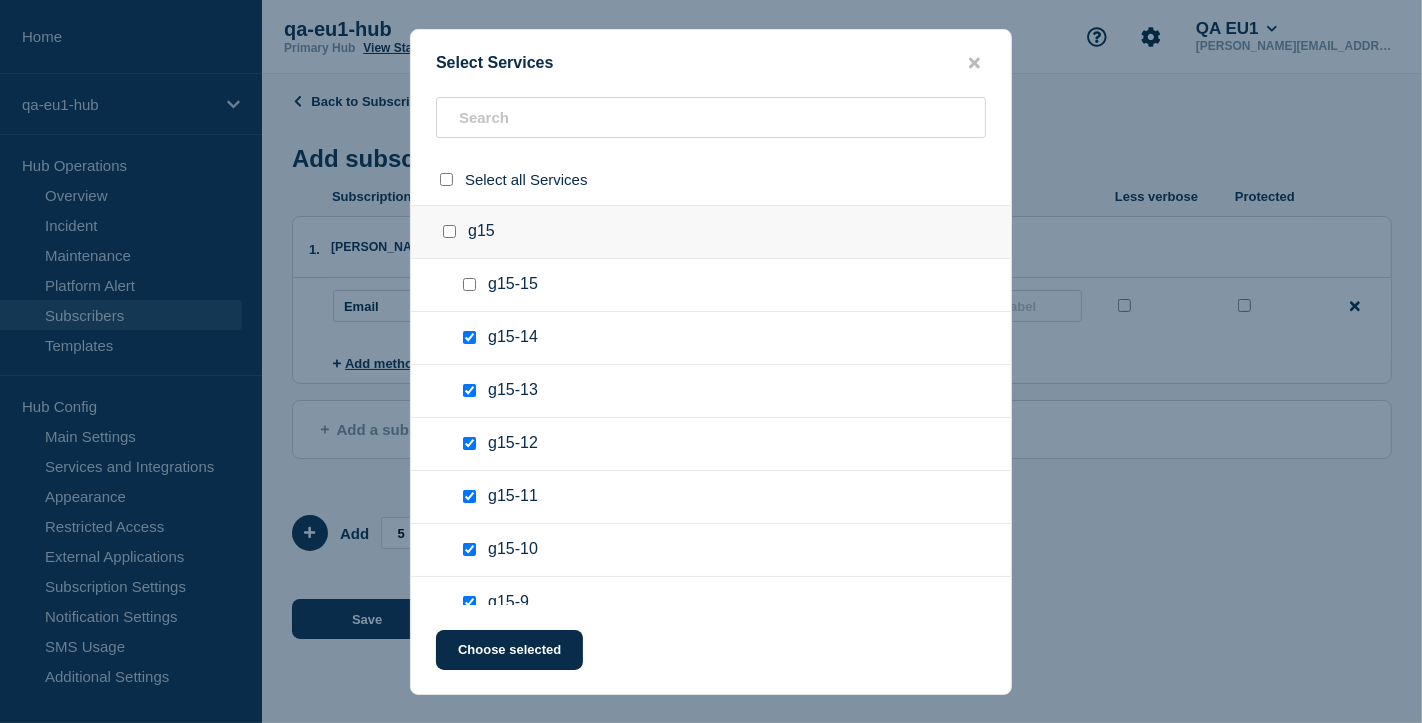 drag, startPoint x: 449, startPoint y: 177, endPoint x: 480, endPoint y: 276, distance: 103.74006 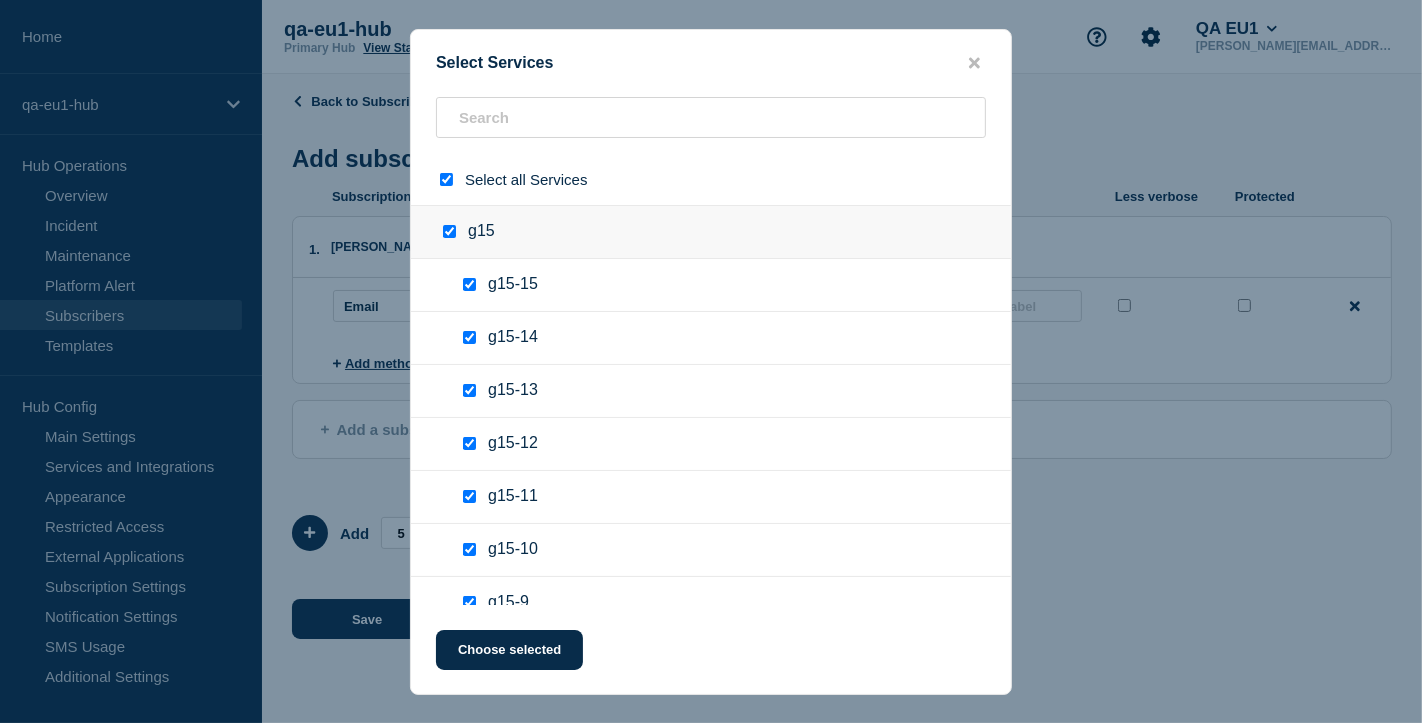 checkbox on "true" 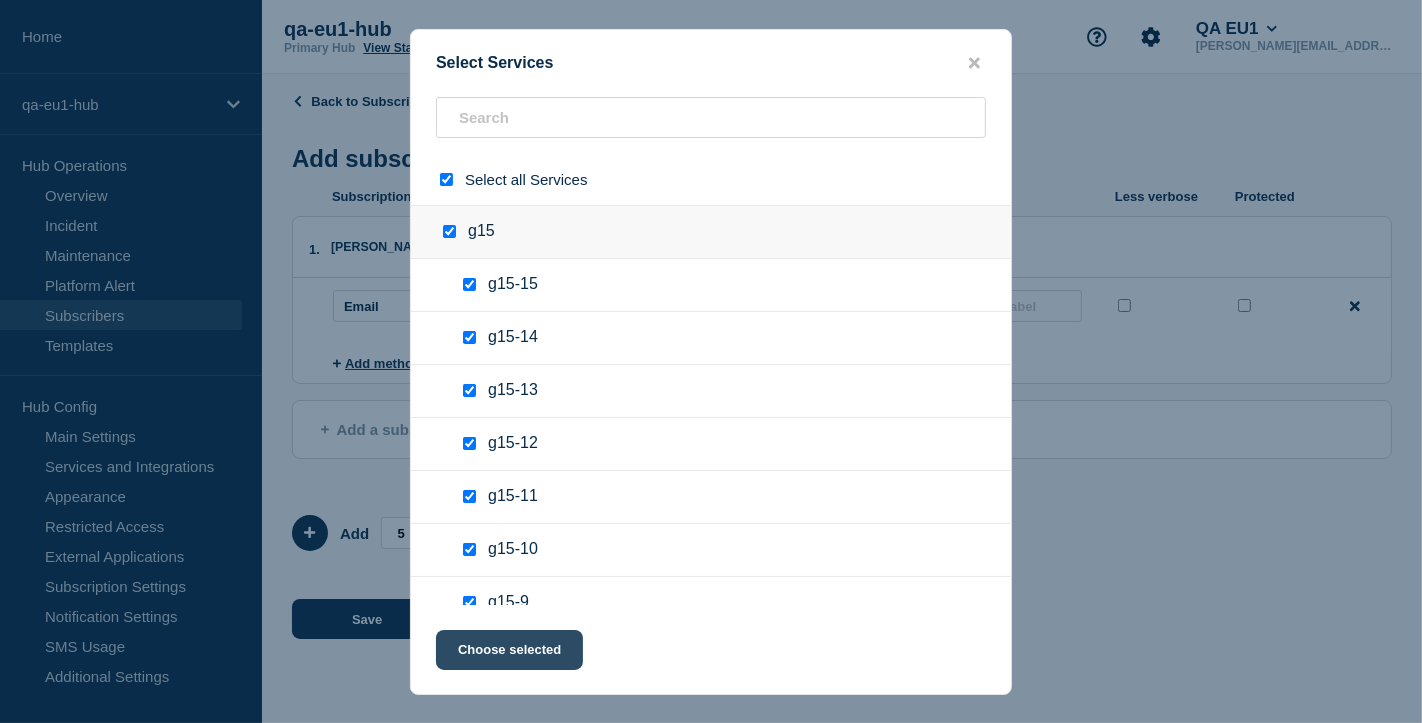 click on "Choose selected" 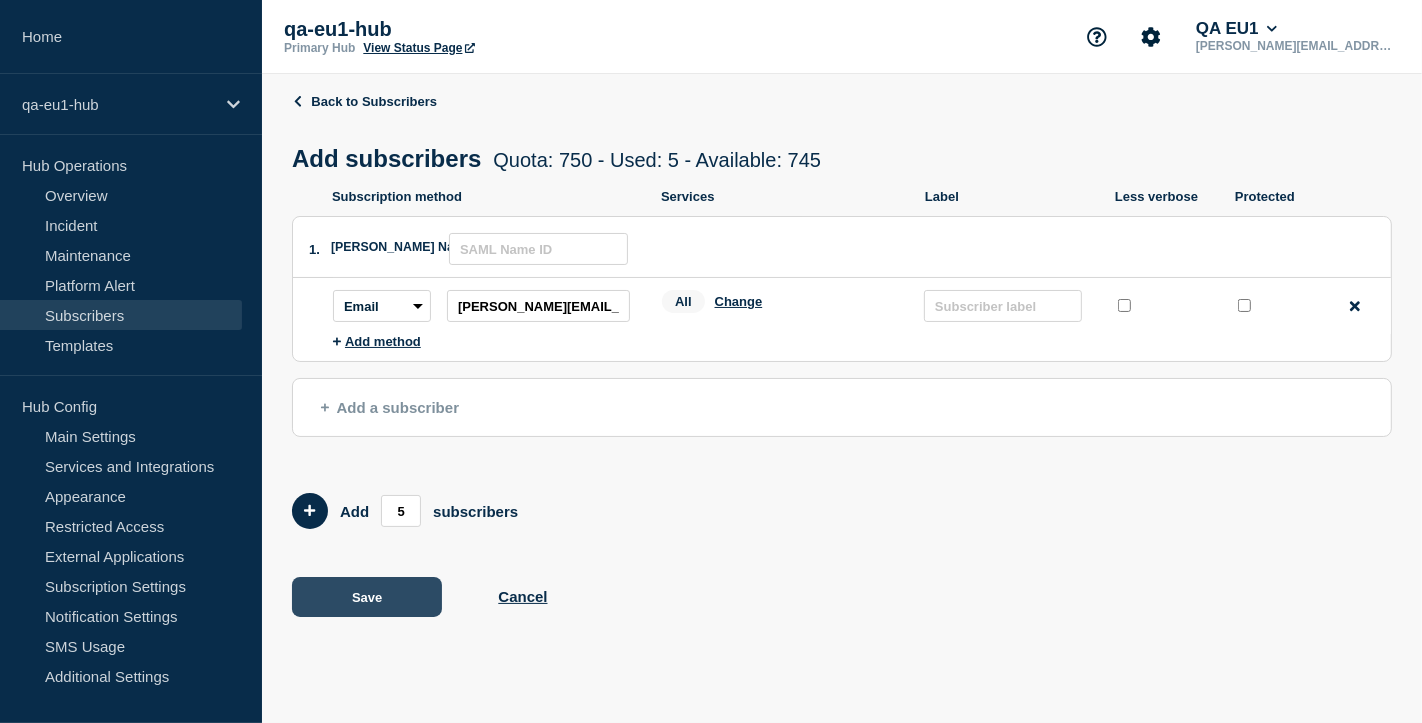 click on "Save" 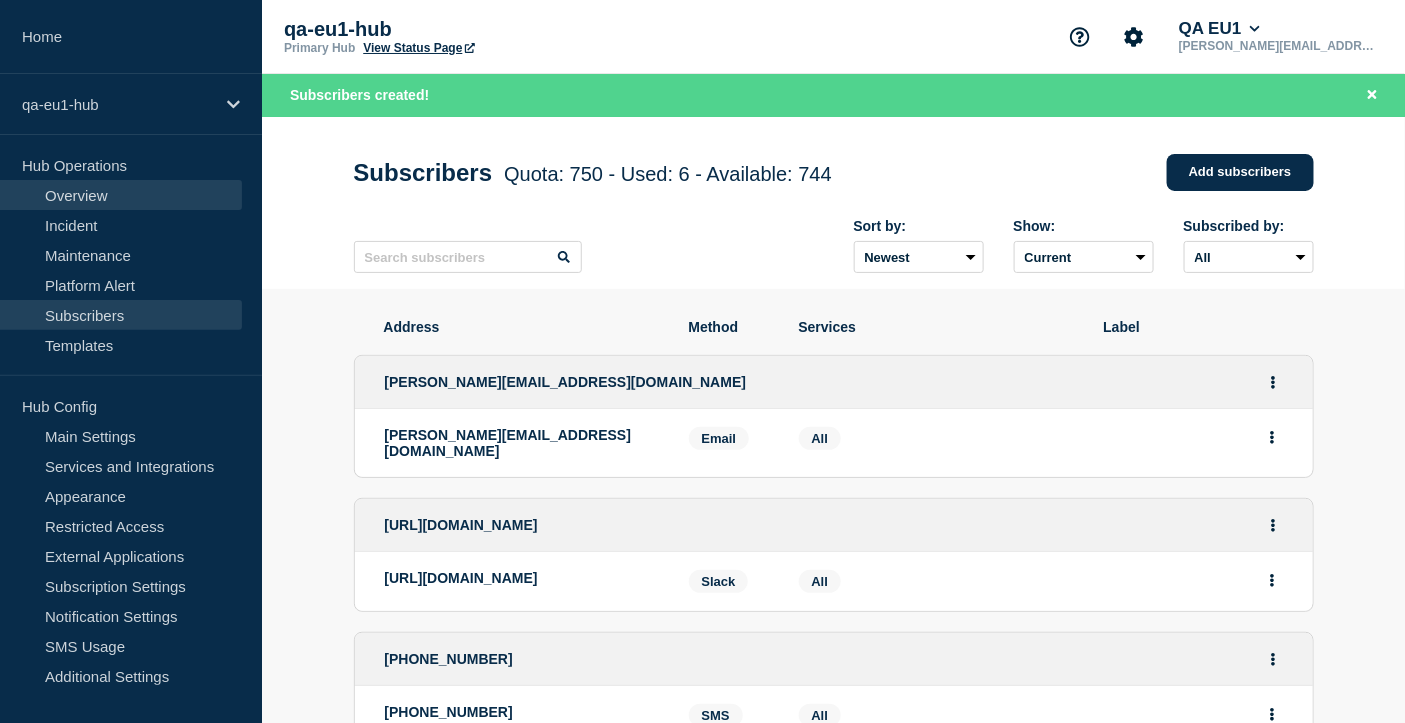 click on "Overview" at bounding box center (121, 195) 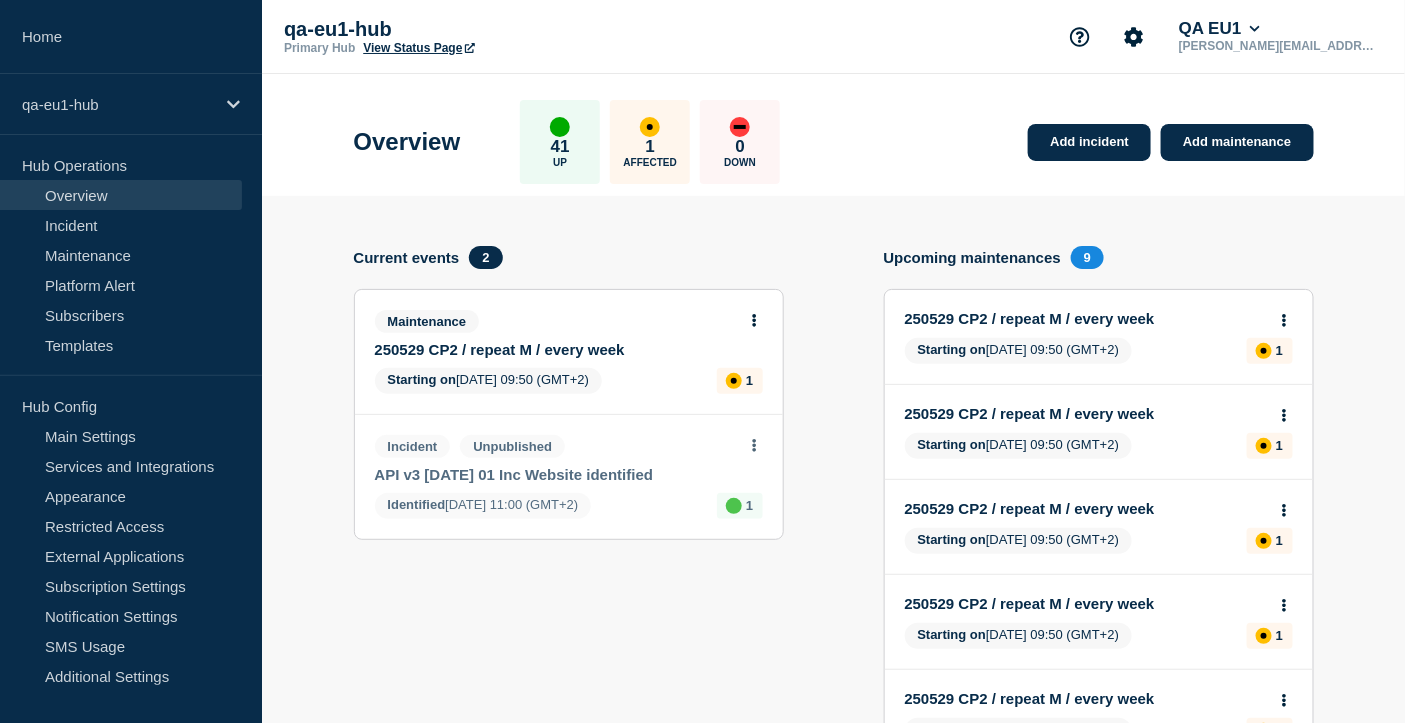 click on "View Status Page" at bounding box center [418, 48] 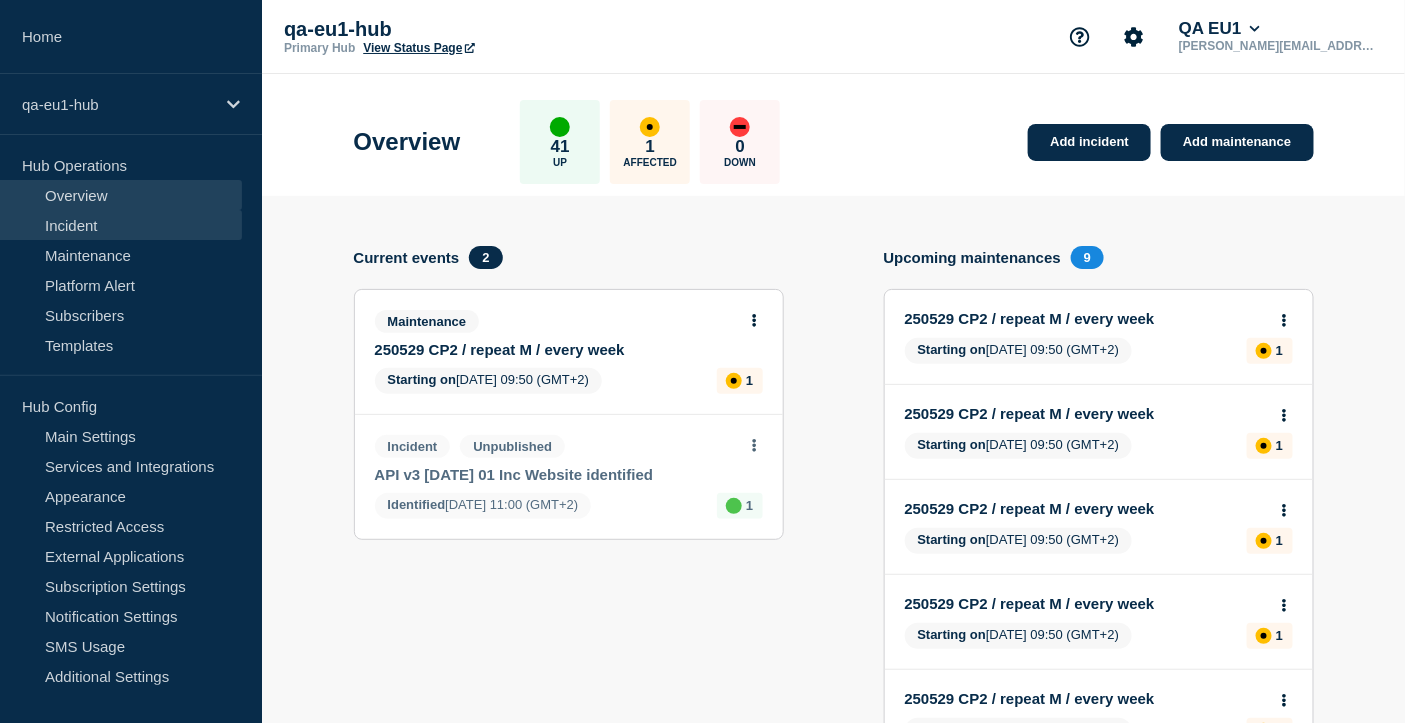 click on "Incident" at bounding box center (121, 225) 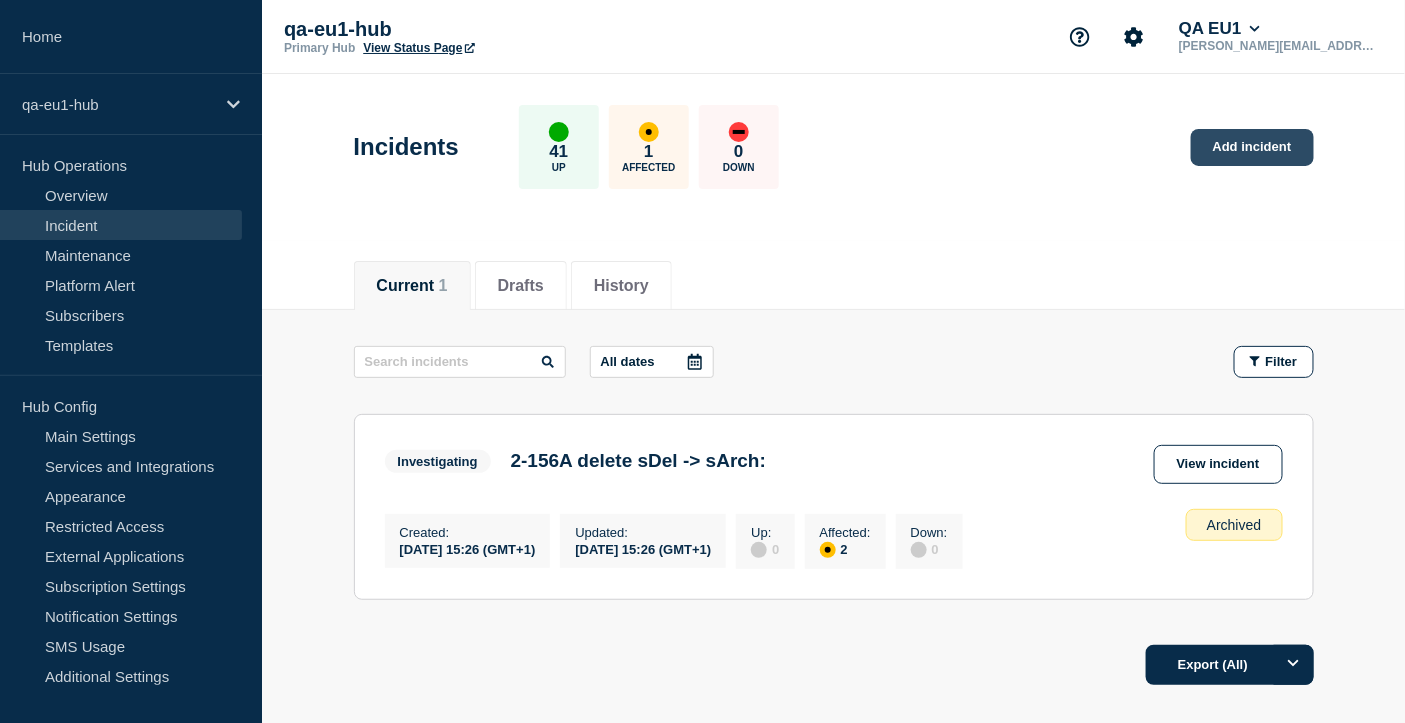 click on "Add incident" 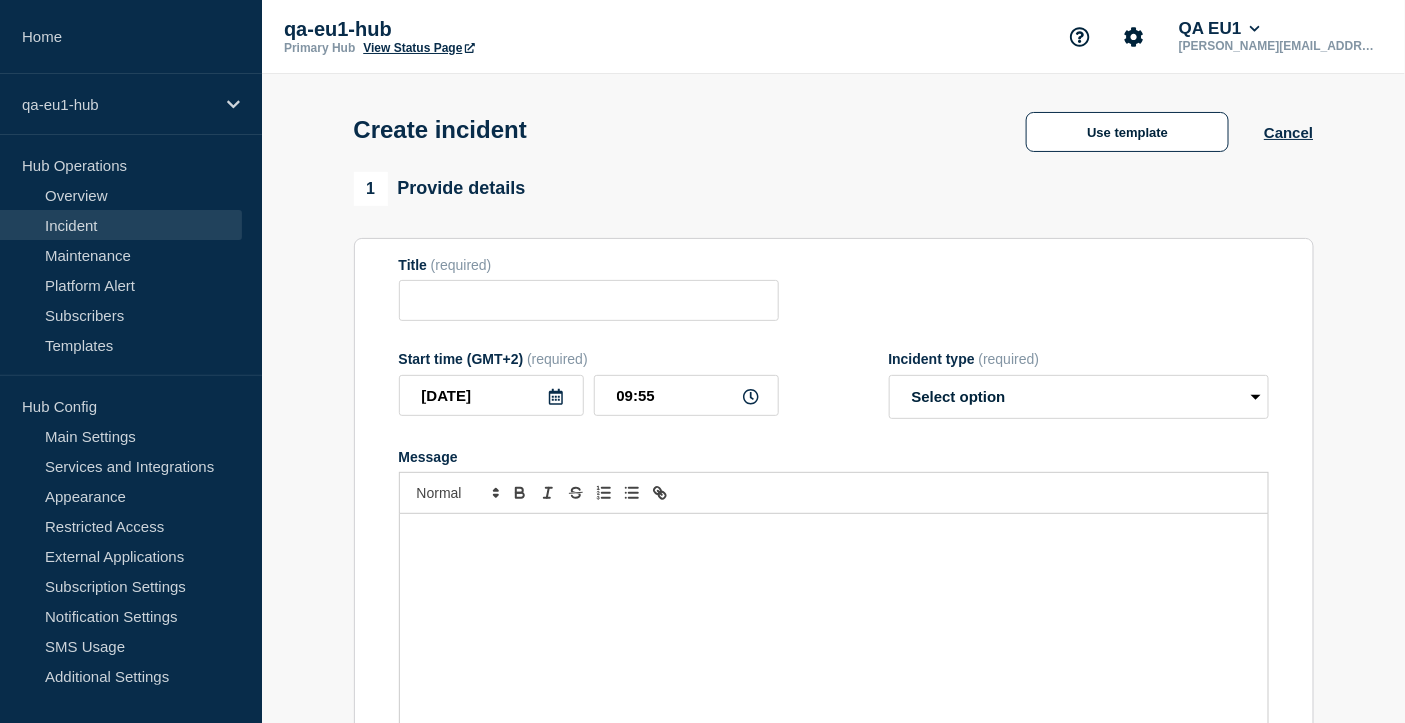 click on "Title  (required) Start time (GMT+2)  (required) 2025-07-10 09:55 Incident type  (required) Select option Investigating Identified Monitoring Message" 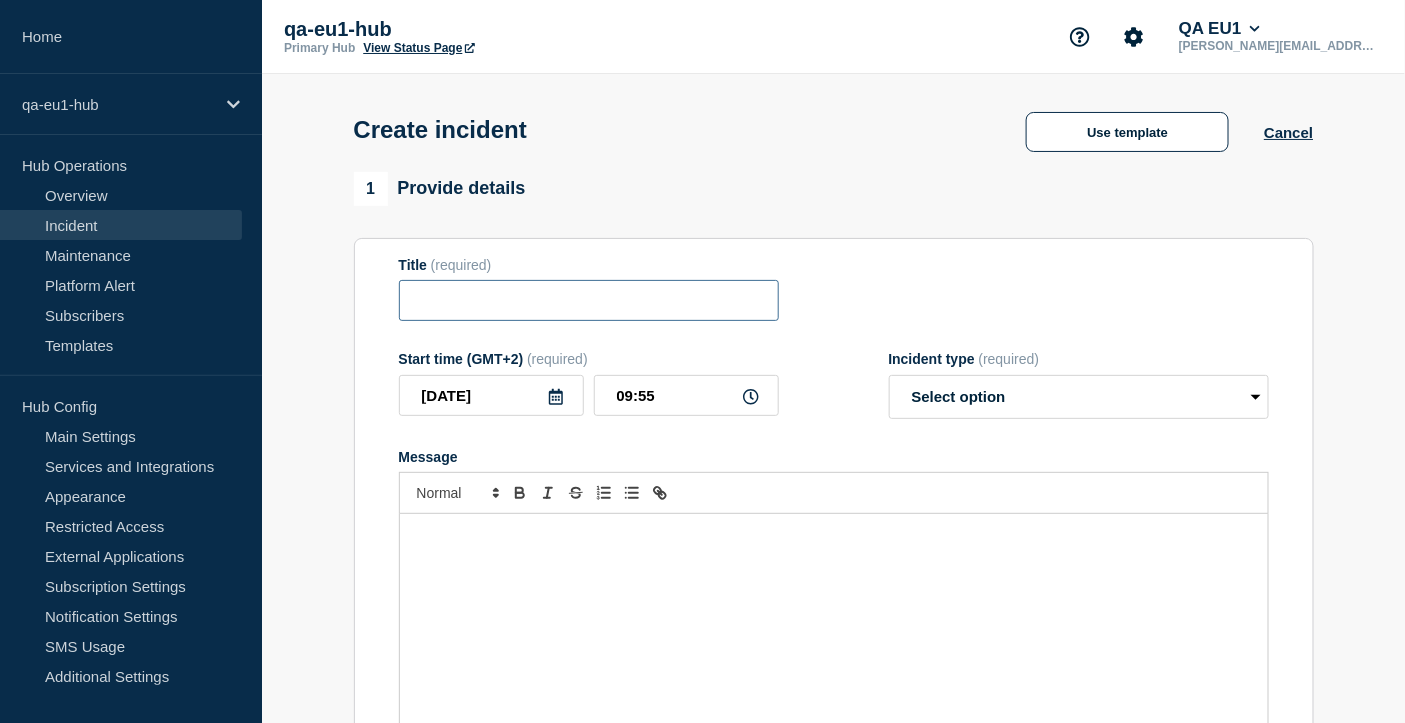 click at bounding box center (589, 300) 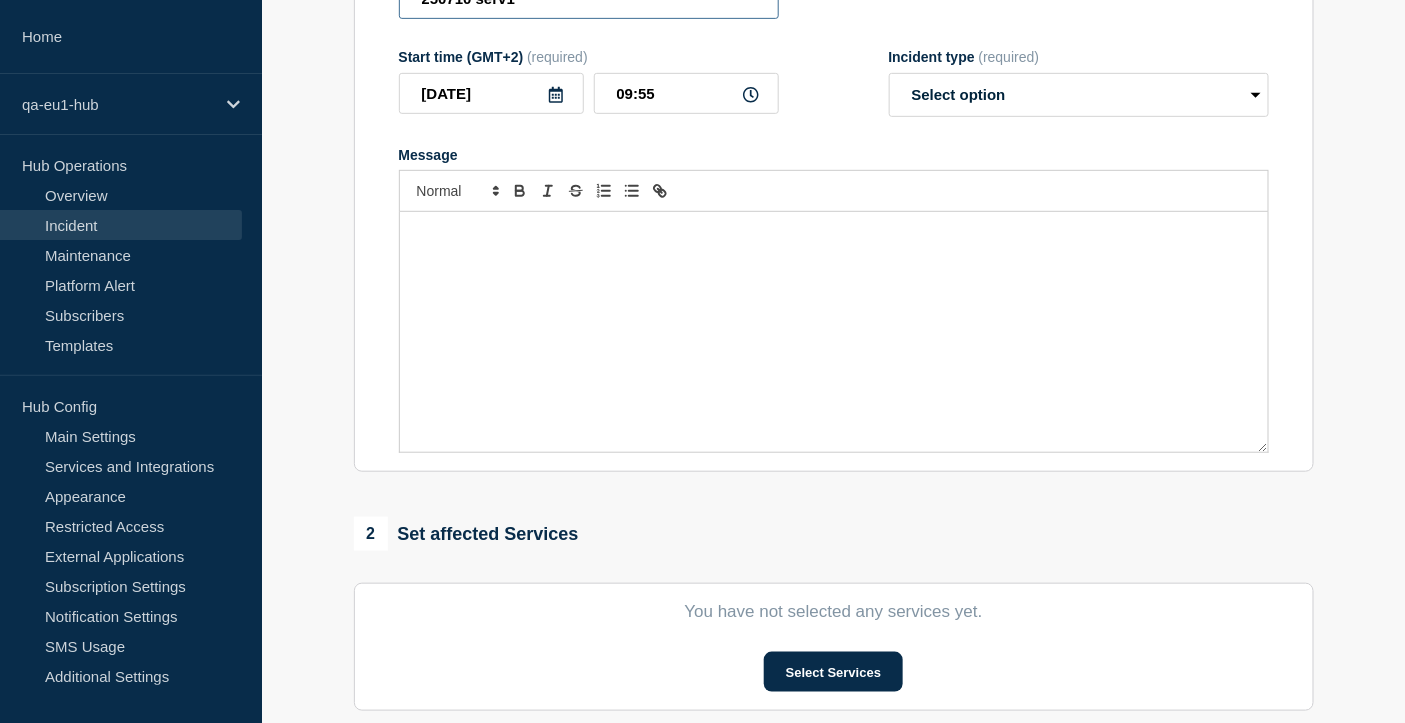 scroll, scrollTop: 407, scrollLeft: 0, axis: vertical 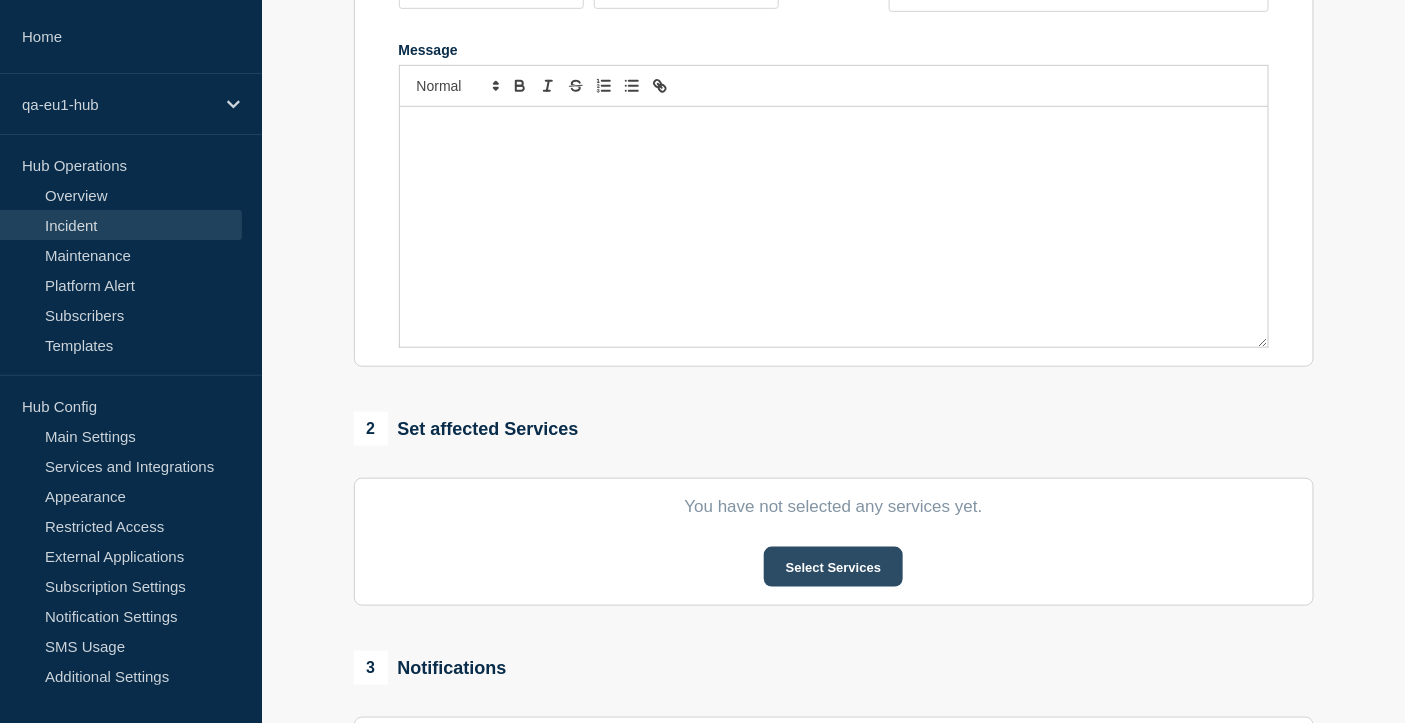 type on "250710 serv1" 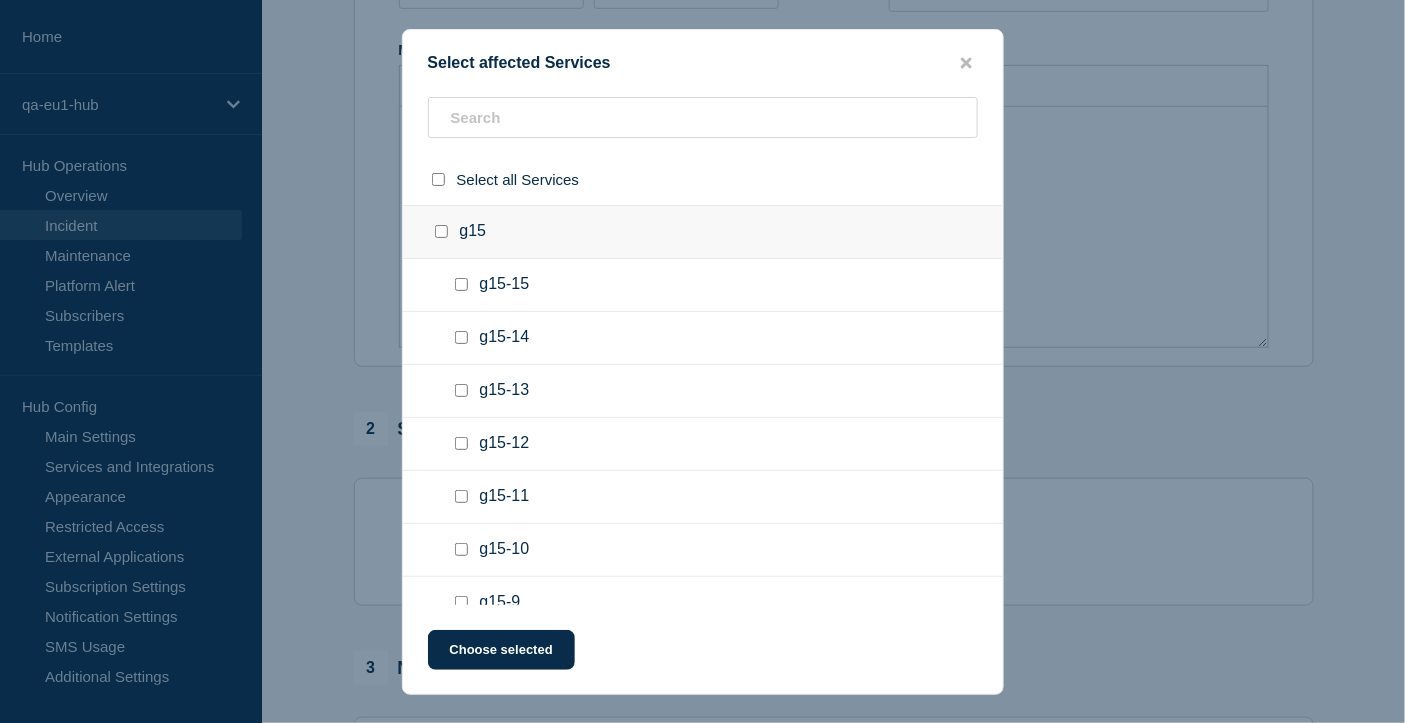 drag, startPoint x: 461, startPoint y: 289, endPoint x: 481, endPoint y: 426, distance: 138.45216 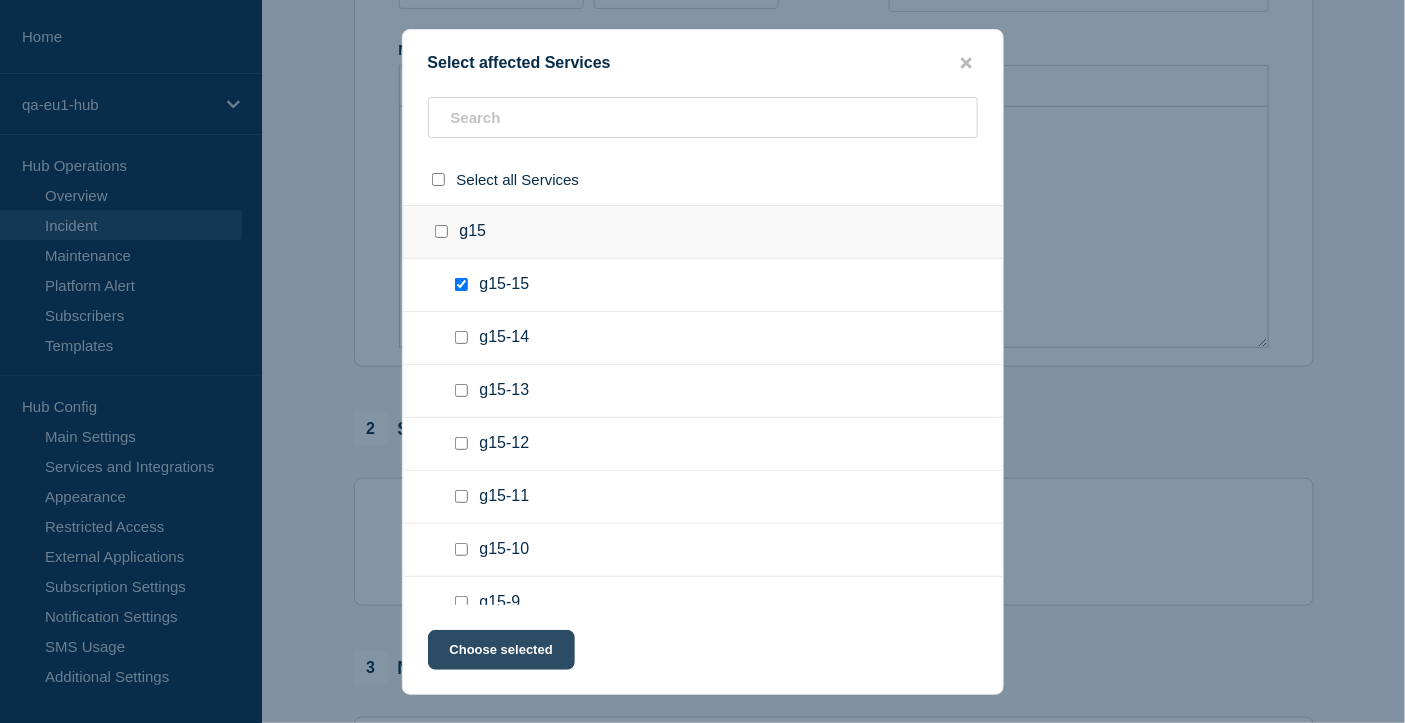 click on "Choose selected" 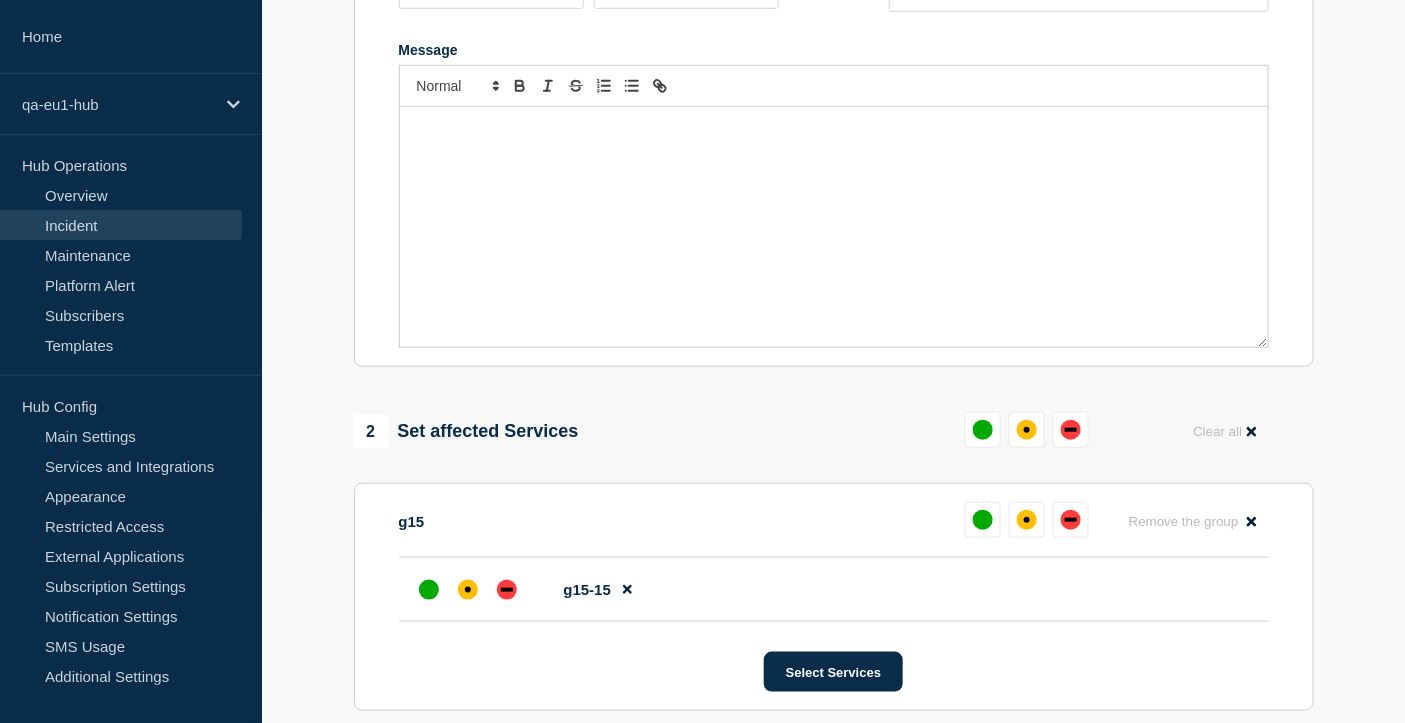 scroll, scrollTop: 661, scrollLeft: 0, axis: vertical 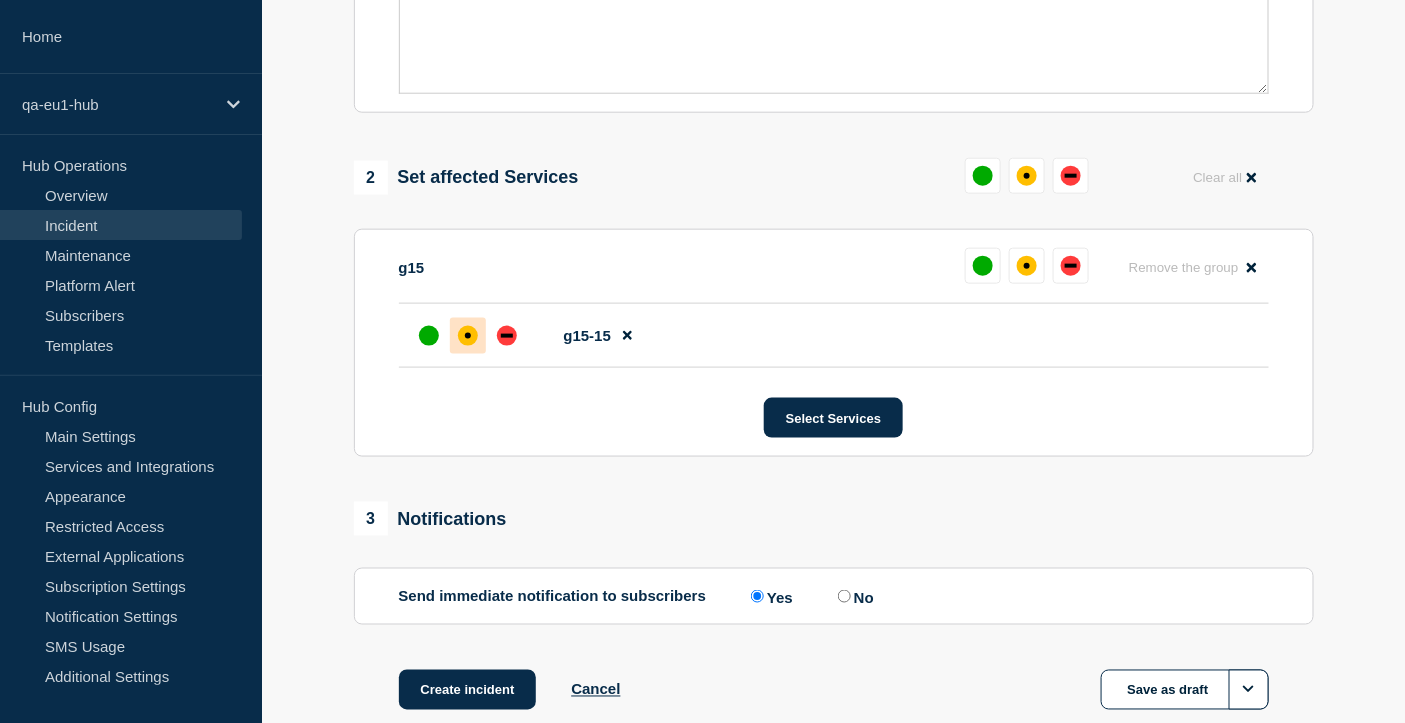 click at bounding box center (468, 336) 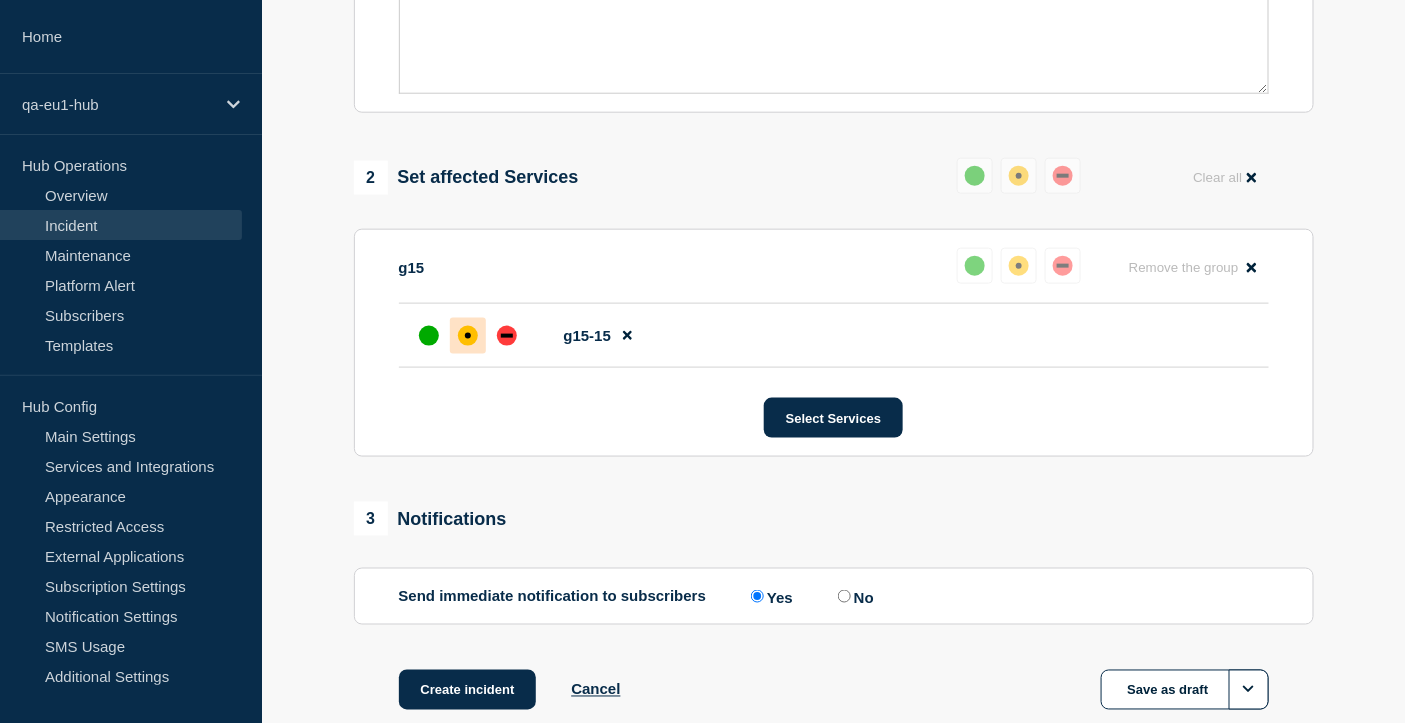 scroll, scrollTop: 801, scrollLeft: 0, axis: vertical 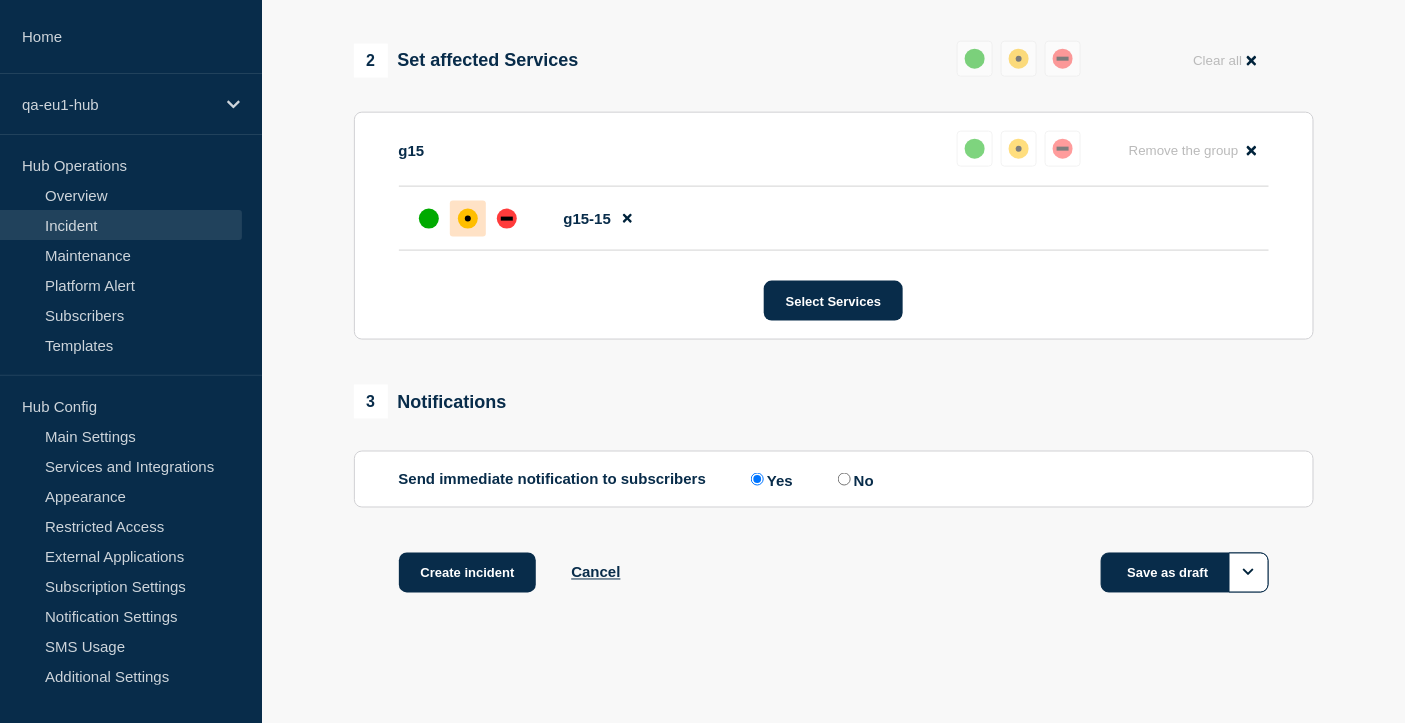 click on "Save as draft" at bounding box center [1185, 573] 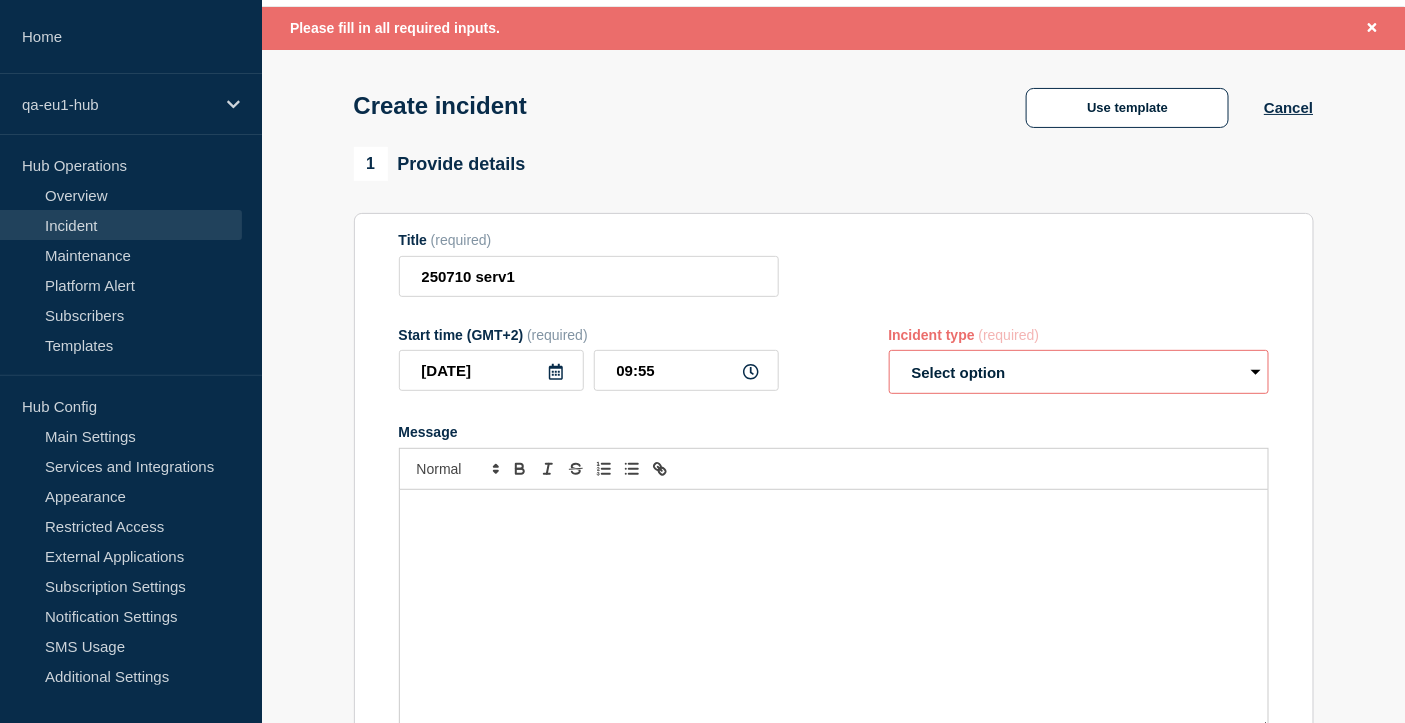 scroll, scrollTop: 0, scrollLeft: 0, axis: both 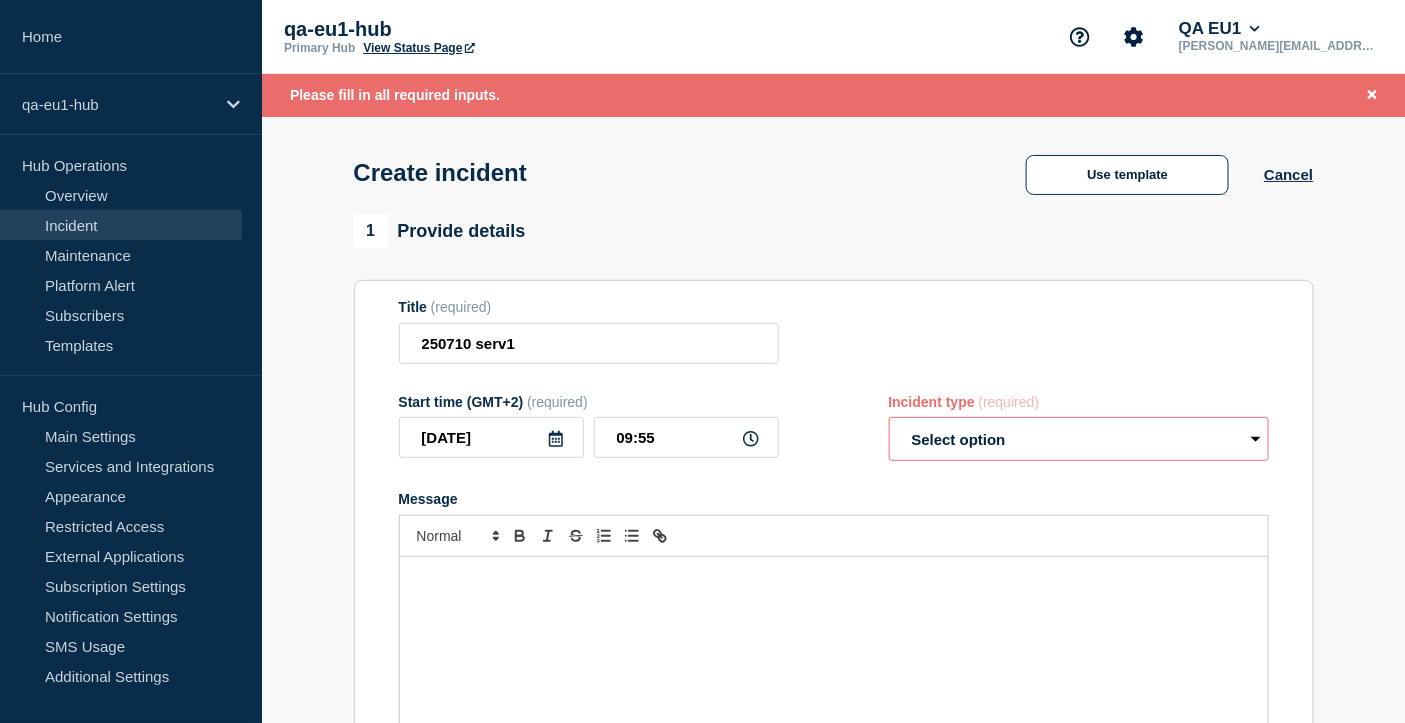 click on "Select option Investigating Identified Monitoring" at bounding box center [1079, 439] 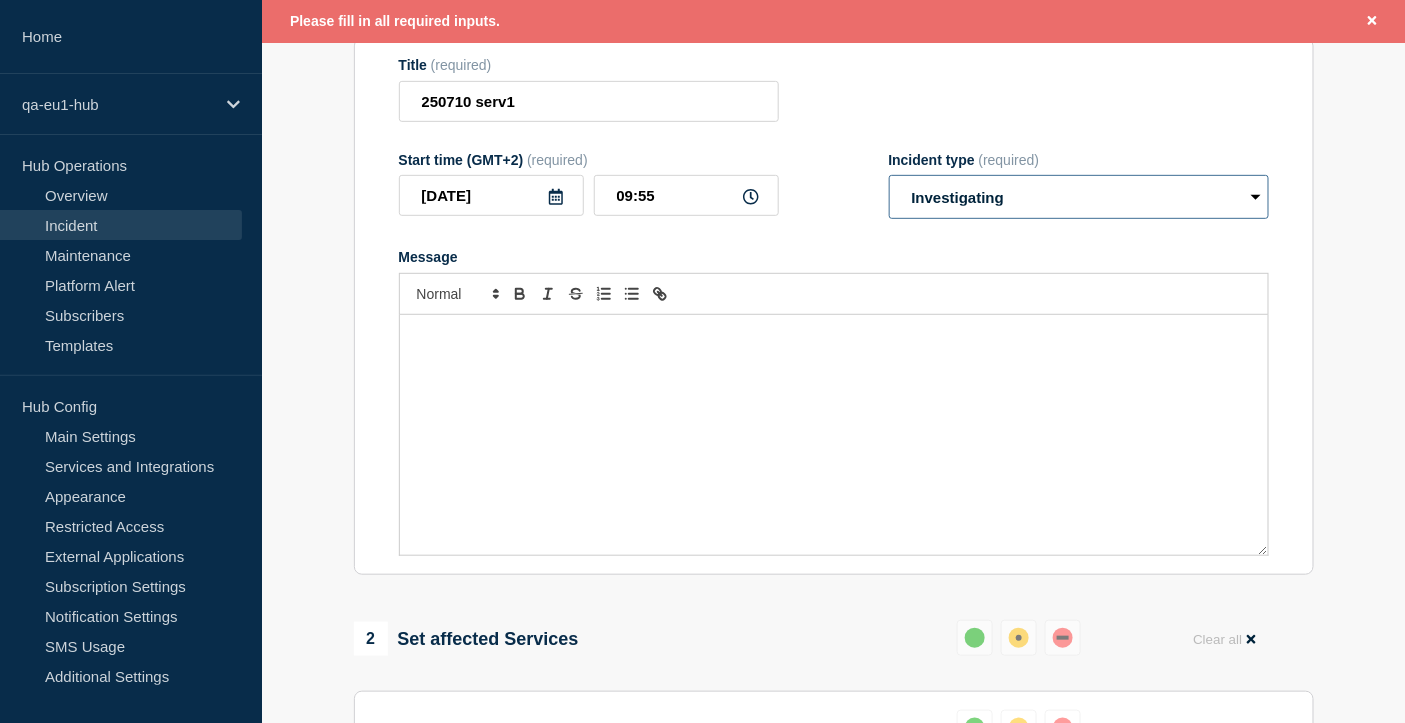 scroll, scrollTop: 266, scrollLeft: 0, axis: vertical 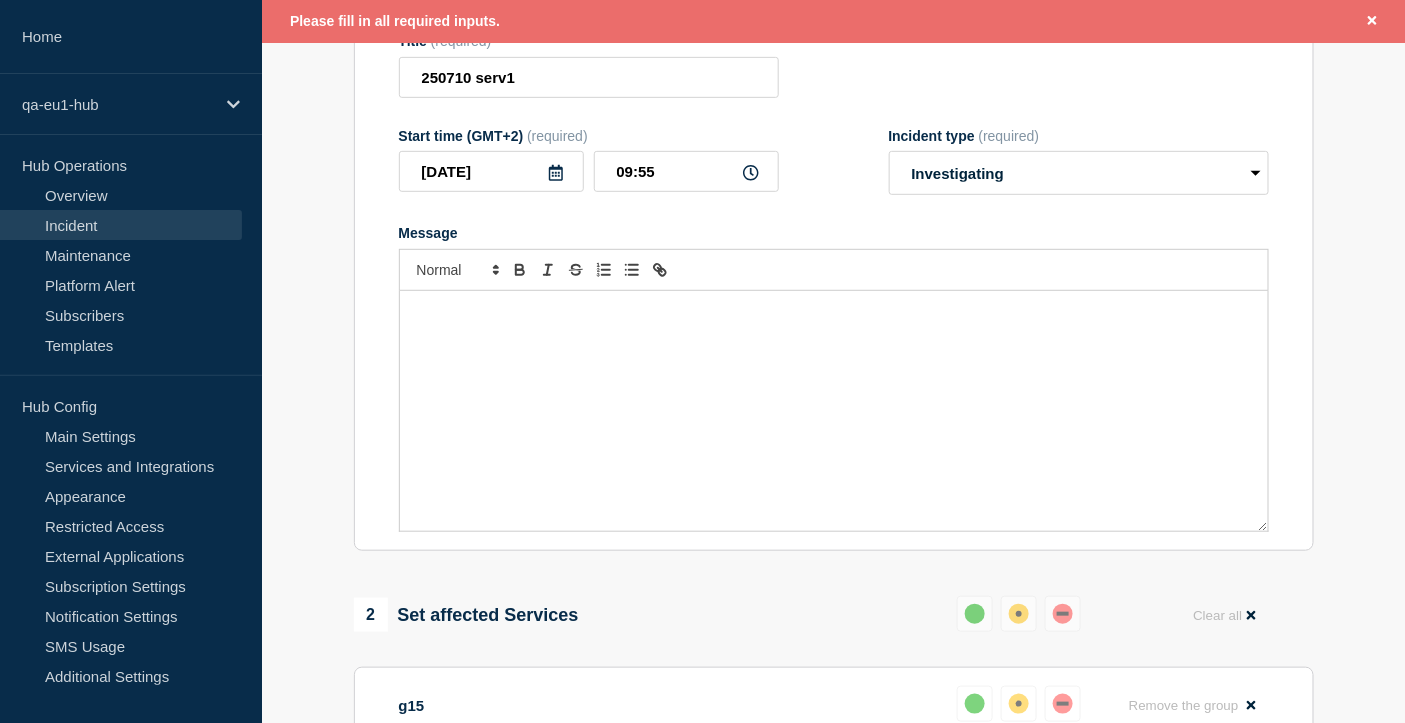 click at bounding box center (834, 411) 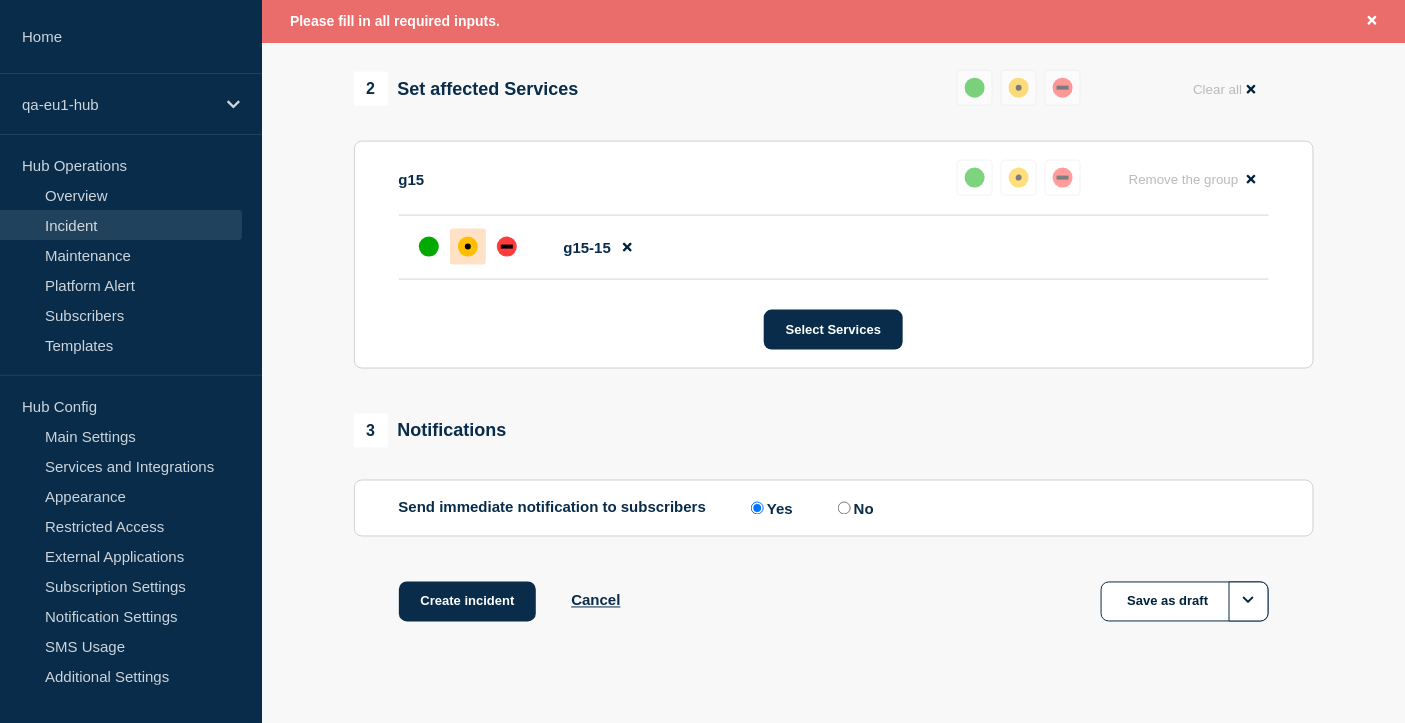 scroll, scrollTop: 843, scrollLeft: 0, axis: vertical 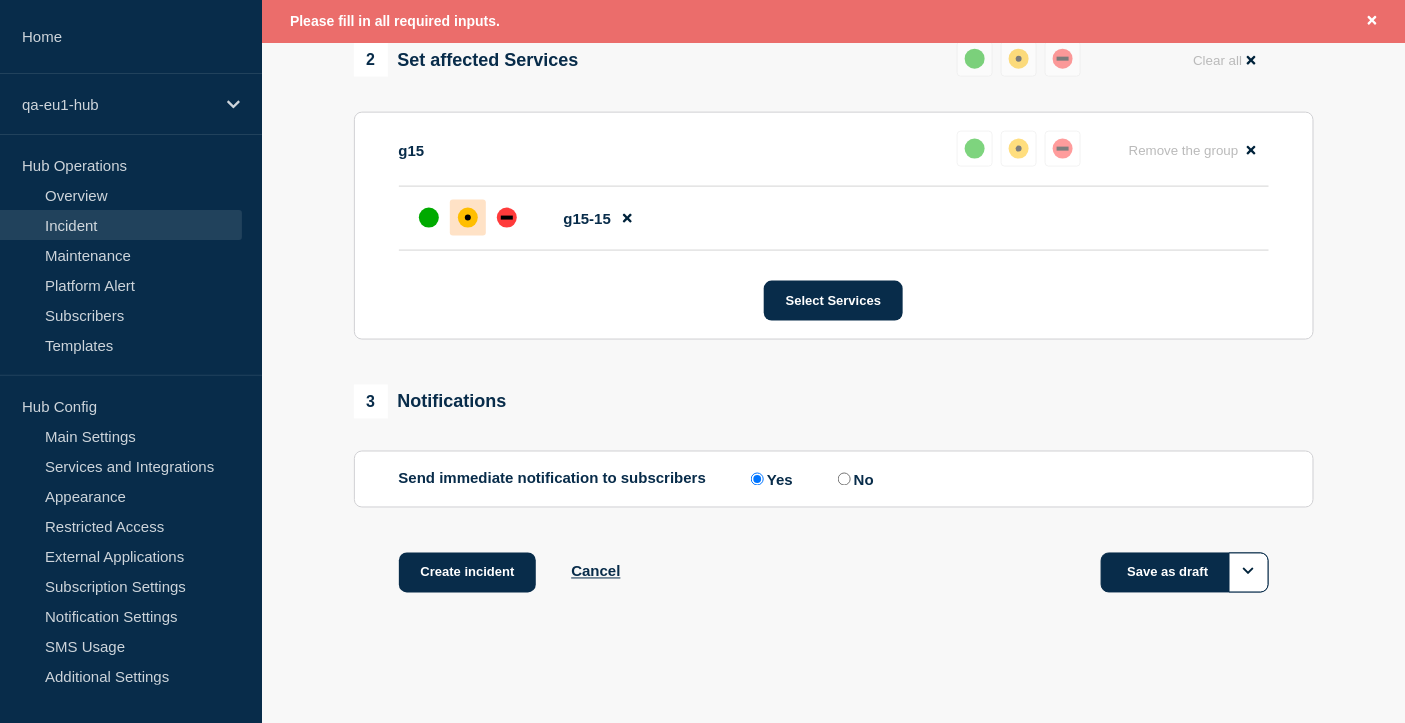 click on "Save as draft" at bounding box center (1185, 573) 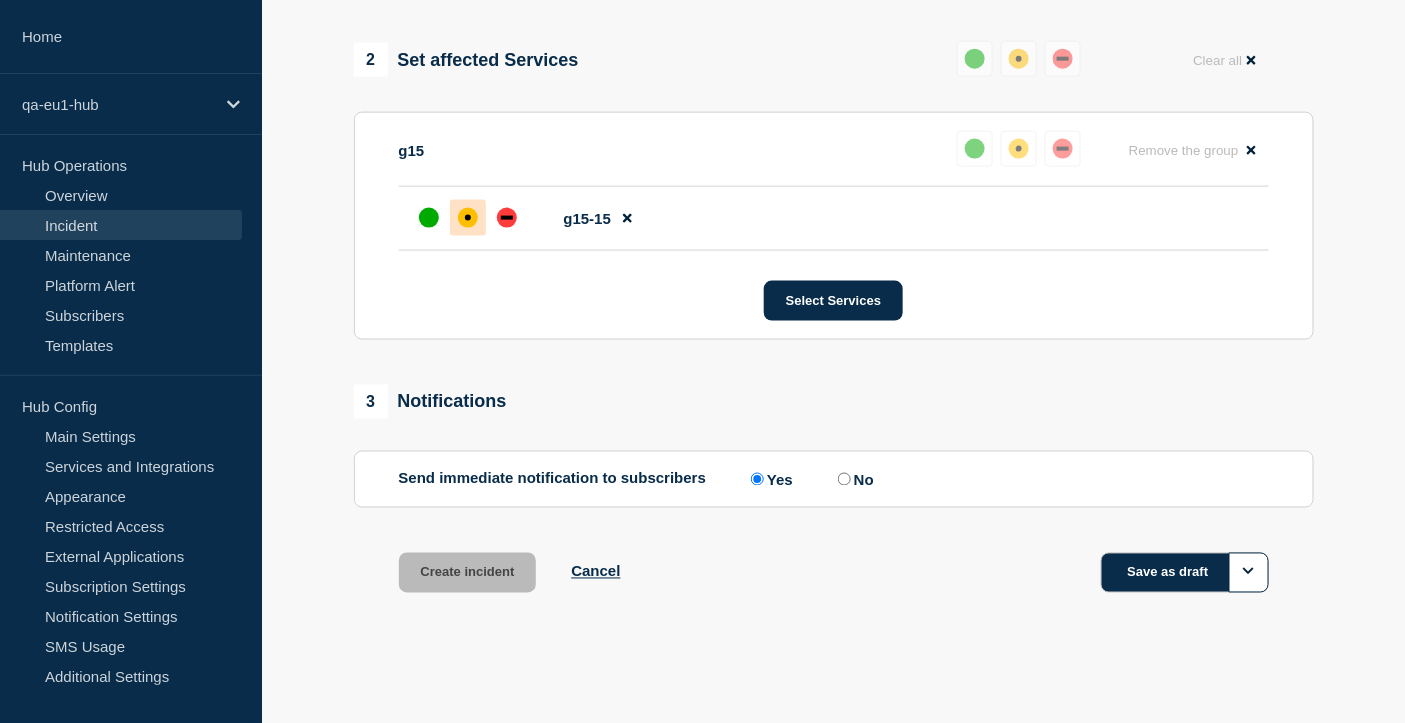 scroll, scrollTop: 801, scrollLeft: 0, axis: vertical 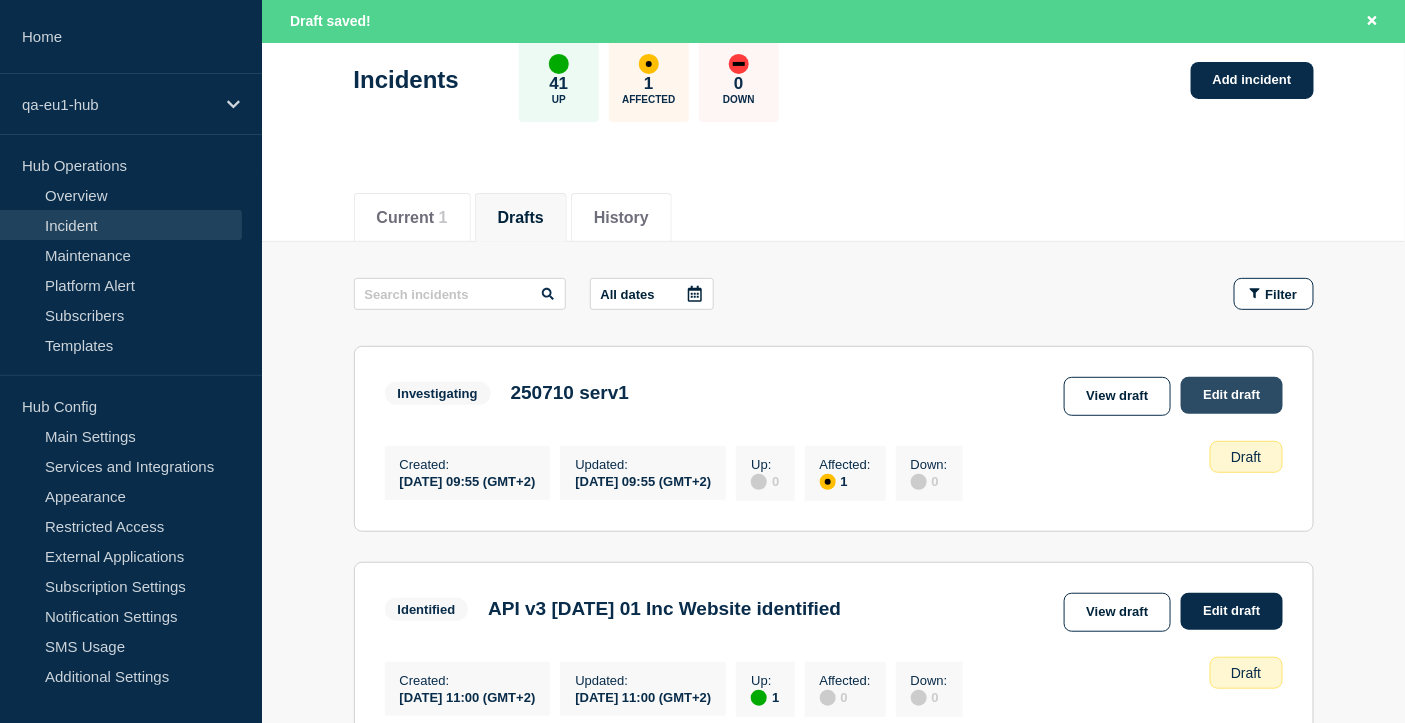 click on "Edit draft" at bounding box center (1231, 395) 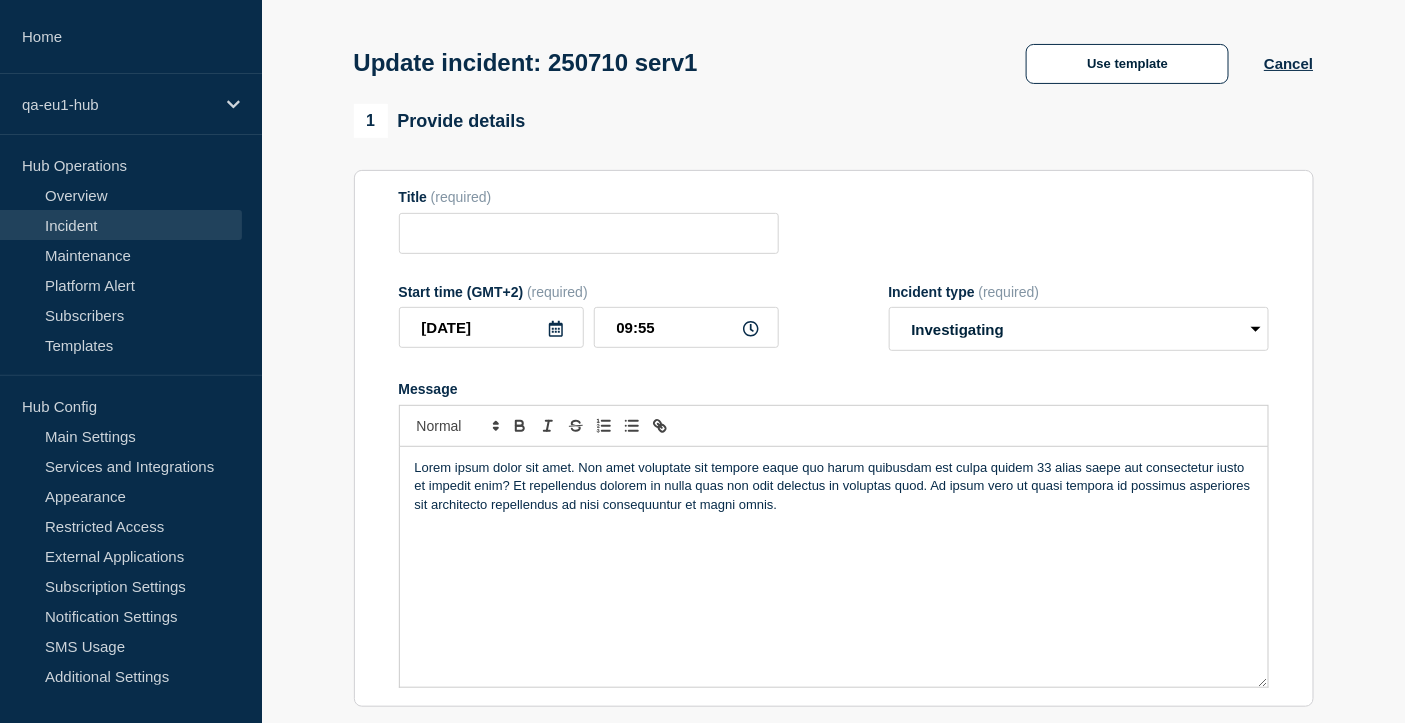 scroll, scrollTop: 67, scrollLeft: 0, axis: vertical 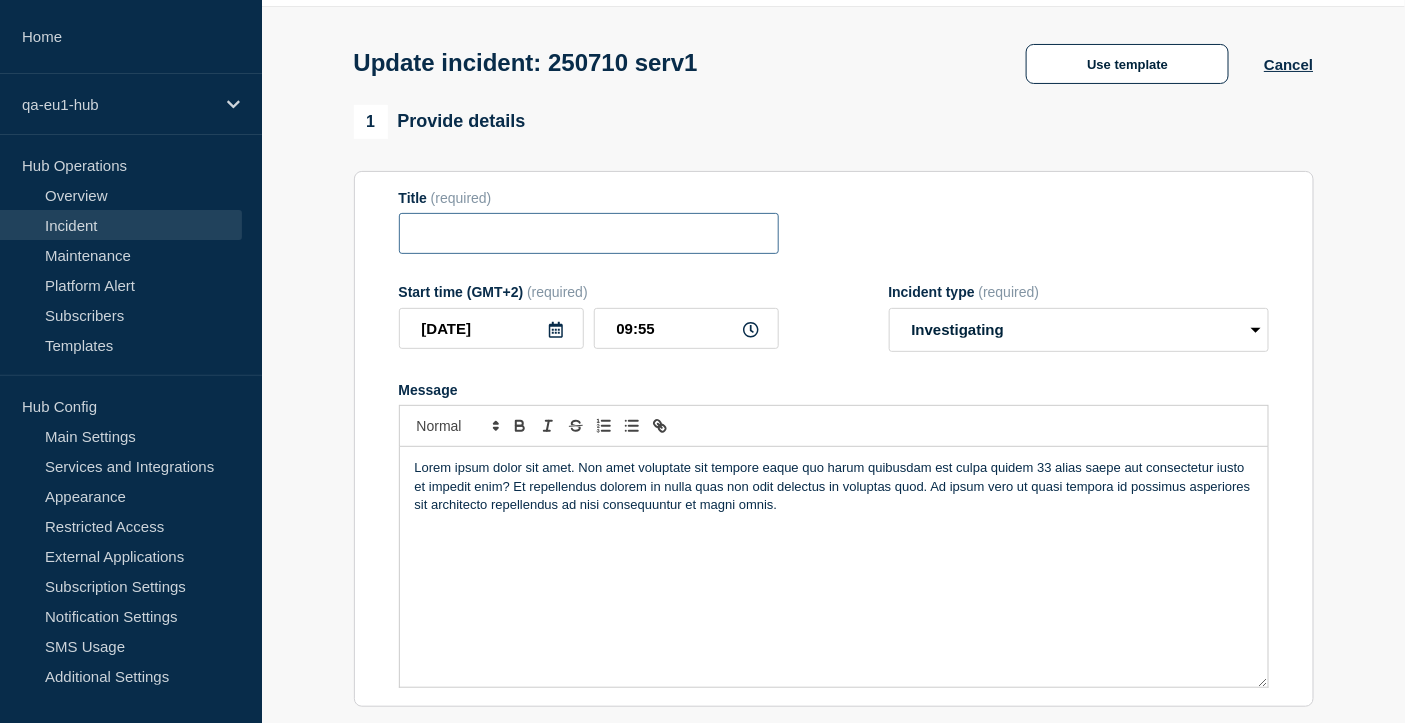 click at bounding box center (589, 233) 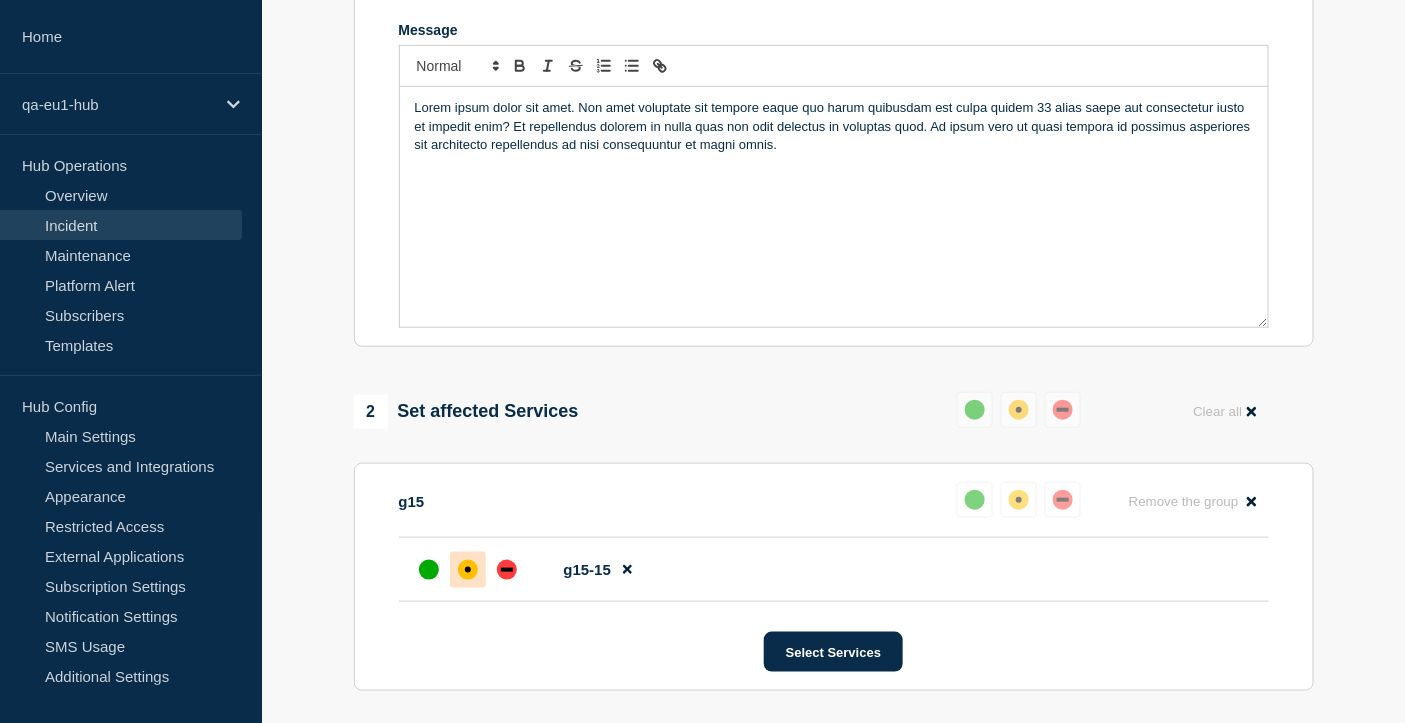 scroll, scrollTop: 467, scrollLeft: 0, axis: vertical 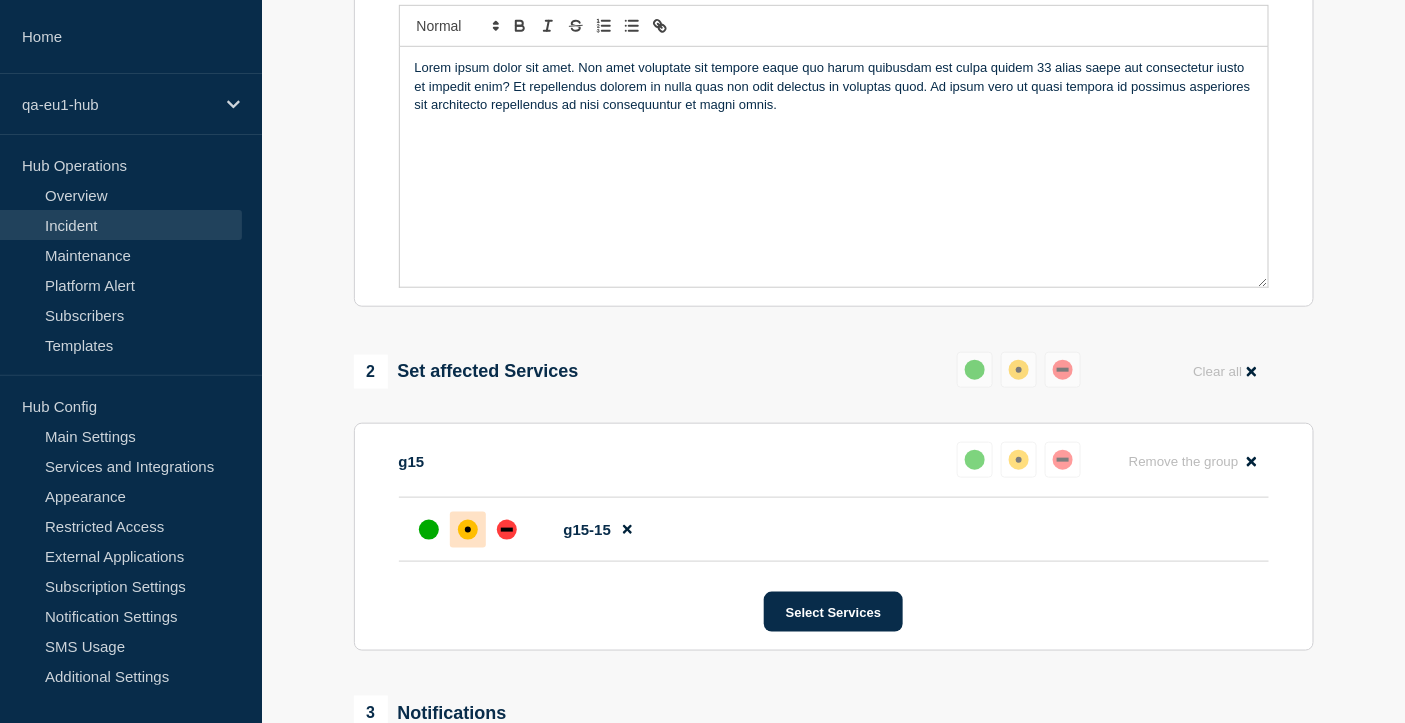 type on "250710 1s incident" 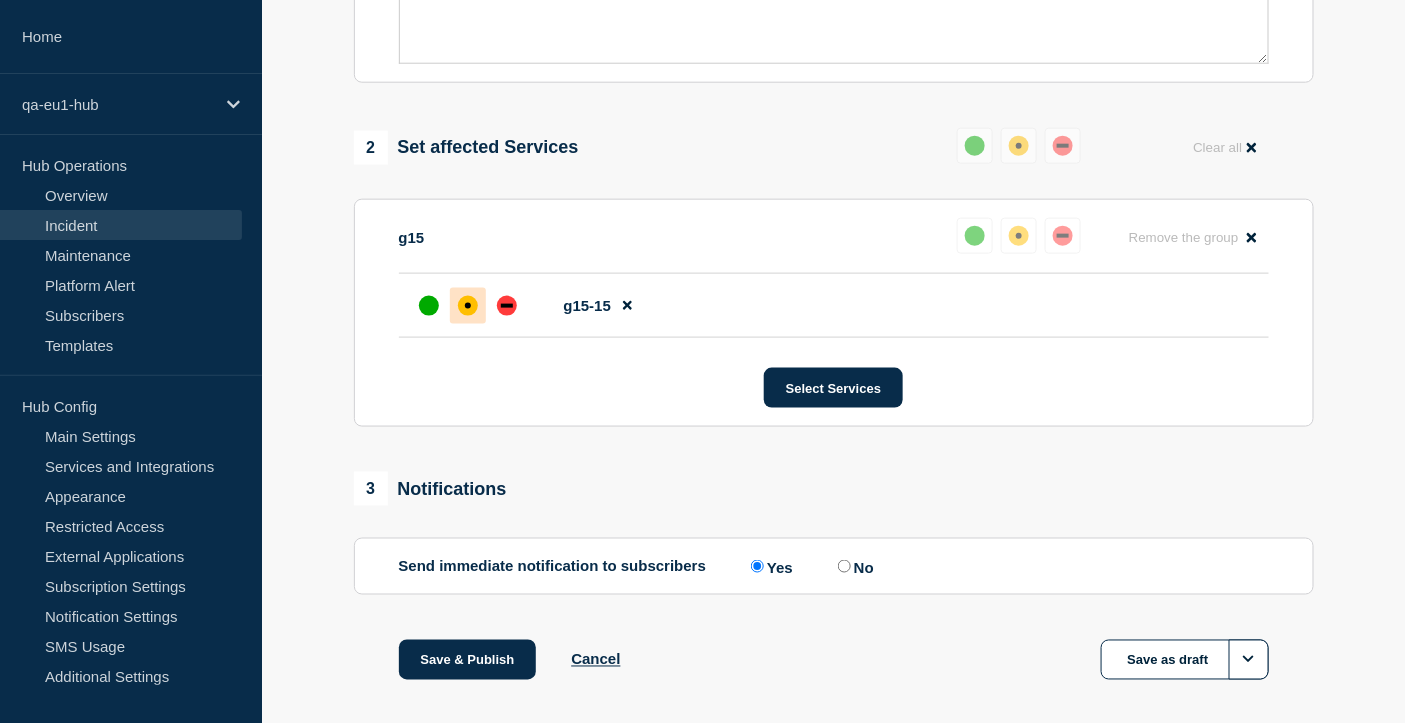 scroll, scrollTop: 751, scrollLeft: 0, axis: vertical 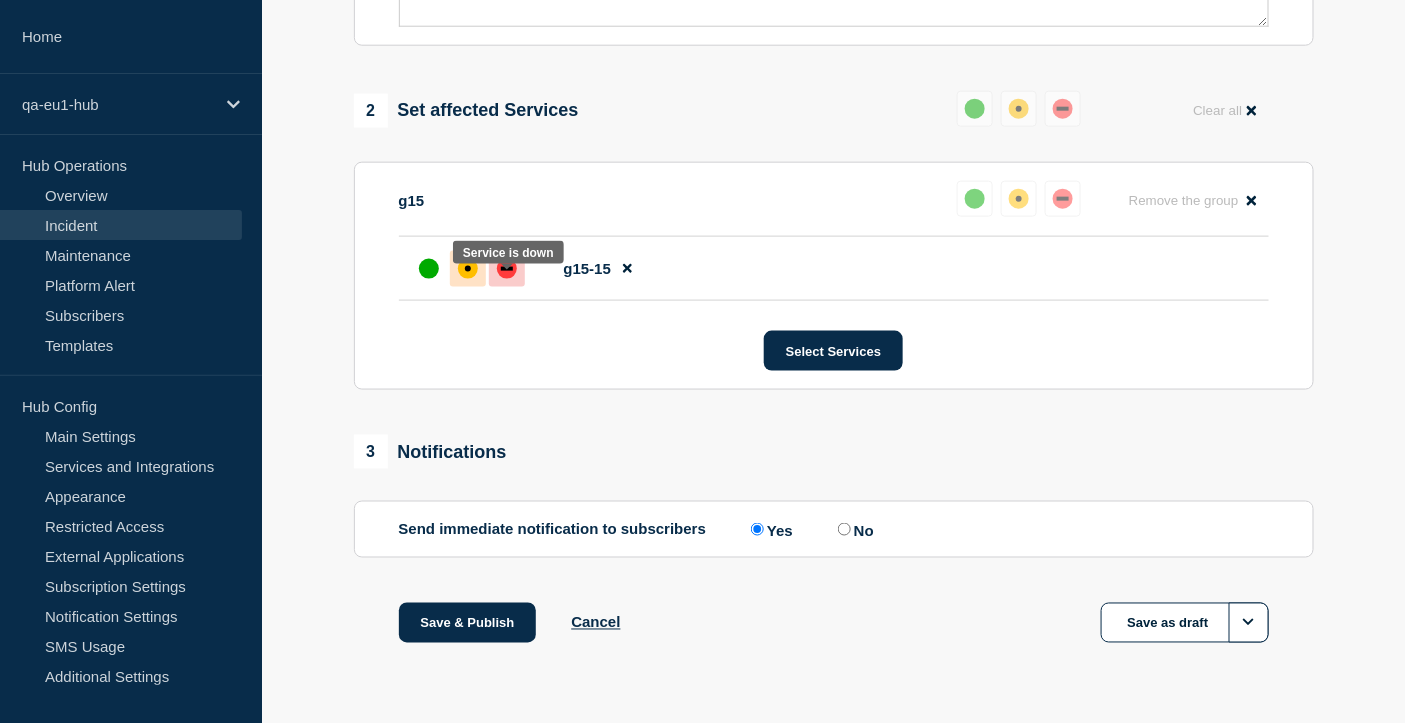 click at bounding box center [507, 269] 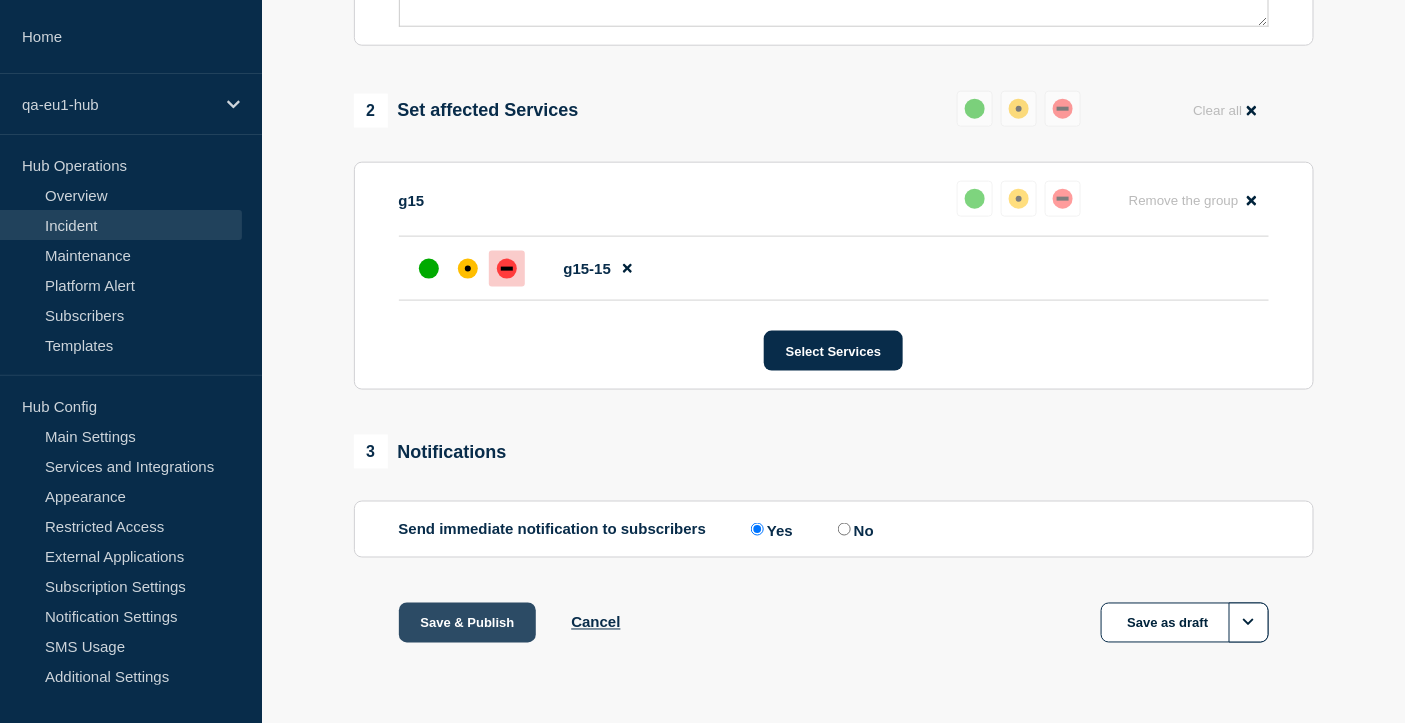 click on "Save & Publish" at bounding box center [468, 623] 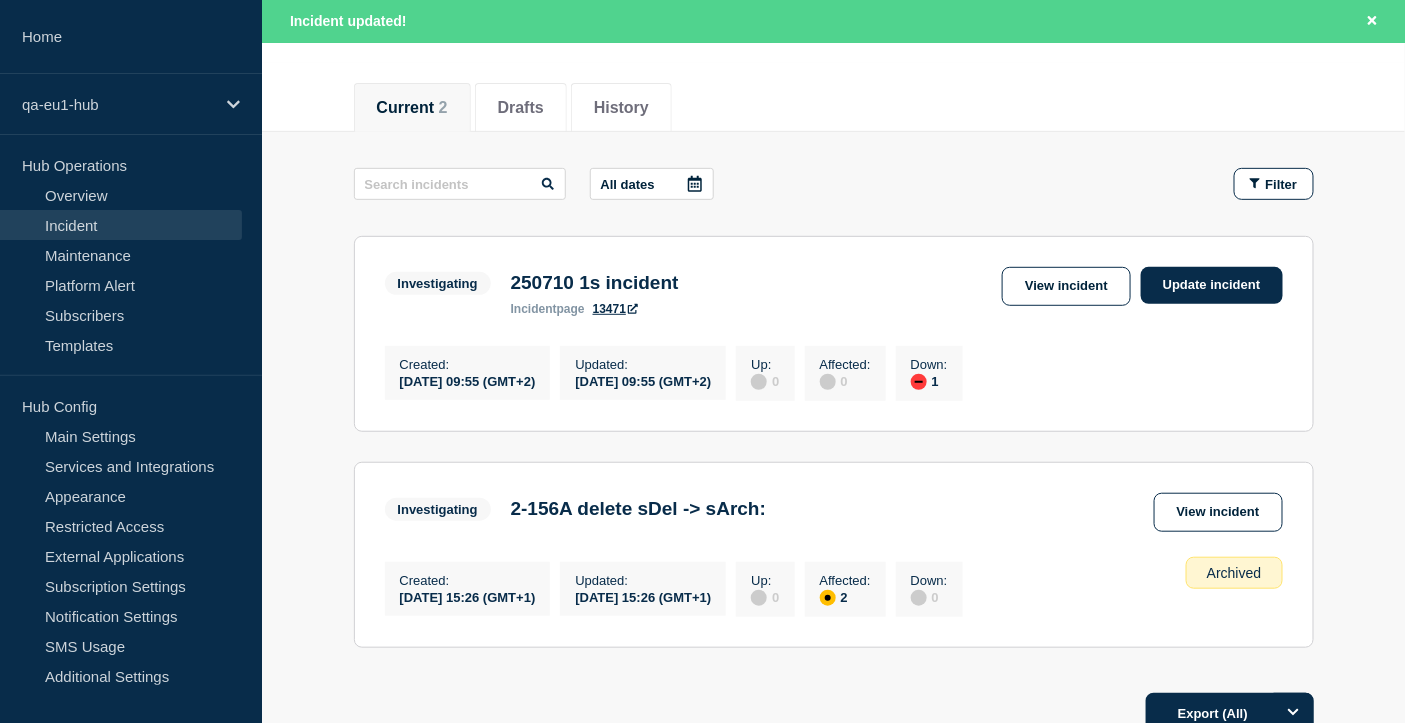 scroll, scrollTop: 266, scrollLeft: 0, axis: vertical 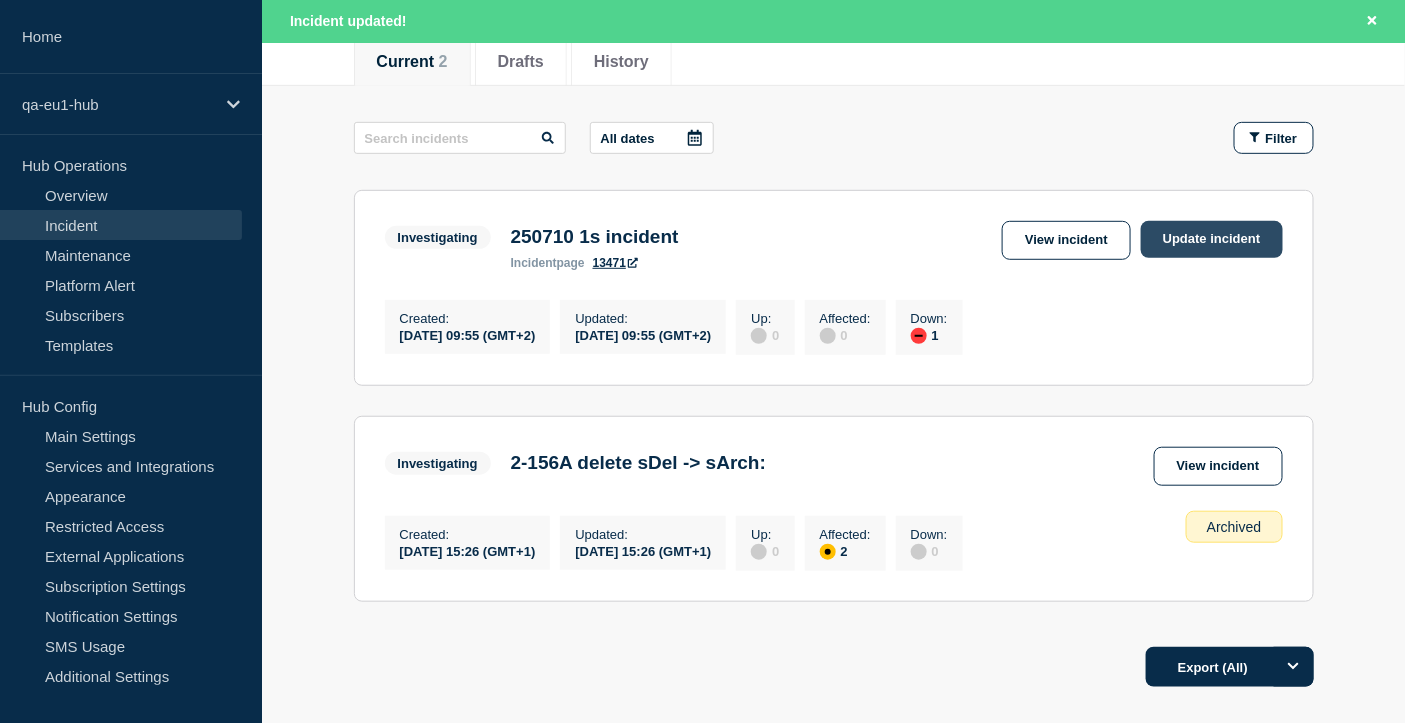 click on "Update incident" at bounding box center [1212, 239] 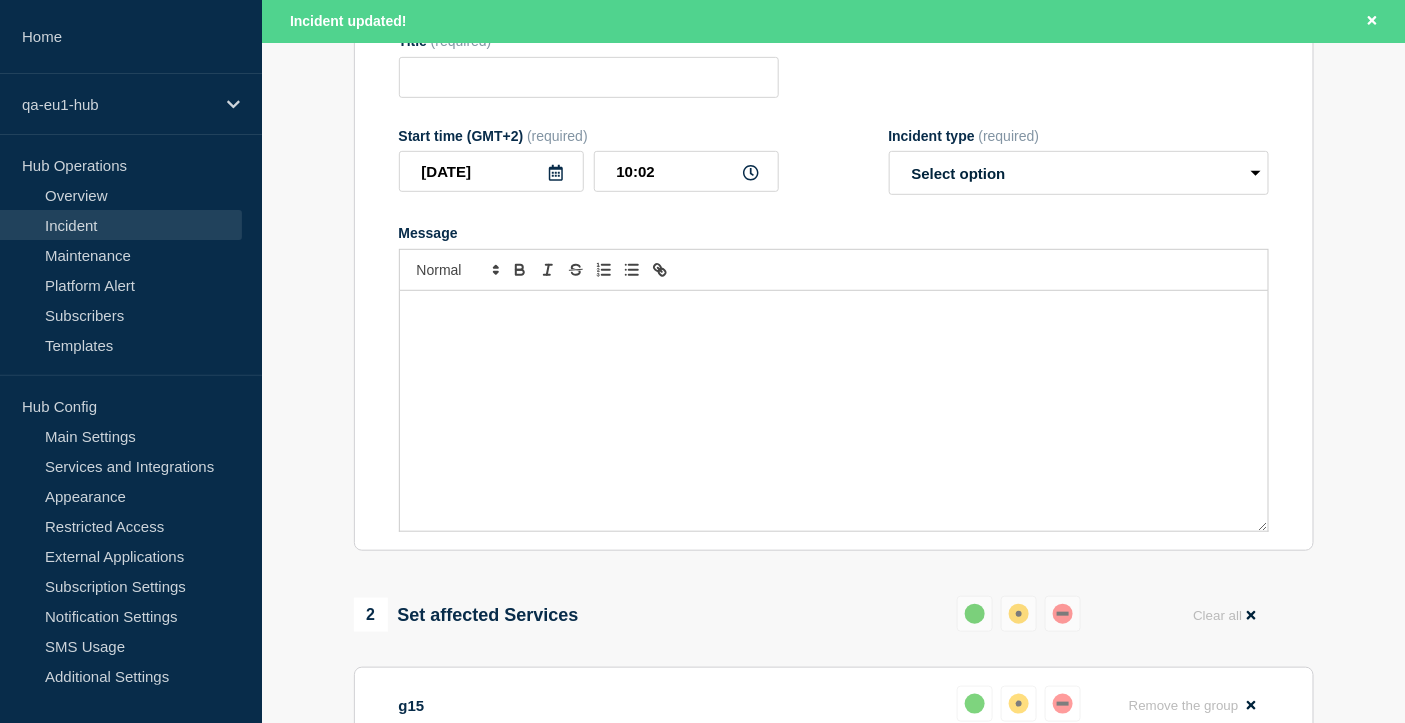 drag, startPoint x: 629, startPoint y: 429, endPoint x: 674, endPoint y: 376, distance: 69.52697 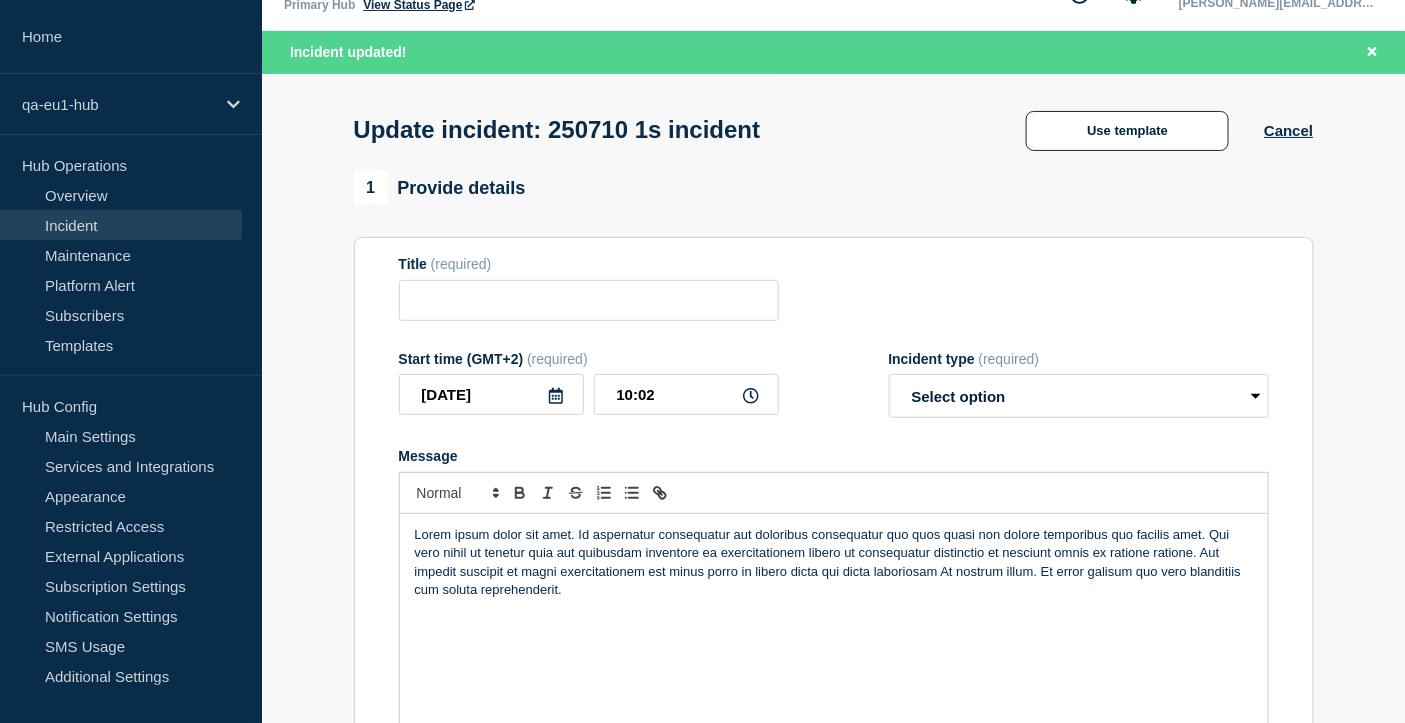 scroll, scrollTop: 0, scrollLeft: 0, axis: both 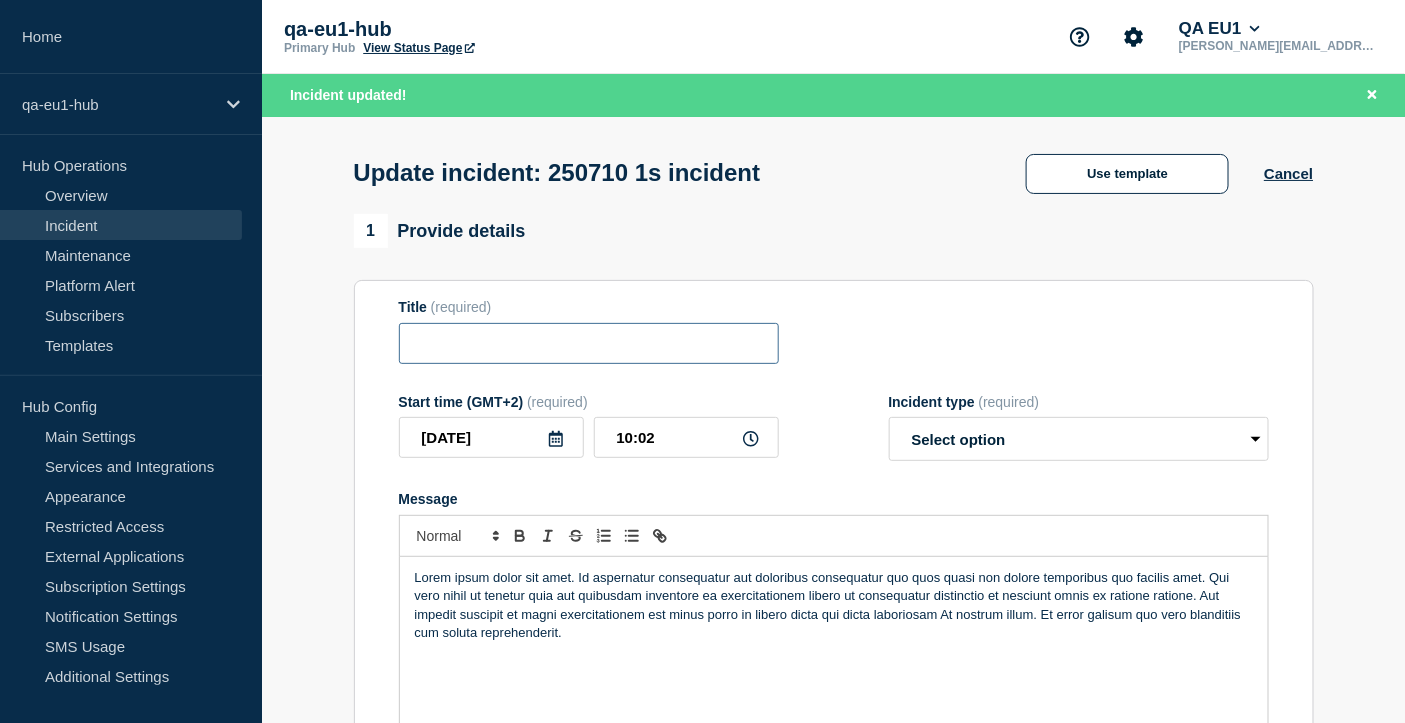 click at bounding box center [589, 343] 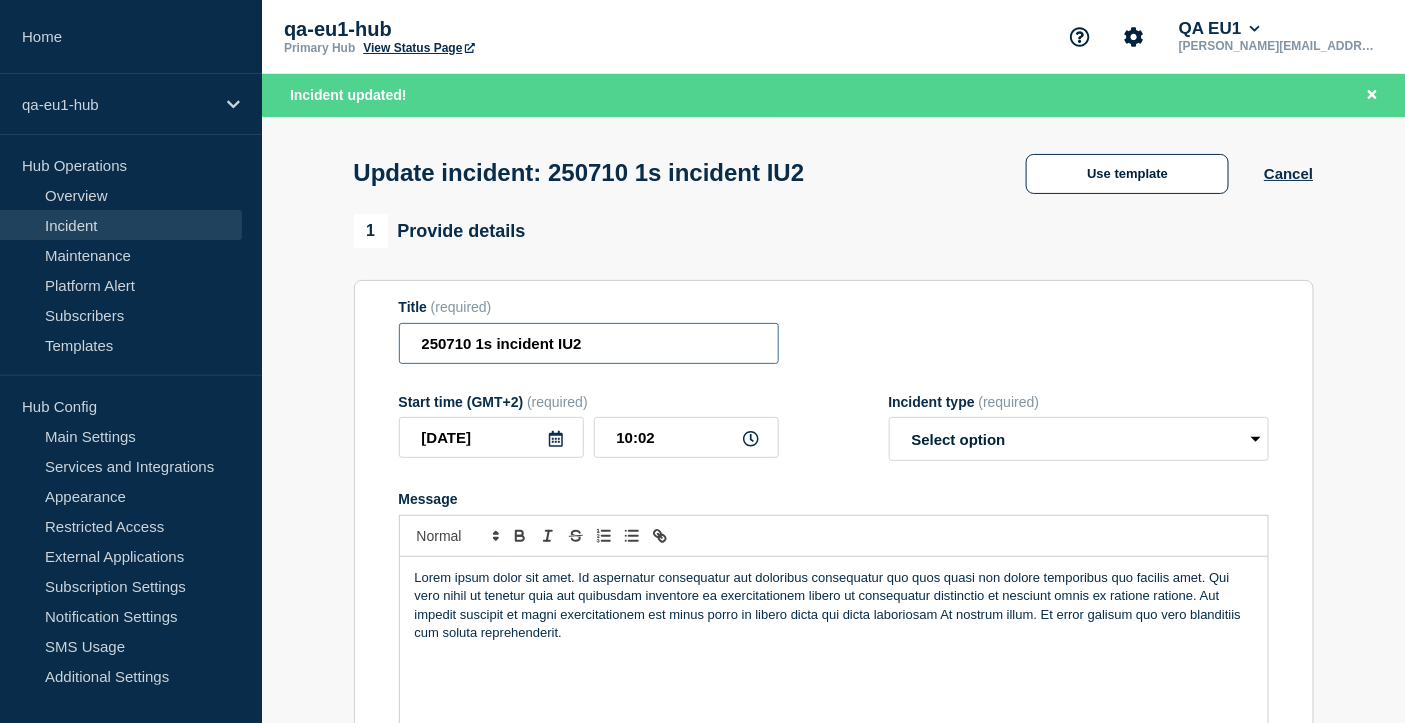 type on "250710 1s incident IU2" 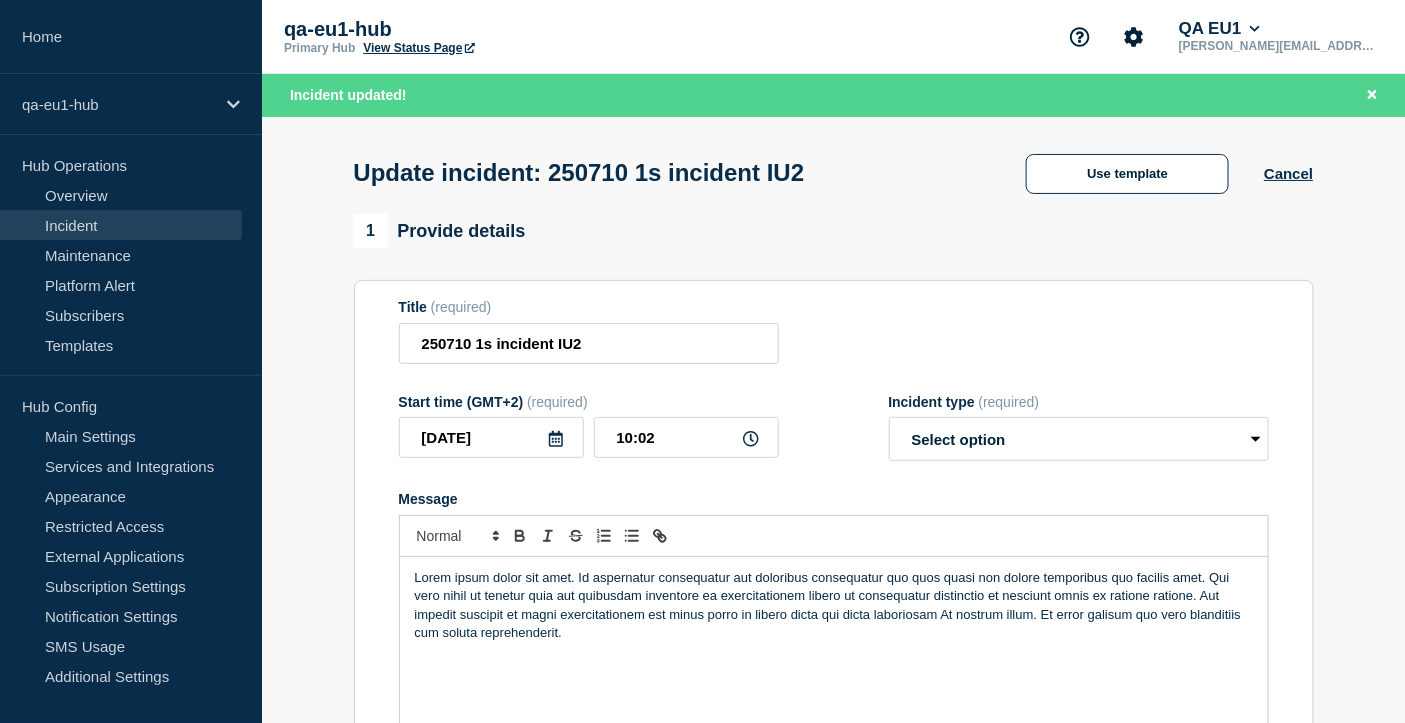 click on "Lorem ipsum dolor sit amet. Id aspernatur consequatur aut doloribus consequatur quo quos quasi non dolore temporibus quo facilis amet. Qui vero nihil ut tenetur quia aut quibusdam inventore ea exercitationem libero ut consequatur distinctio et nesciunt omnis ex ratione ratione. Aut impedit suscipit et magni exercitationem est minus porro in libero dicta qui dicta laboriosam At nostrum illum. Et error galisum quo vero blanditiis cum soluta reprehenderit." at bounding box center (834, 606) 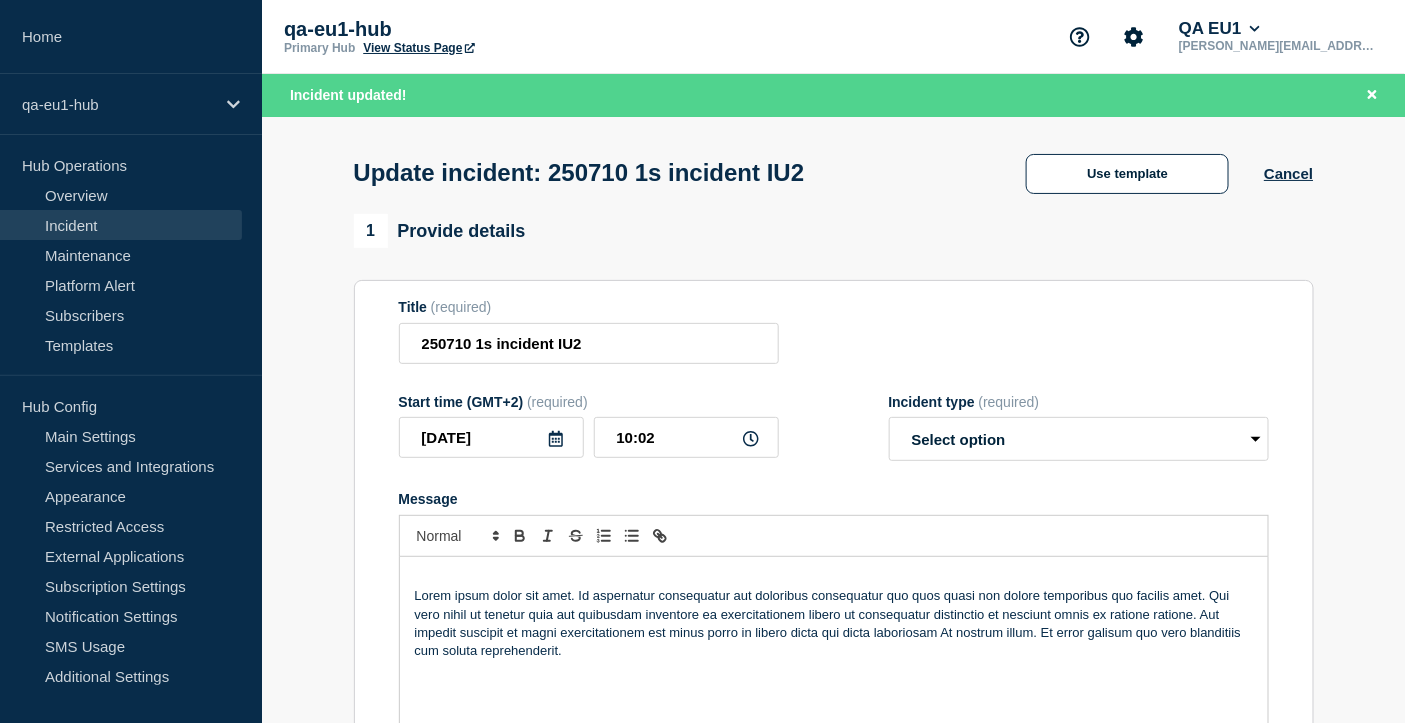 type 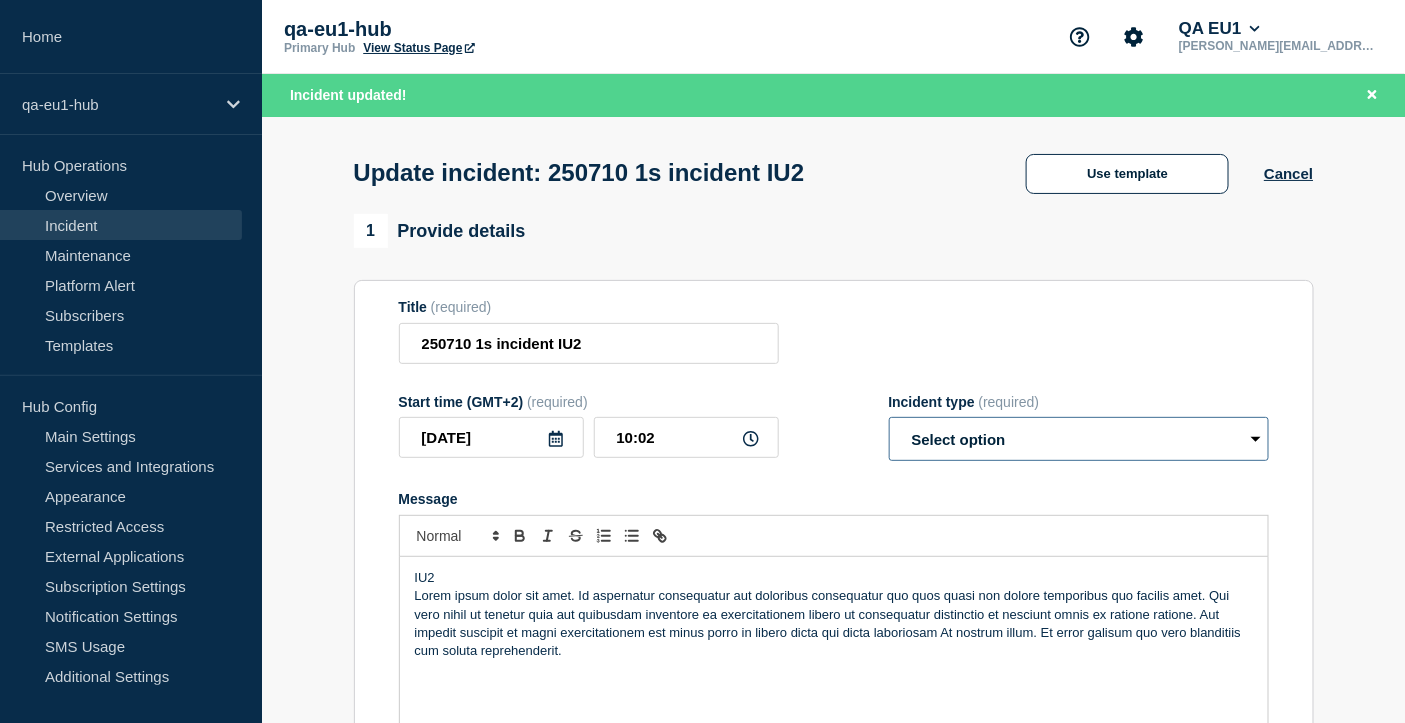 click on "Select option Investigating Identified Monitoring Resolved" at bounding box center (1079, 439) 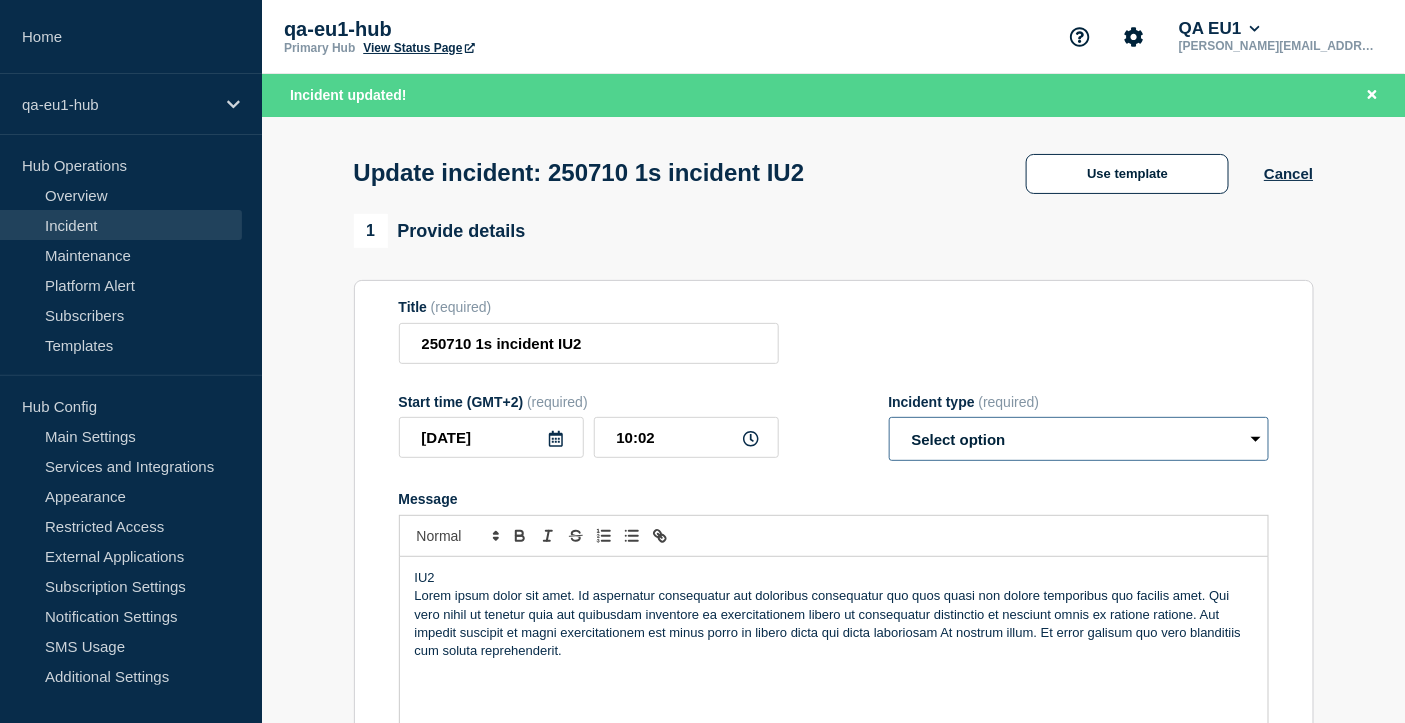 select on "monitoring" 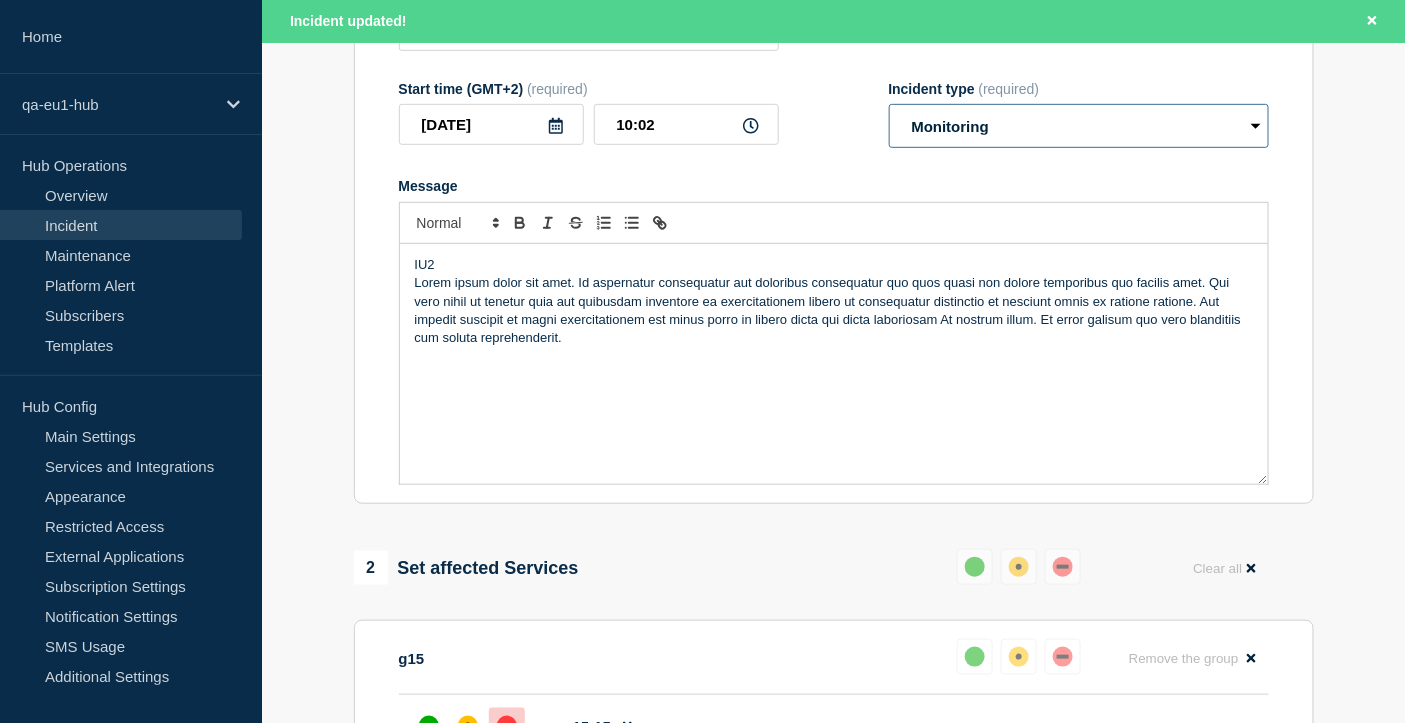 scroll, scrollTop: 418, scrollLeft: 0, axis: vertical 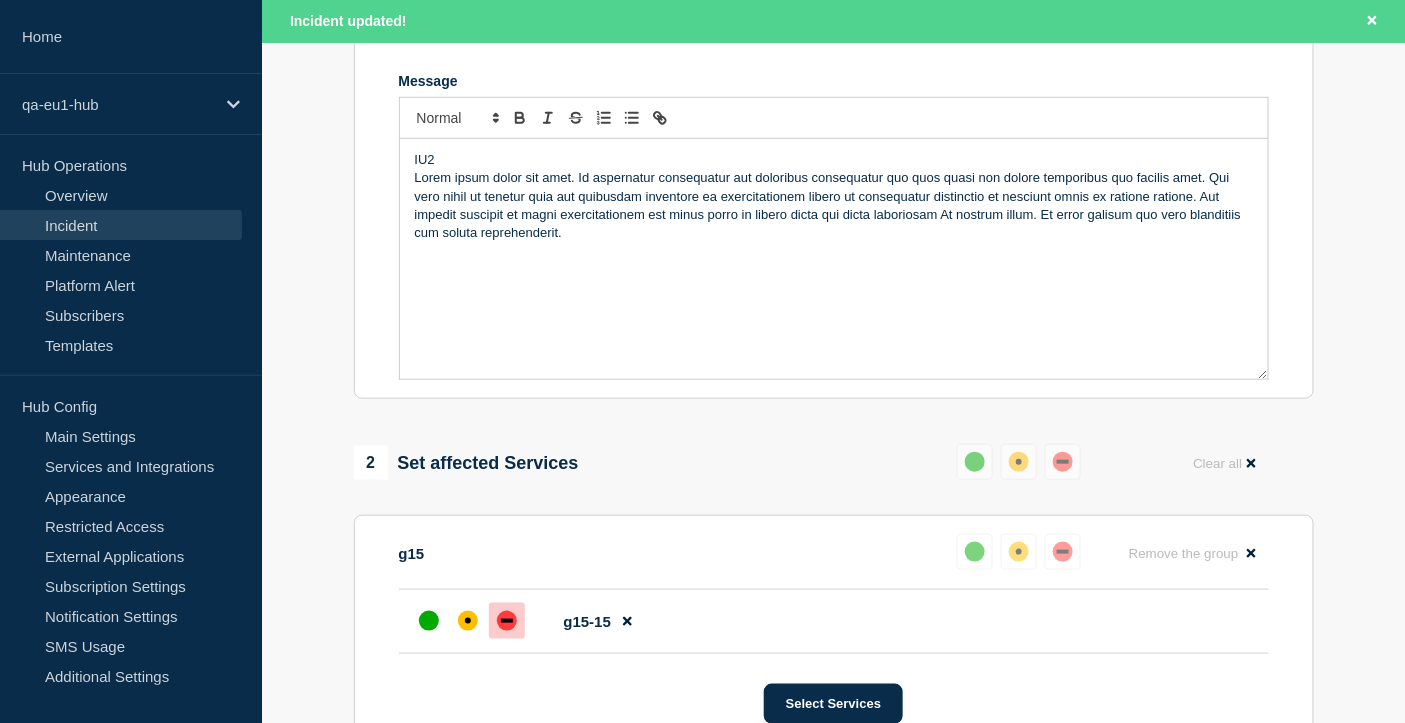 click on "IU2  Lorem ipsum dolor sit amet. Id aspernatur consequatur aut doloribus consequatur quo quos quasi non dolore temporibus quo facilis amet. Qui vero nihil ut tenetur quia aut quibusdam inventore ea exercitationem libero ut consequatur distinctio et nesciunt omnis ex ratione ratione. Aut impedit suscipit et magni exercitationem est minus porro in libero dicta qui dicta laboriosam At nostrum illum. Et error galisum quo vero blanditiis cum soluta reprehenderit." at bounding box center (834, 259) 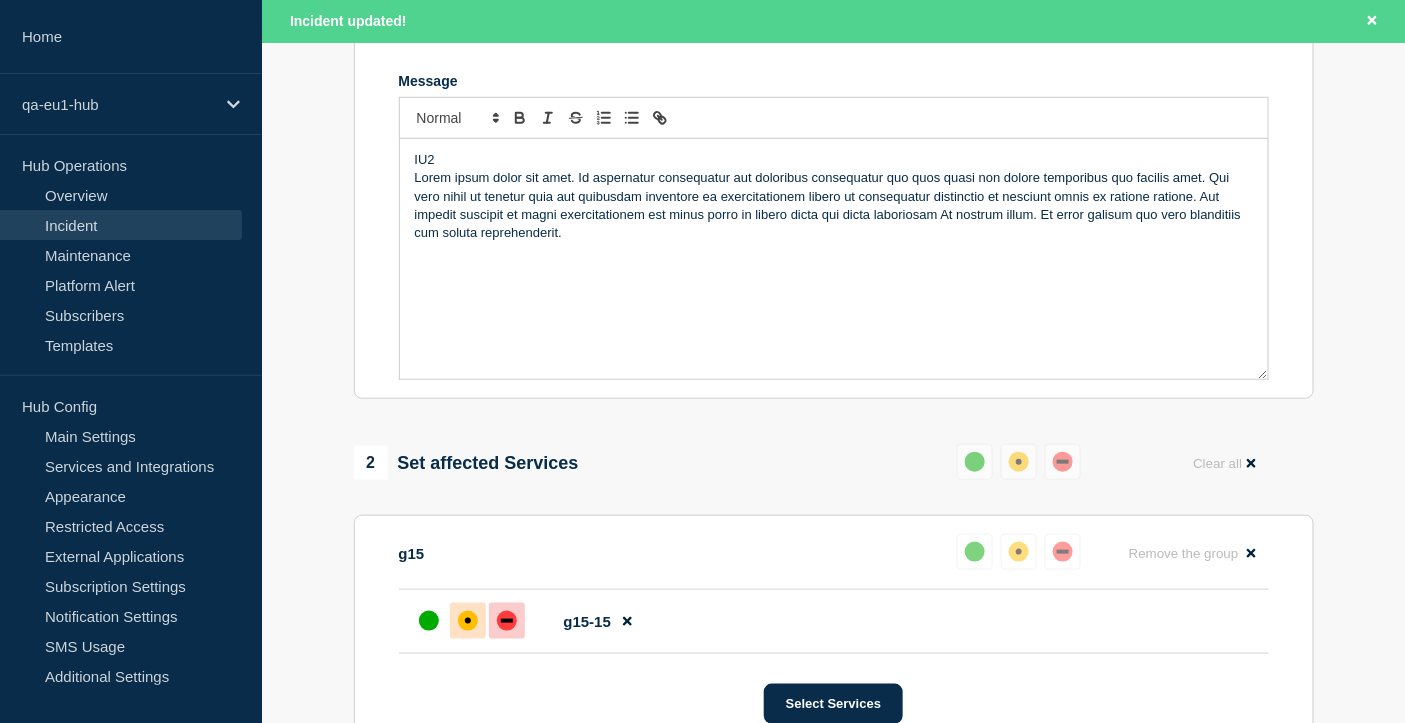 click at bounding box center (468, 621) 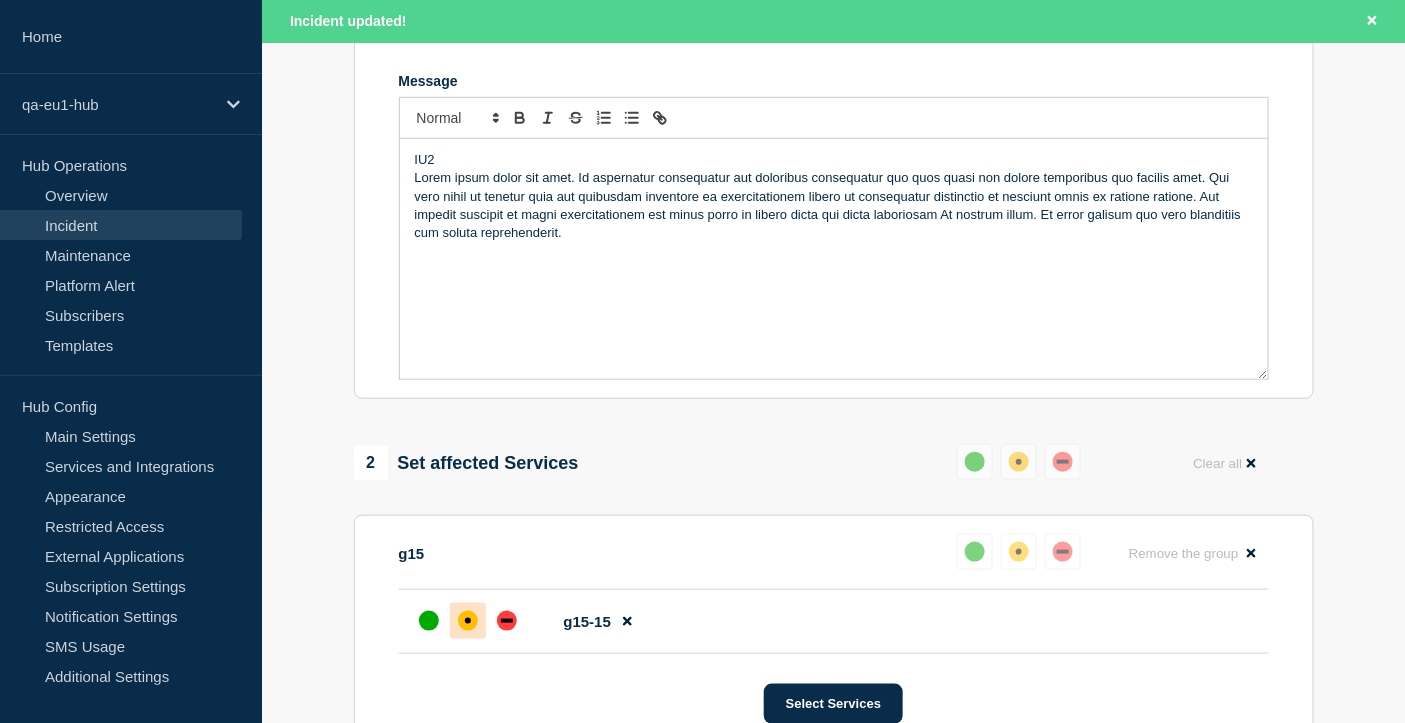 click on "IU2" at bounding box center (834, 160) 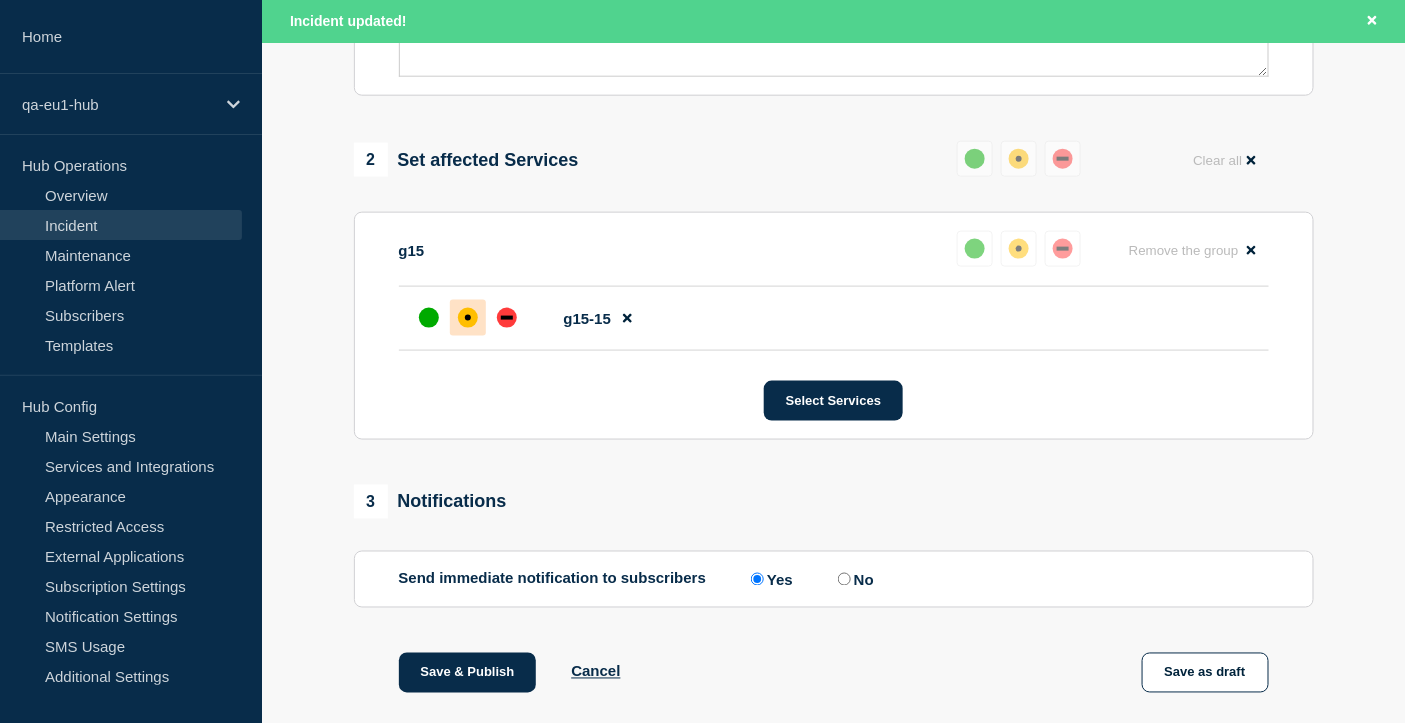 scroll, scrollTop: 961, scrollLeft: 0, axis: vertical 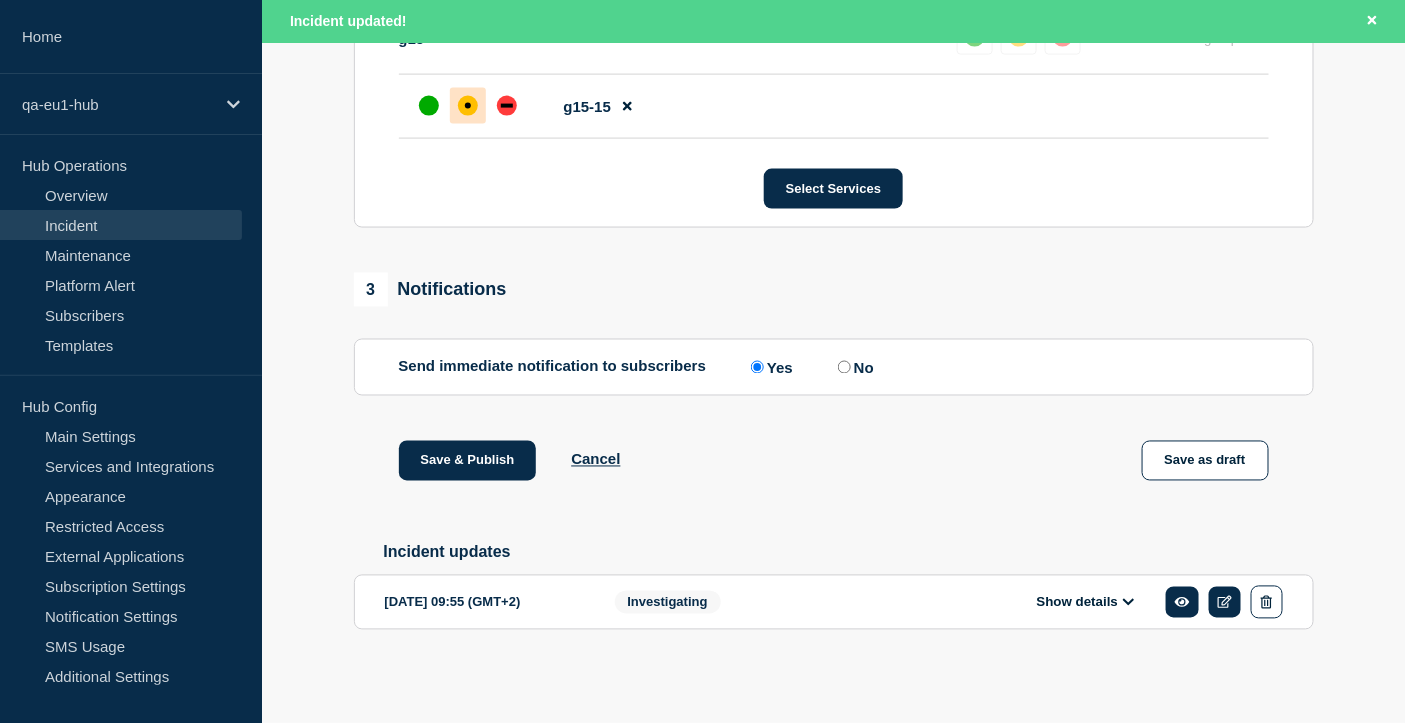 click on "1  Provide details  Title  (required) 250710 1s incident IU2 Start time (GMT+2)  (required) 2025-07-10 10:02 Incident type  (required) Select option Investigating Identified Monitoring Resolved Message  IU2 - monitoring - Y Lorem ipsum dolor sit amet. Id aspernatur consequatur aut doloribus consequatur quo quos quasi non dolore temporibus quo facilis amet. Qui vero nihil ut tenetur quia aut quibusdam inventore ea exercitationem libero ut consequatur distinctio et nesciunt omnis ex ratione ratione. Aut impedit suscipit et magni exercitationem est minus porro in libero dicta qui dicta laboriosam At nostrum illum. Et error galisum quo vero blanditiis cum soluta reprehenderit. 2  Set affected Services  Reset Clear all  g15 Reset Remove the group Remove   g15-15 Select Services 3  Notifications  Send immediate notification to subscribers Send immediate notification to subscribers  Yes  No Save & Publish Cancel Save as draft Incident updates 2025-07-10 09:55 (GMT+2) Show details  Investigating" at bounding box center [833, -13] 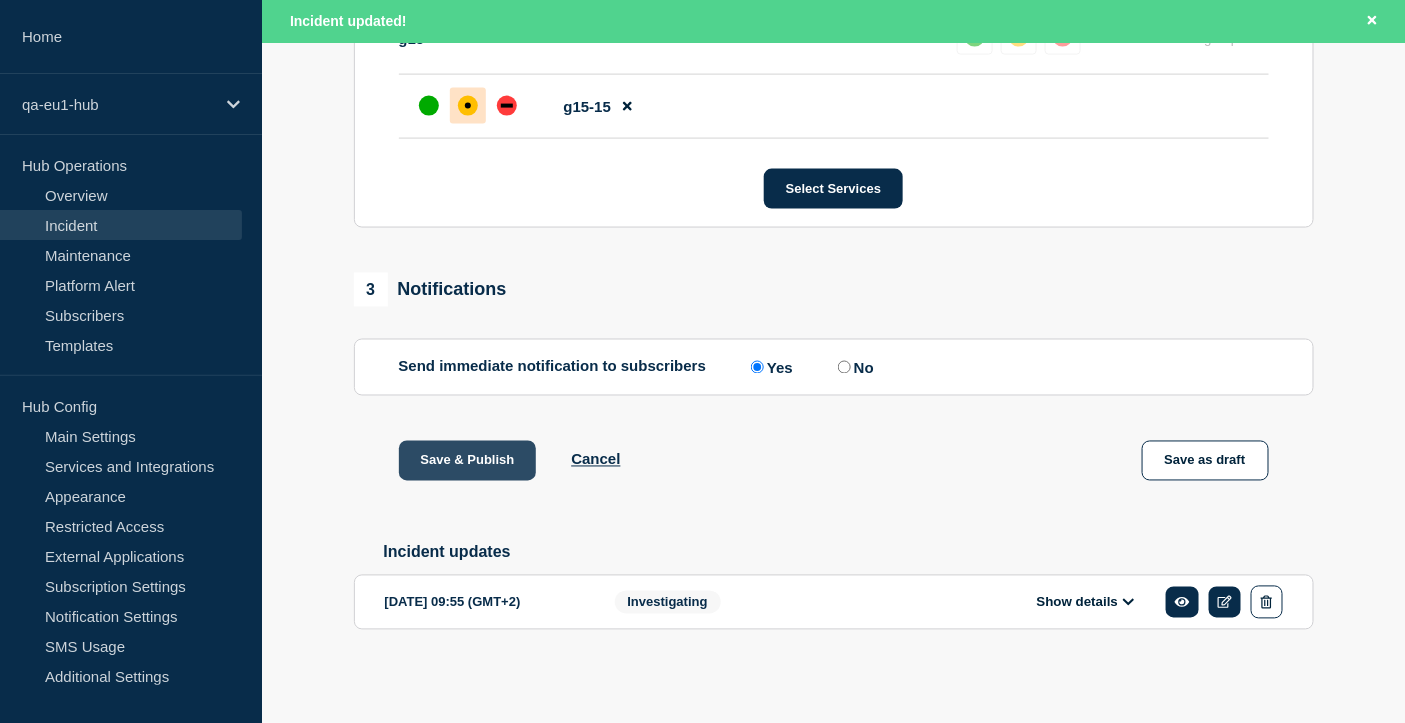 click on "Save & Publish" at bounding box center (468, 461) 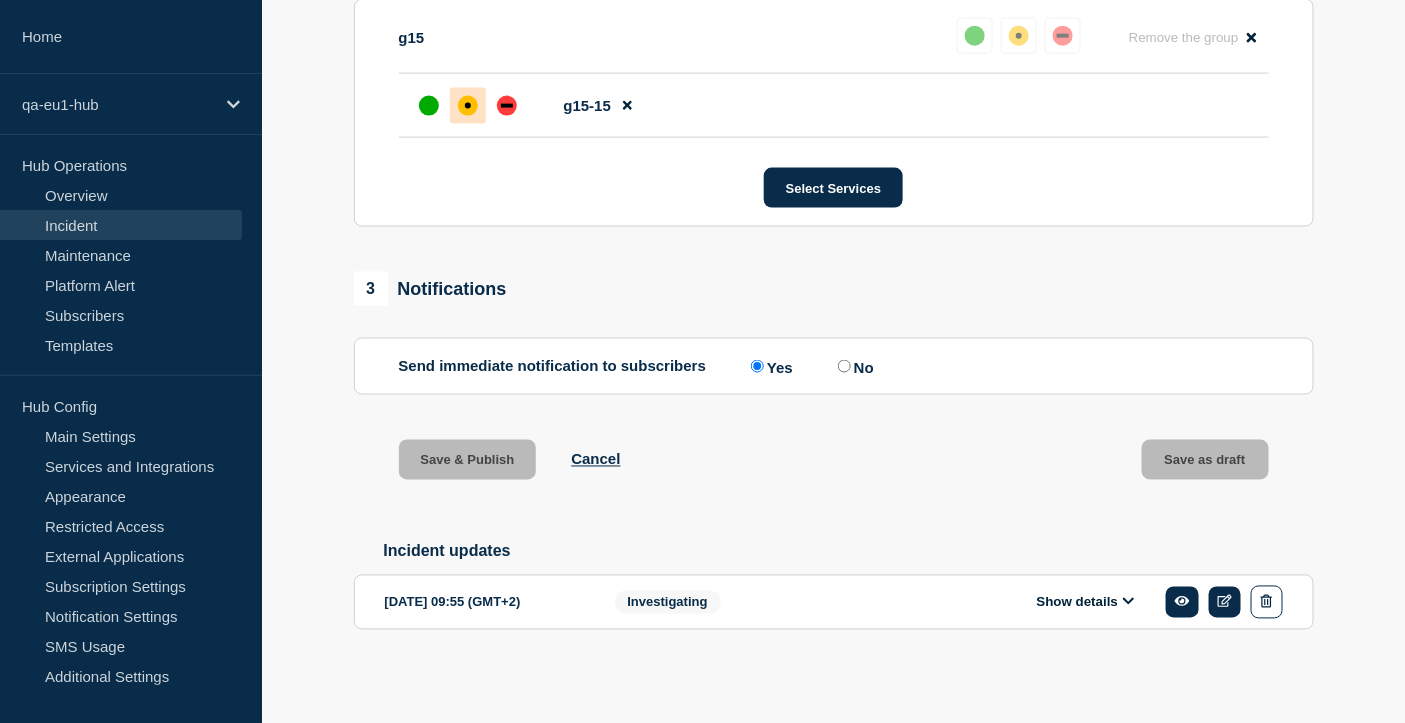 scroll, scrollTop: 918, scrollLeft: 0, axis: vertical 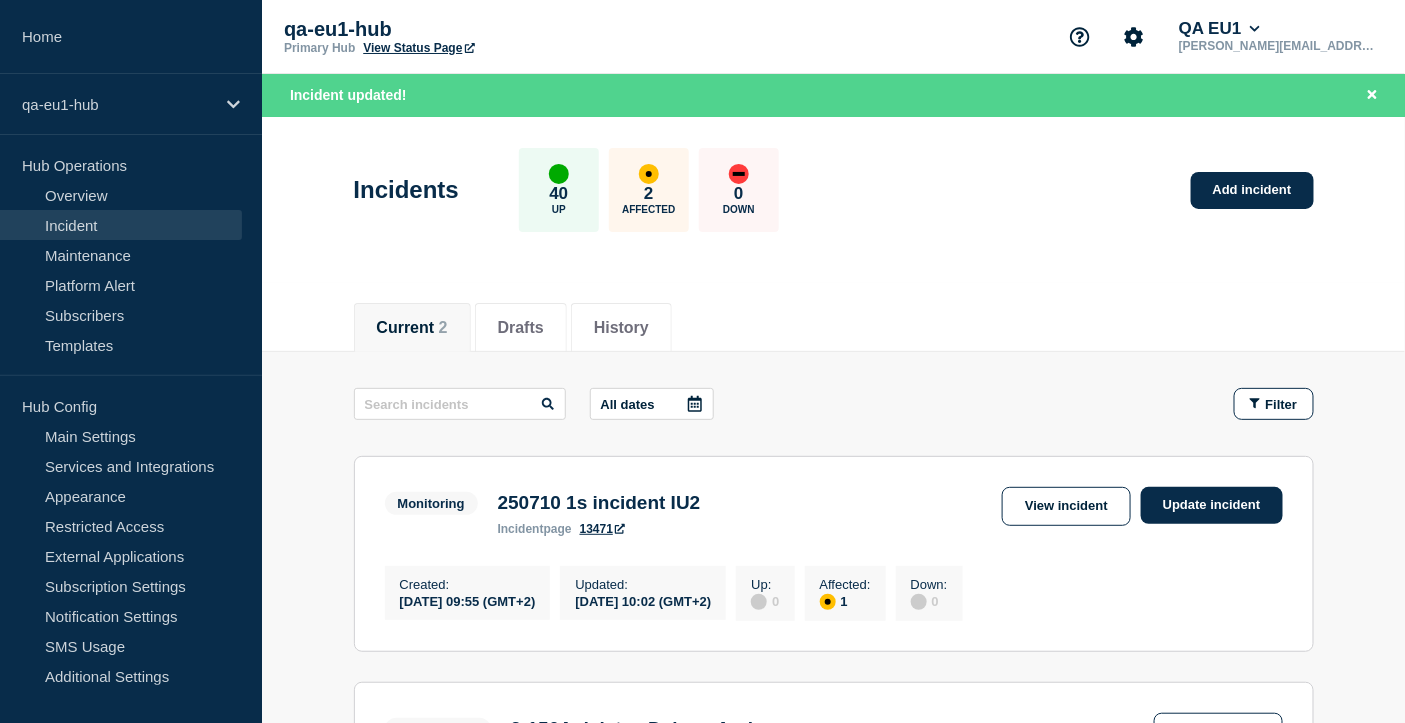 click on "13471" at bounding box center (602, 529) 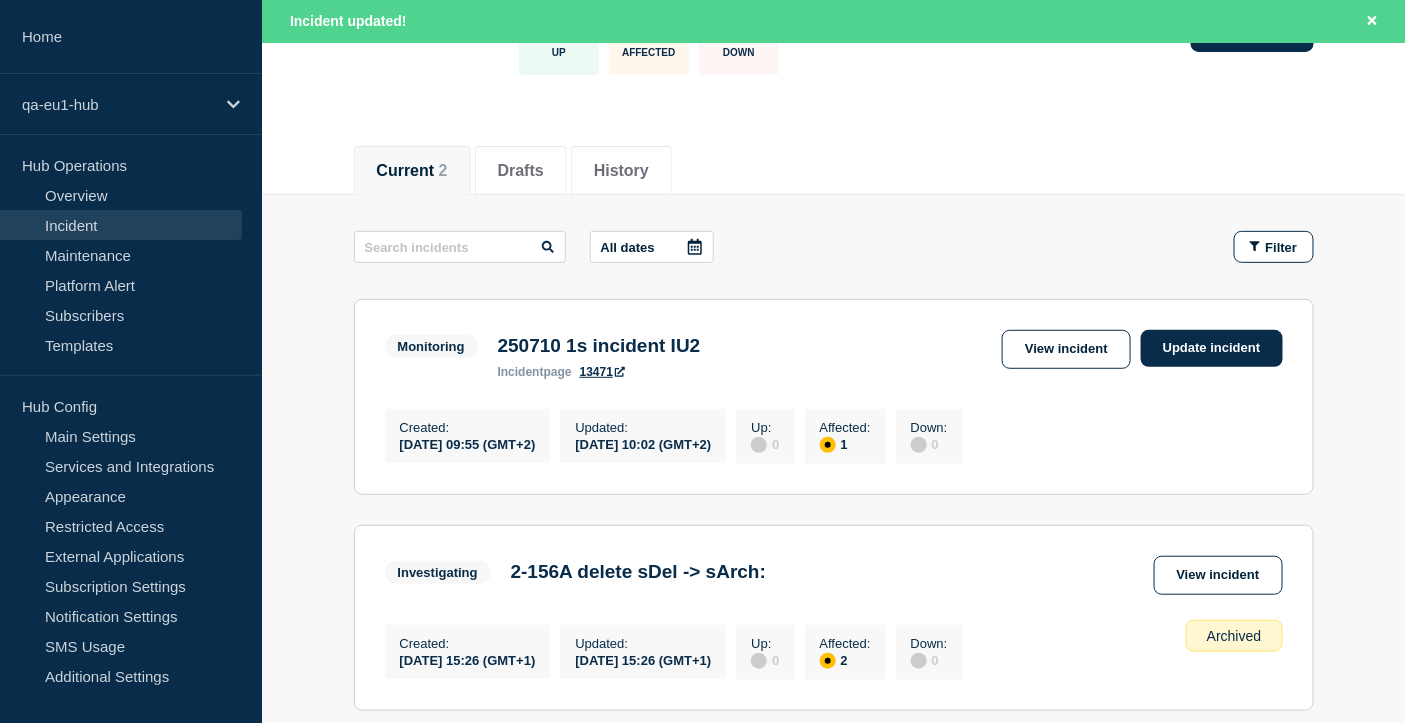 scroll, scrollTop: 389, scrollLeft: 0, axis: vertical 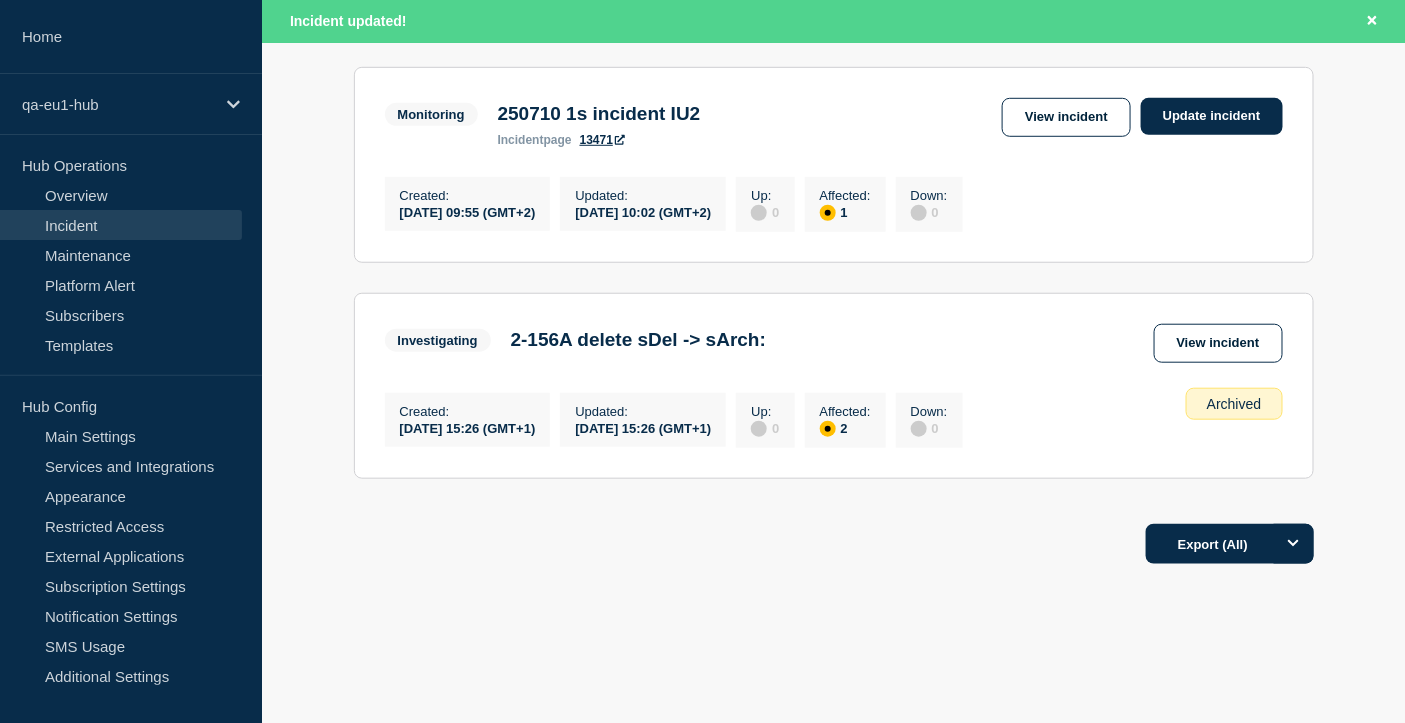 click on "Monitoring 250710 1s incident IU2 incident  page 13471  View incident Update incident Created :  2025-07-10 09:55 (GMT+2) Updated :  2025-07-10 10:02 (GMT+2) Up :  0 Affected :  1 Down :  0" at bounding box center [834, 165] 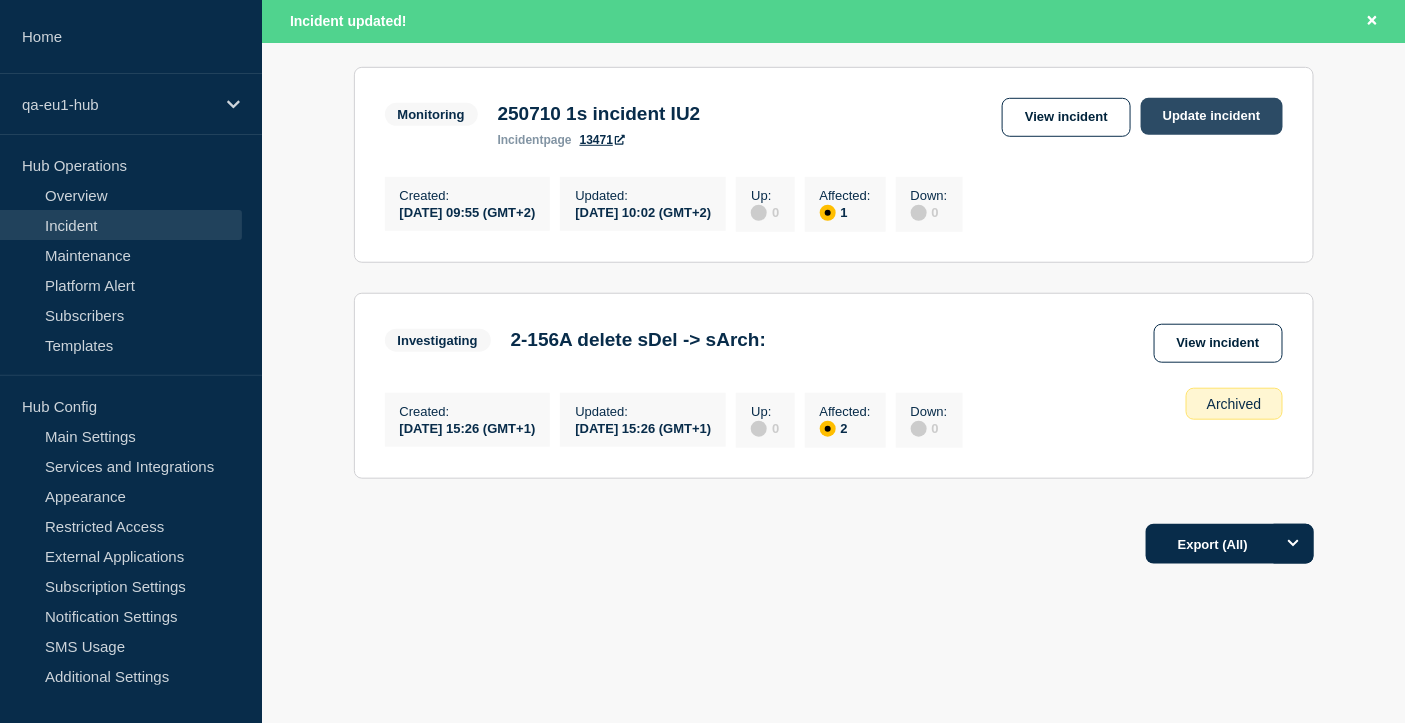 click on "Update incident" at bounding box center [1212, 116] 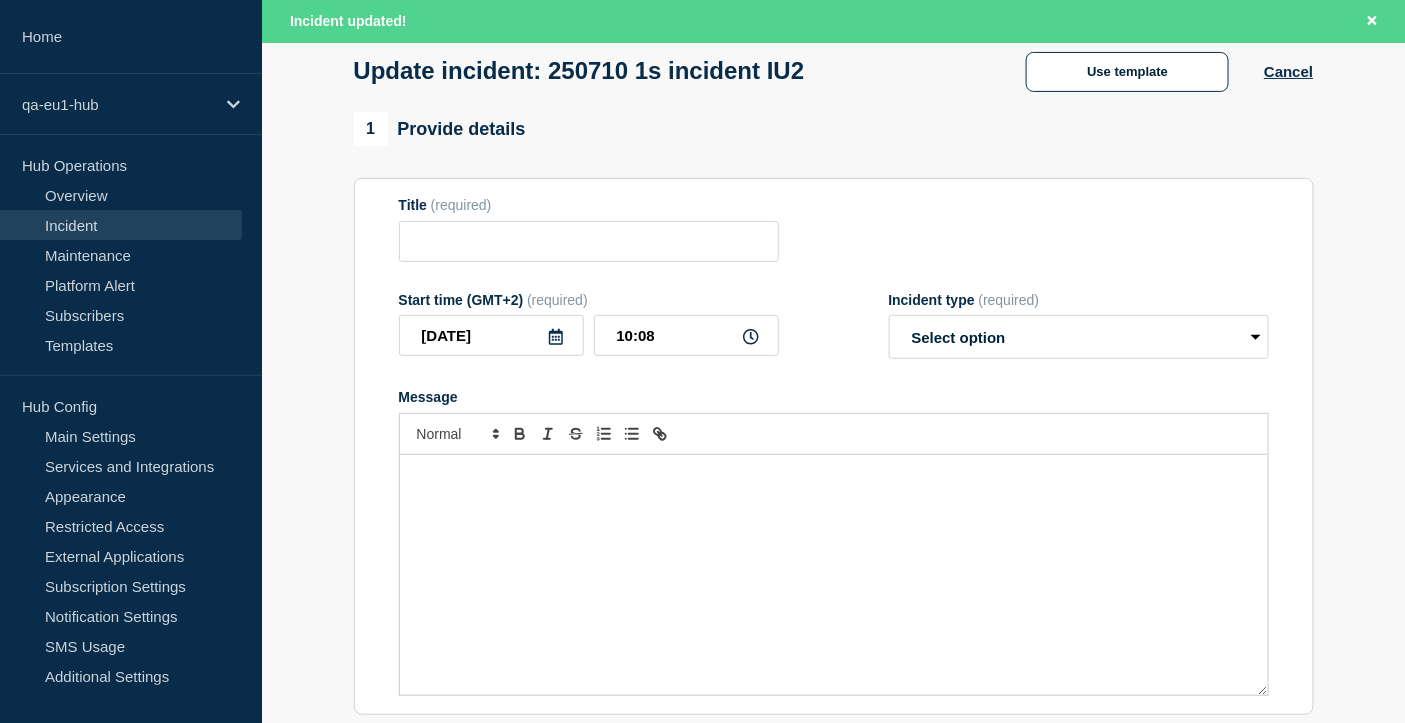 scroll, scrollTop: 0, scrollLeft: 0, axis: both 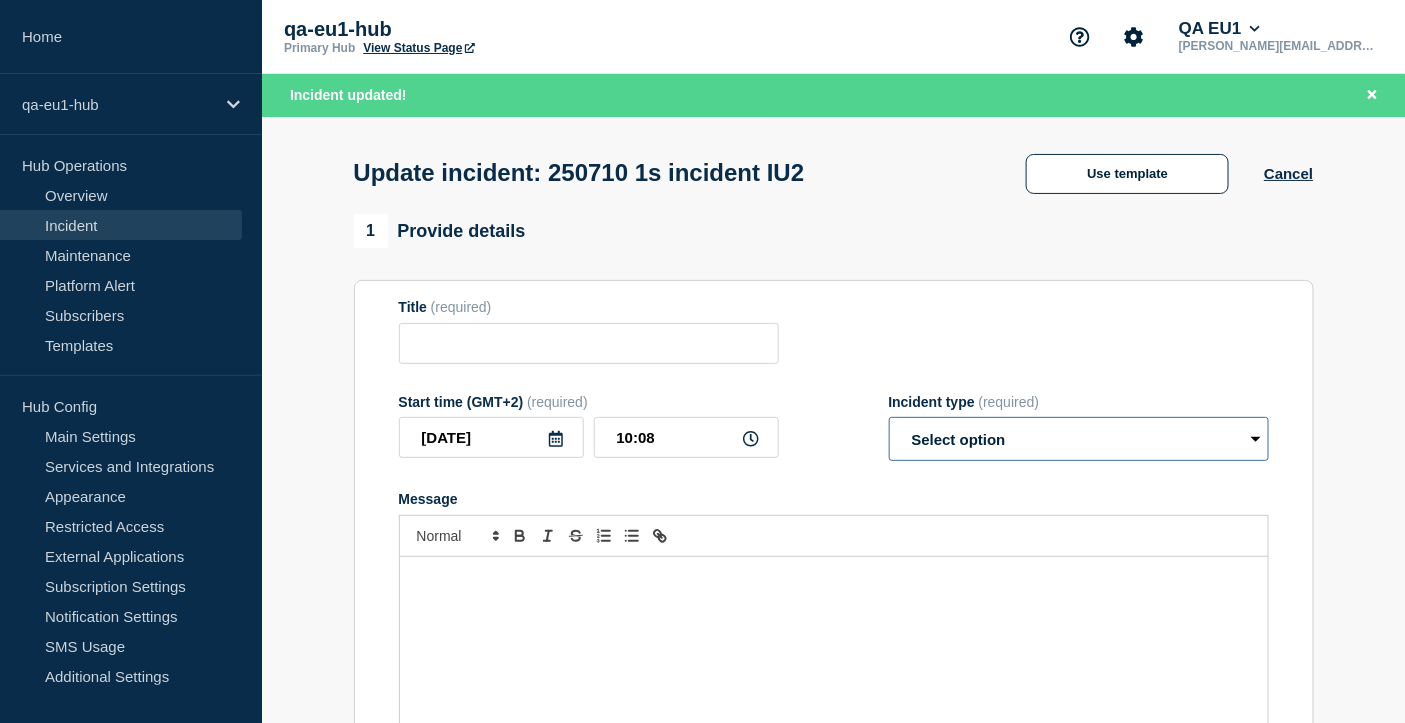 click on "Select option Investigating Identified Monitoring Resolved" at bounding box center (1079, 439) 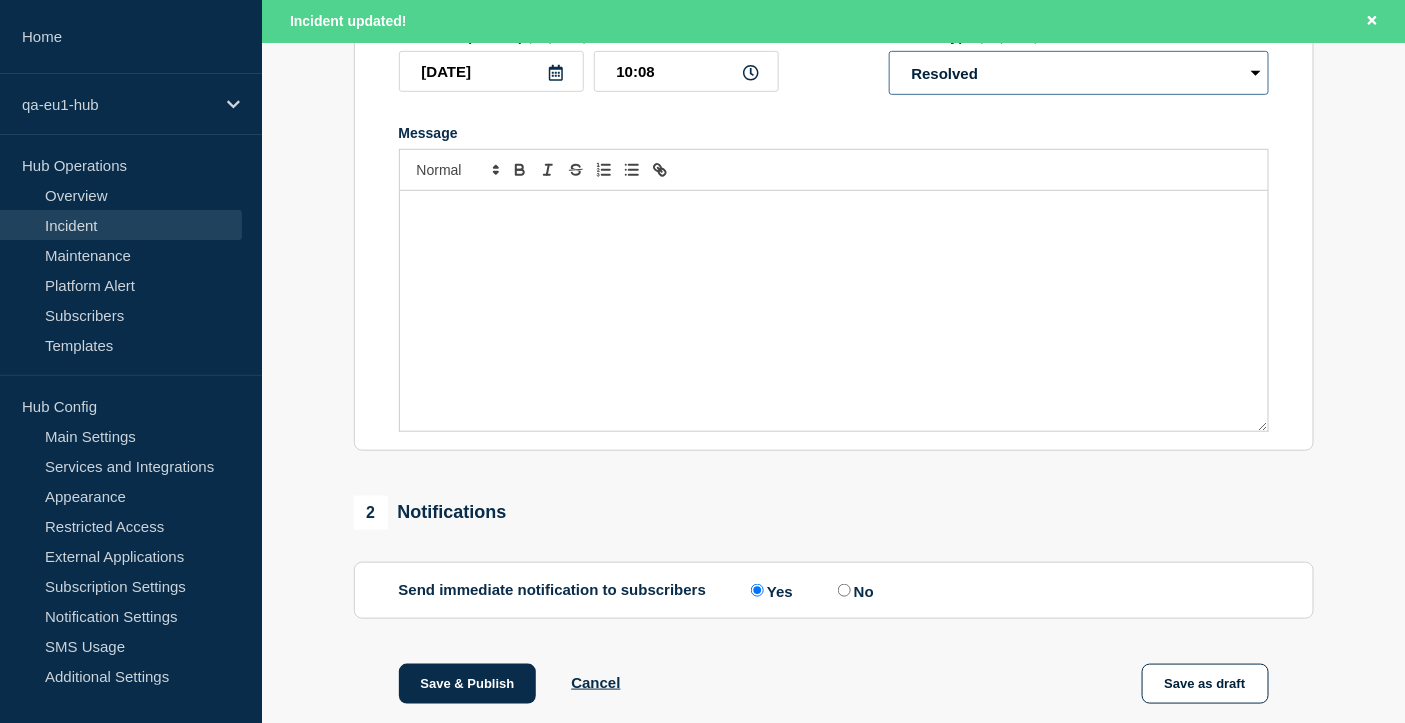 scroll, scrollTop: 675, scrollLeft: 0, axis: vertical 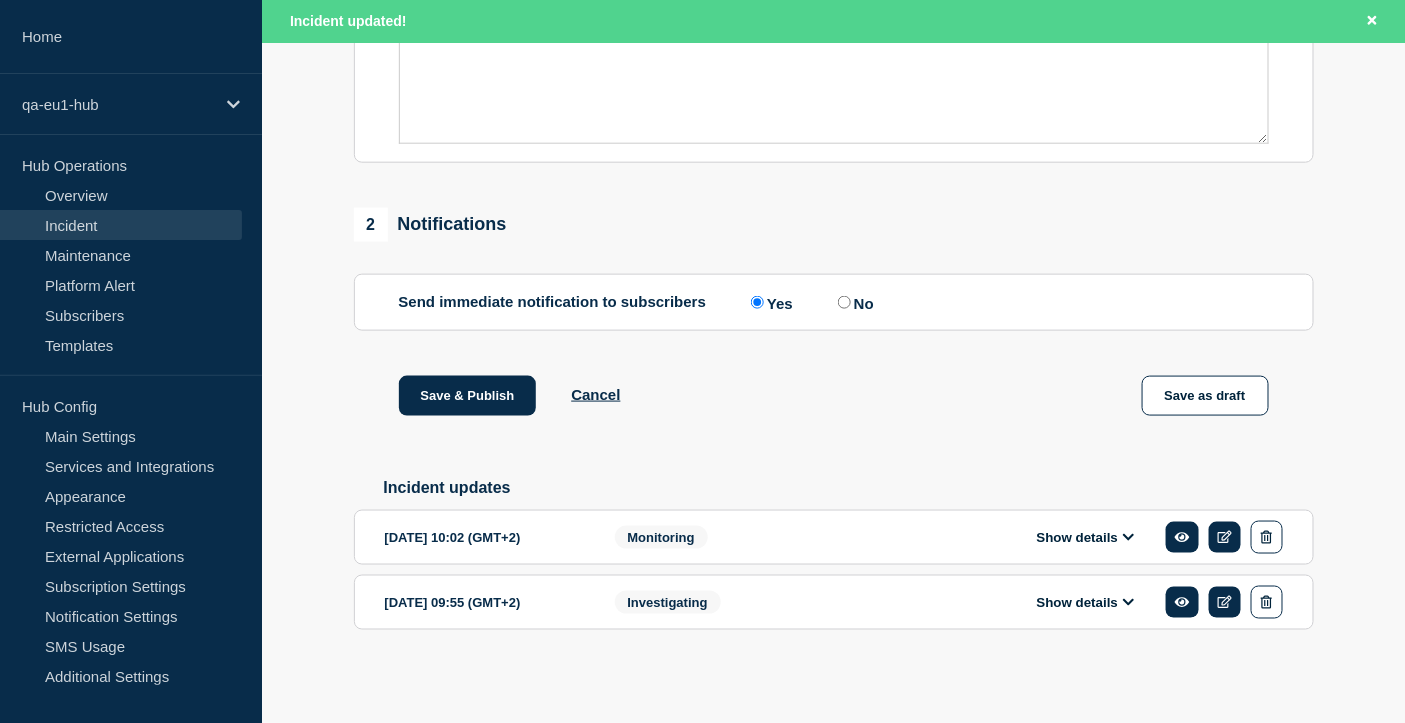 click on "No" at bounding box center (844, 302) 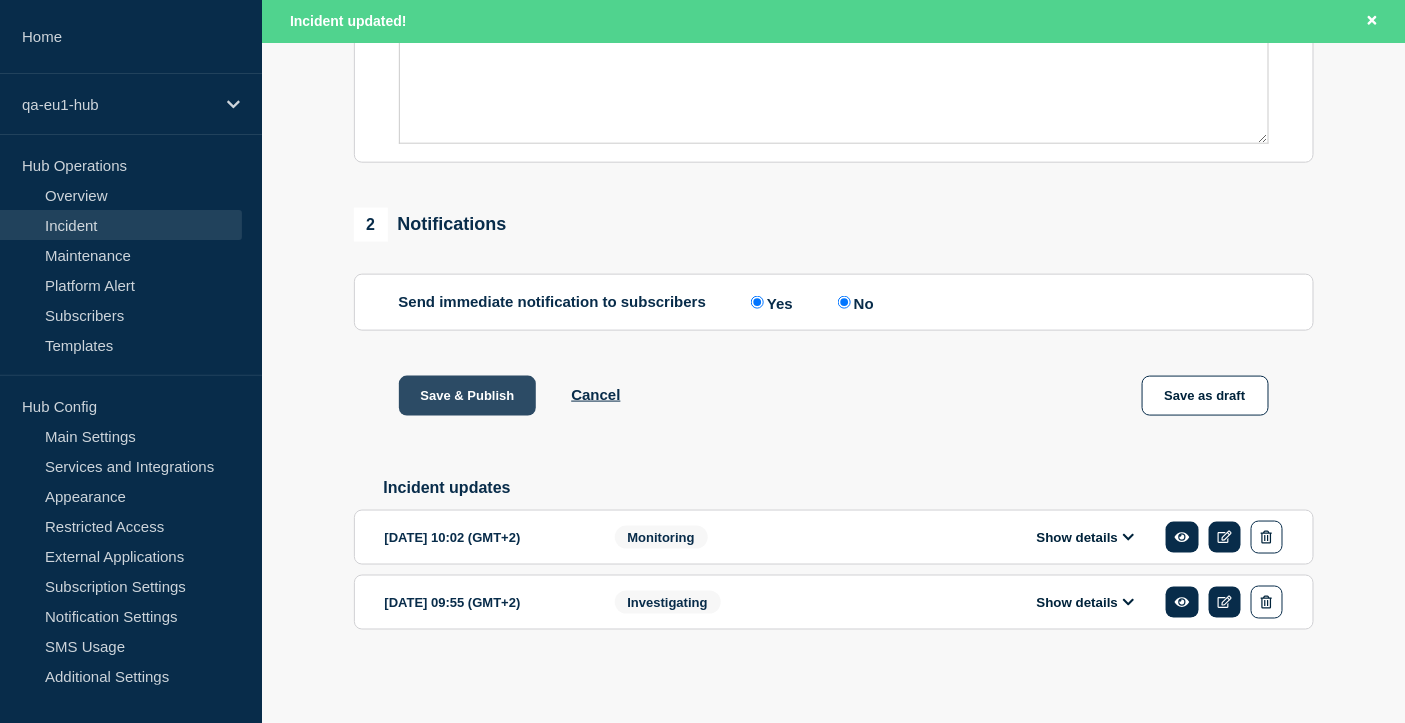 click on "Save & Publish" at bounding box center (468, 396) 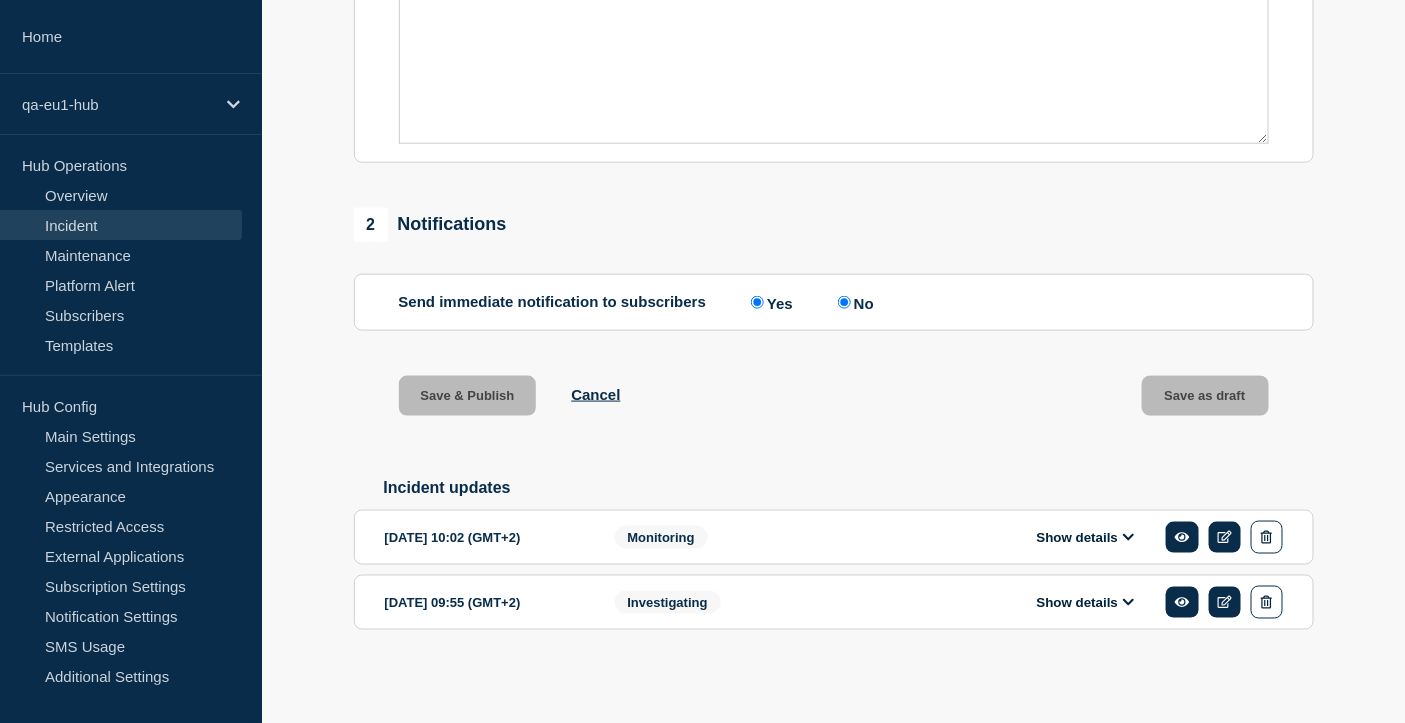 scroll, scrollTop: 632, scrollLeft: 0, axis: vertical 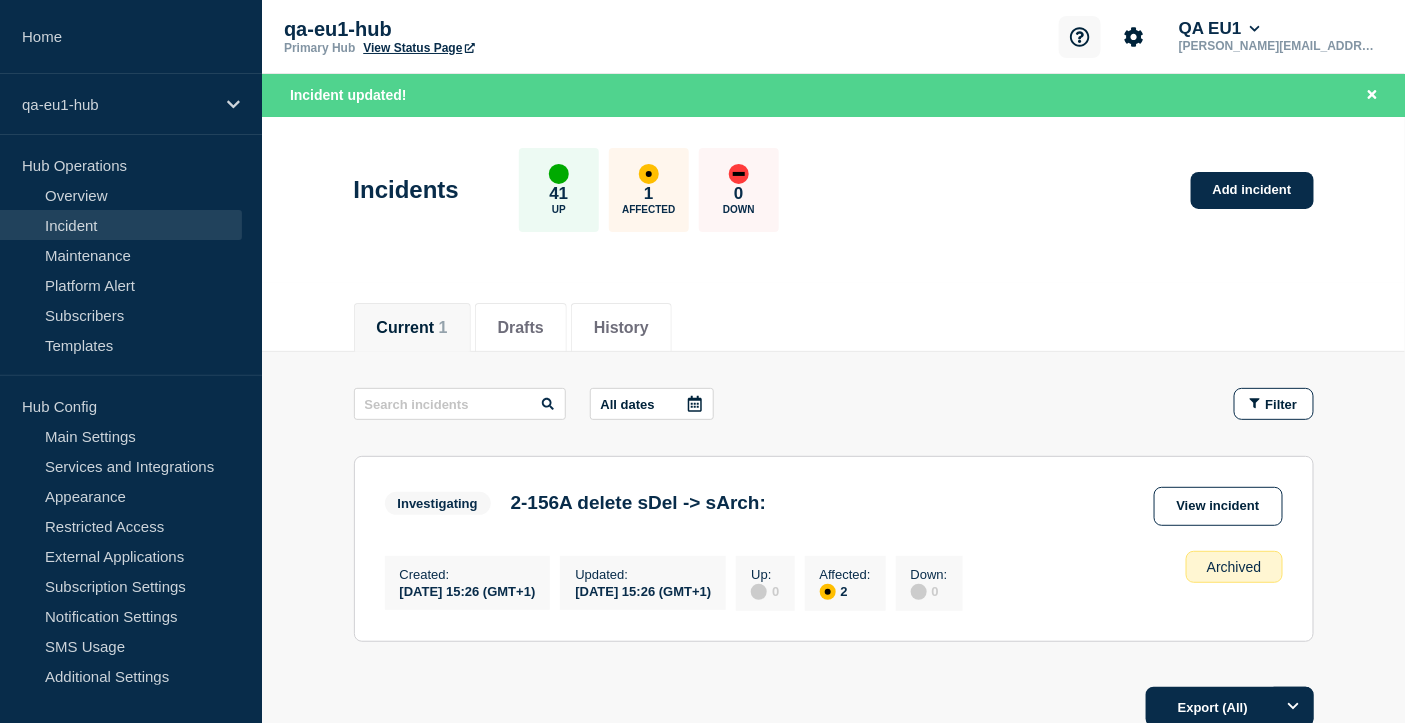 click 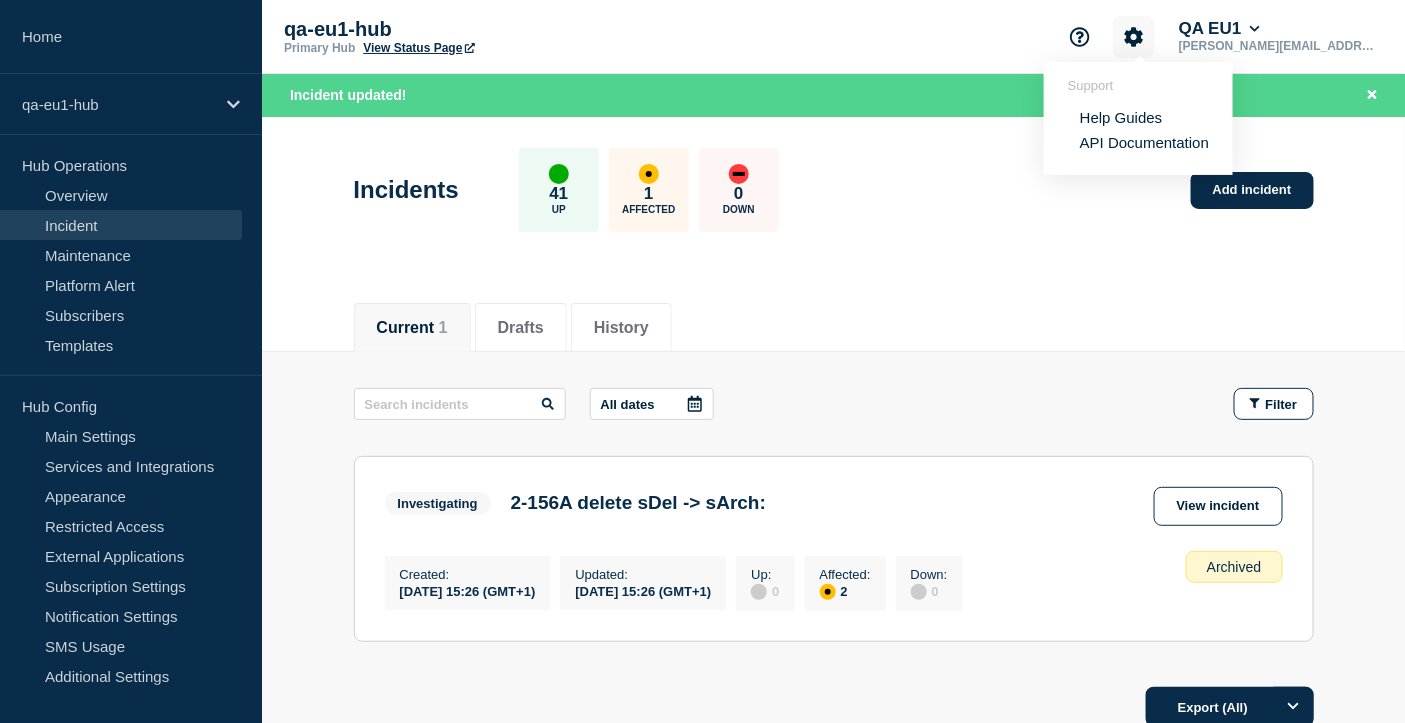 click 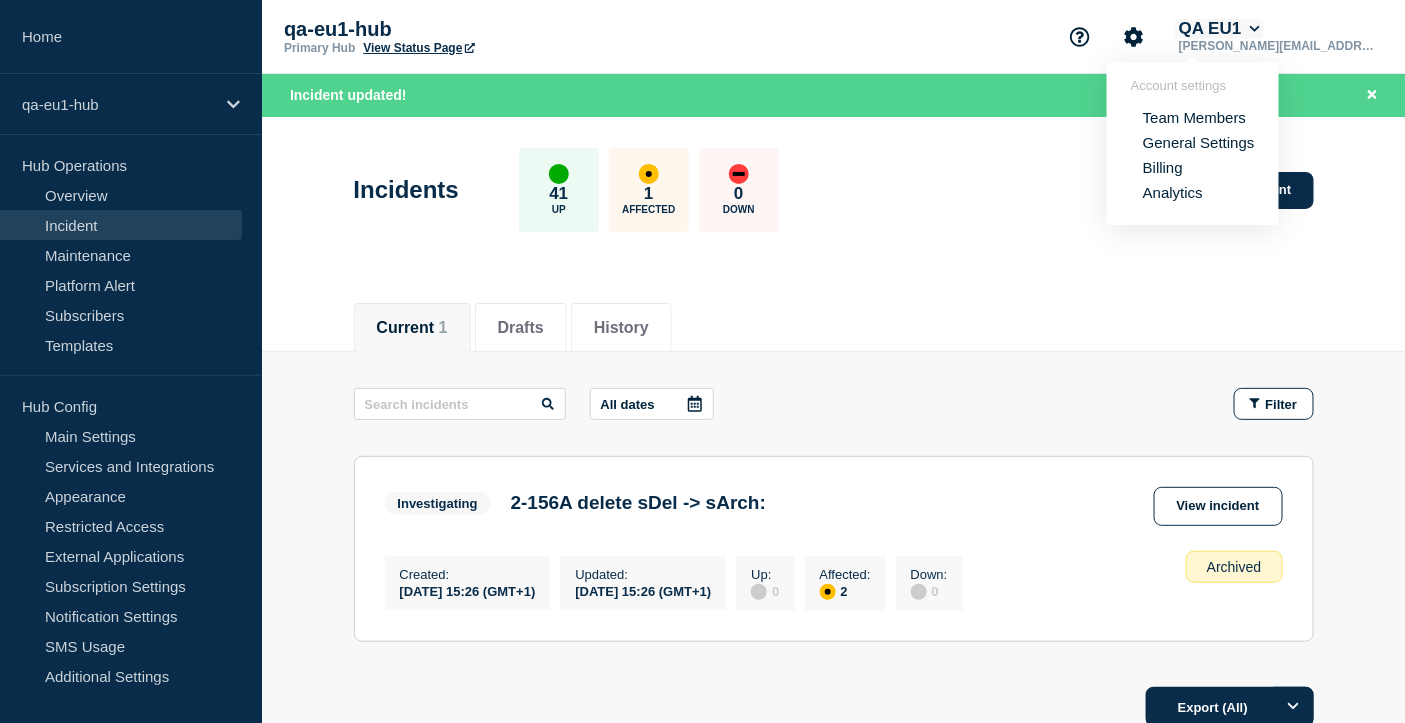 click on "QA EU1" 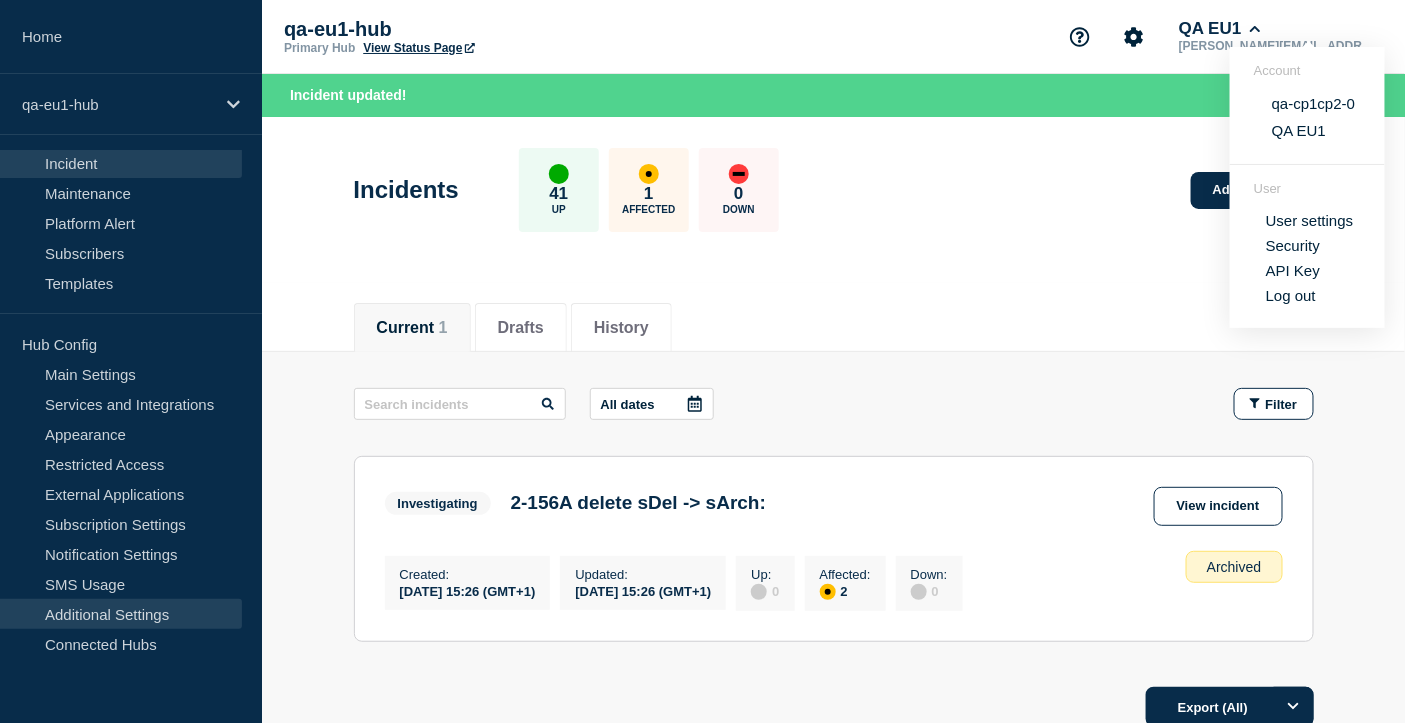 scroll, scrollTop: 65, scrollLeft: 0, axis: vertical 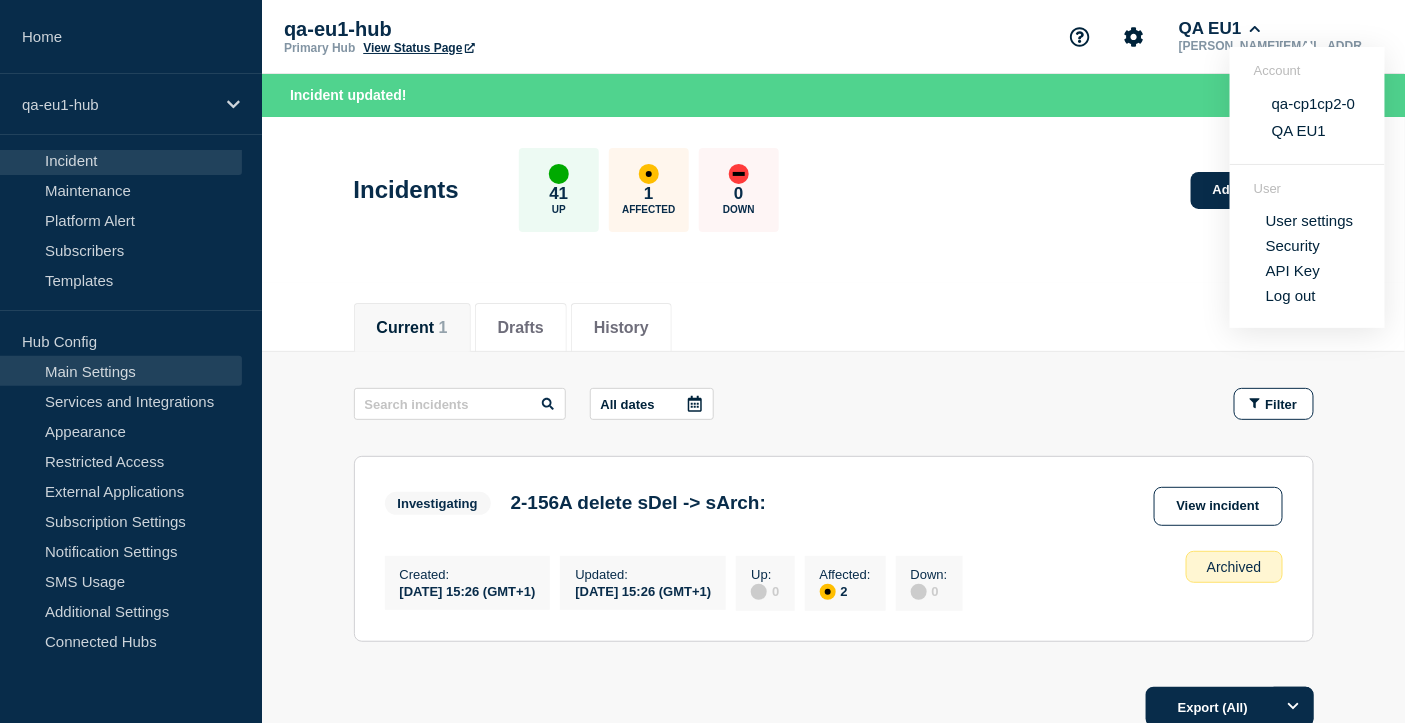 click on "Main Settings" at bounding box center [121, 371] 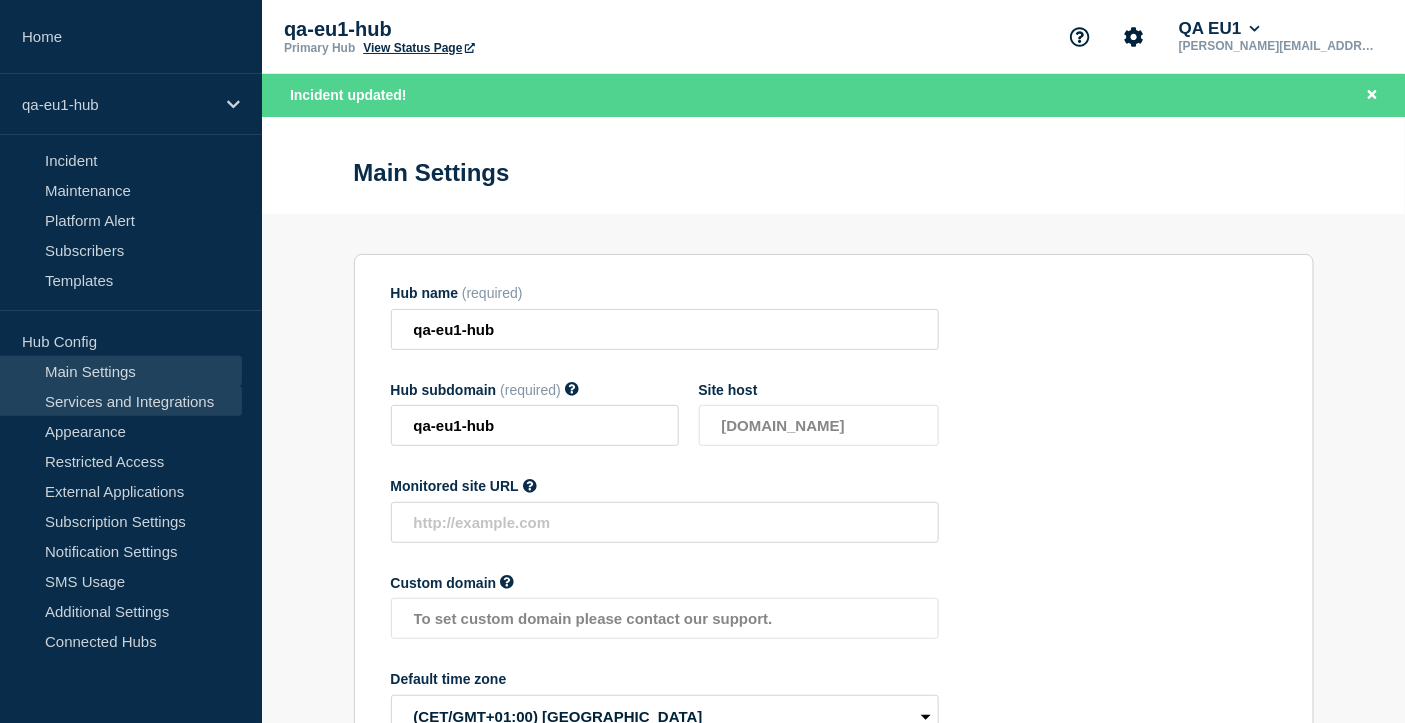 click on "Services and Integrations" at bounding box center (121, 401) 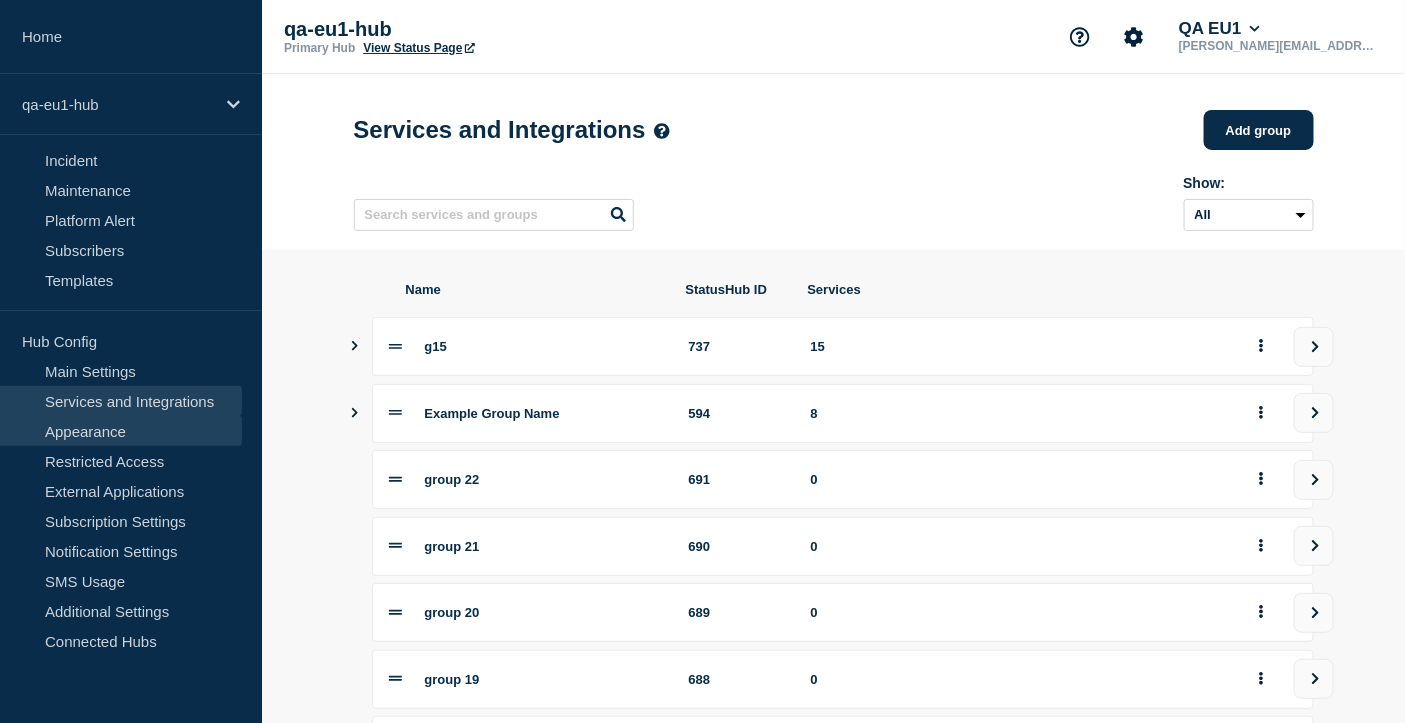 click on "Appearance" at bounding box center (121, 431) 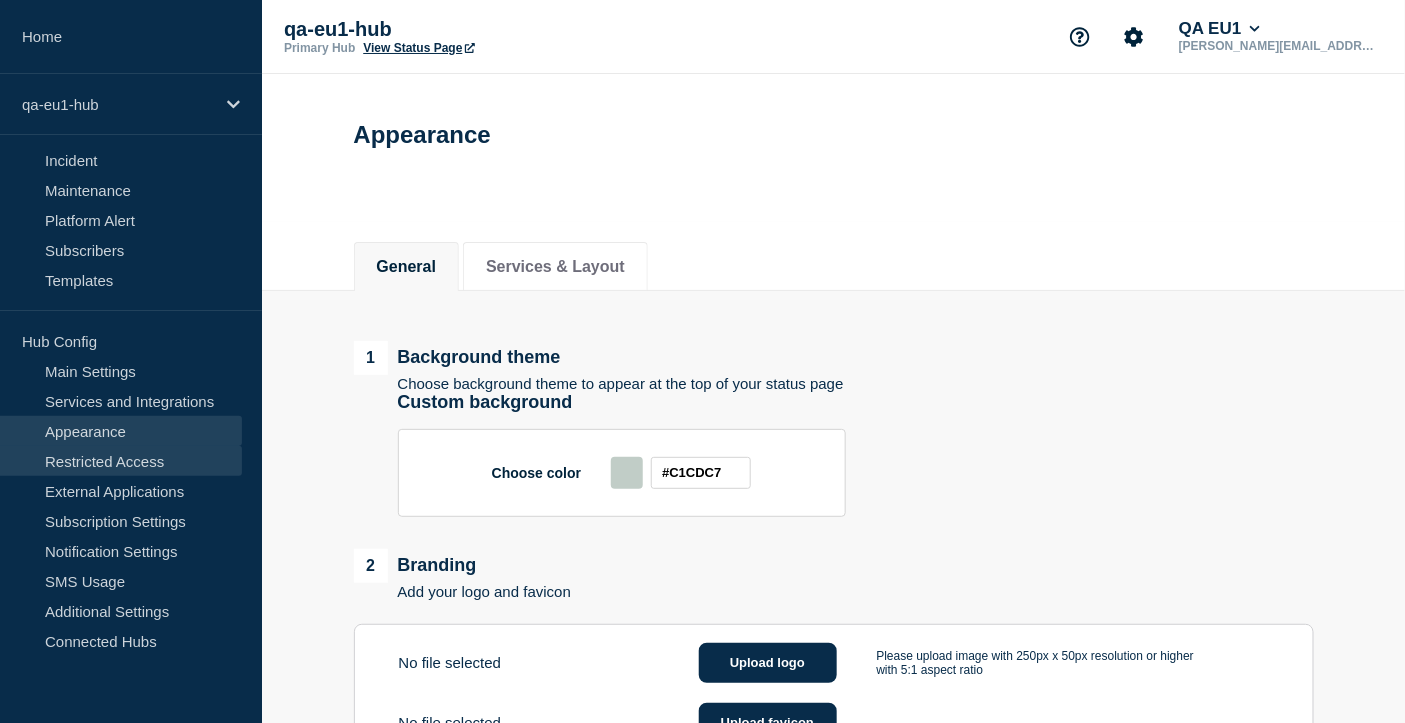 click on "Restricted Access" at bounding box center [121, 461] 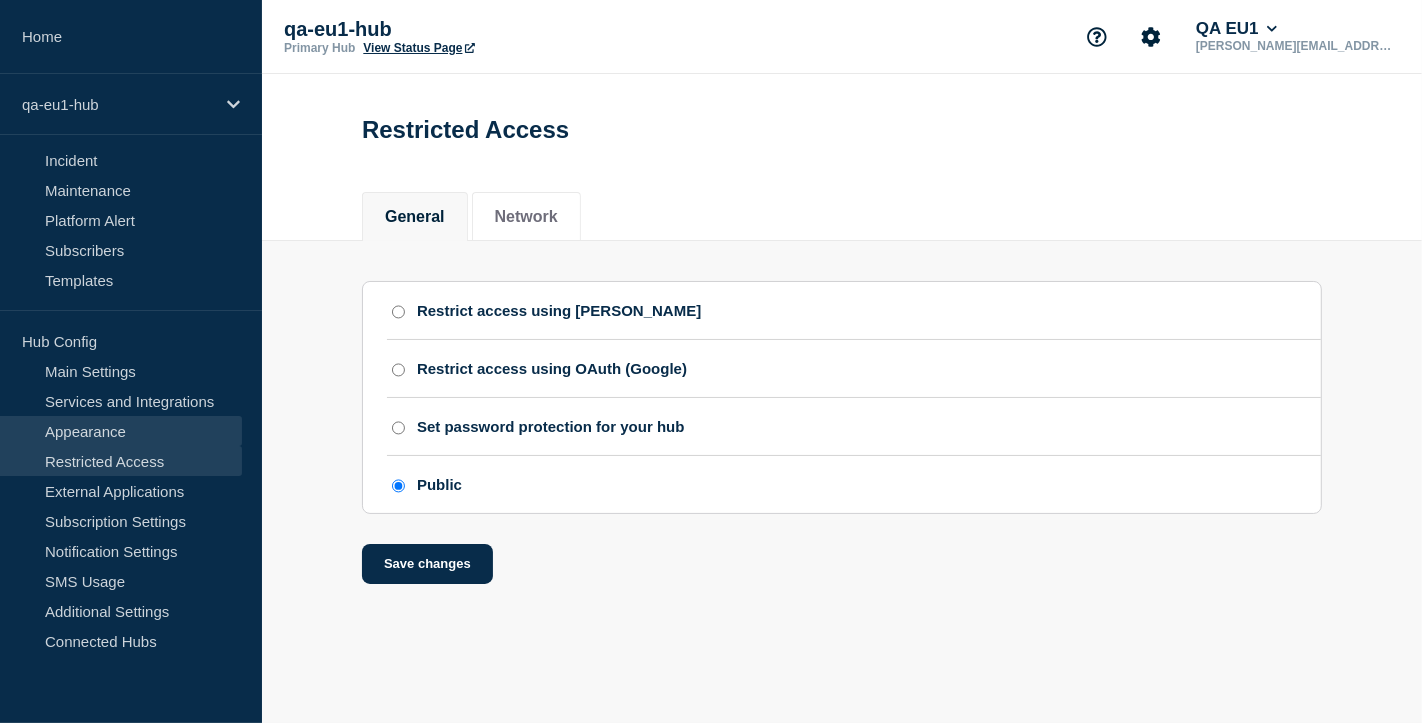 click on "Appearance" at bounding box center [121, 431] 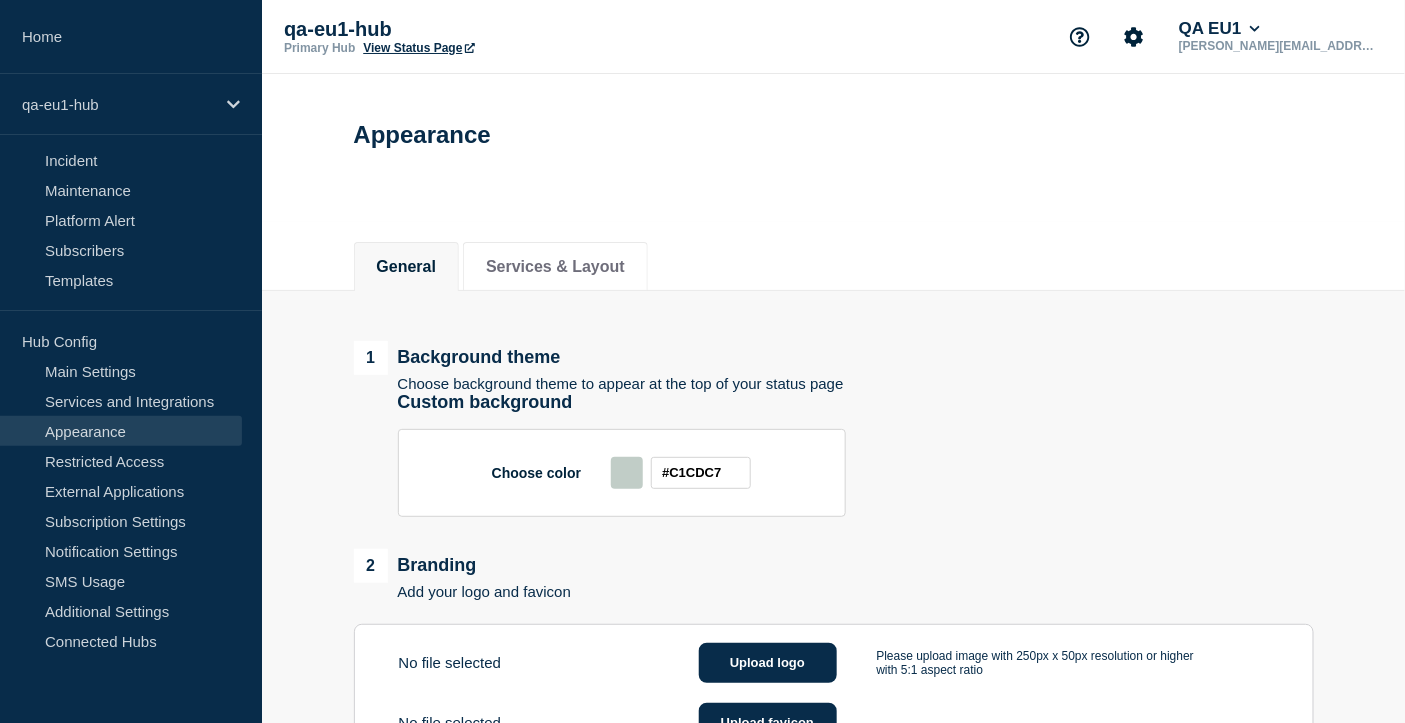 click at bounding box center [627, 473] 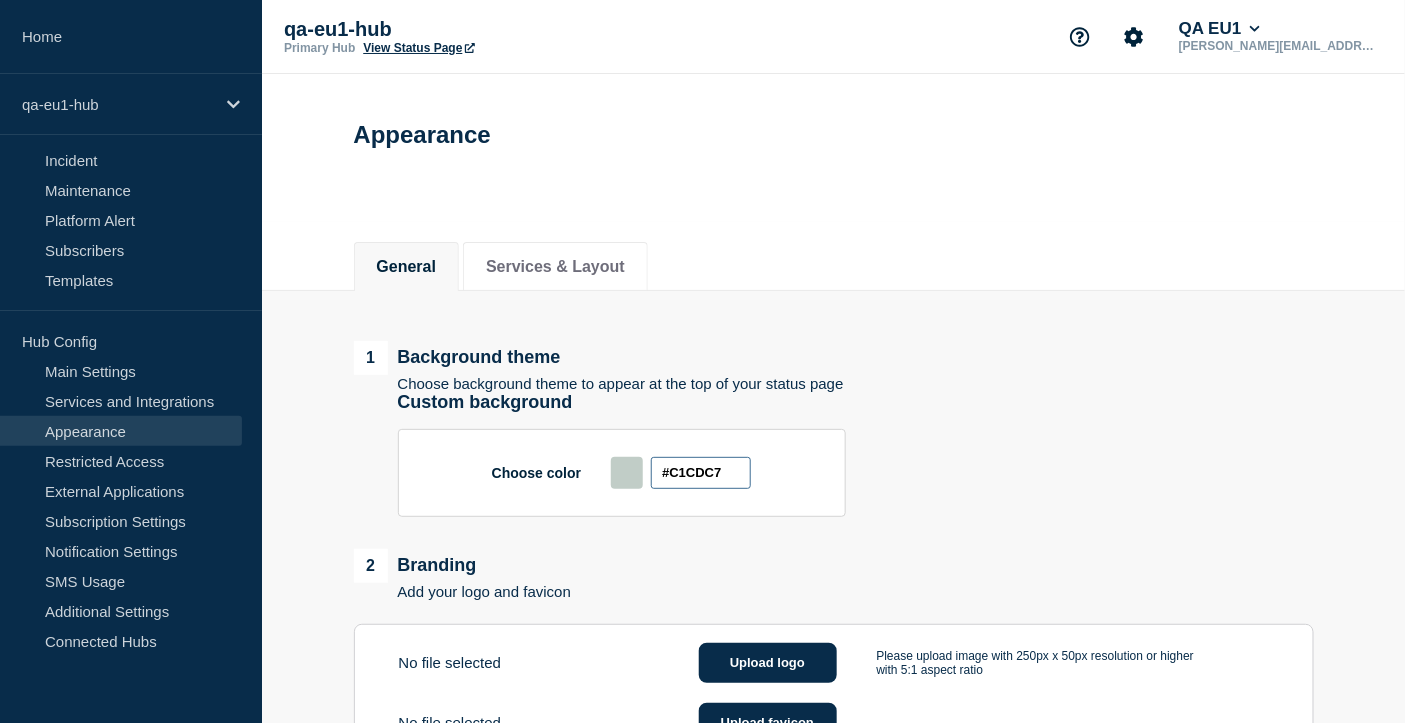 click on "#C1CDC7" at bounding box center [701, 473] 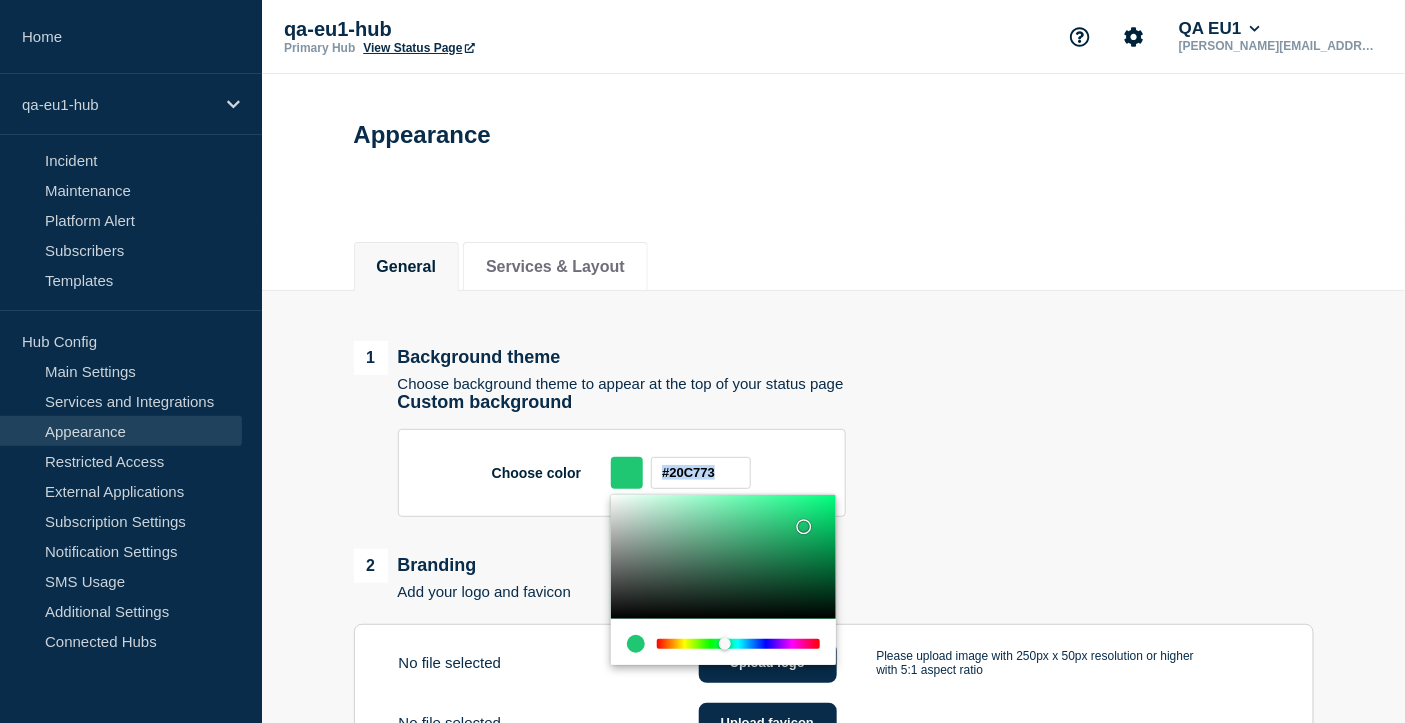 drag, startPoint x: 799, startPoint y: 533, endPoint x: 830, endPoint y: 499, distance: 46.010868 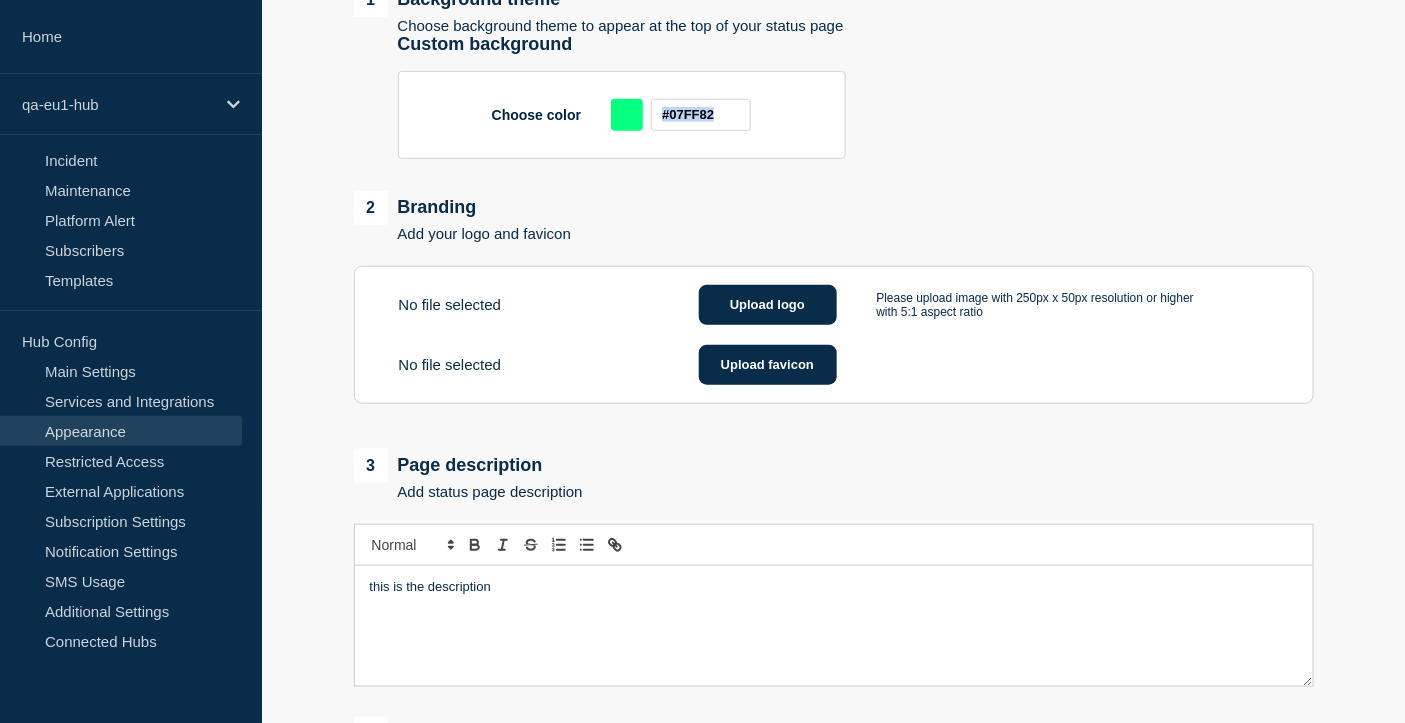 scroll, scrollTop: 618, scrollLeft: 0, axis: vertical 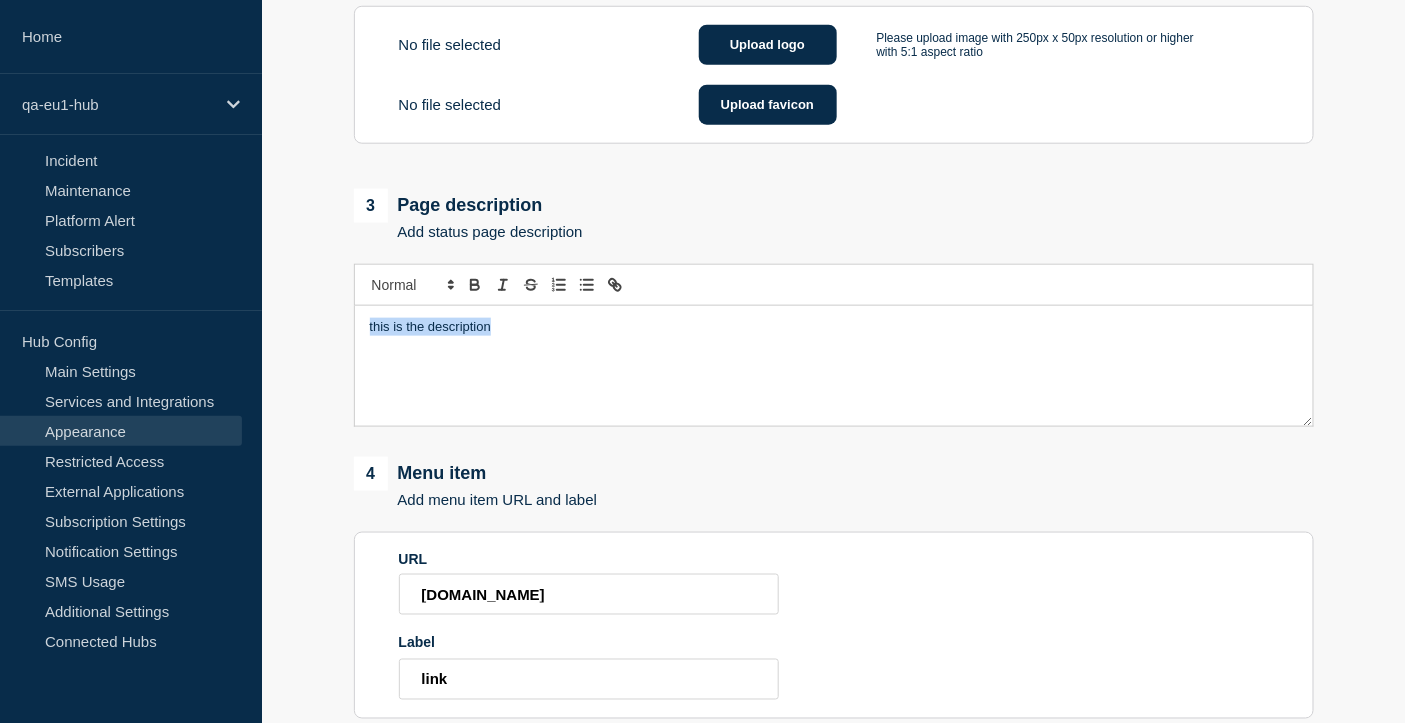 drag, startPoint x: 510, startPoint y: 356, endPoint x: 266, endPoint y: 314, distance: 247.58836 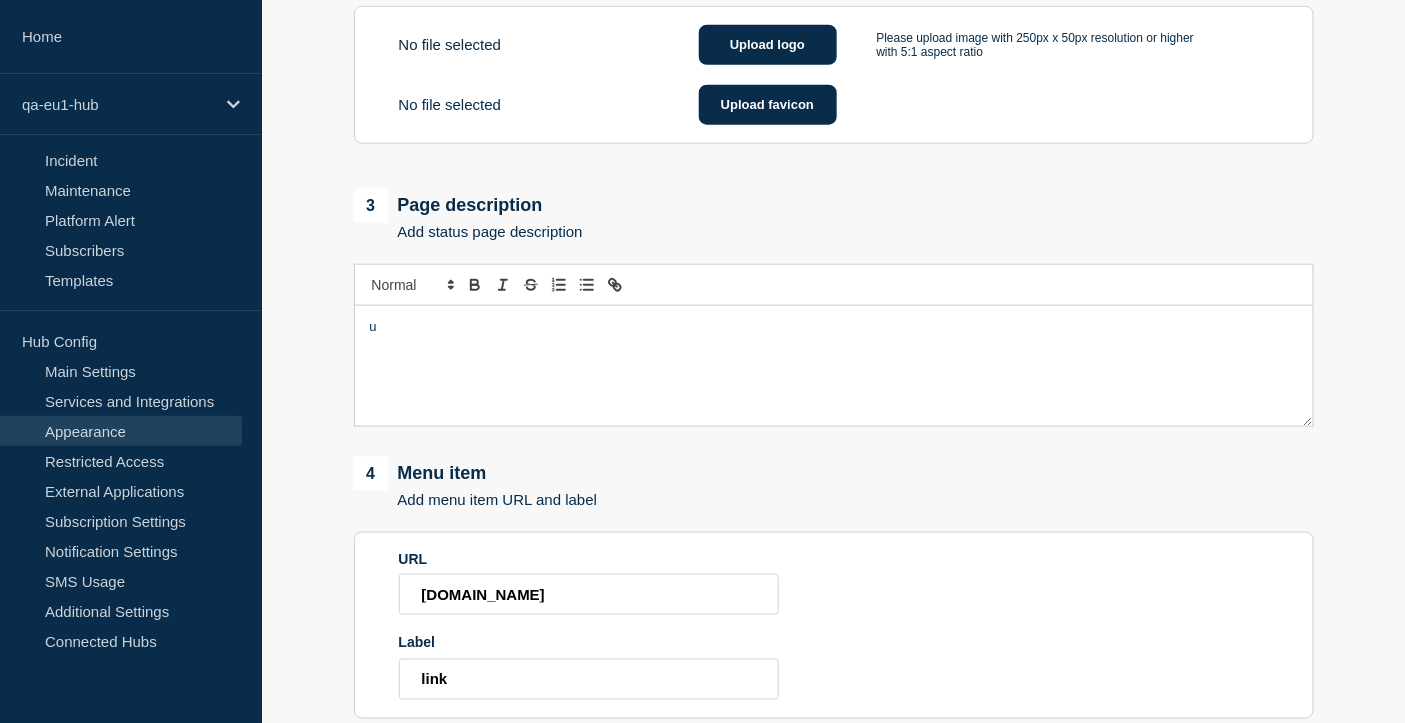 type 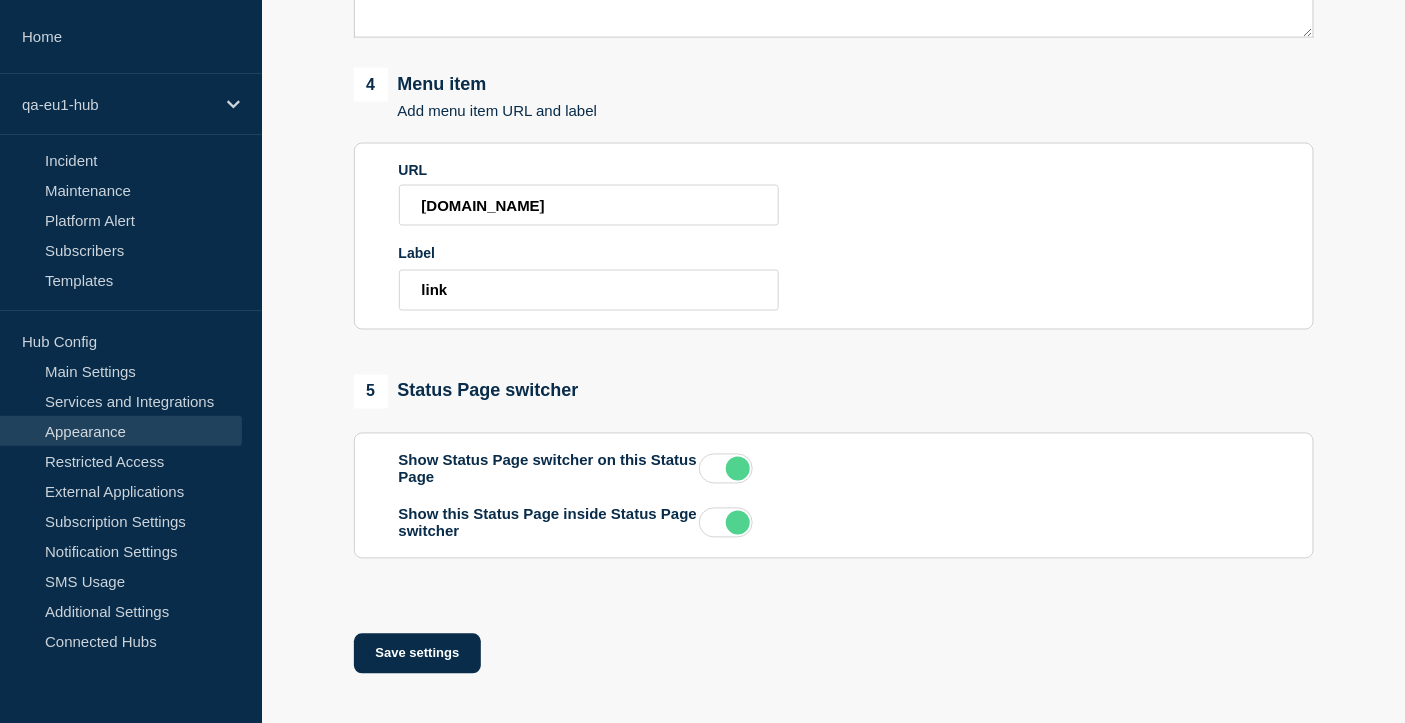 scroll, scrollTop: 1060, scrollLeft: 0, axis: vertical 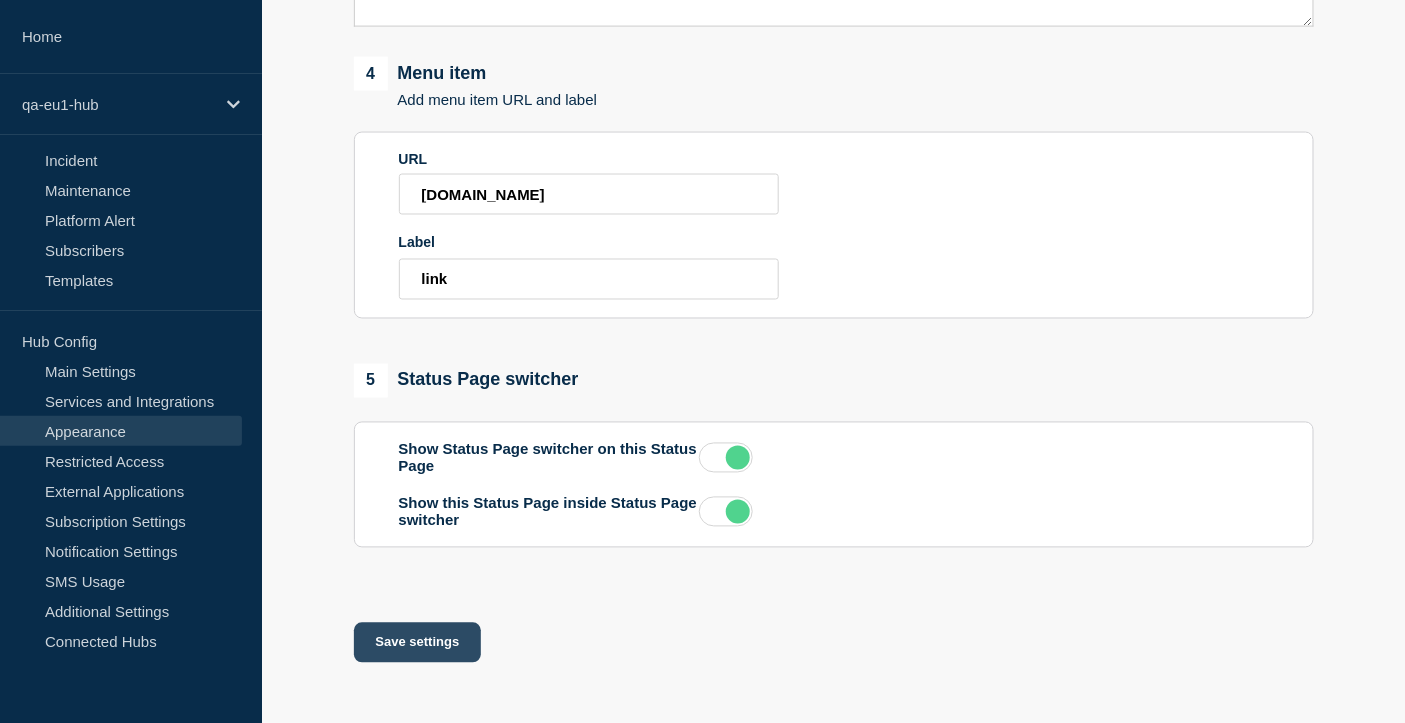 click on "Save settings" at bounding box center [418, 643] 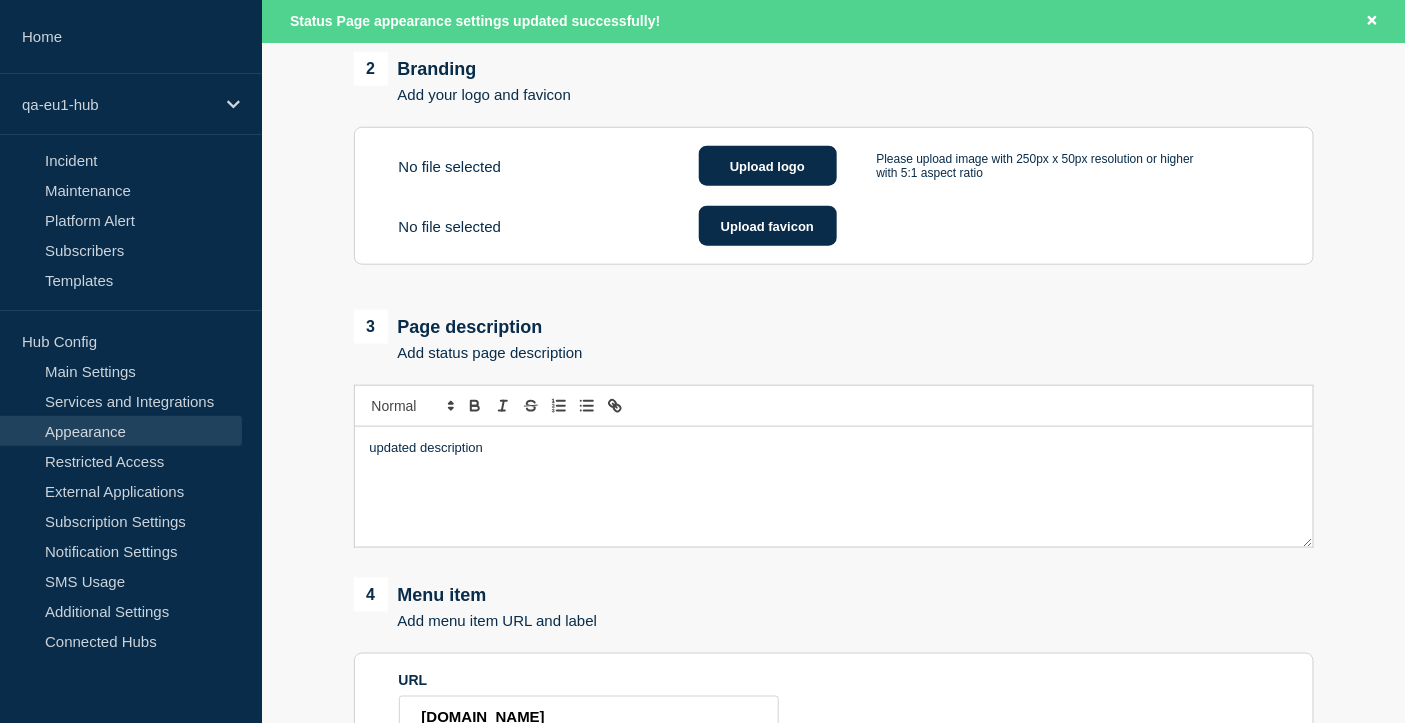 scroll, scrollTop: 0, scrollLeft: 0, axis: both 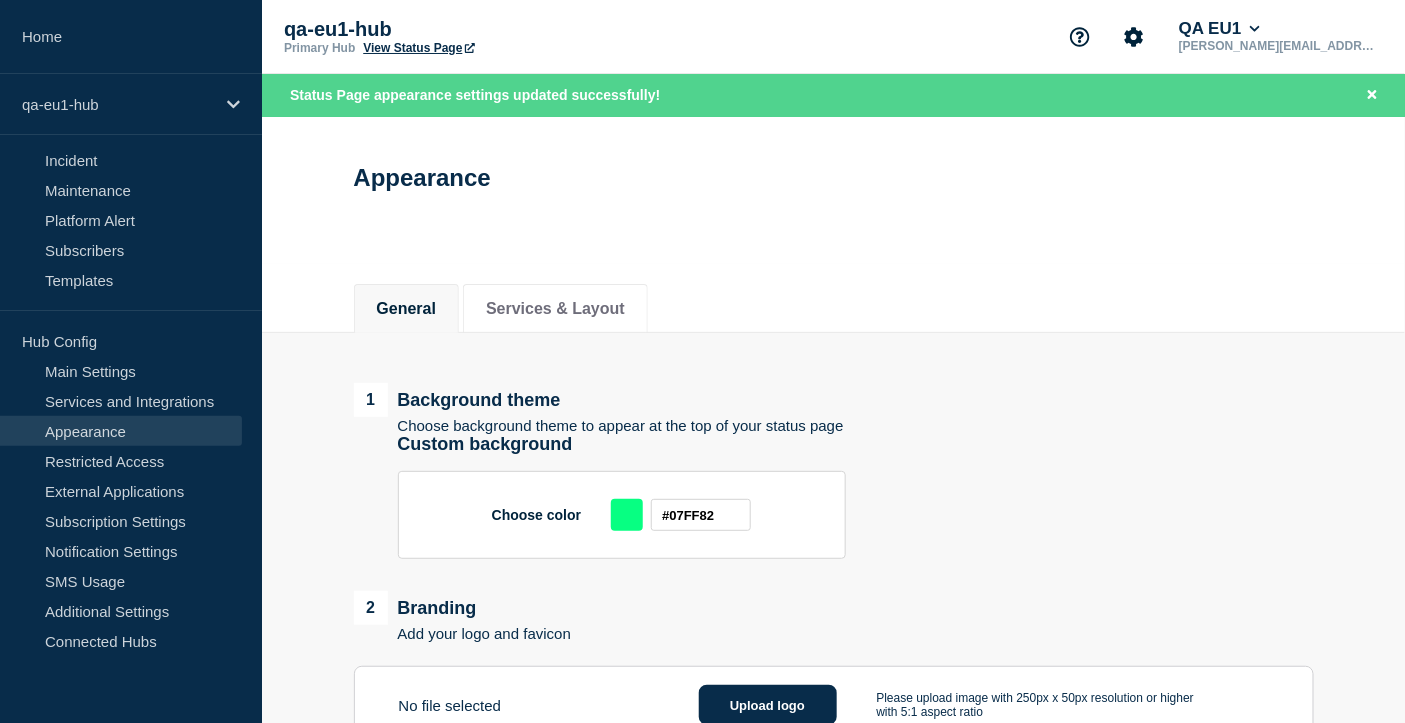 click on "View Status Page" at bounding box center (418, 48) 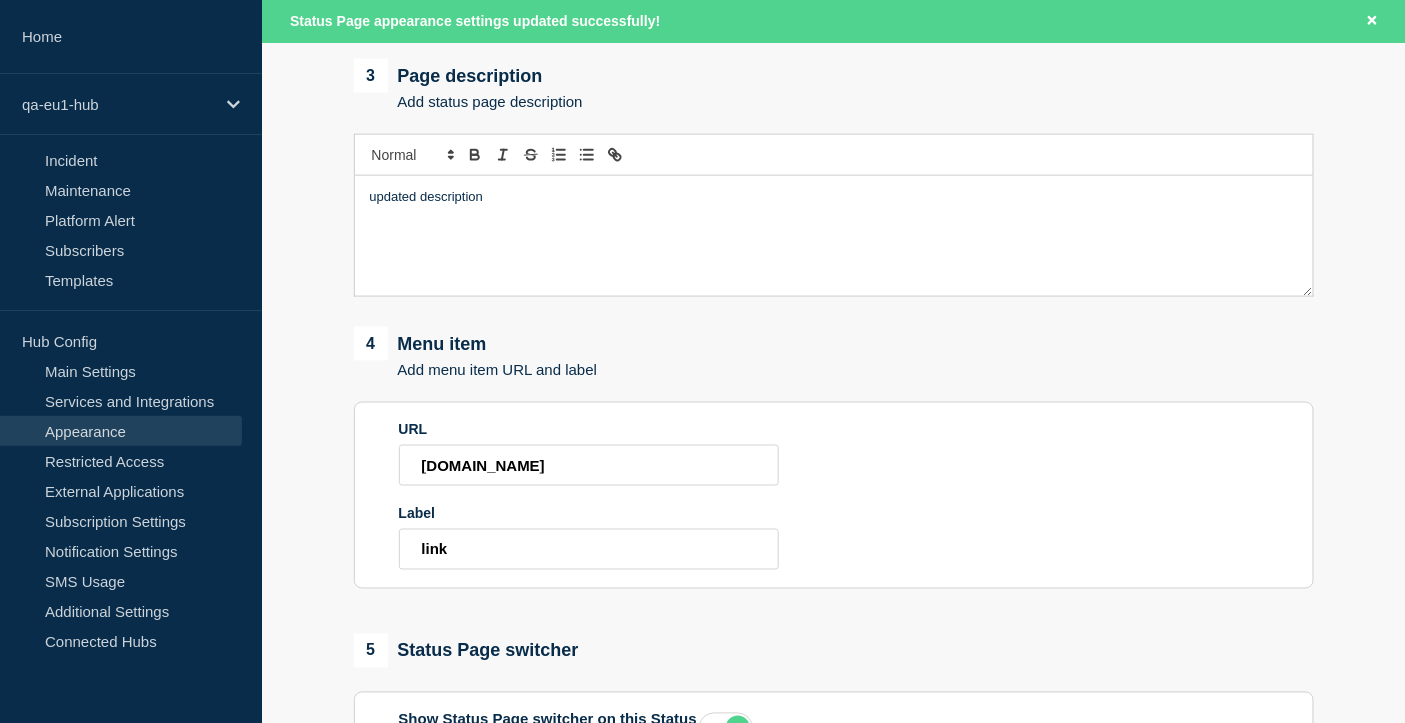 scroll, scrollTop: 788, scrollLeft: 0, axis: vertical 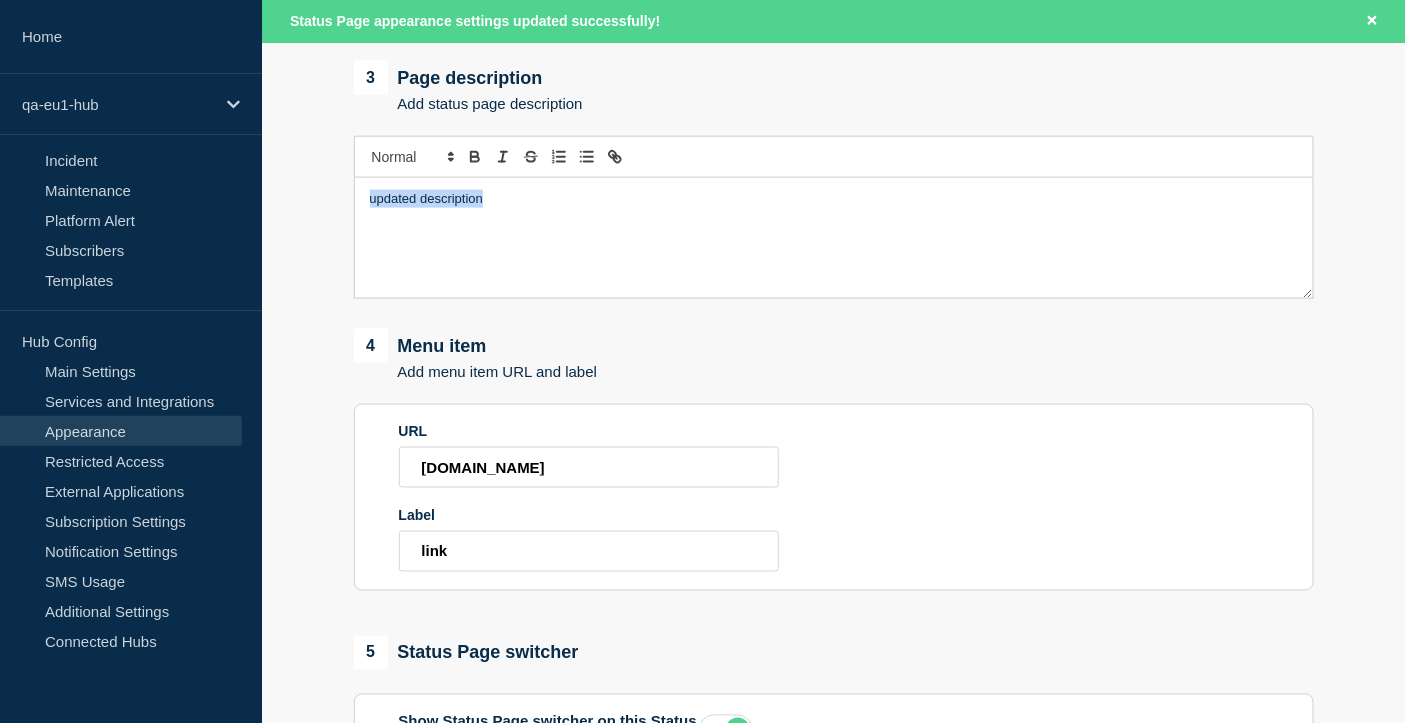 drag, startPoint x: 536, startPoint y: 261, endPoint x: 0, endPoint y: 140, distance: 549.4879 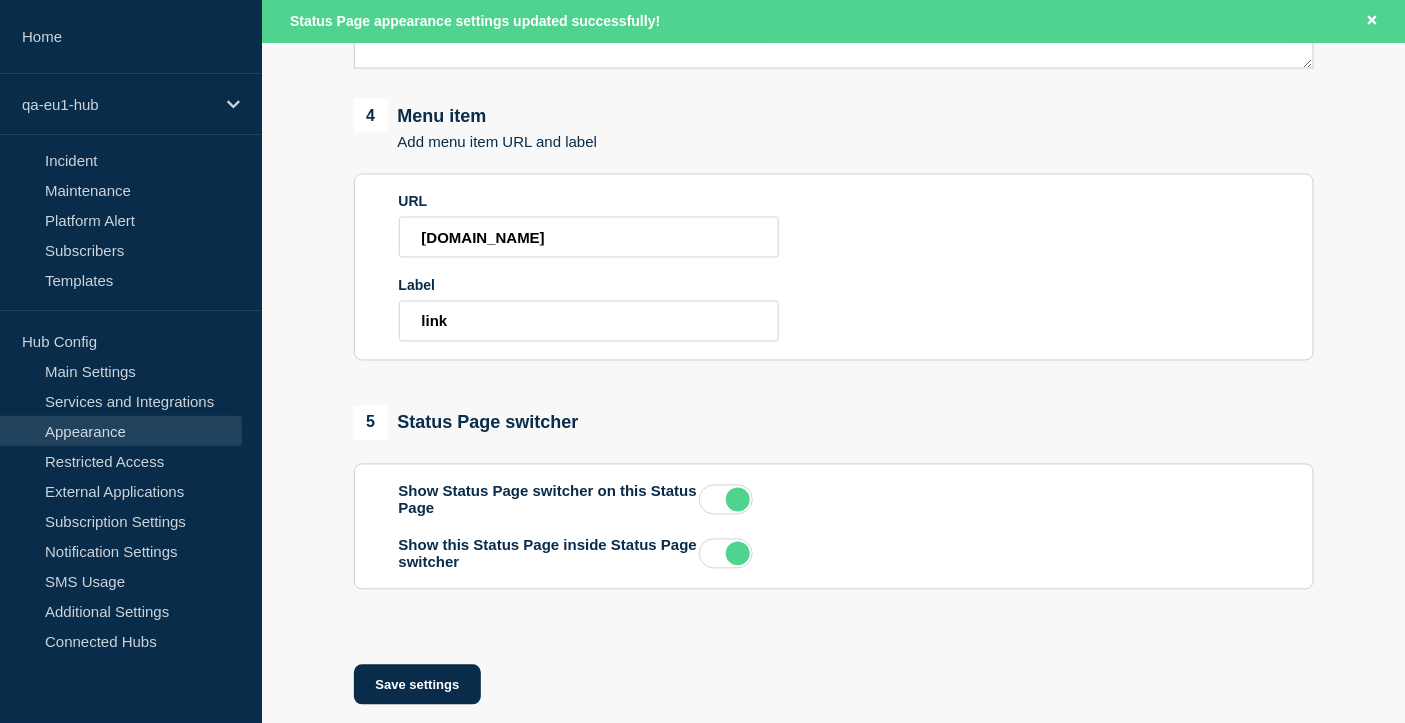 scroll, scrollTop: 1102, scrollLeft: 0, axis: vertical 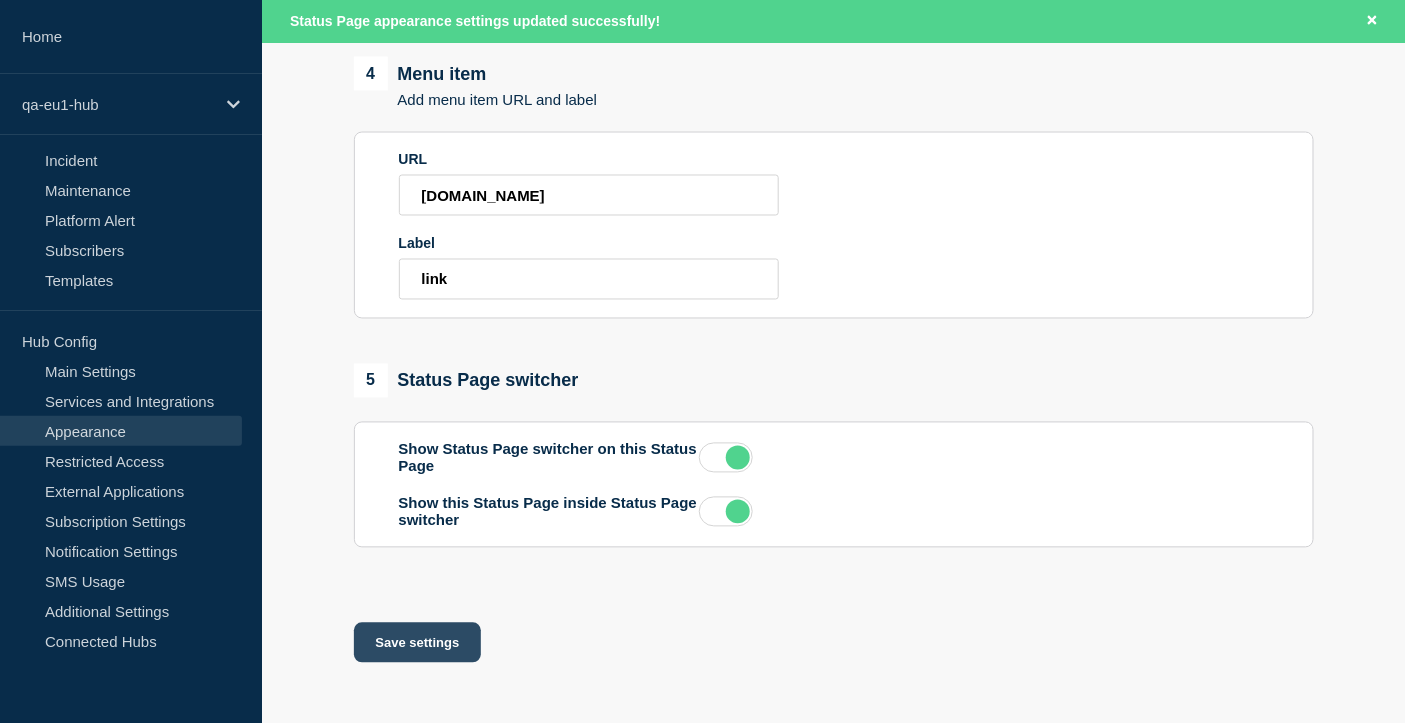 click on "Save settings" at bounding box center (418, 643) 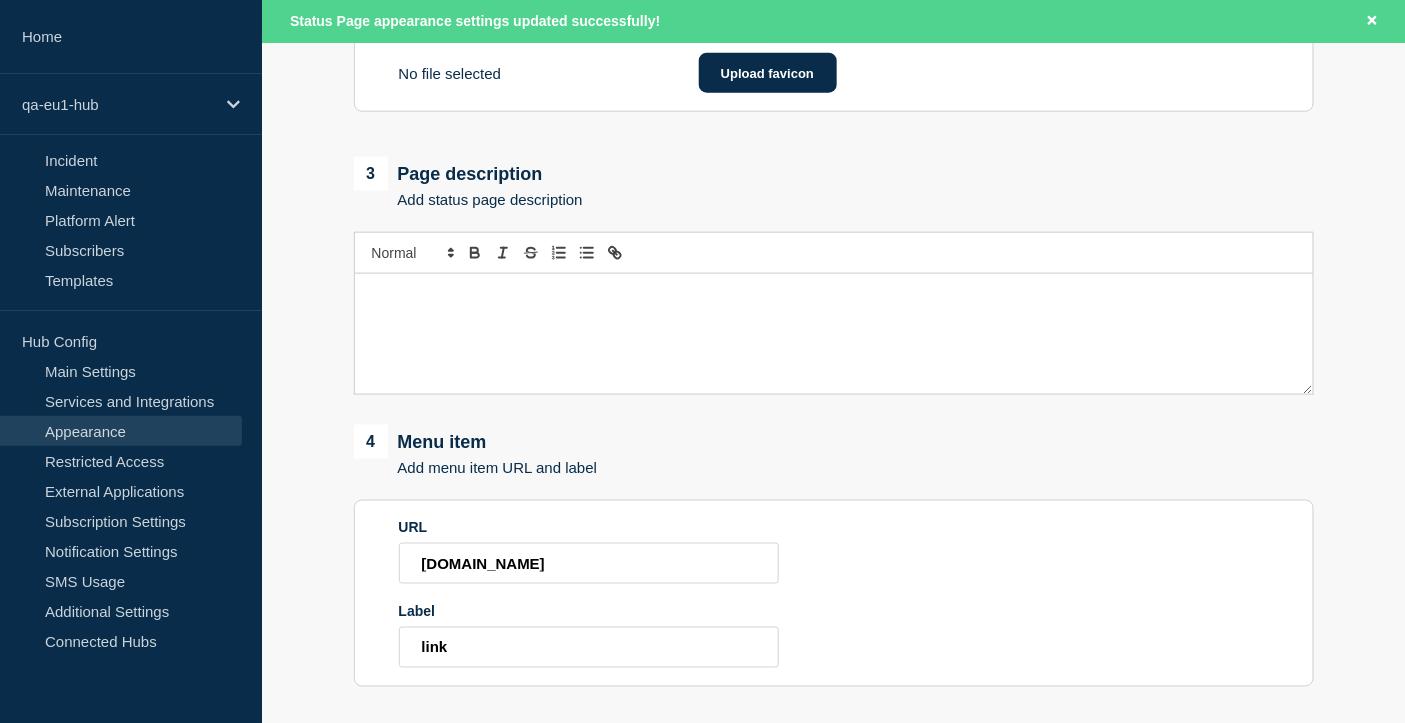 scroll, scrollTop: 691, scrollLeft: 0, axis: vertical 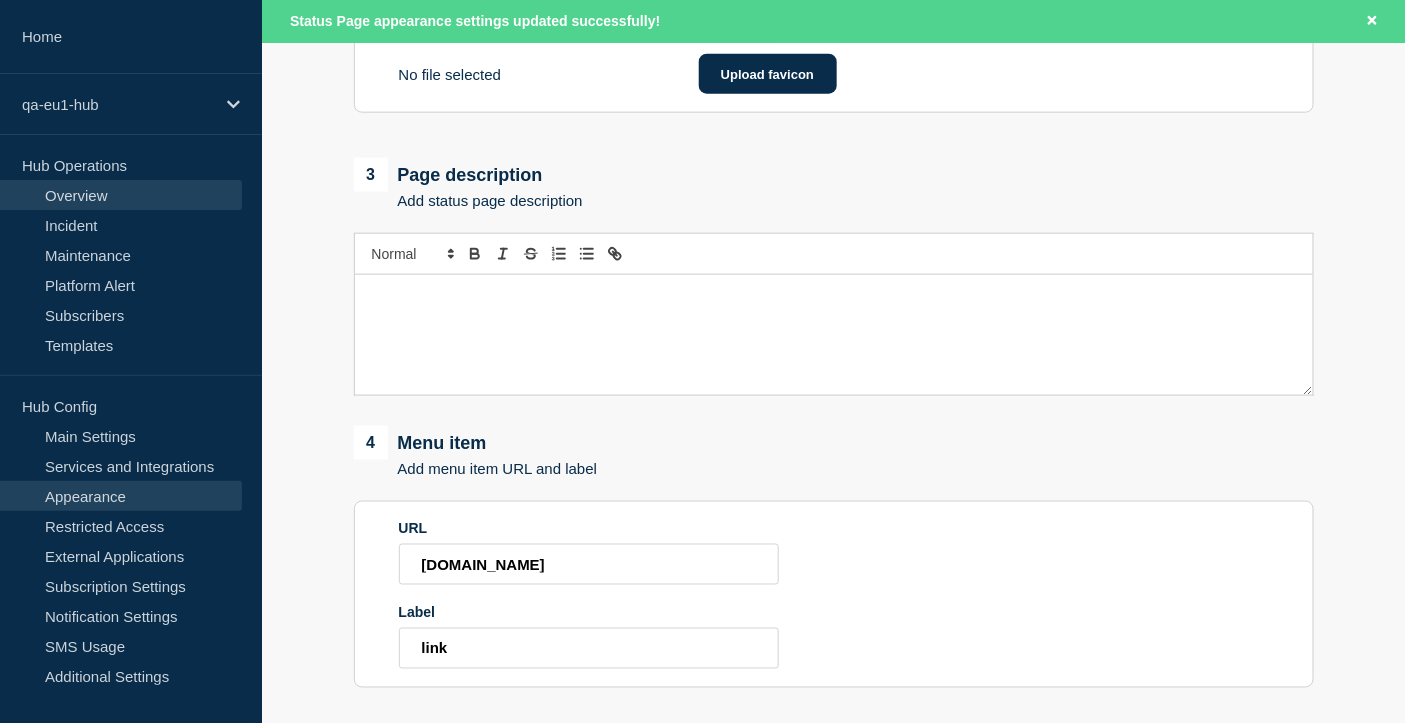 click on "Overview" at bounding box center [121, 195] 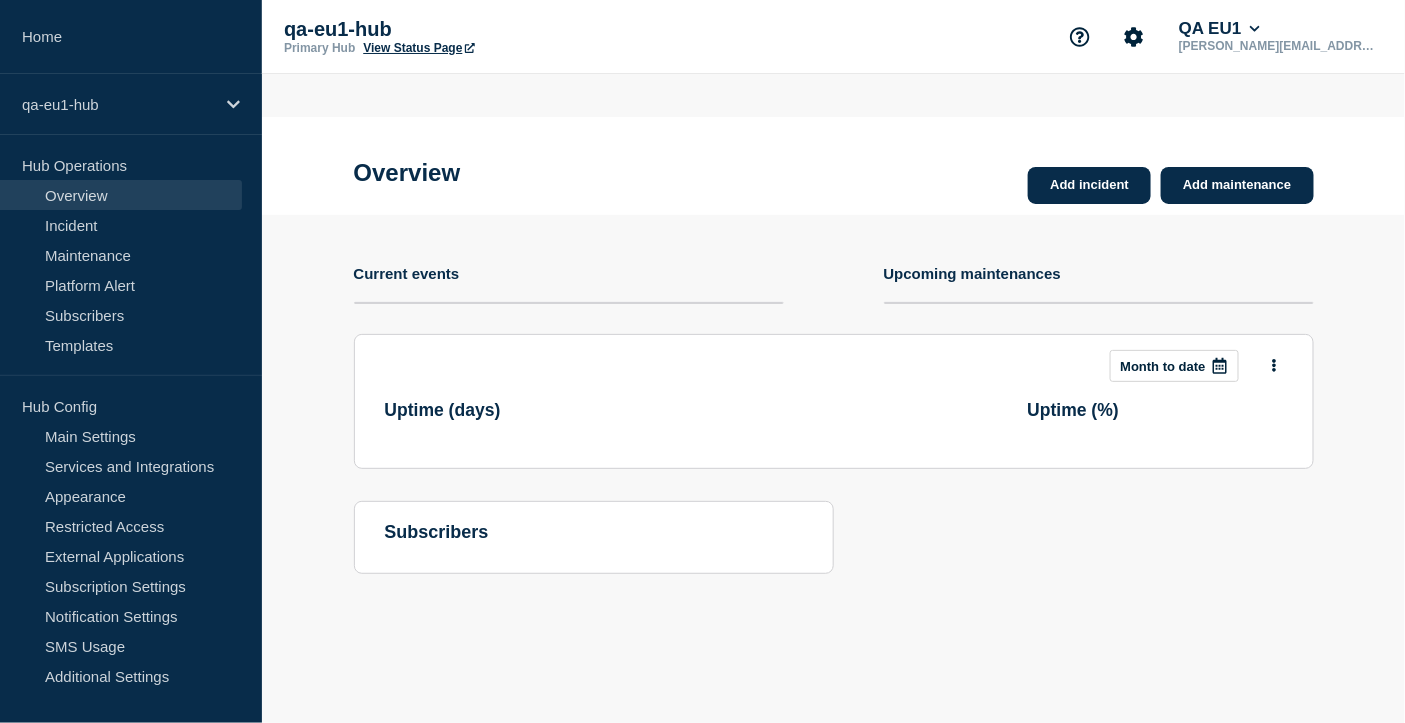 scroll, scrollTop: 0, scrollLeft: 0, axis: both 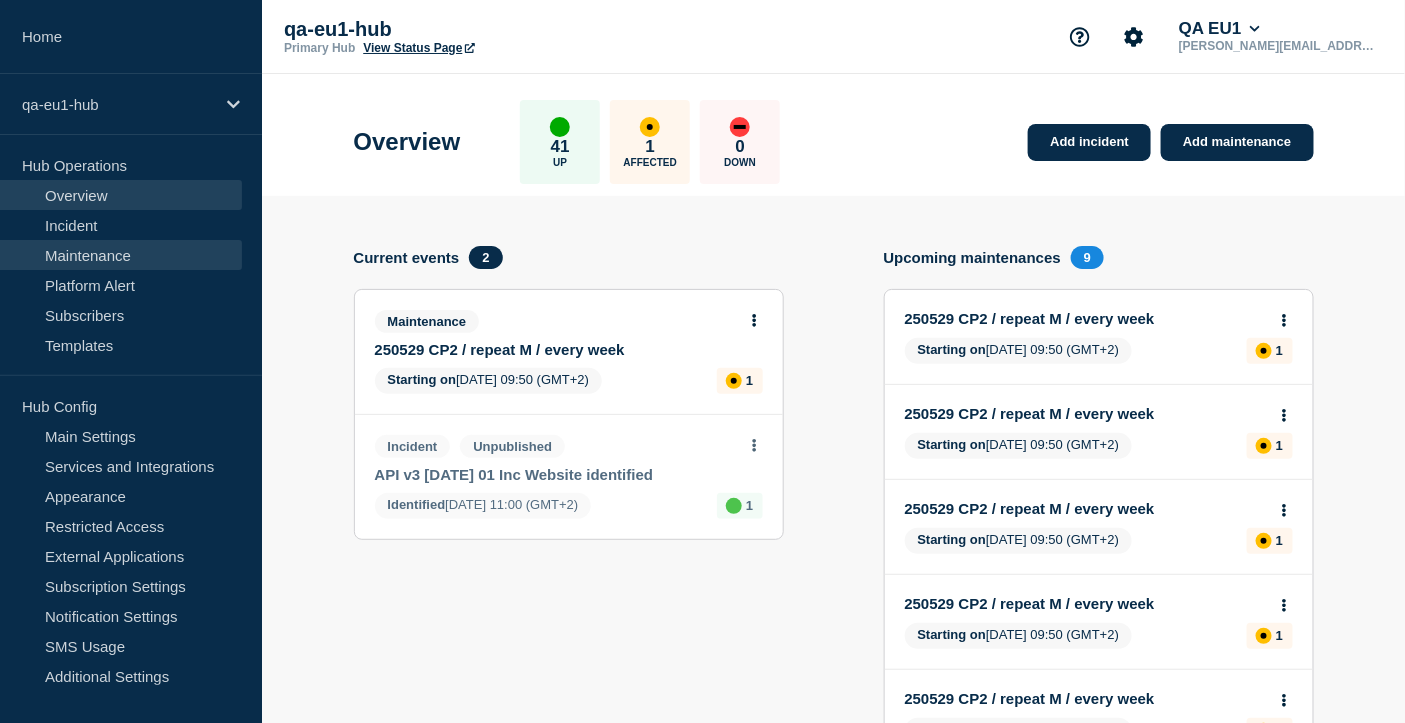 click on "Maintenance" at bounding box center [121, 255] 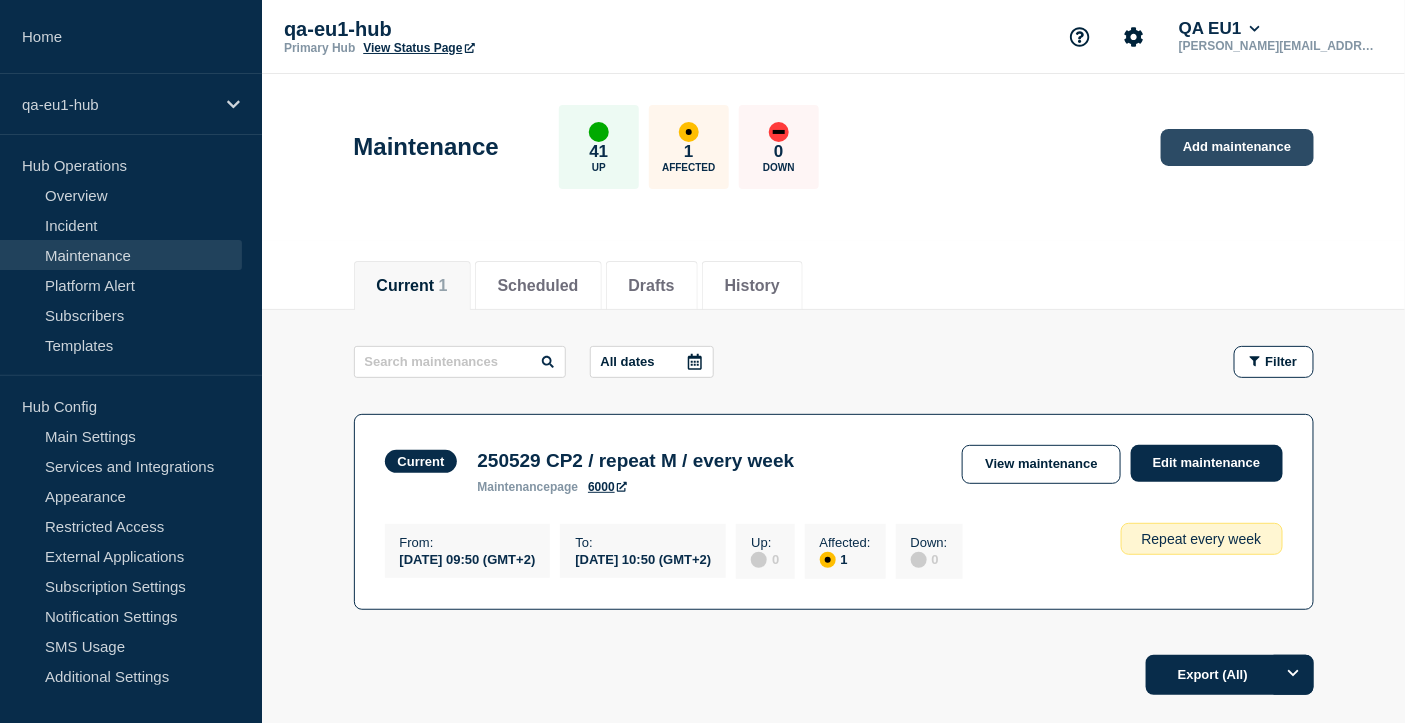 click on "Add maintenance" 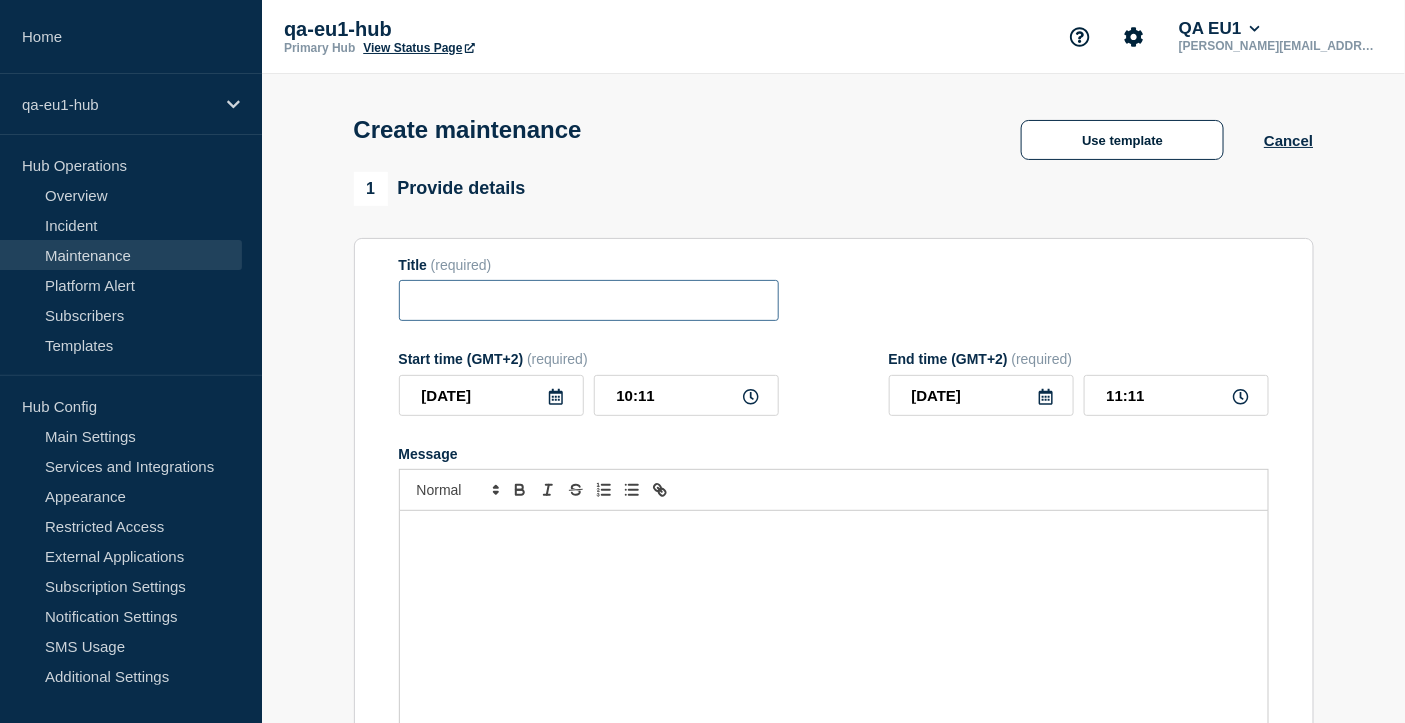 click at bounding box center (589, 300) 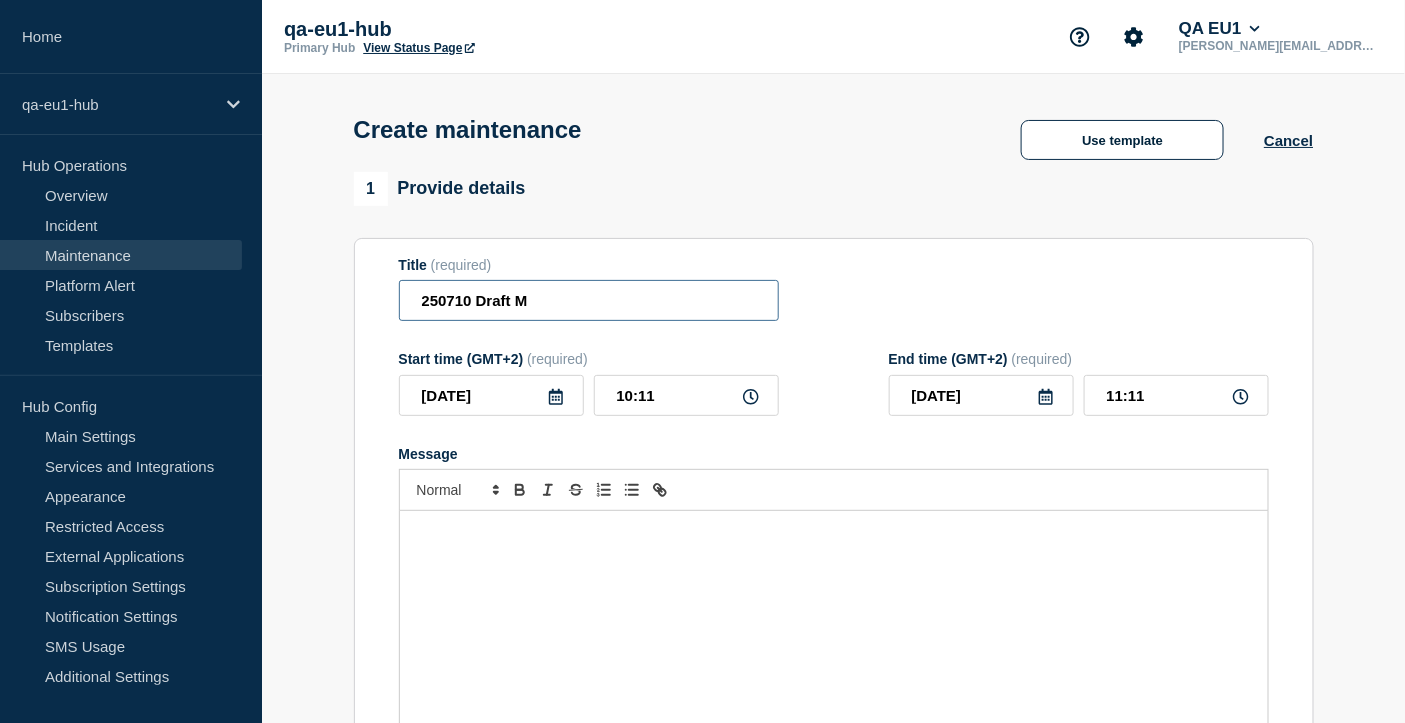 type on "250710 Draft M" 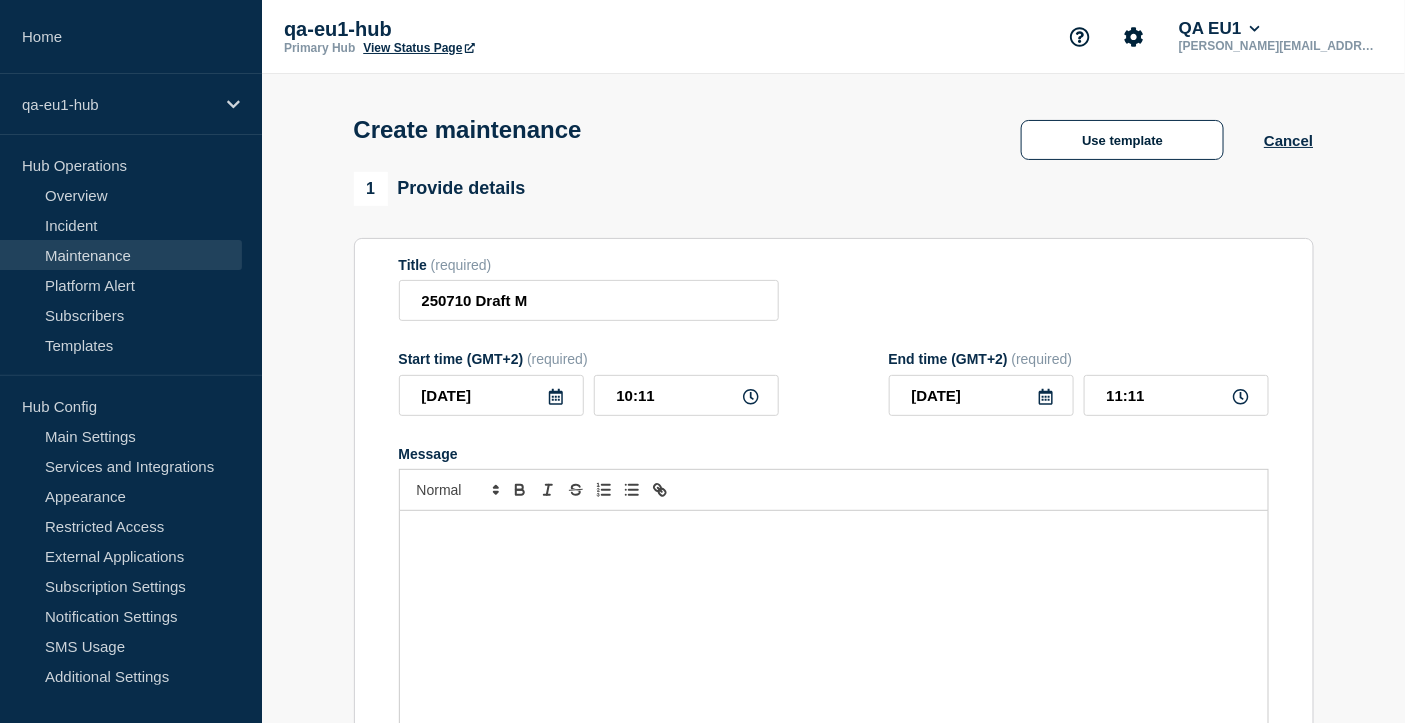 click at bounding box center (834, 631) 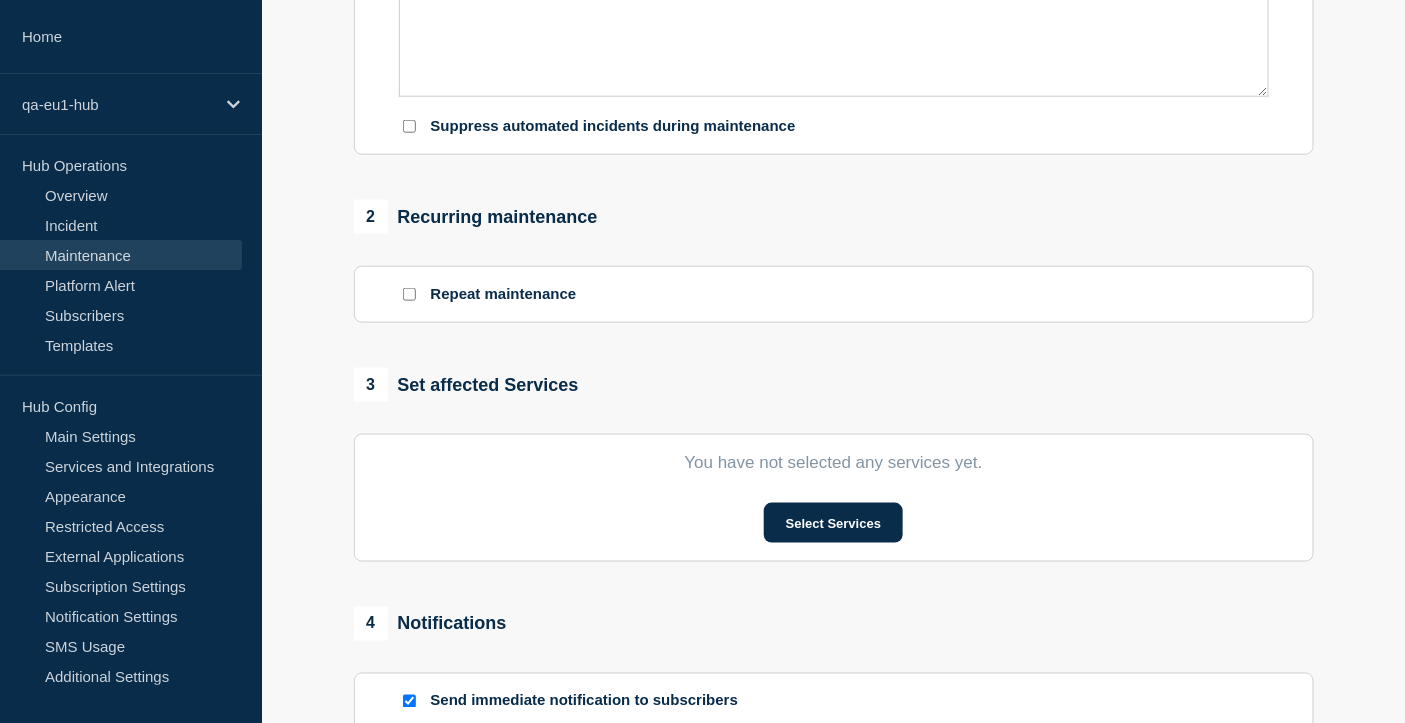 scroll, scrollTop: 672, scrollLeft: 0, axis: vertical 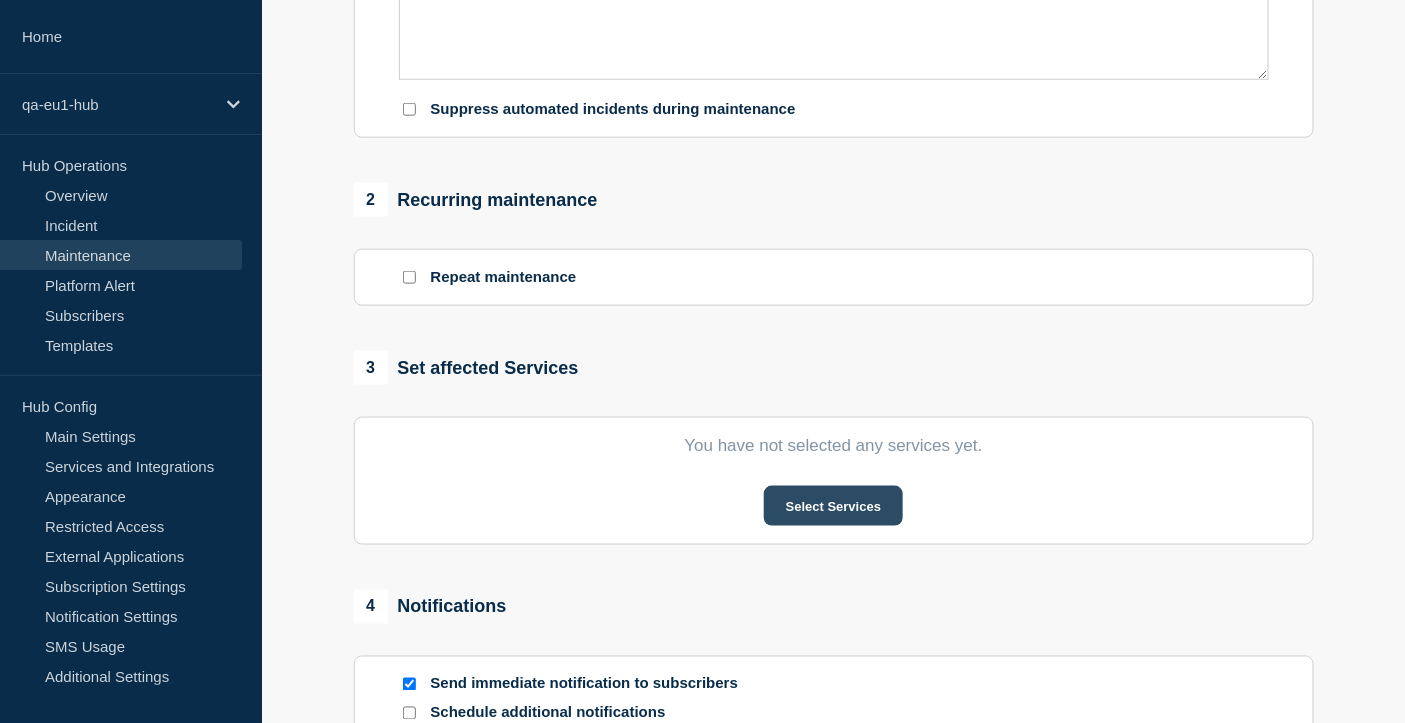 click on "Select Services" at bounding box center [833, 506] 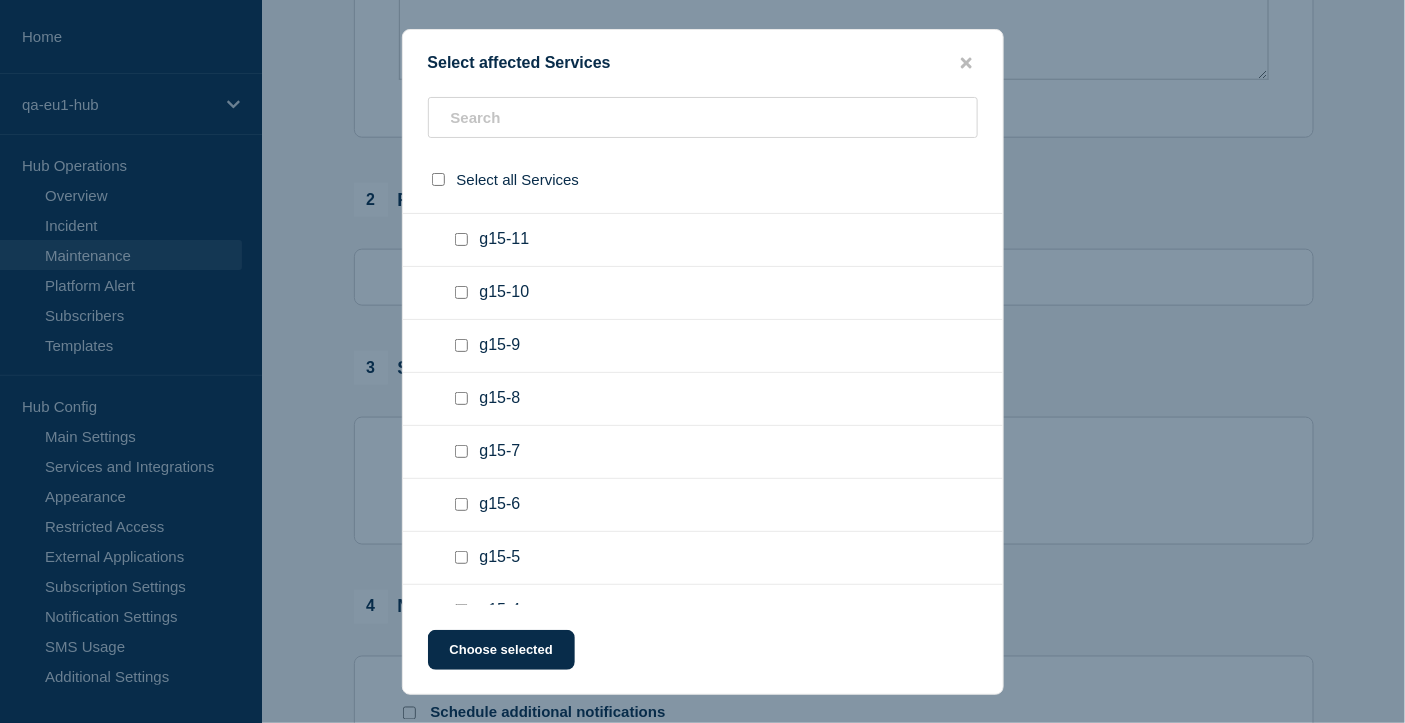 scroll, scrollTop: 0, scrollLeft: 0, axis: both 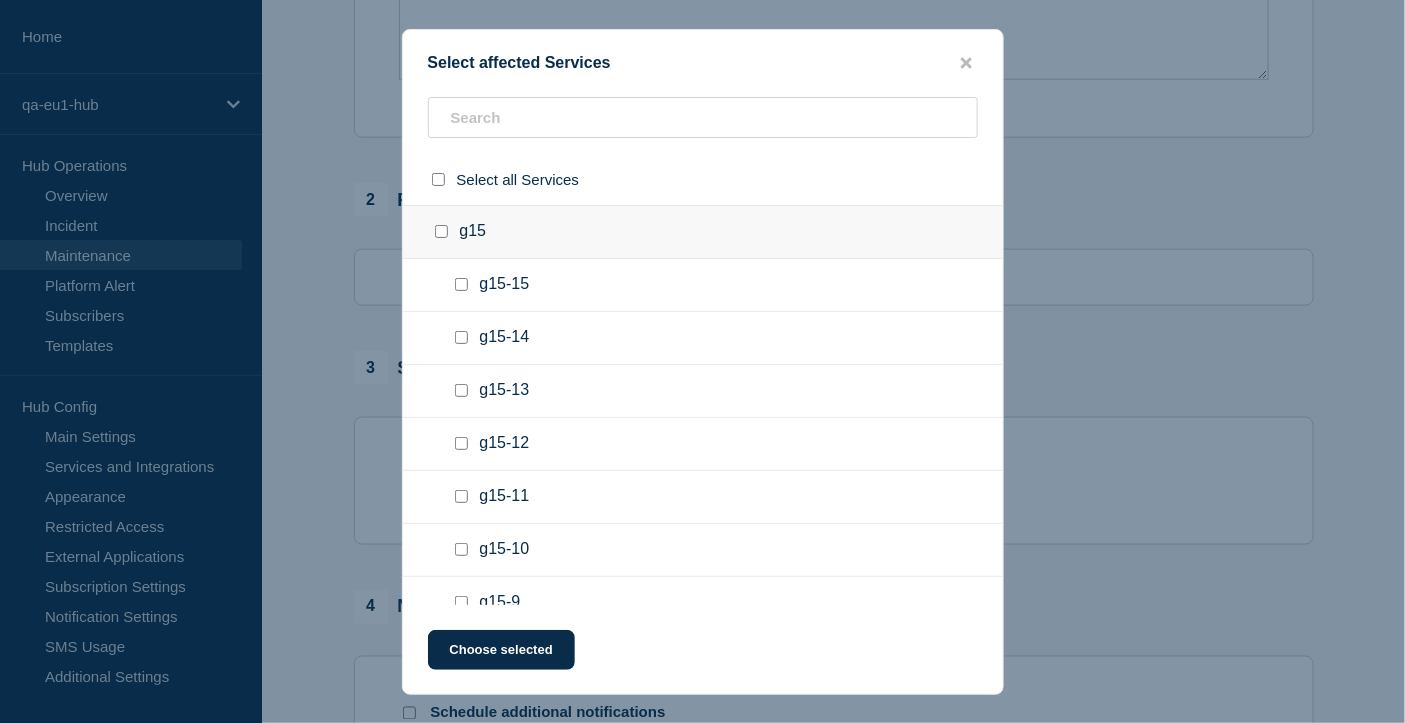 click at bounding box center [445, 232] 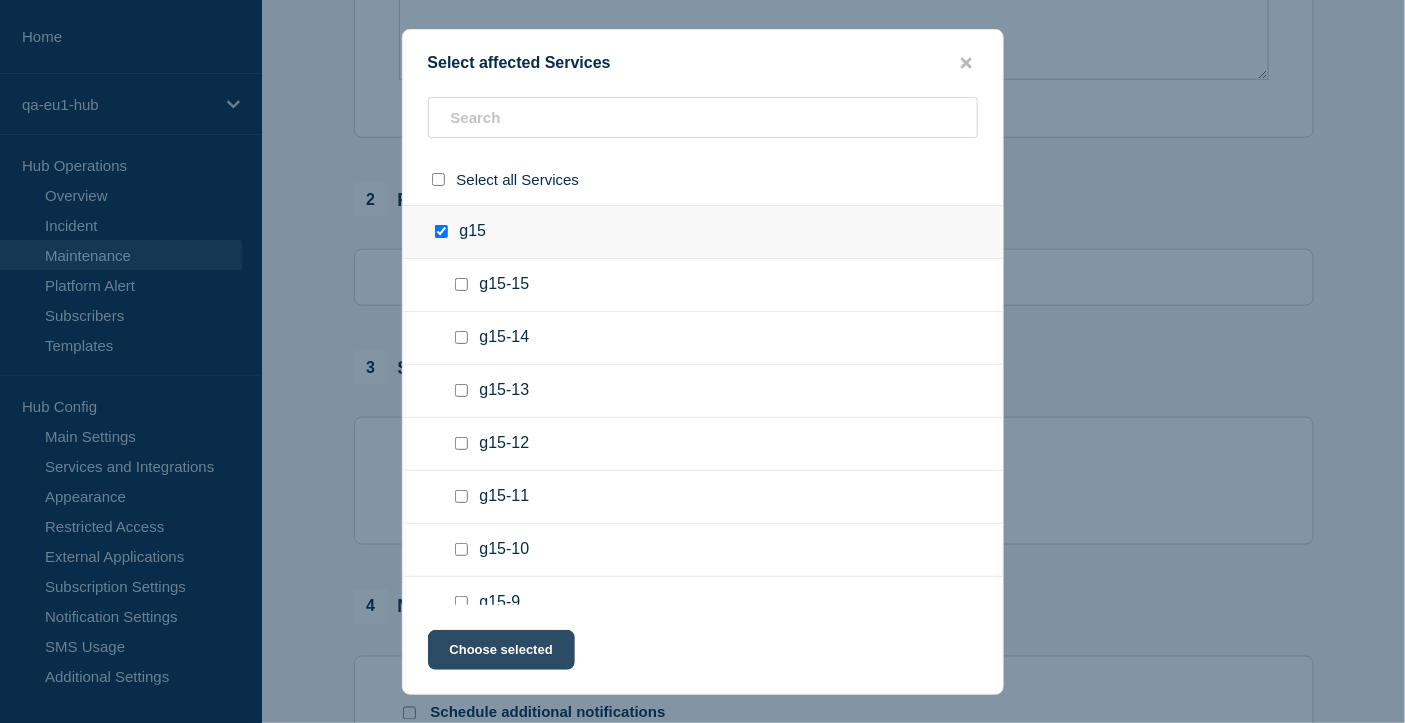 click on "Choose selected" 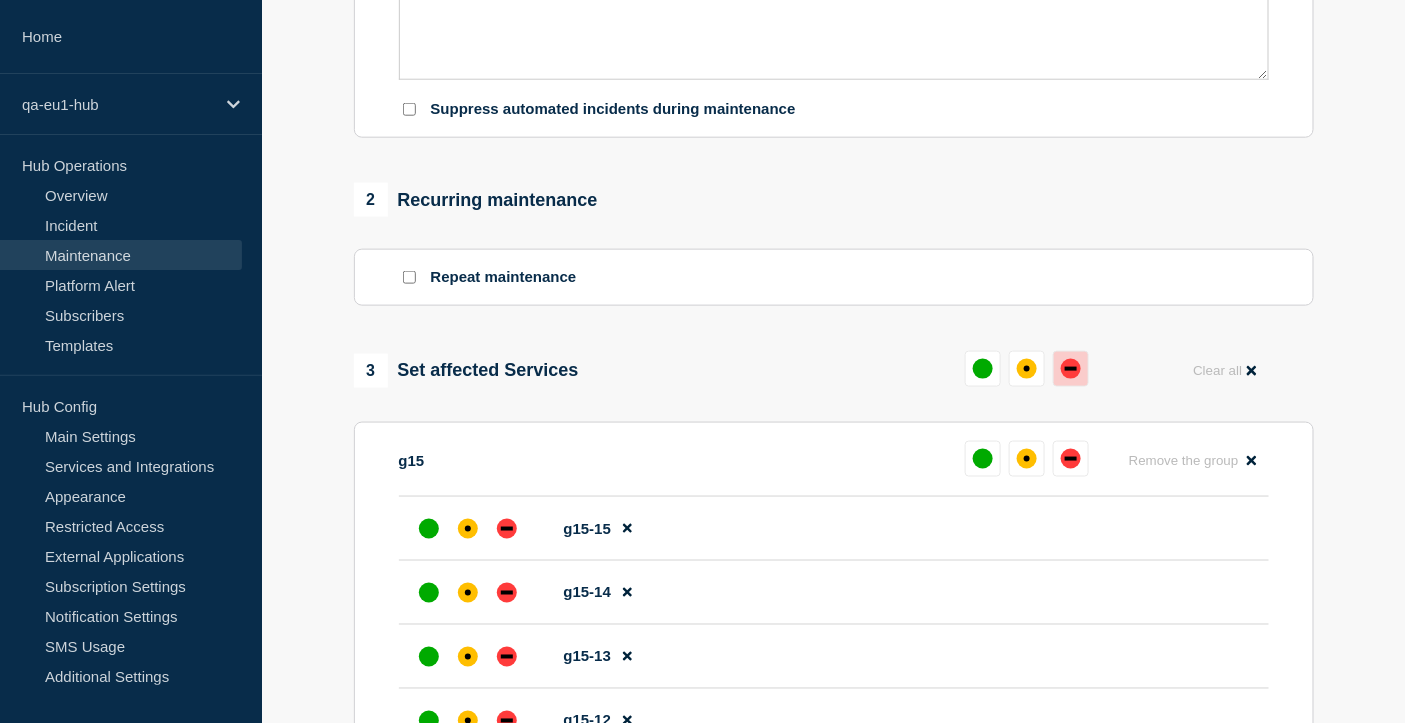 click at bounding box center (1071, 369) 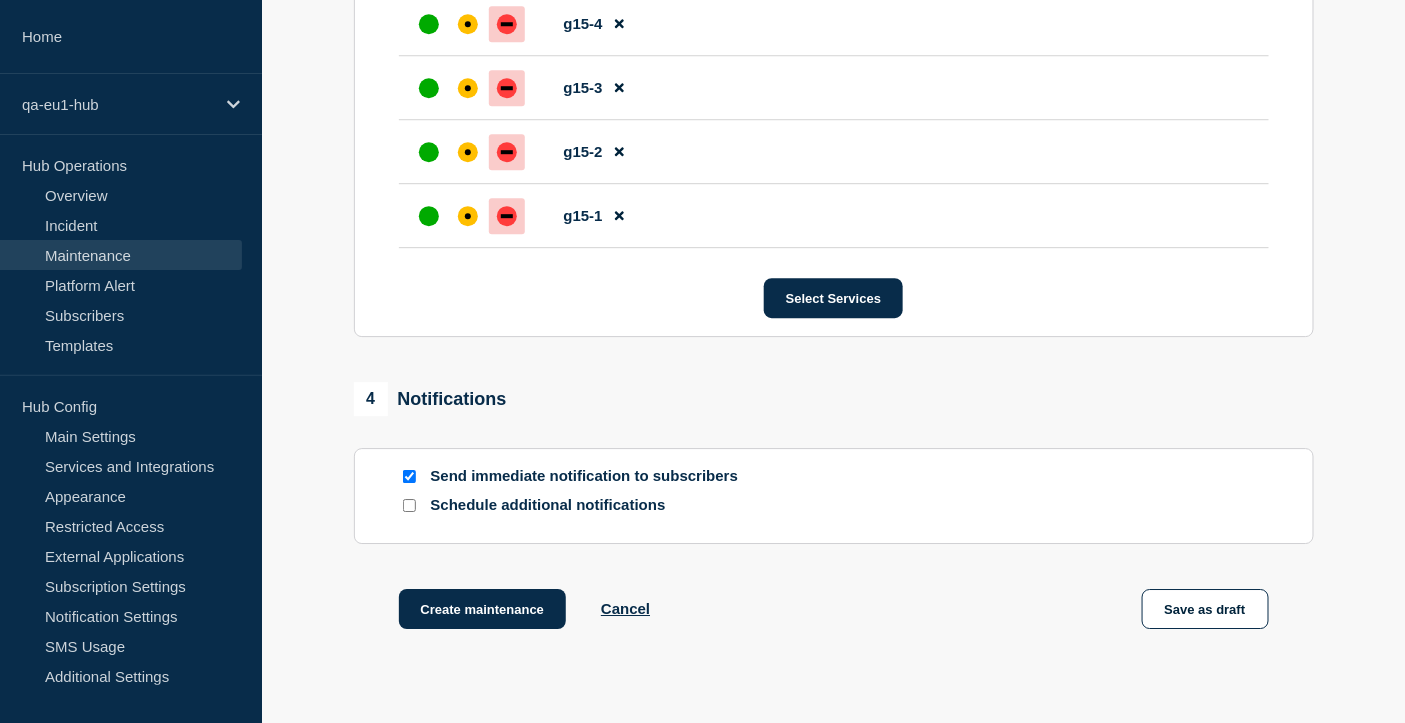 scroll, scrollTop: 2087, scrollLeft: 0, axis: vertical 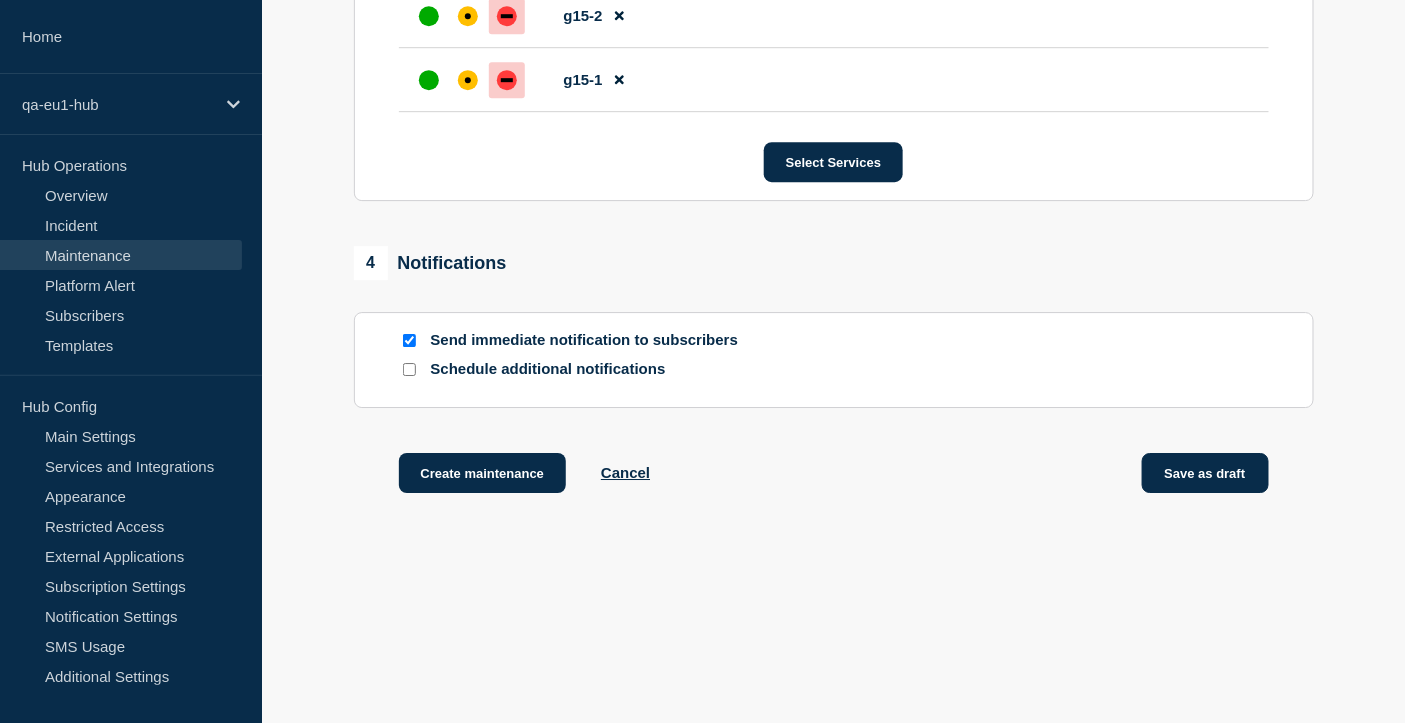 click on "Save as draft" at bounding box center (1205, 473) 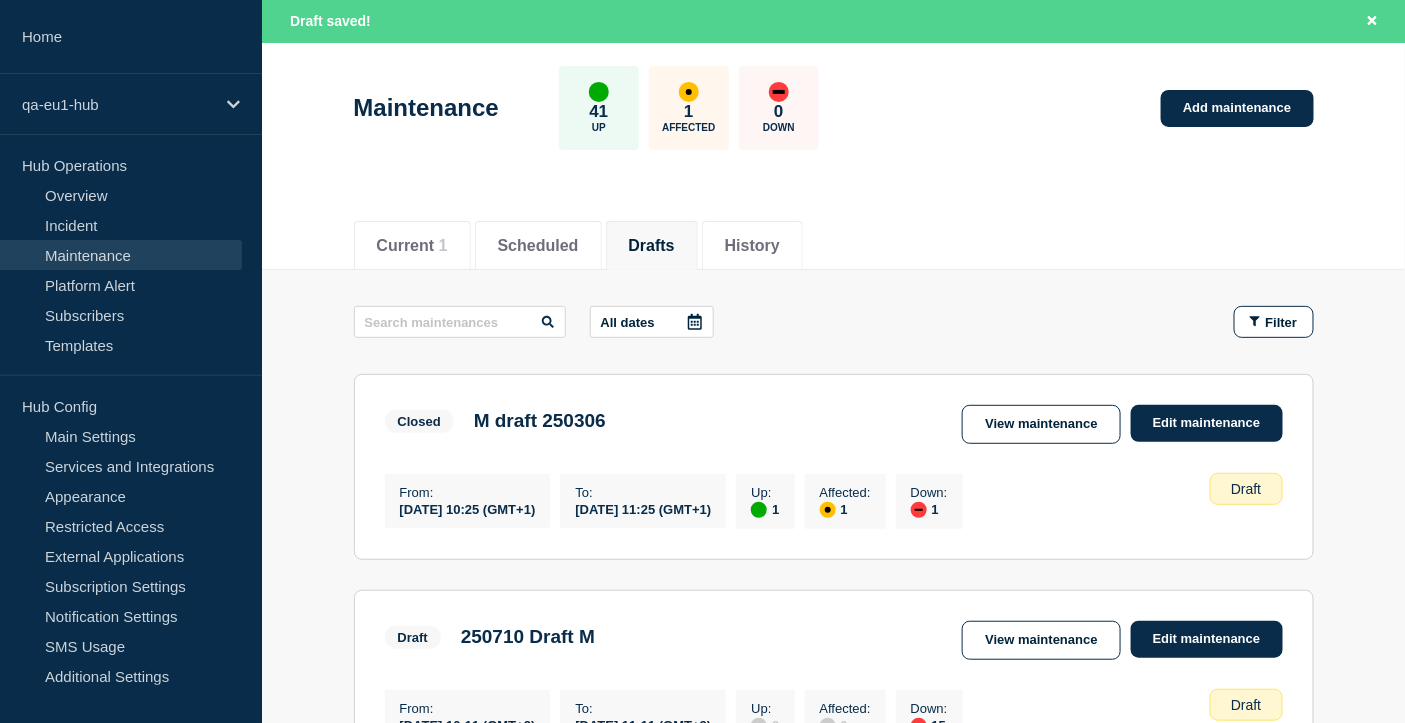 scroll, scrollTop: 0, scrollLeft: 0, axis: both 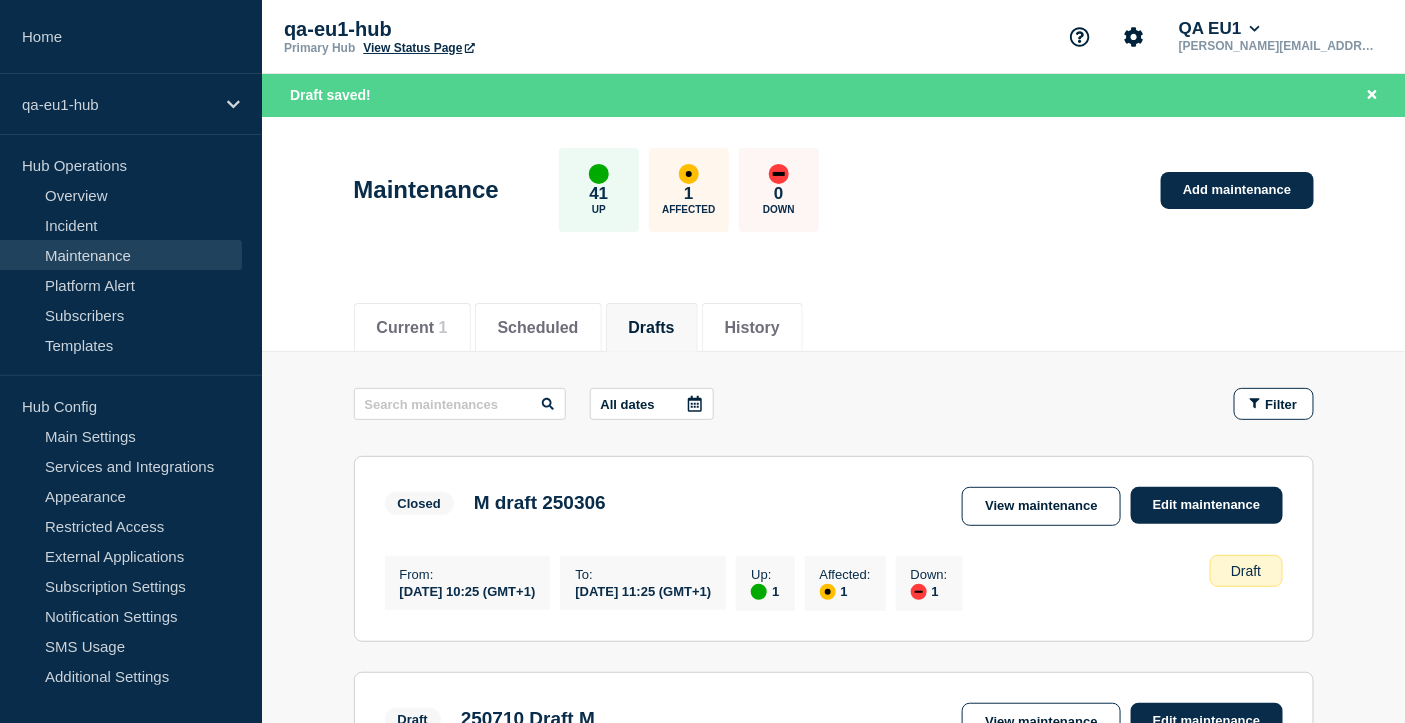 click on "View Status Page" at bounding box center (418, 48) 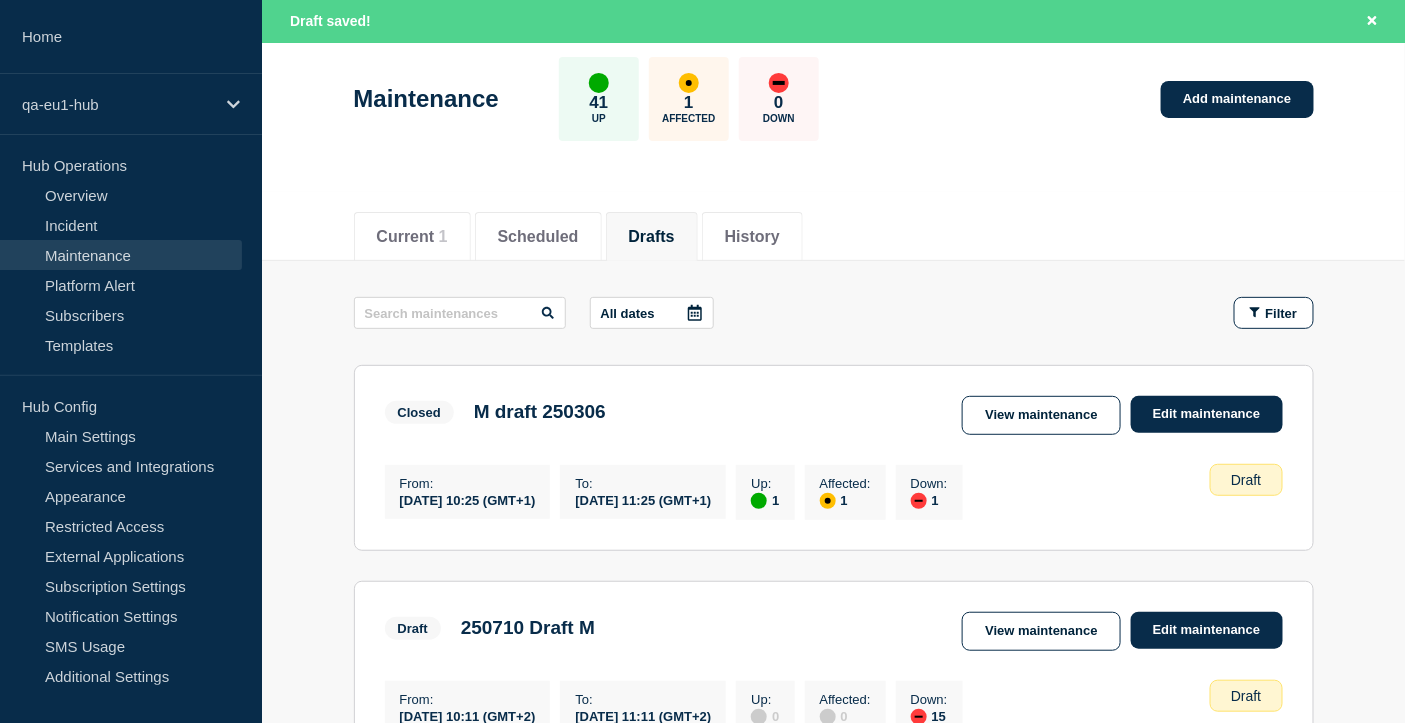 scroll, scrollTop: 133, scrollLeft: 0, axis: vertical 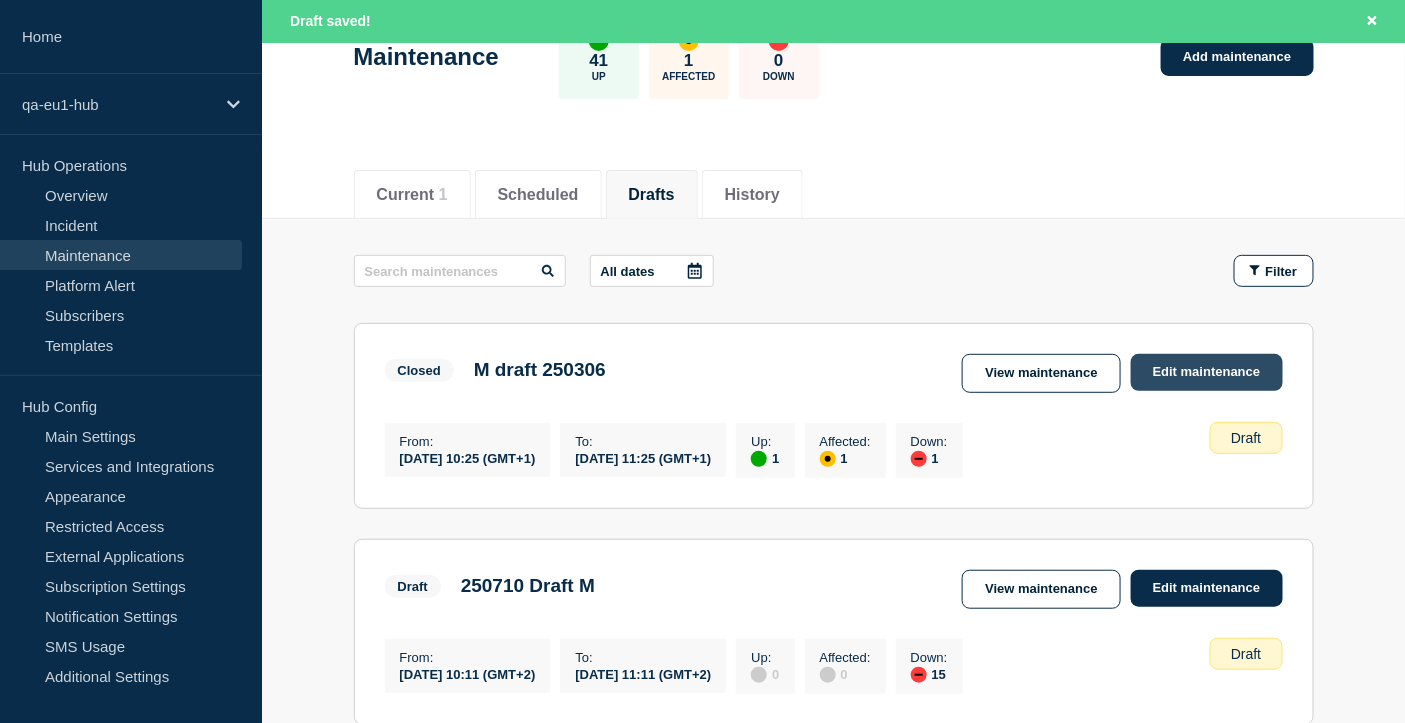 click on "Edit maintenance" at bounding box center [1207, 372] 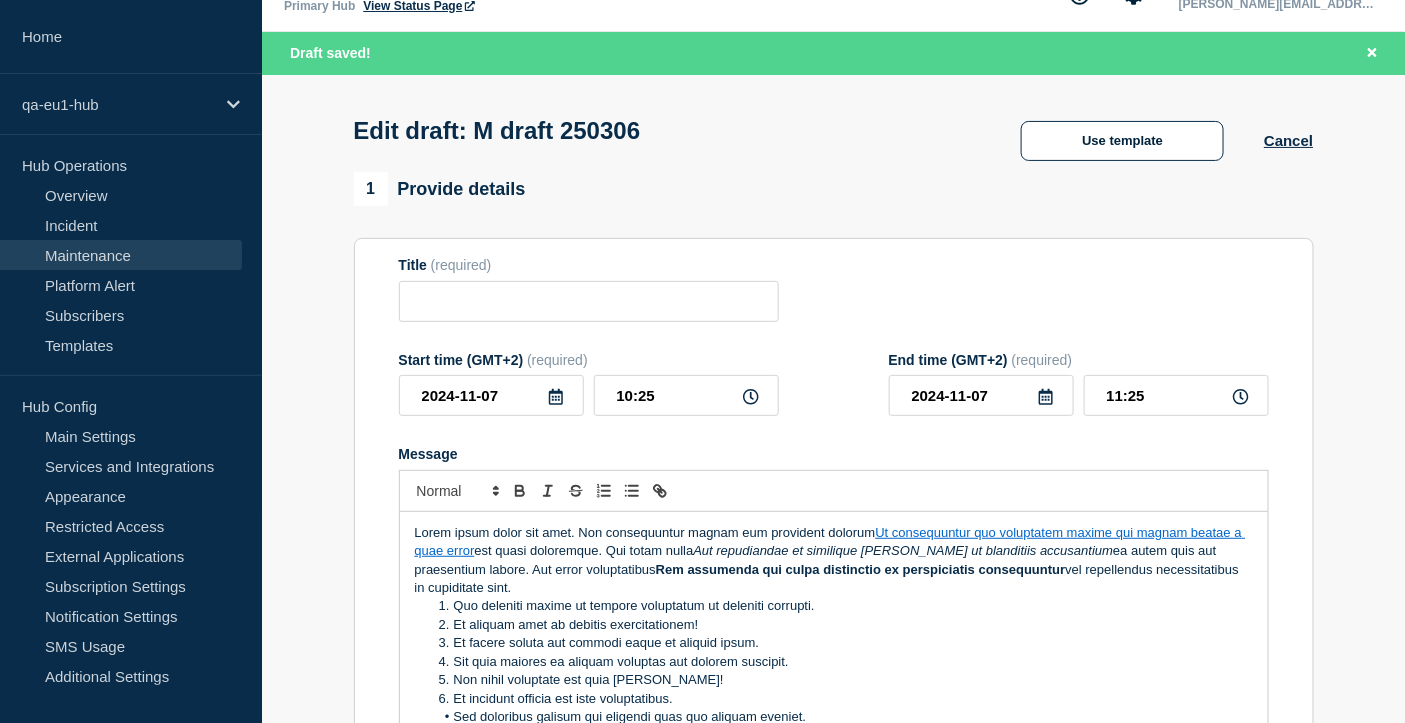 scroll, scrollTop: 0, scrollLeft: 0, axis: both 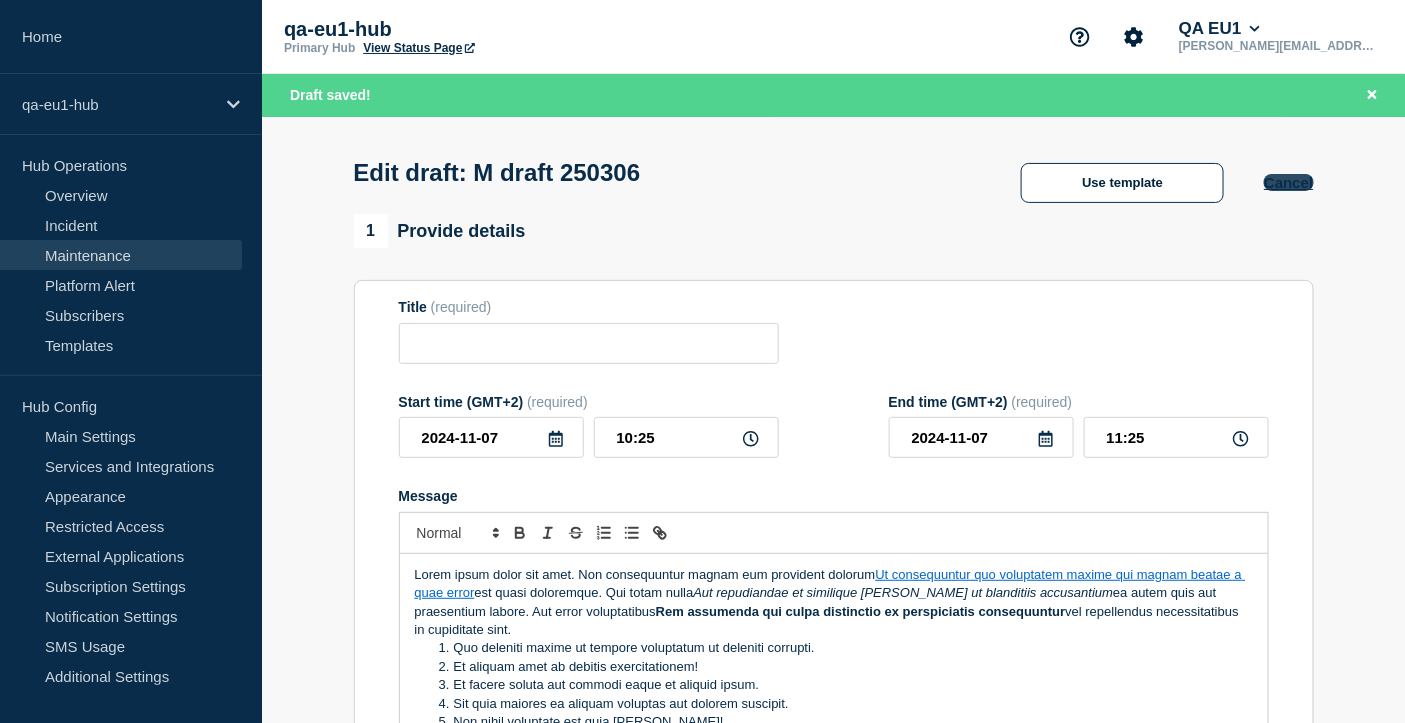 click on "Cancel" at bounding box center (1288, 182) 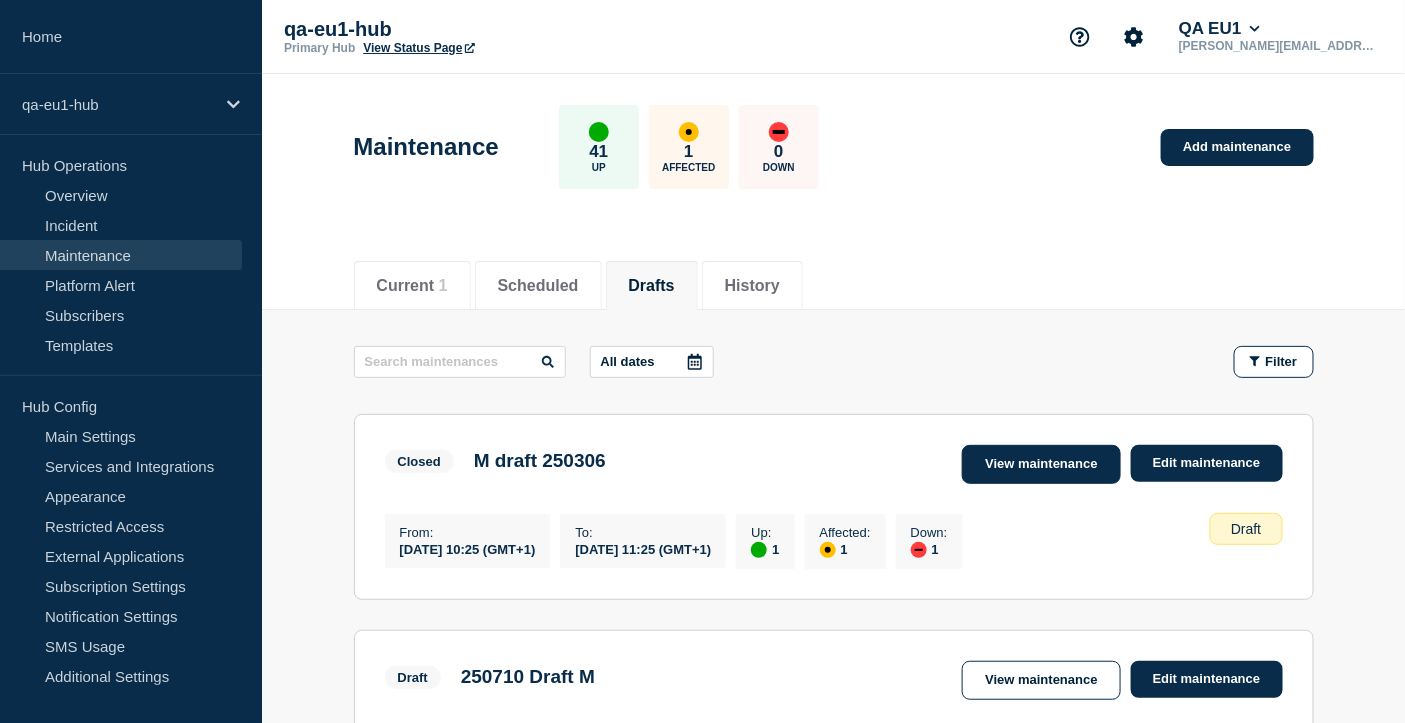 click on "View maintenance" at bounding box center [1041, 464] 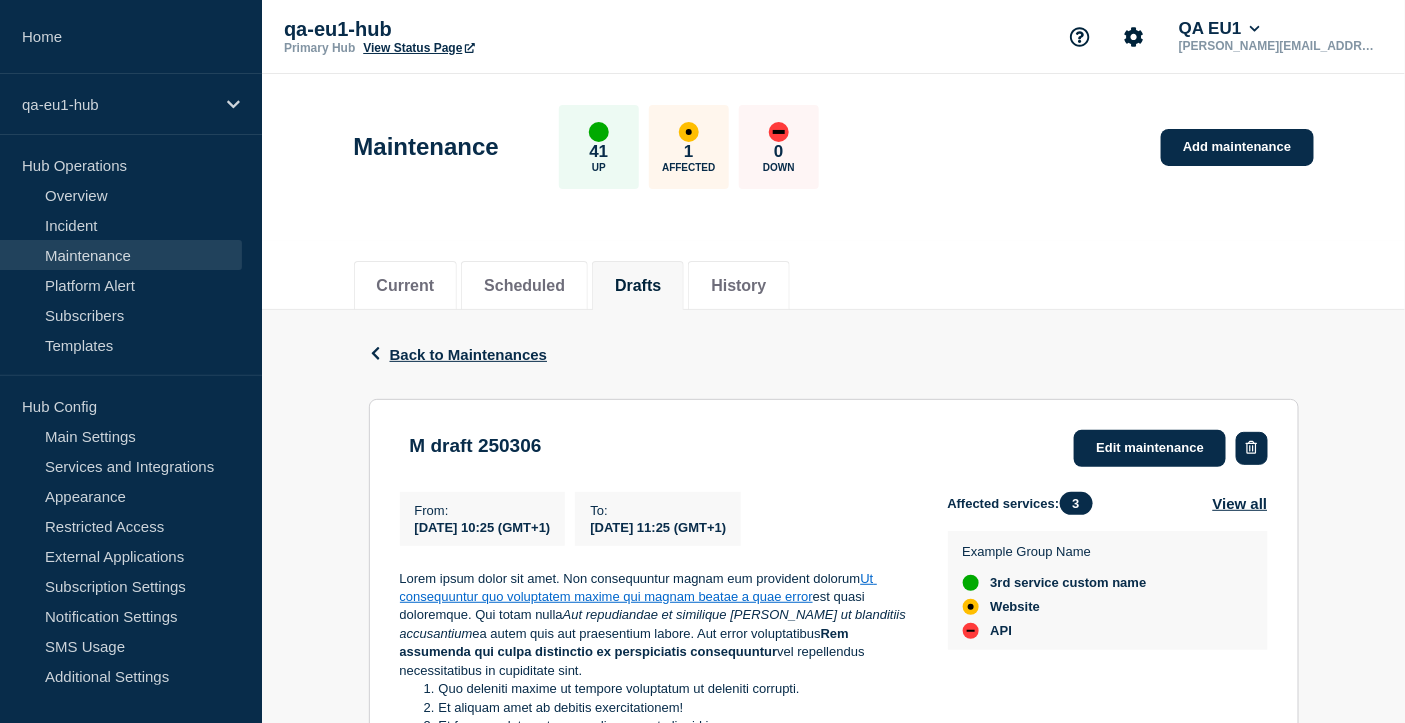 click 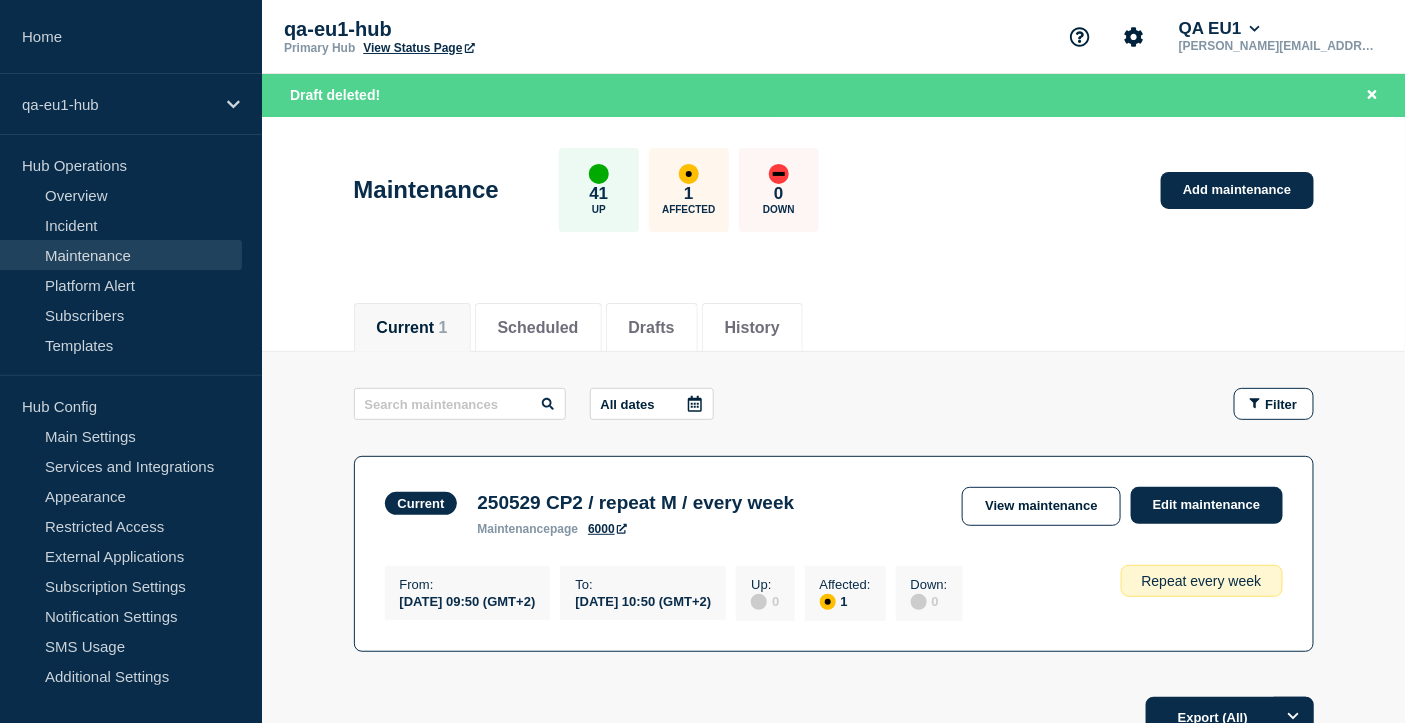 scroll, scrollTop: 133, scrollLeft: 0, axis: vertical 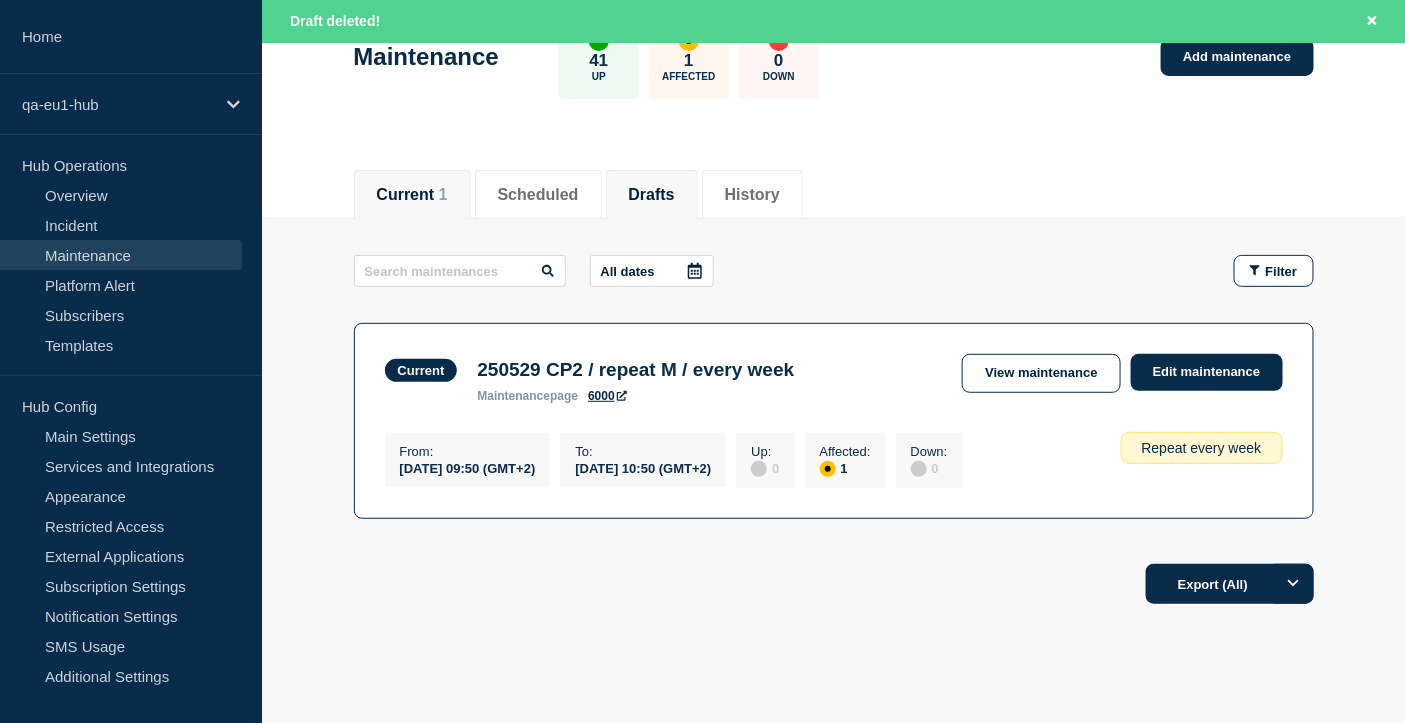 click on "Drafts" at bounding box center [652, 195] 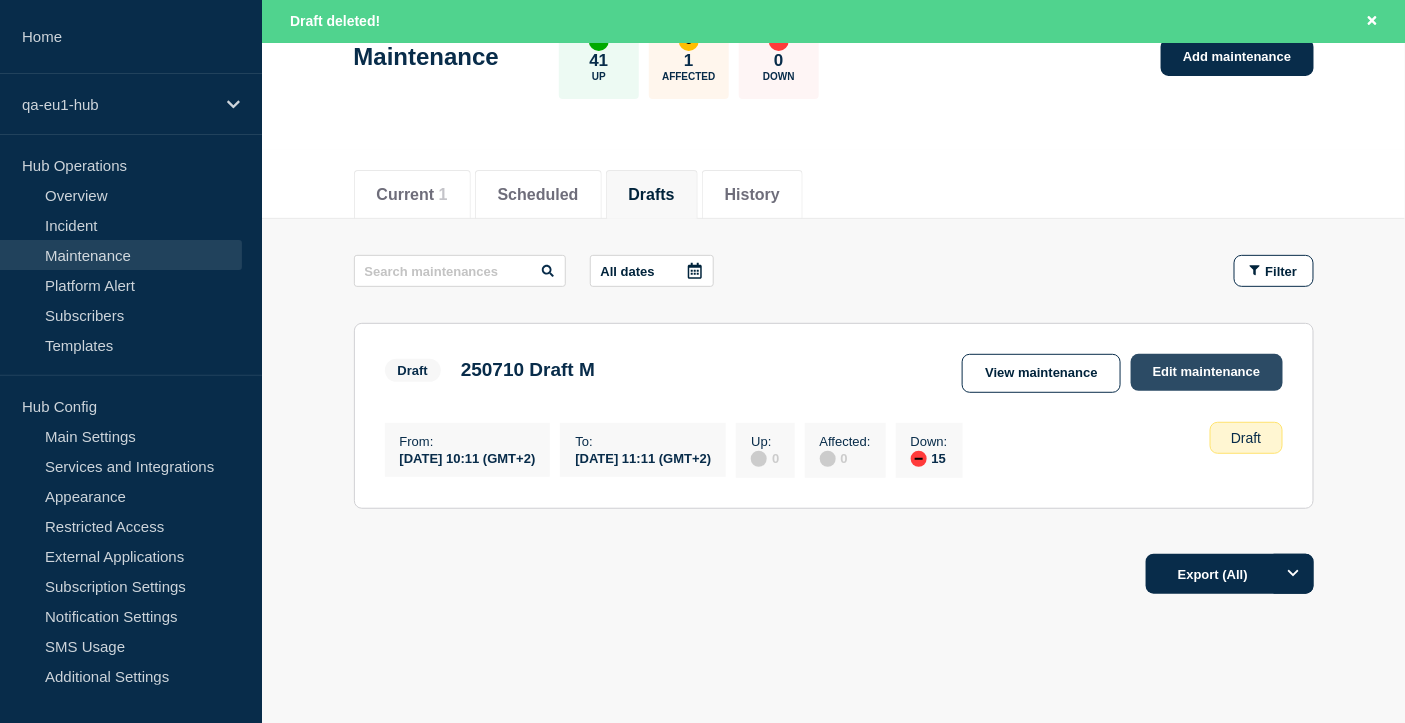 click on "Edit maintenance" at bounding box center (1207, 372) 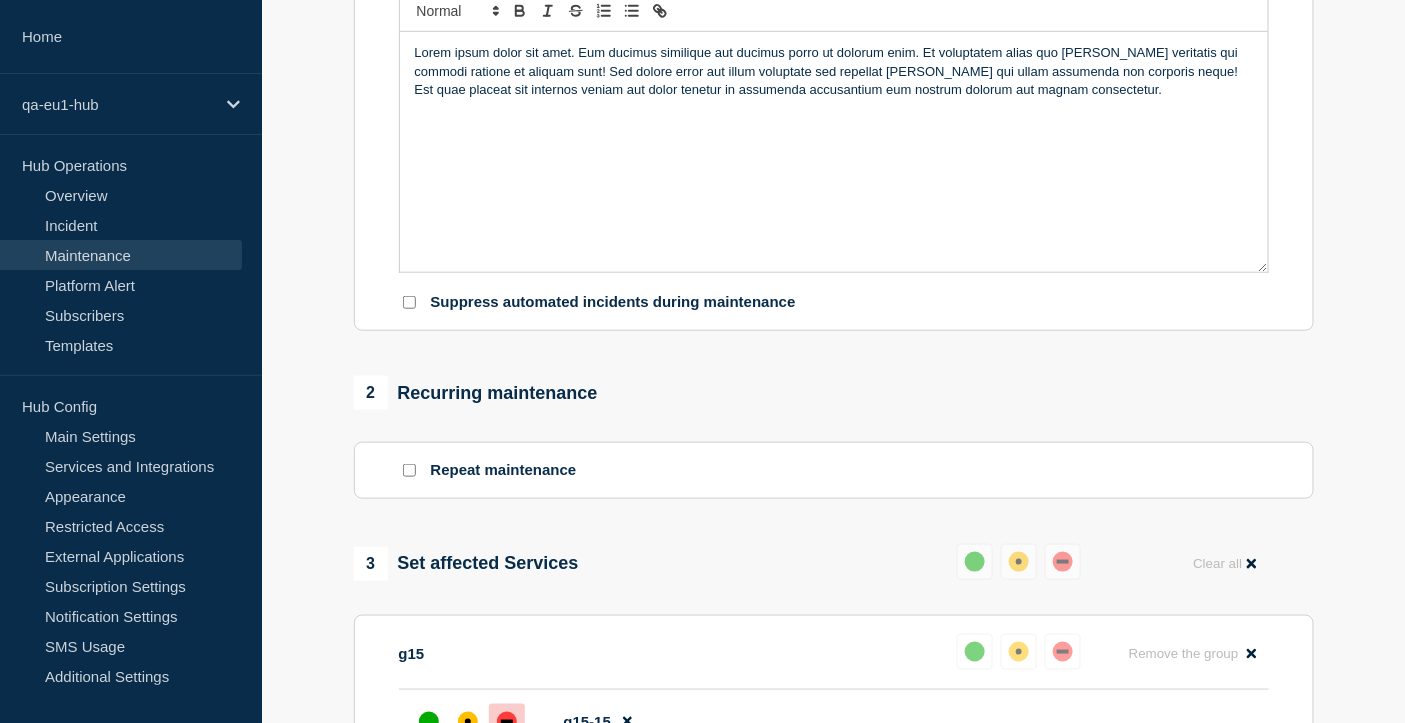 scroll, scrollTop: 0, scrollLeft: 0, axis: both 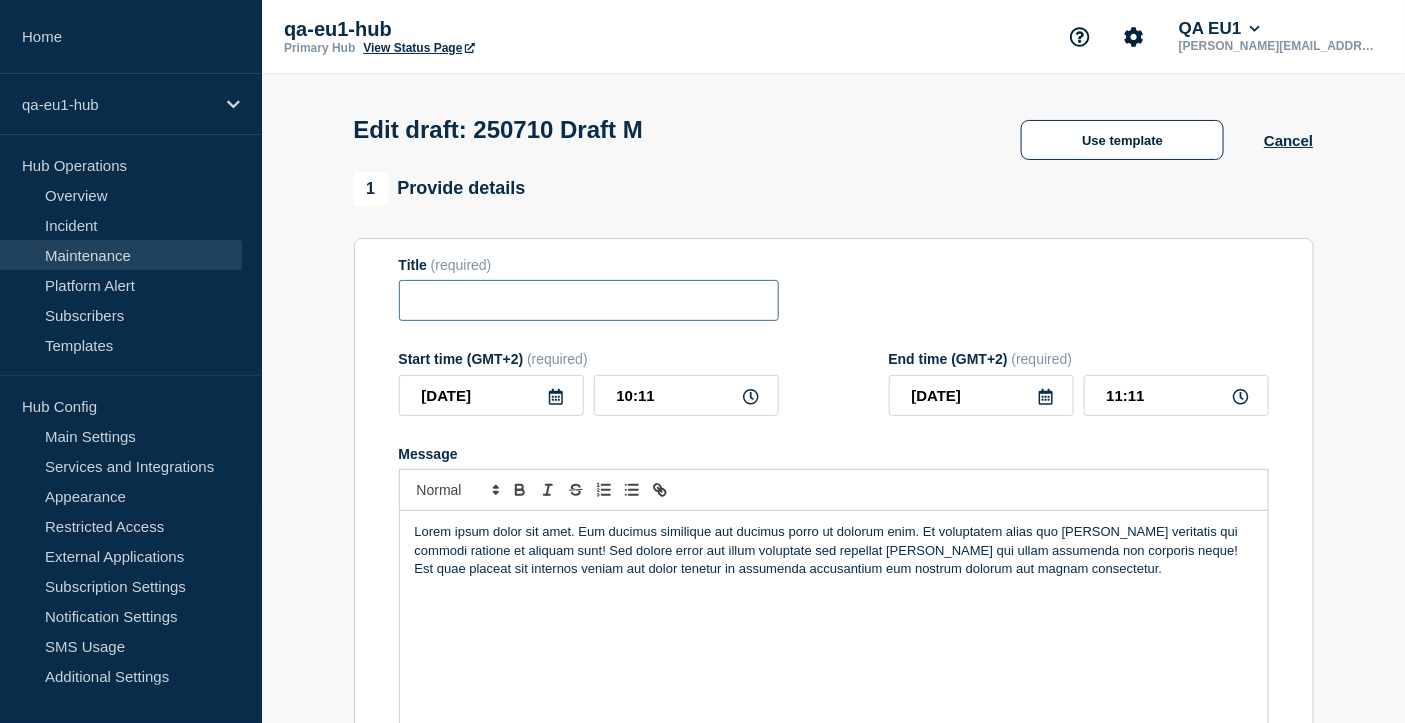 click at bounding box center (589, 300) 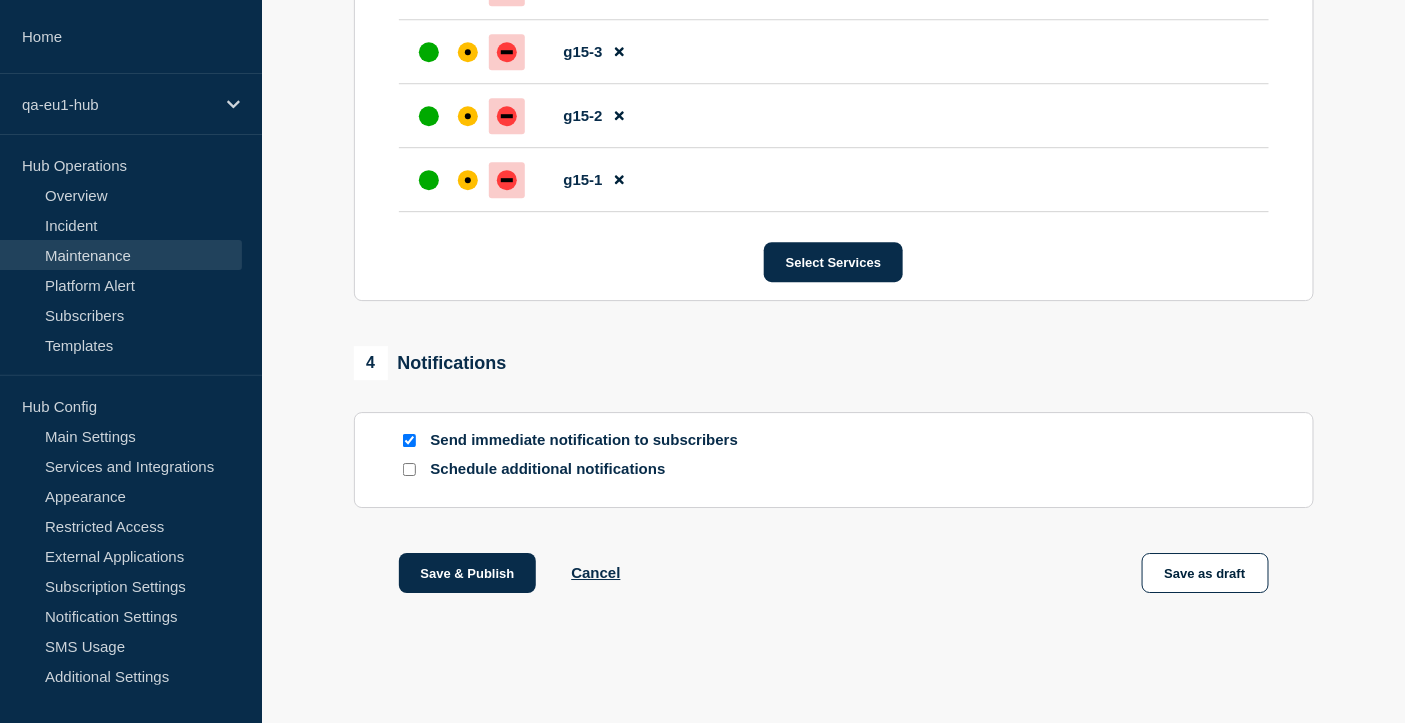 scroll, scrollTop: 1987, scrollLeft: 0, axis: vertical 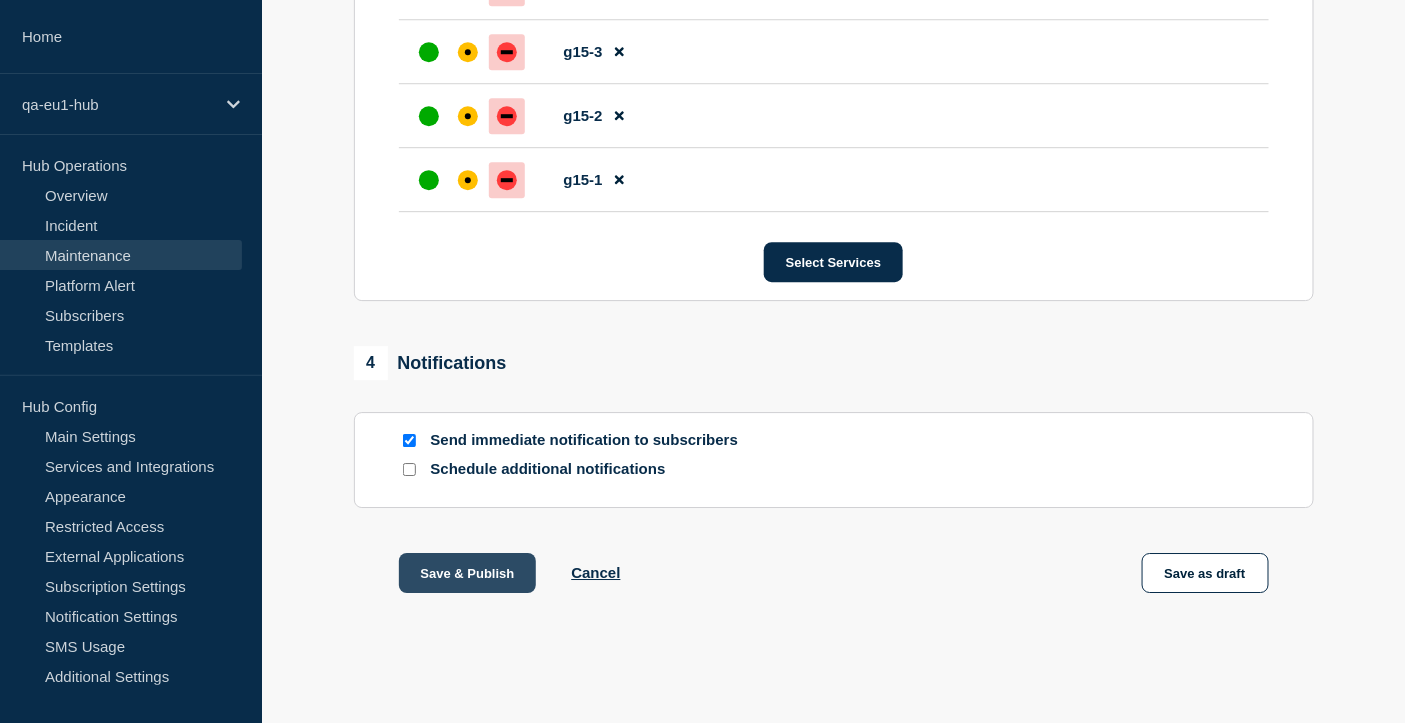 type on "250710 Published Draft M" 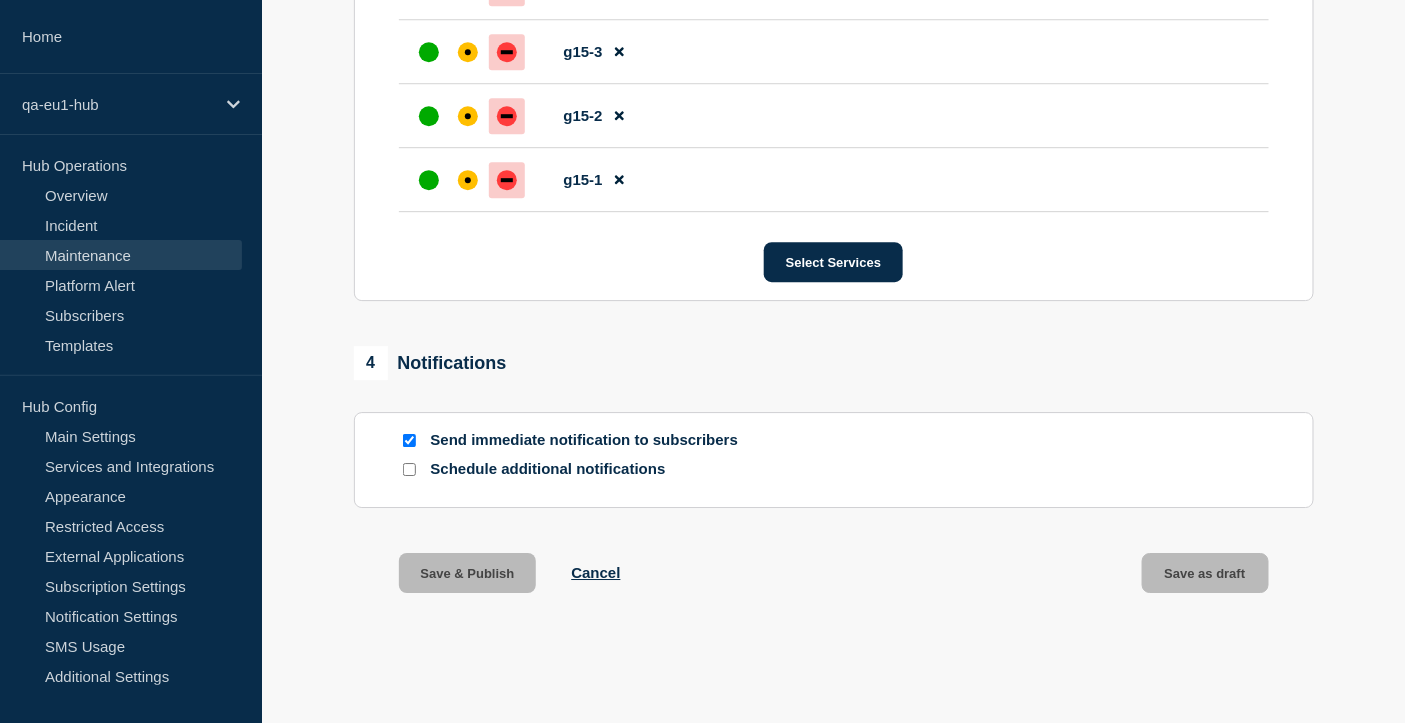 scroll, scrollTop: 0, scrollLeft: 0, axis: both 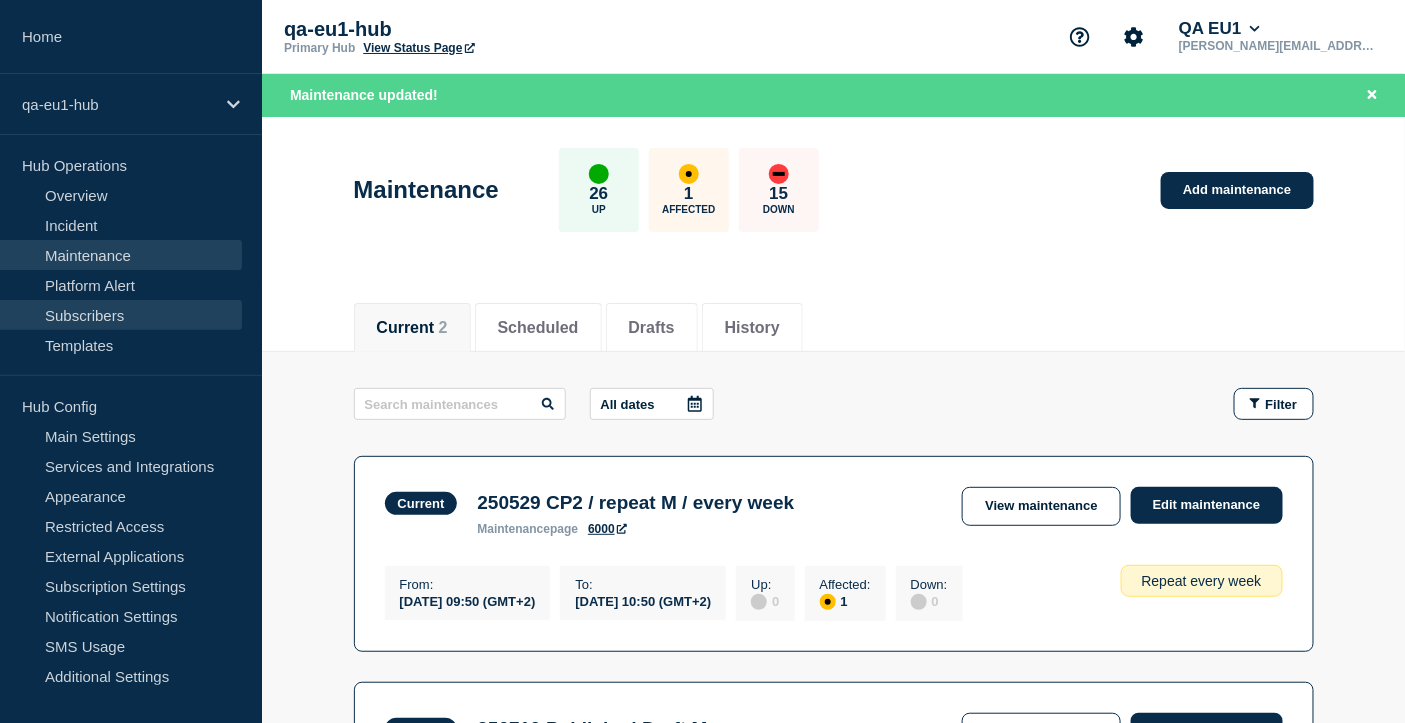 click on "Subscribers" at bounding box center (121, 315) 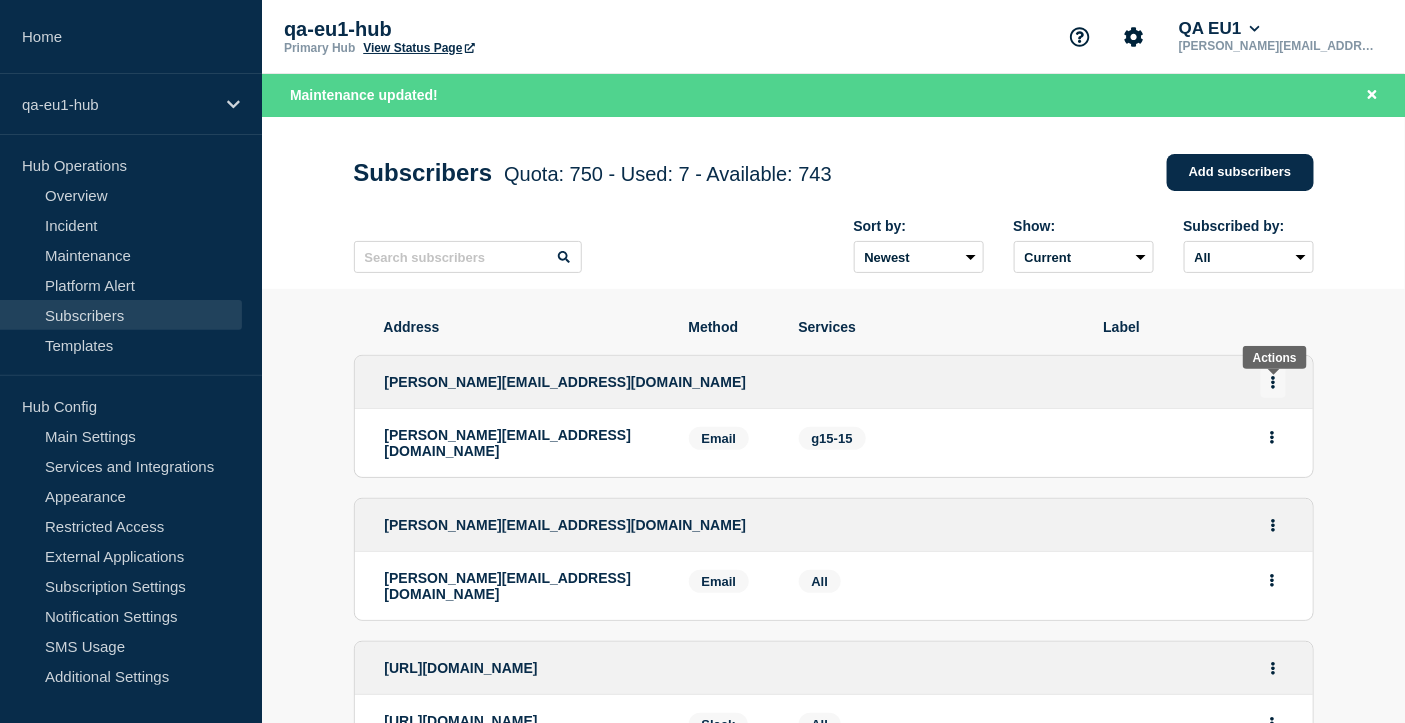 click 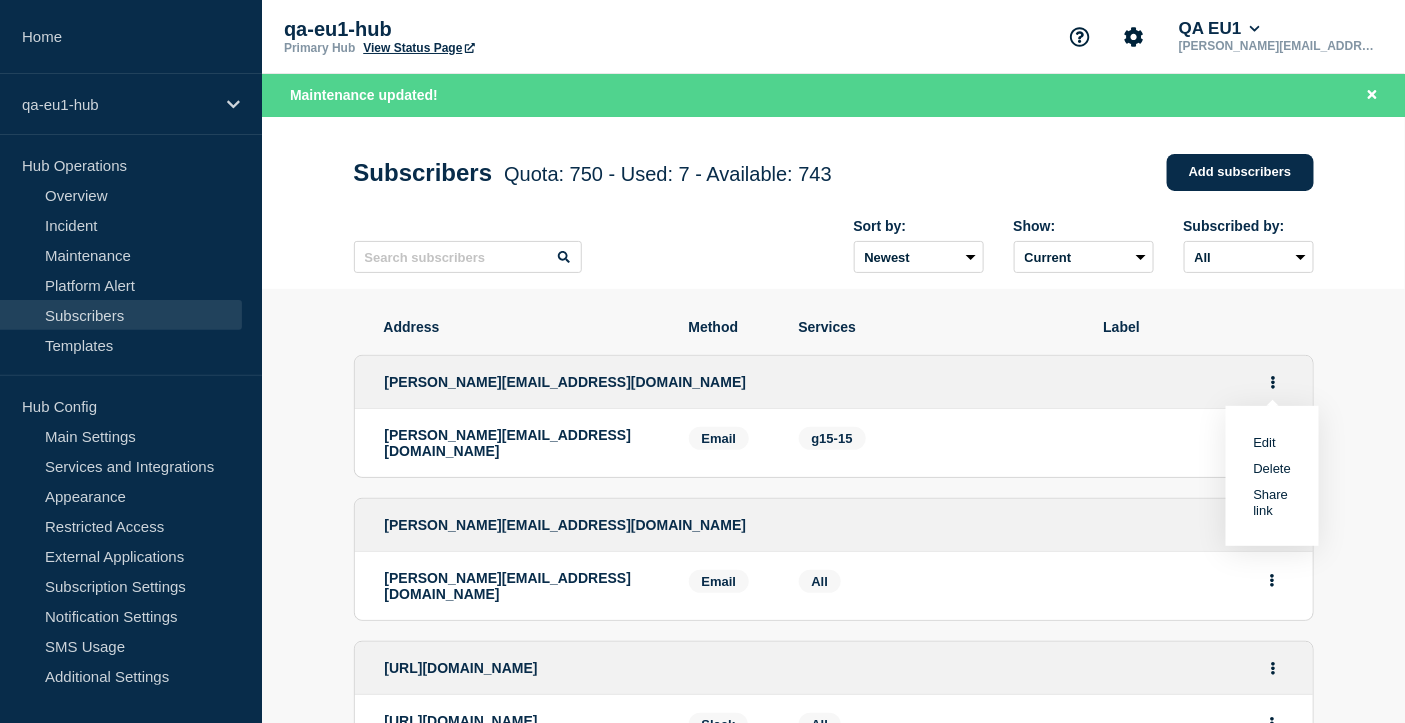 click on "Delete" at bounding box center [1273, 468] 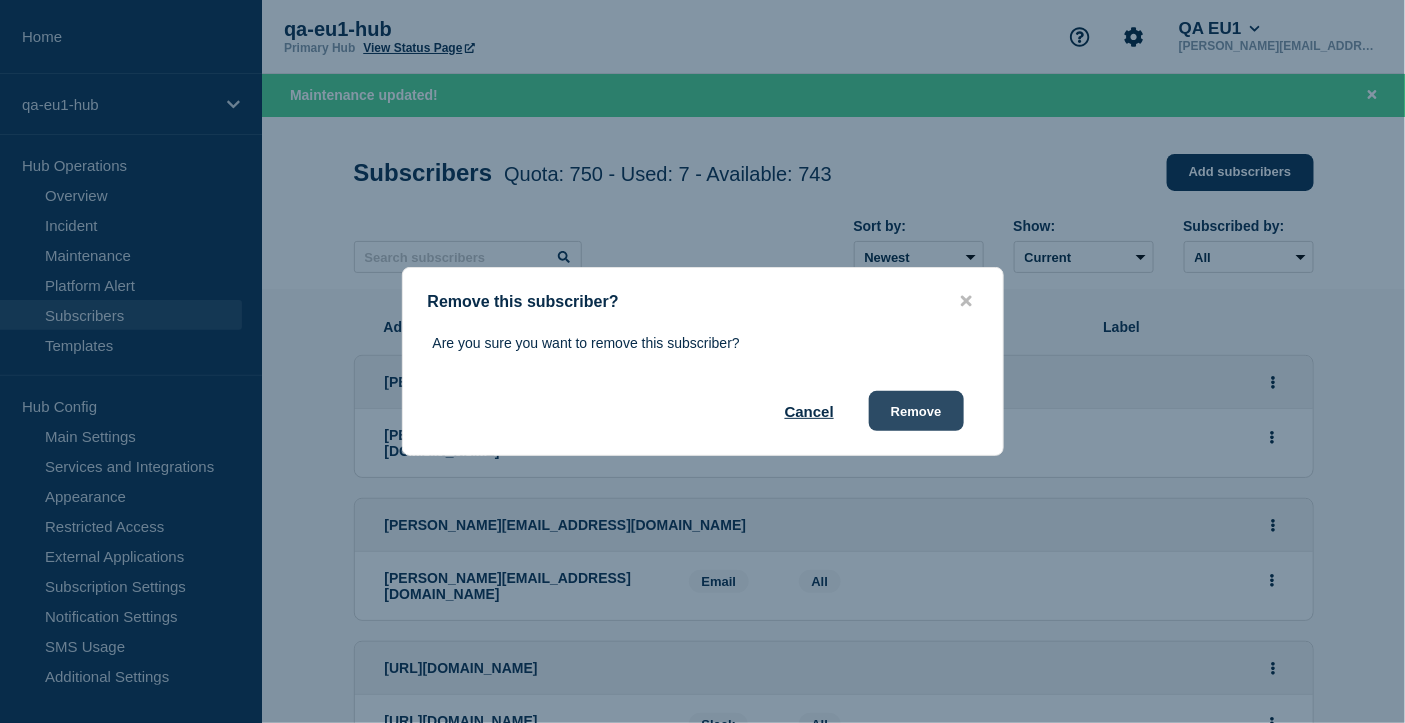 click on "Remove" at bounding box center [916, 411] 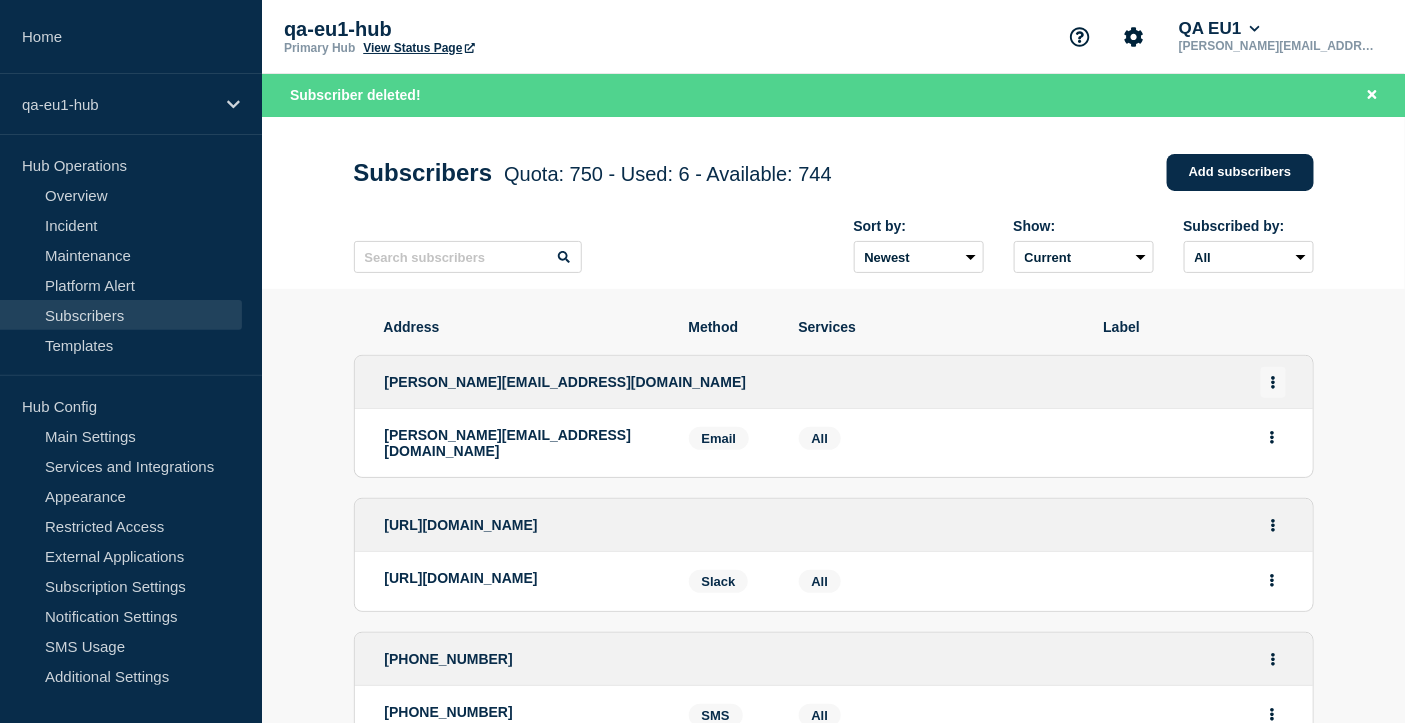 click 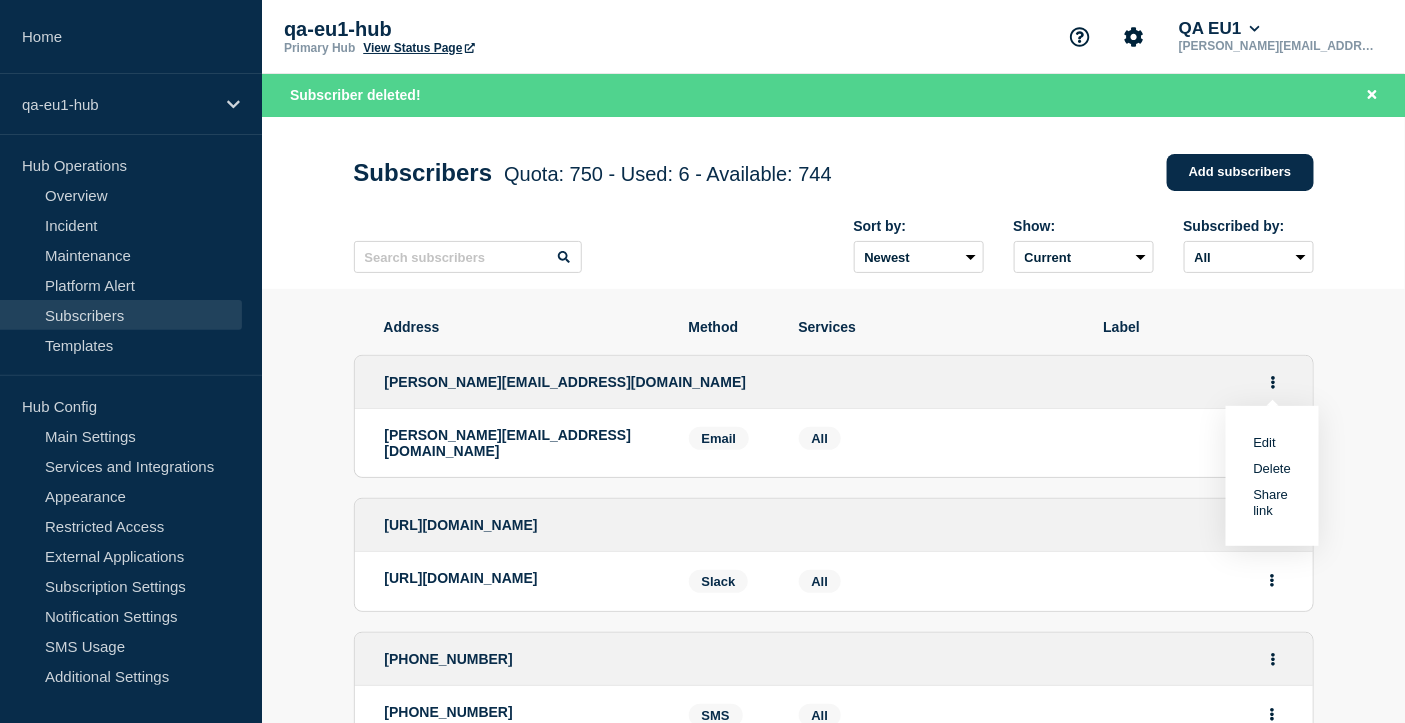 click on "Delete" at bounding box center [1273, 468] 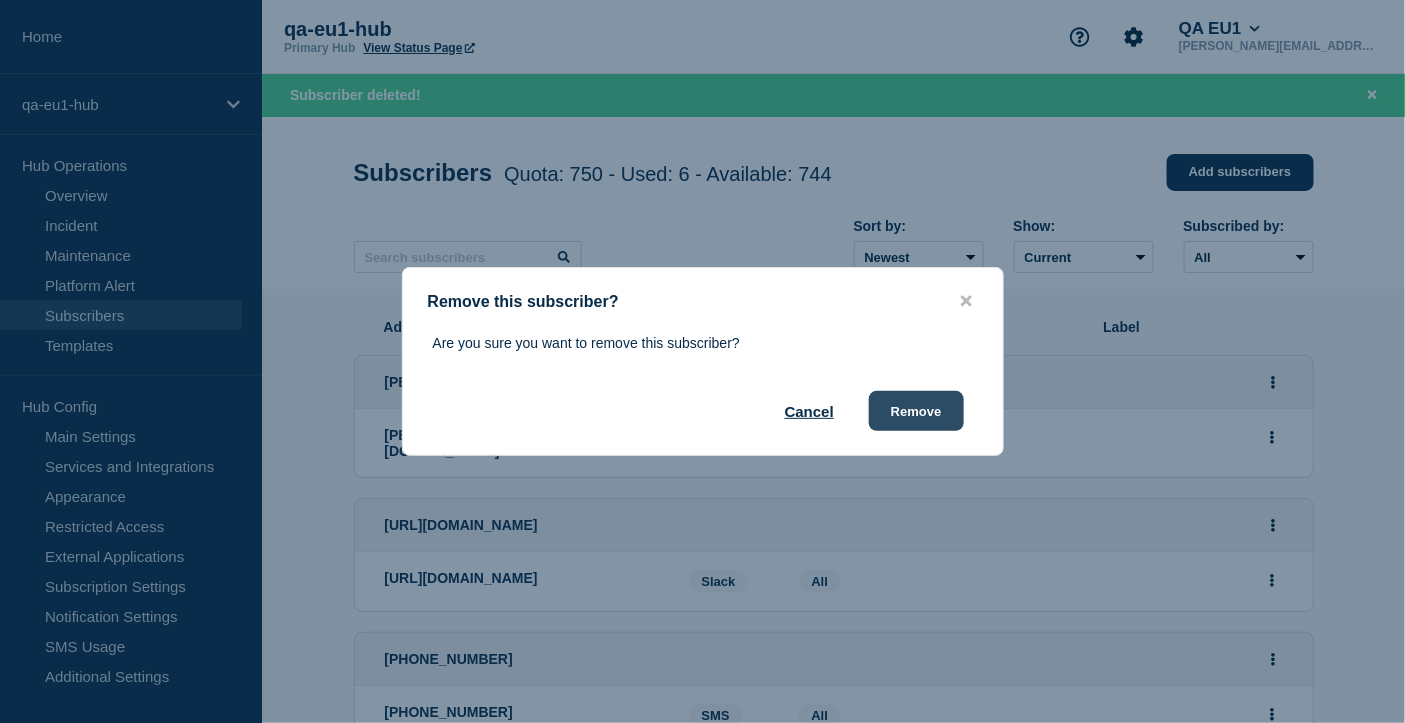 click on "Remove" at bounding box center (916, 411) 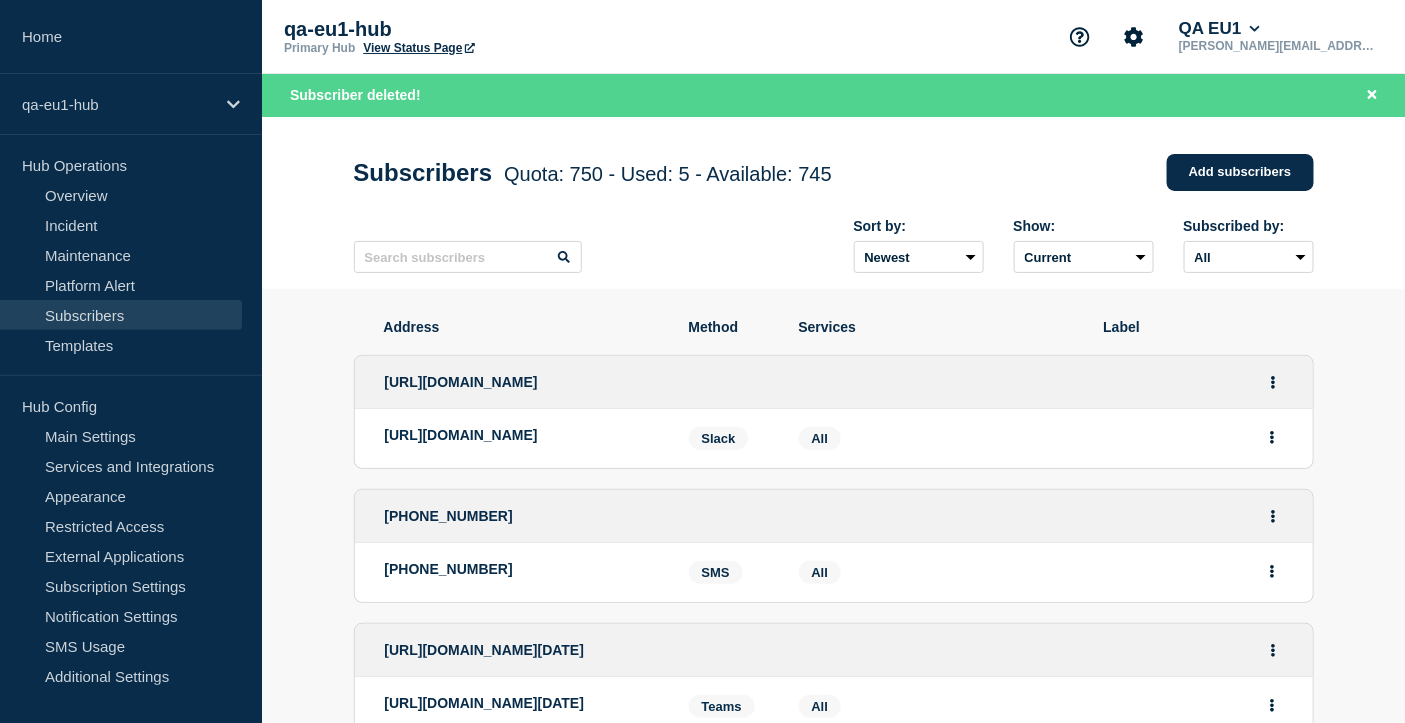 click on "[PERSON_NAME][EMAIL_ADDRESS][DOMAIN_NAME]" at bounding box center (1279, 46) 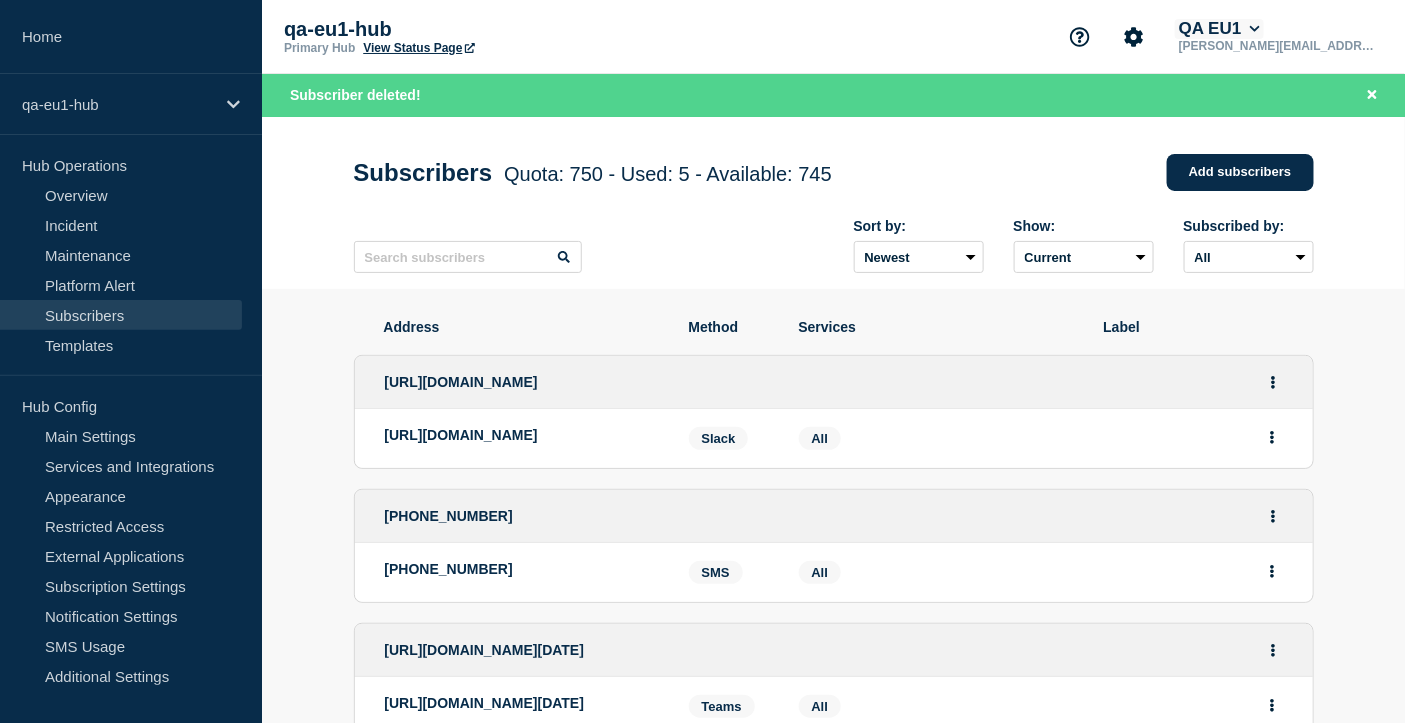 click 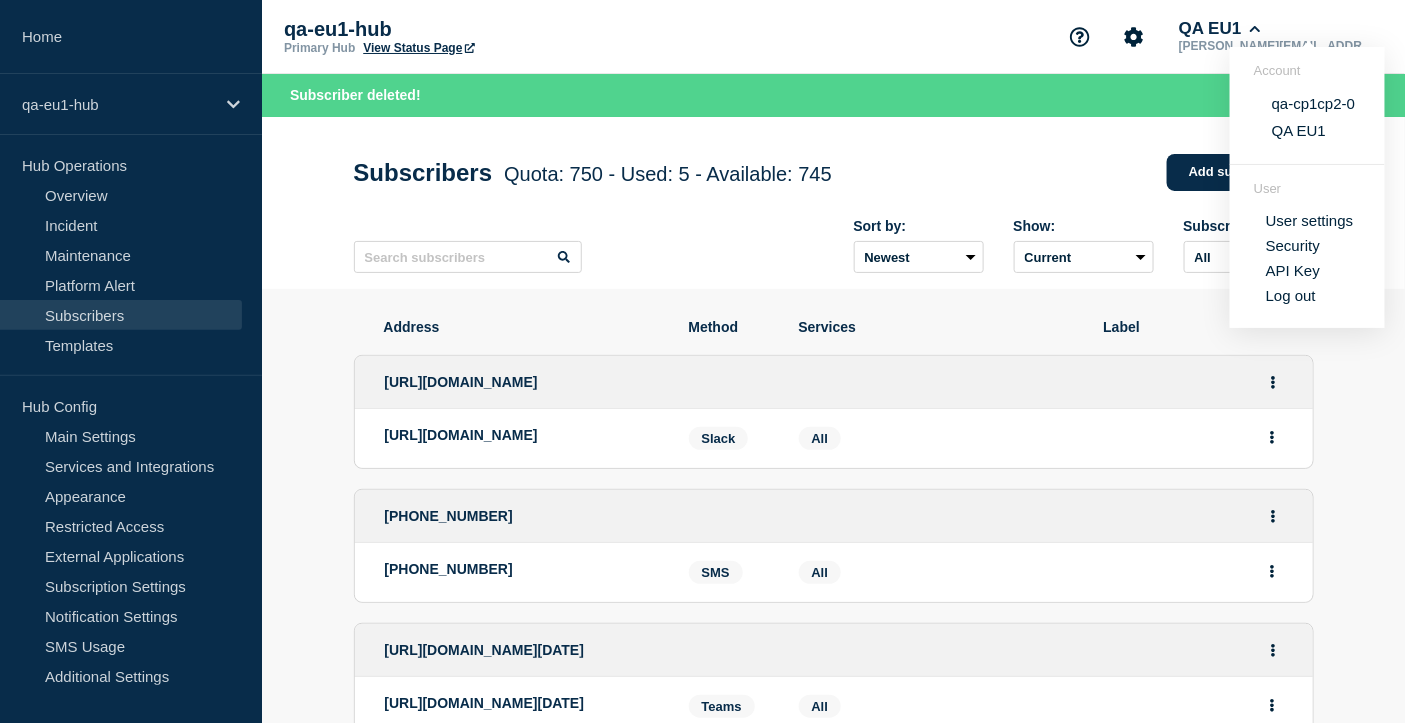 click on "qa-eu1-hub Primary Hub View Status Page  QA EU1  krzysztof@statushub.com Account qa-cp1cp2-0 QA EU1 User User settings Security API Key Log out" at bounding box center [833, 37] 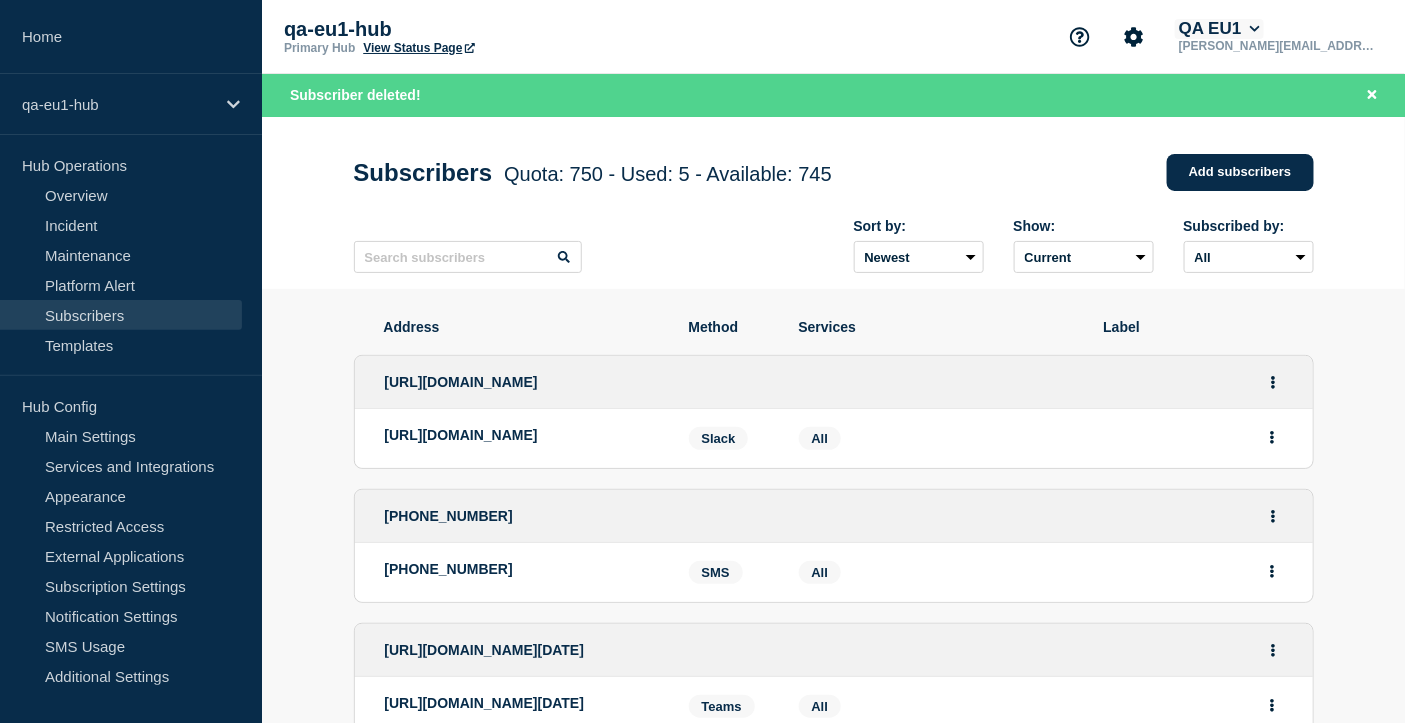 click on "QA EU1" 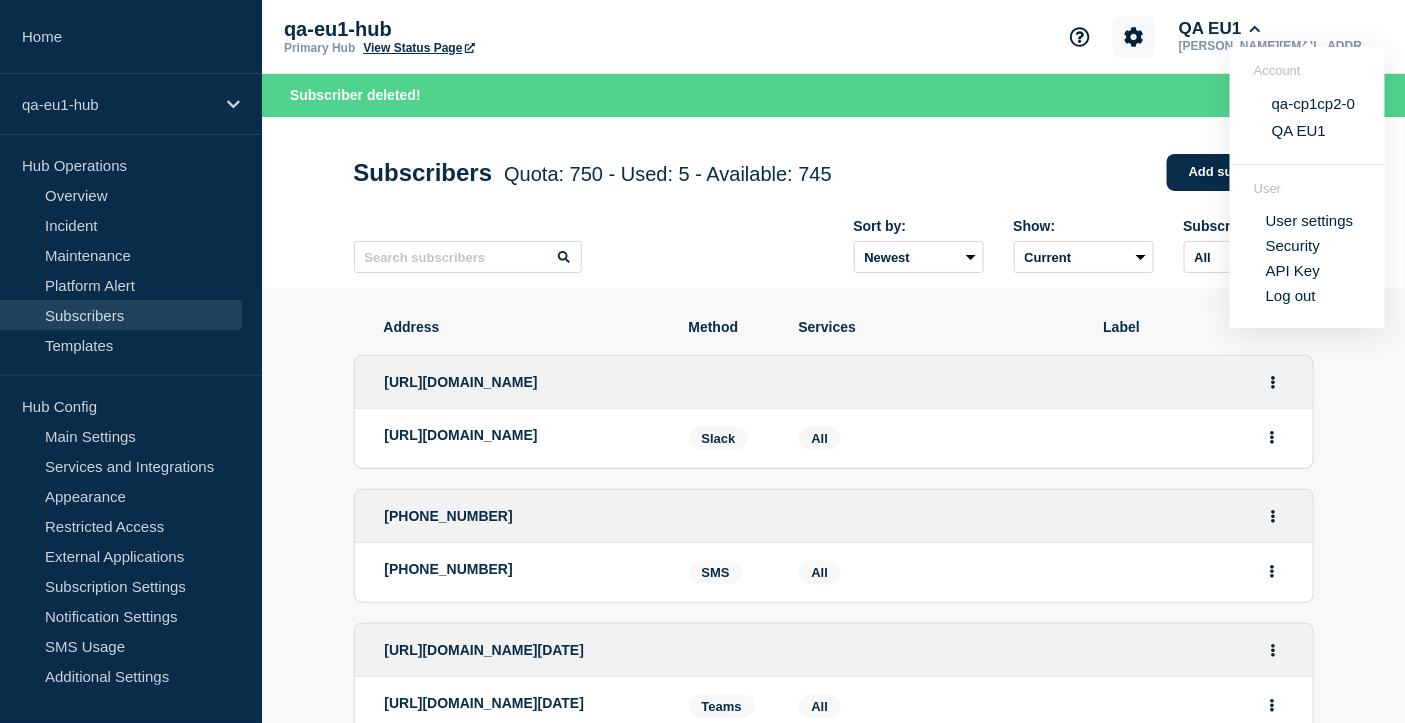 click 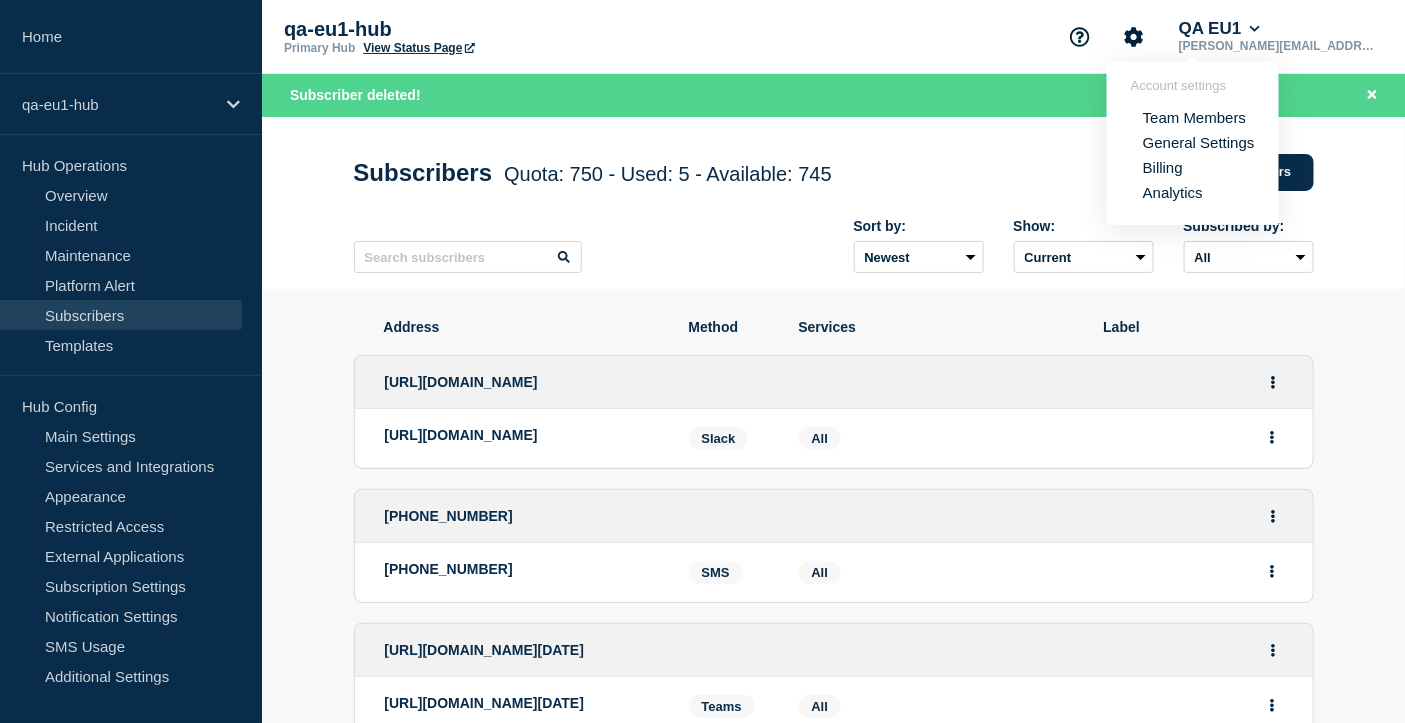 click on "Team Members" at bounding box center (1194, 117) 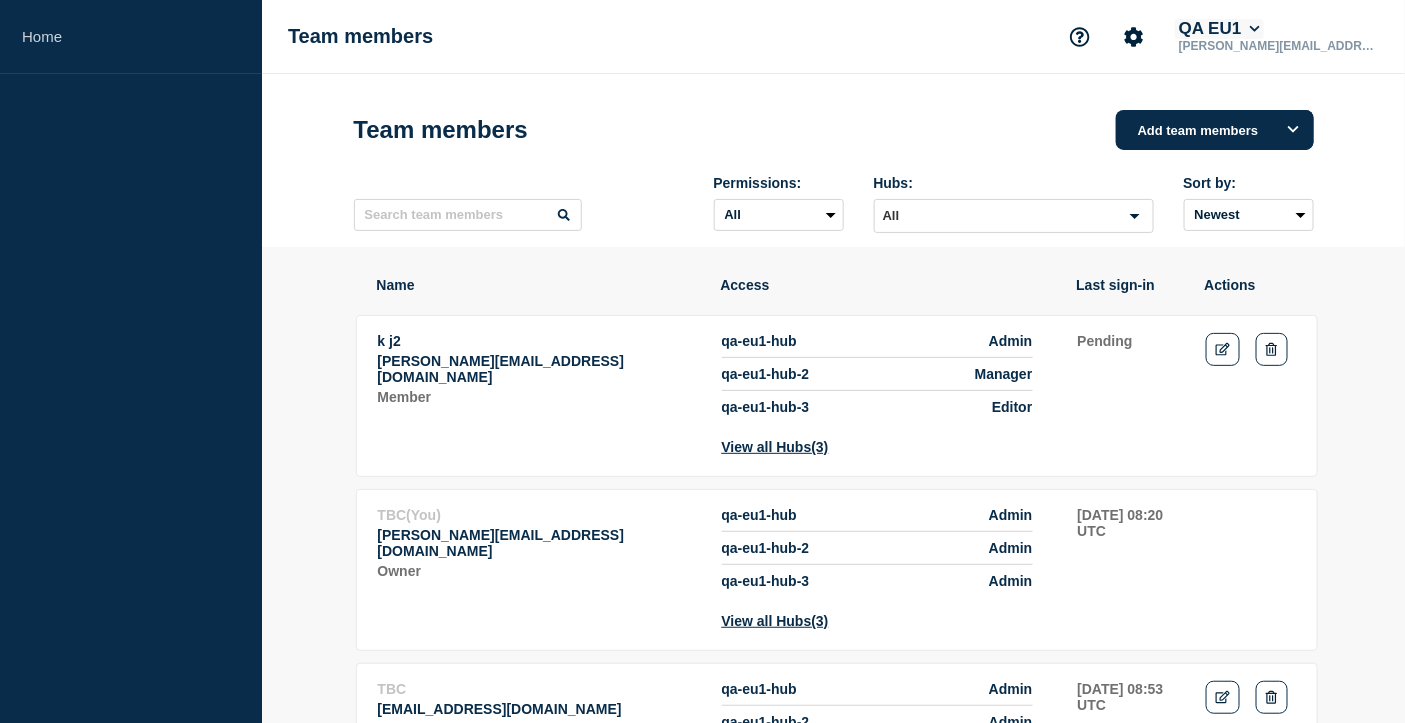 click on "QA EU1" 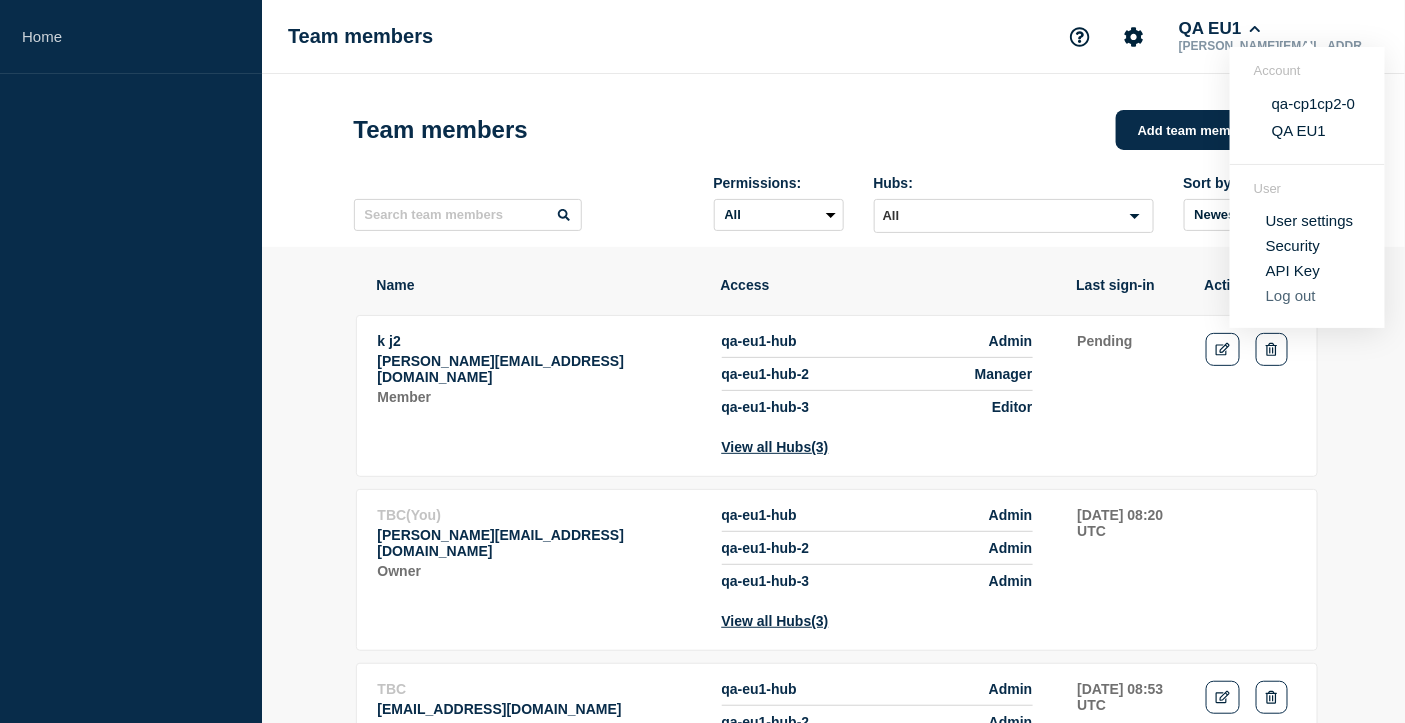 click on "Log out" at bounding box center (1291, 295) 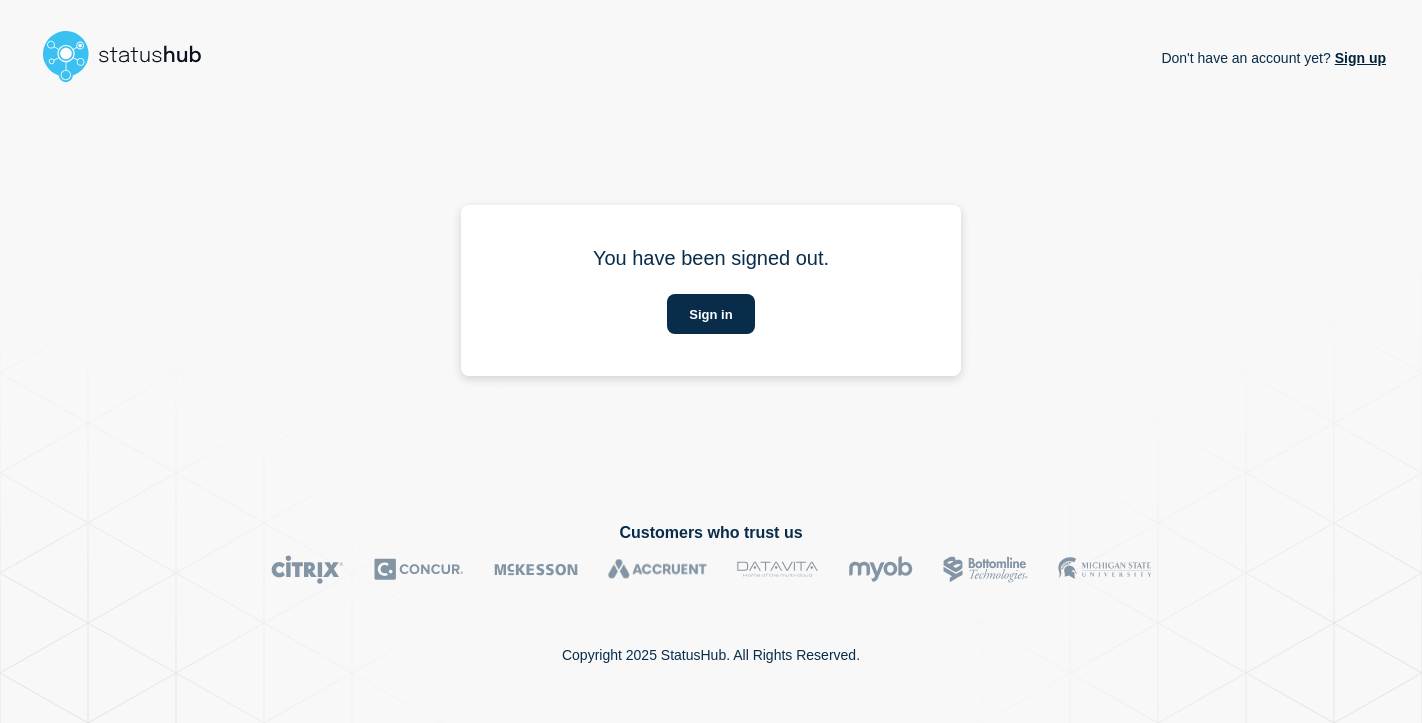 scroll, scrollTop: 0, scrollLeft: 0, axis: both 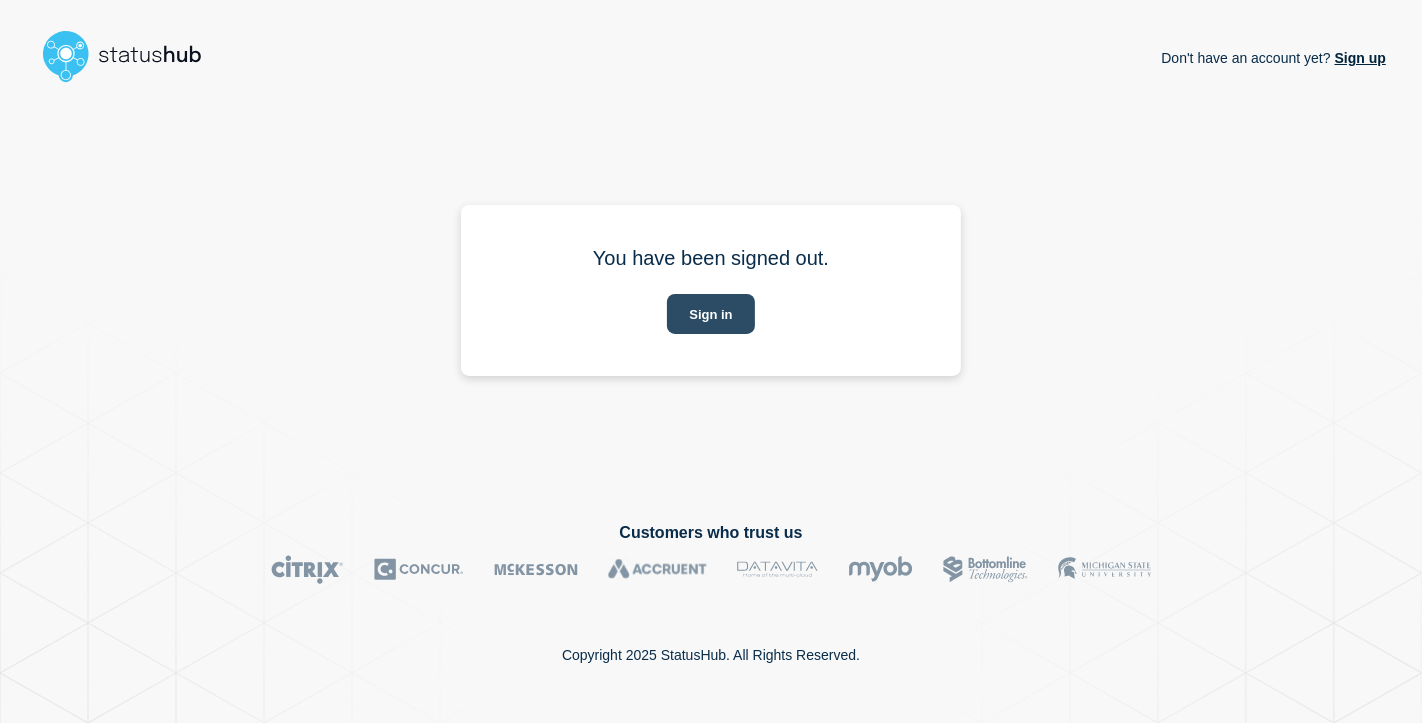 click on "Sign in" at bounding box center (710, 314) 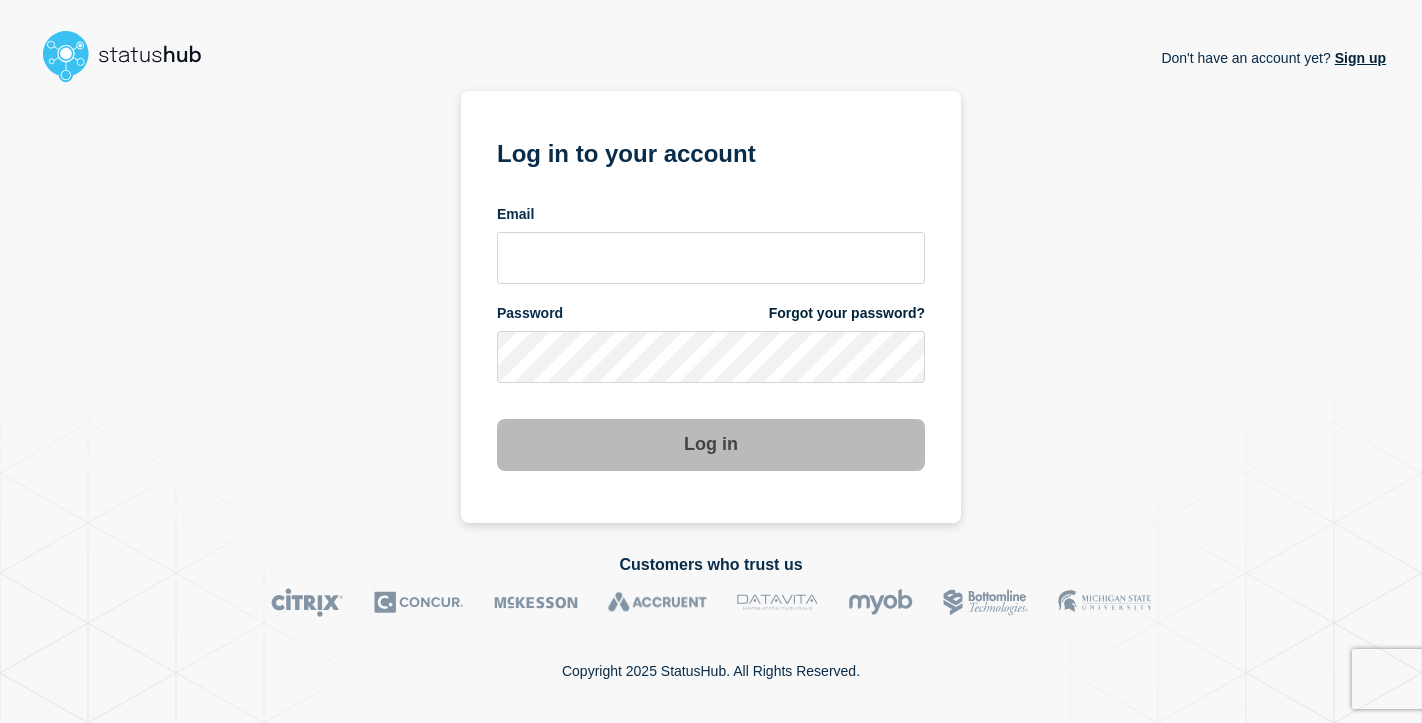 scroll, scrollTop: 0, scrollLeft: 0, axis: both 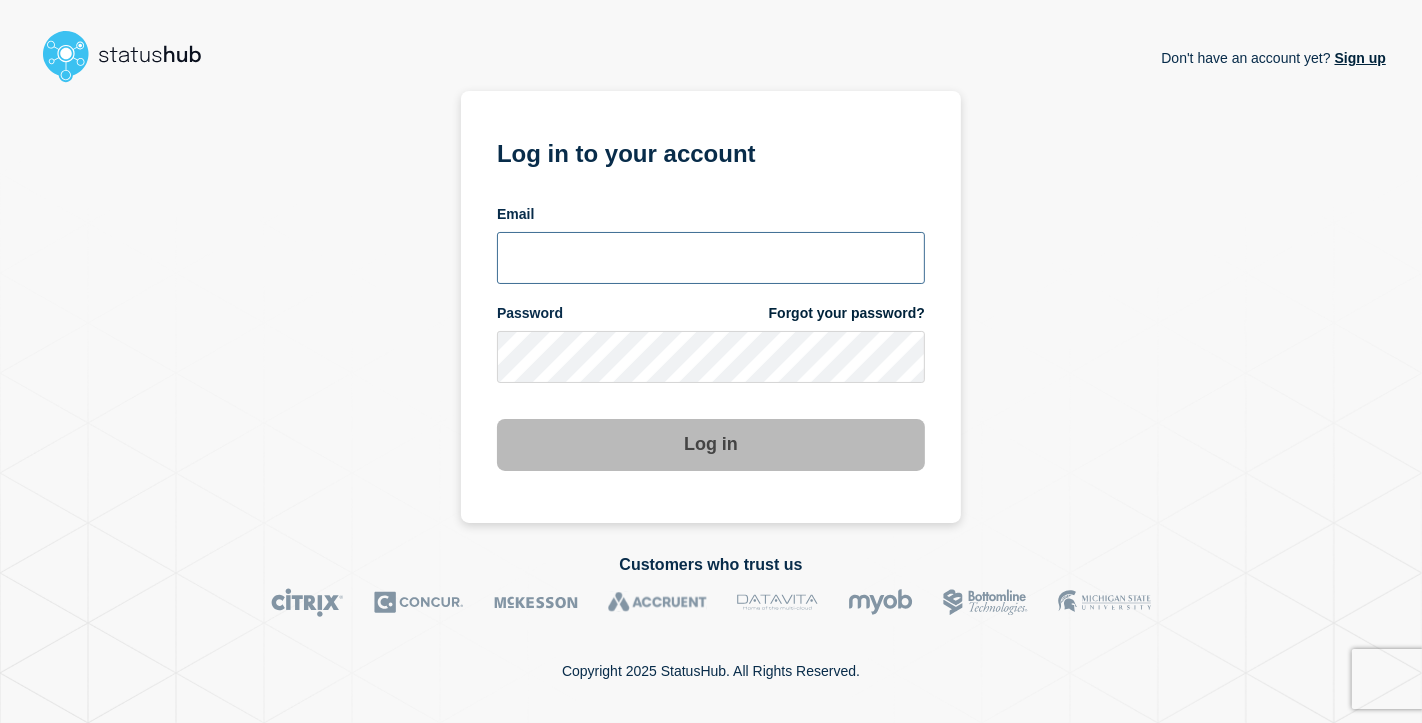 click at bounding box center (711, 258) 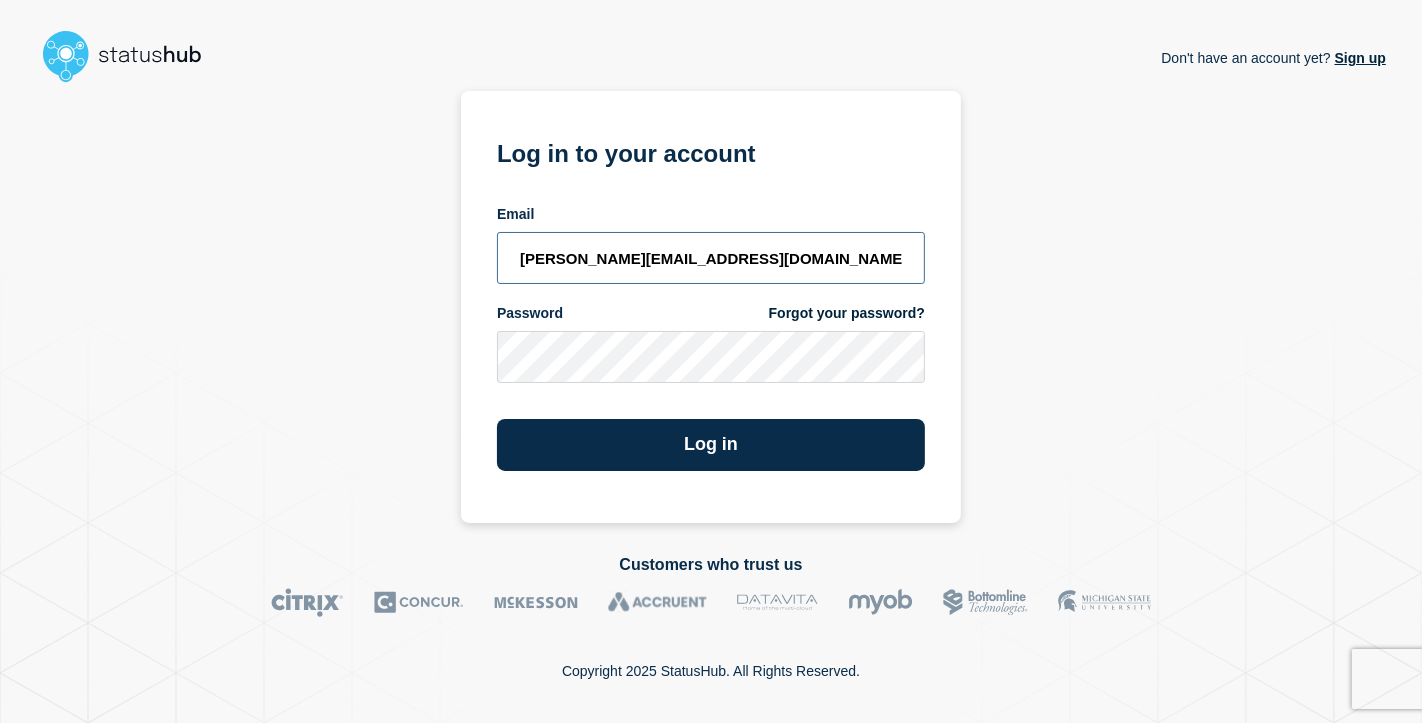 click on "[PERSON_NAME][EMAIL_ADDRESS][DOMAIN_NAME]" at bounding box center (711, 258) 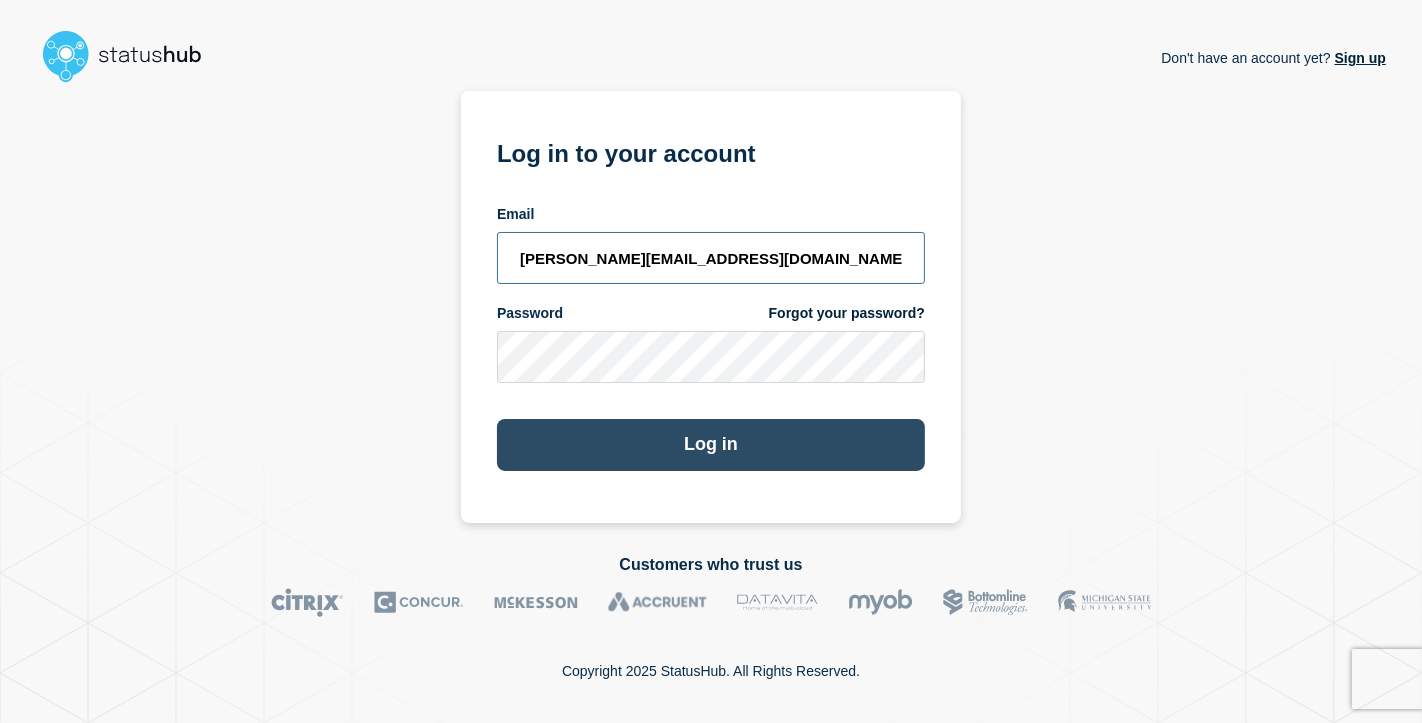 type on "[PERSON_NAME][EMAIL_ADDRESS][DOMAIN_NAME]" 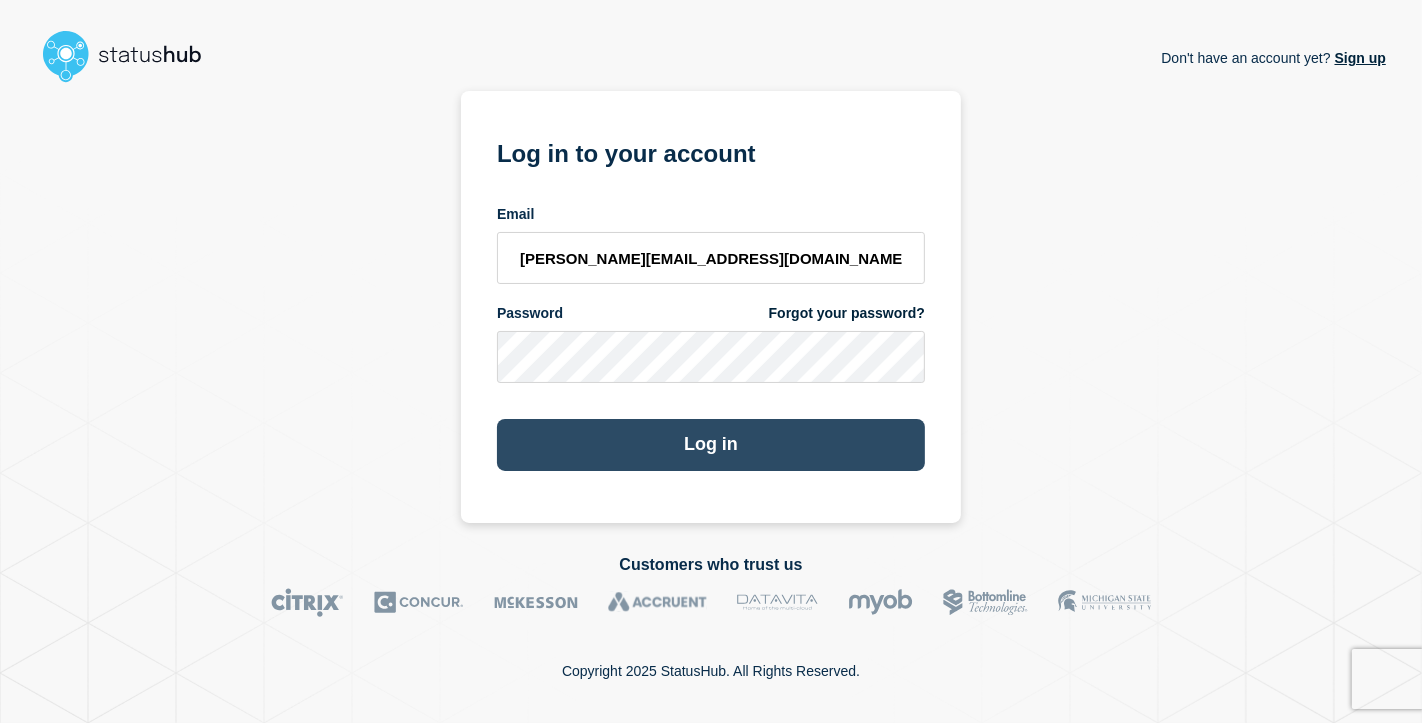 click on "Log in" at bounding box center (711, 445) 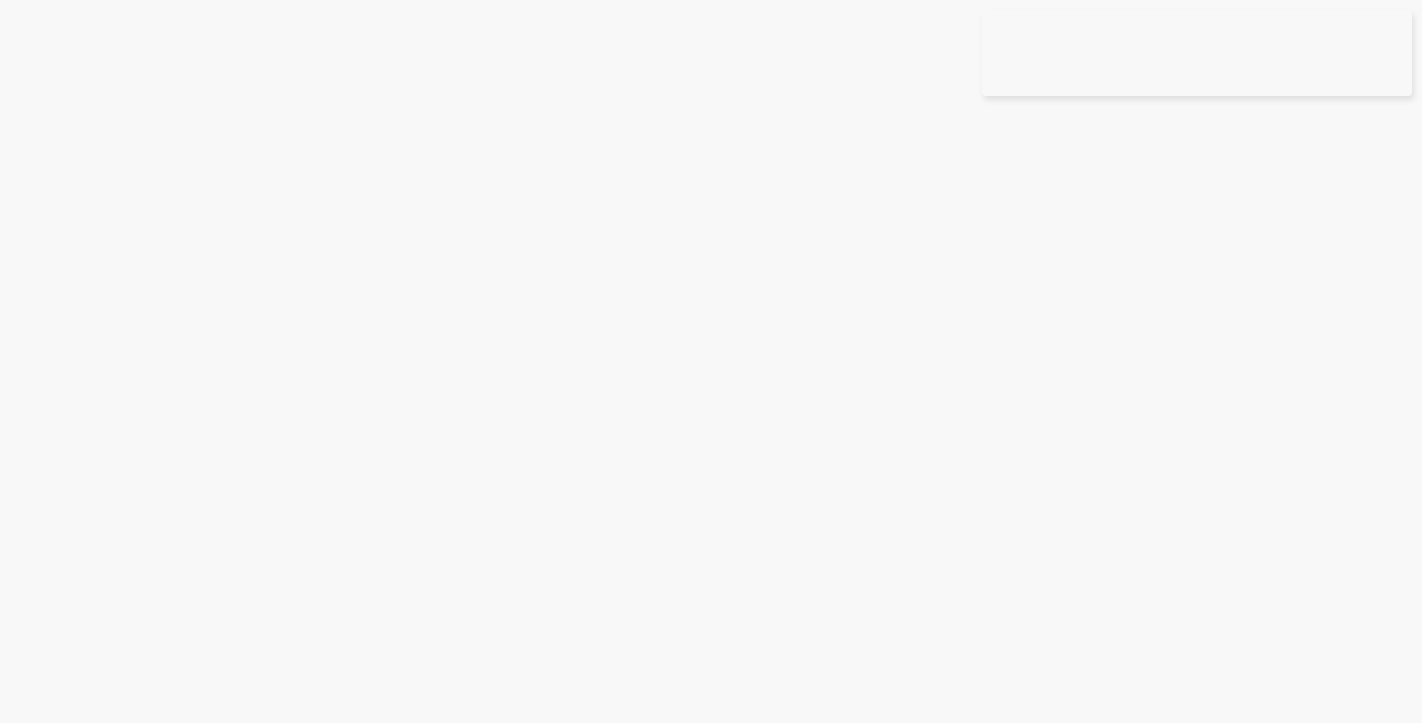 scroll, scrollTop: 0, scrollLeft: 0, axis: both 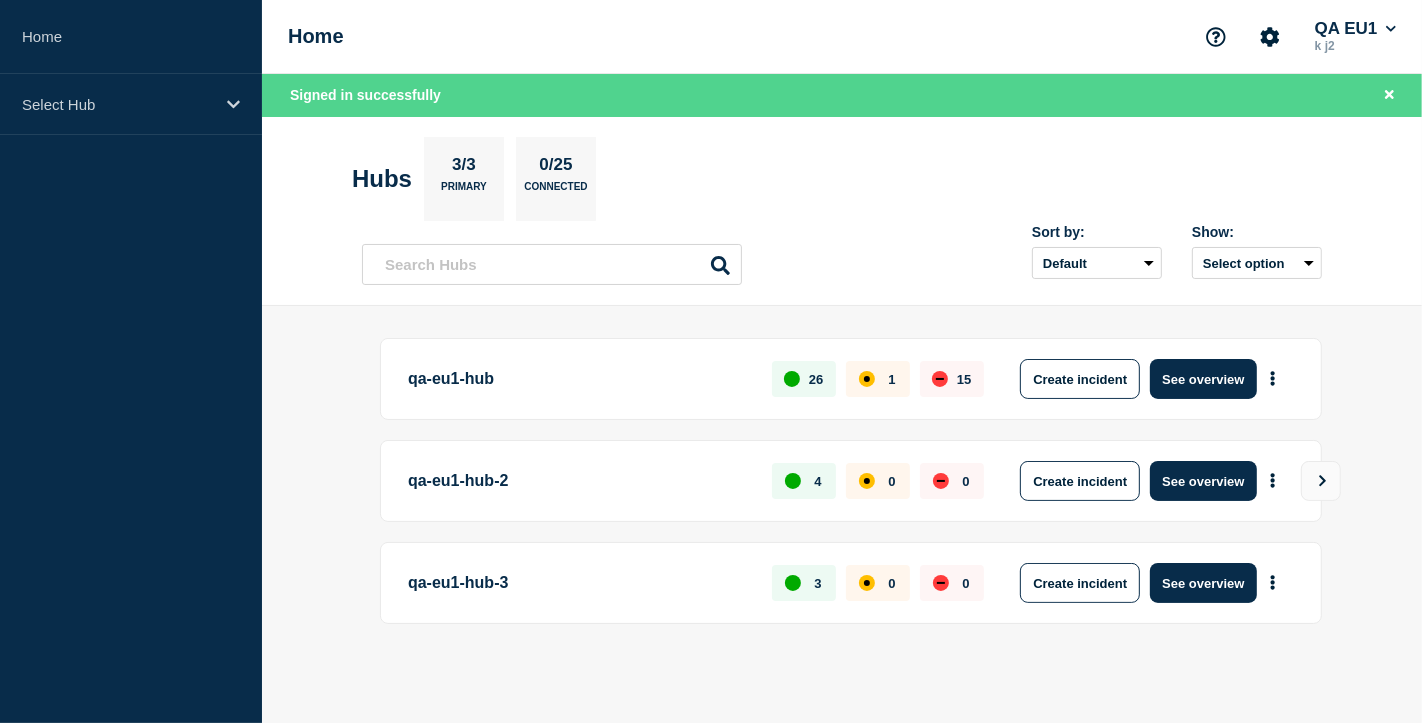 click on "Hubs 3/3 Primary 0/25 Connected Sort by:  Default Last added Last updated Most active A-Z Show:  Select option" at bounding box center (842, 212) 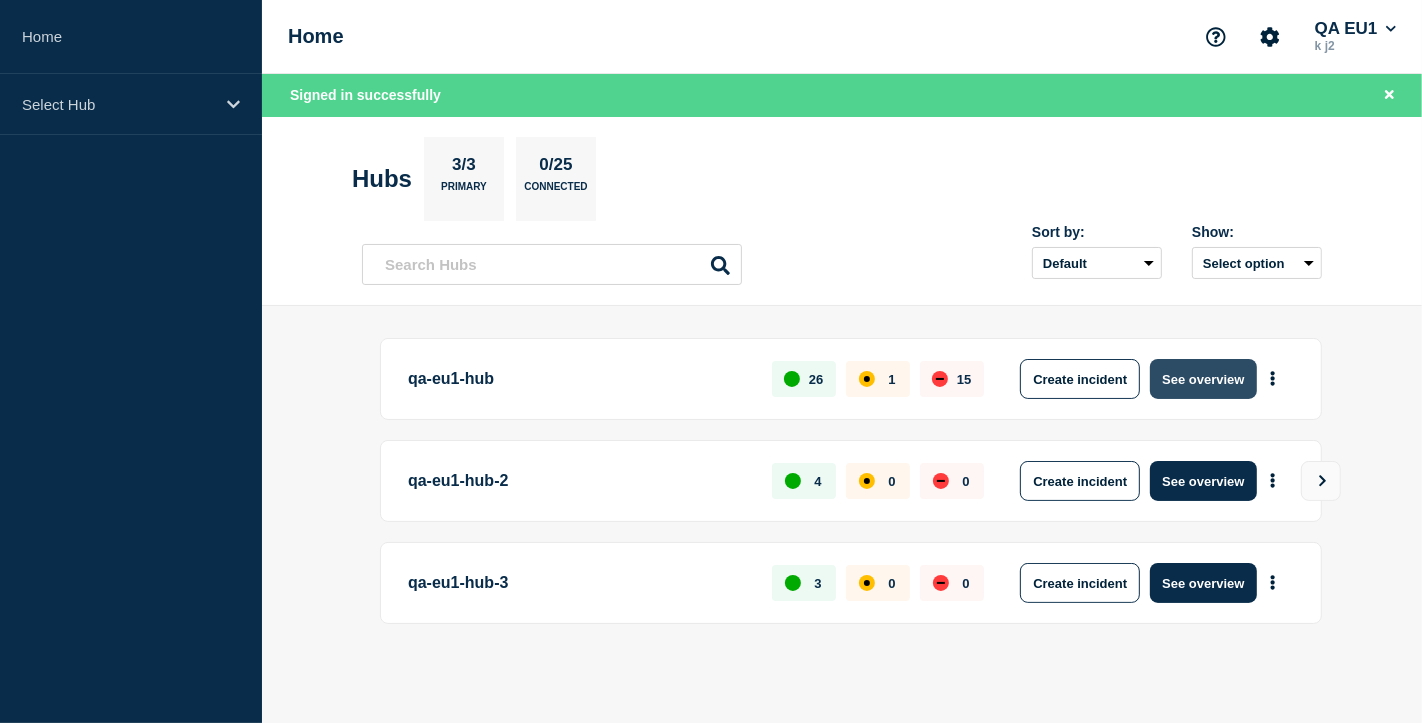 click on "See overview" at bounding box center (1203, 379) 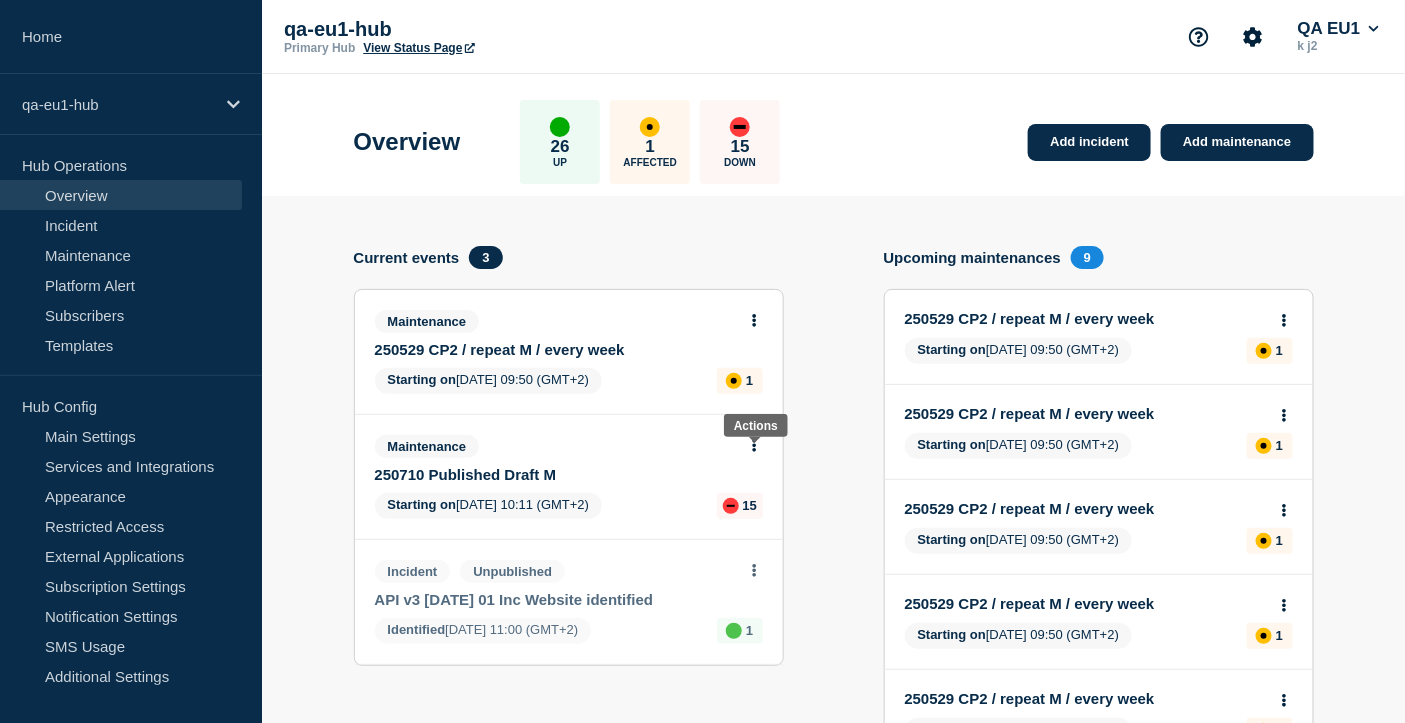 click 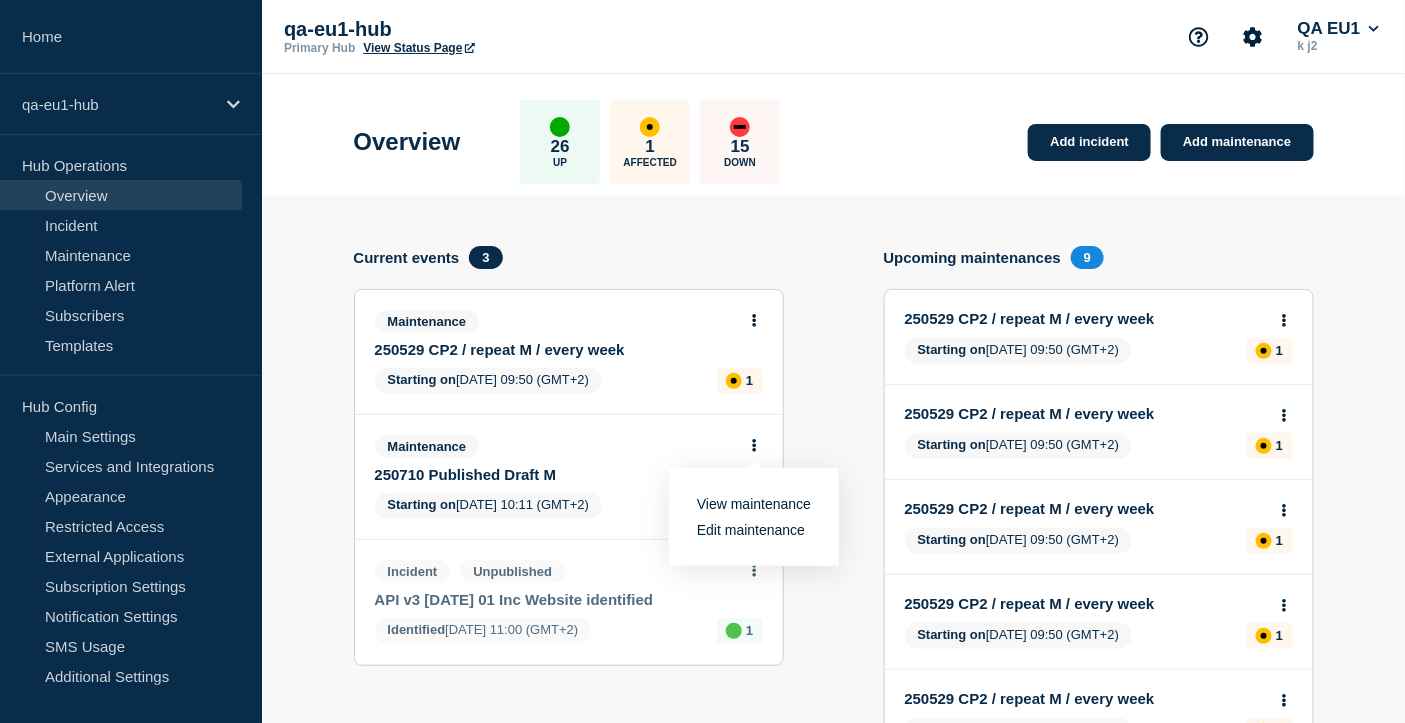 click on "Edit maintenance" at bounding box center (751, 530) 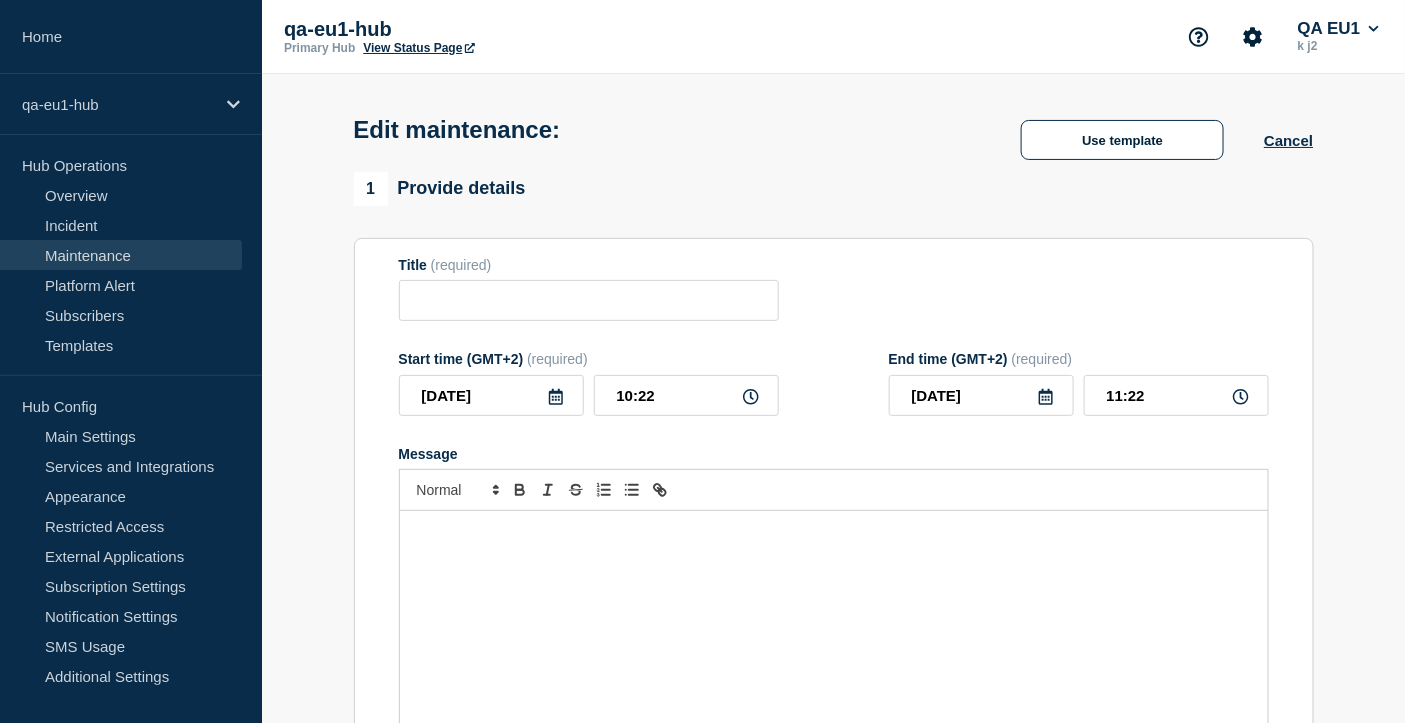 type on "250710 Published Draft M" 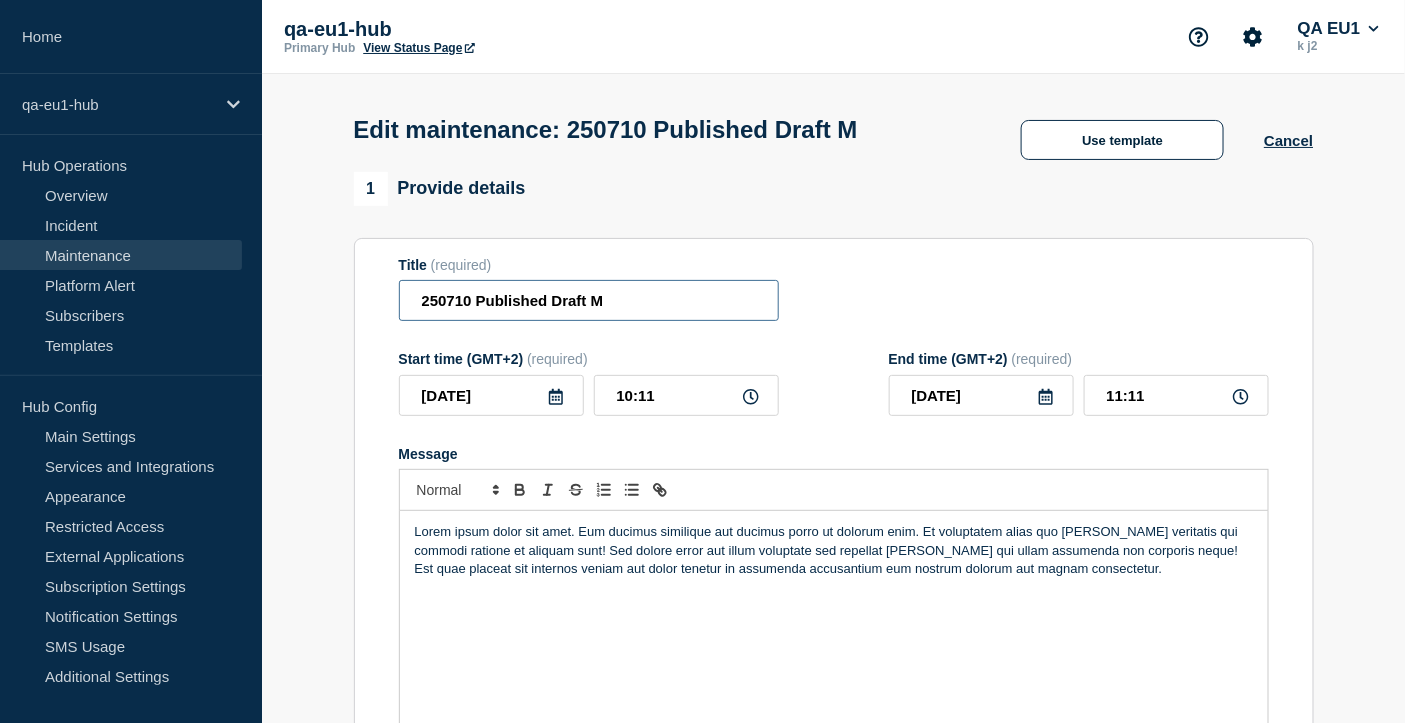 drag, startPoint x: 476, startPoint y: 309, endPoint x: 675, endPoint y: 317, distance: 199.16074 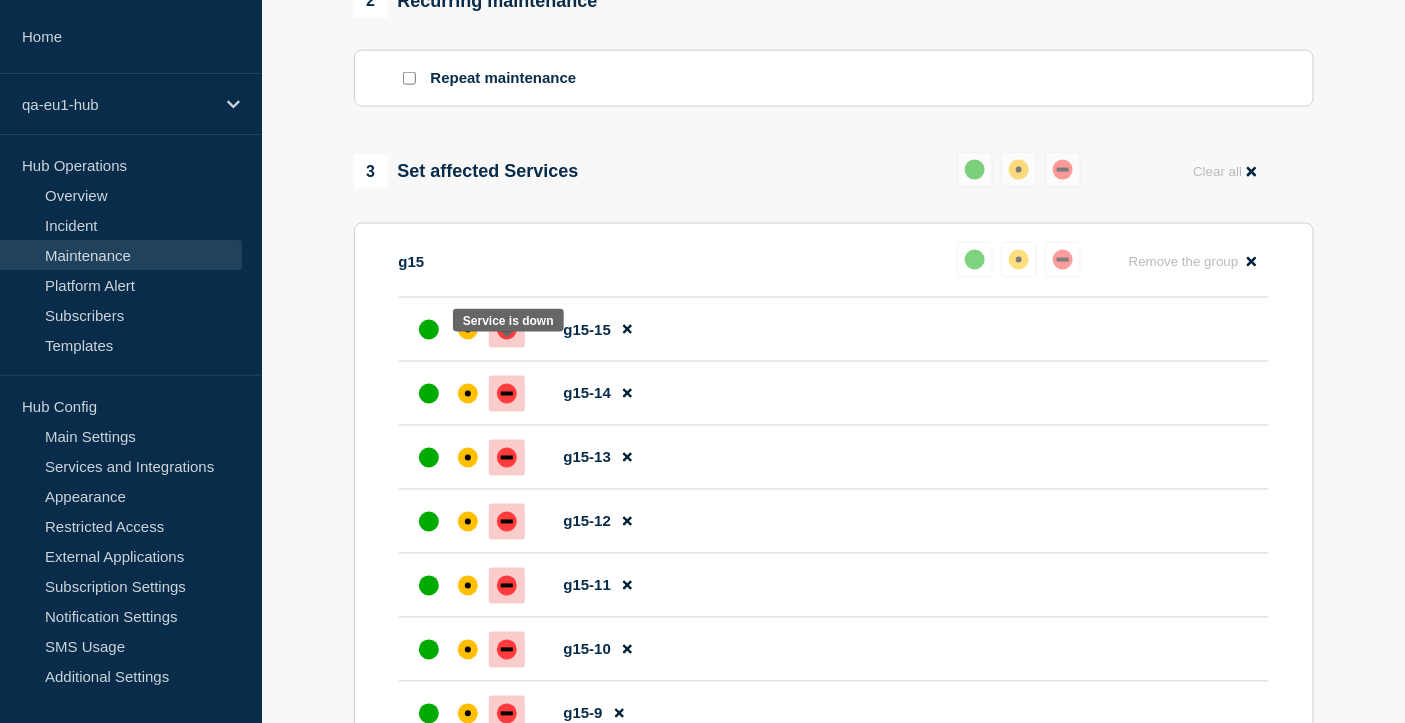 scroll, scrollTop: 950, scrollLeft: 0, axis: vertical 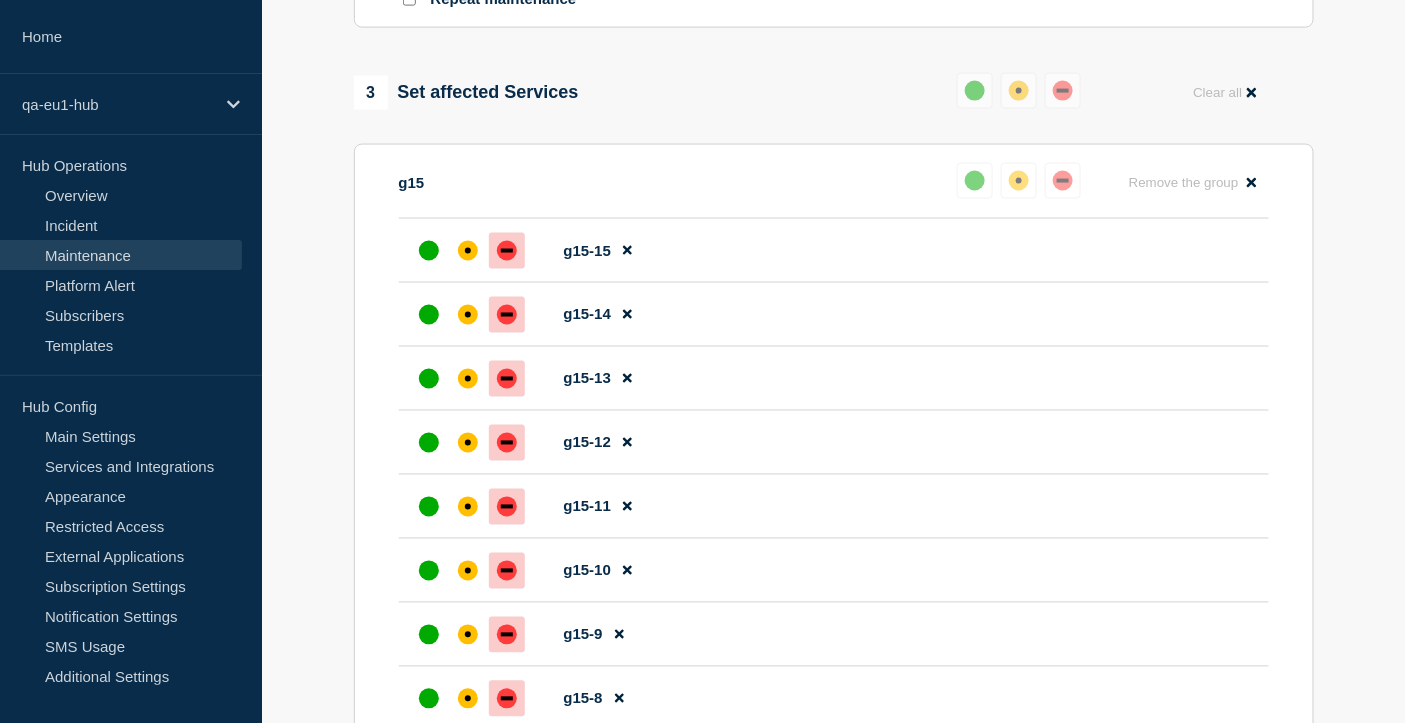 type on "250710 EDITED" 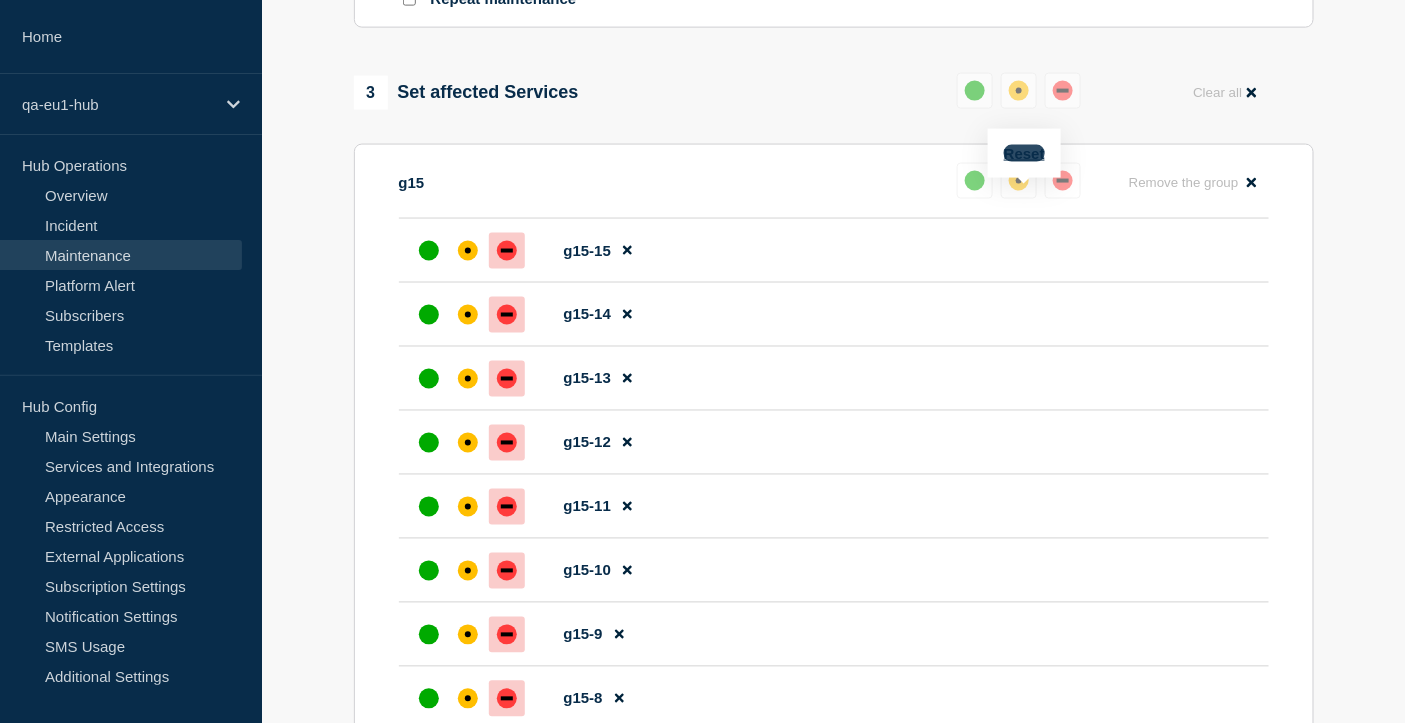 click on "Reset" 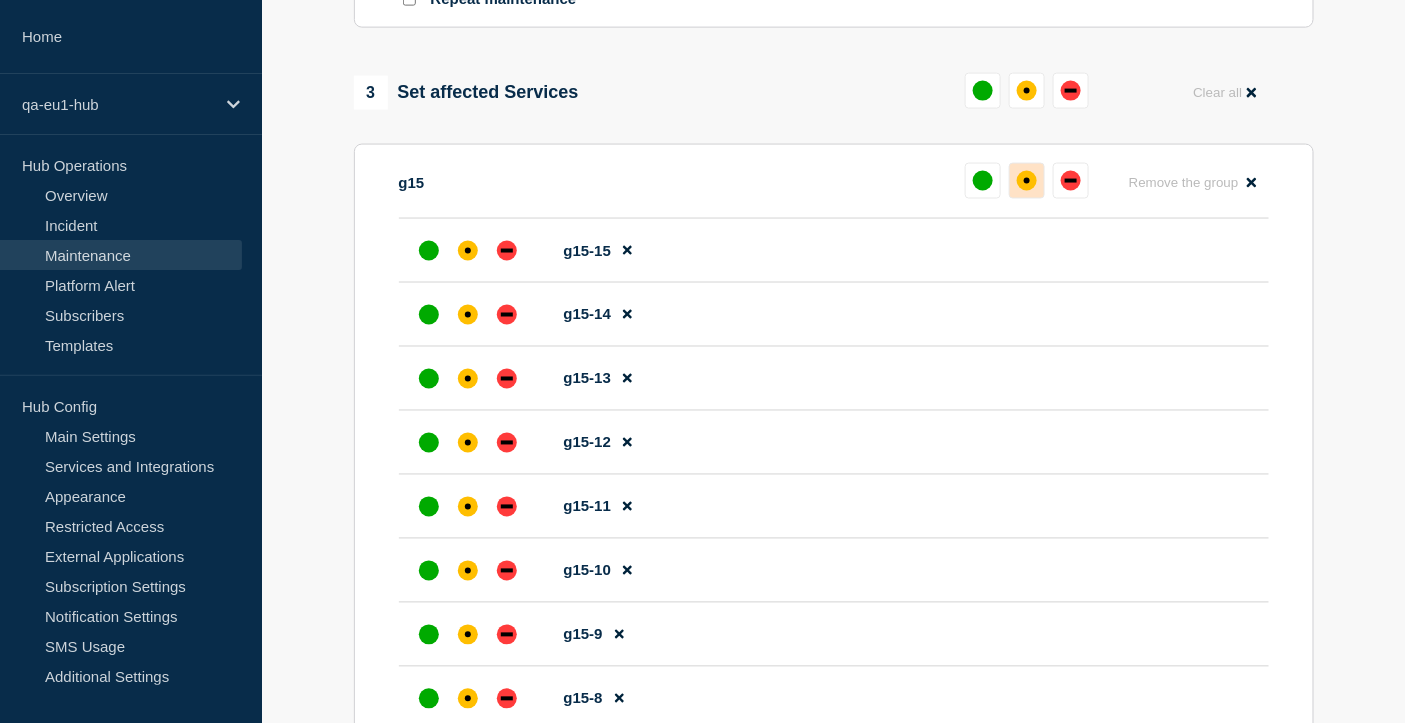 click at bounding box center (1027, 181) 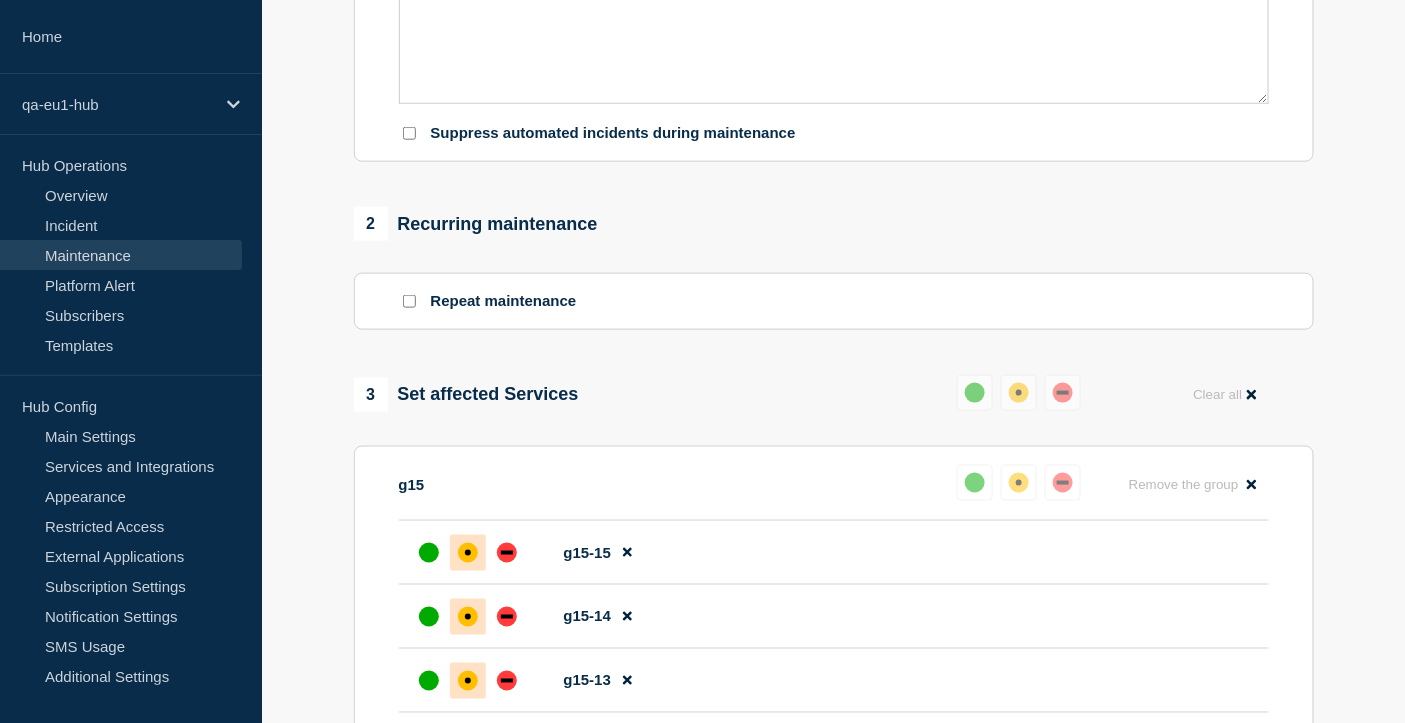 scroll, scrollTop: 0, scrollLeft: 0, axis: both 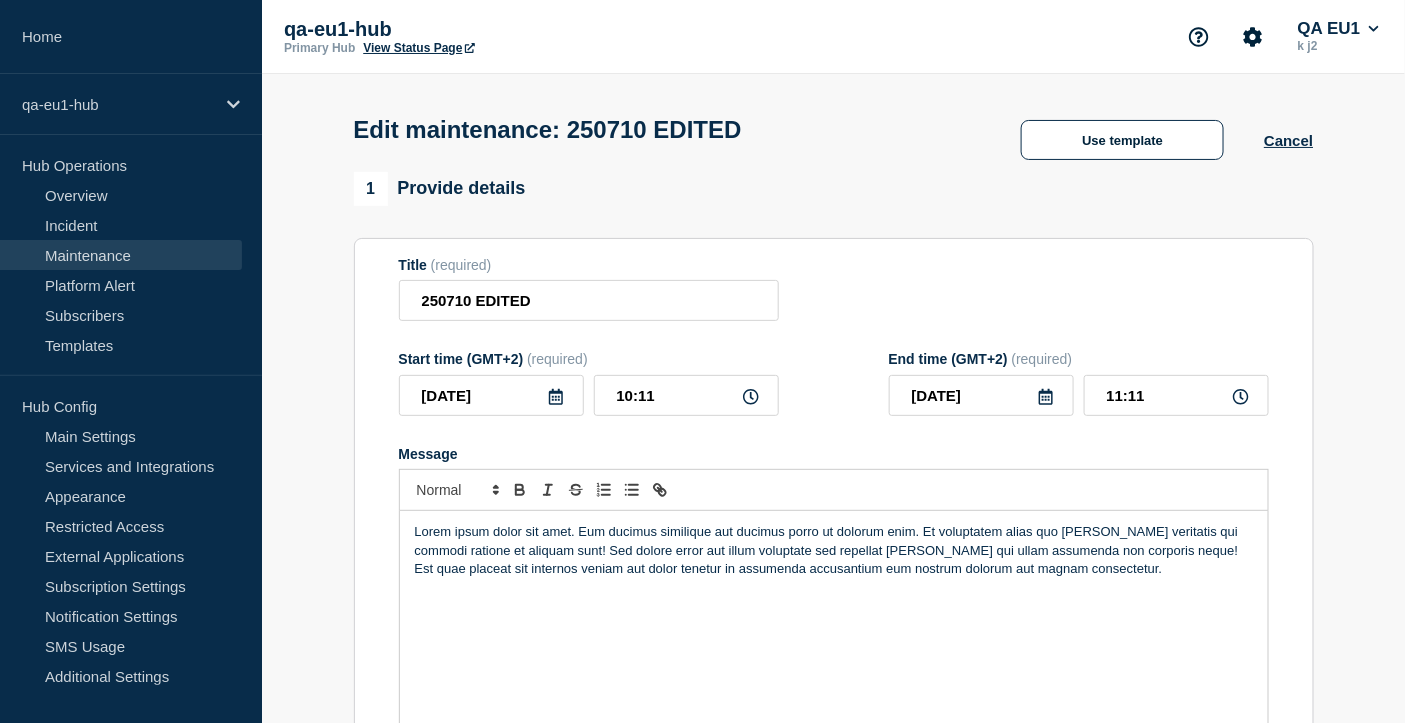 click on "Lorem ipsum dolor sit amet. Eum ducimus similique aut ducimus porro ut dolorum enim. Et voluptatem alias quo dolores veritatis qui commodi ratione et aliquam sunt! Sed dolore error aut illum voluptate sed repellat quam qui ullam assumenda non corporis neque! Est quae placeat sit internos veniam aut dolor tenetur in assumenda accusantium eum nostrum dolorum aut magnam consectetur." at bounding box center (834, 631) 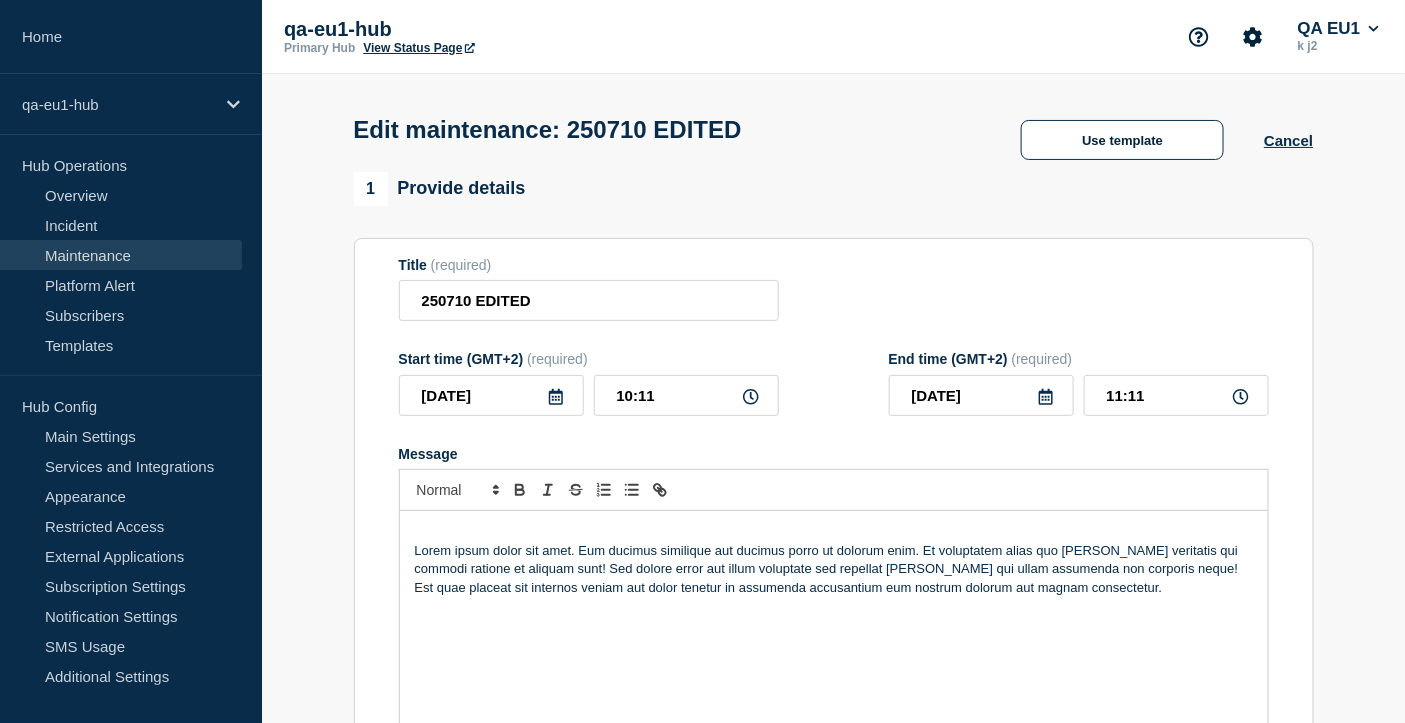 type 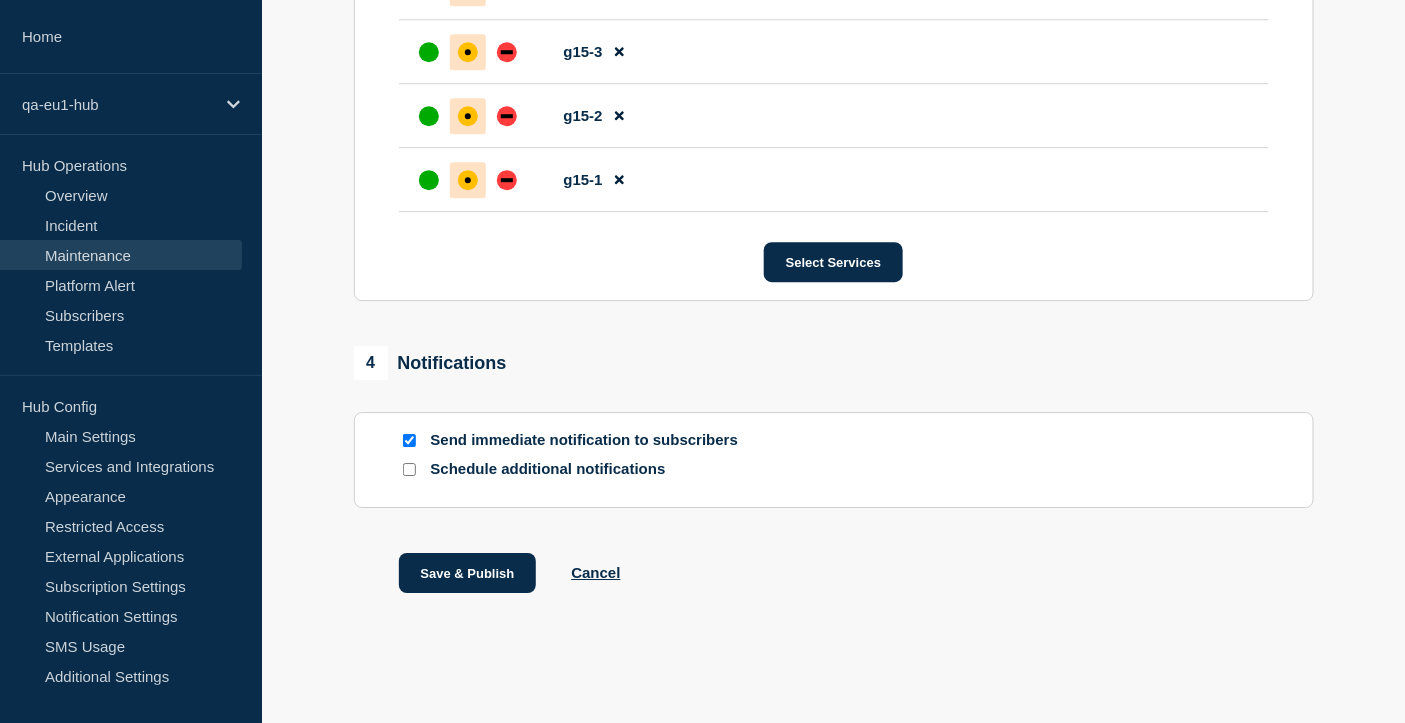 scroll, scrollTop: 1987, scrollLeft: 0, axis: vertical 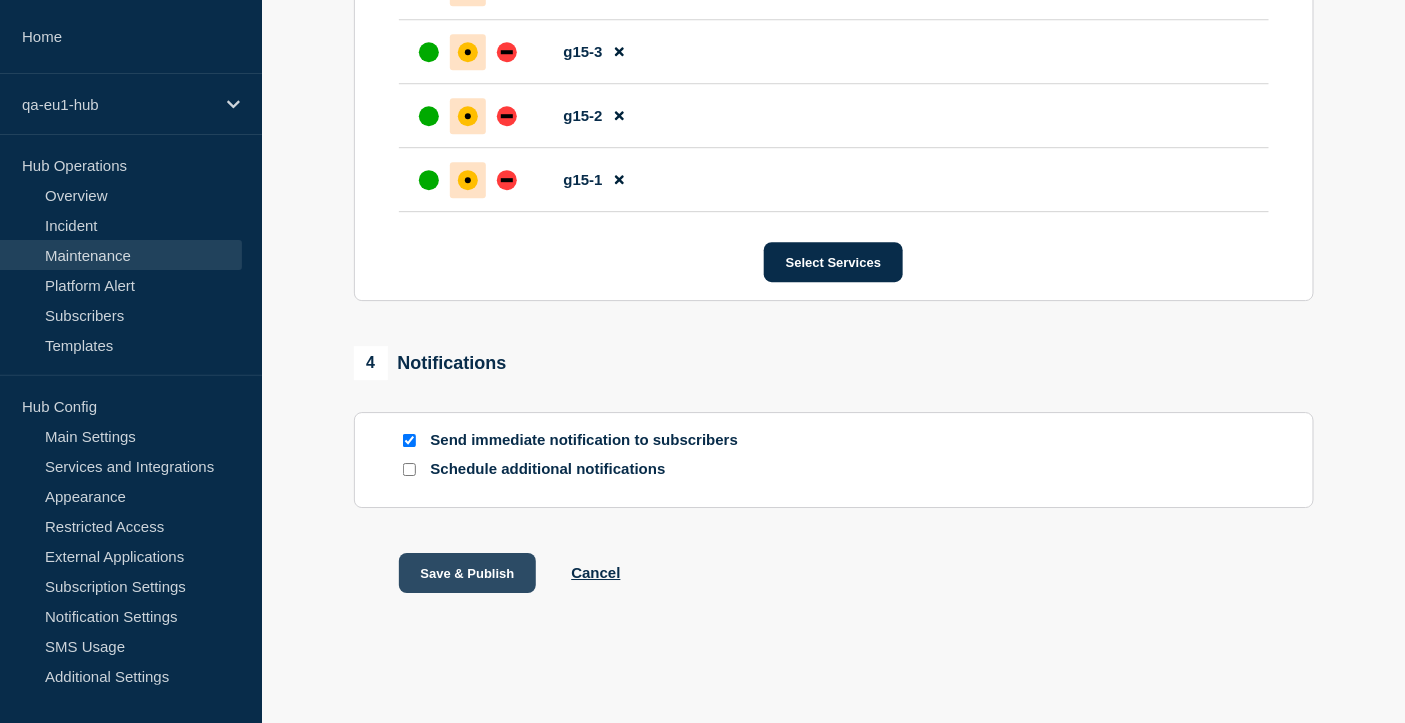 click on "Save & Publish" at bounding box center [468, 573] 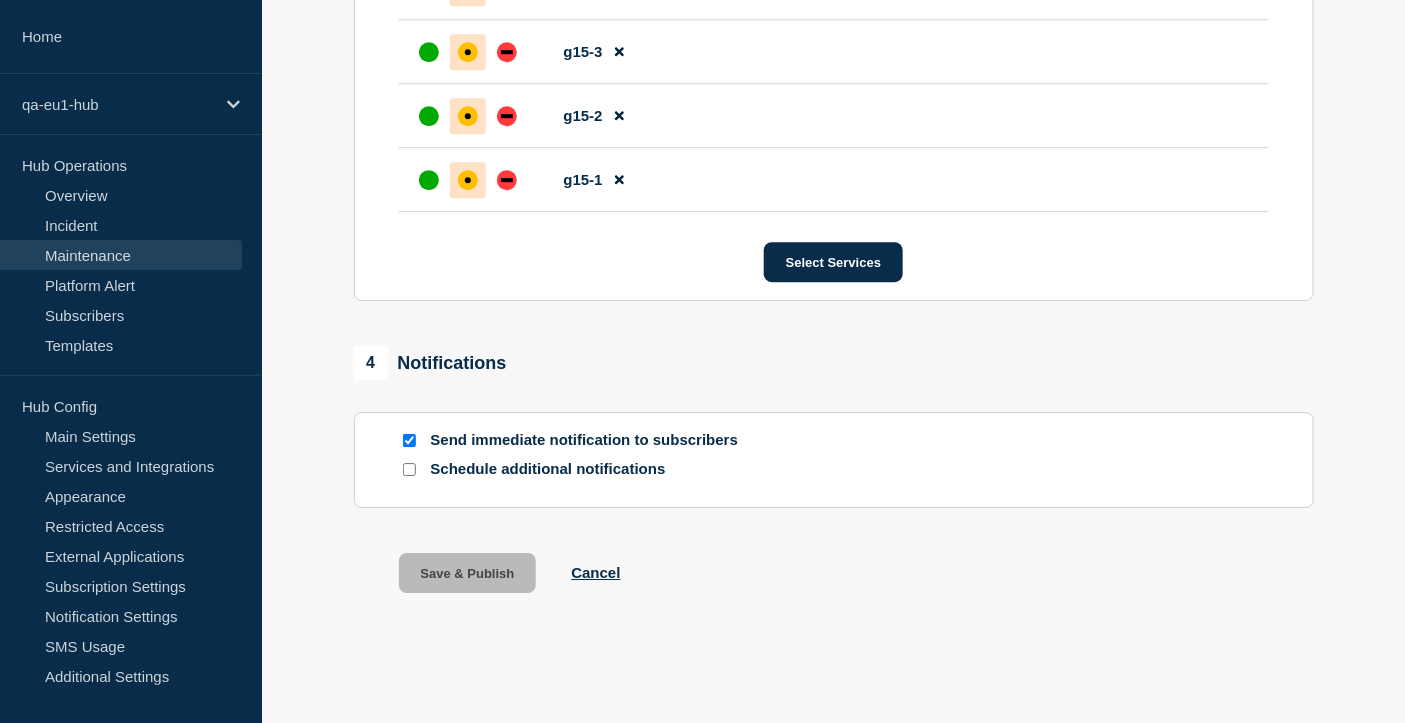 scroll, scrollTop: 0, scrollLeft: 0, axis: both 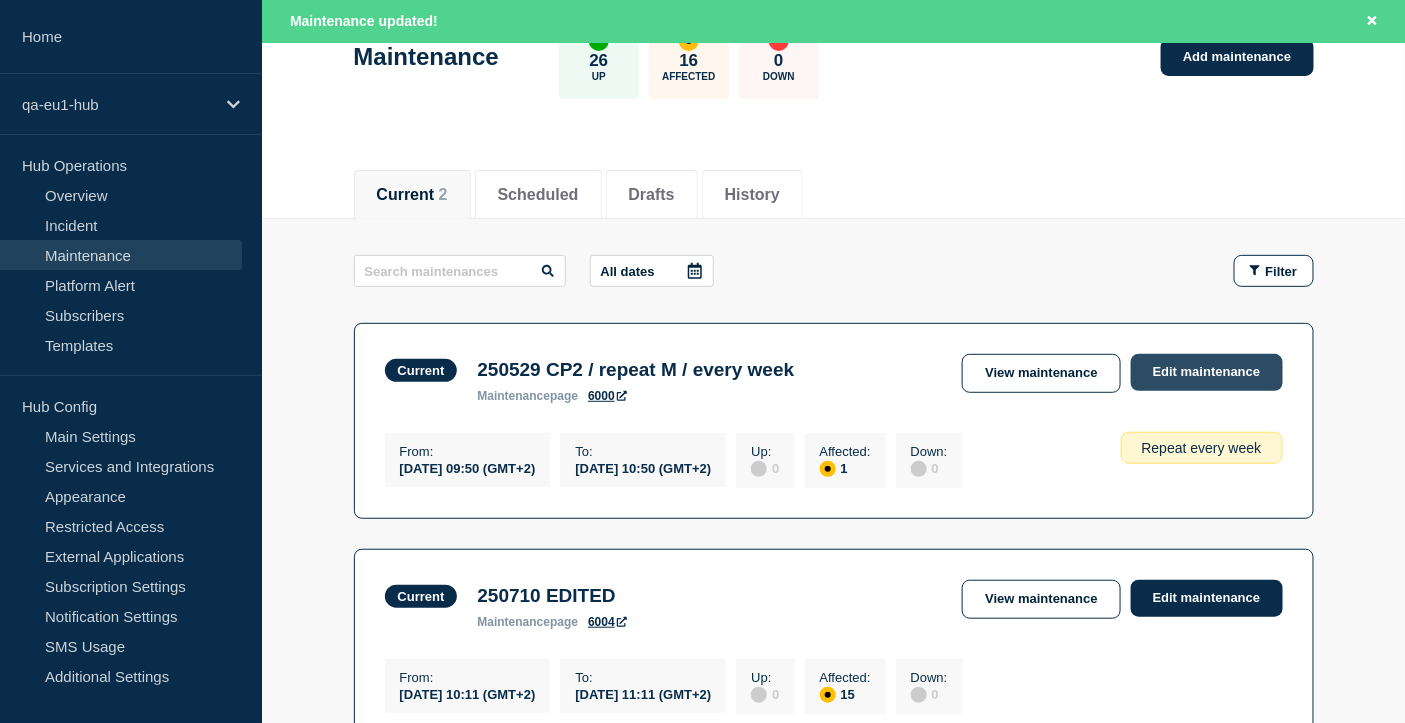 click on "Edit maintenance" at bounding box center [1207, 372] 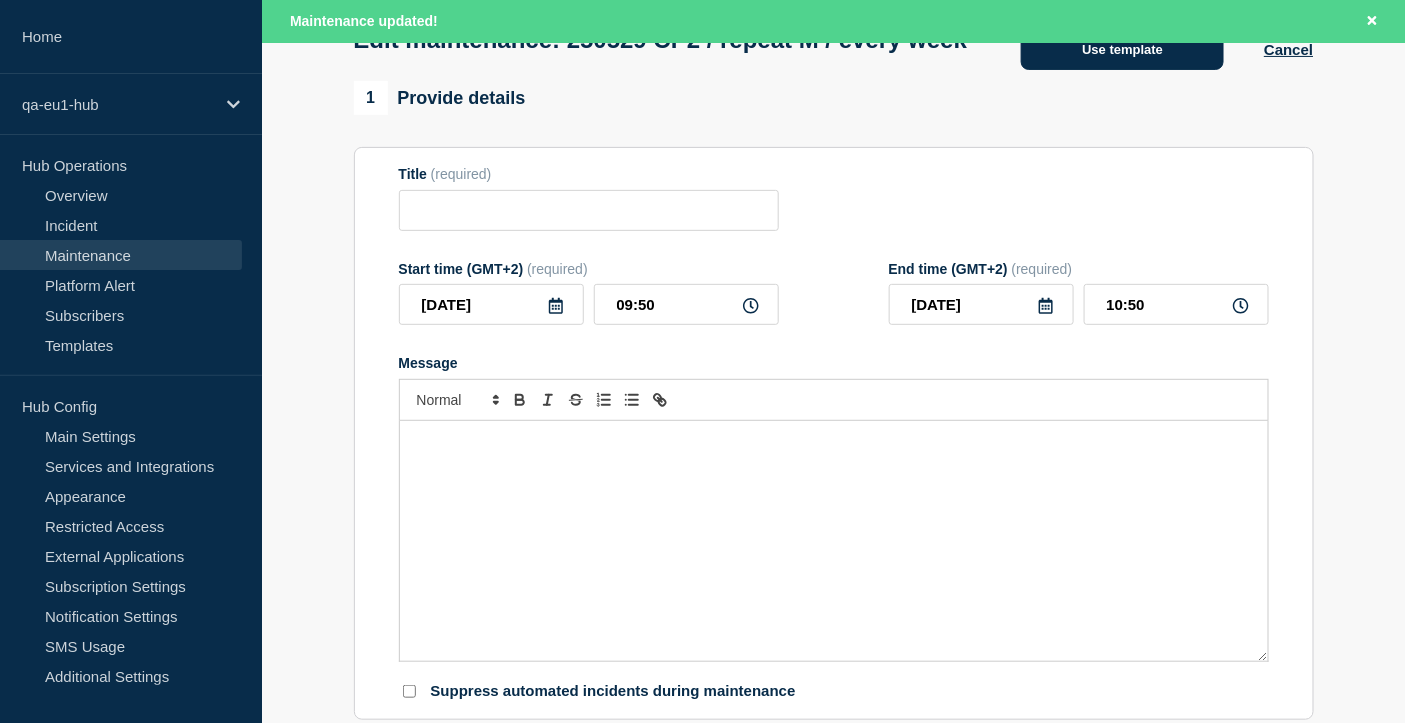 click on "Use template" at bounding box center [1122, 50] 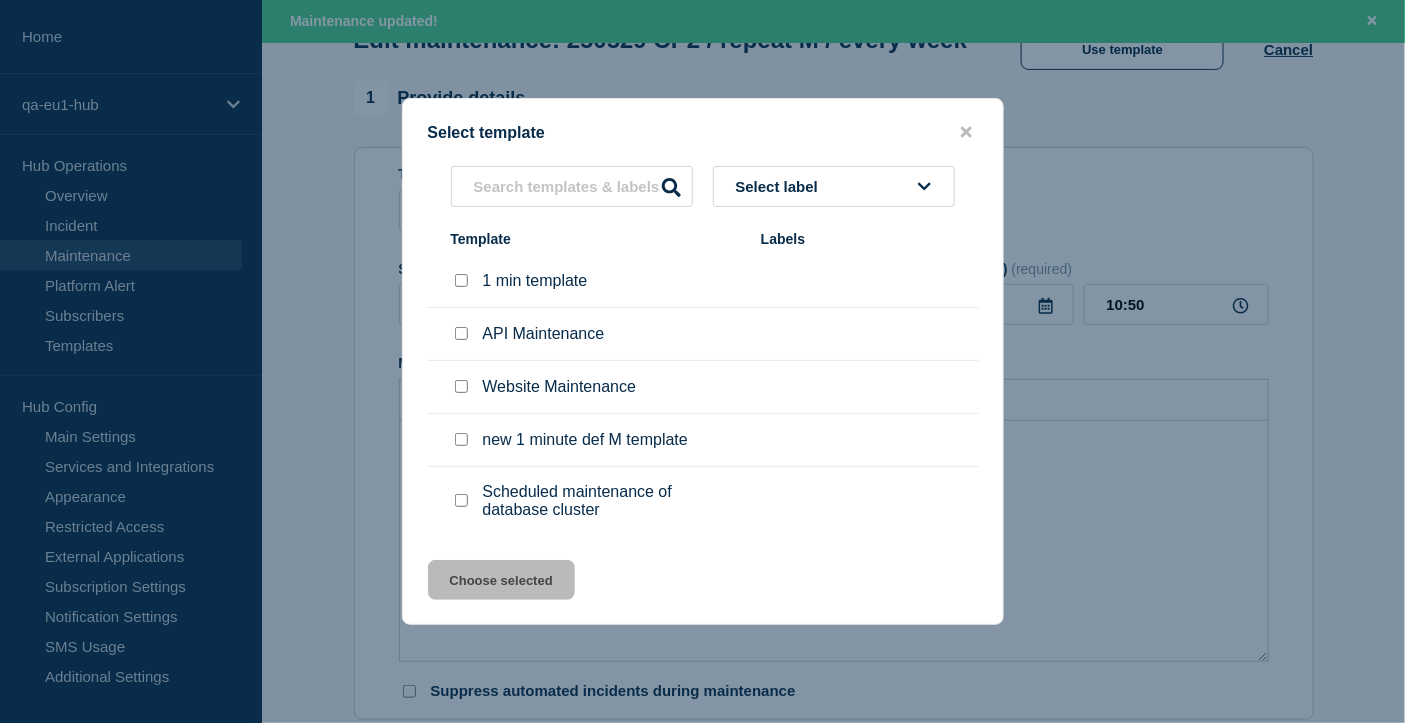 click at bounding box center [461, 280] 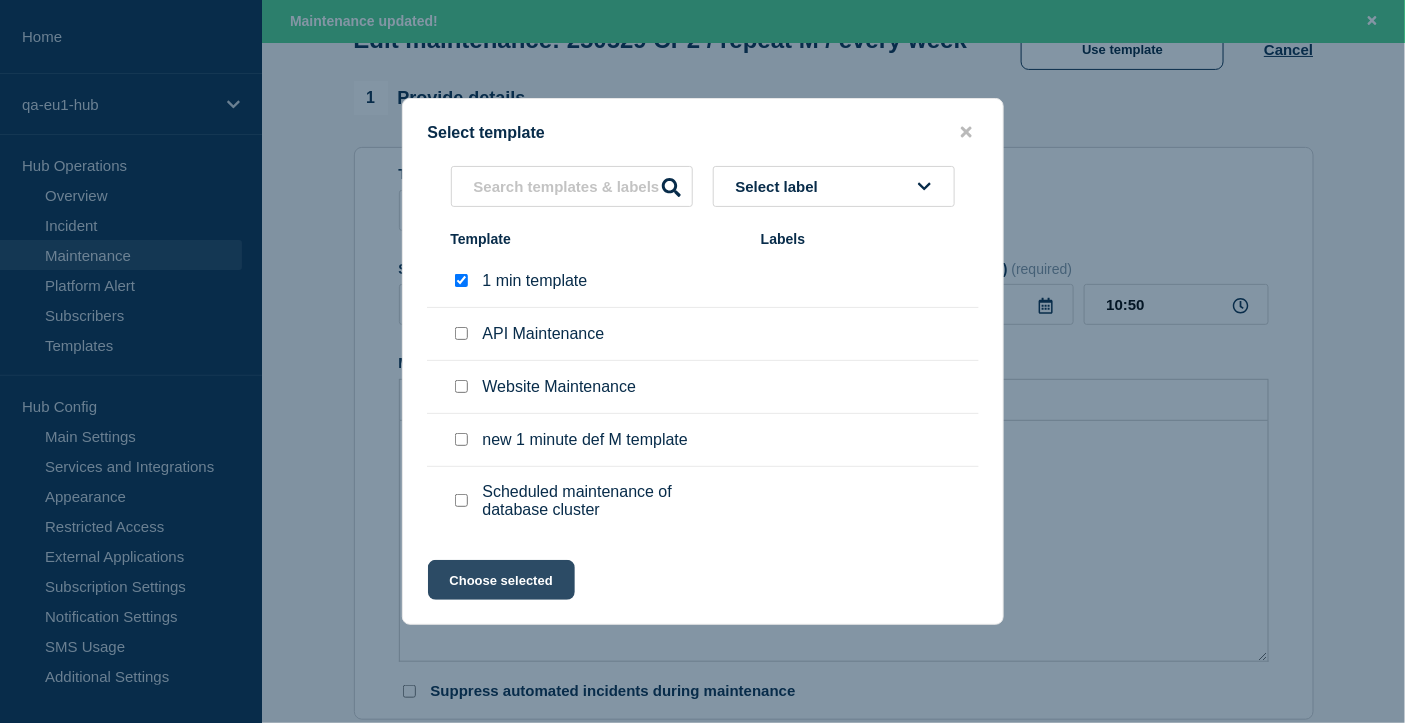 click on "Choose selected" 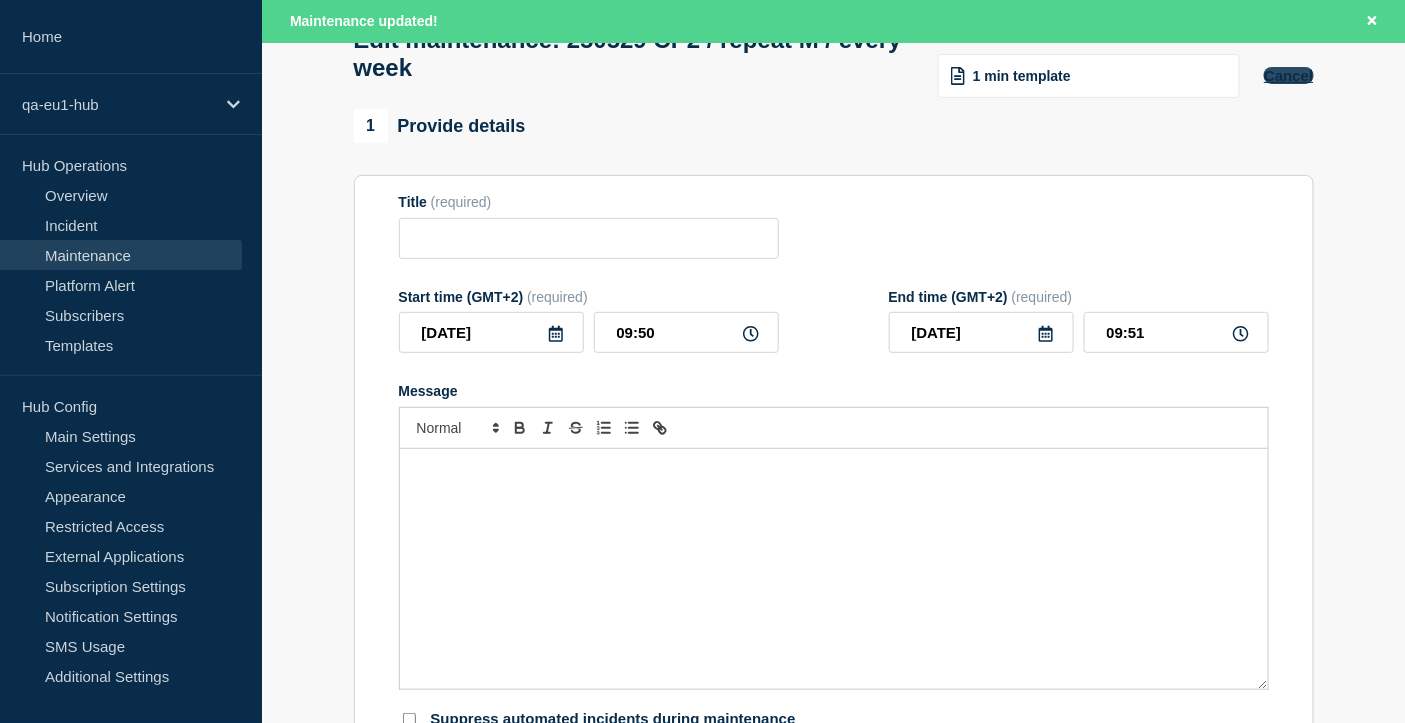 click on "Cancel" at bounding box center (1288, 75) 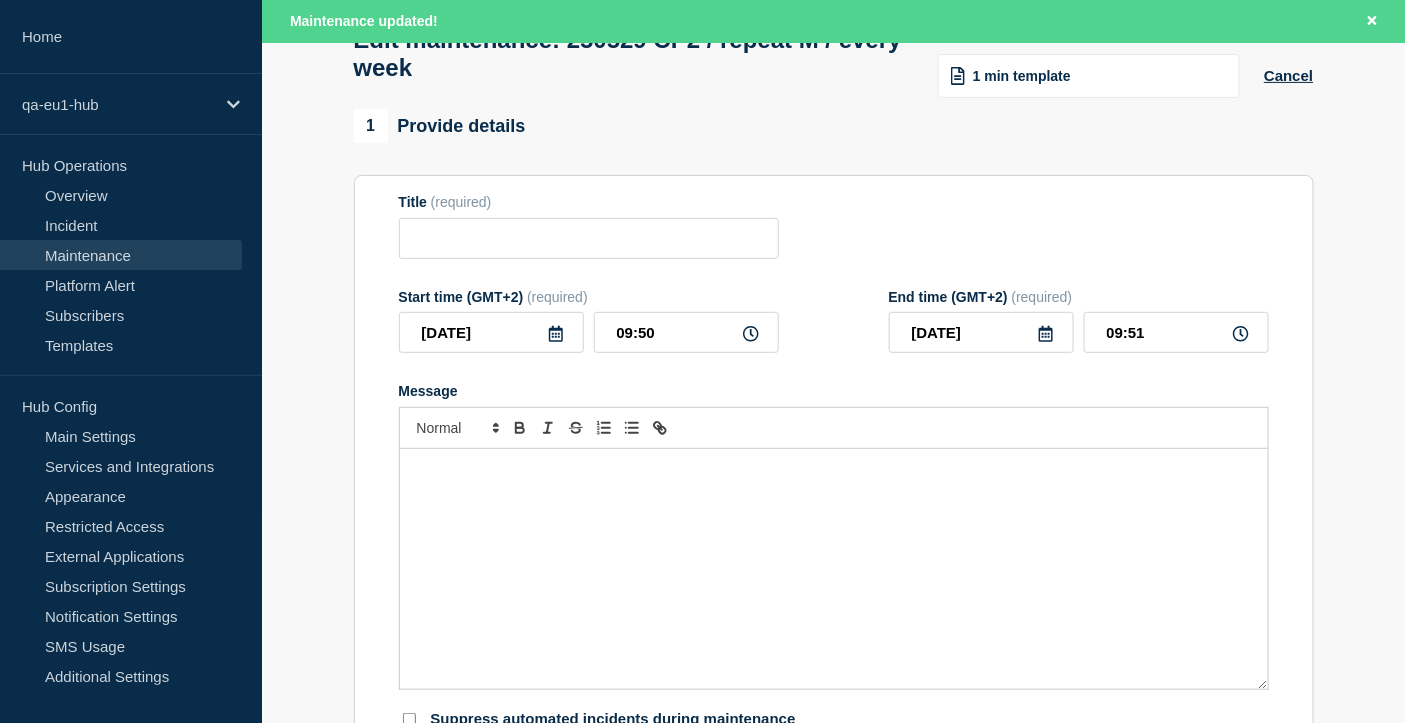 scroll, scrollTop: 0, scrollLeft: 0, axis: both 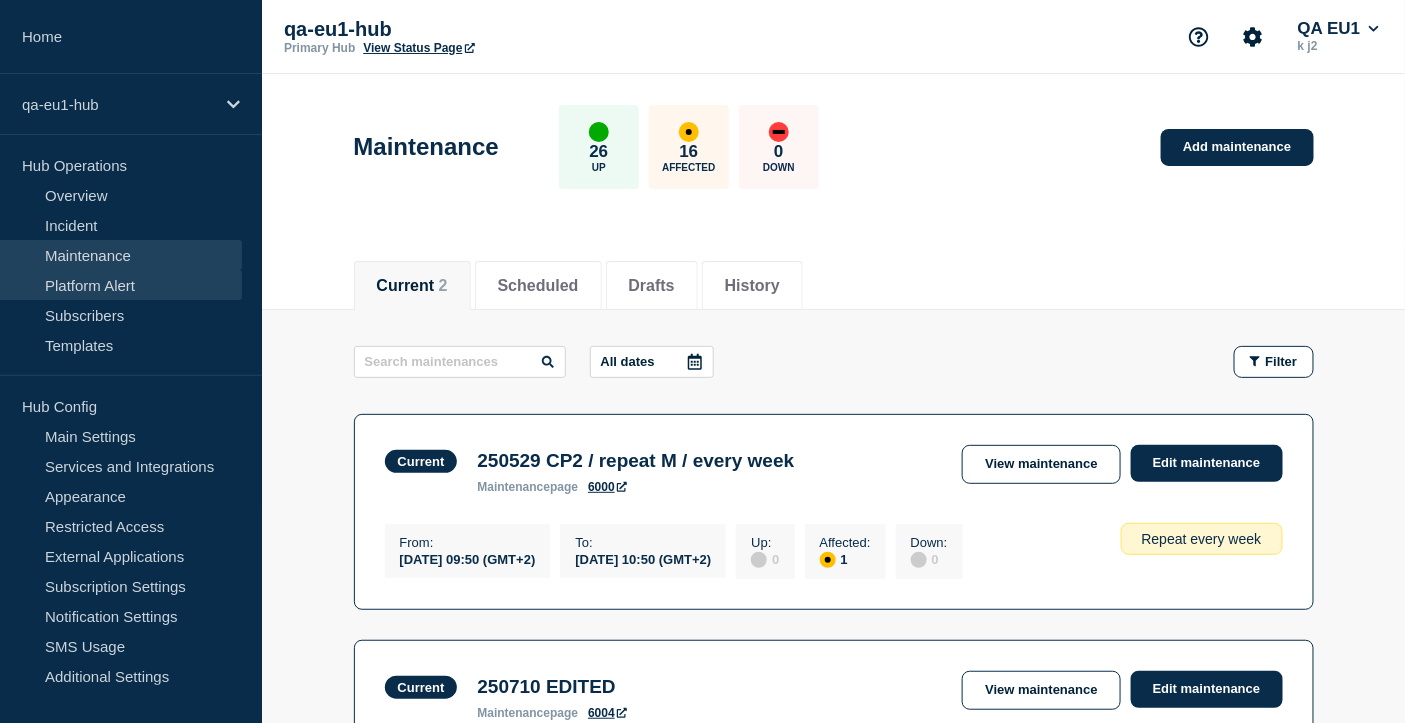 click on "Platform Alert" at bounding box center [121, 285] 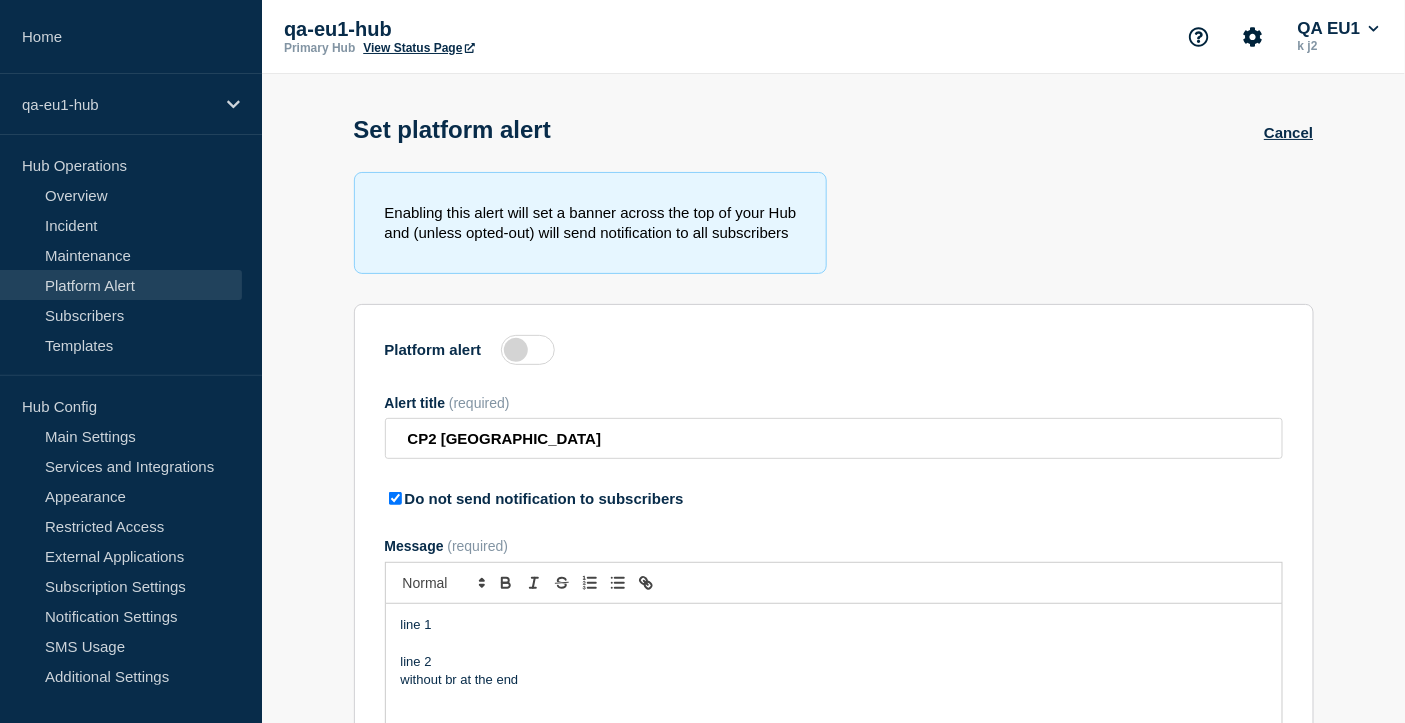 click at bounding box center (528, 350) 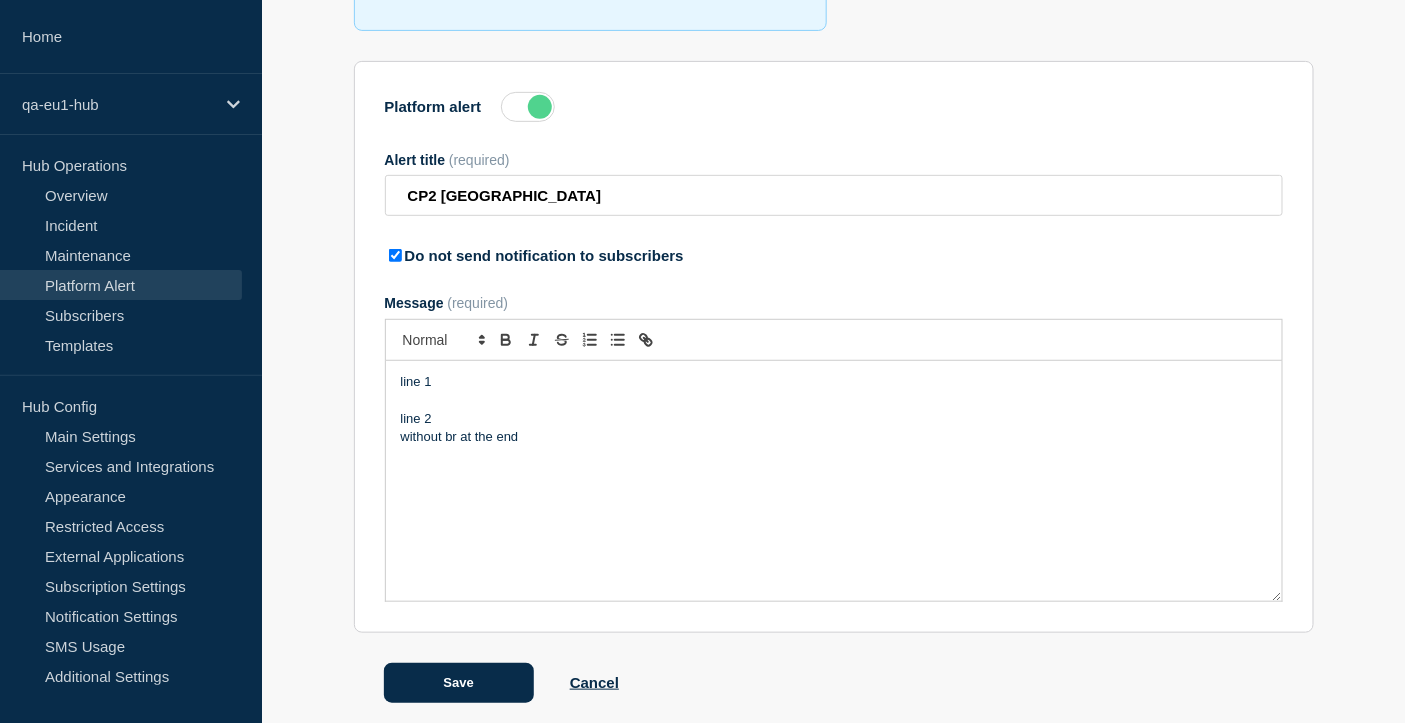 scroll, scrollTop: 263, scrollLeft: 0, axis: vertical 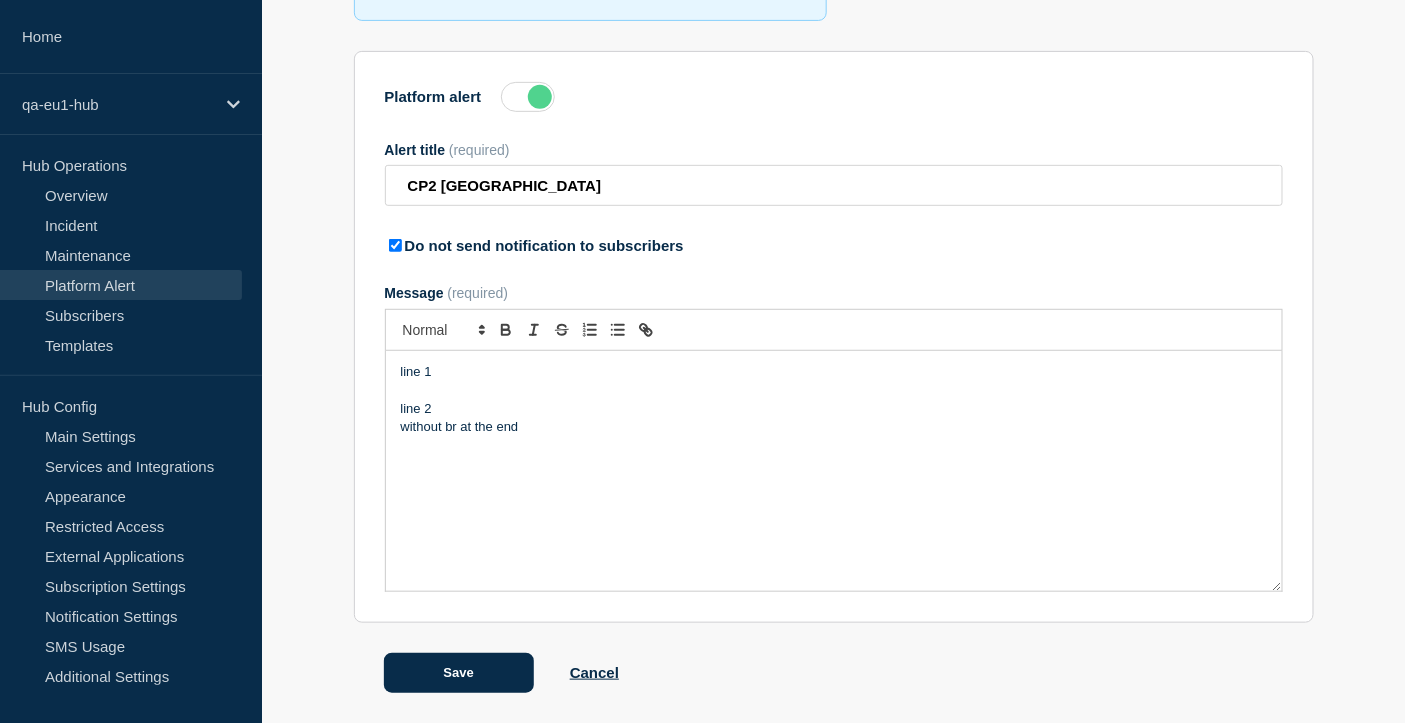 drag, startPoint x: 391, startPoint y: 243, endPoint x: 439, endPoint y: 362, distance: 128.31601 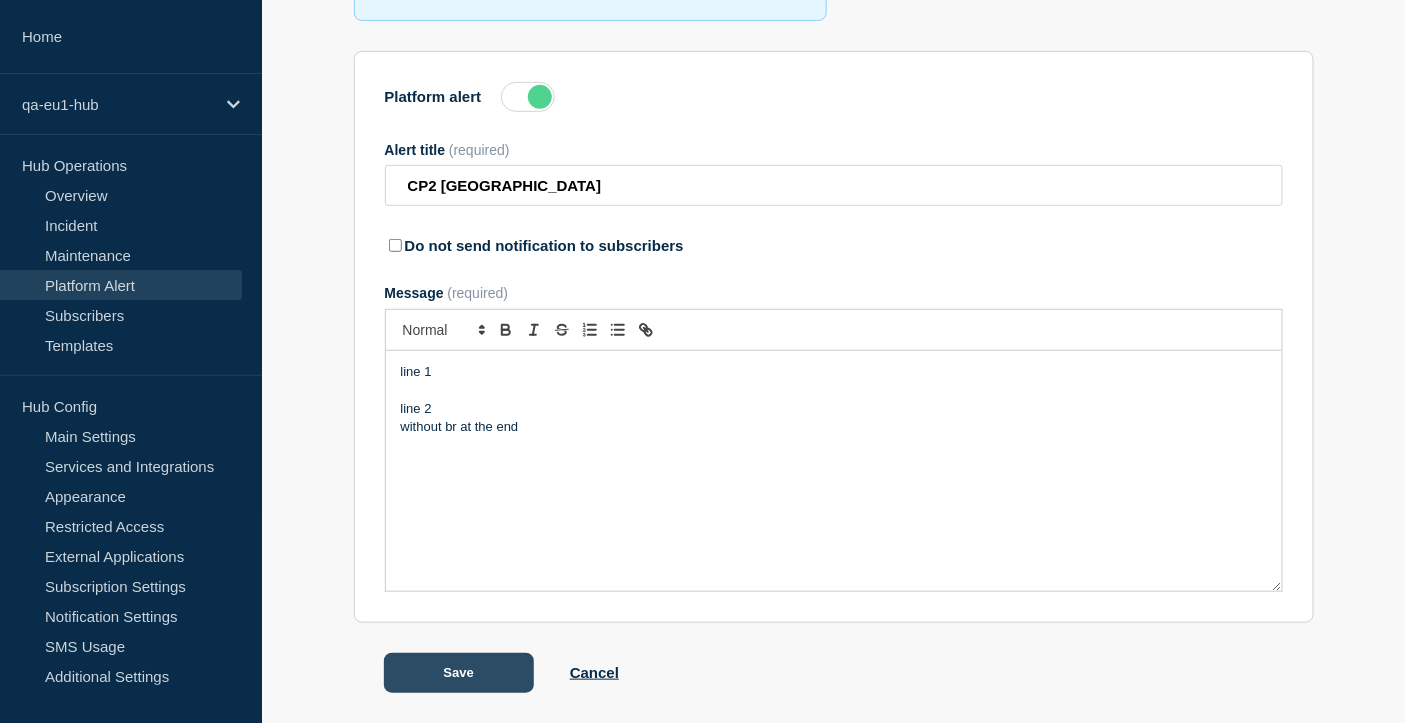 click on "Save" at bounding box center (459, 673) 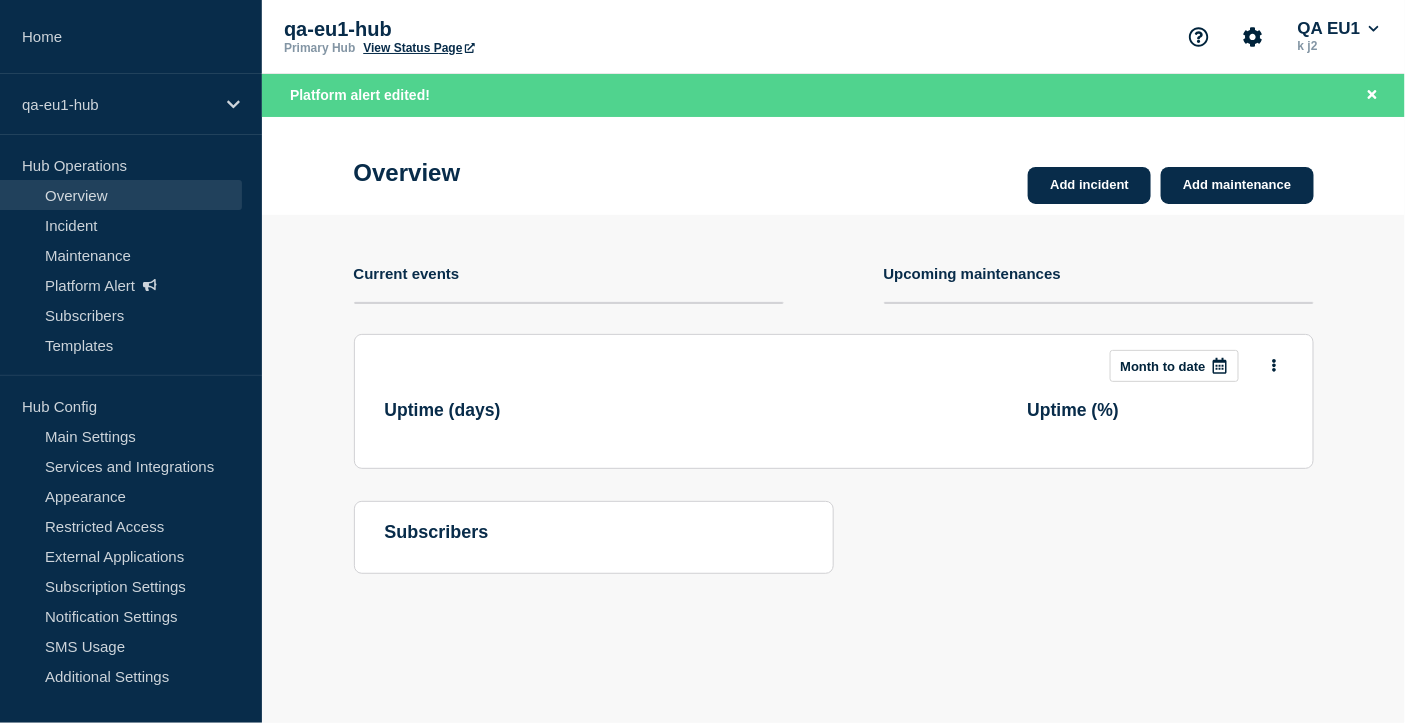 scroll, scrollTop: 0, scrollLeft: 0, axis: both 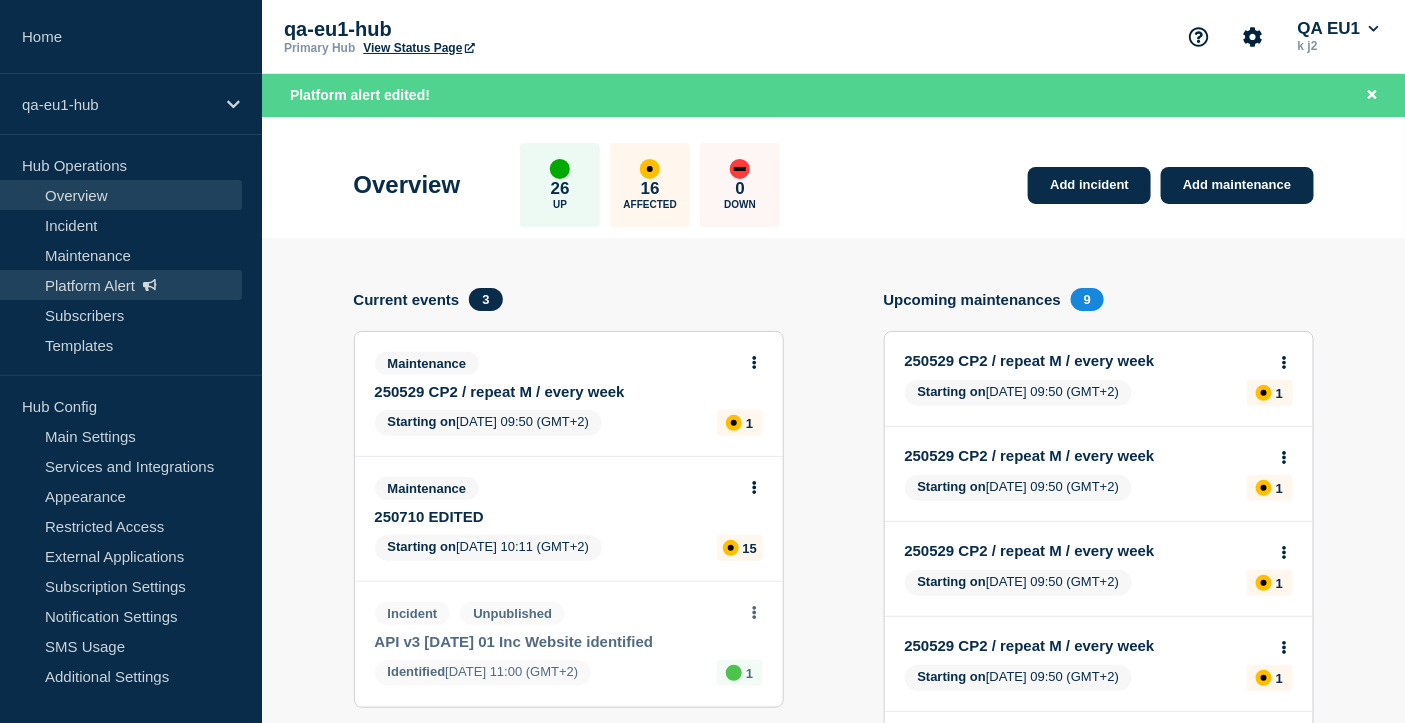 click on "Platform Alert" at bounding box center (121, 285) 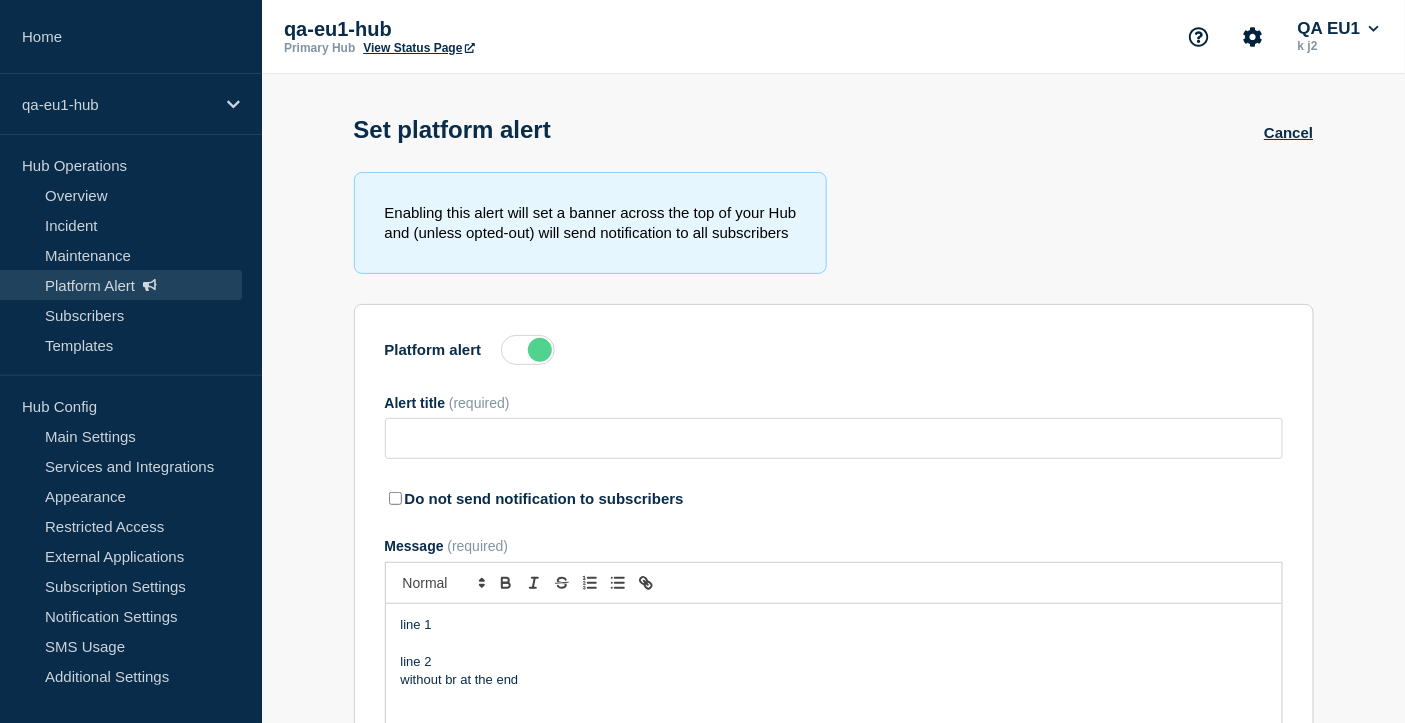 click at bounding box center [528, 350] 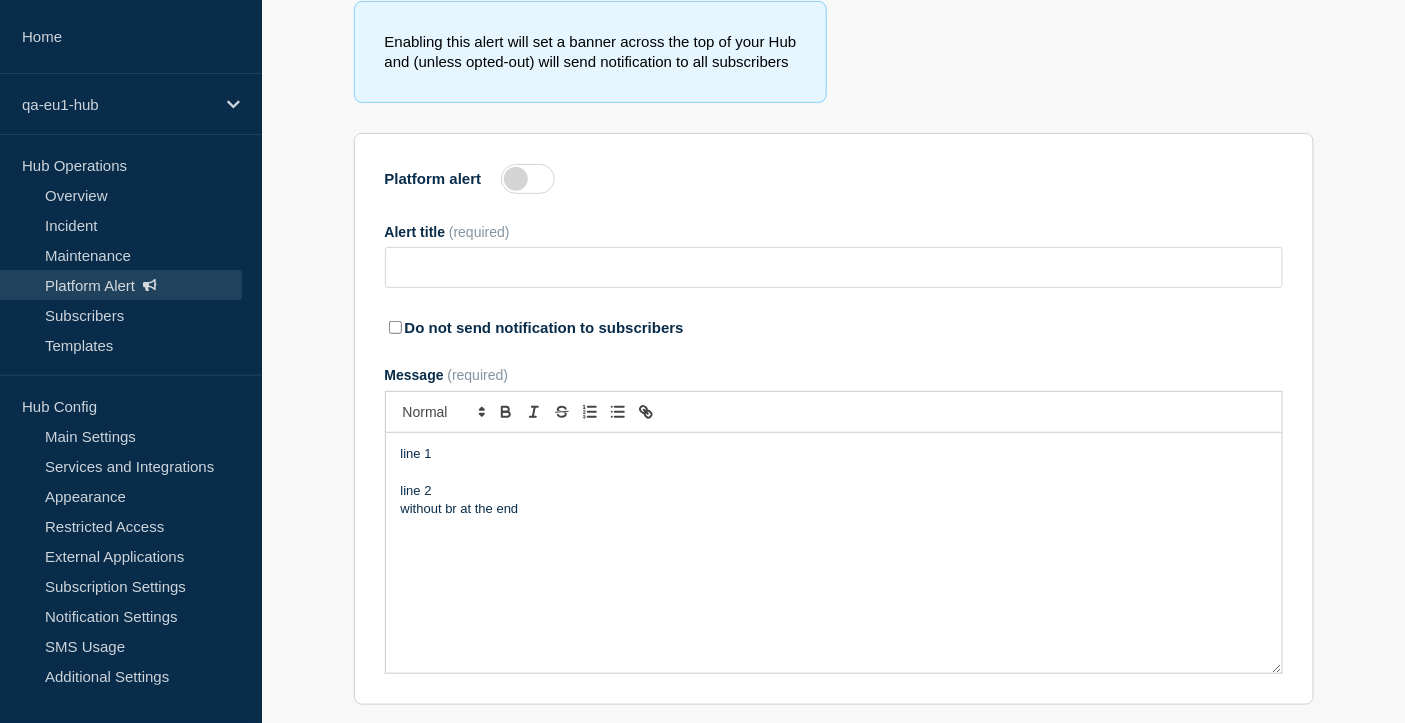 scroll, scrollTop: 263, scrollLeft: 0, axis: vertical 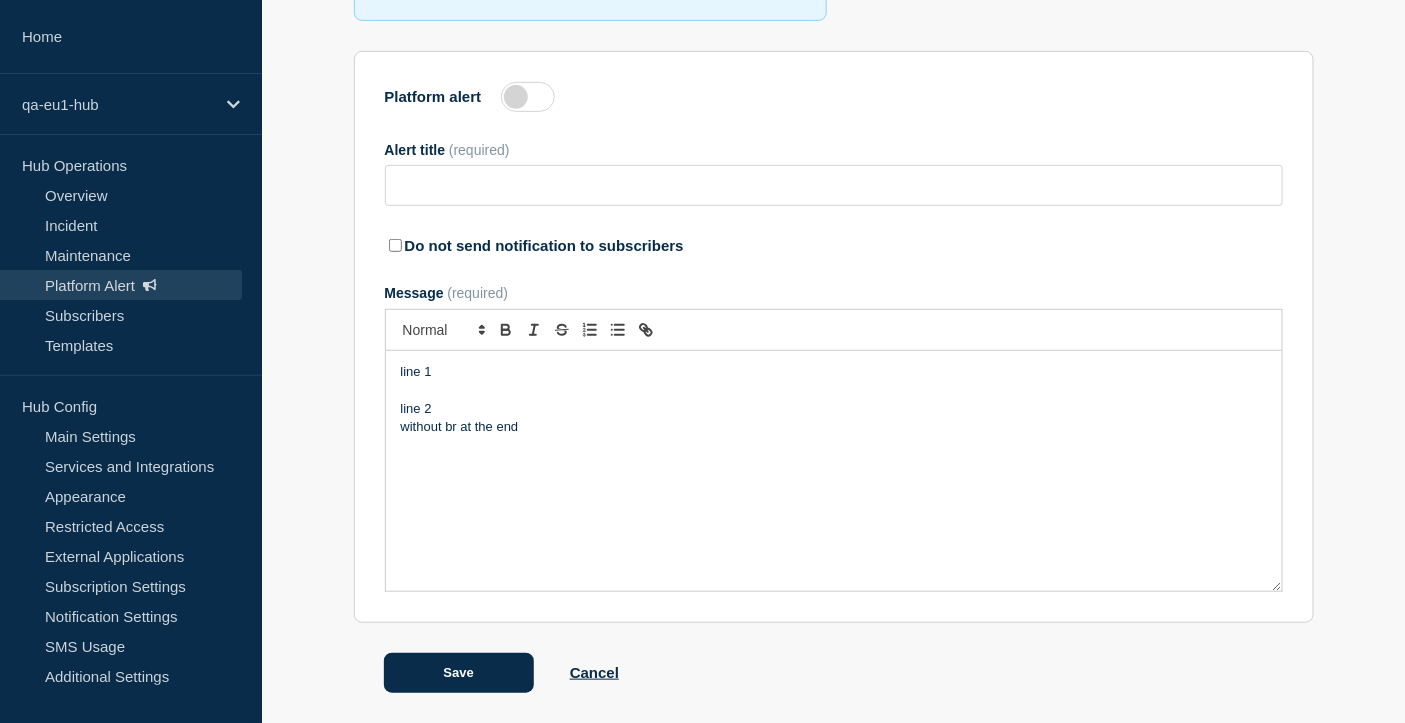 click at bounding box center (834, 390) 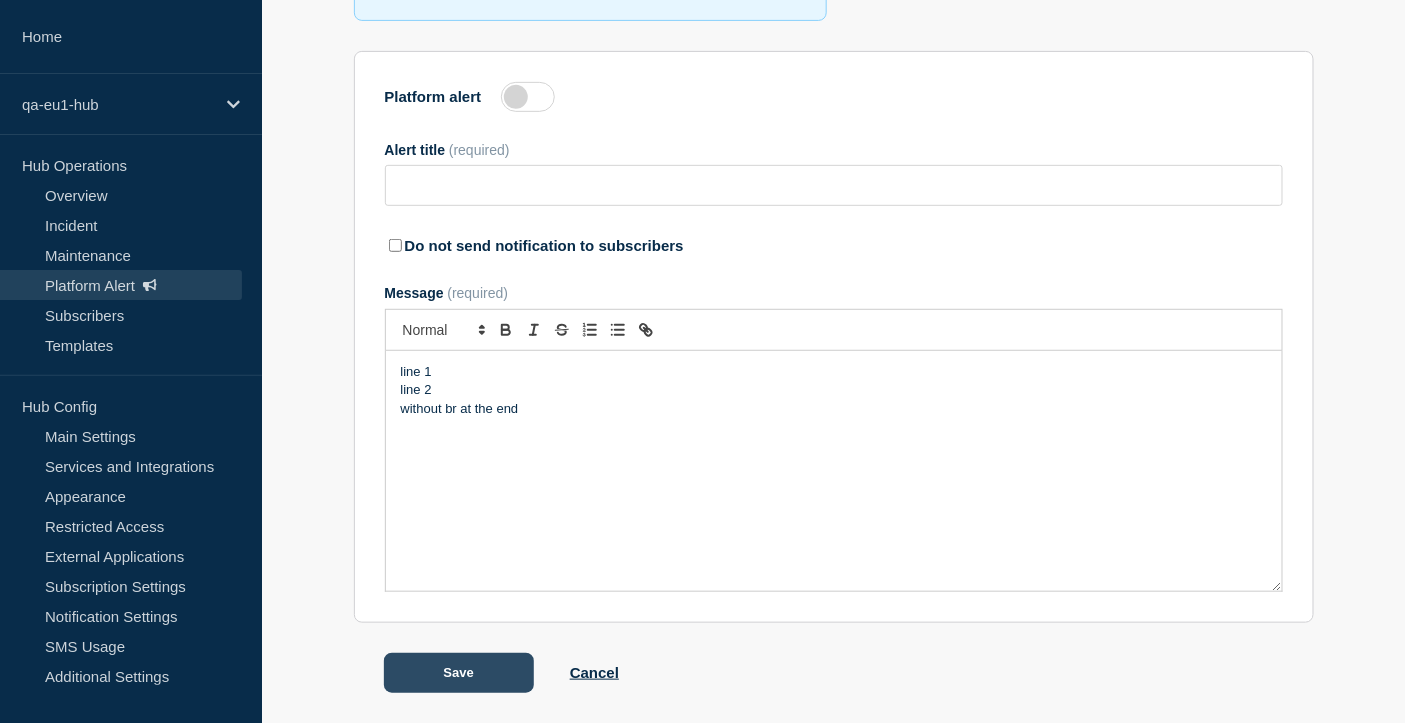 click on "Save" at bounding box center [459, 673] 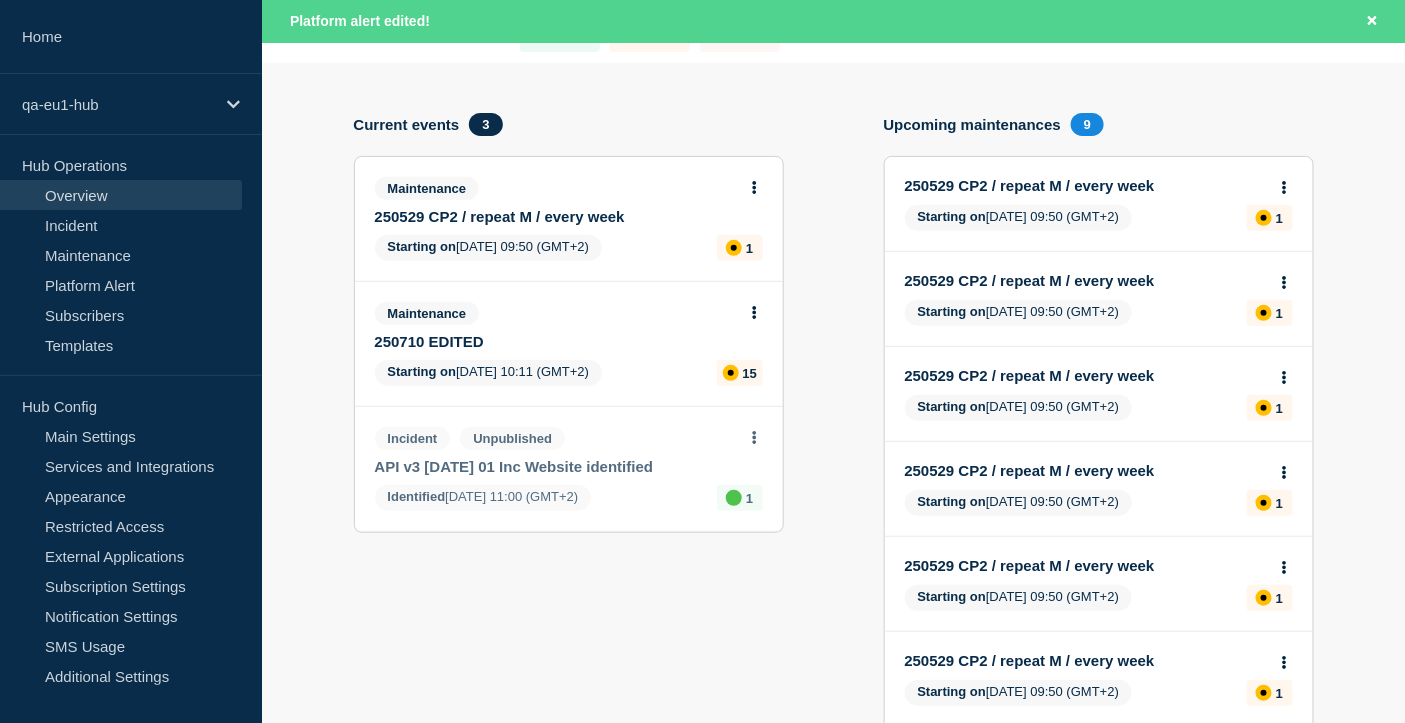 scroll, scrollTop: 133, scrollLeft: 0, axis: vertical 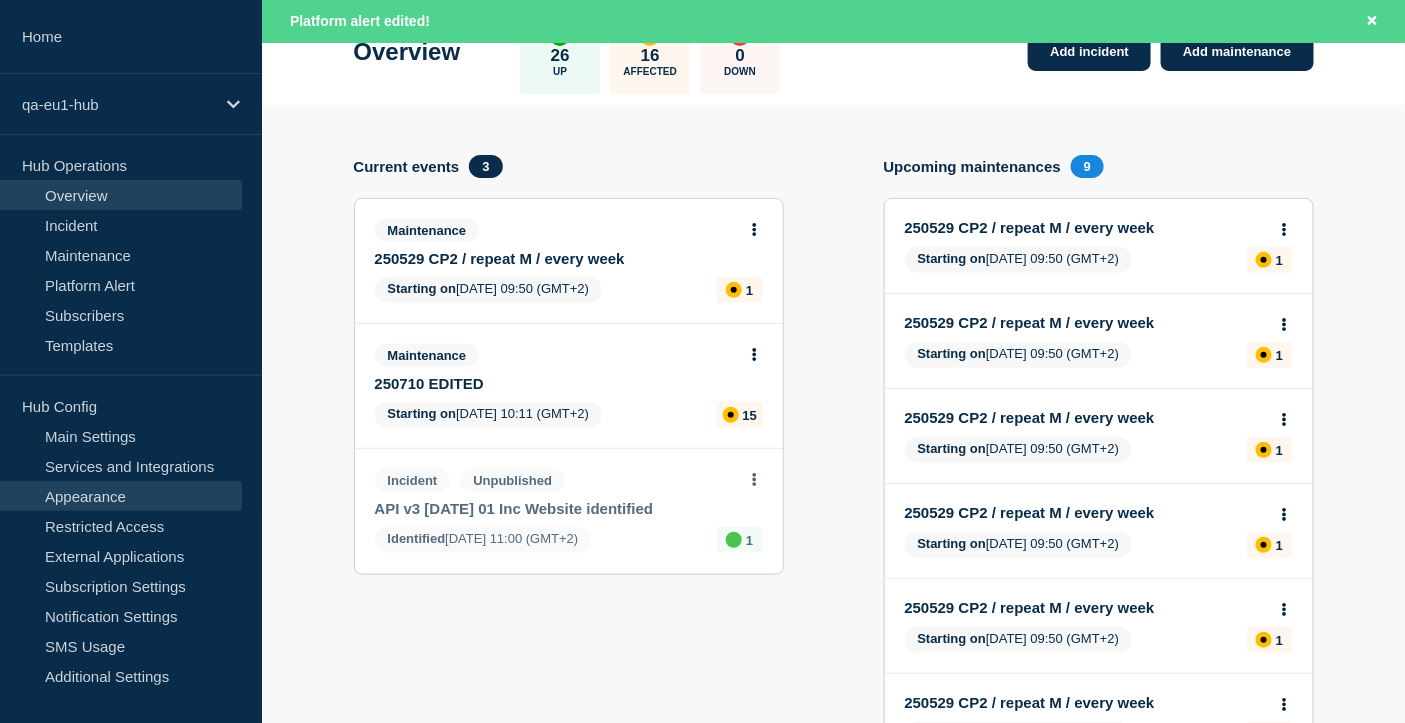 click on "Appearance" at bounding box center [121, 496] 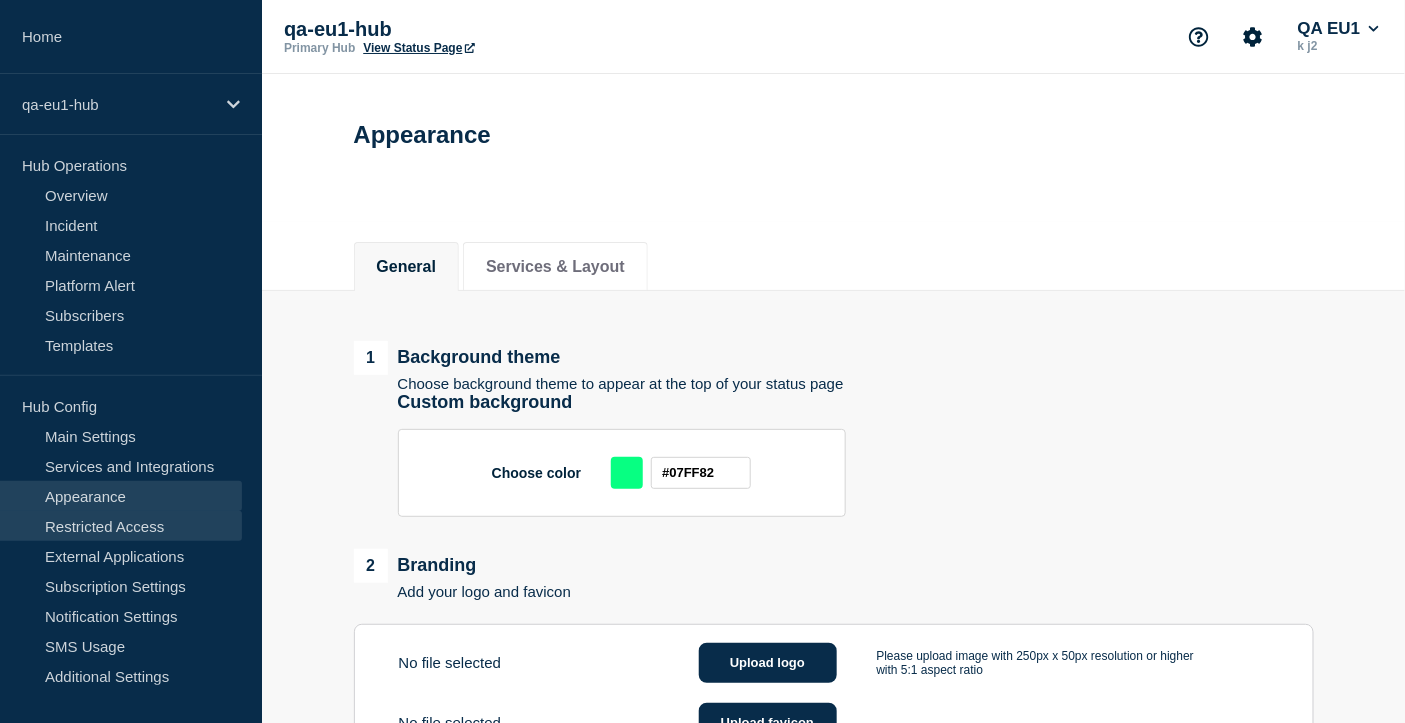 click on "Restricted Access" at bounding box center [121, 526] 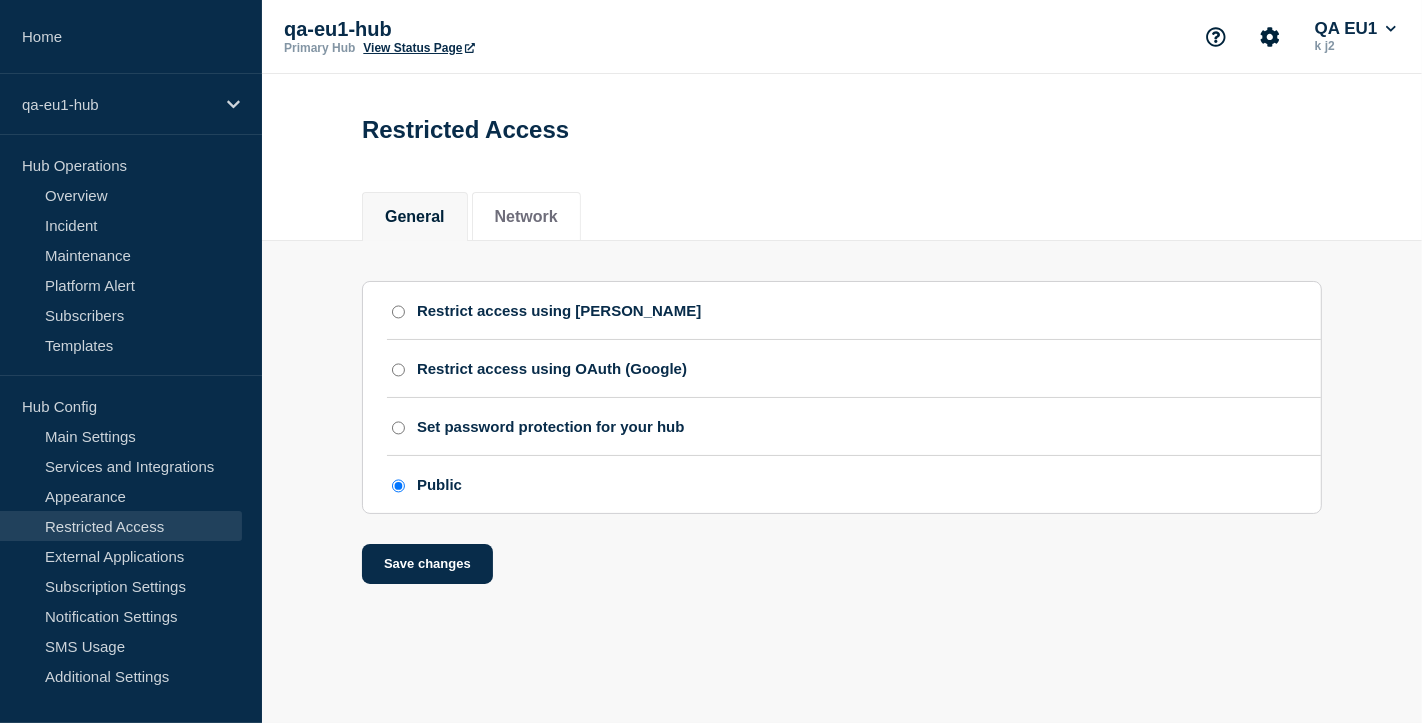 click on "Set password protection for your hub" at bounding box center (398, 428) 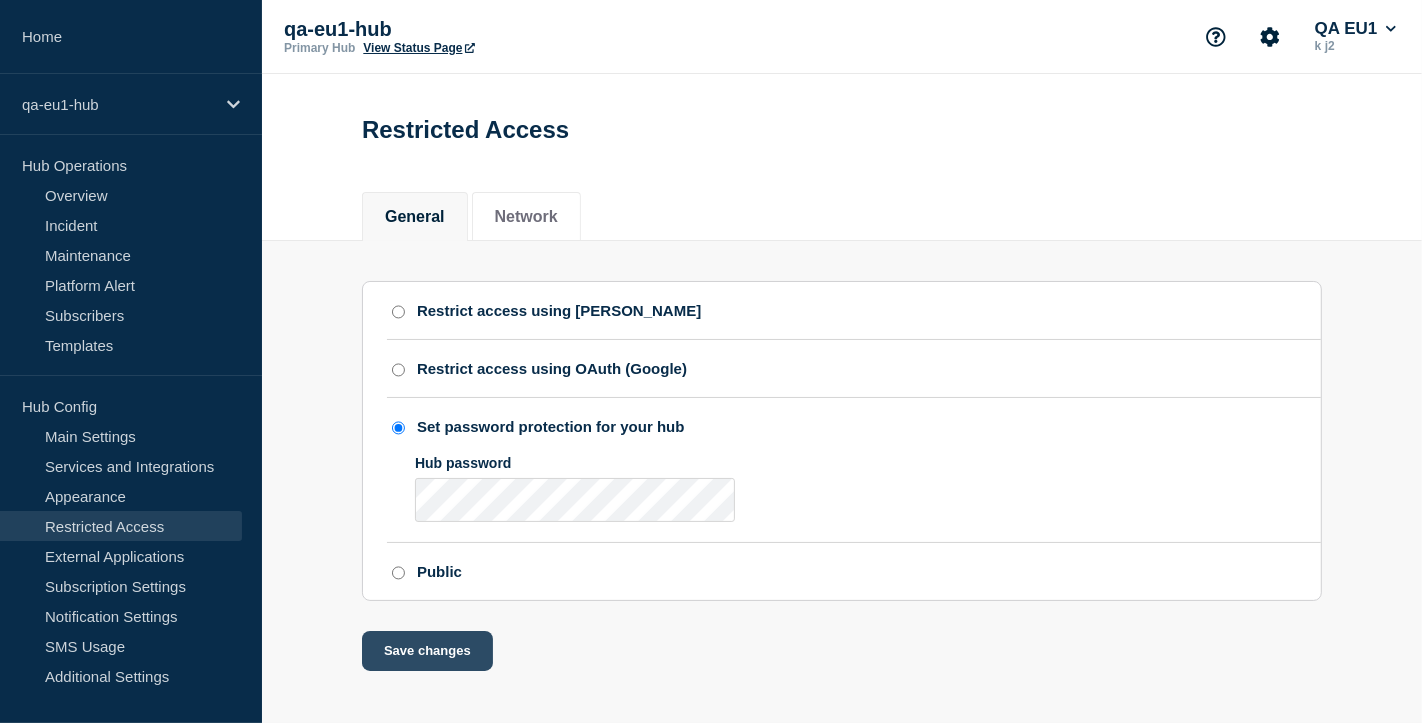 click on "Save changes" at bounding box center [427, 651] 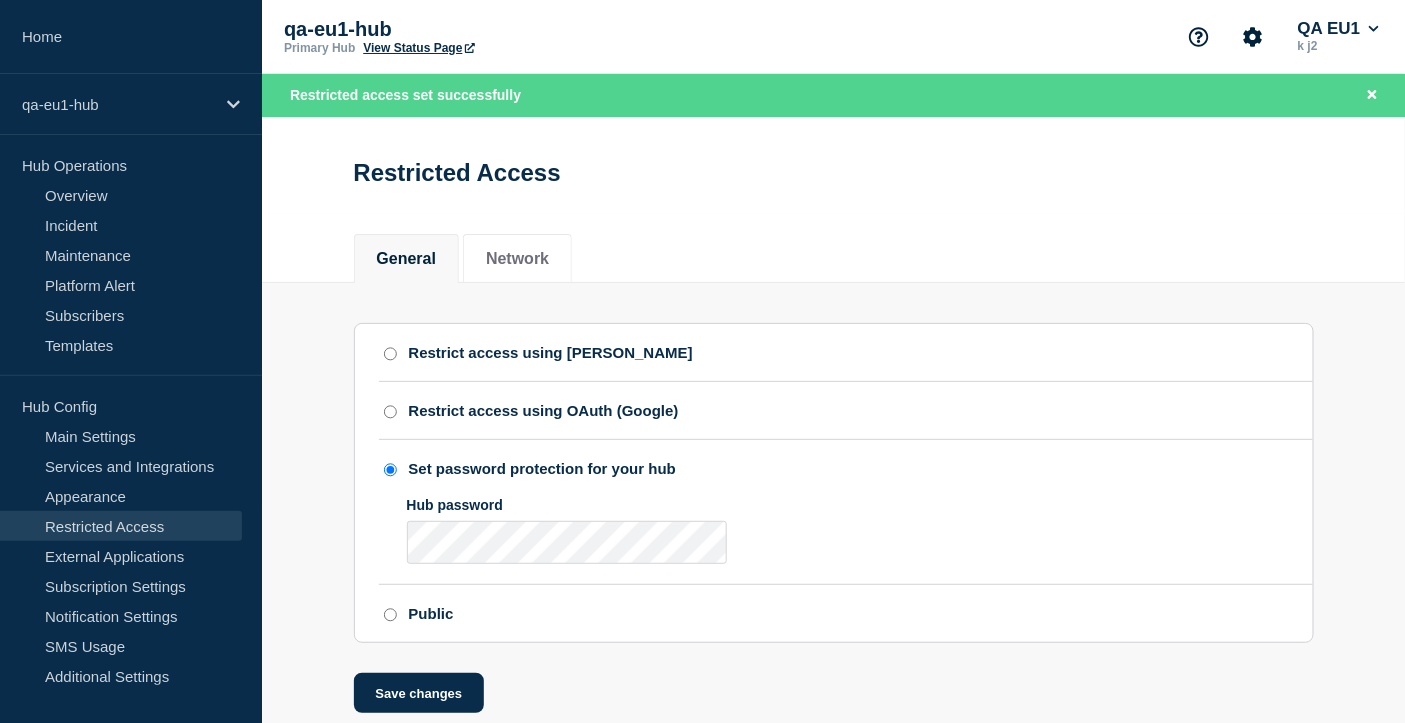 click on "Restrict access using OAuth (Google)" at bounding box center (390, 412) 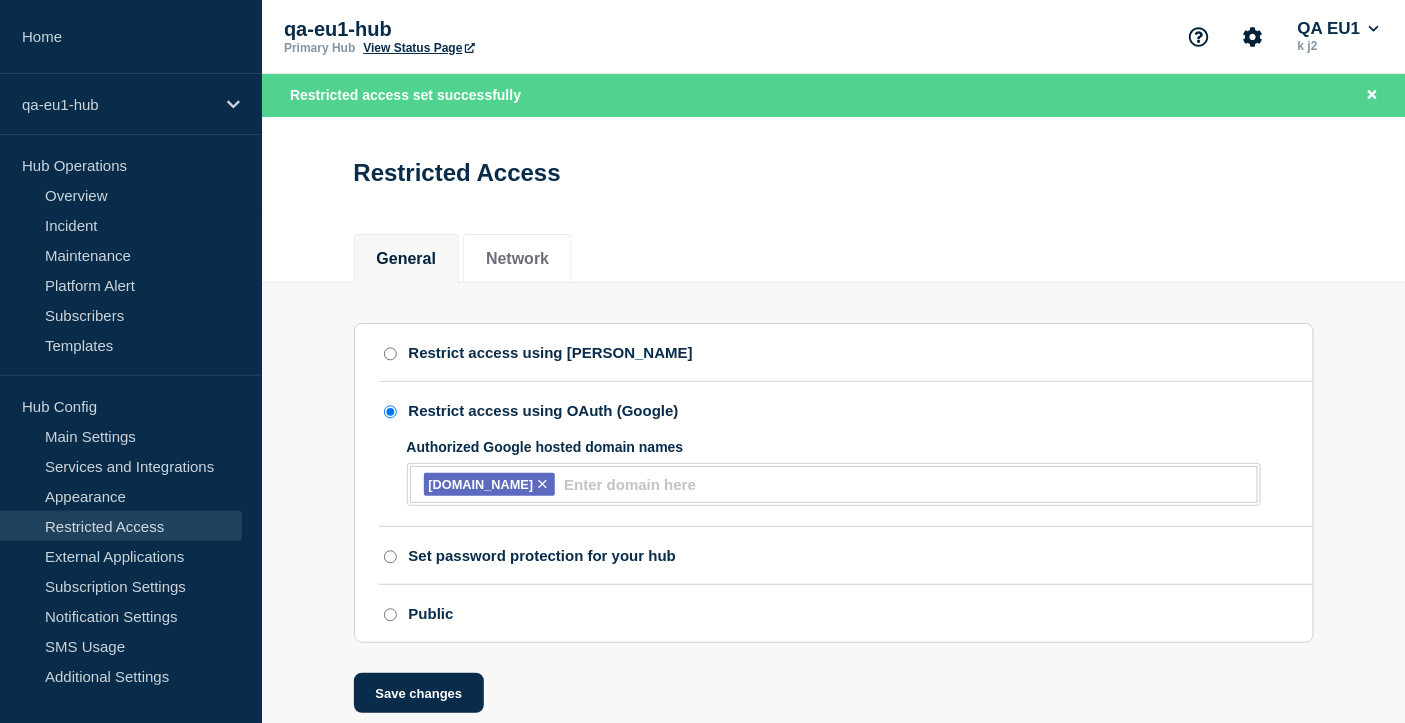 scroll, scrollTop: 40, scrollLeft: 0, axis: vertical 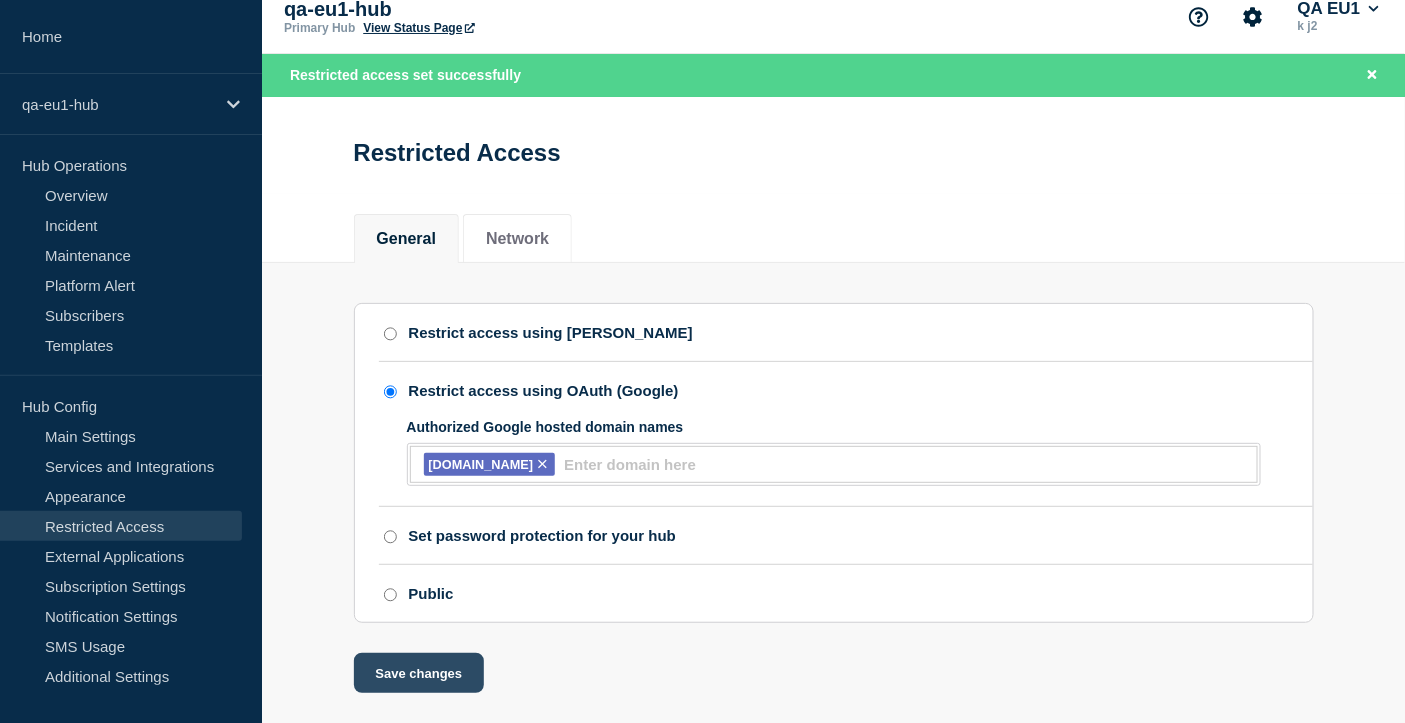 click on "Save changes" at bounding box center (419, 673) 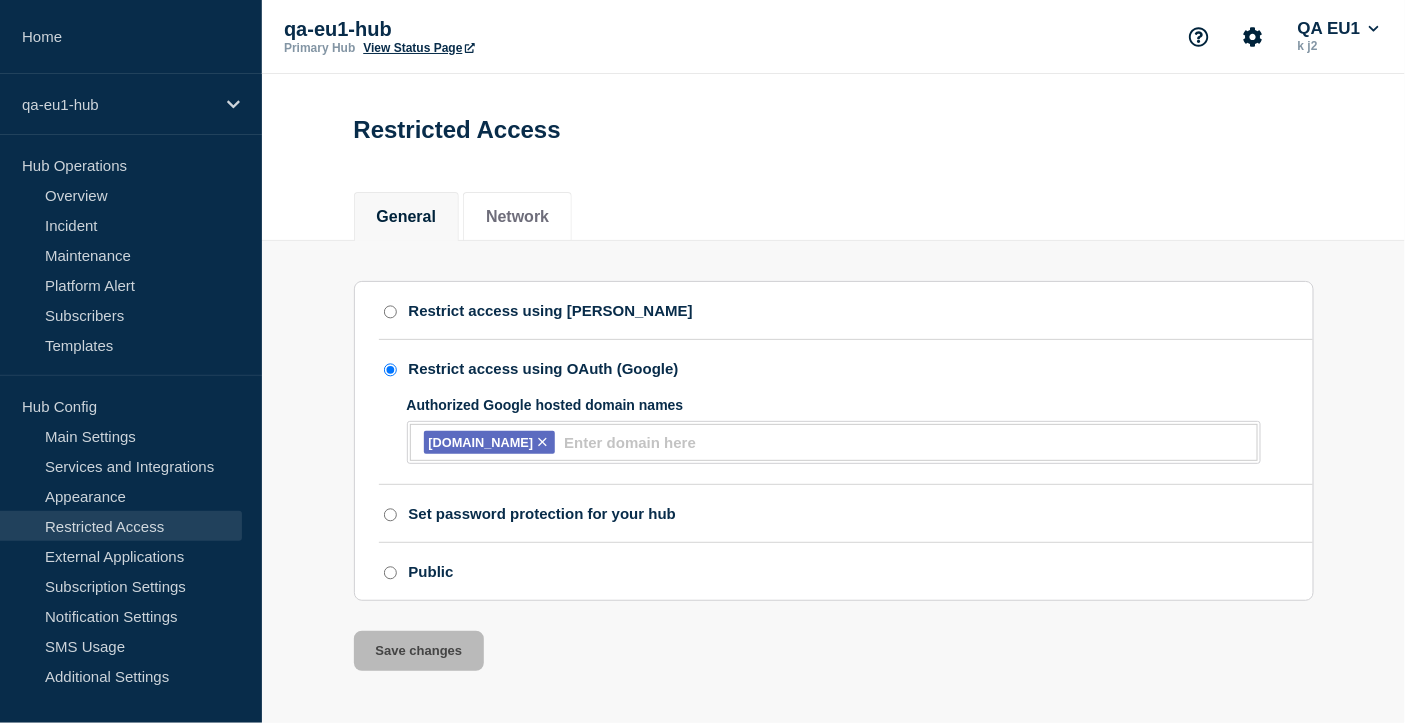 scroll, scrollTop: 0, scrollLeft: 0, axis: both 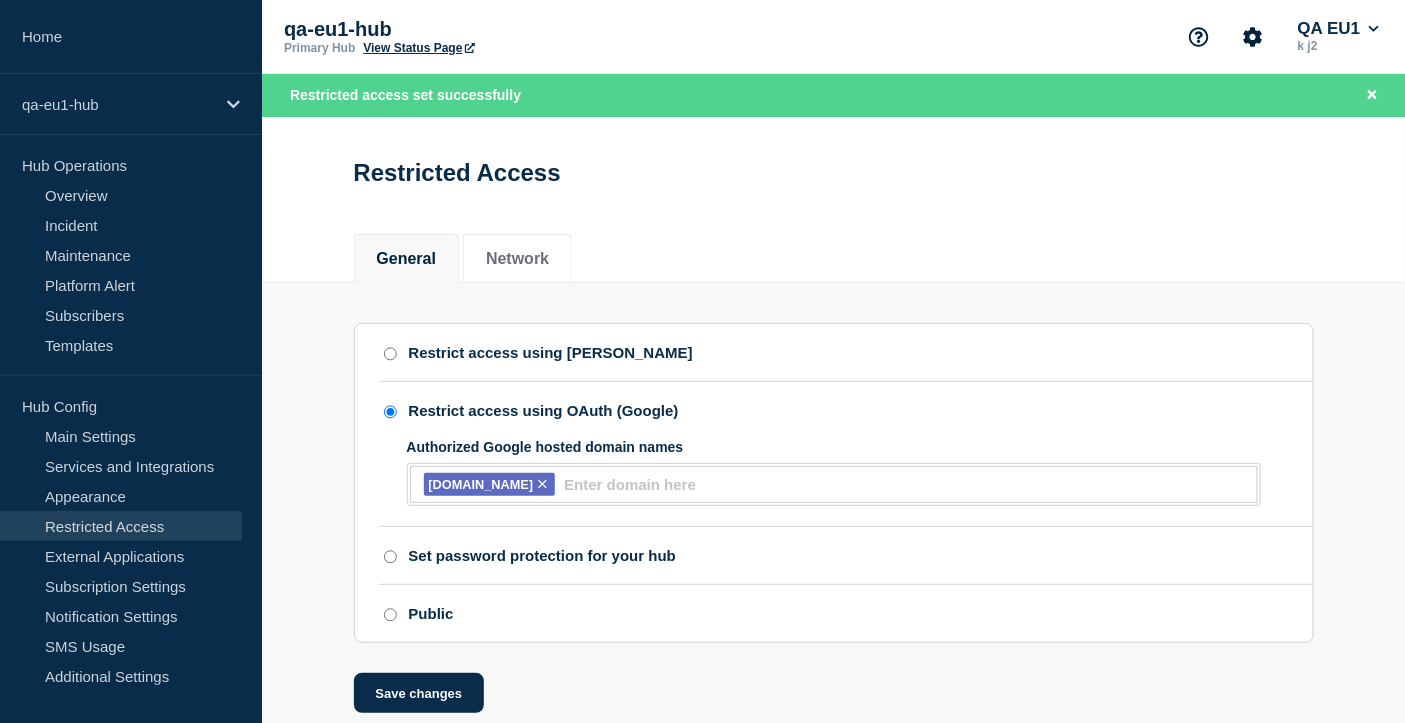 click on "View Status Page" at bounding box center (418, 48) 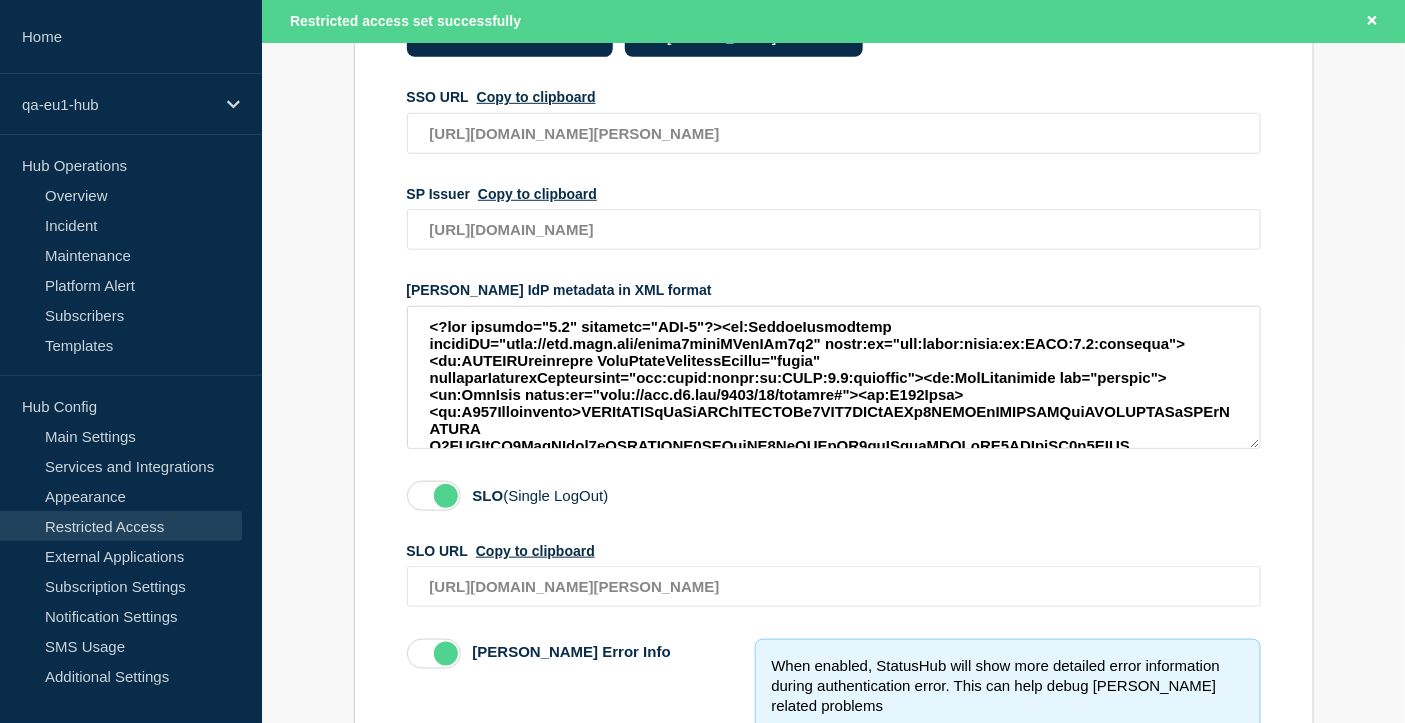 scroll, scrollTop: 382, scrollLeft: 0, axis: vertical 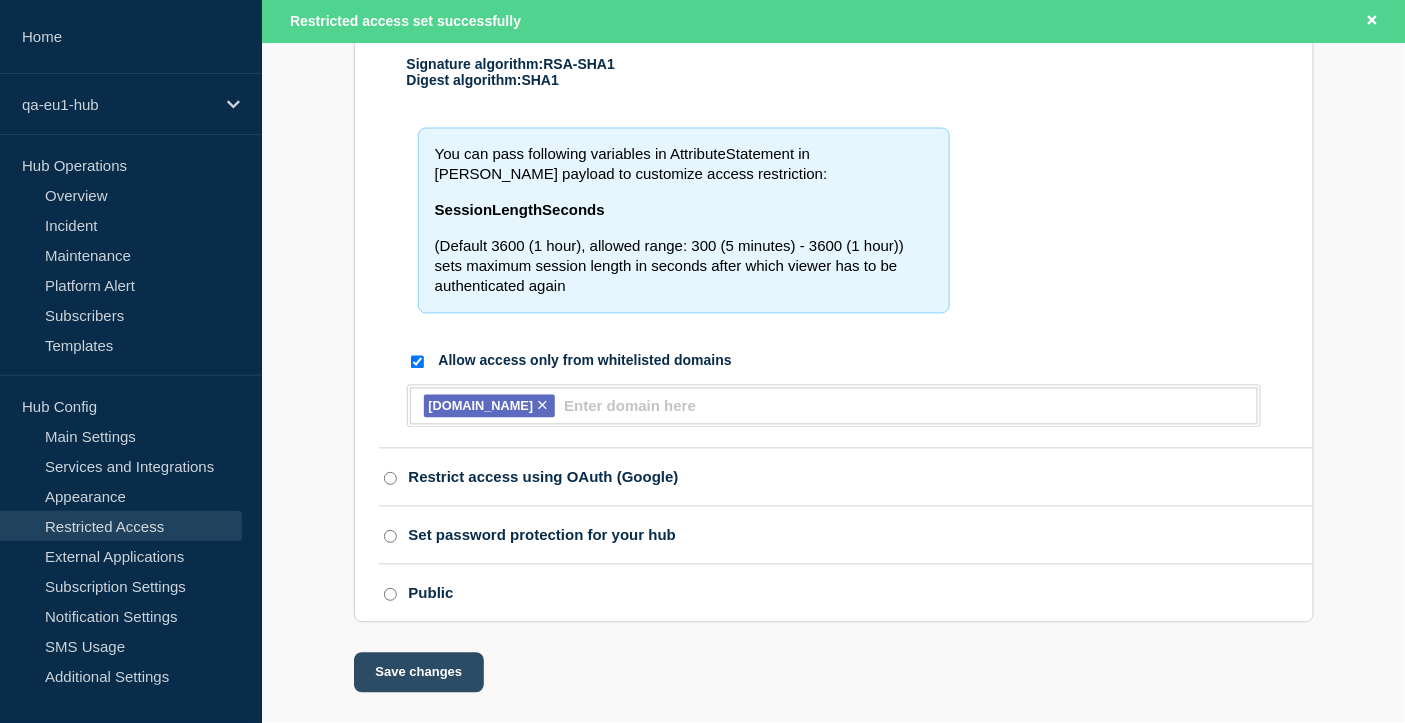 click on "Save changes" at bounding box center [419, 673] 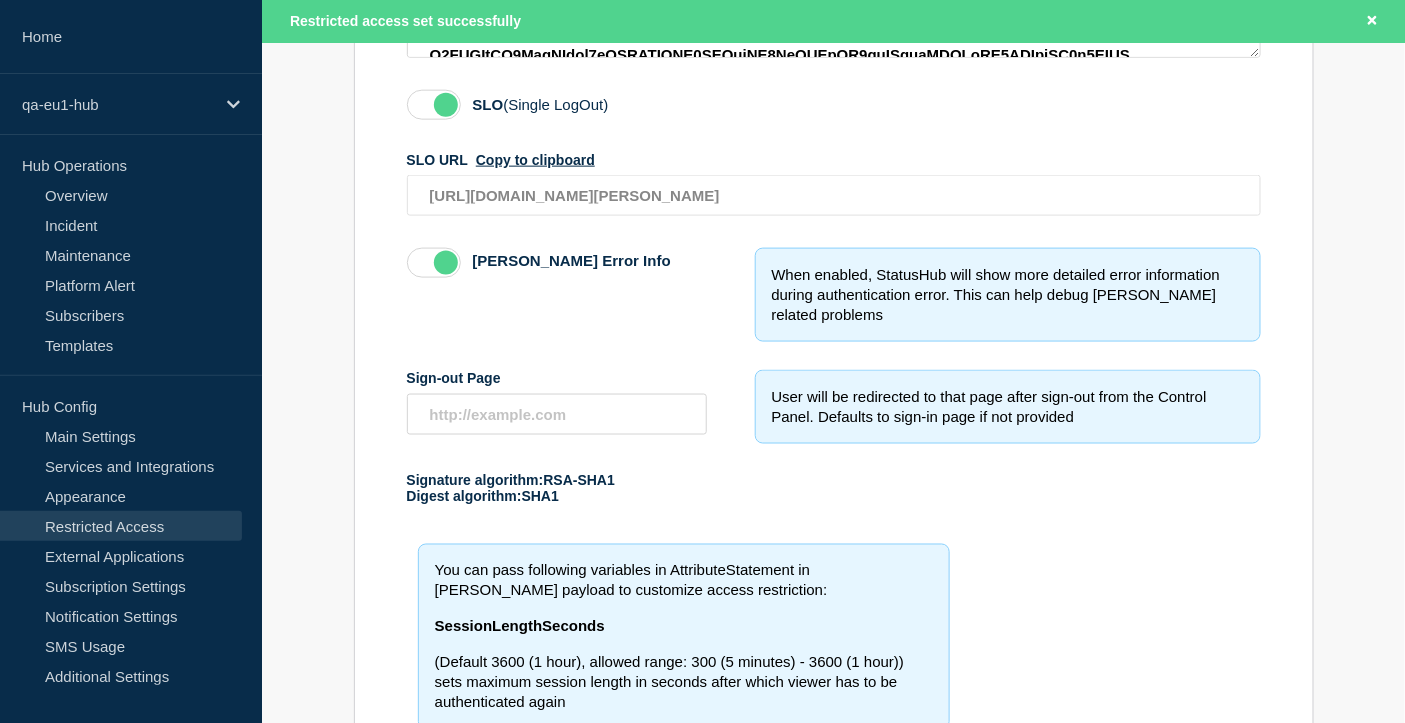 scroll, scrollTop: 0, scrollLeft: 0, axis: both 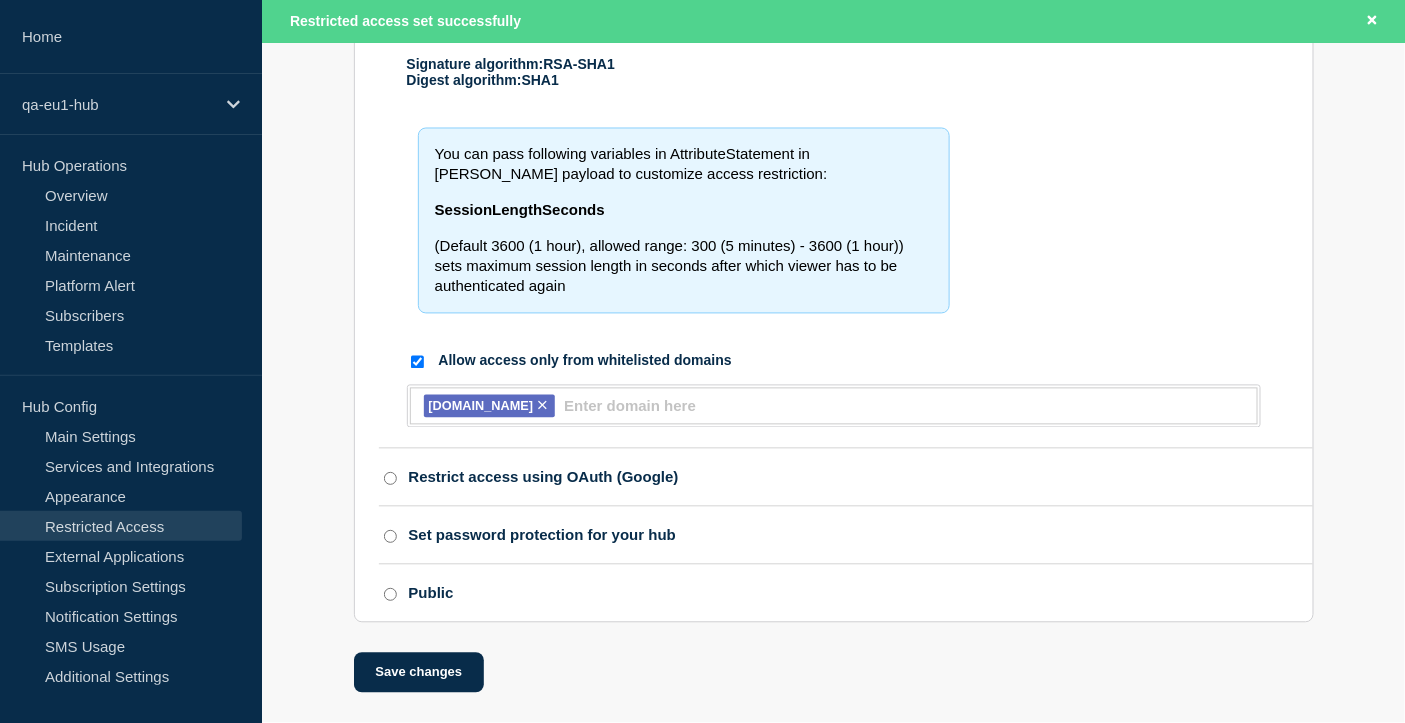 click on "Public" at bounding box center [390, 595] 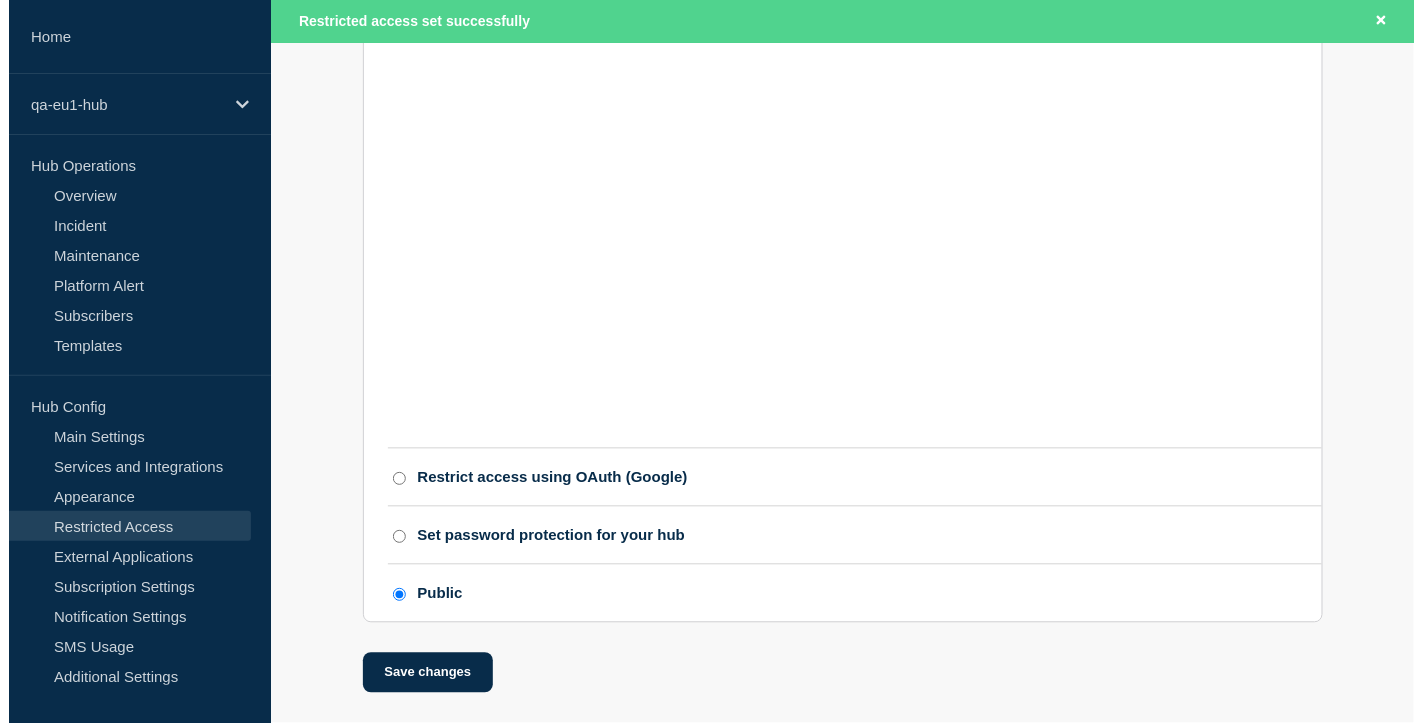 scroll, scrollTop: 0, scrollLeft: 0, axis: both 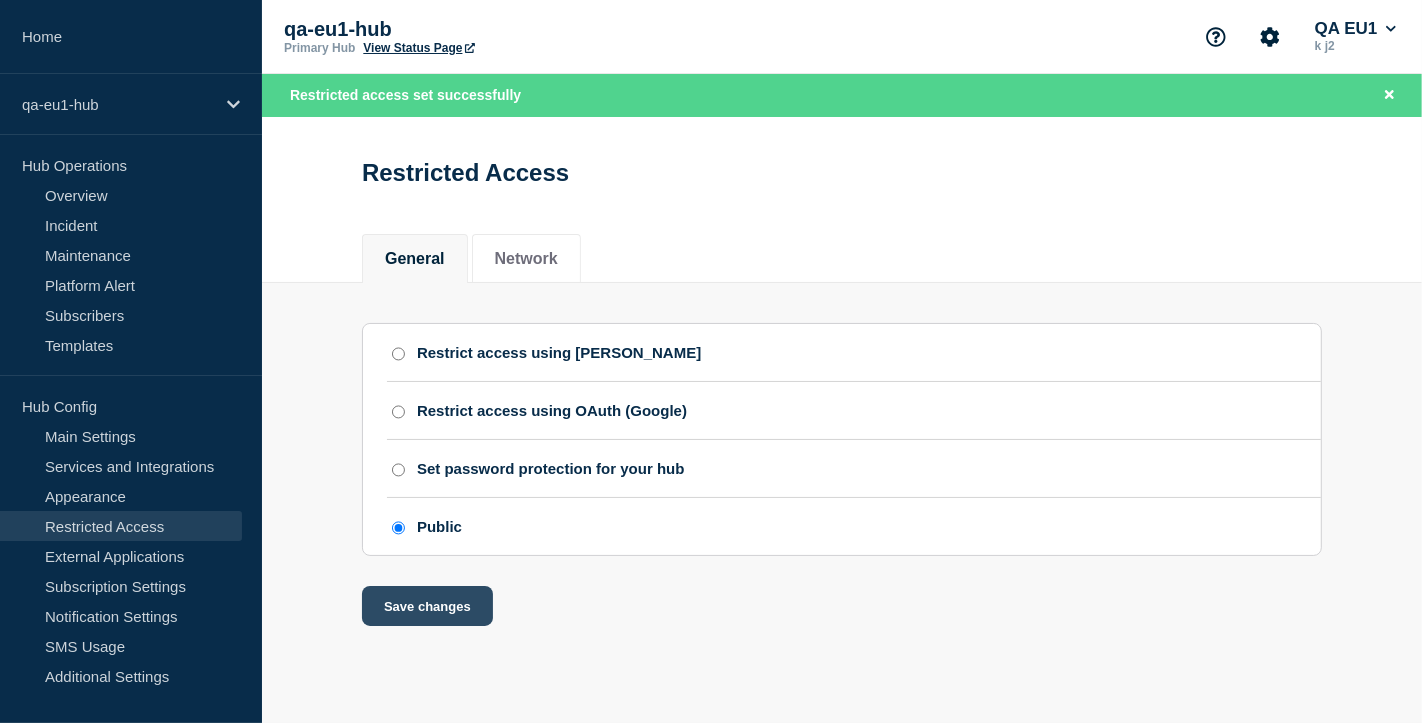 click on "Save changes" at bounding box center (427, 606) 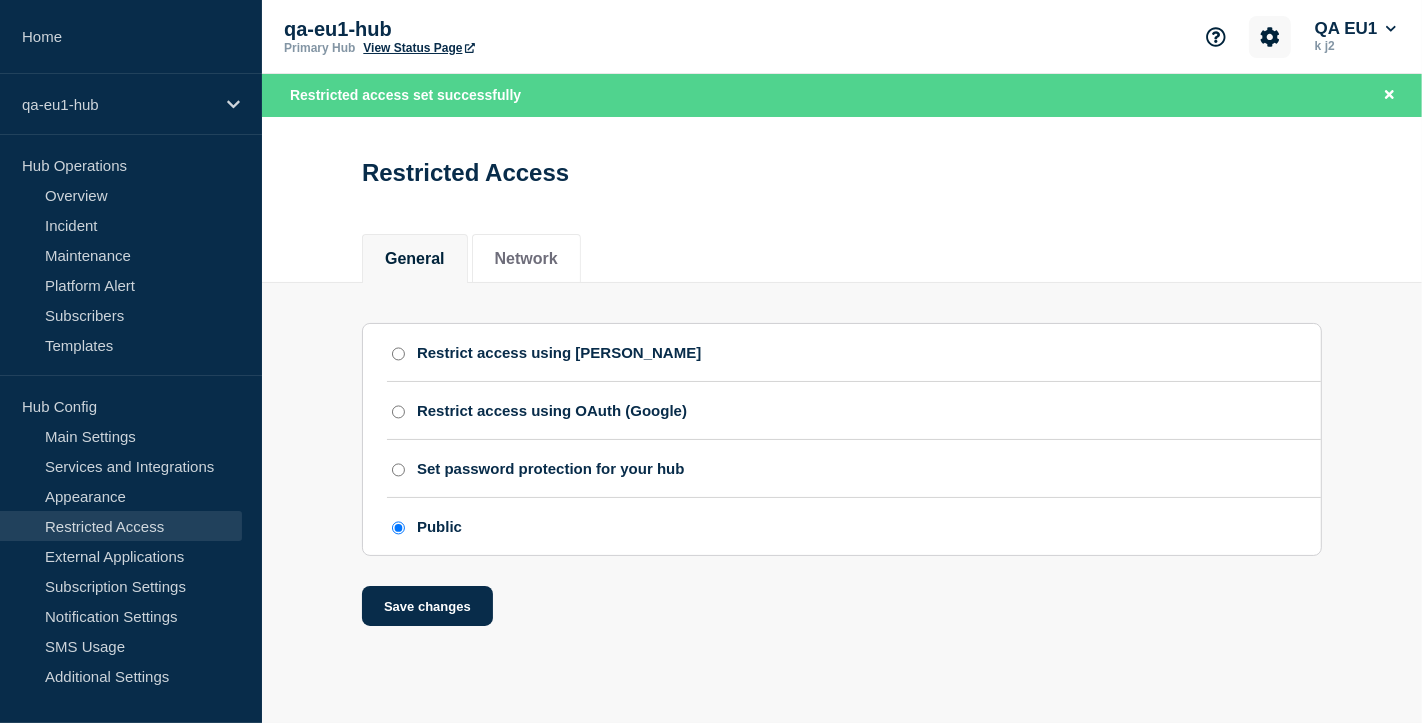 click 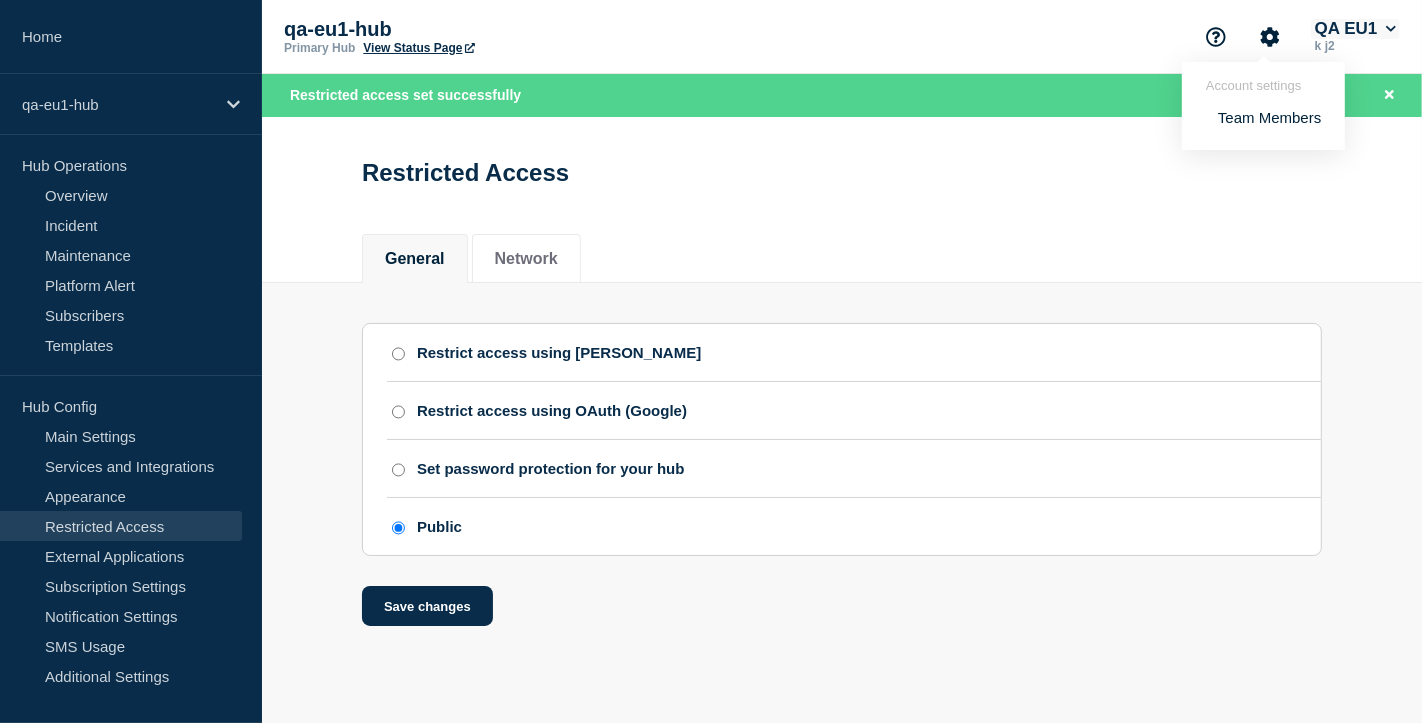 click on "QA EU1" 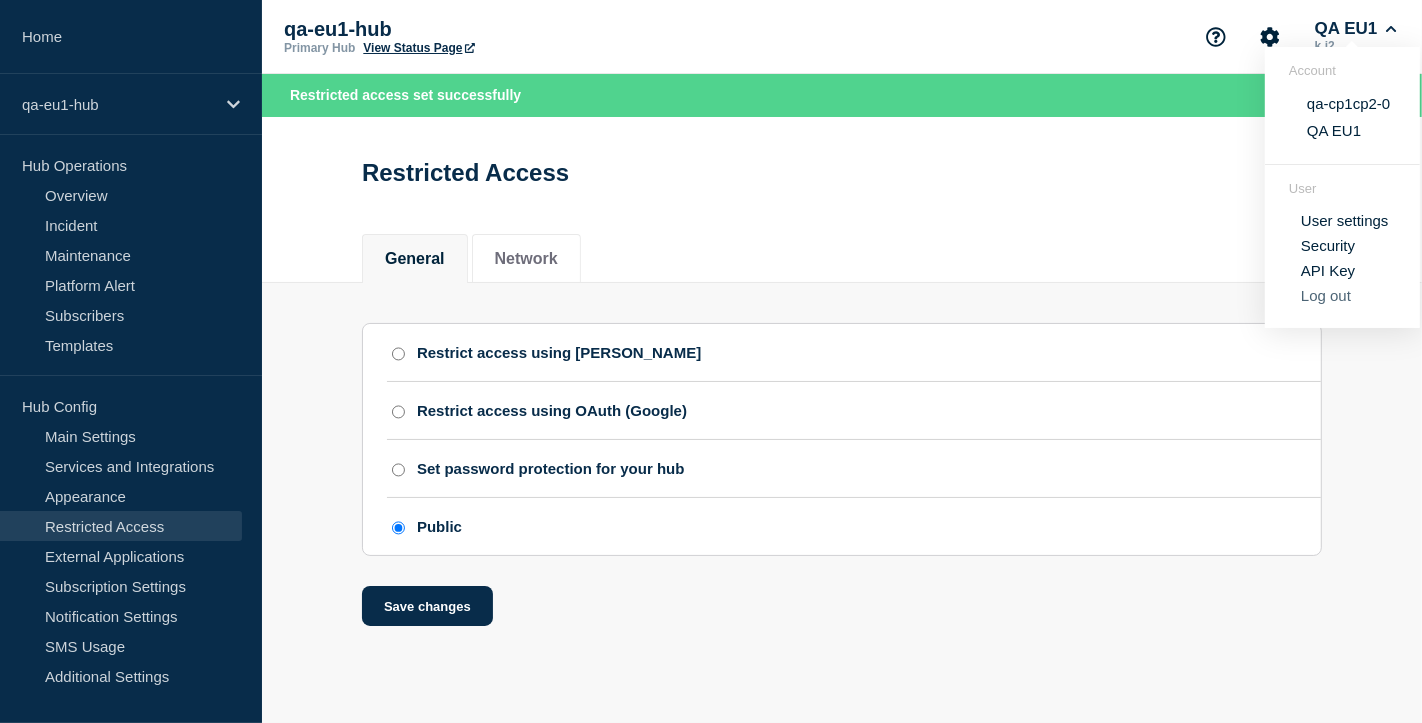 click on "Log out" at bounding box center (1326, 295) 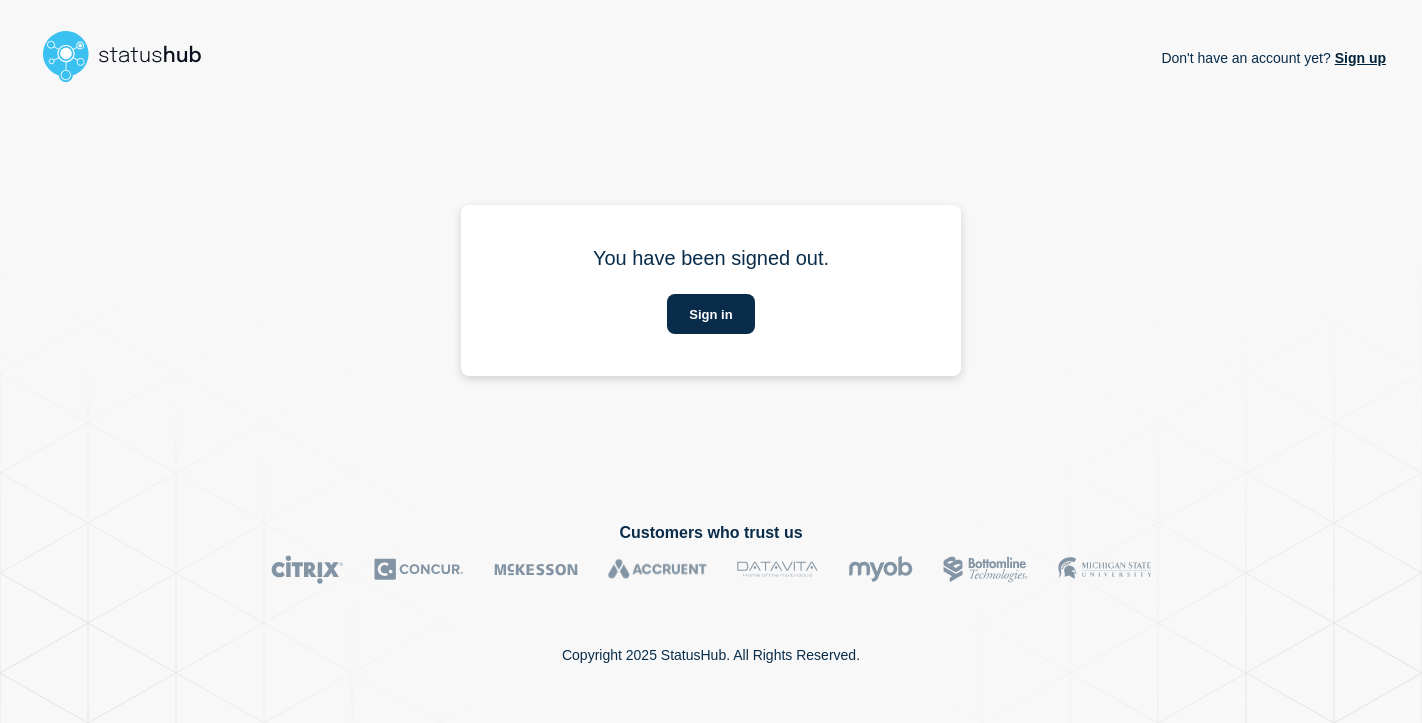 scroll, scrollTop: 0, scrollLeft: 0, axis: both 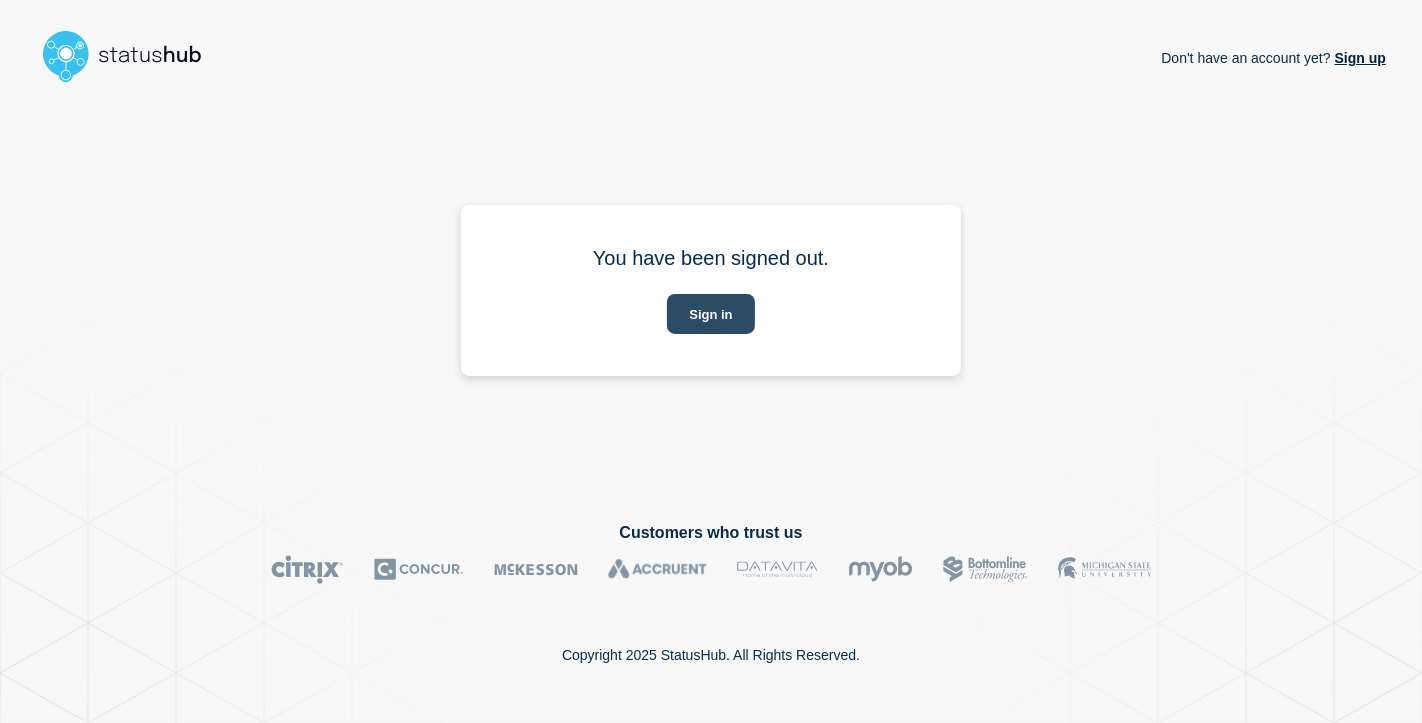 click on "Sign in" at bounding box center (710, 314) 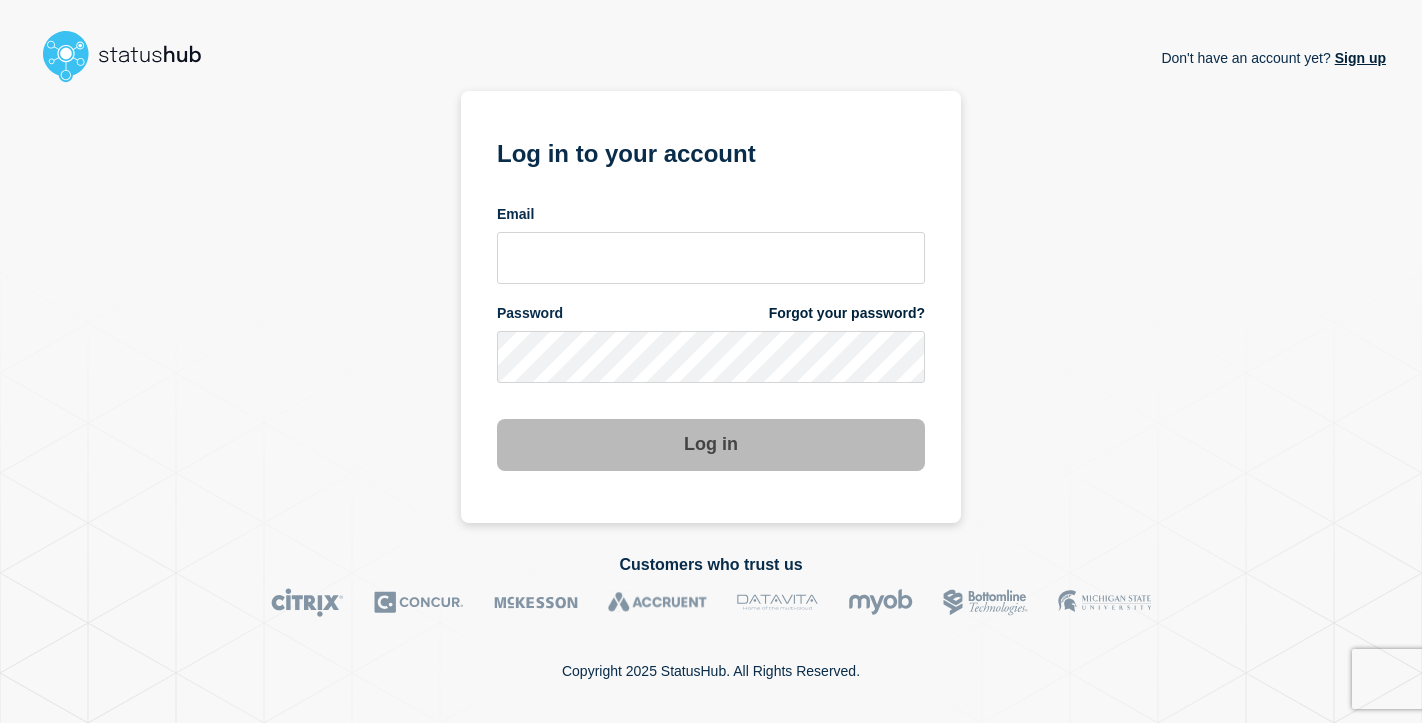 scroll, scrollTop: 0, scrollLeft: 0, axis: both 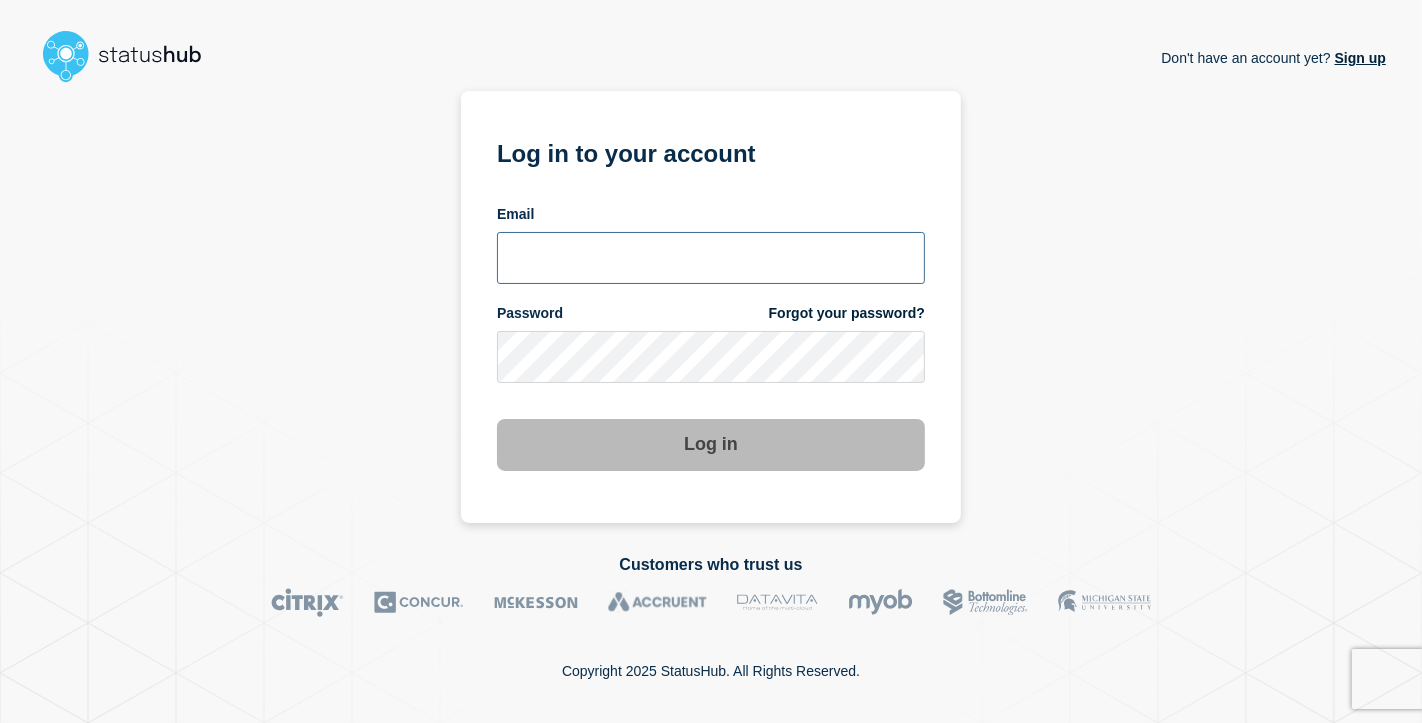 drag, startPoint x: 540, startPoint y: 253, endPoint x: 519, endPoint y: 289, distance: 41.677334 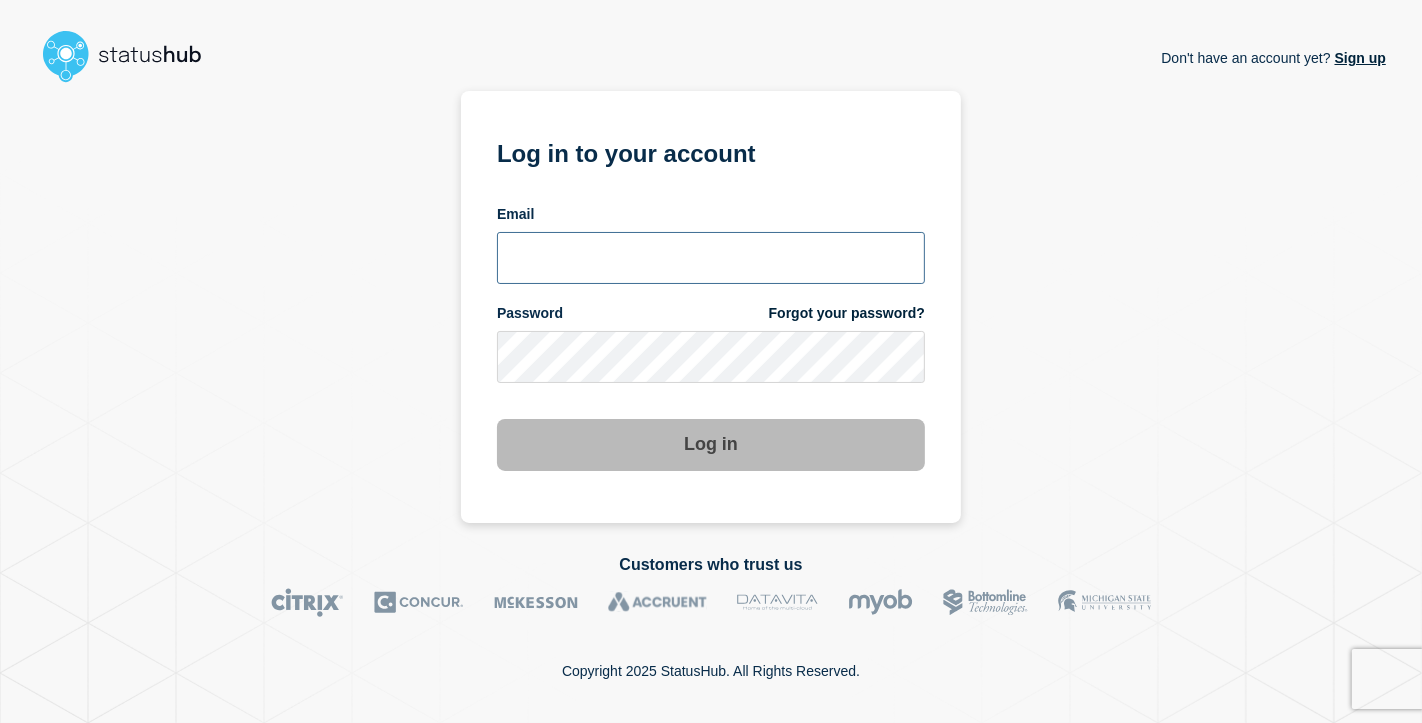 type on "[PERSON_NAME][EMAIL_ADDRESS][DOMAIN_NAME]" 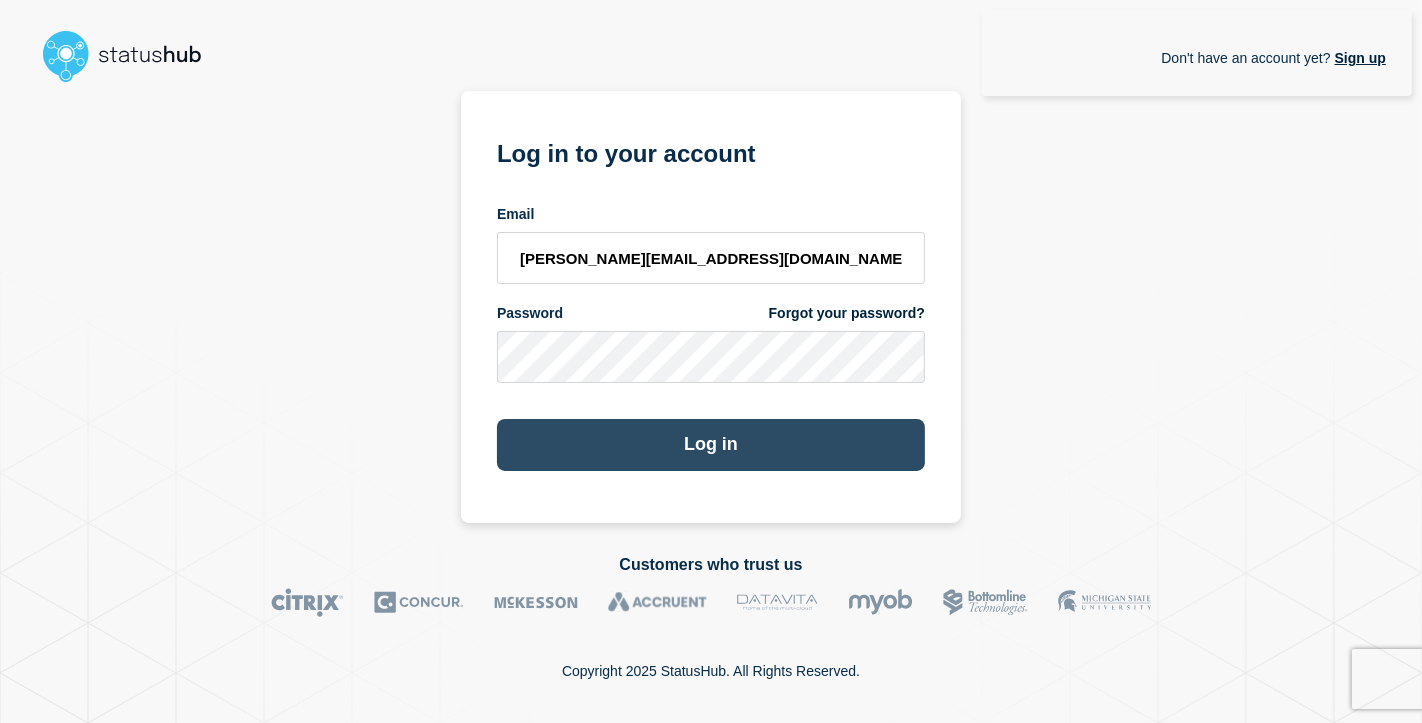 click on "Log in" at bounding box center [711, 445] 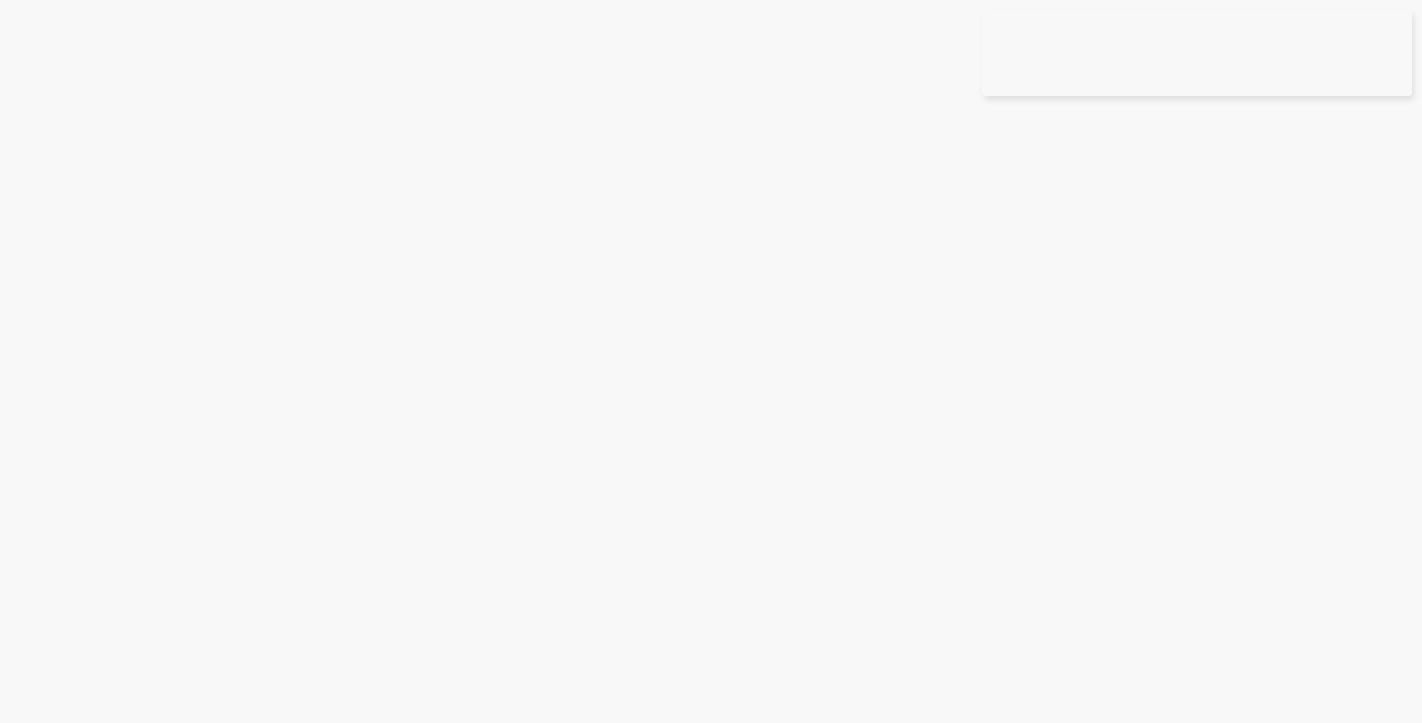 scroll, scrollTop: 0, scrollLeft: 0, axis: both 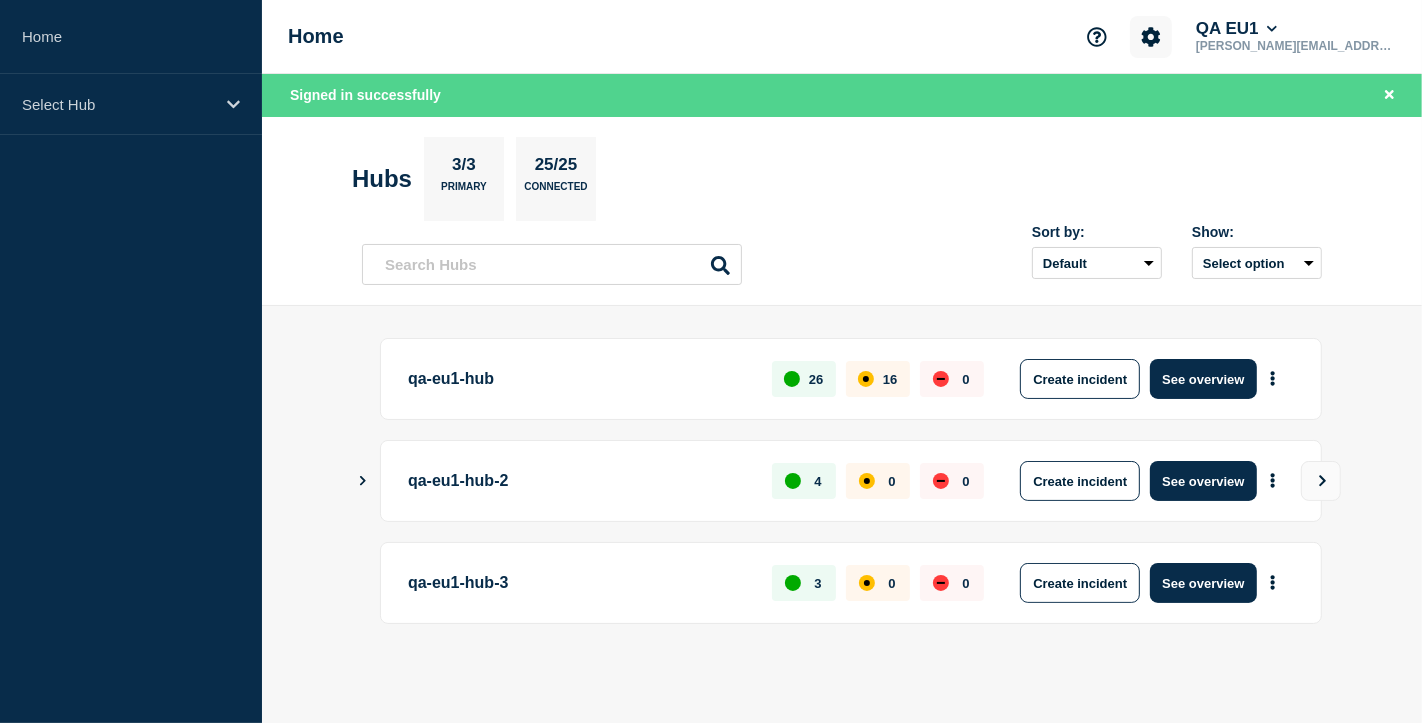 click 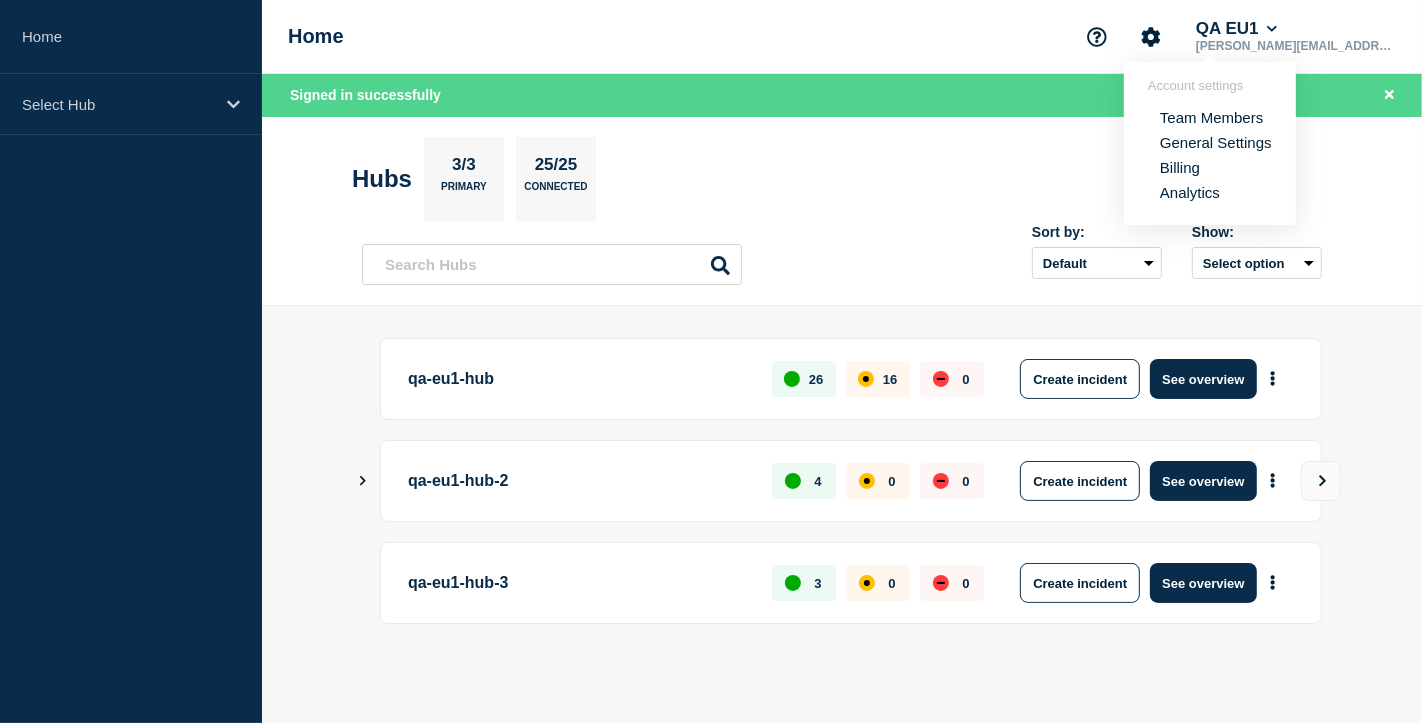 click on "General Settings" at bounding box center (1216, 142) 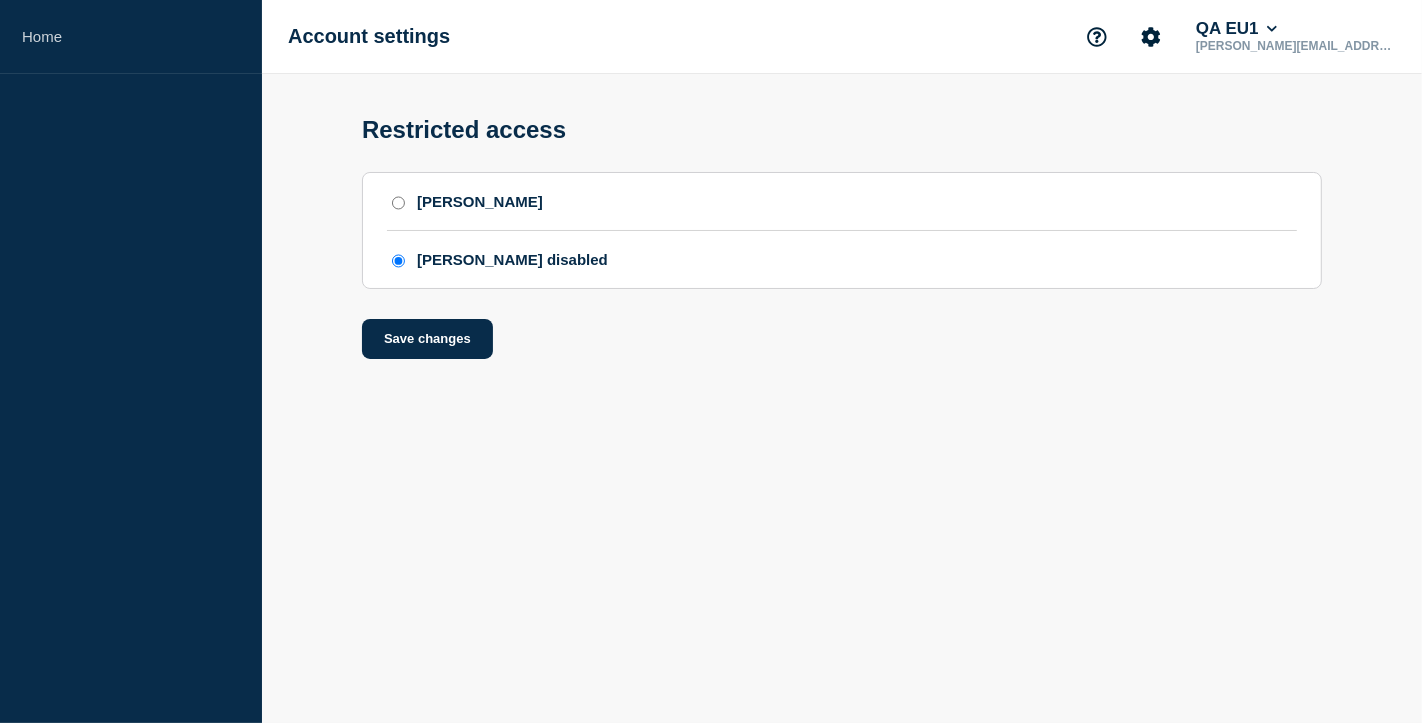 click on "[PERSON_NAME]" at bounding box center (398, 203) 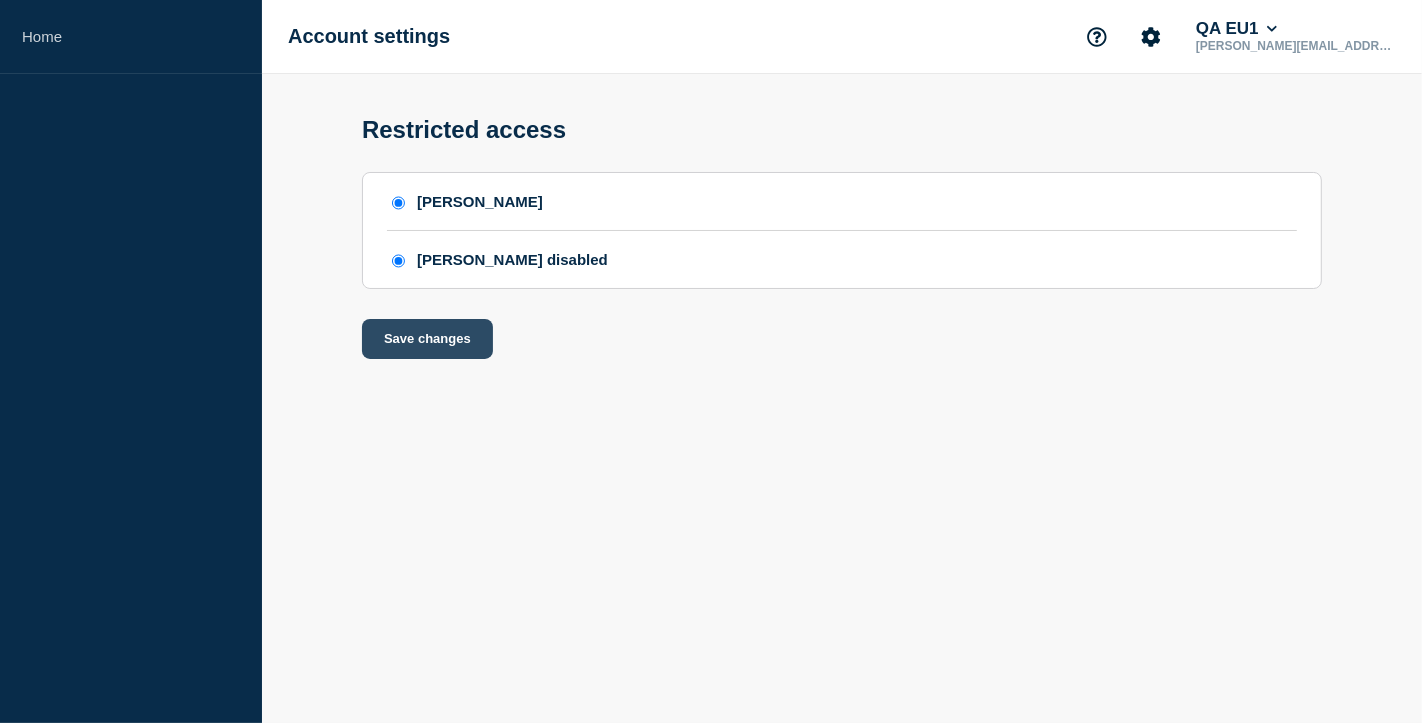 radio on "false" 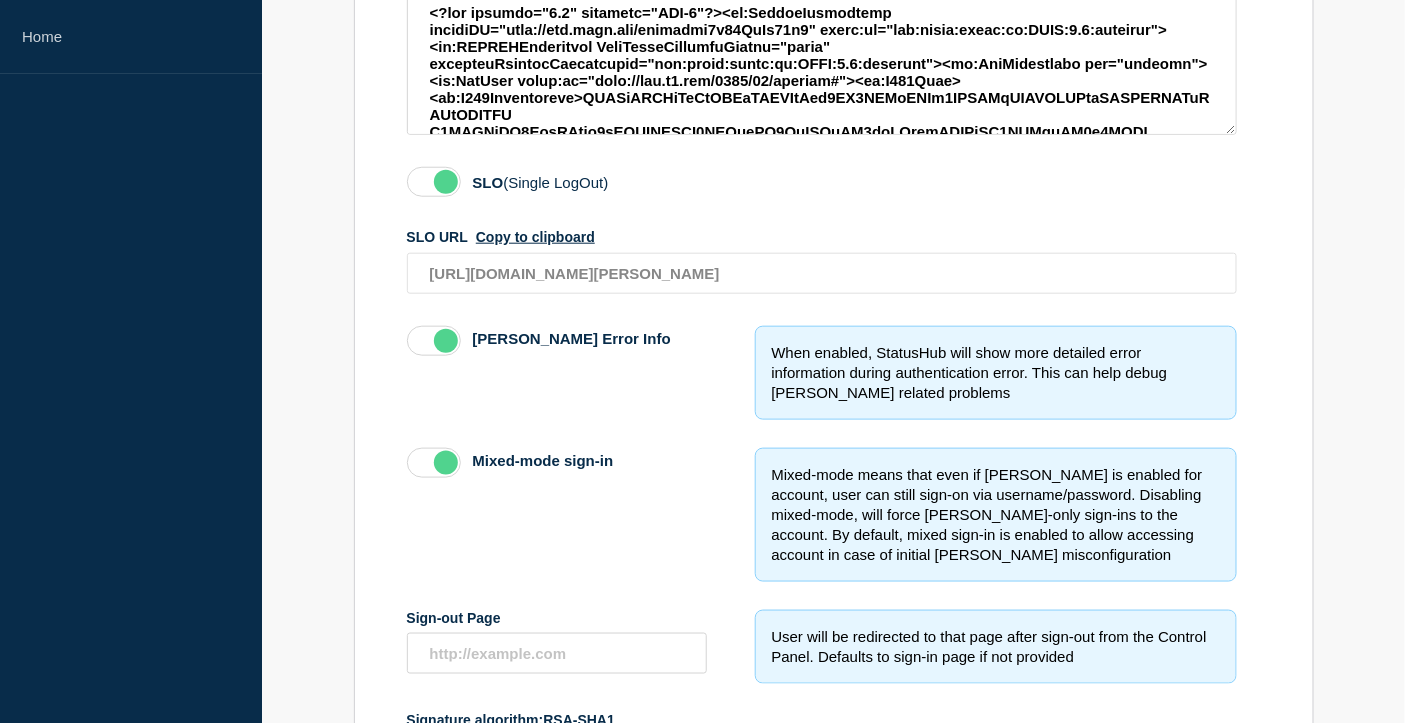scroll, scrollTop: 1022, scrollLeft: 0, axis: vertical 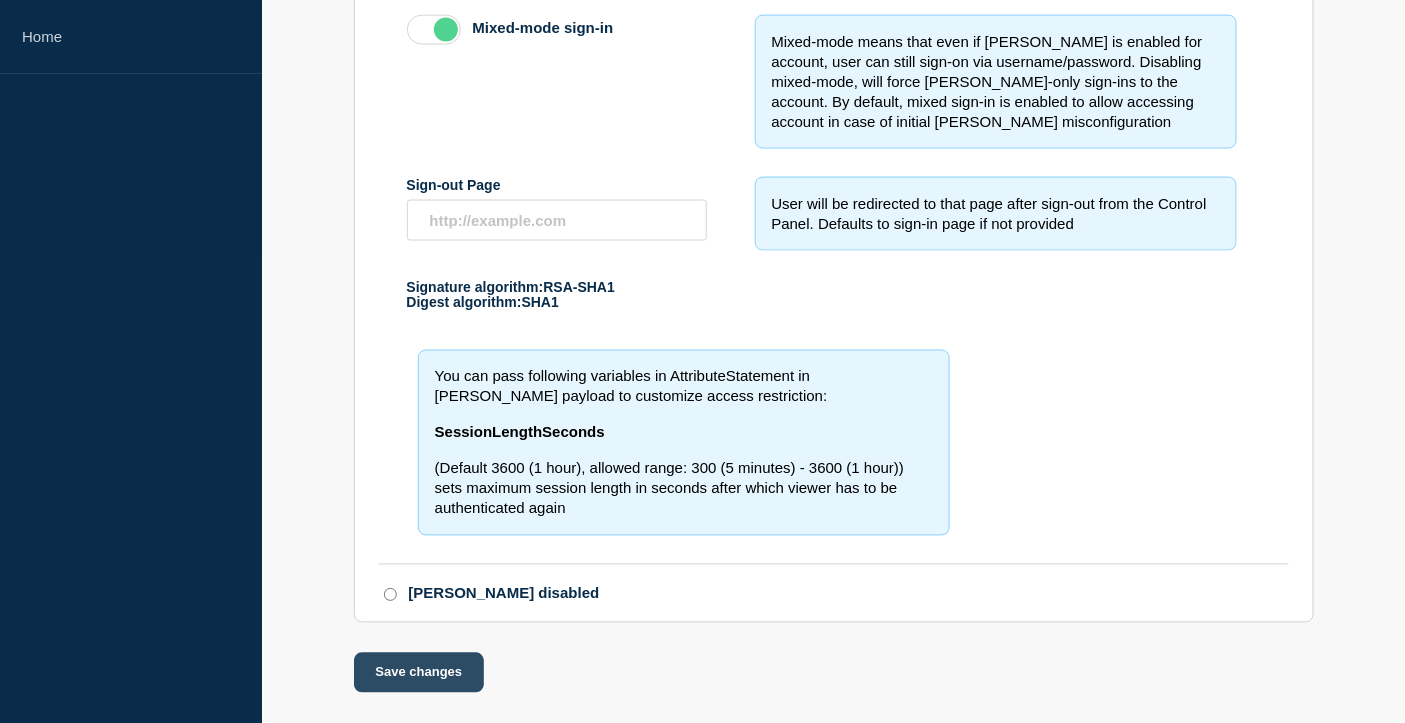 click on "Save changes" 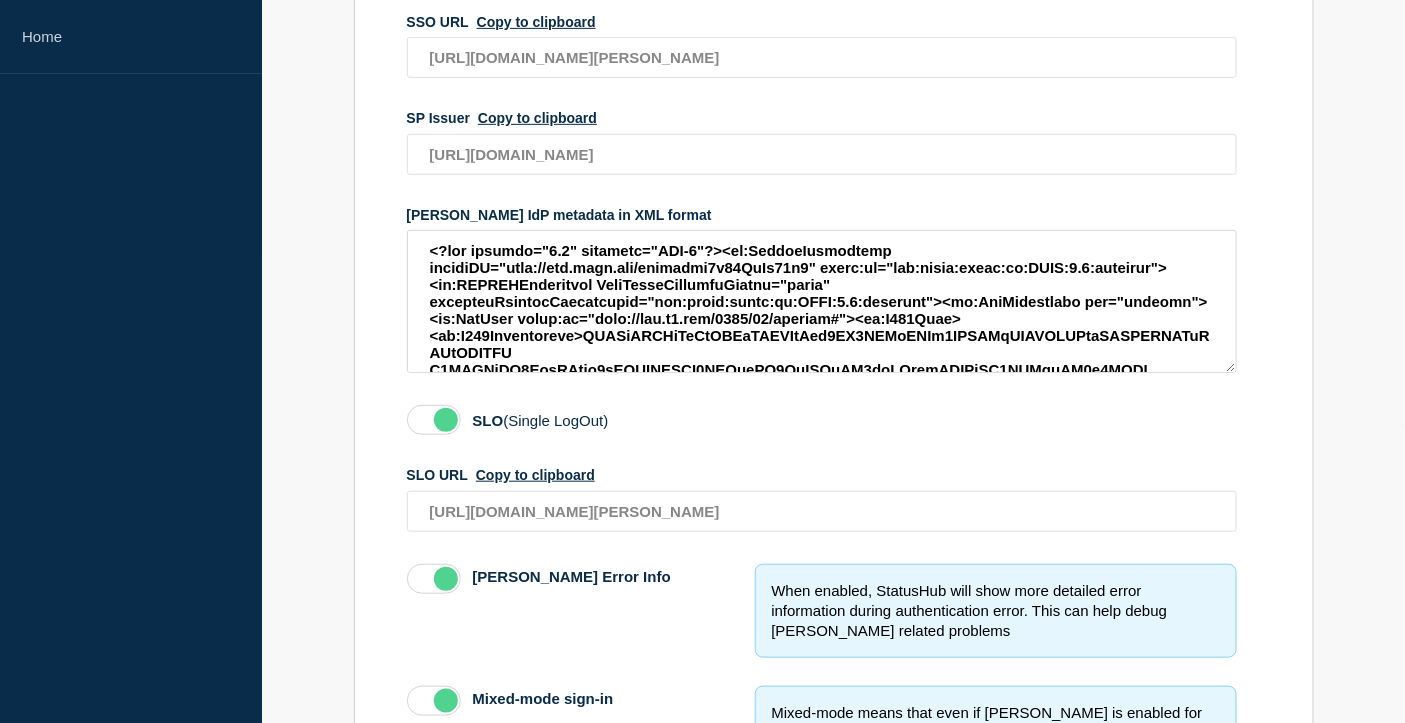 scroll, scrollTop: 0, scrollLeft: 0, axis: both 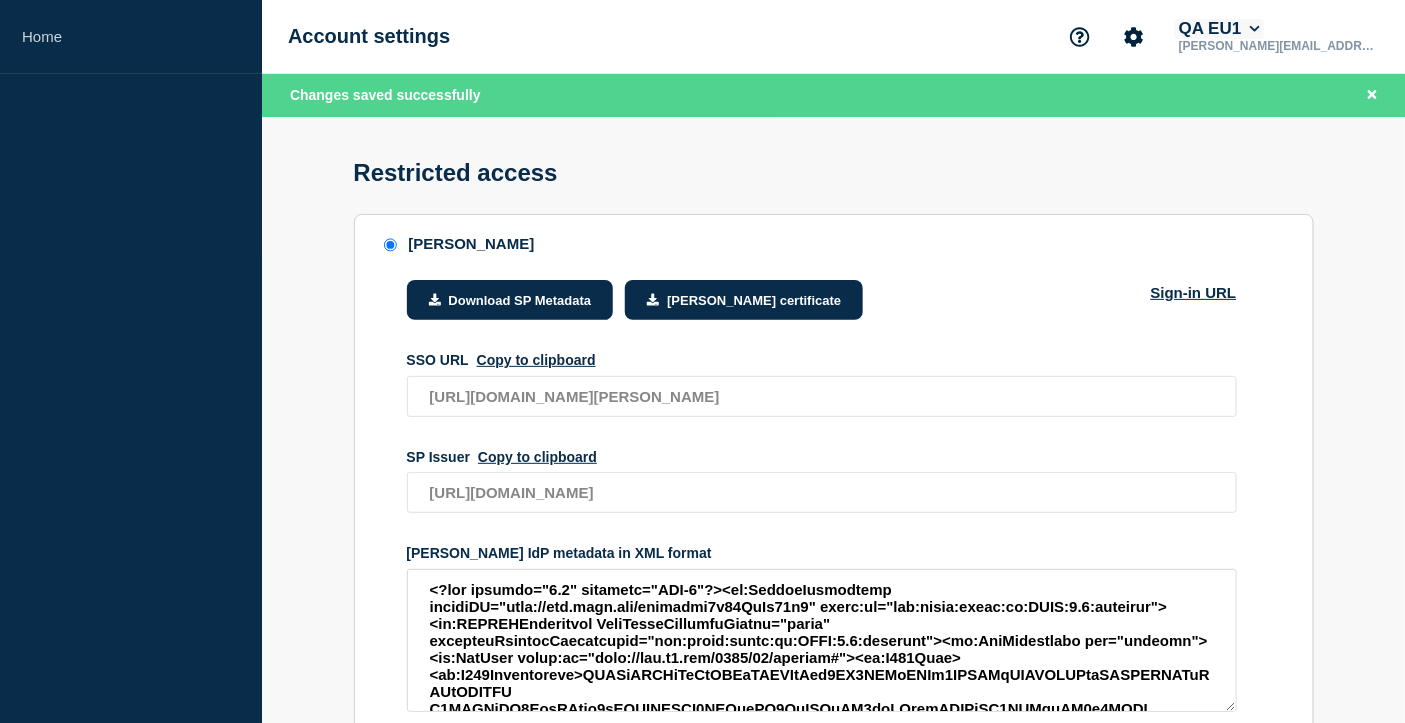 click 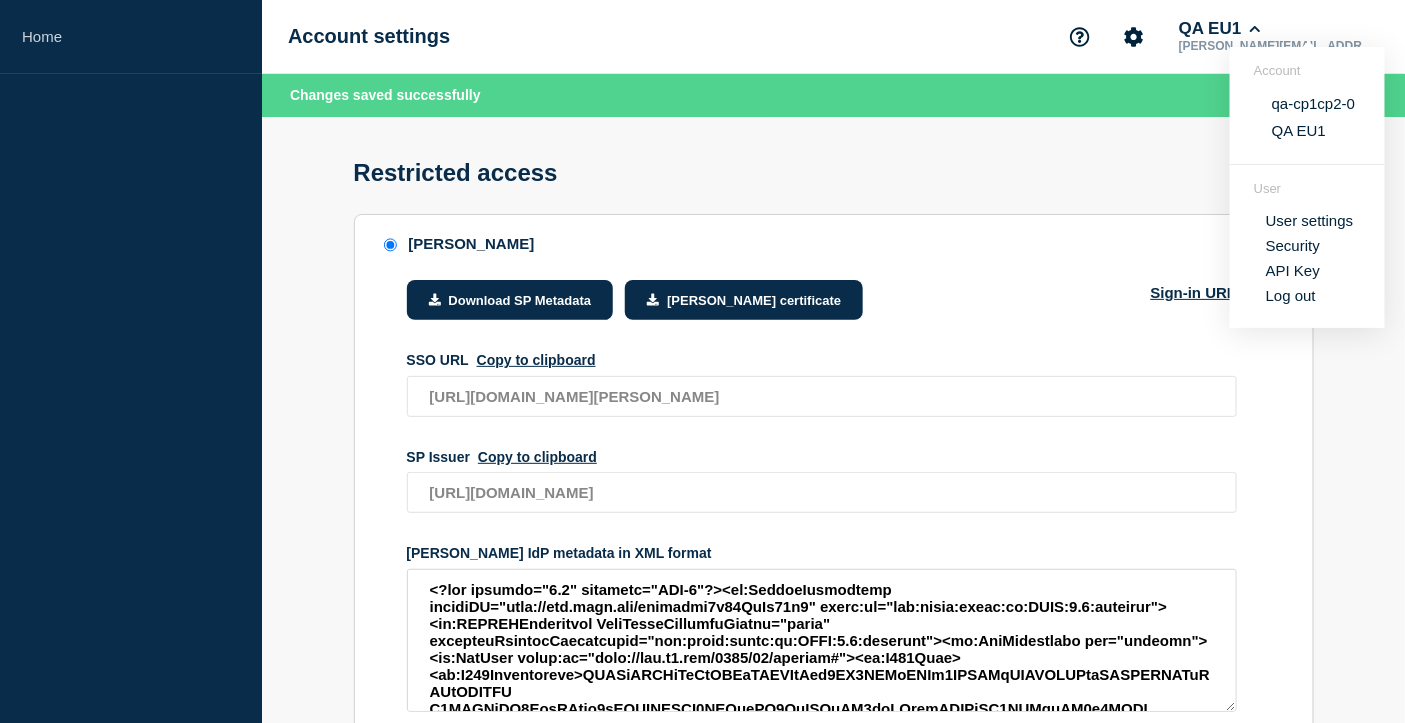 click on "Download SP Metadata  [PERSON_NAME] certificate Sign-in URL" at bounding box center (822, 316) 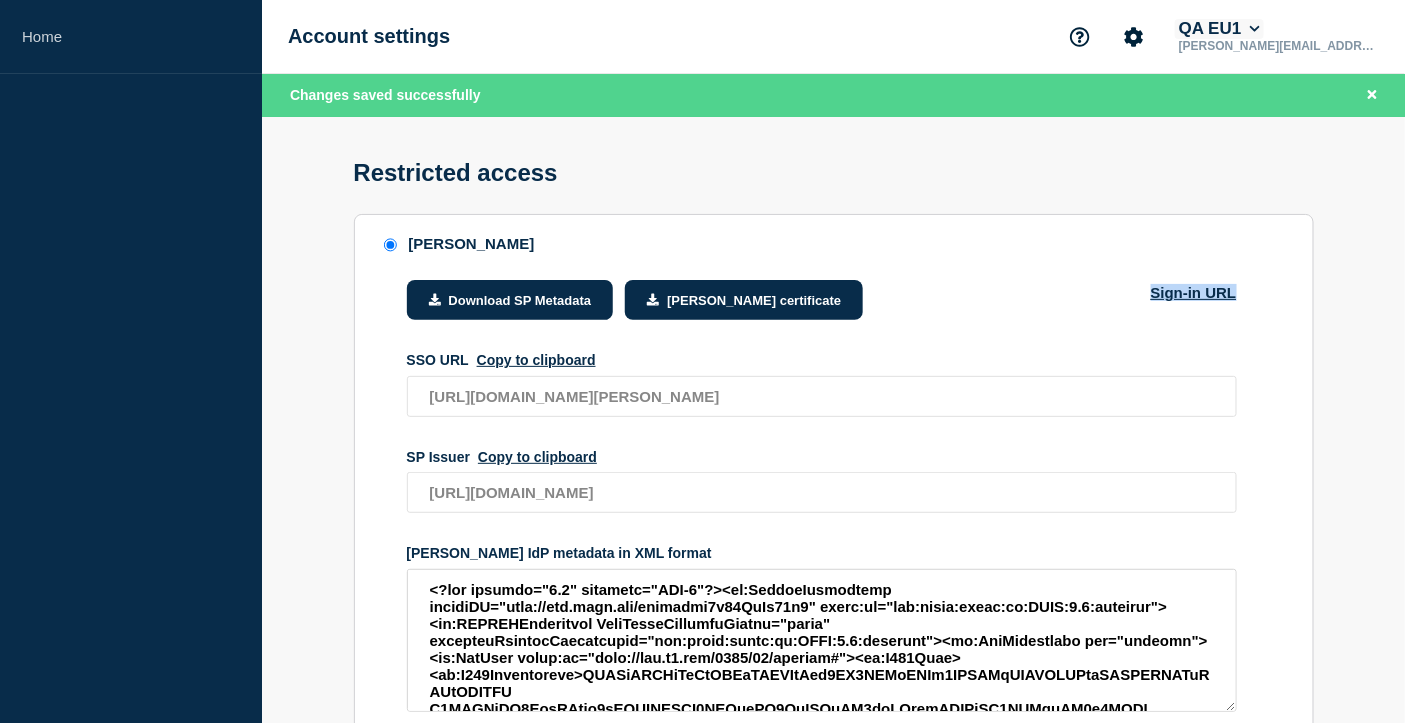 click on "QA EU1" 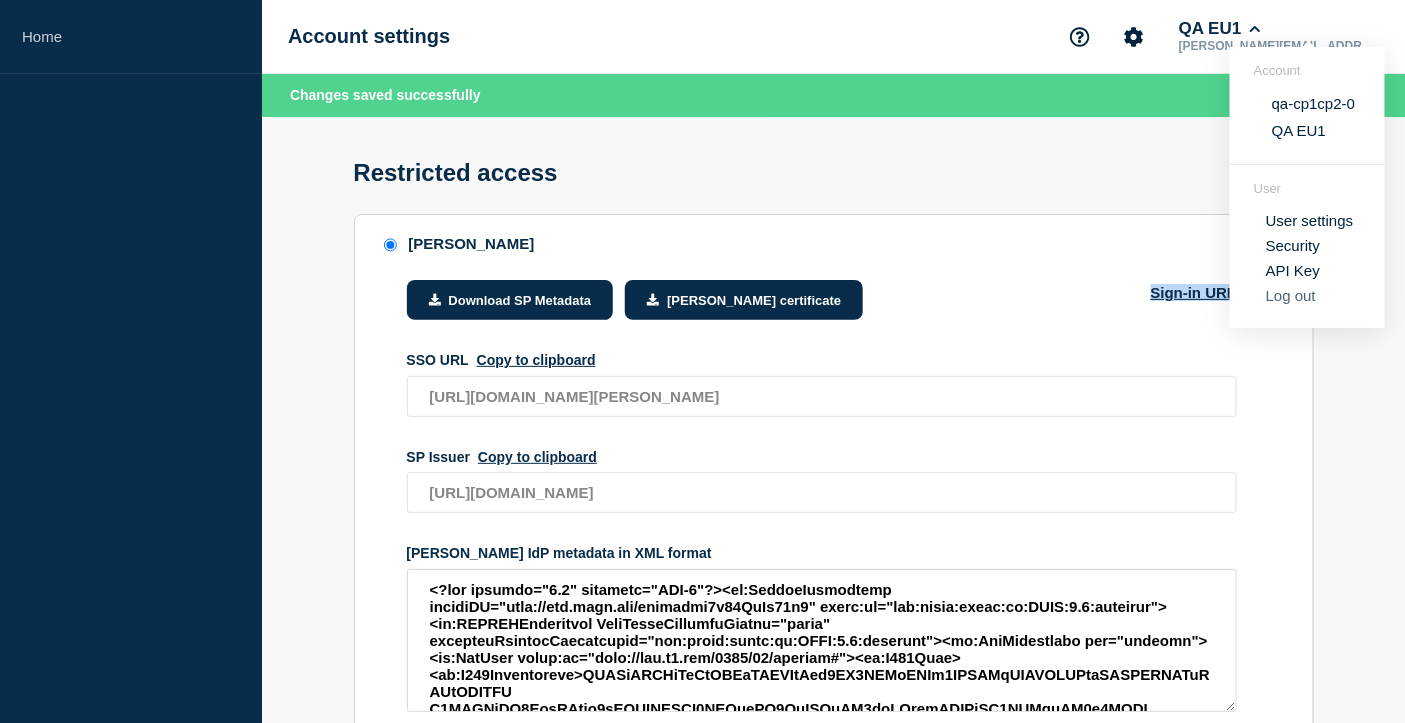 click on "Log out" at bounding box center [1291, 295] 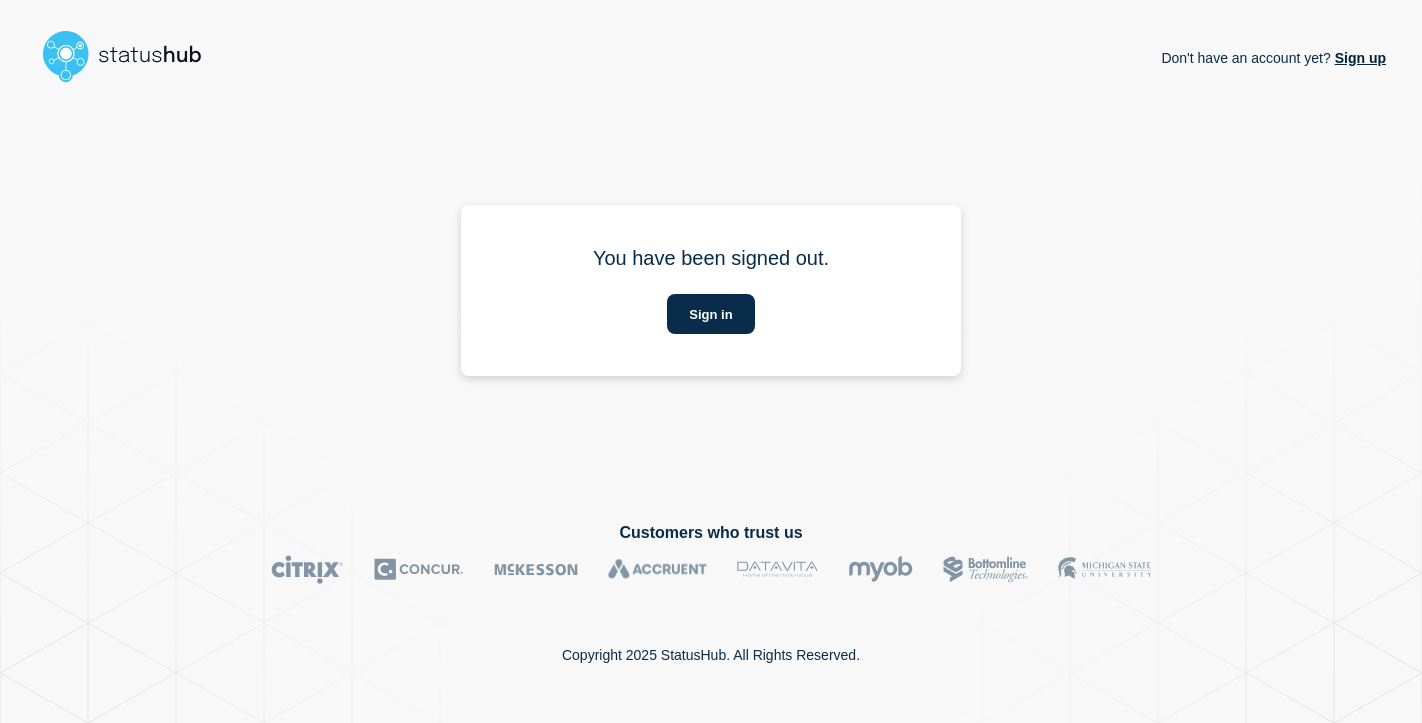 scroll, scrollTop: 0, scrollLeft: 0, axis: both 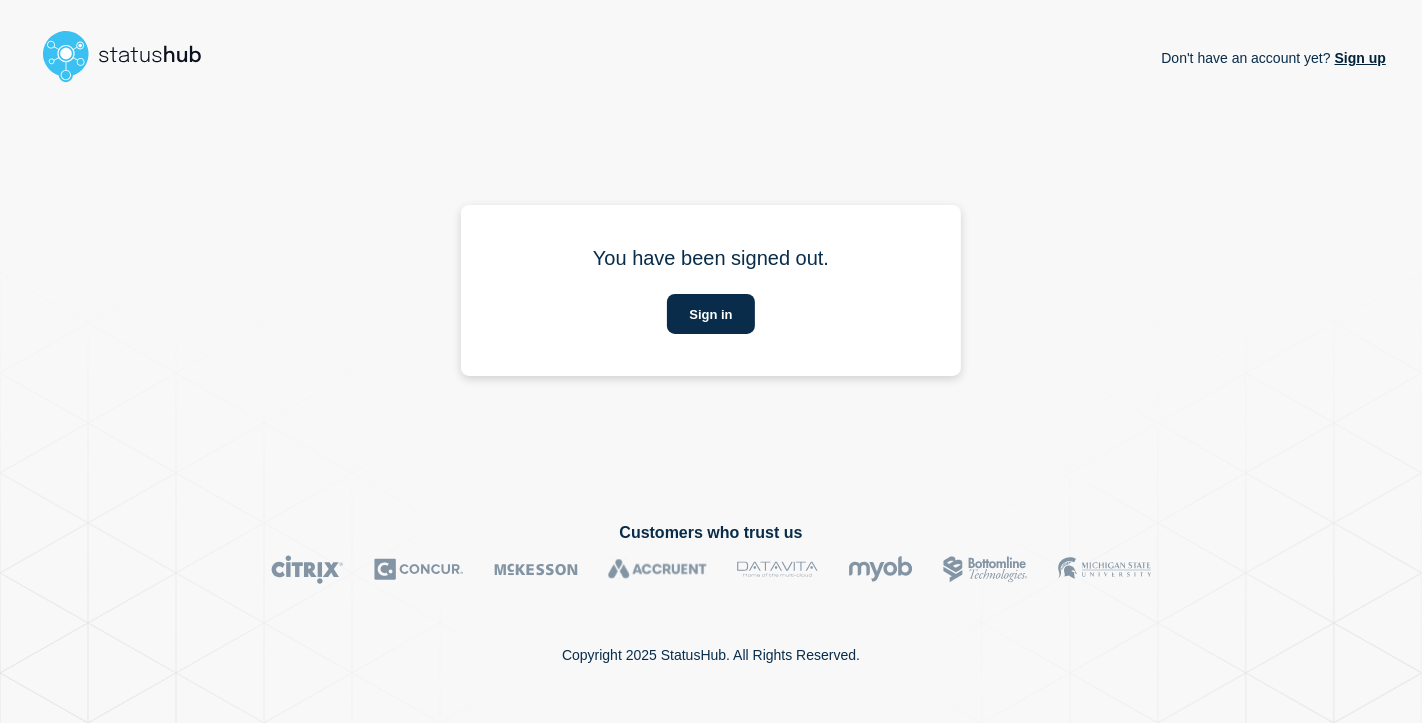 click on "Sign in" 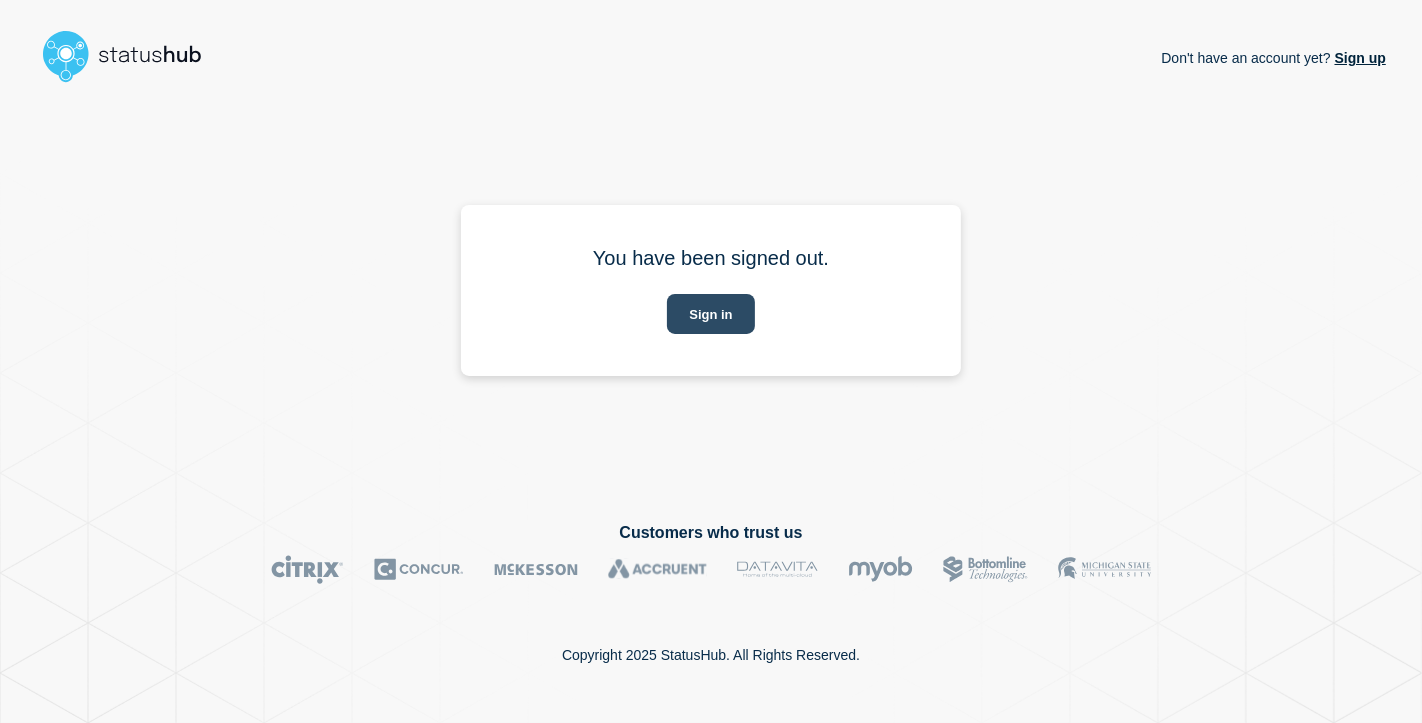 click on "Sign in" at bounding box center [710, 314] 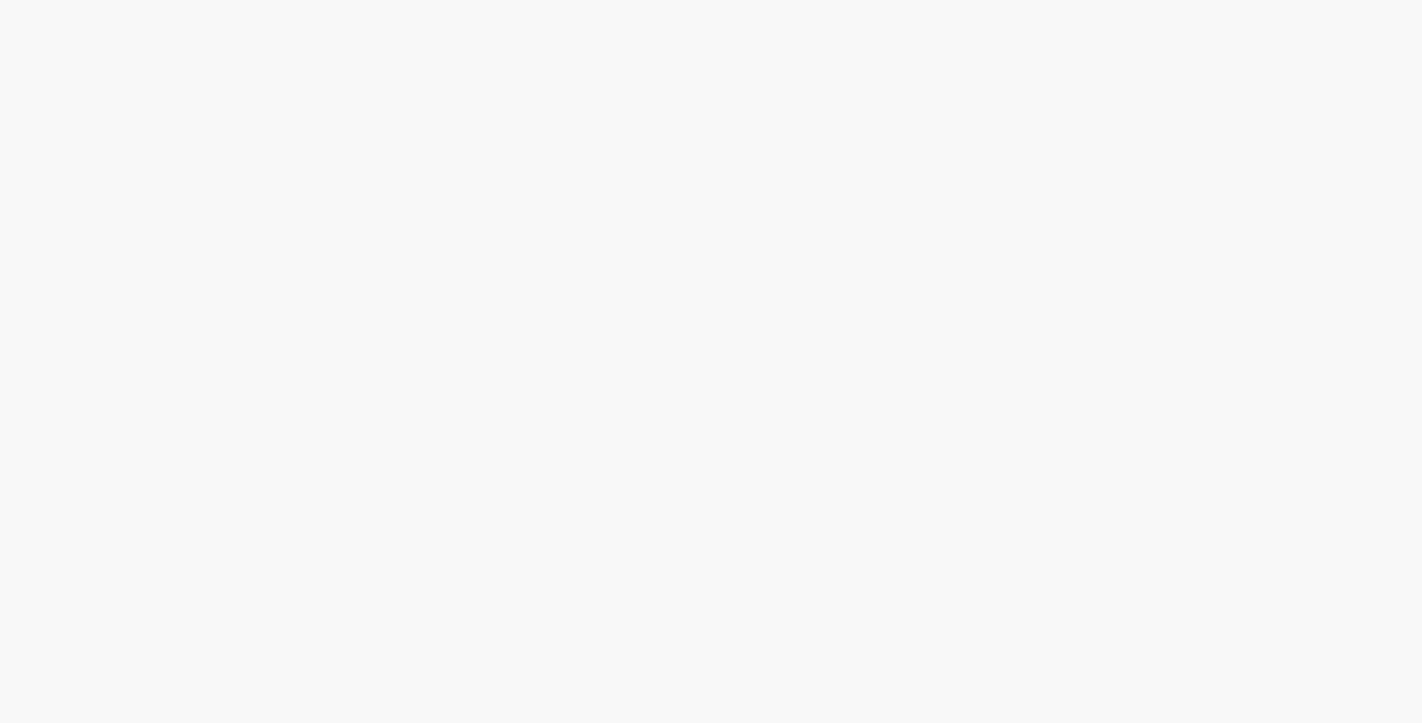 scroll, scrollTop: 0, scrollLeft: 0, axis: both 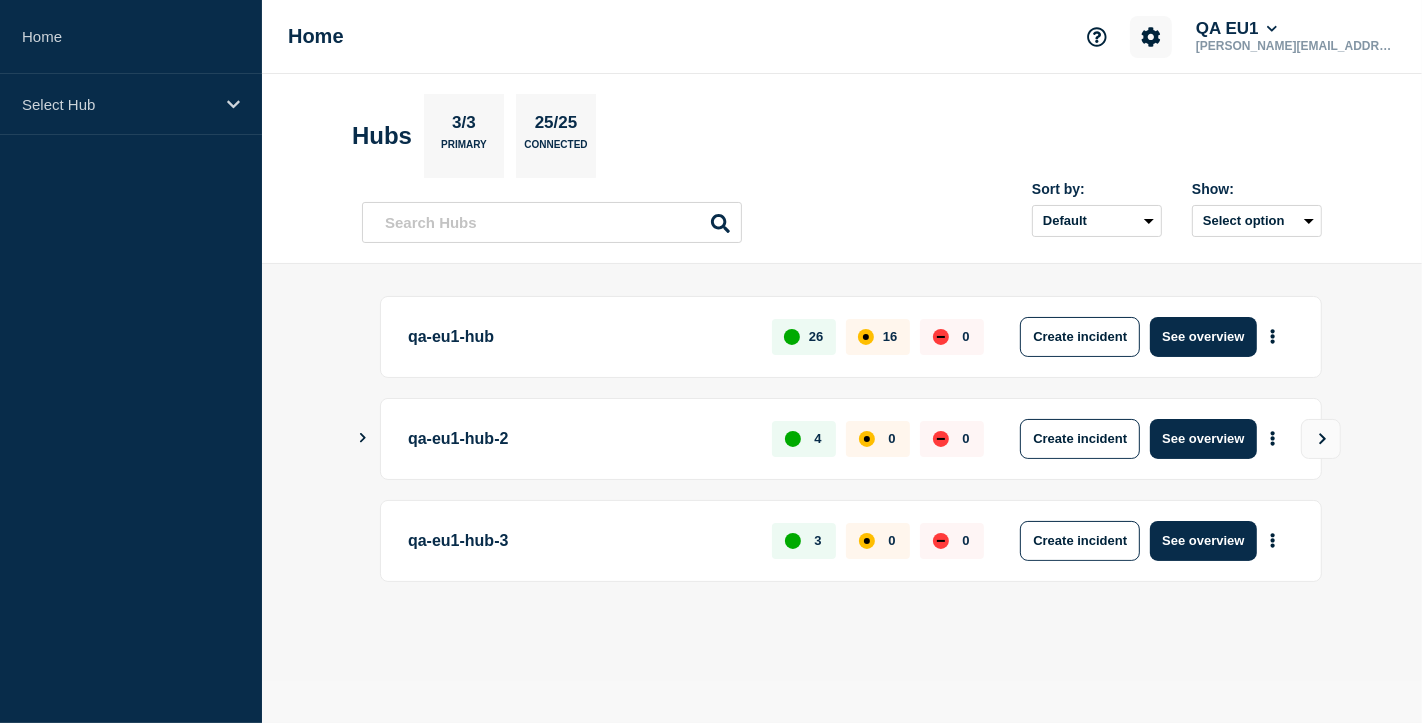 click 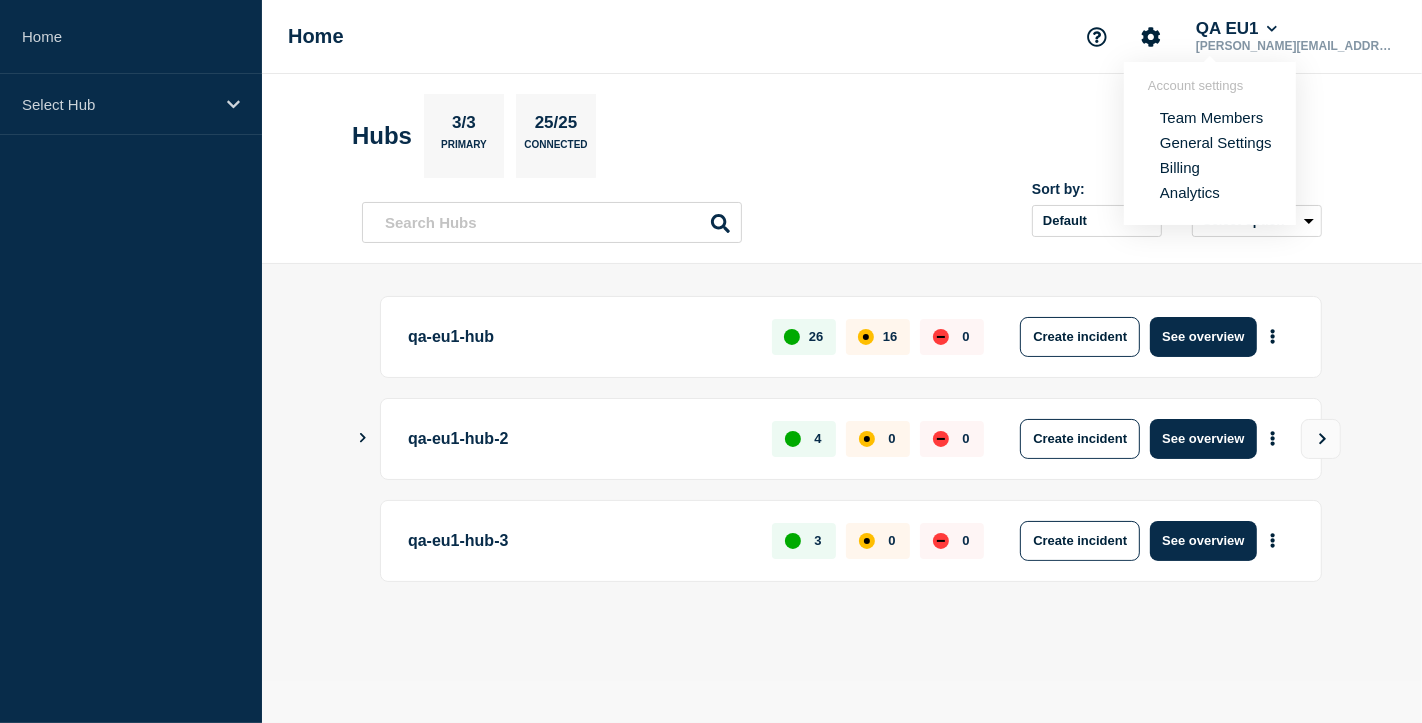 click on "General Settings" at bounding box center (1216, 142) 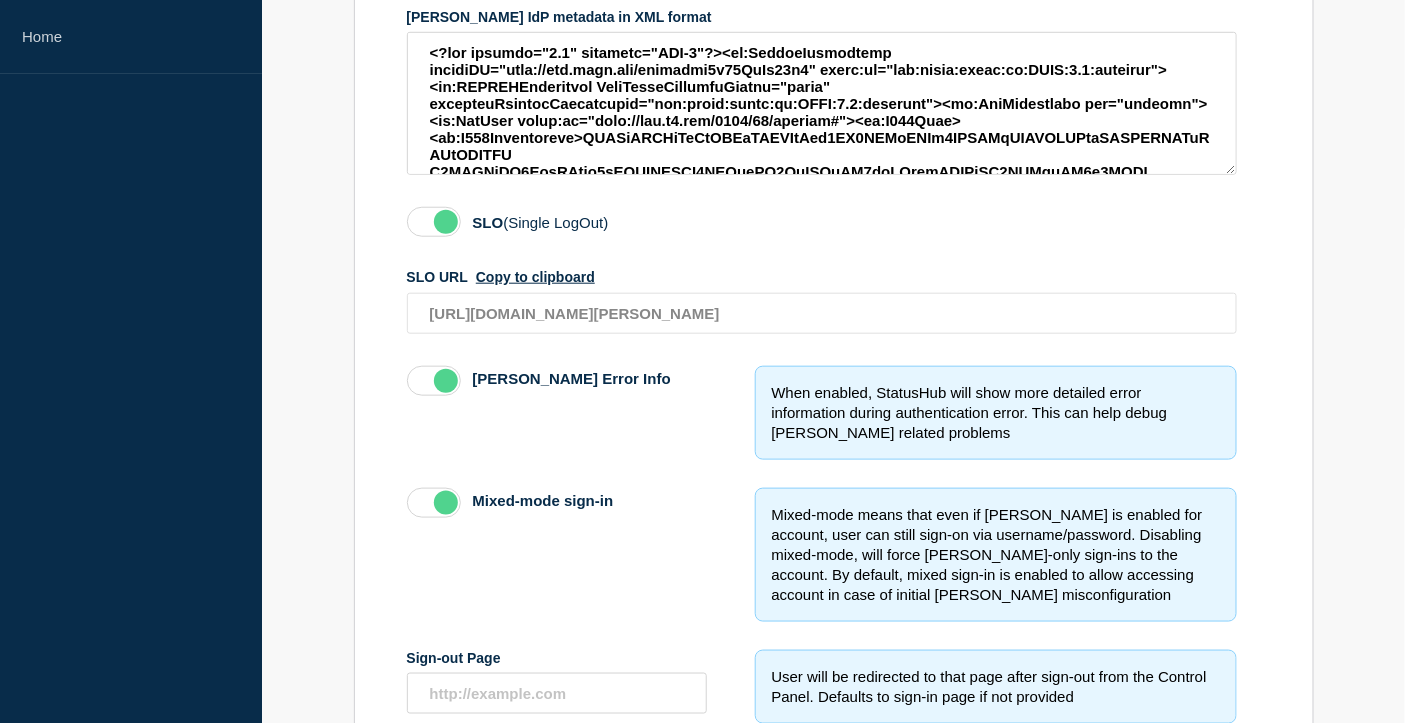 scroll, scrollTop: 1022, scrollLeft: 0, axis: vertical 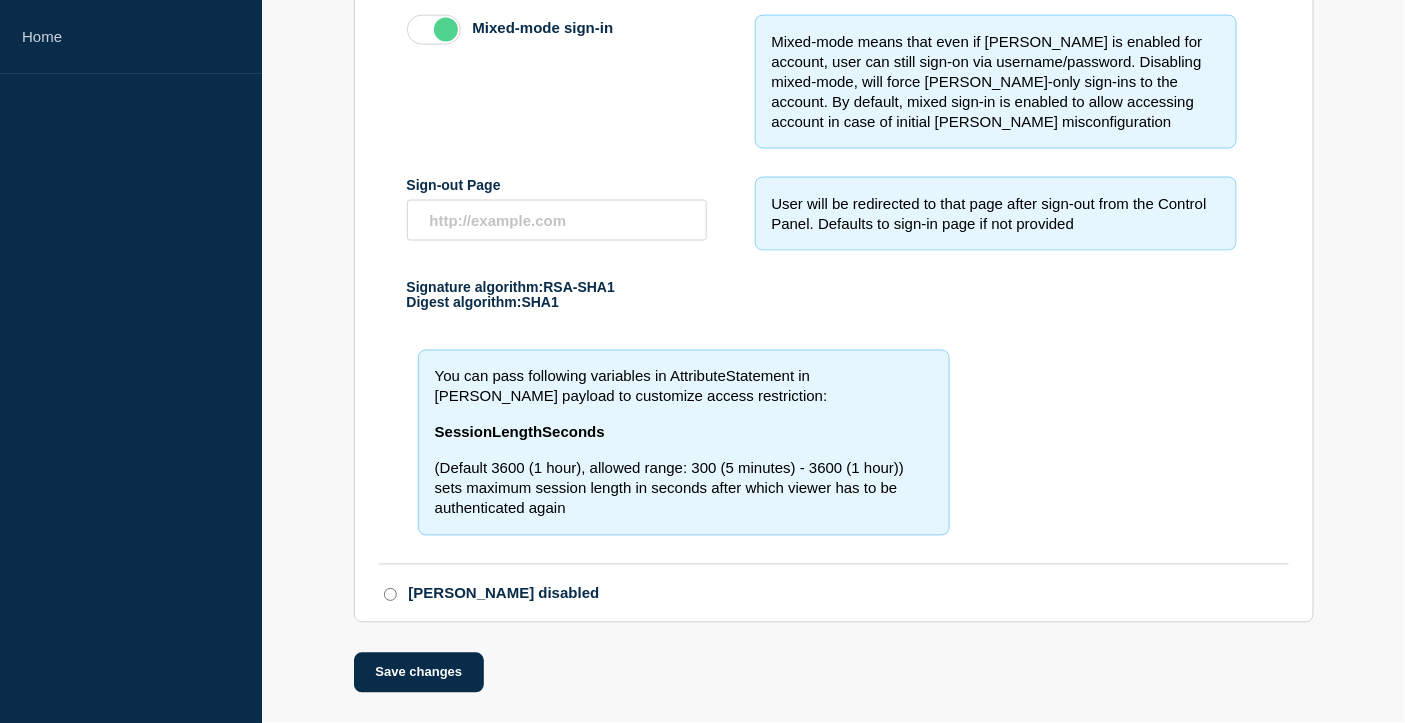 click on "[PERSON_NAME] disabled" at bounding box center [390, 595] 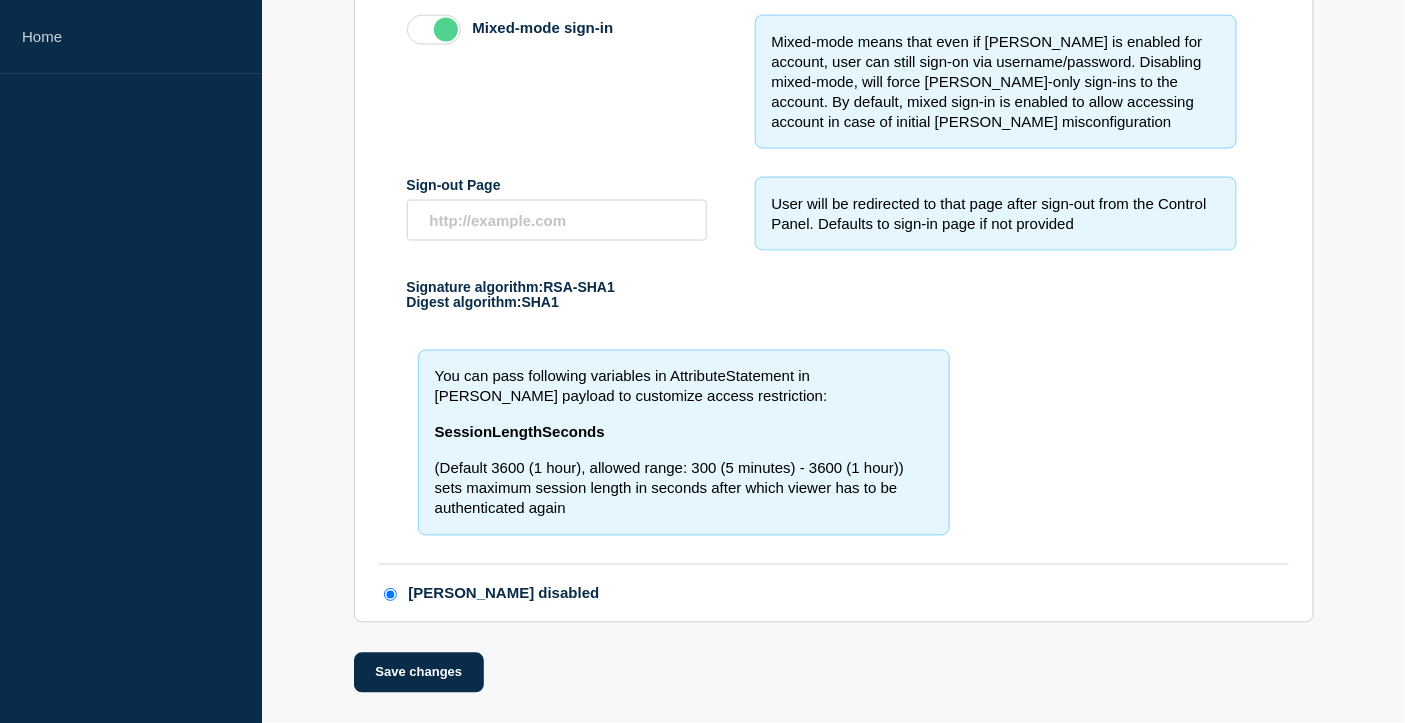 radio on "false" 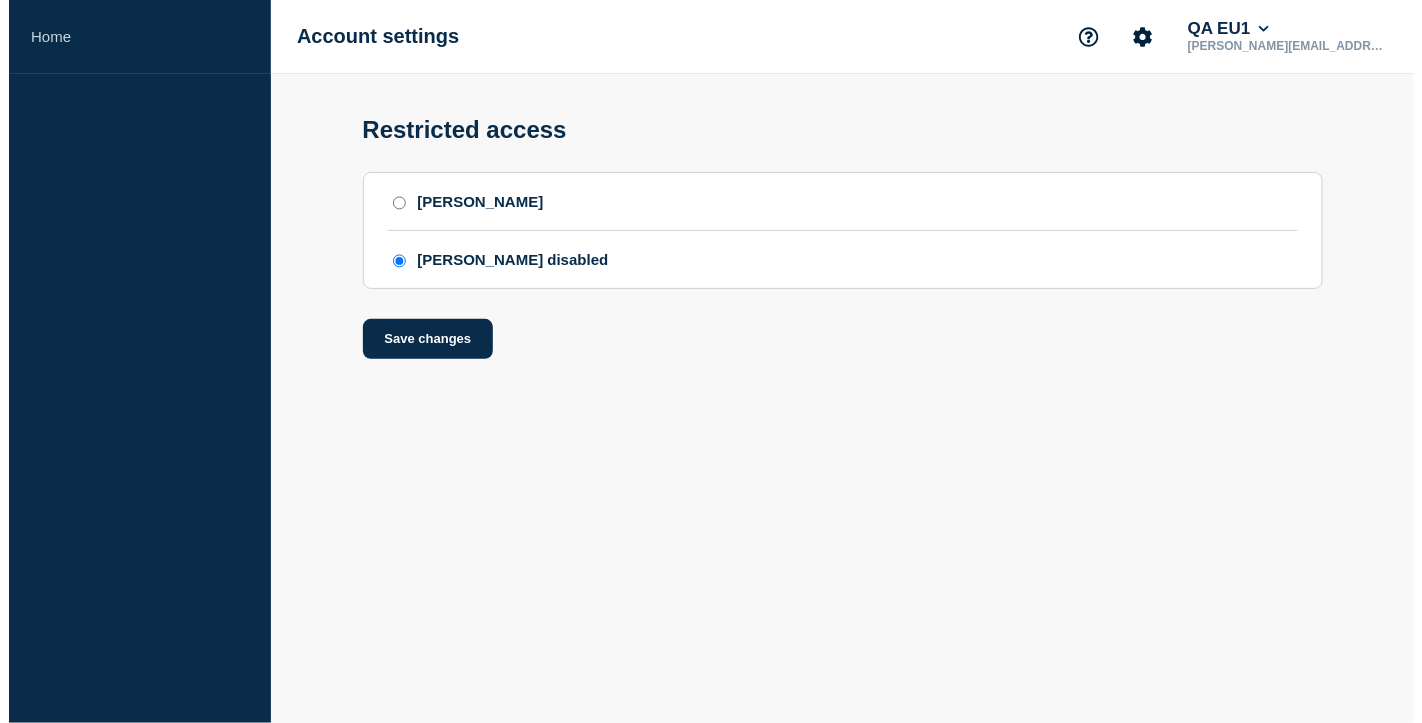 scroll, scrollTop: 0, scrollLeft: 0, axis: both 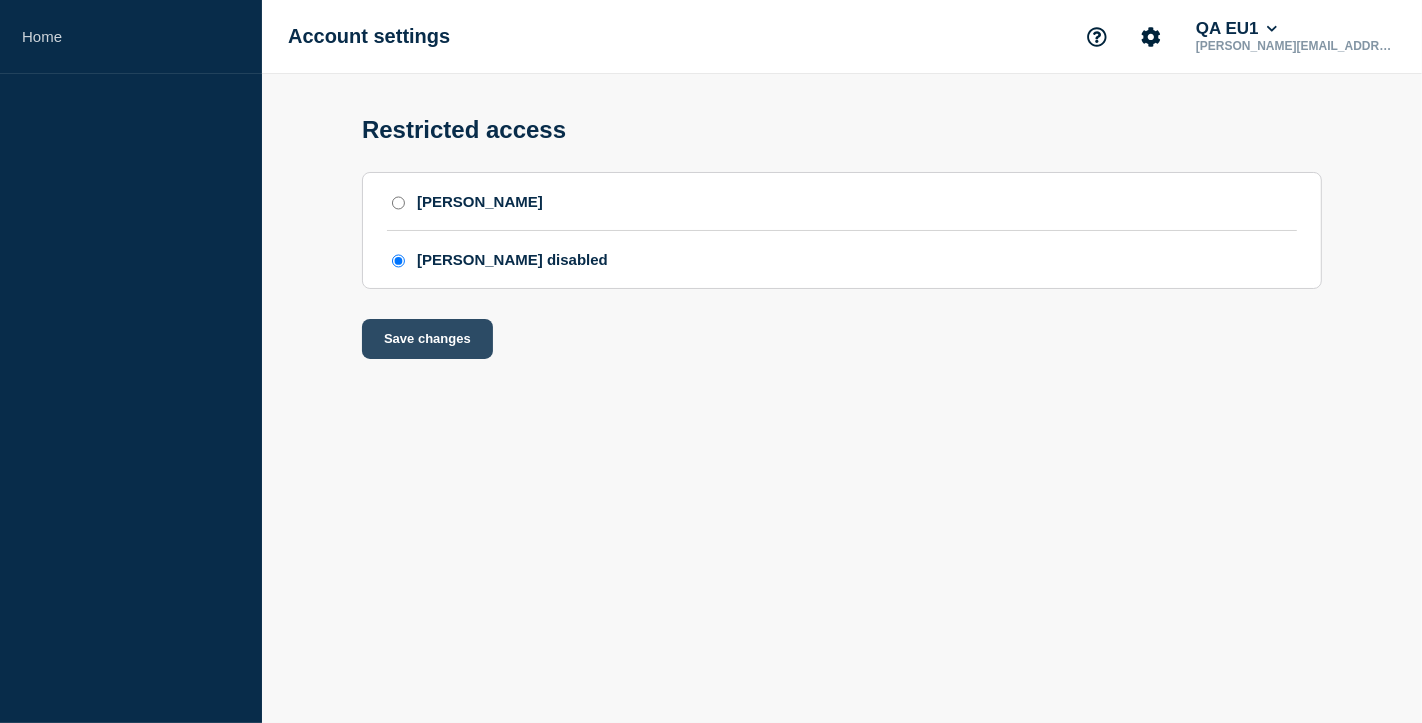 click on "Save changes" 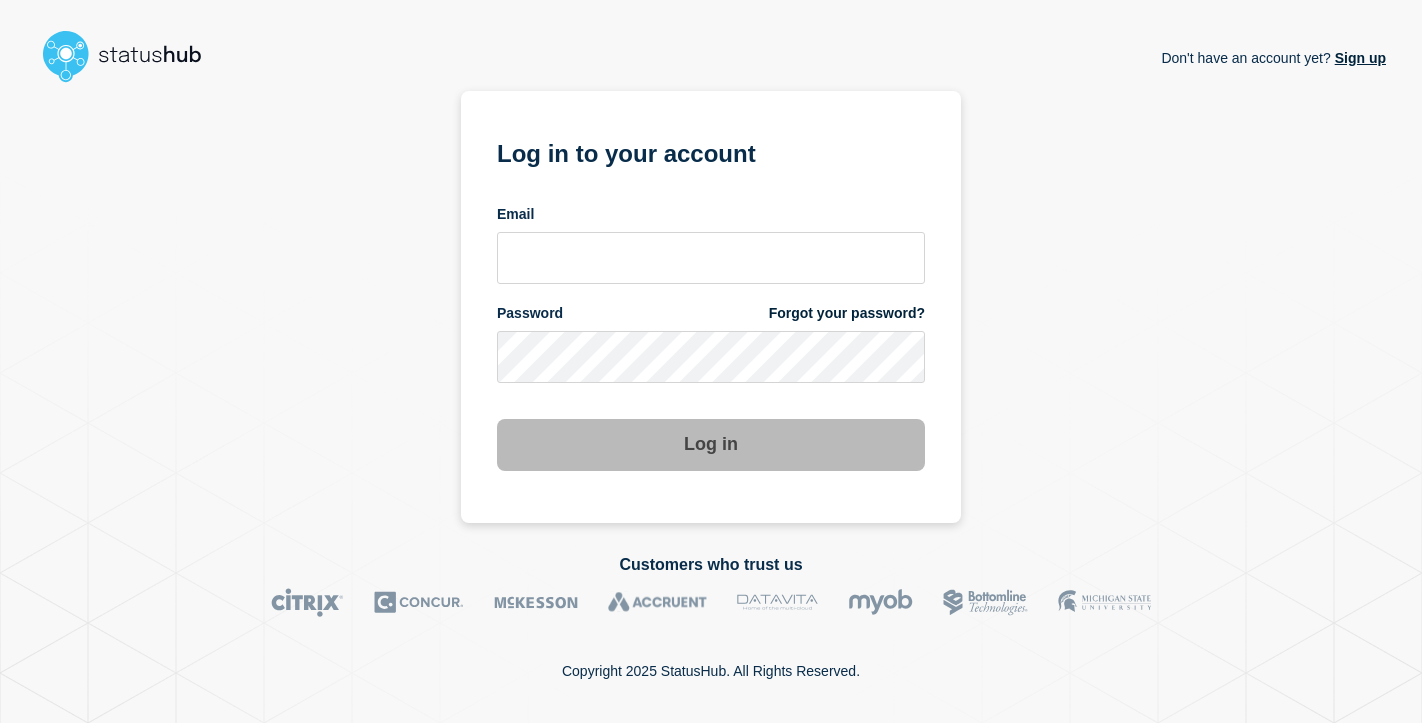 scroll, scrollTop: 0, scrollLeft: 0, axis: both 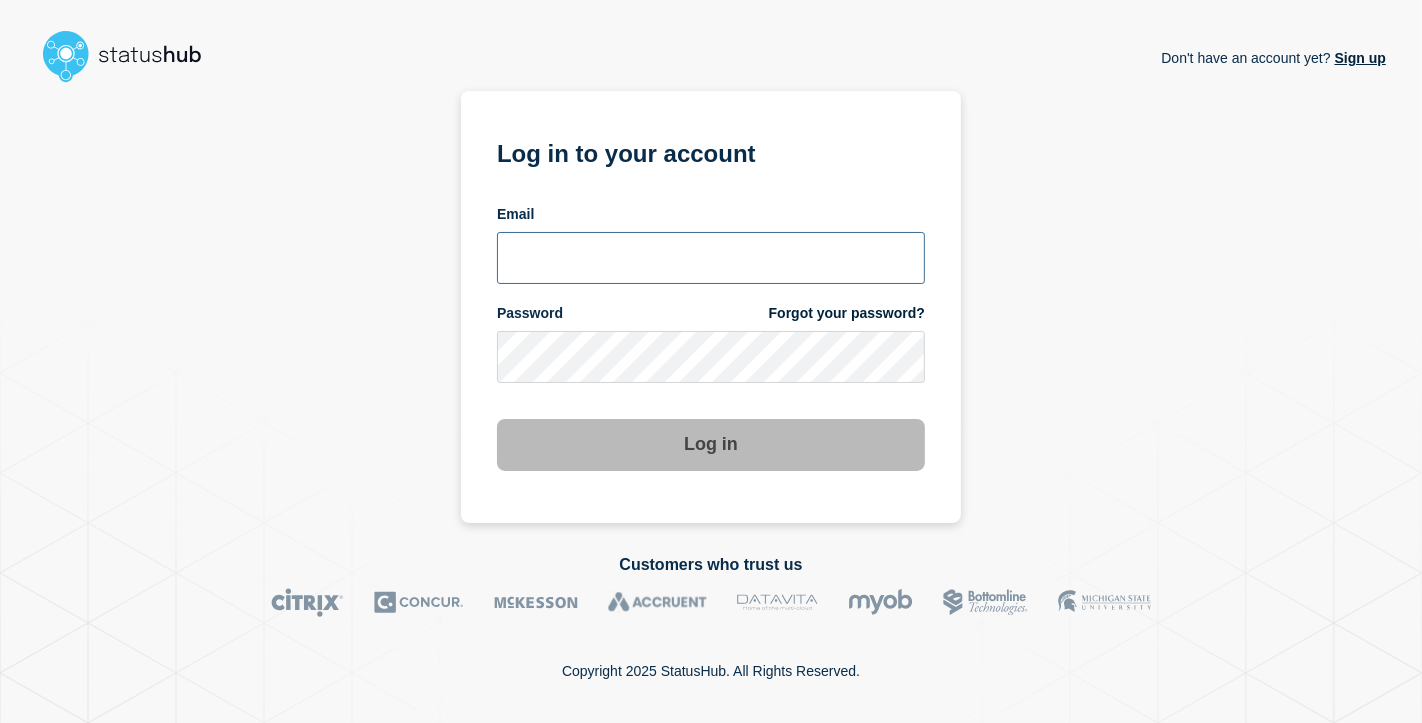 drag, startPoint x: 619, startPoint y: 263, endPoint x: 583, endPoint y: 259, distance: 36.221542 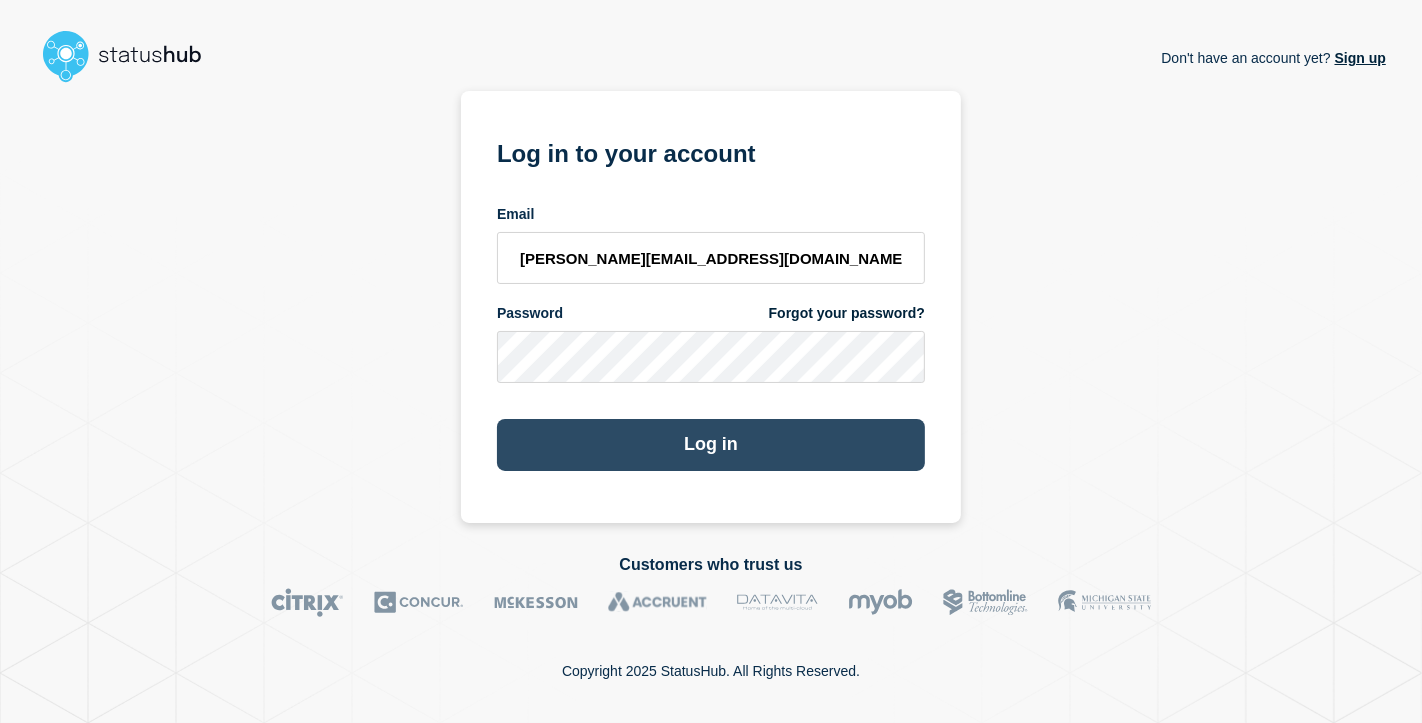 click on "Log in" at bounding box center [711, 445] 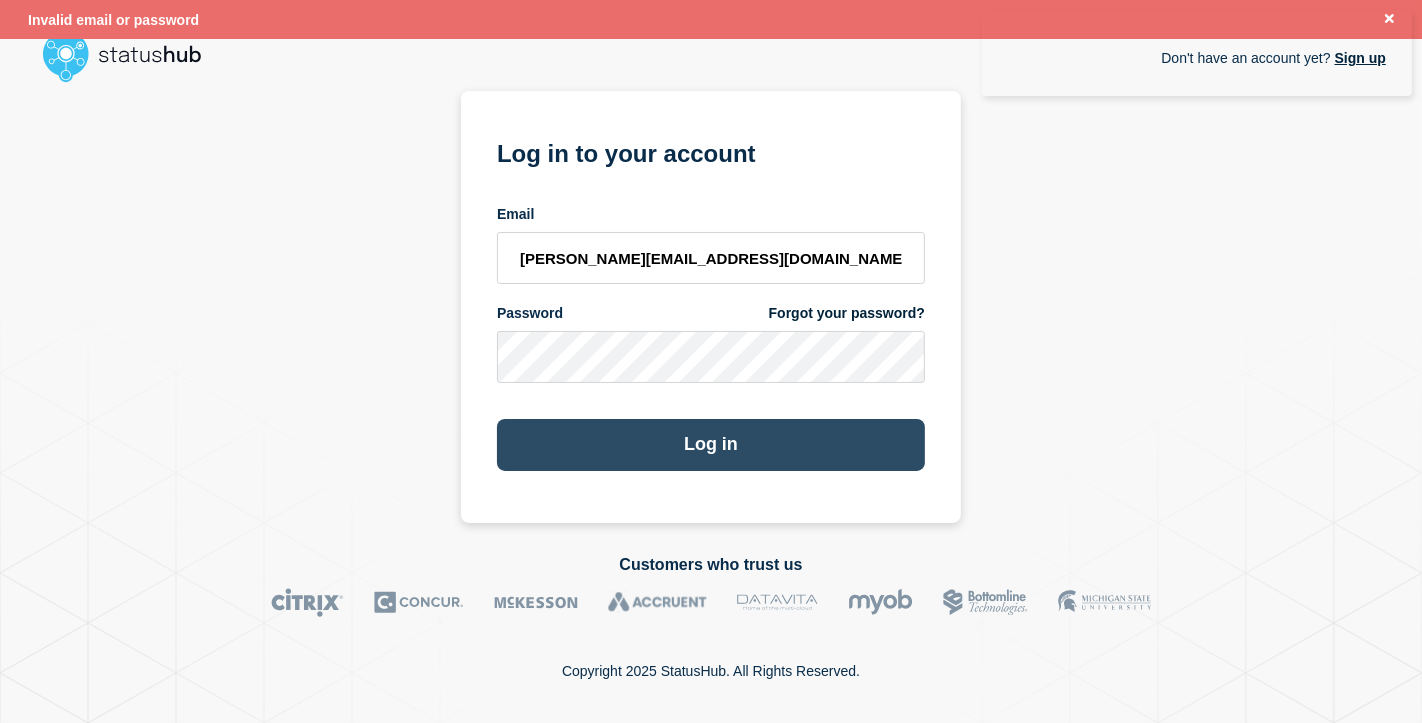click on "Log in" at bounding box center [711, 445] 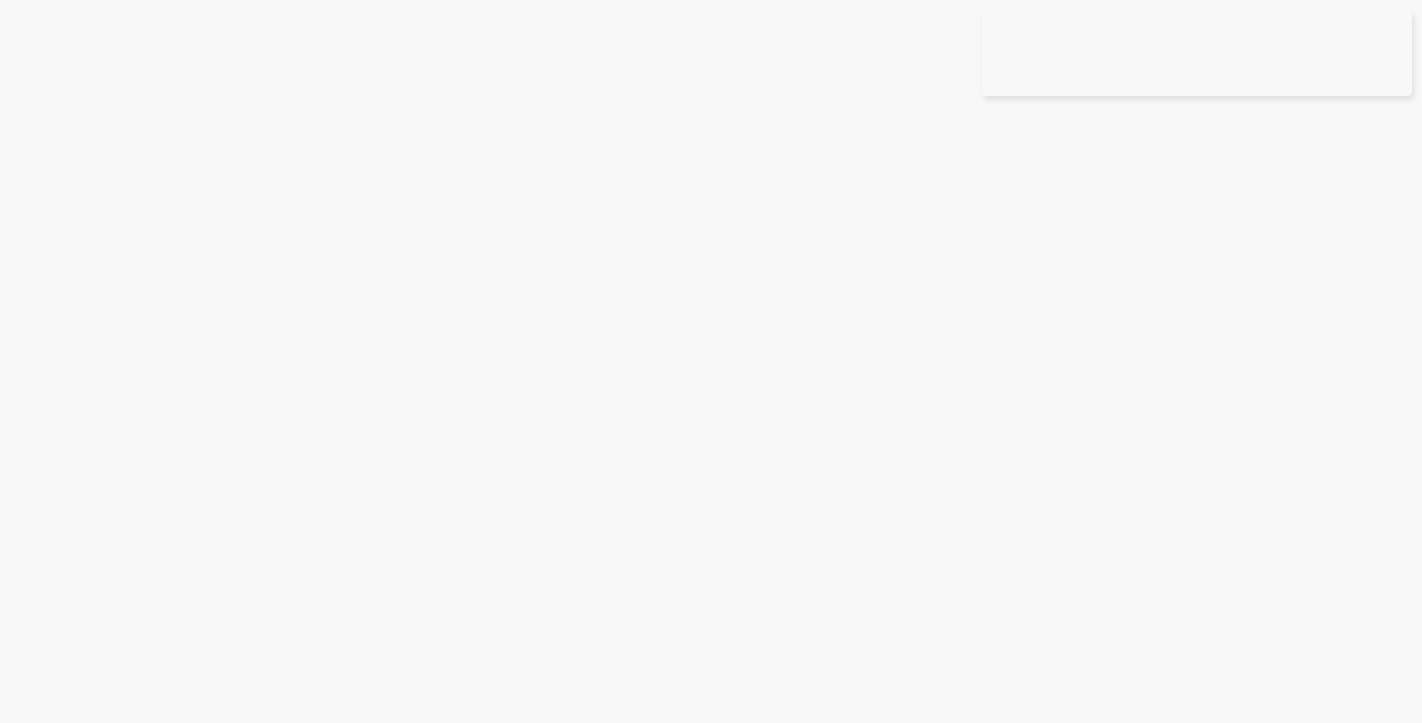 scroll, scrollTop: 0, scrollLeft: 0, axis: both 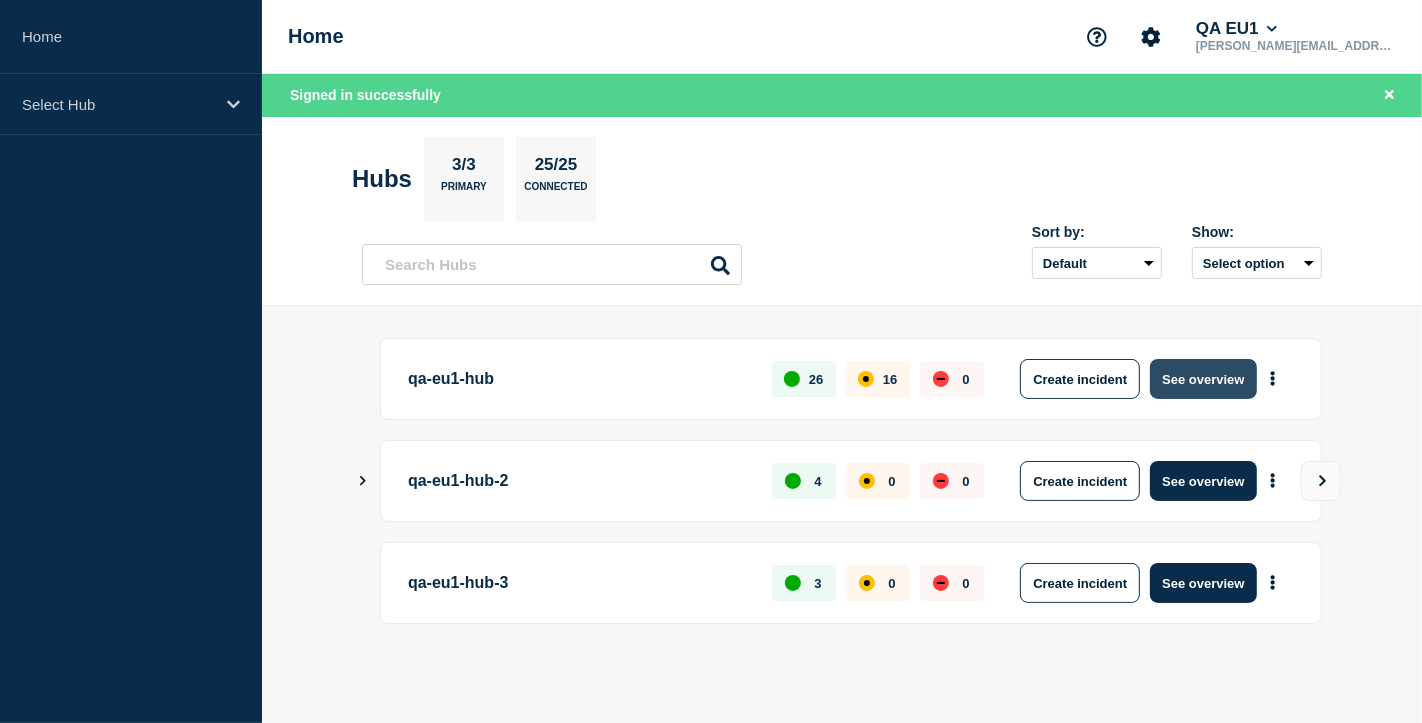 click on "See overview" at bounding box center [1203, 379] 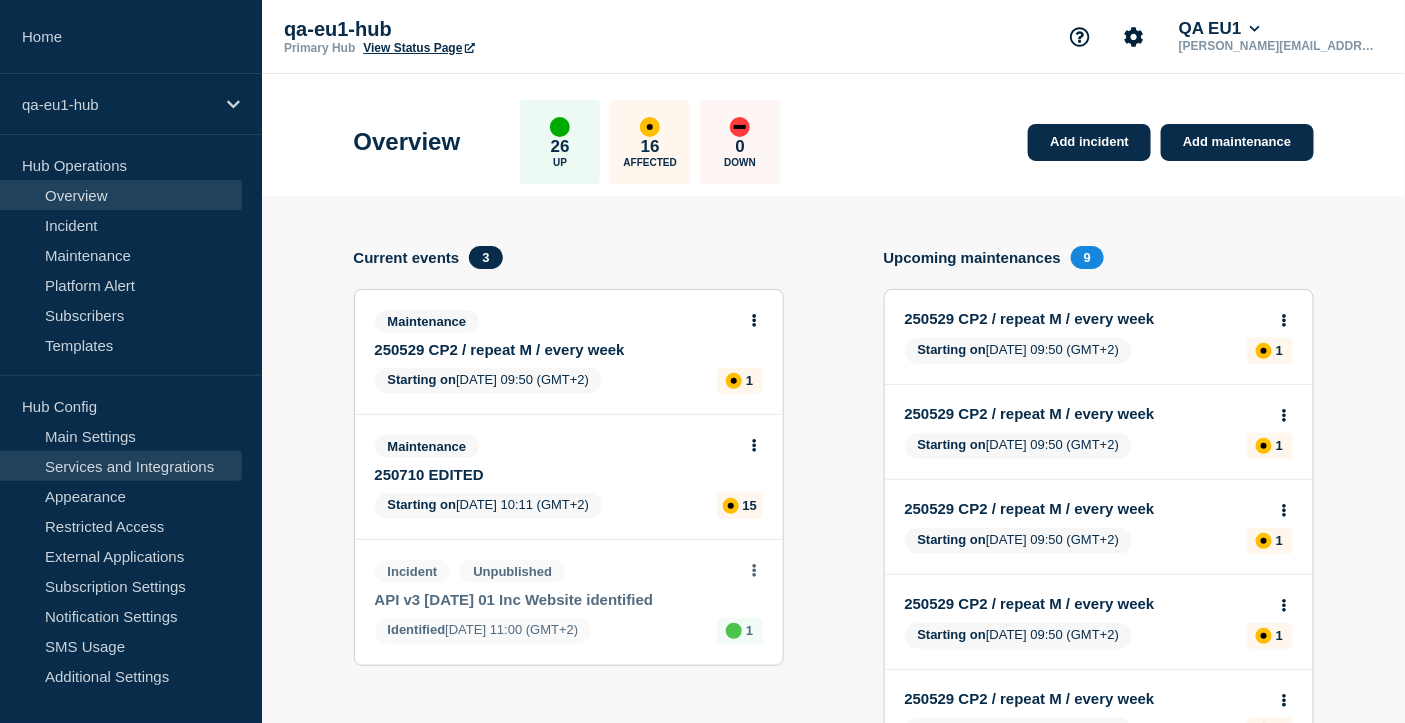 click on "Services and Integrations" at bounding box center [121, 466] 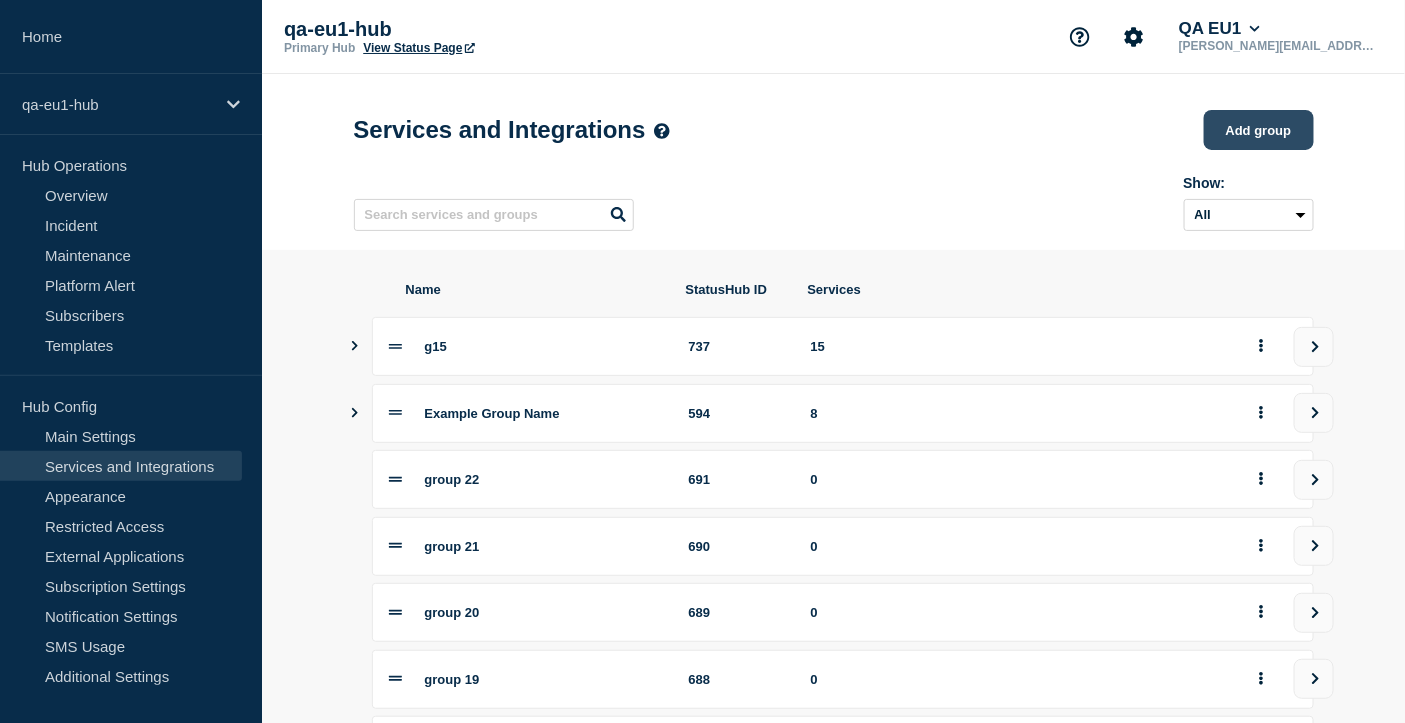 click on "Add group" at bounding box center [1259, 130] 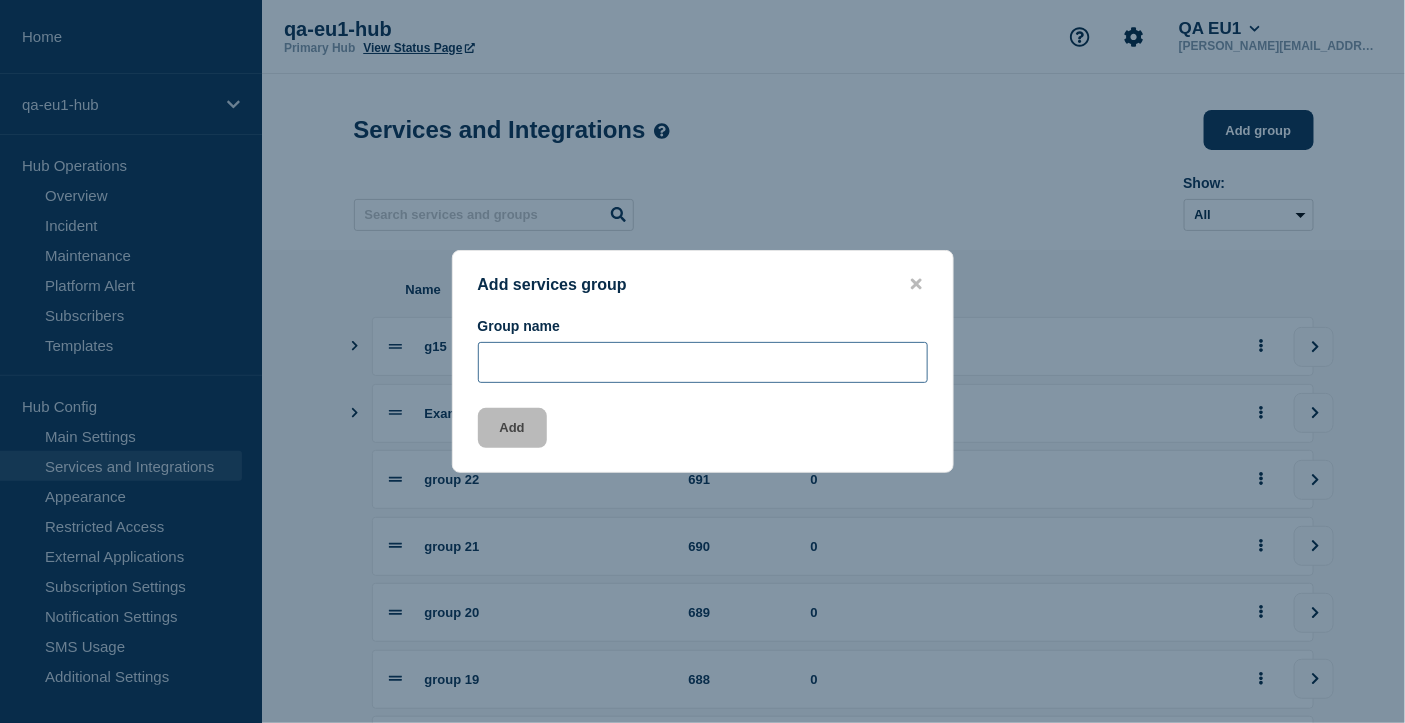 click at bounding box center (703, 362) 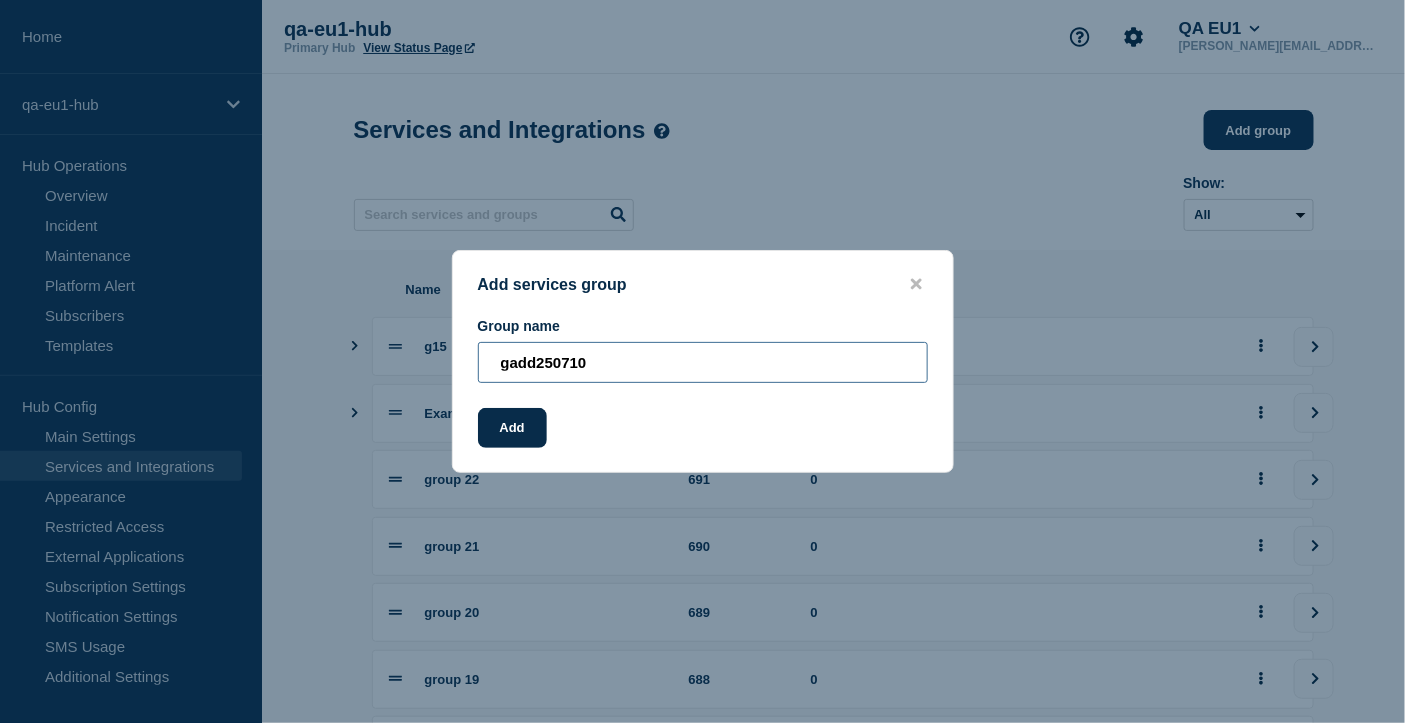 drag, startPoint x: 612, startPoint y: 366, endPoint x: 366, endPoint y: 361, distance: 246.05081 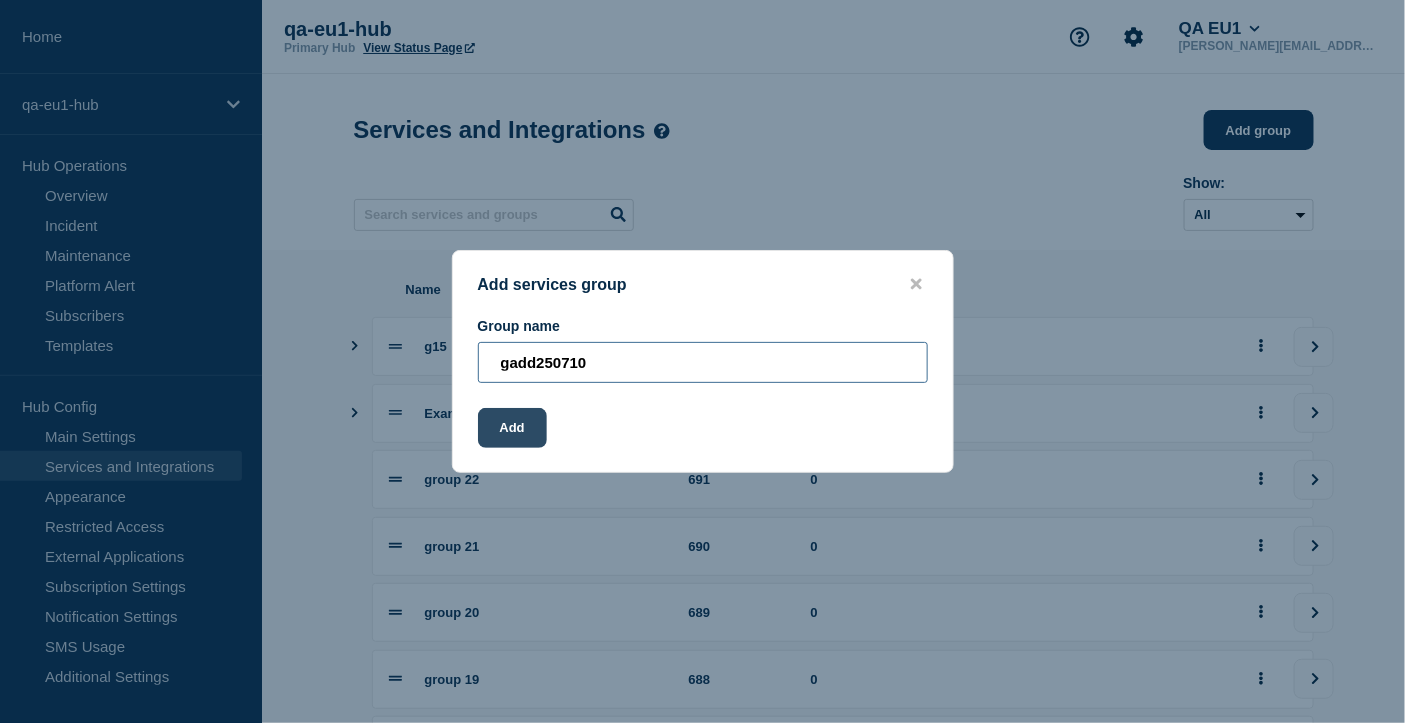 type on "gadd250710" 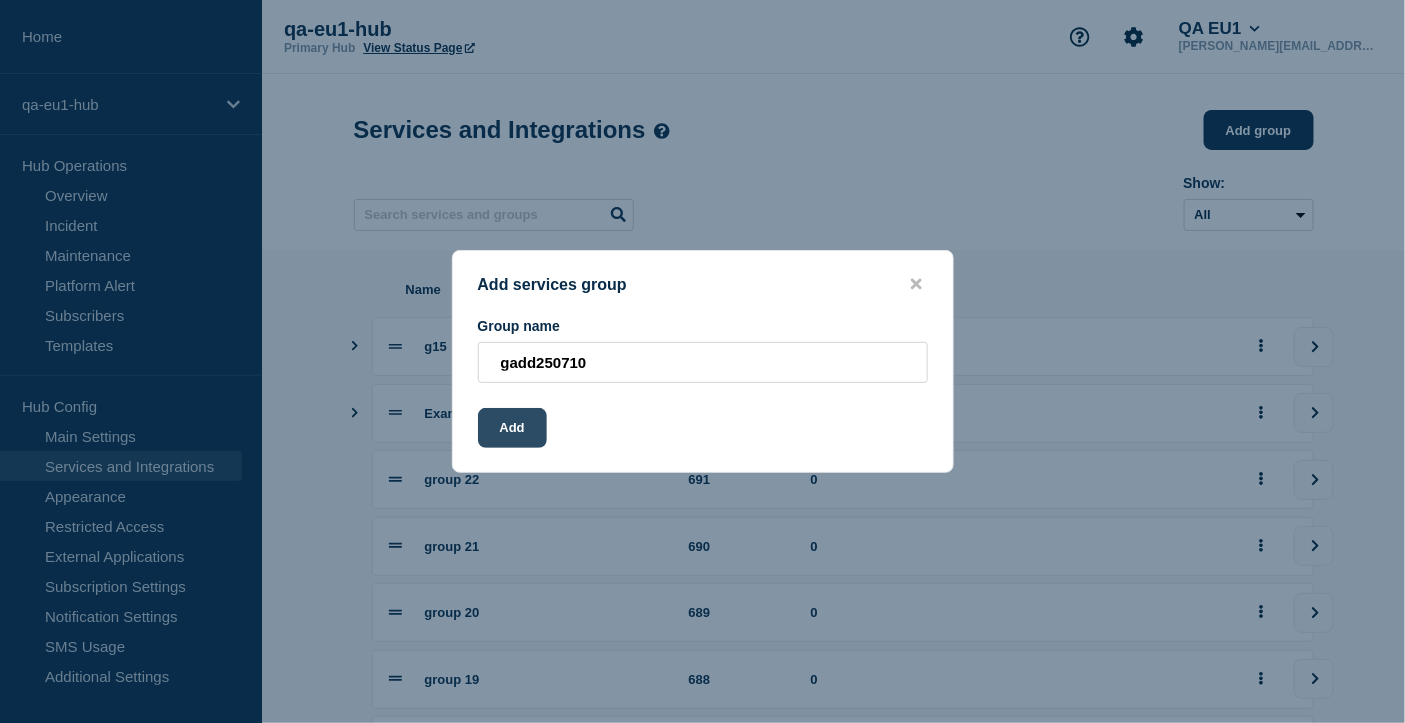 click on "Add" 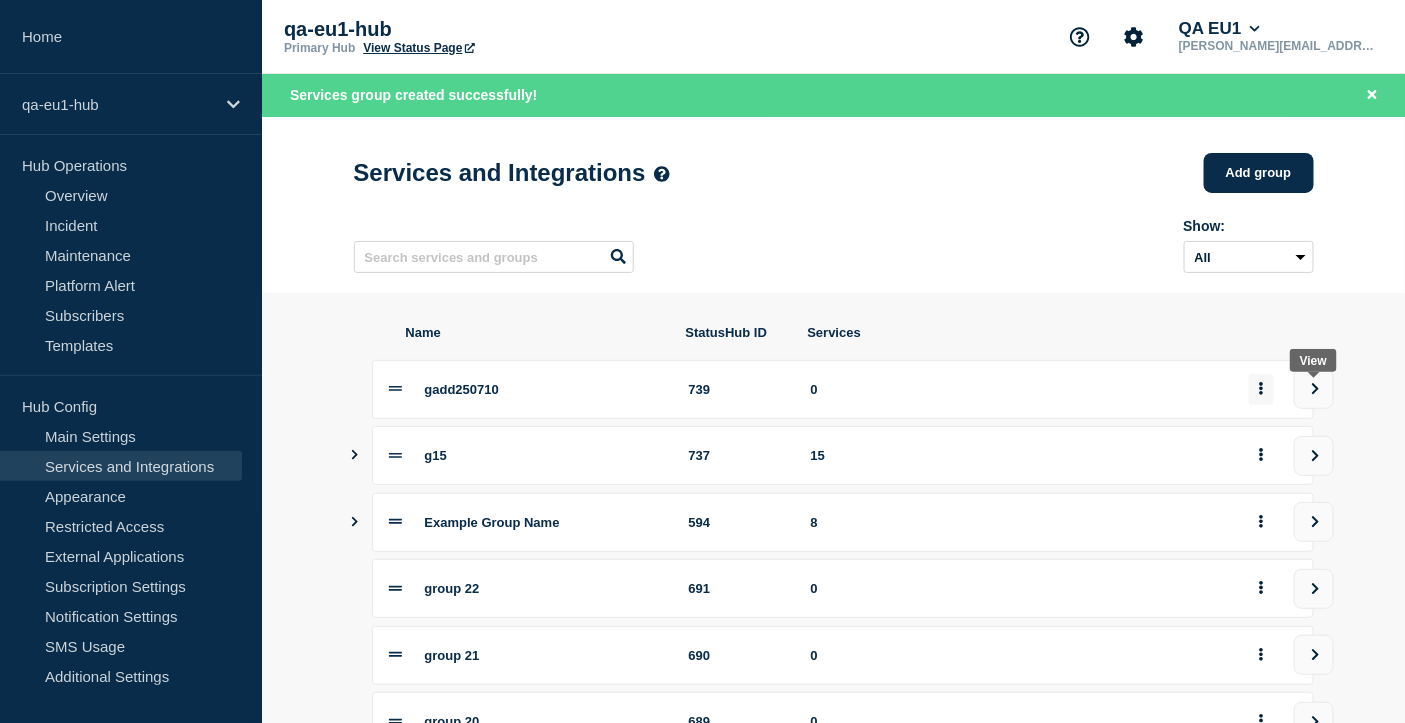drag, startPoint x: 1323, startPoint y: 401, endPoint x: 1258, endPoint y: 401, distance: 65 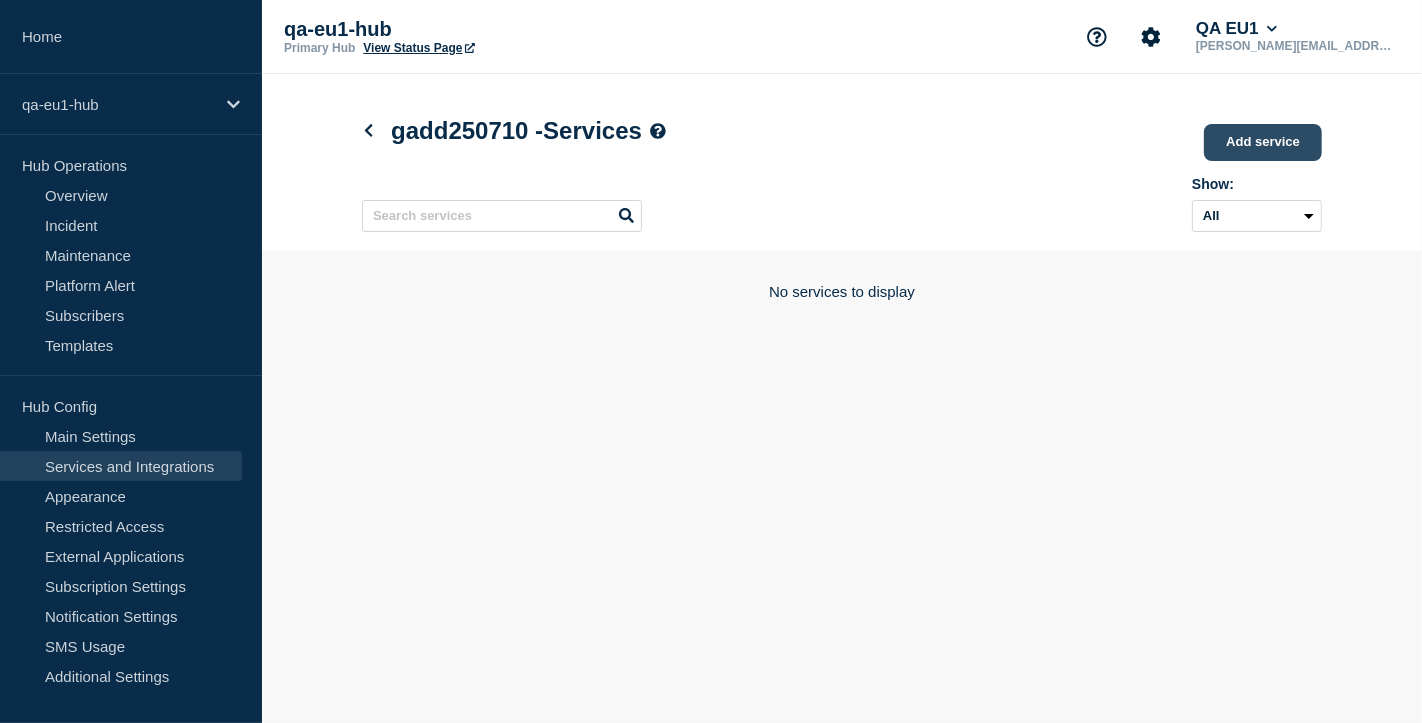 click on "Add service" at bounding box center (1263, 142) 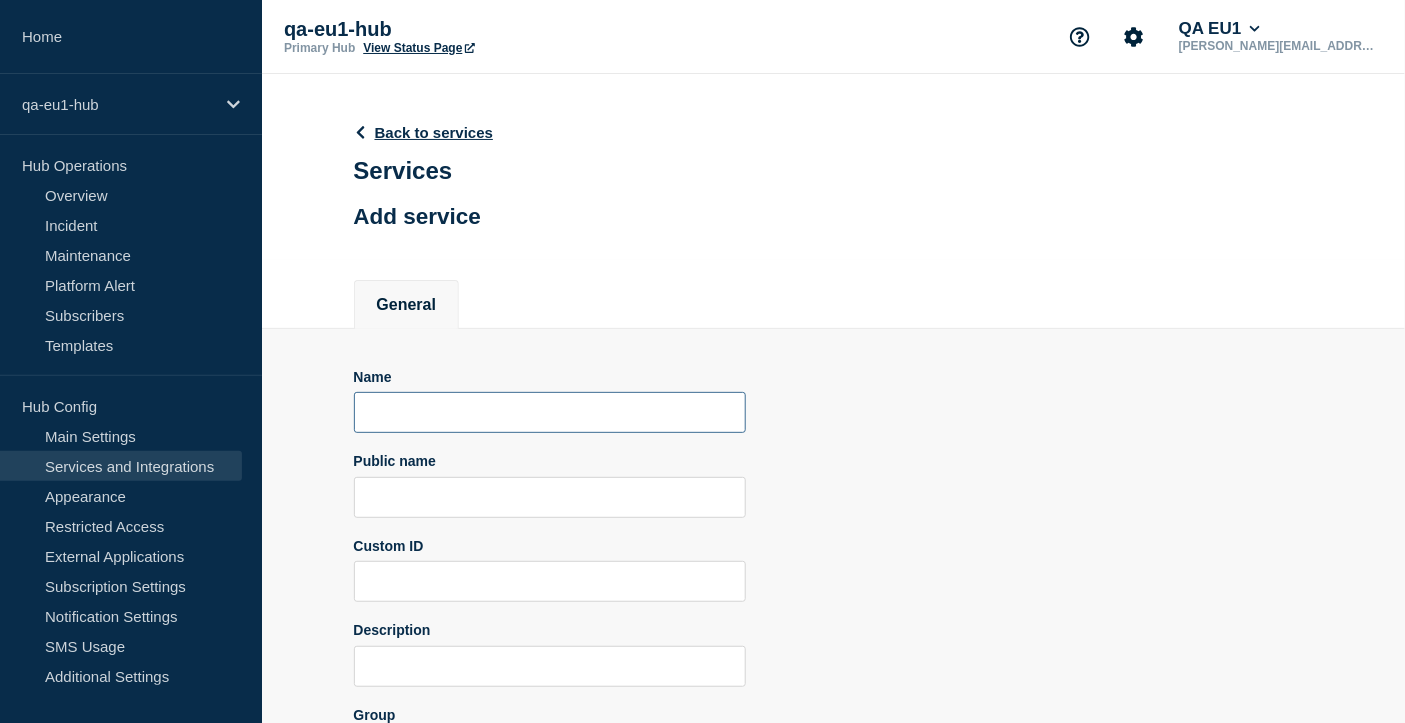 click at bounding box center [550, 412] 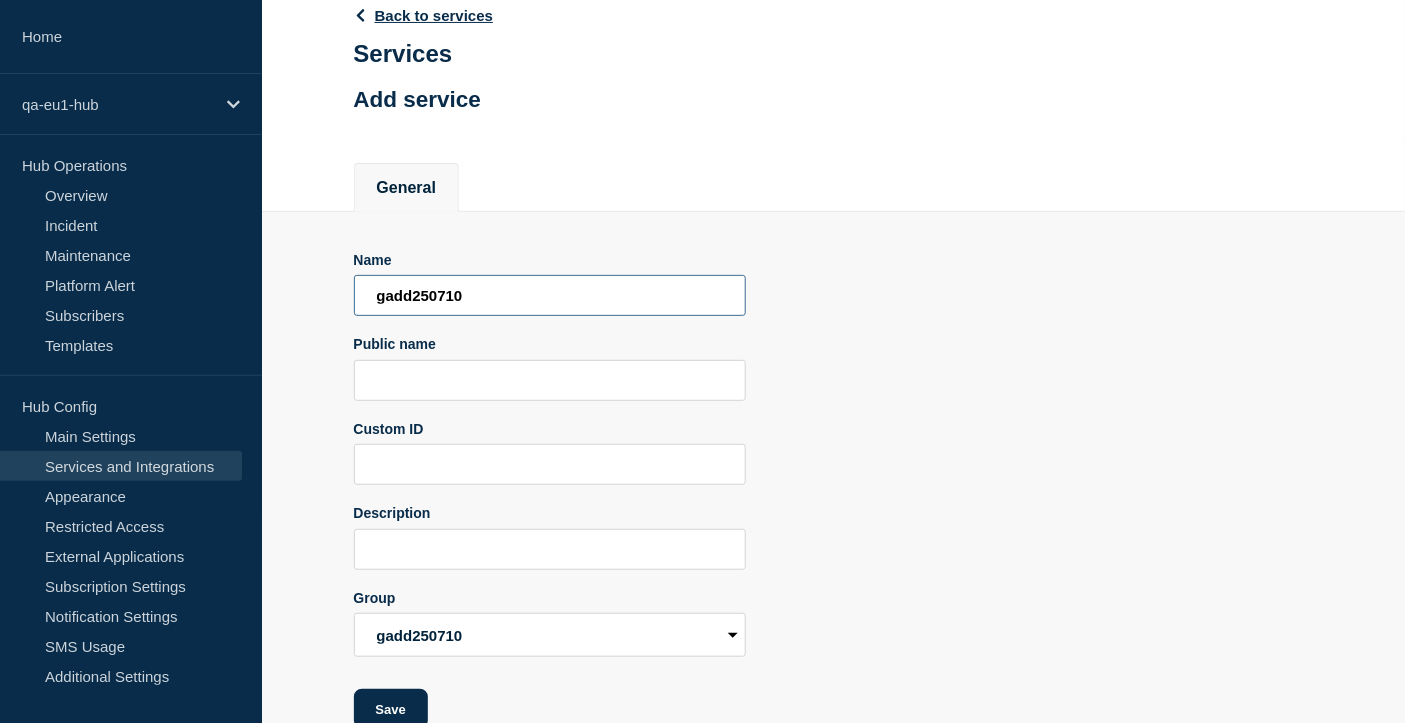 scroll, scrollTop: 190, scrollLeft: 0, axis: vertical 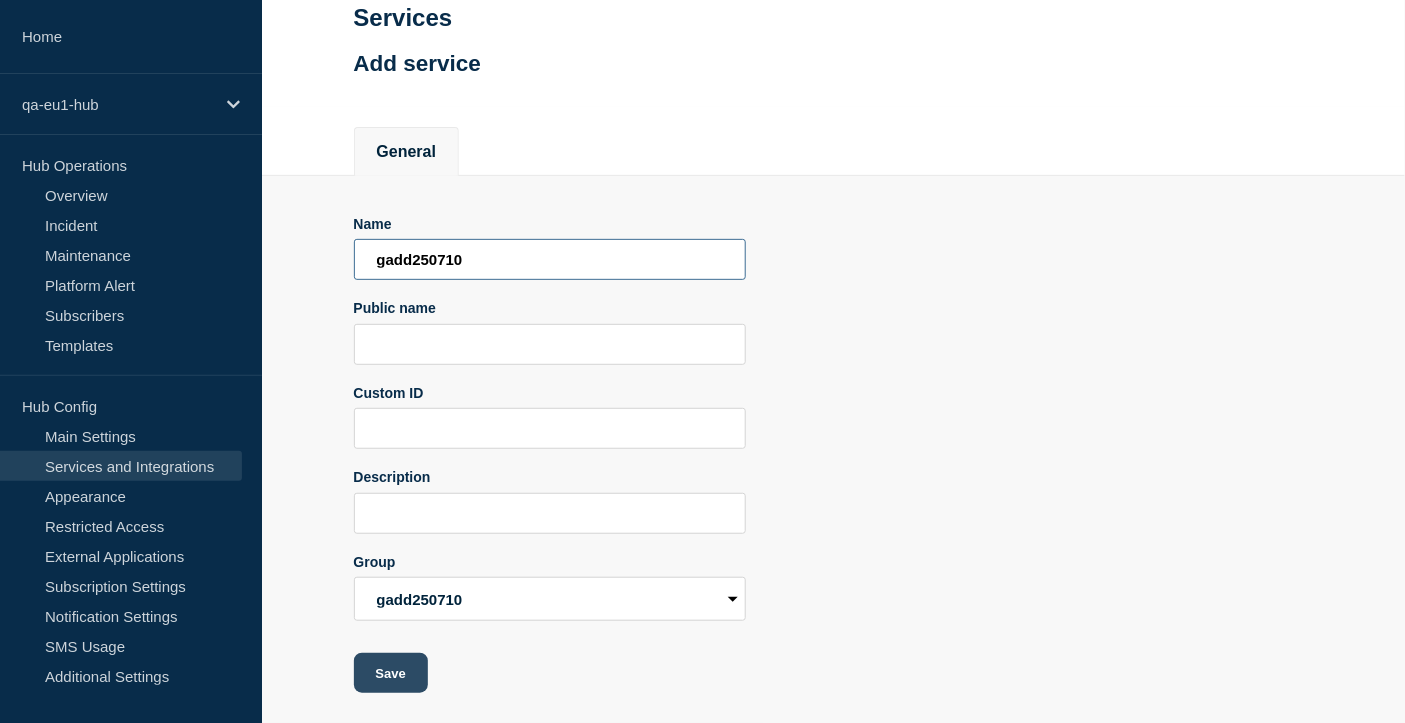type on "gadd250710" 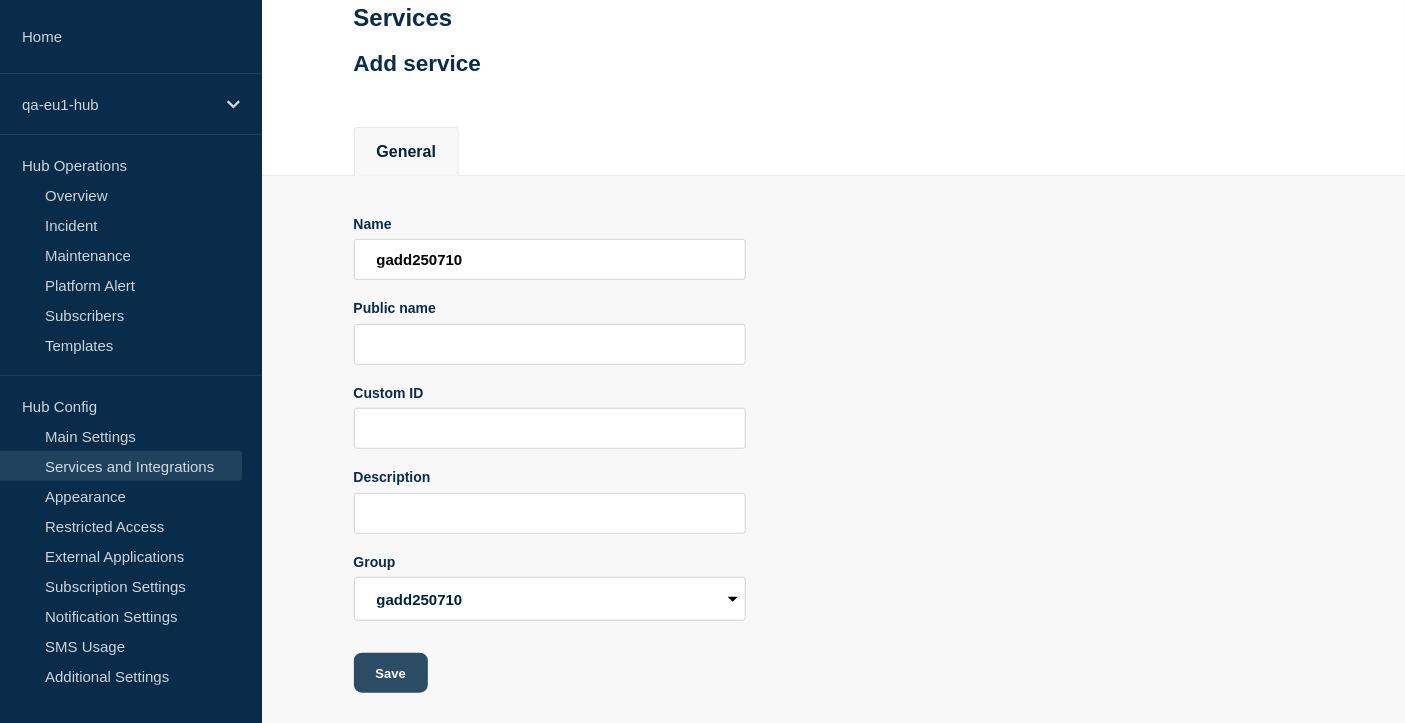click on "Save" at bounding box center (391, 673) 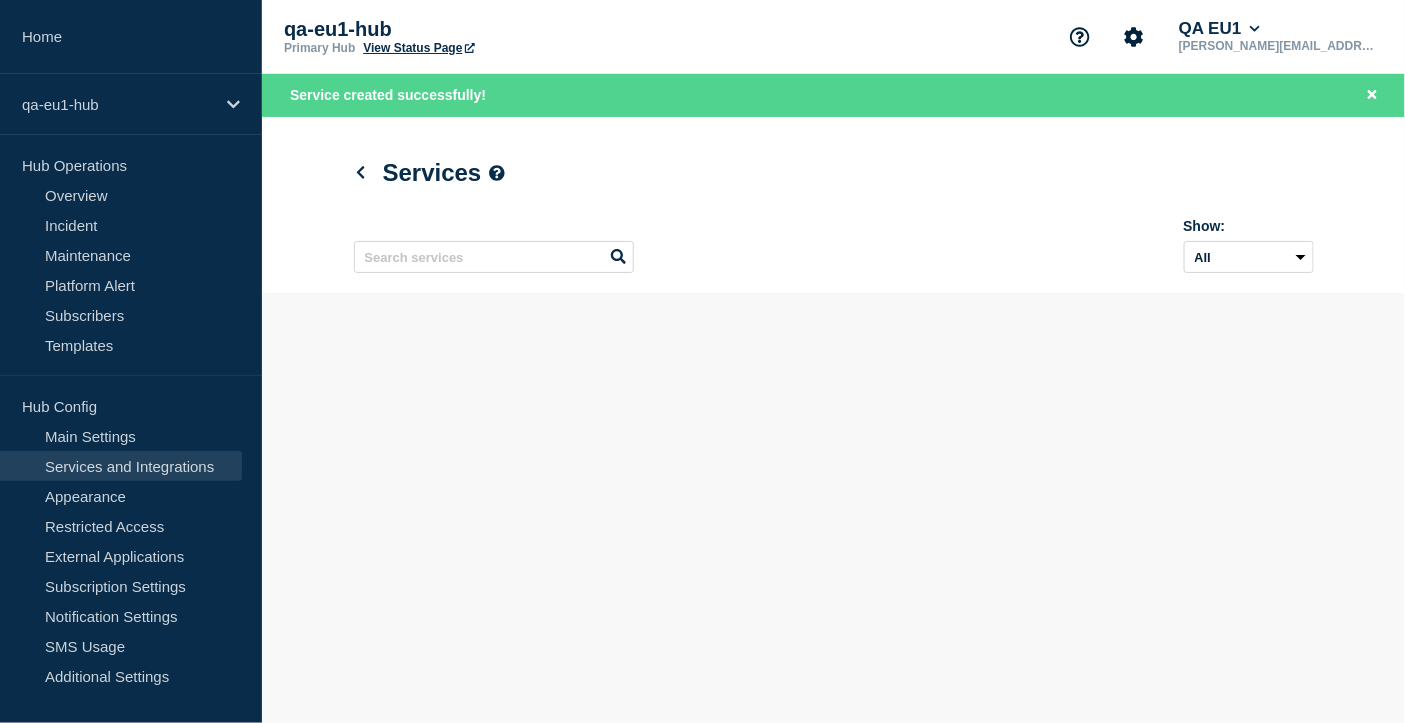 scroll, scrollTop: 0, scrollLeft: 0, axis: both 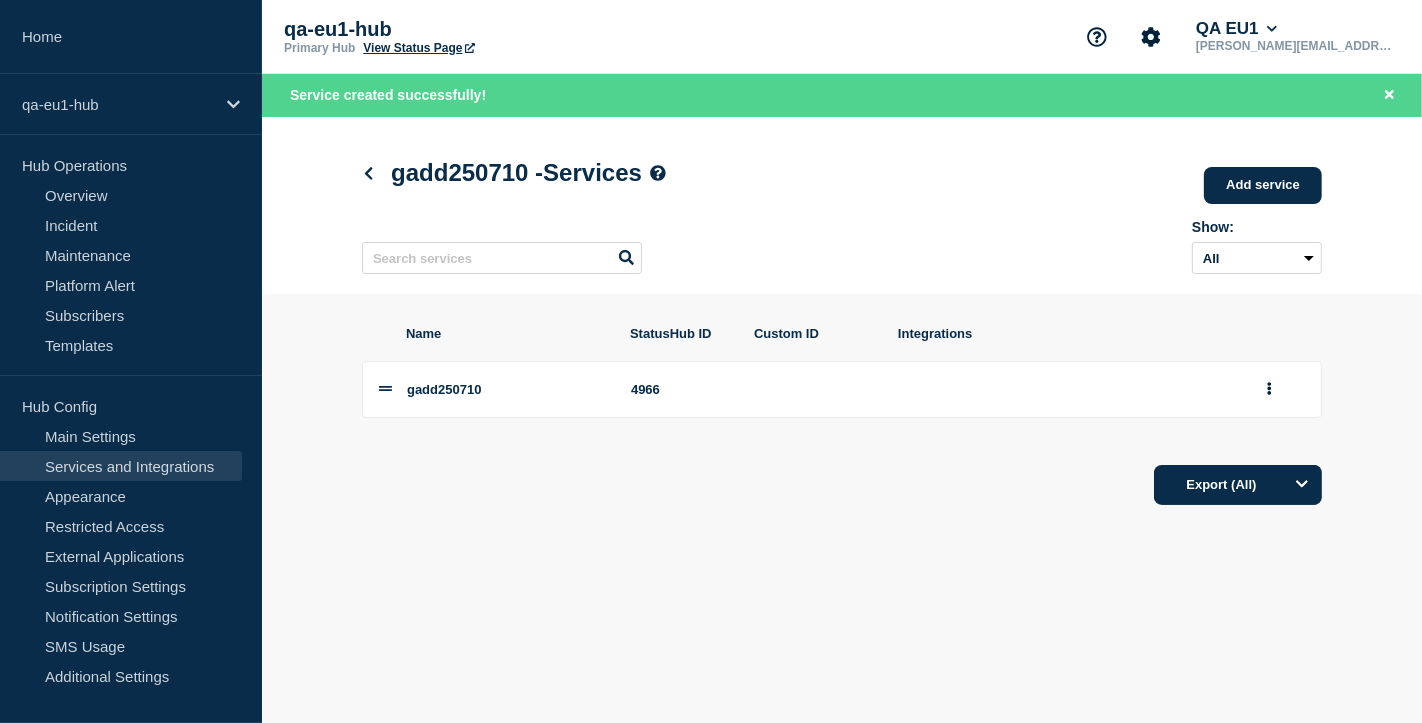 click on "View Status Page" at bounding box center [418, 48] 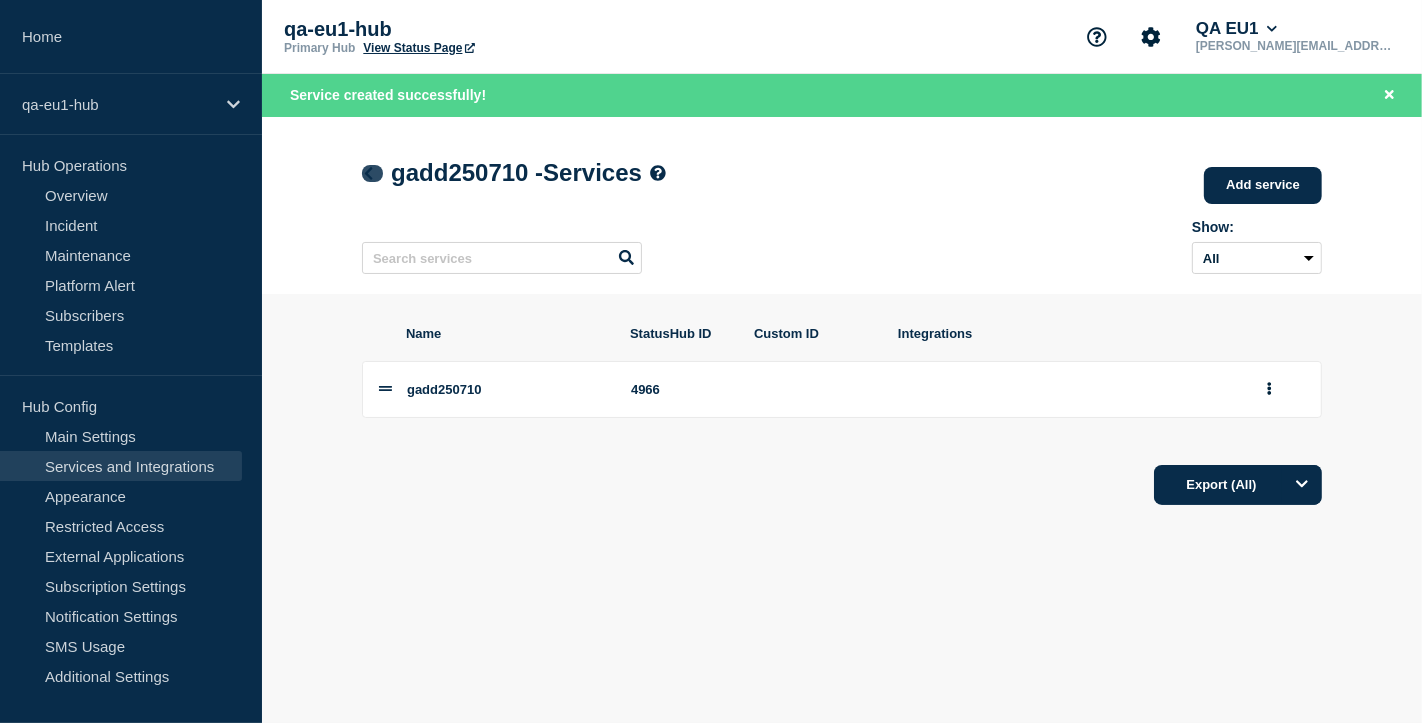 click 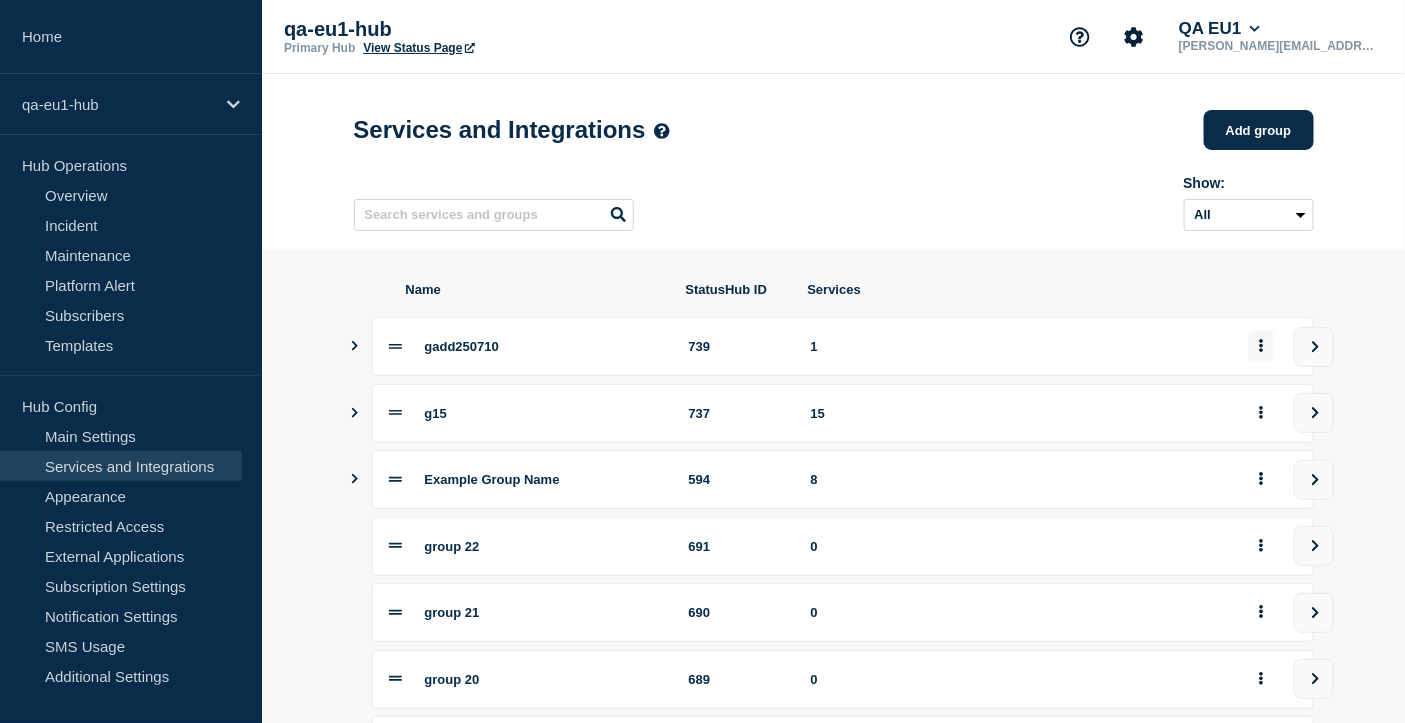 click 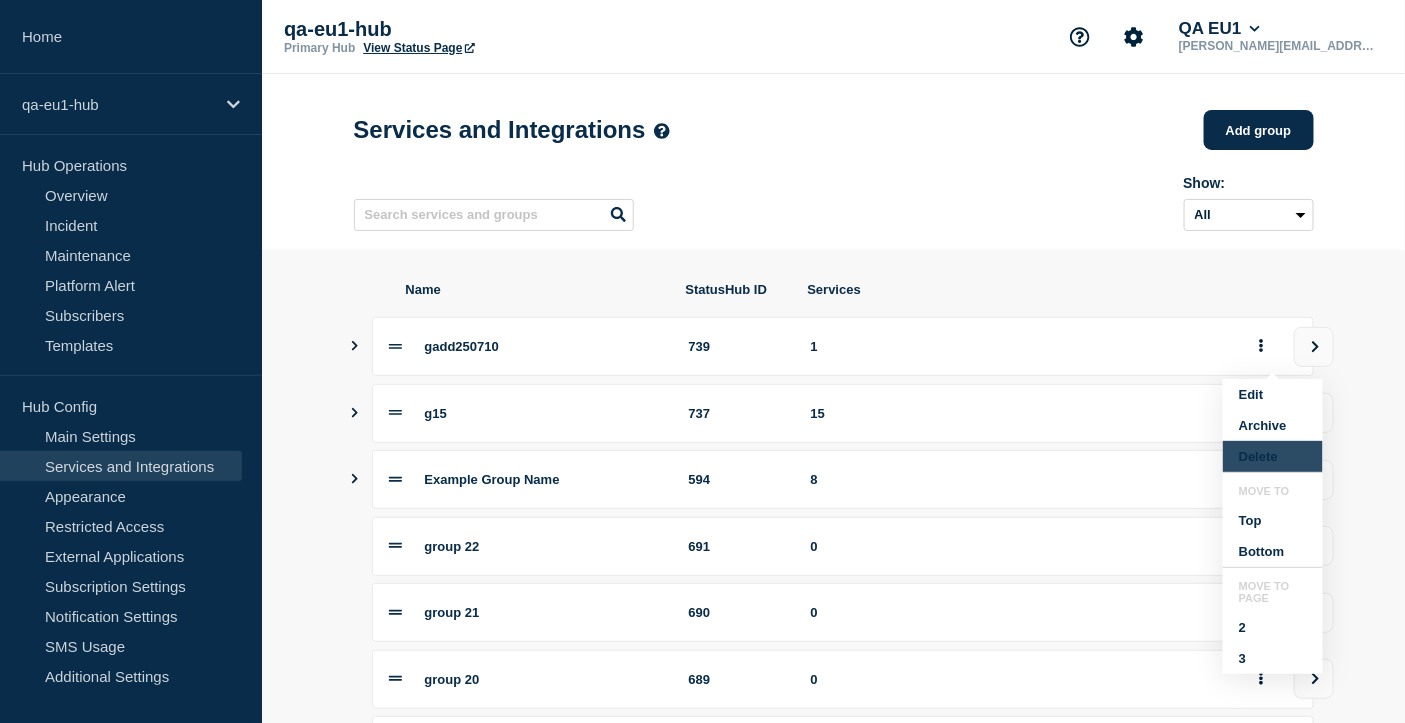 click on "Delete" at bounding box center [1273, 456] 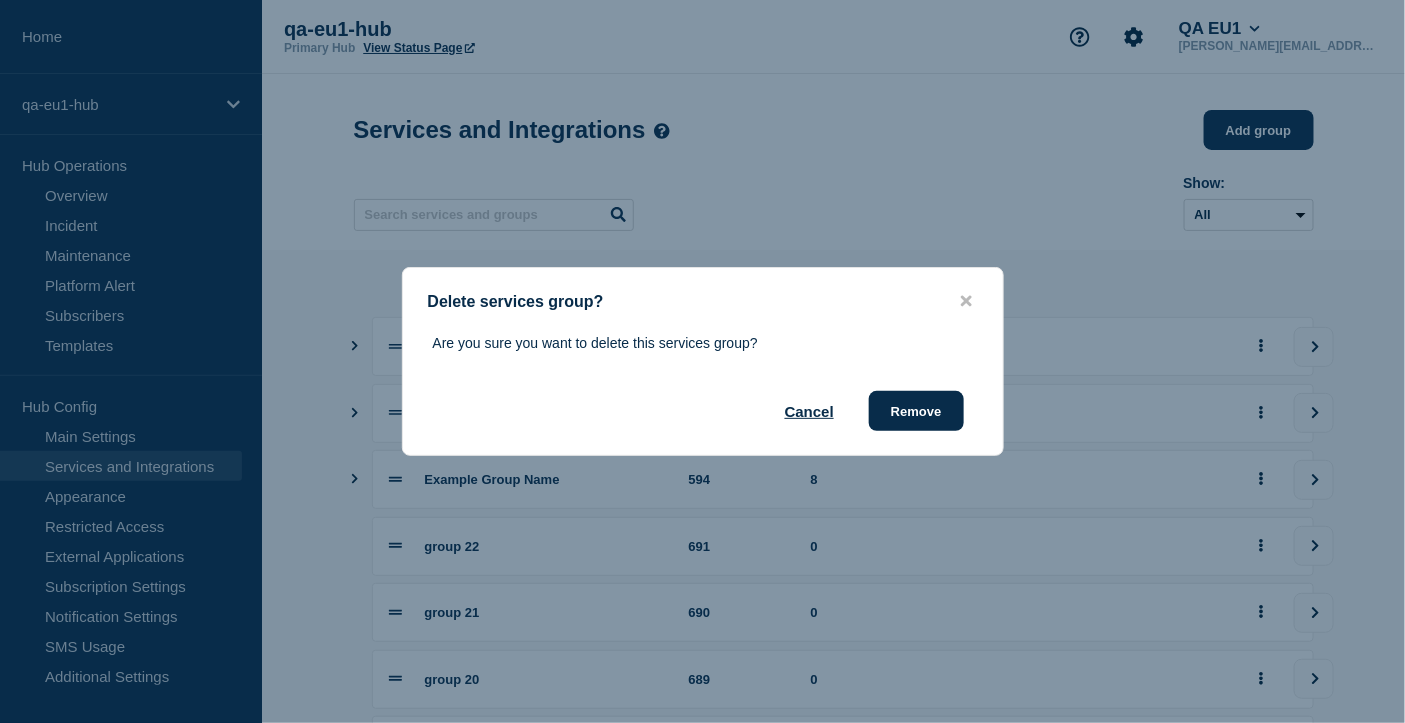 drag, startPoint x: 907, startPoint y: 424, endPoint x: 973, endPoint y: 337, distance: 109.201645 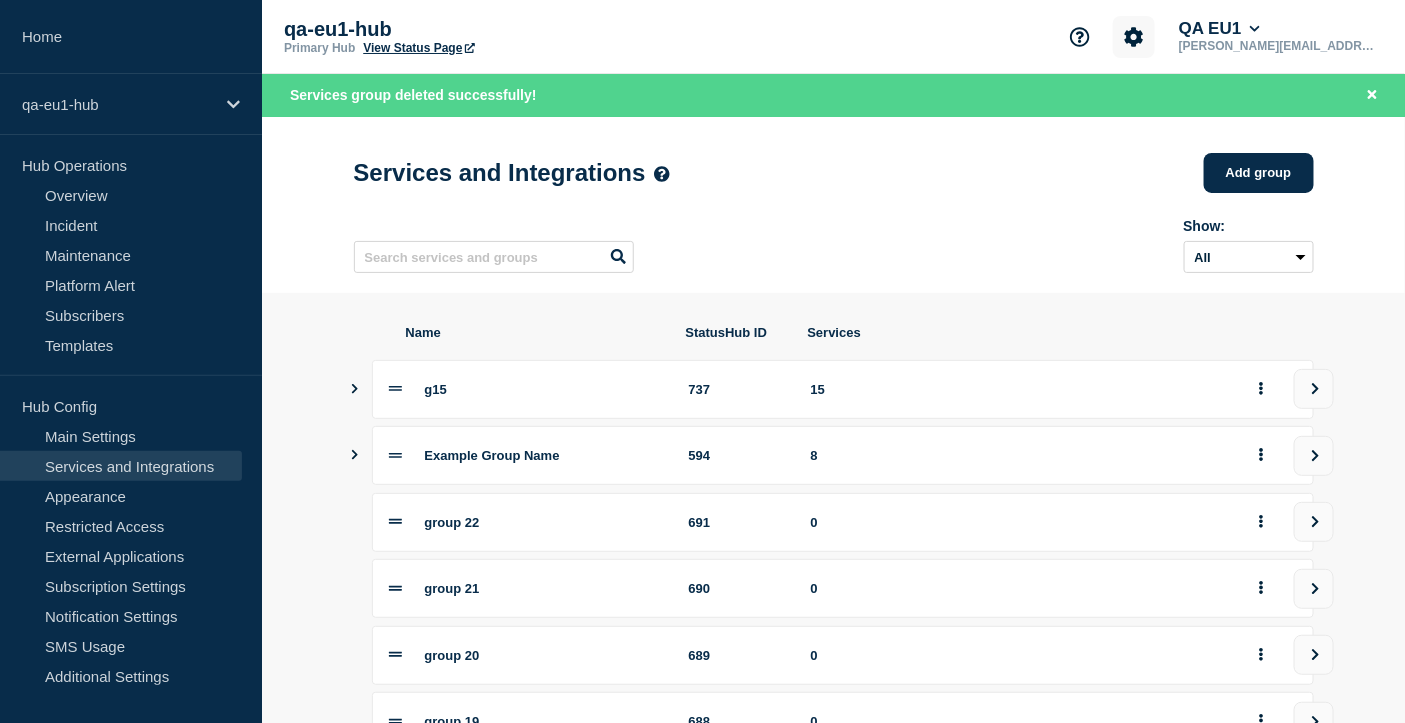 click 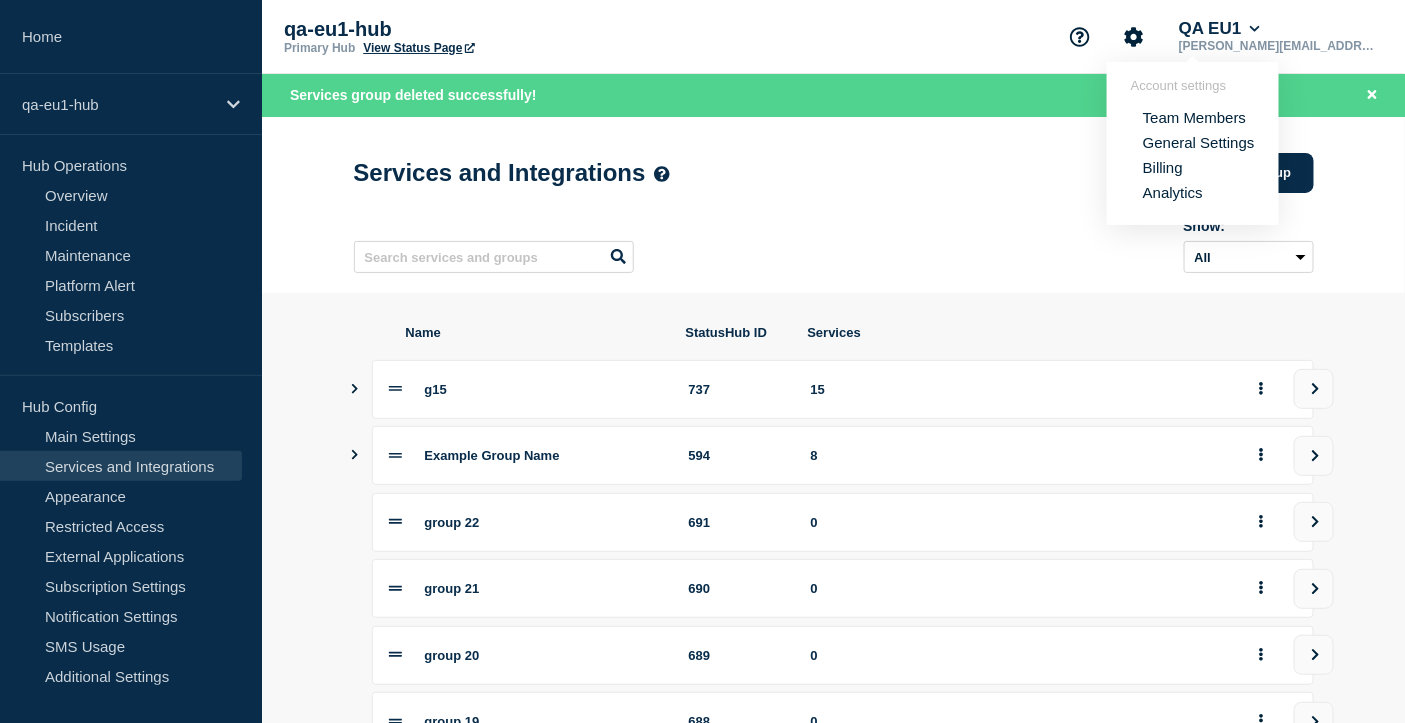 click on "General Settings" at bounding box center (1199, 142) 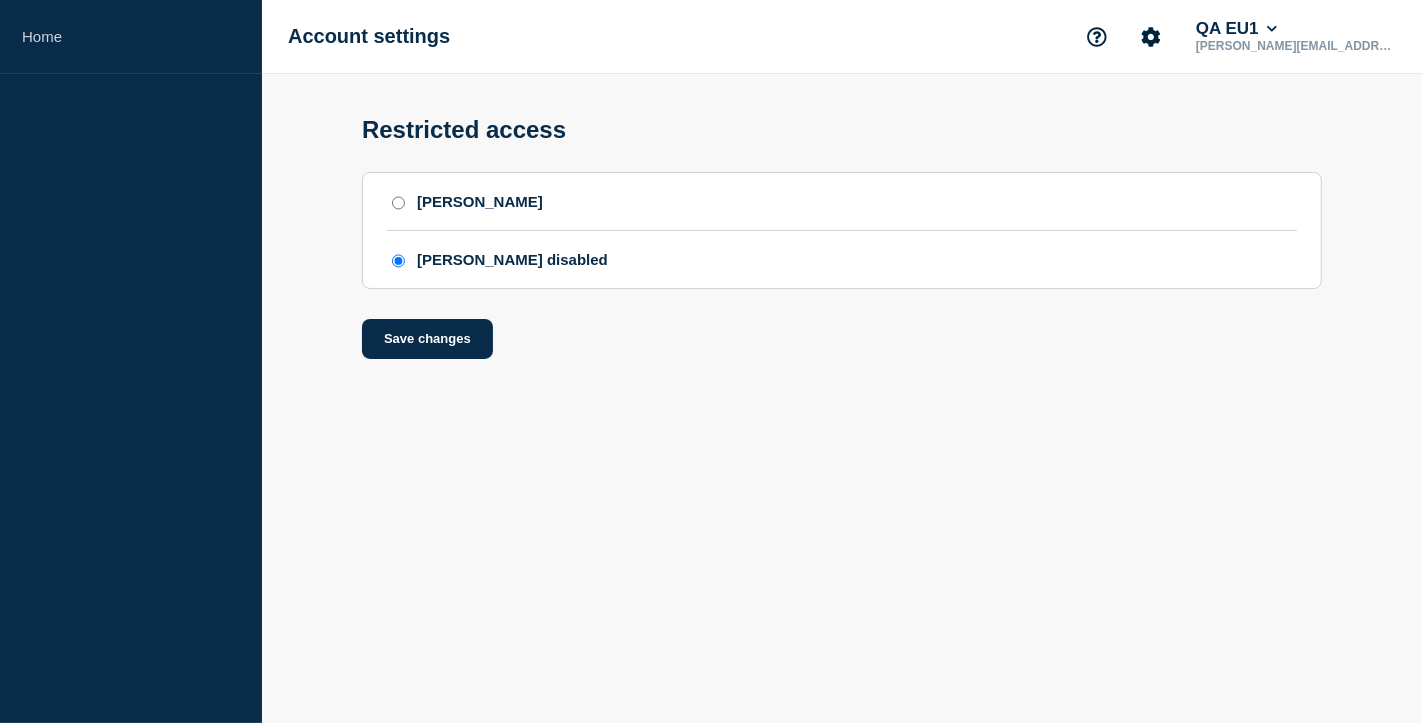 click on "[PERSON_NAME]" at bounding box center [842, 201] 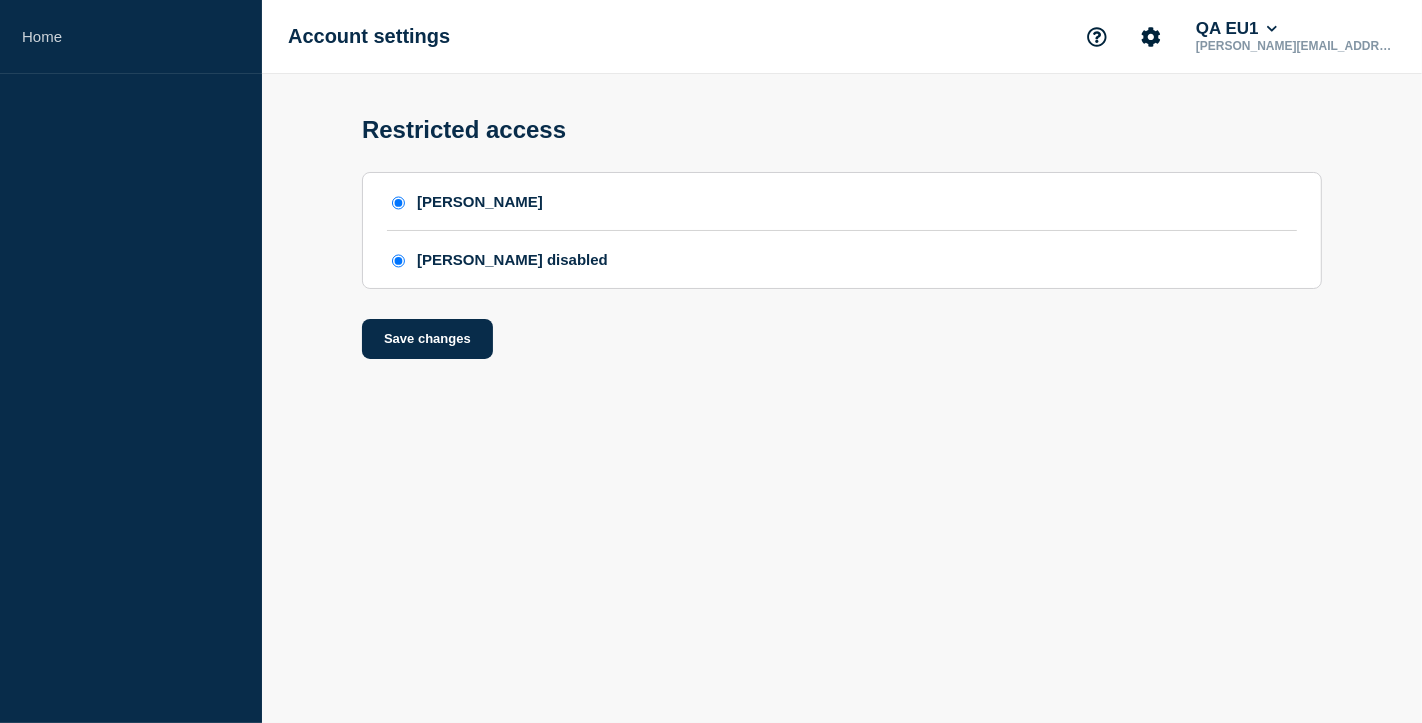 radio on "false" 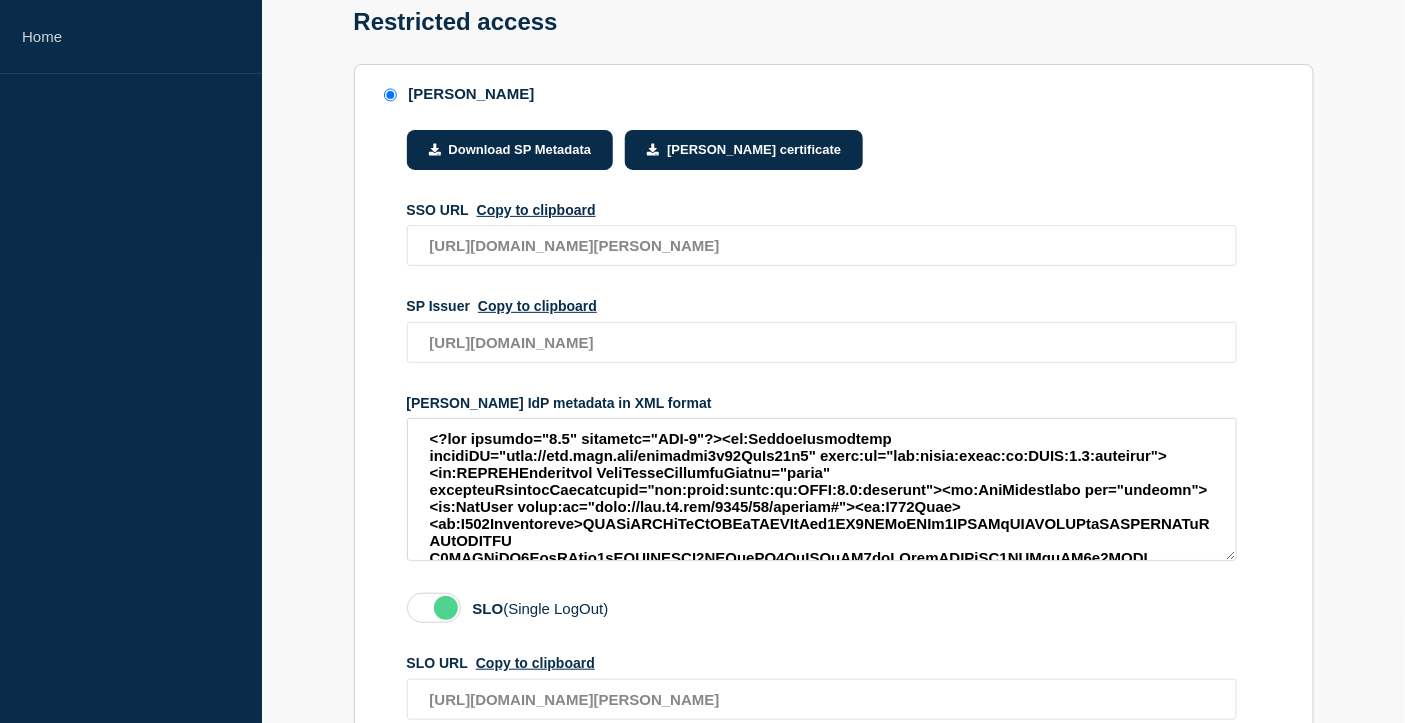 scroll, scrollTop: 133, scrollLeft: 0, axis: vertical 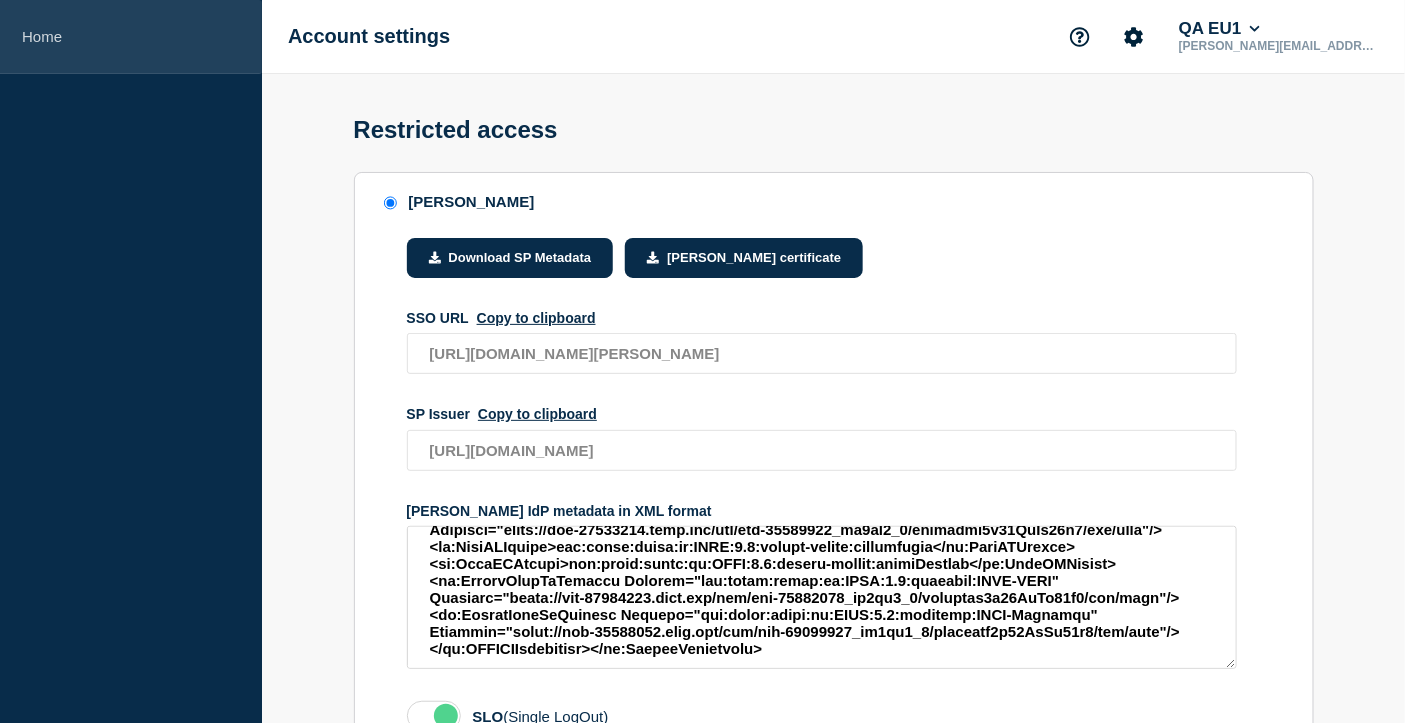 click on "Home" at bounding box center (131, 37) 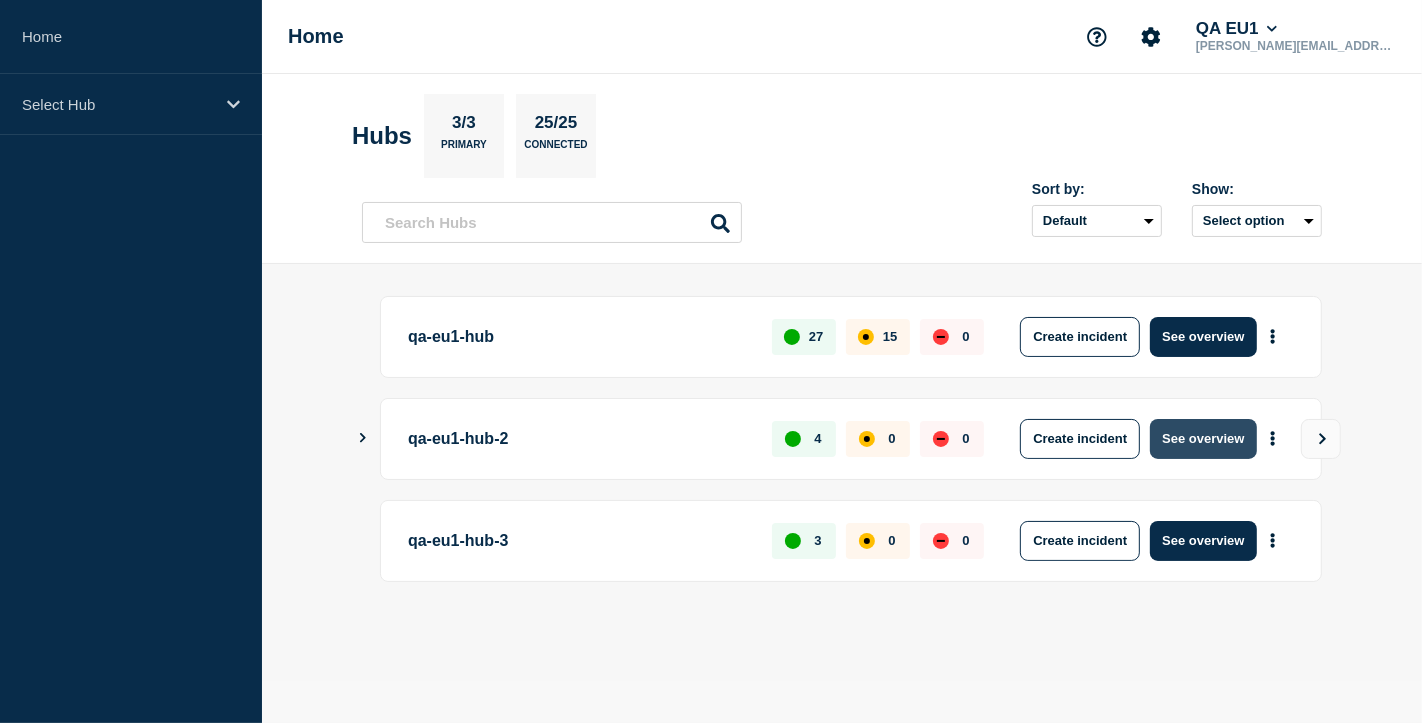 click on "See overview" at bounding box center (1203, 439) 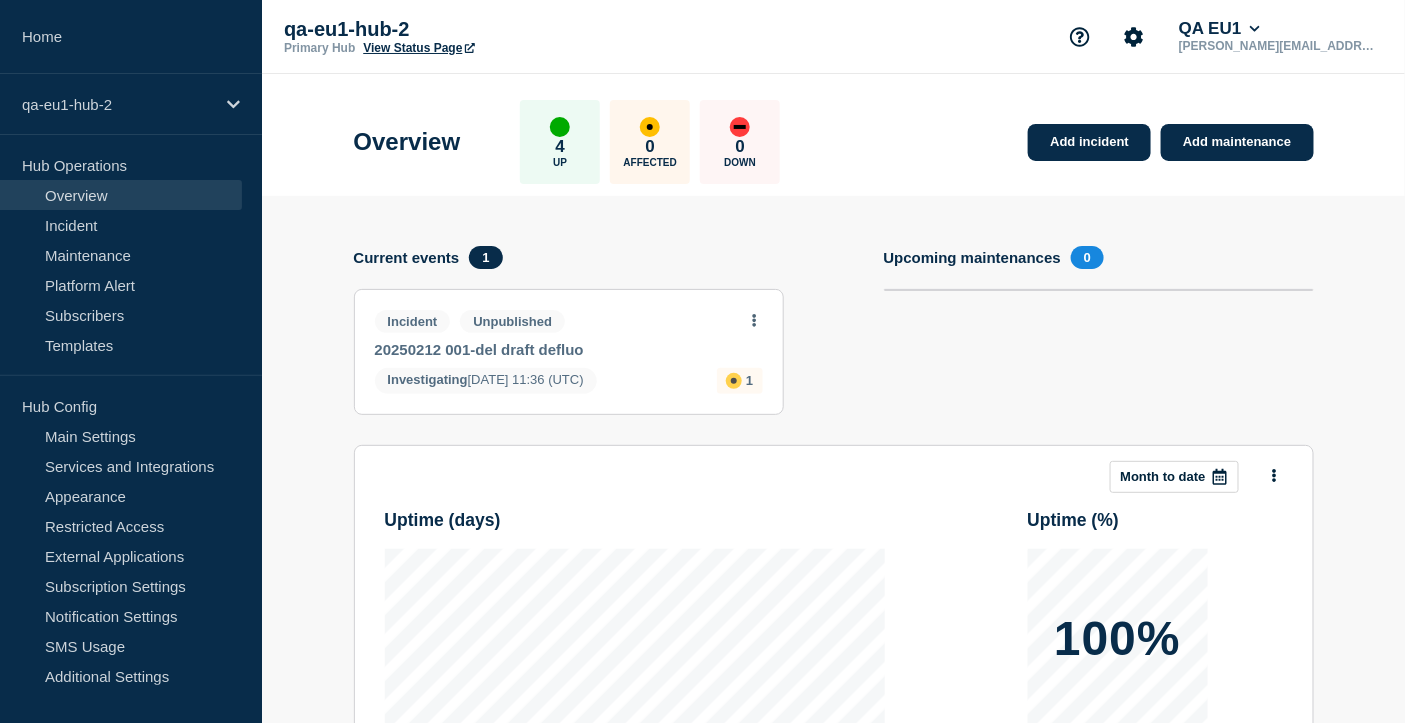 click on "View Status Page" at bounding box center (418, 48) 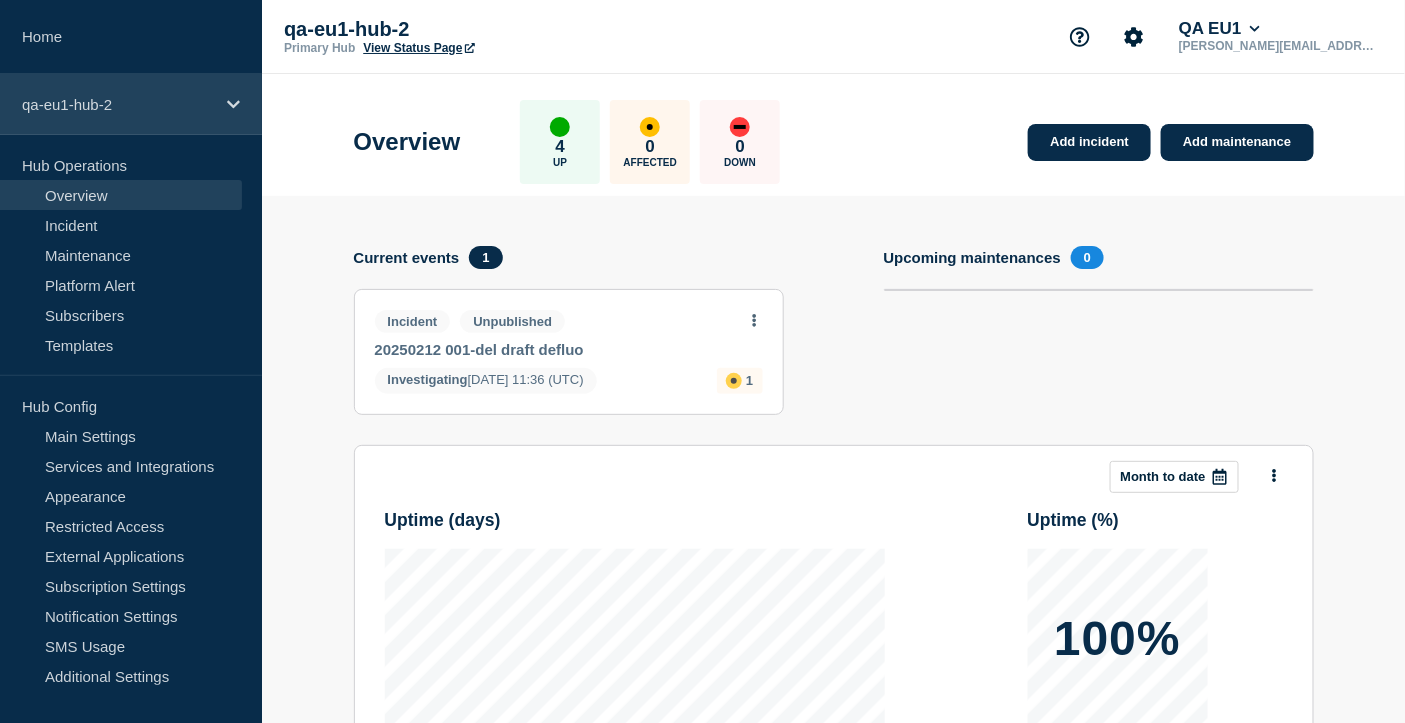 click on "qa-eu1-hub-2" at bounding box center (118, 104) 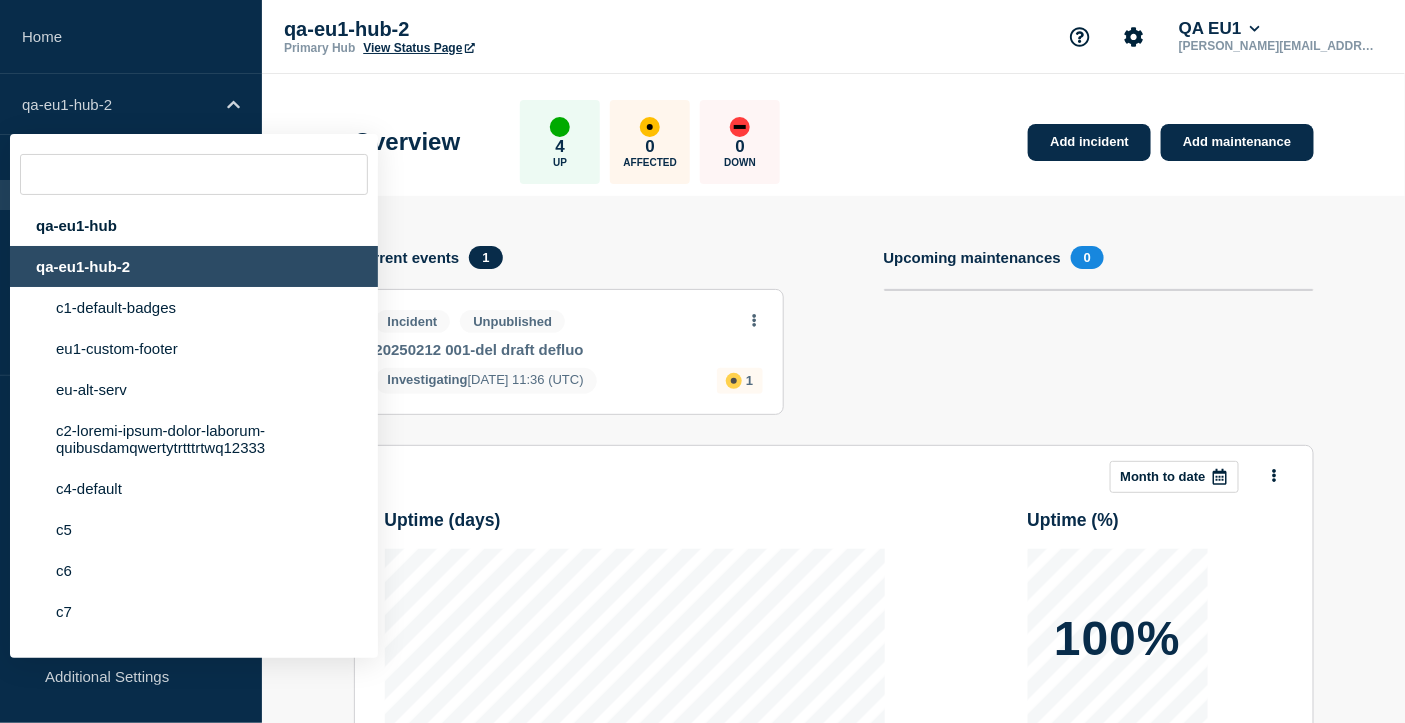 click on "Upcoming maintenances 0" at bounding box center (1099, 345) 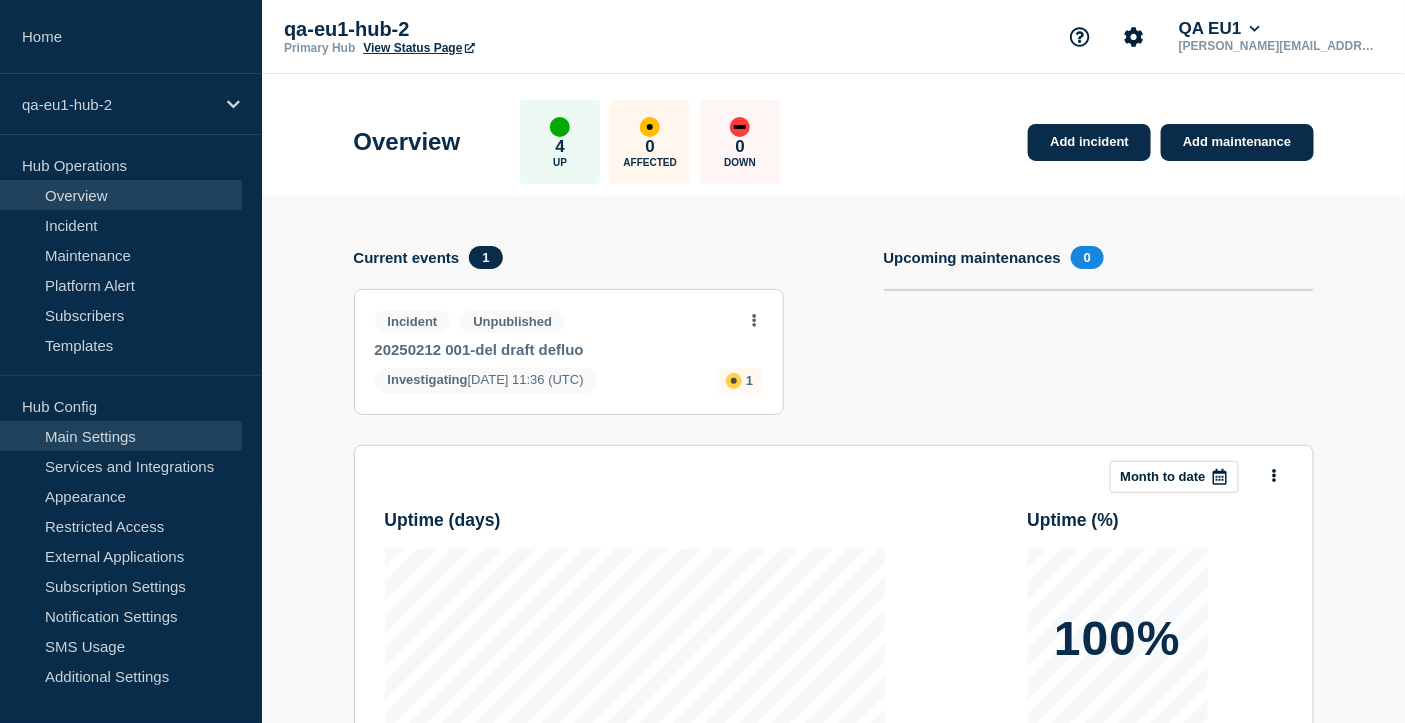 click on "Main Settings" at bounding box center [121, 436] 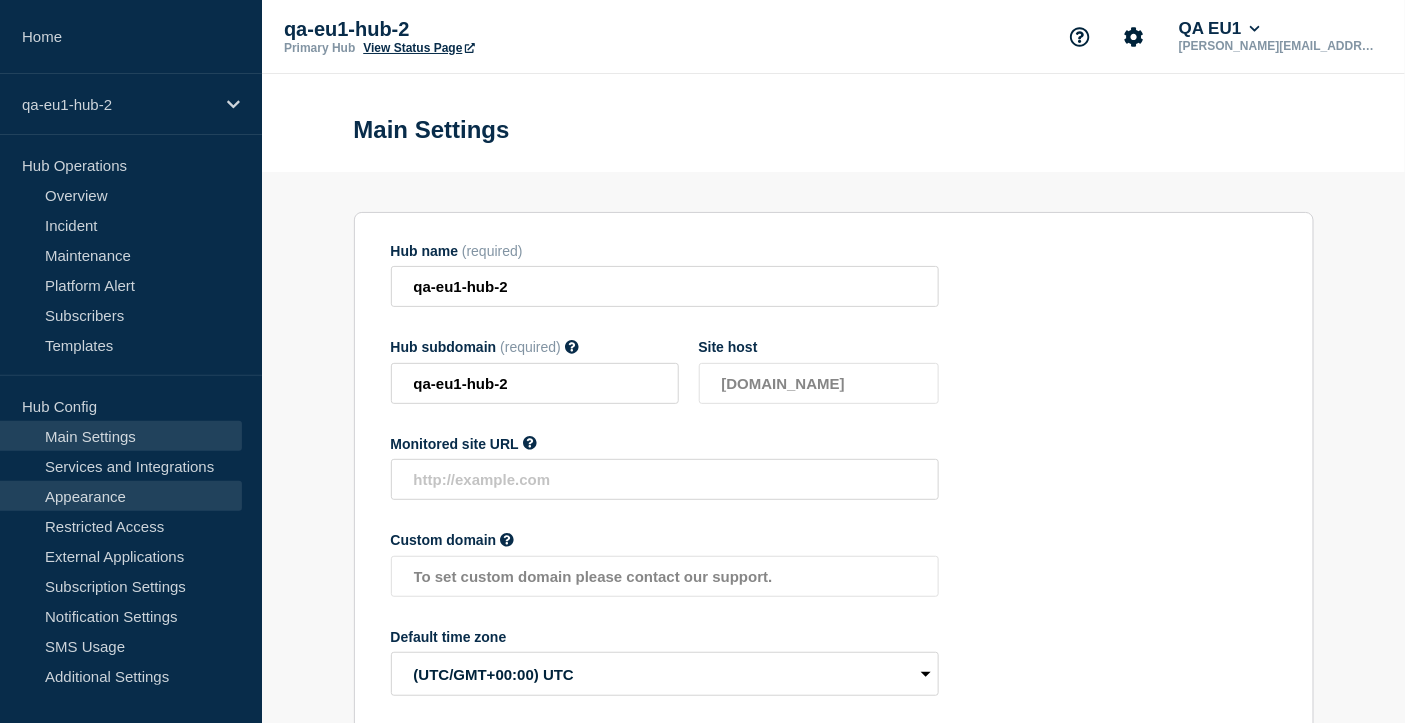 click on "Appearance" at bounding box center (121, 496) 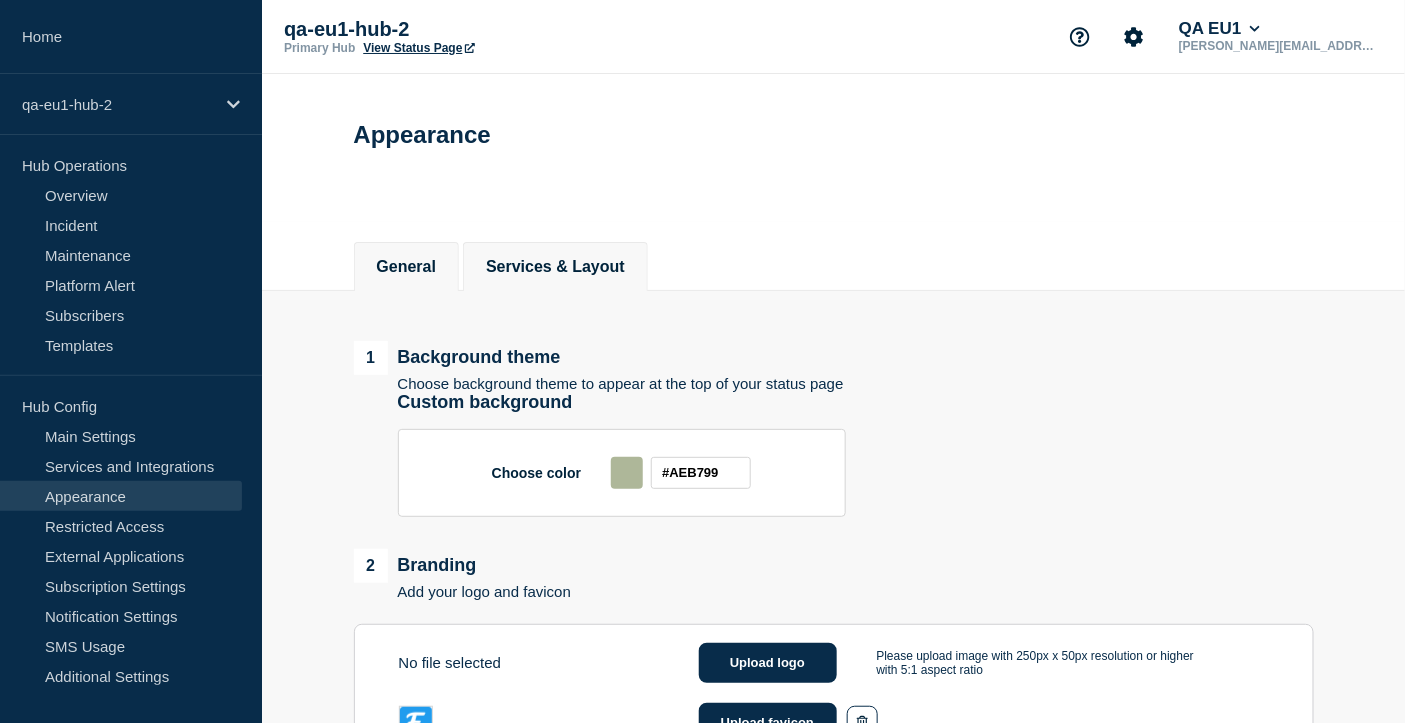 click on "Services & Layout" at bounding box center (555, 267) 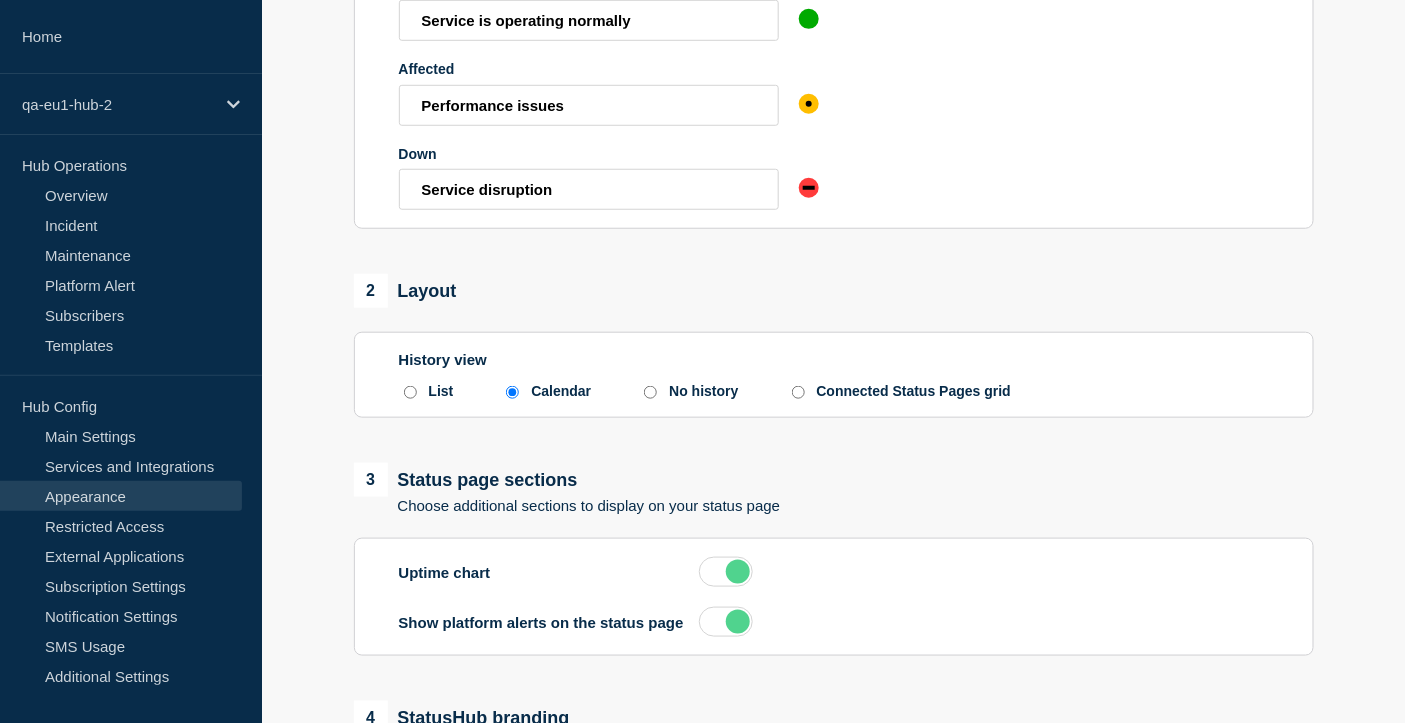 scroll, scrollTop: 767, scrollLeft: 0, axis: vertical 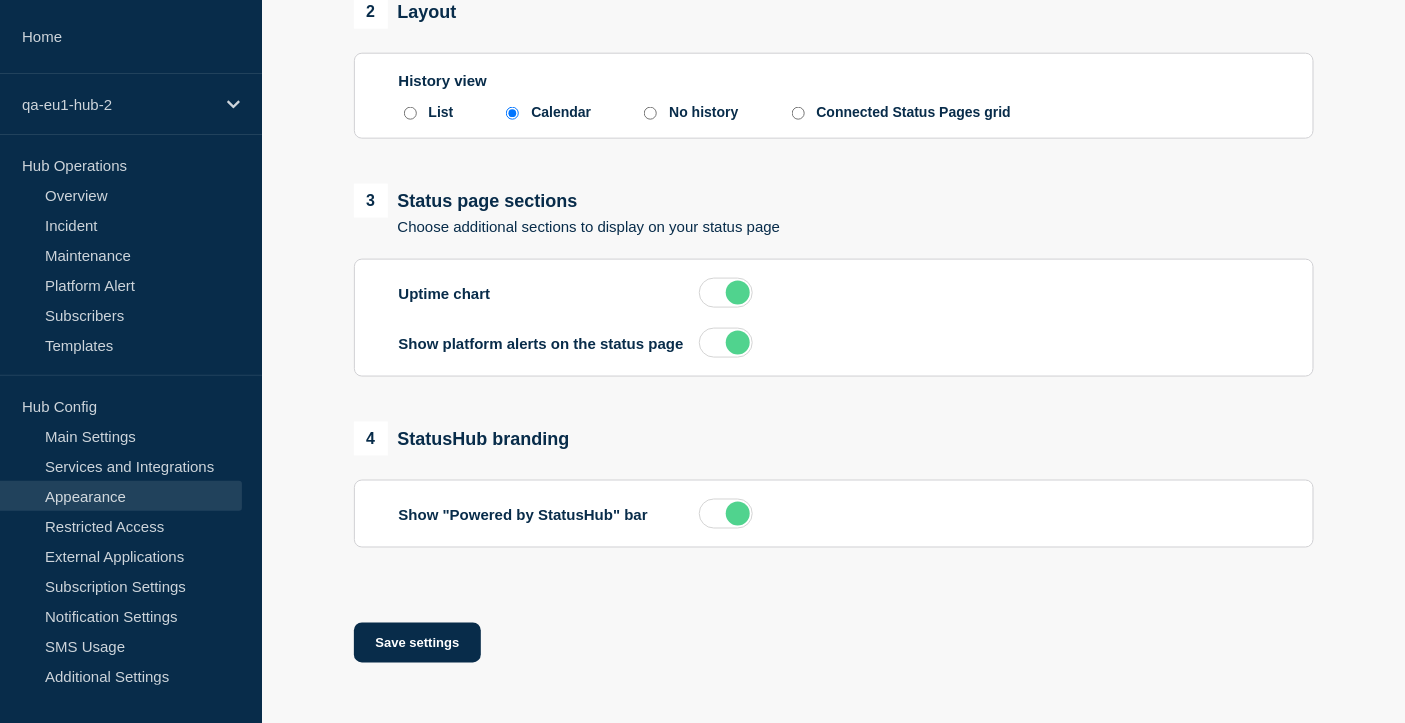 click on "Connected Status Pages grid" at bounding box center (798, 113) 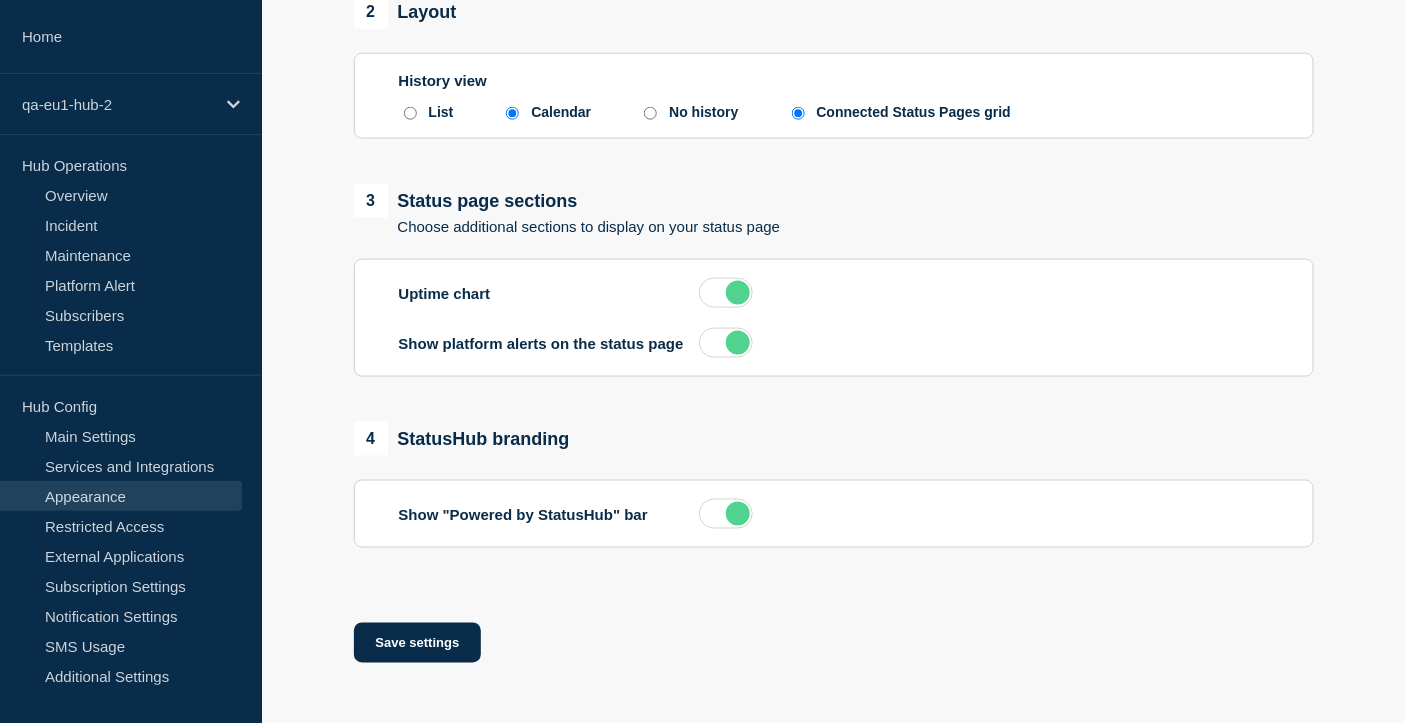 radio on "false" 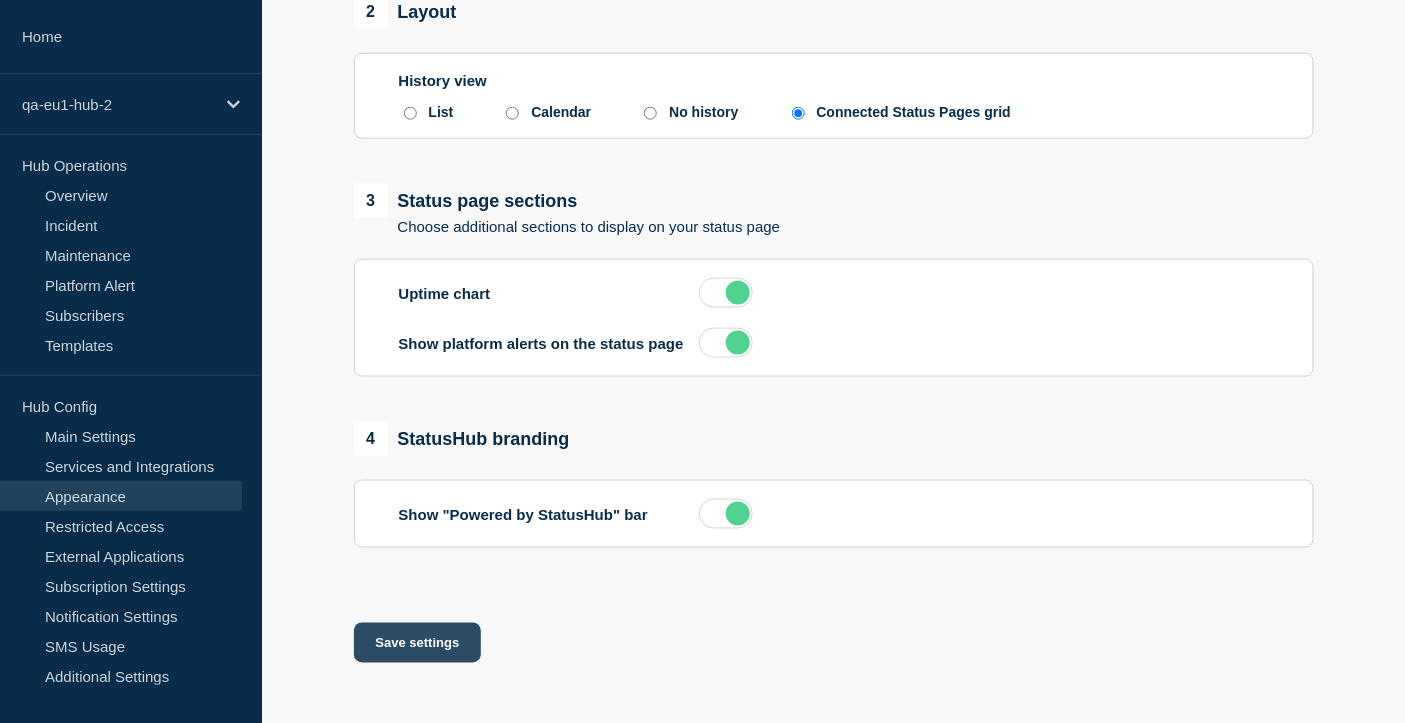 click on "Save settings" at bounding box center [418, 643] 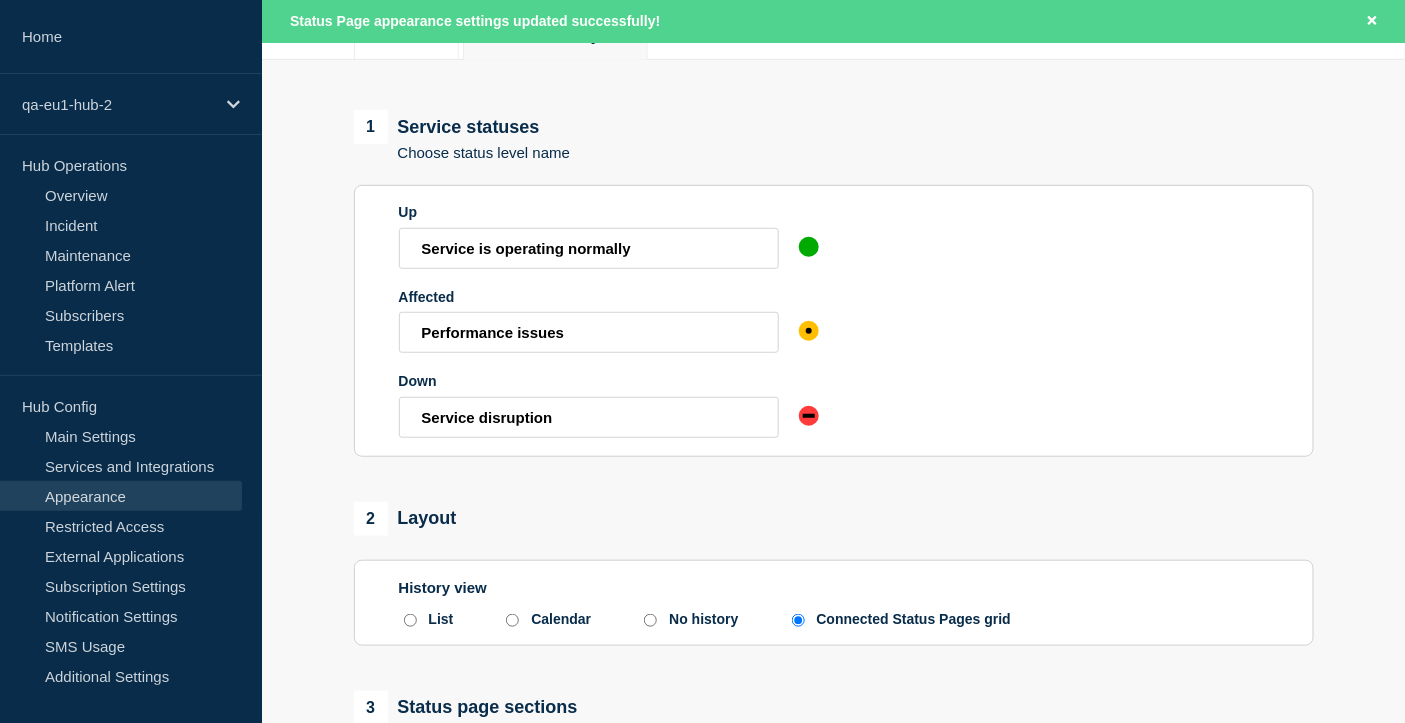 scroll, scrollTop: 0, scrollLeft: 0, axis: both 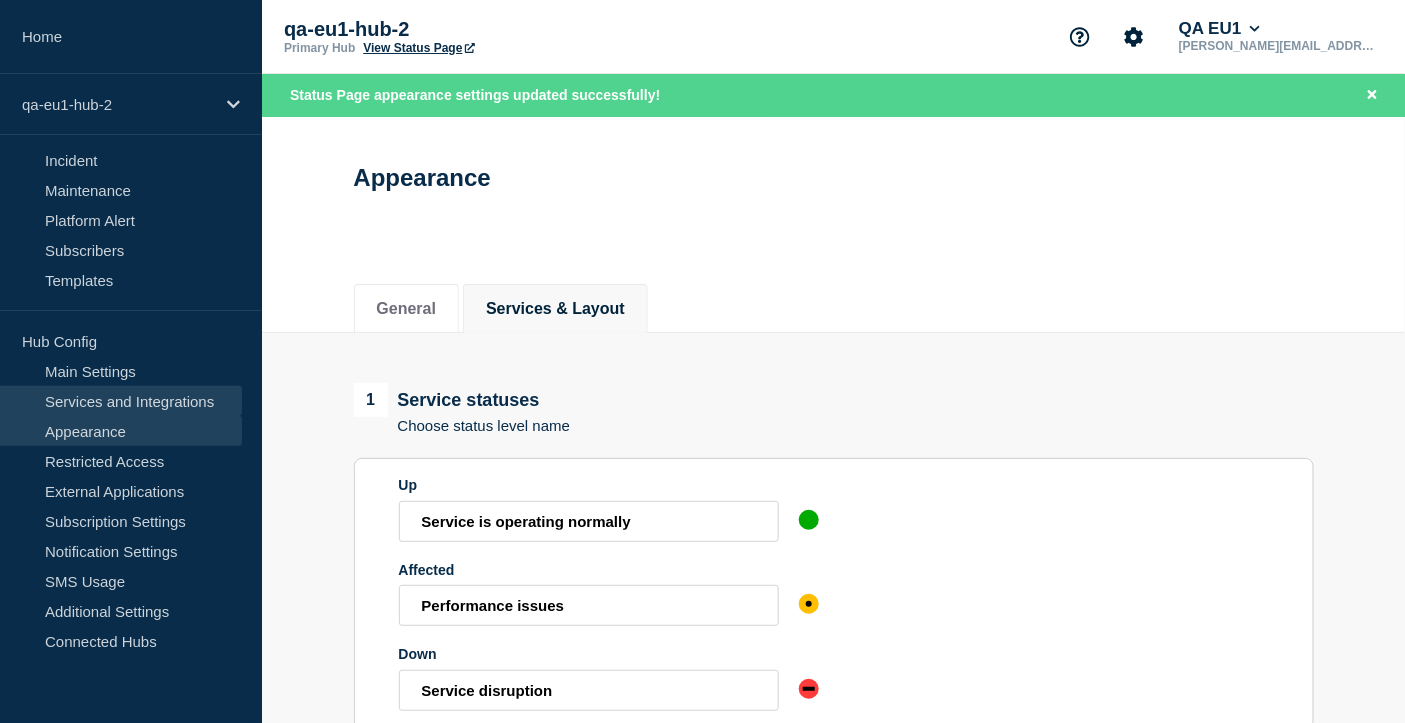 click on "Services and Integrations" at bounding box center [121, 401] 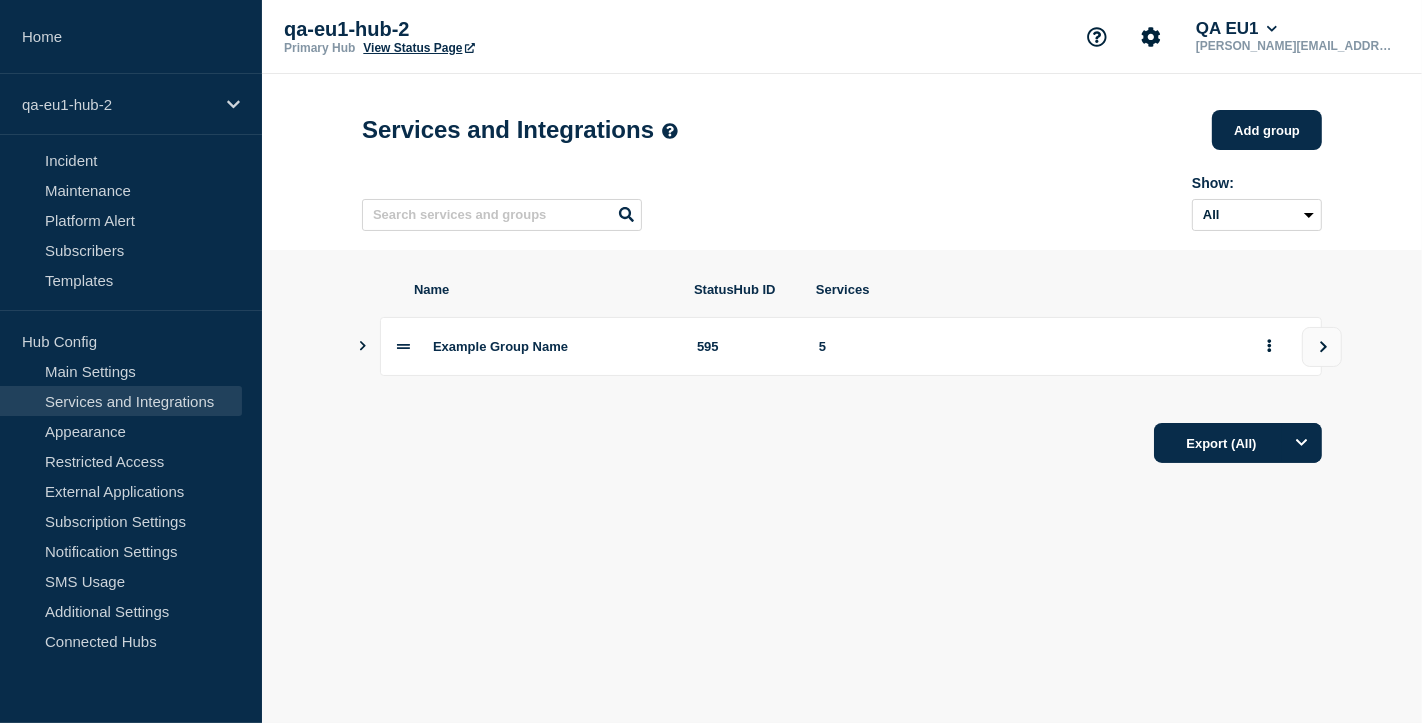 click 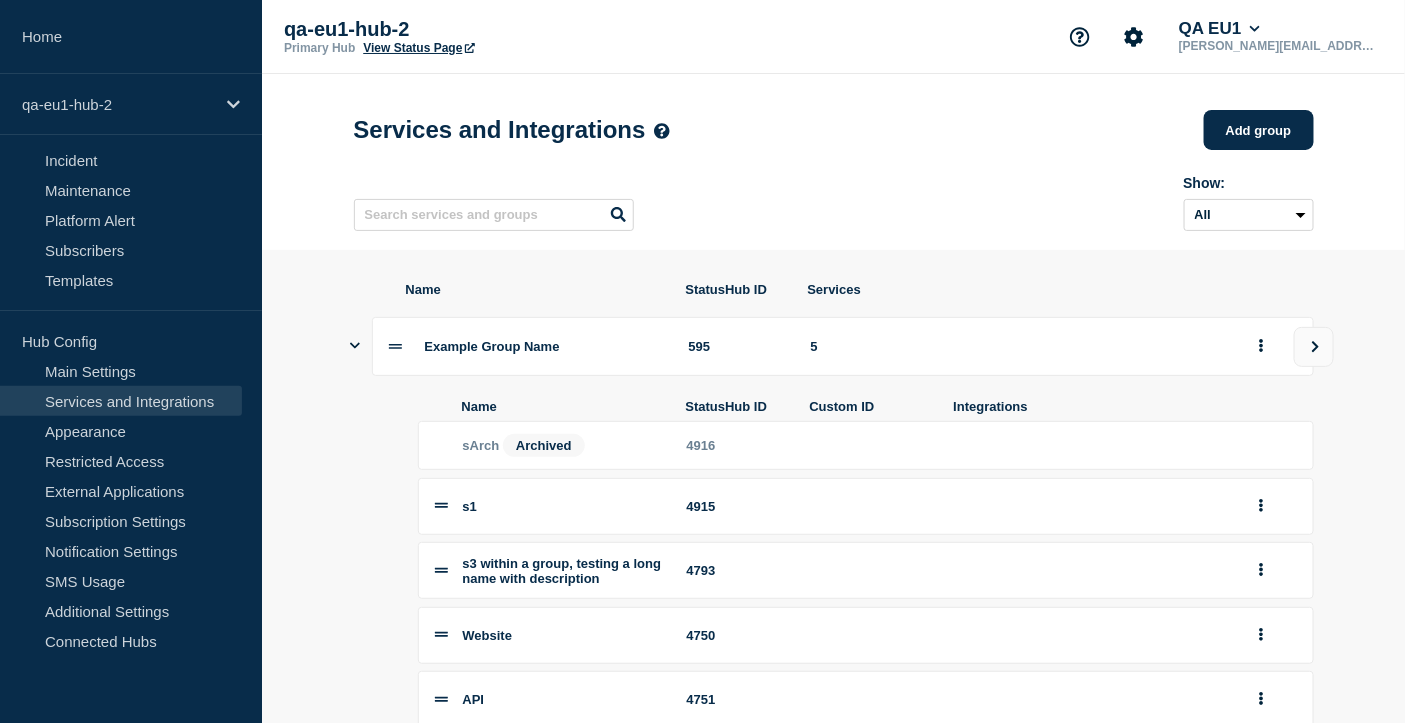 scroll, scrollTop: 133, scrollLeft: 0, axis: vertical 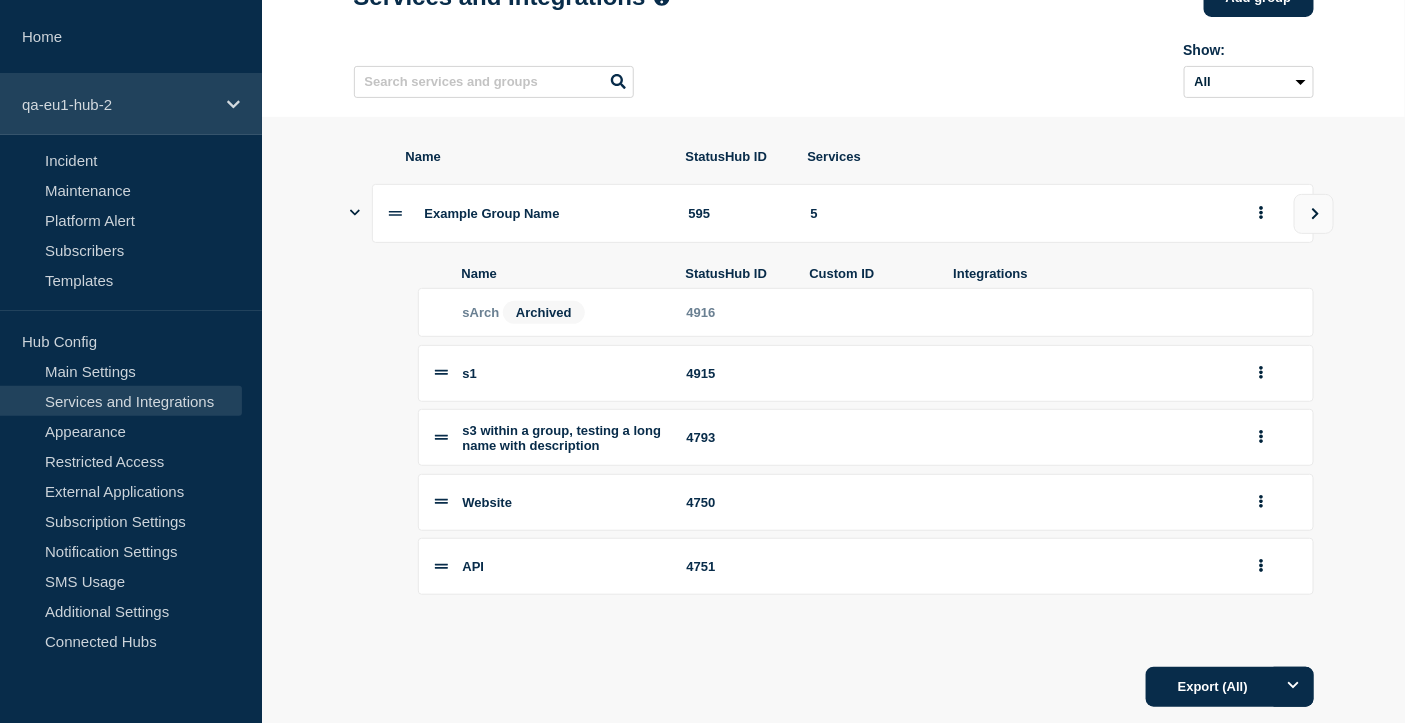 click on "qa-eu1-hub-2" at bounding box center [118, 104] 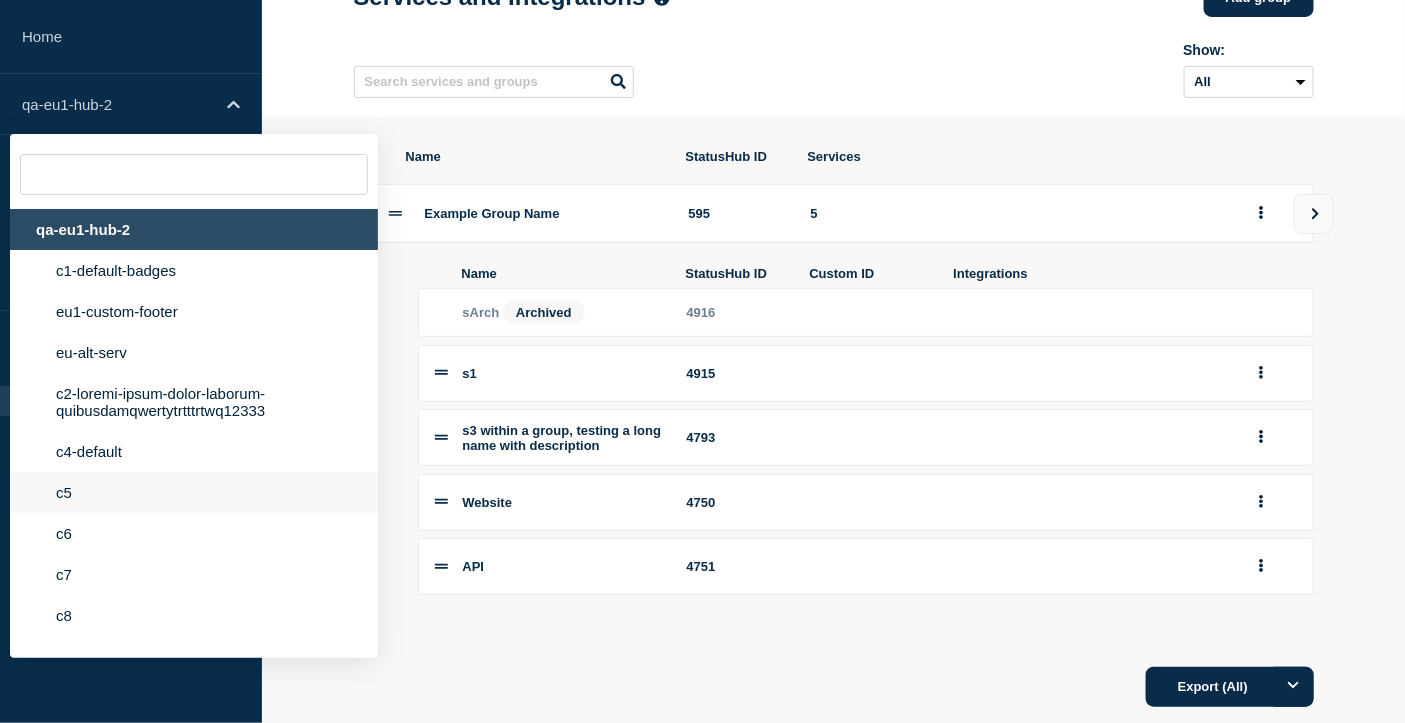 scroll, scrollTop: 0, scrollLeft: 0, axis: both 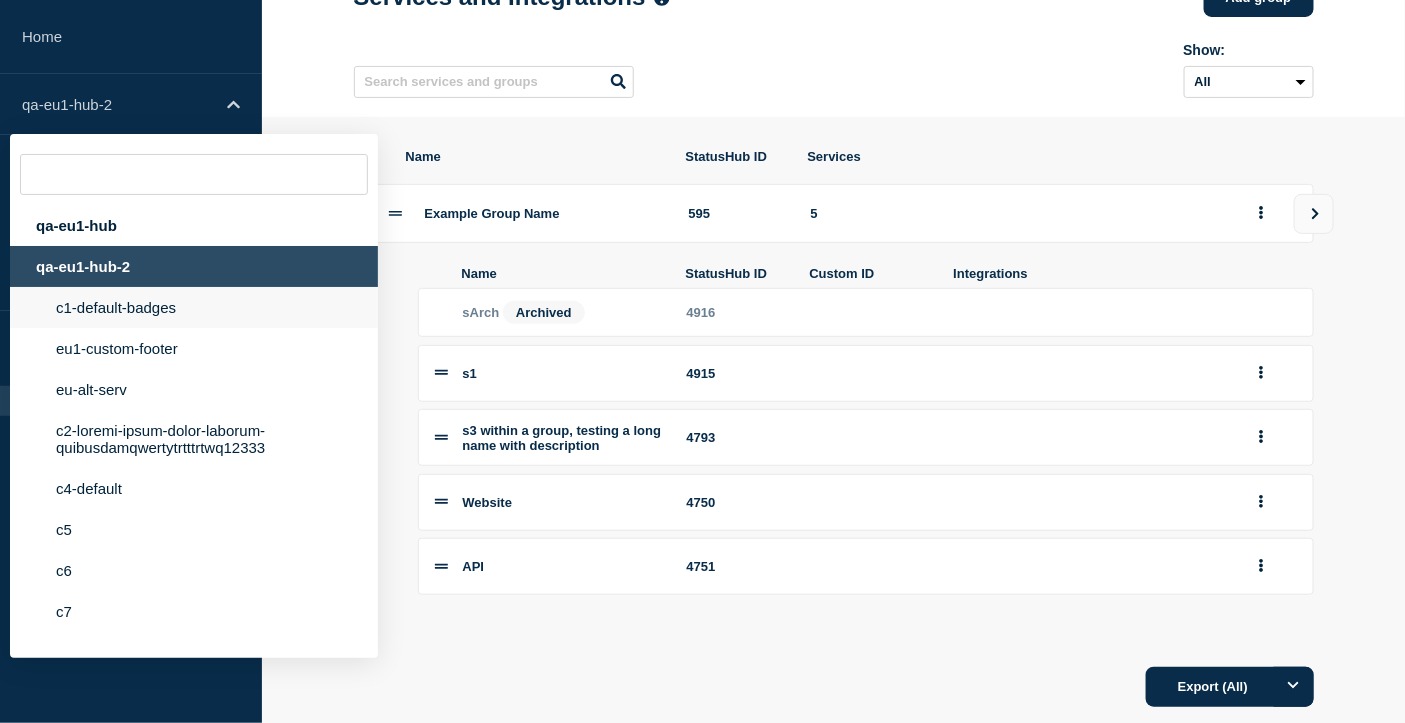click on "c1-default-badges" 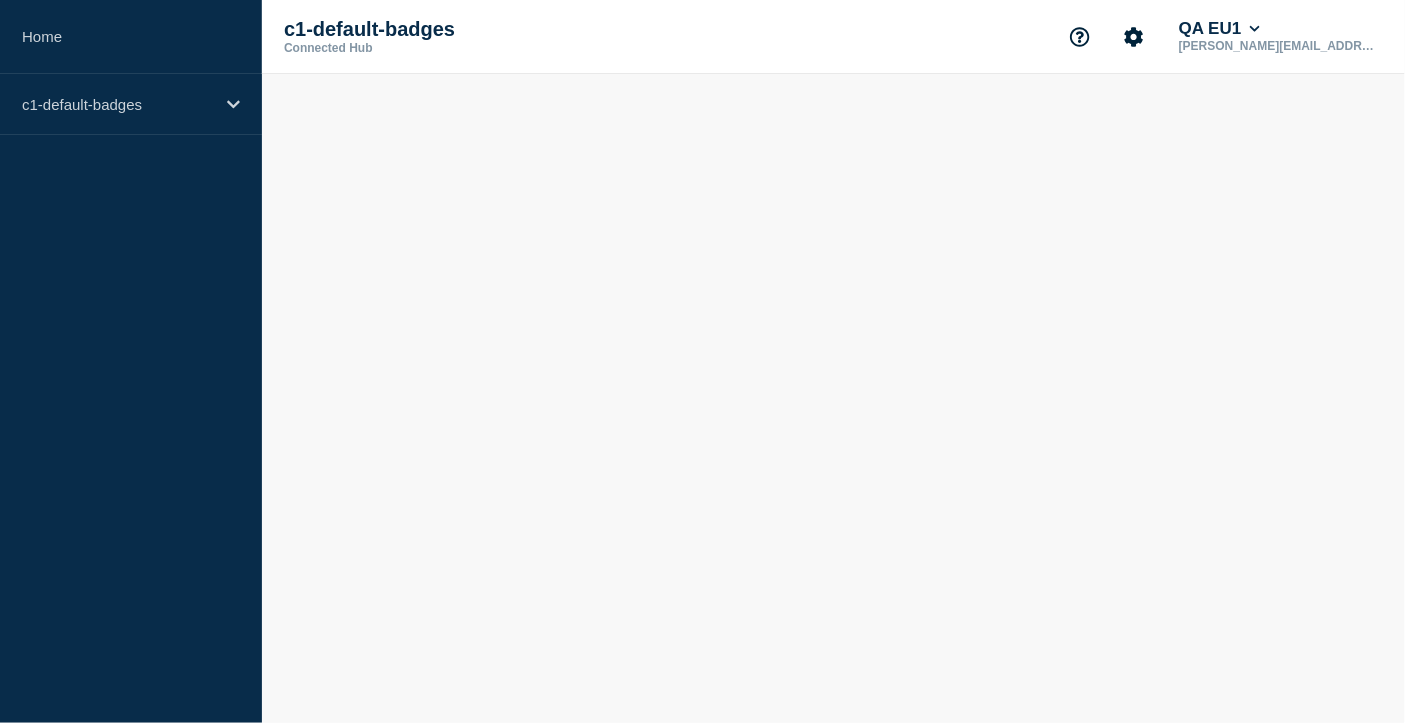 scroll, scrollTop: 0, scrollLeft: 0, axis: both 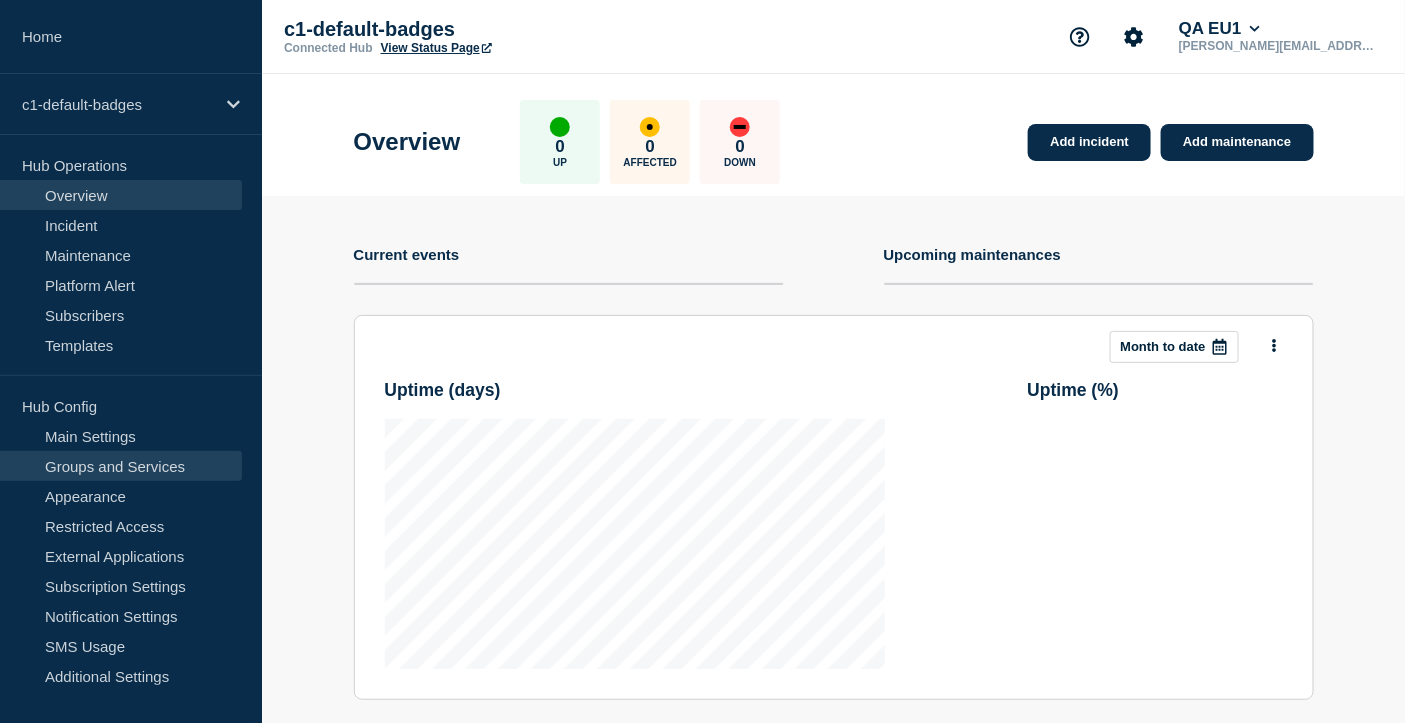 click on "Groups and Services" at bounding box center (121, 466) 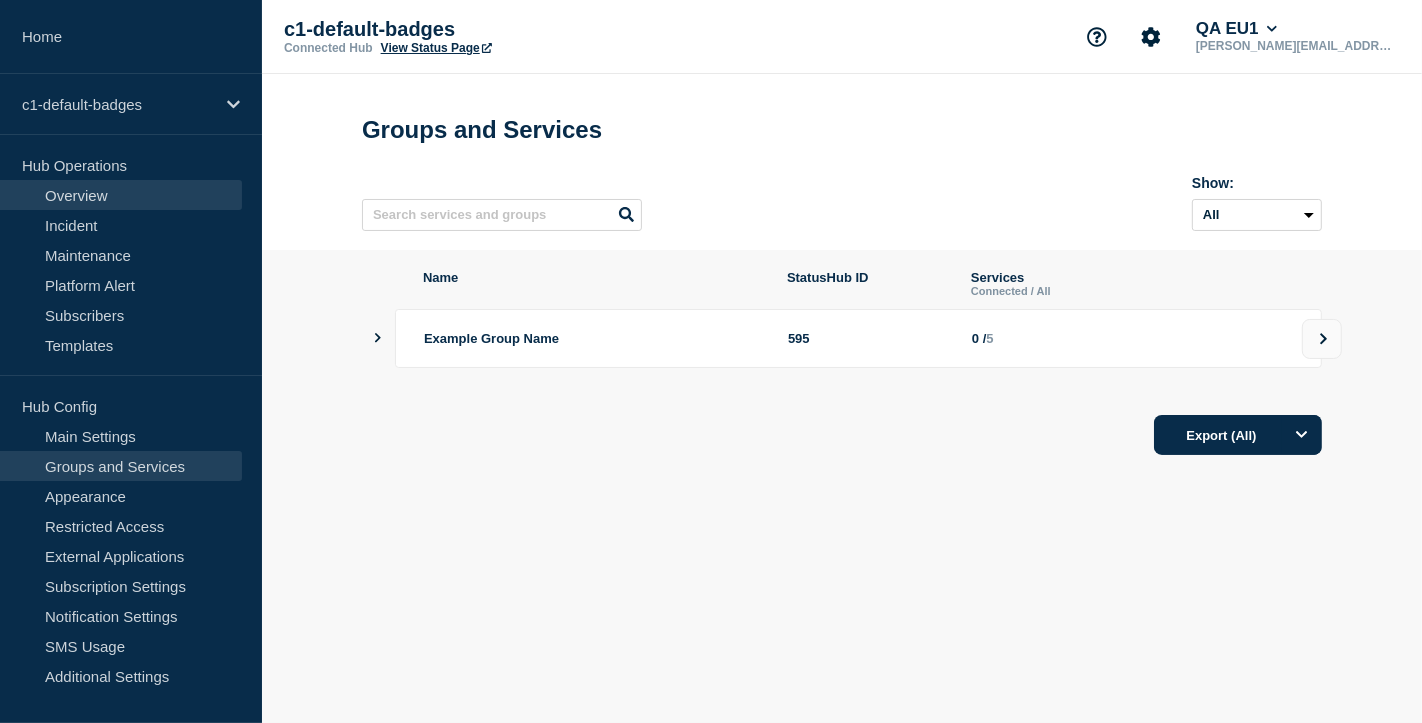 click on "Overview" at bounding box center (121, 195) 